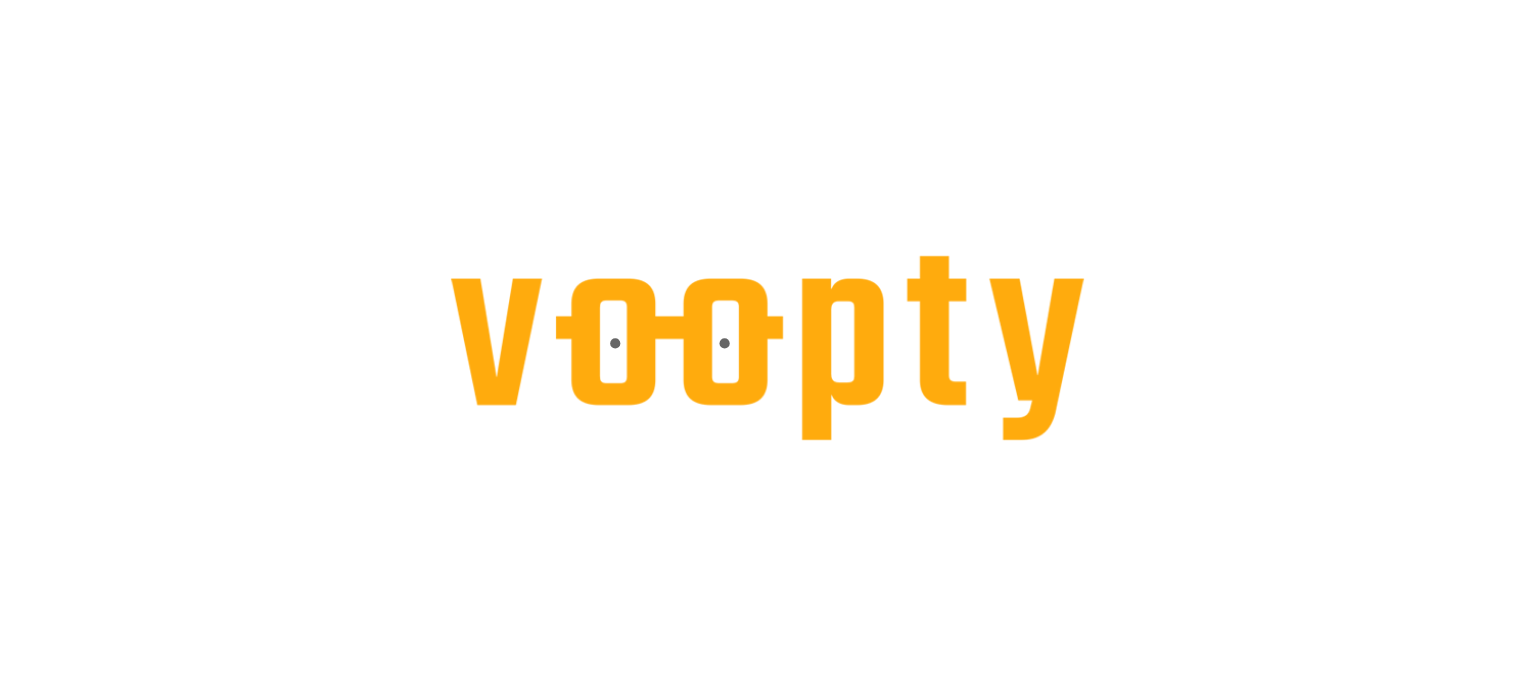 scroll, scrollTop: 0, scrollLeft: 0, axis: both 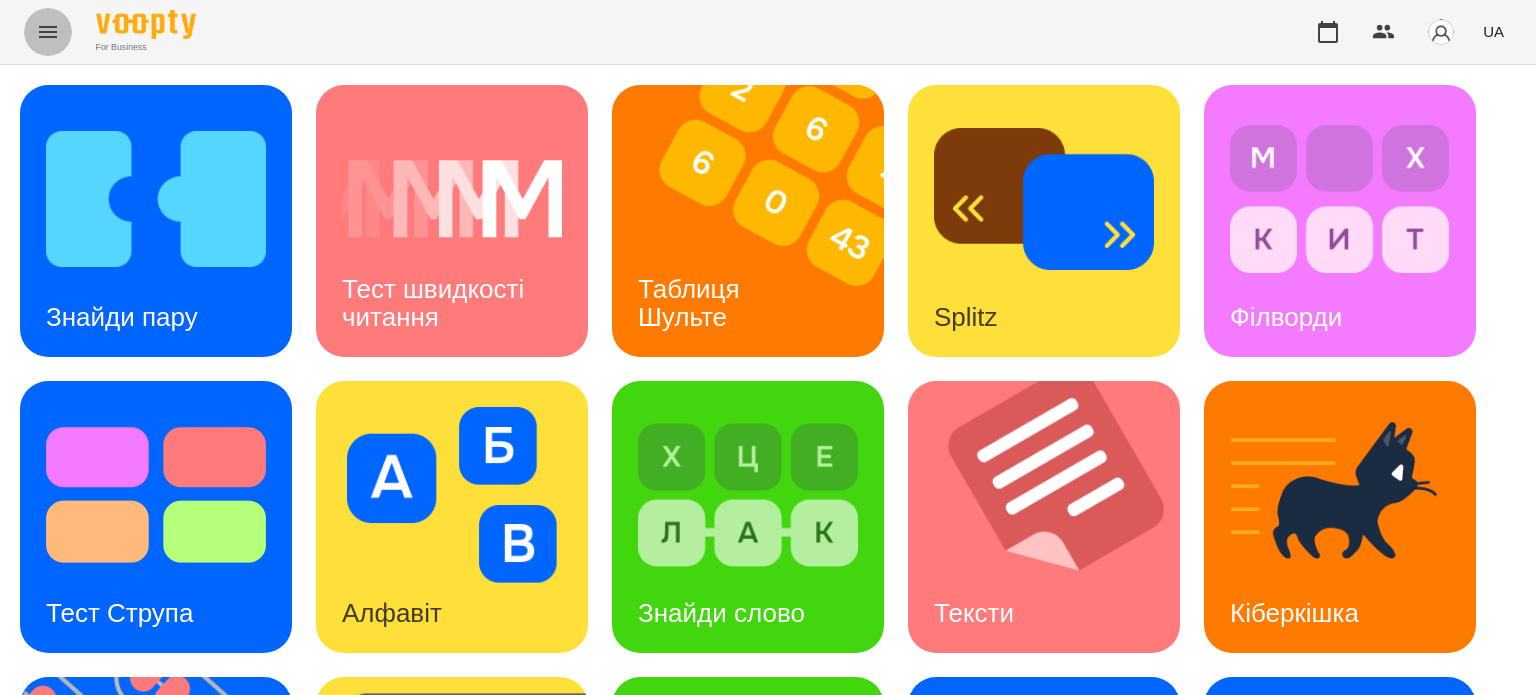 click 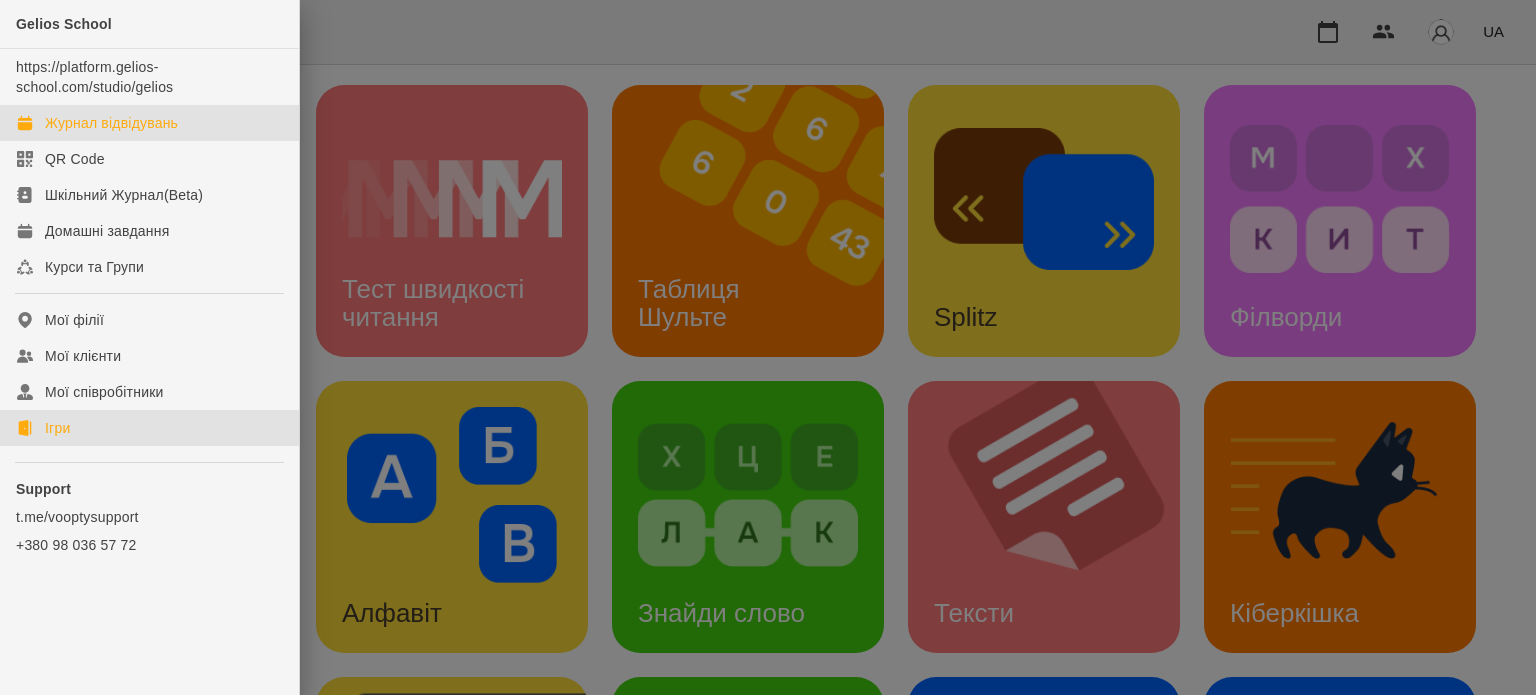 click on "Журнал відвідувань" at bounding box center (111, 123) 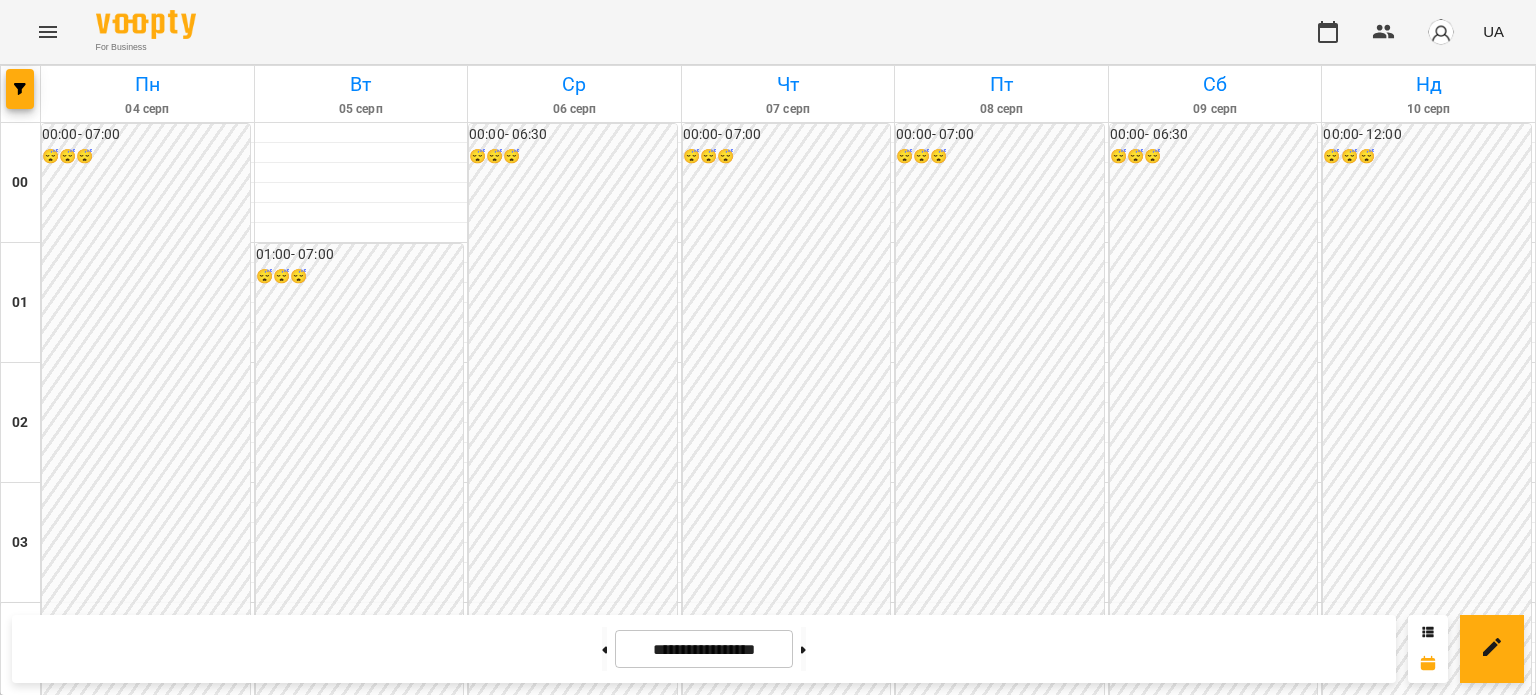 scroll, scrollTop: 2000, scrollLeft: 0, axis: vertical 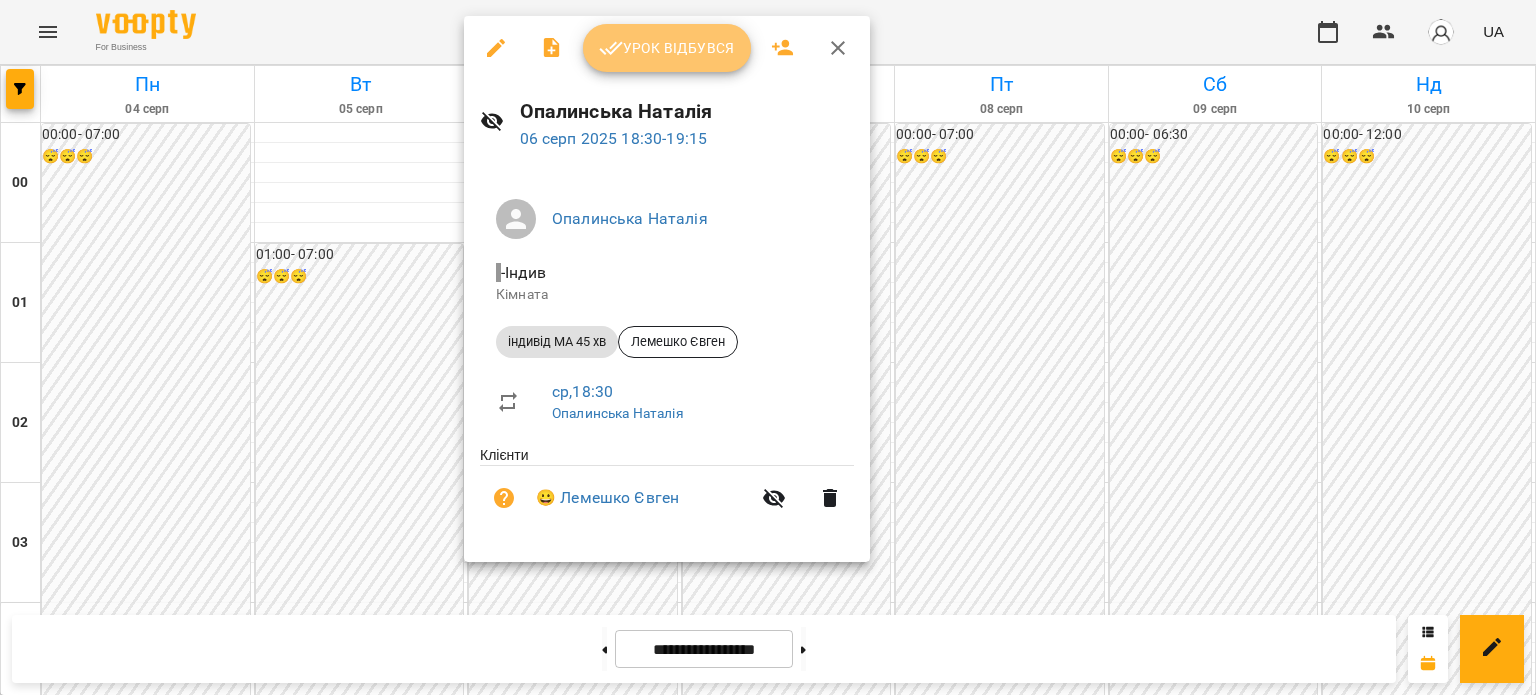 click on "Урок відбувся" at bounding box center [667, 48] 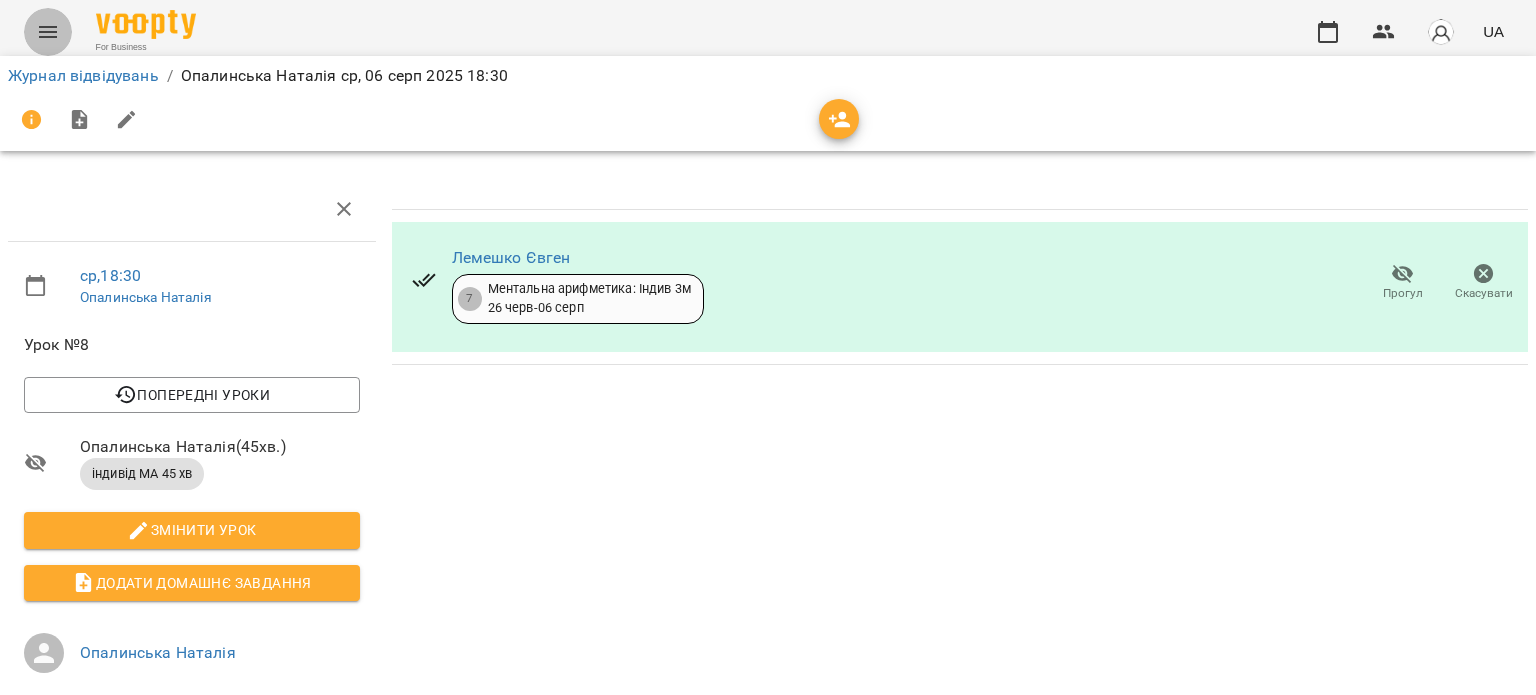 click 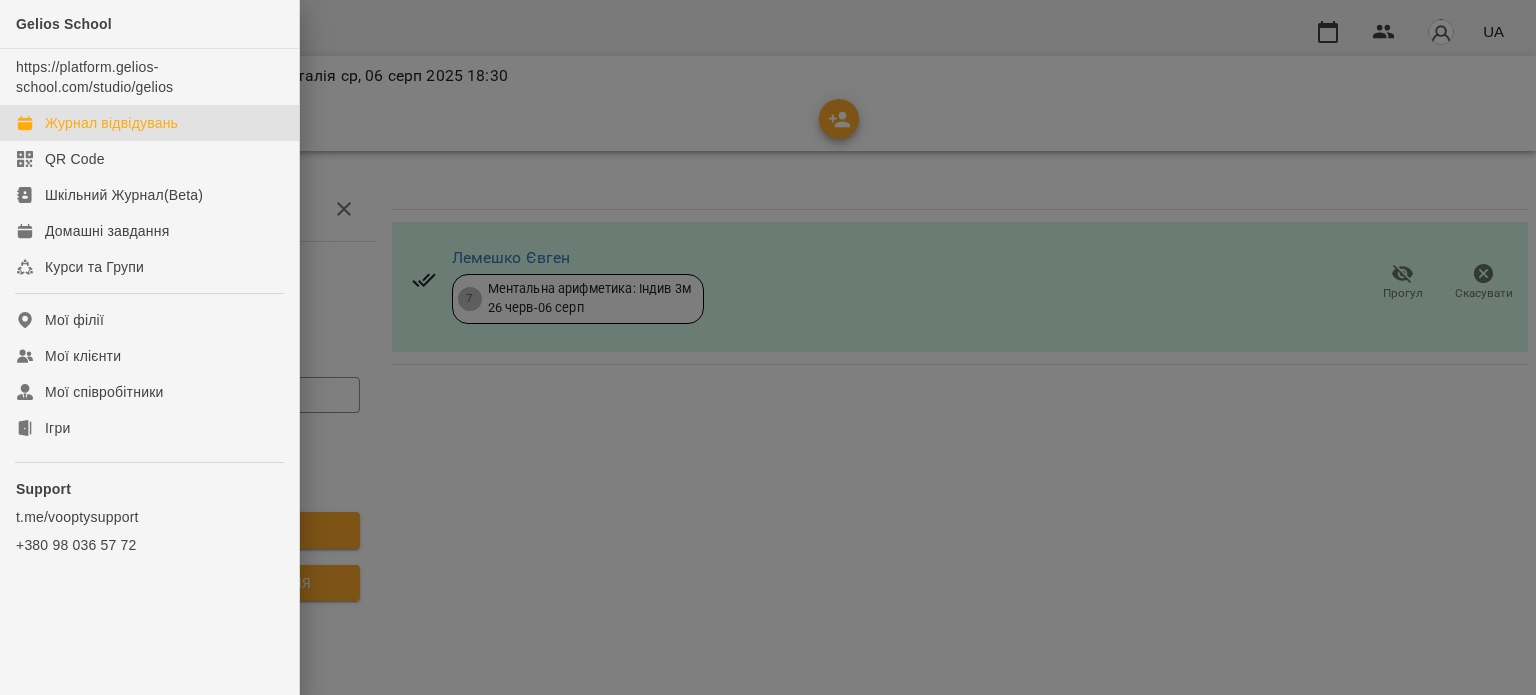 click on "Журнал відвідувань" at bounding box center [111, 123] 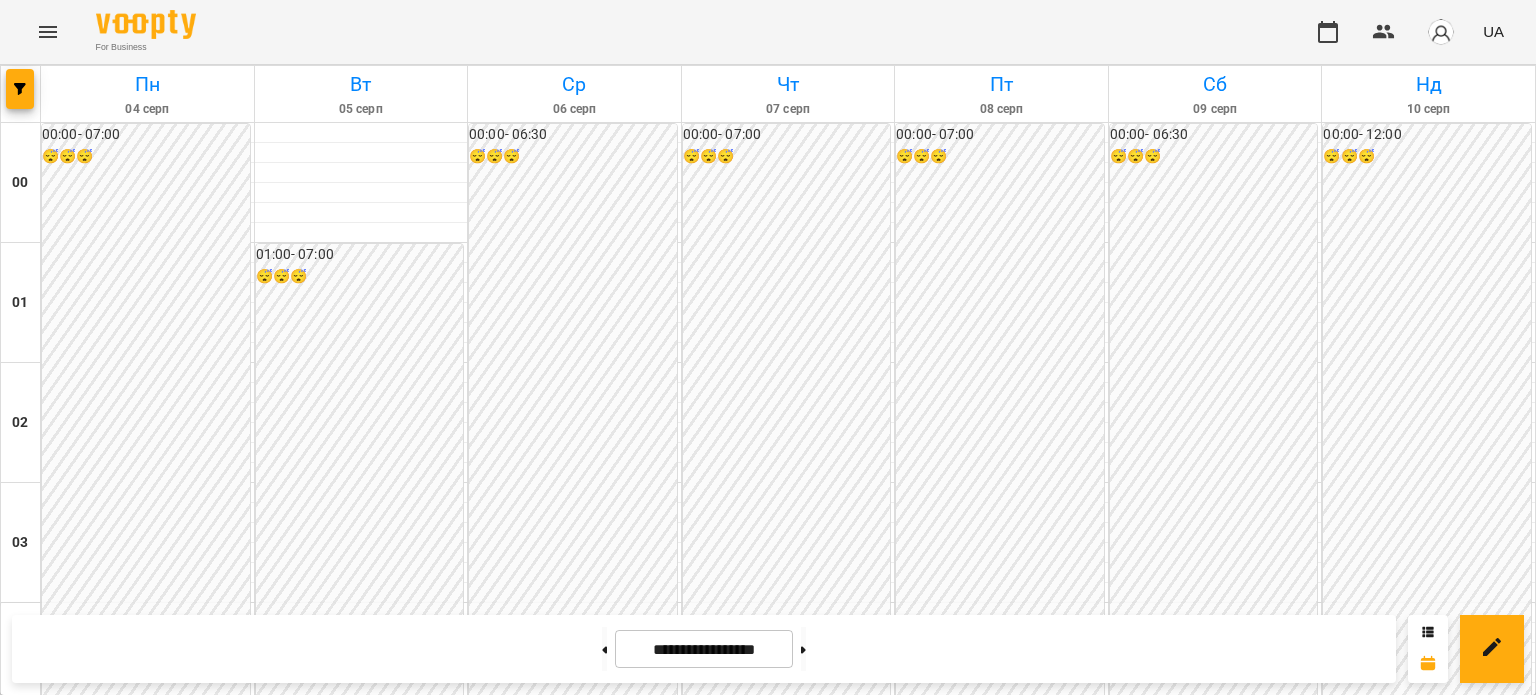 scroll, scrollTop: 2200, scrollLeft: 0, axis: vertical 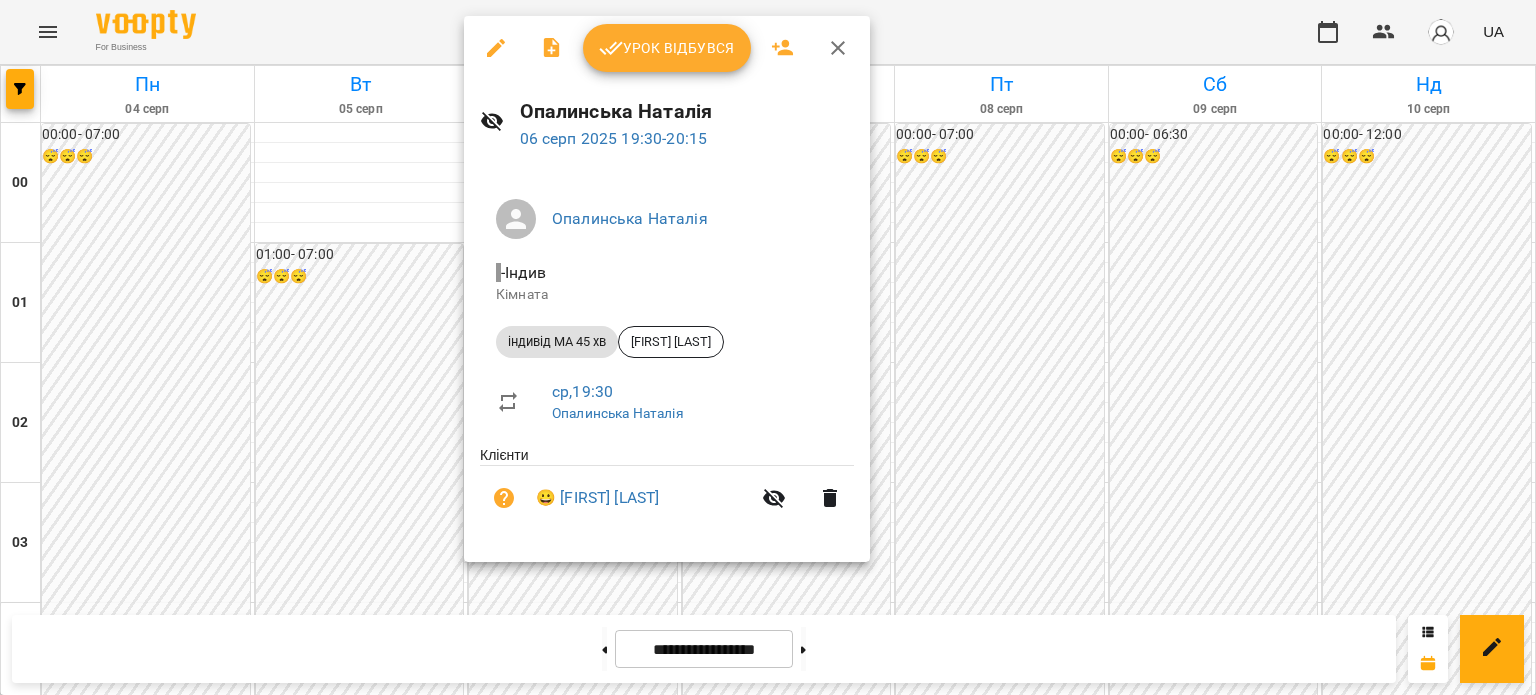 click on "Урок відбувся" at bounding box center [667, 48] 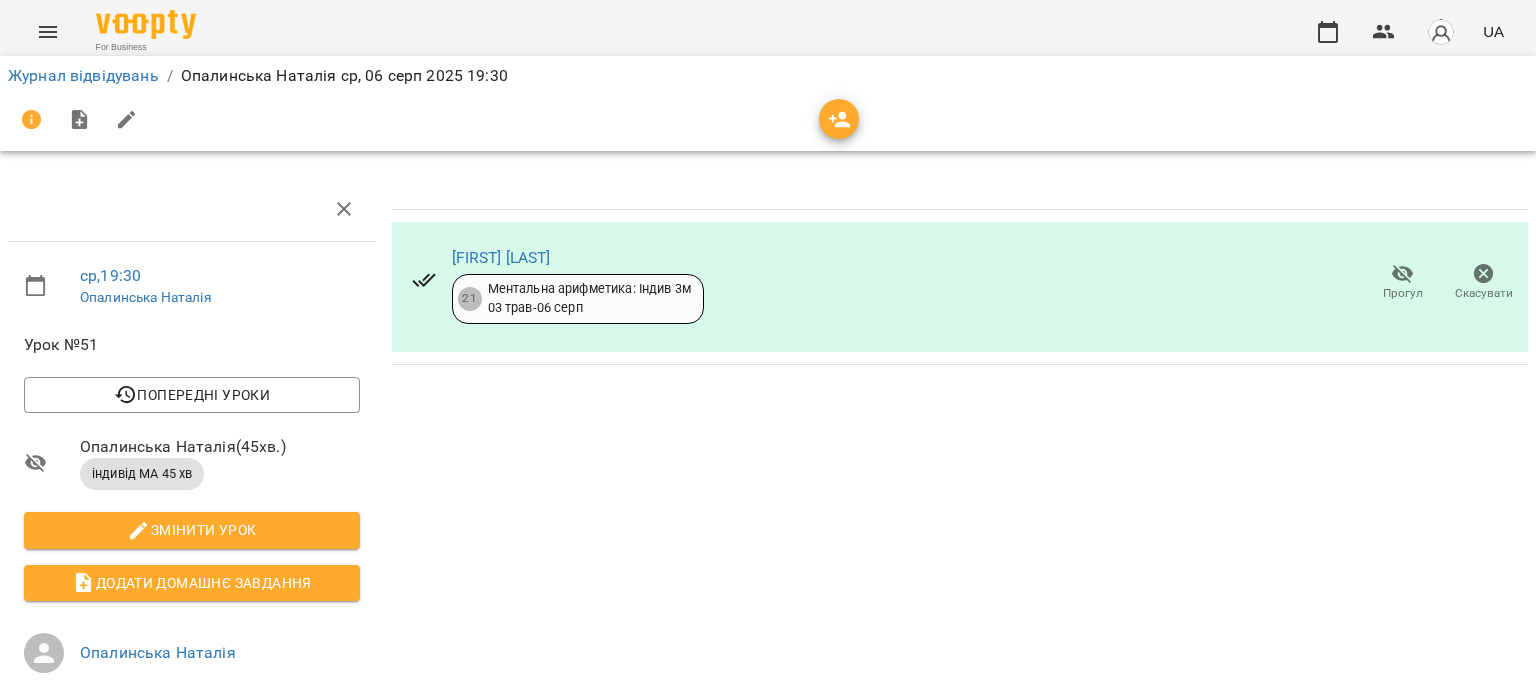 click 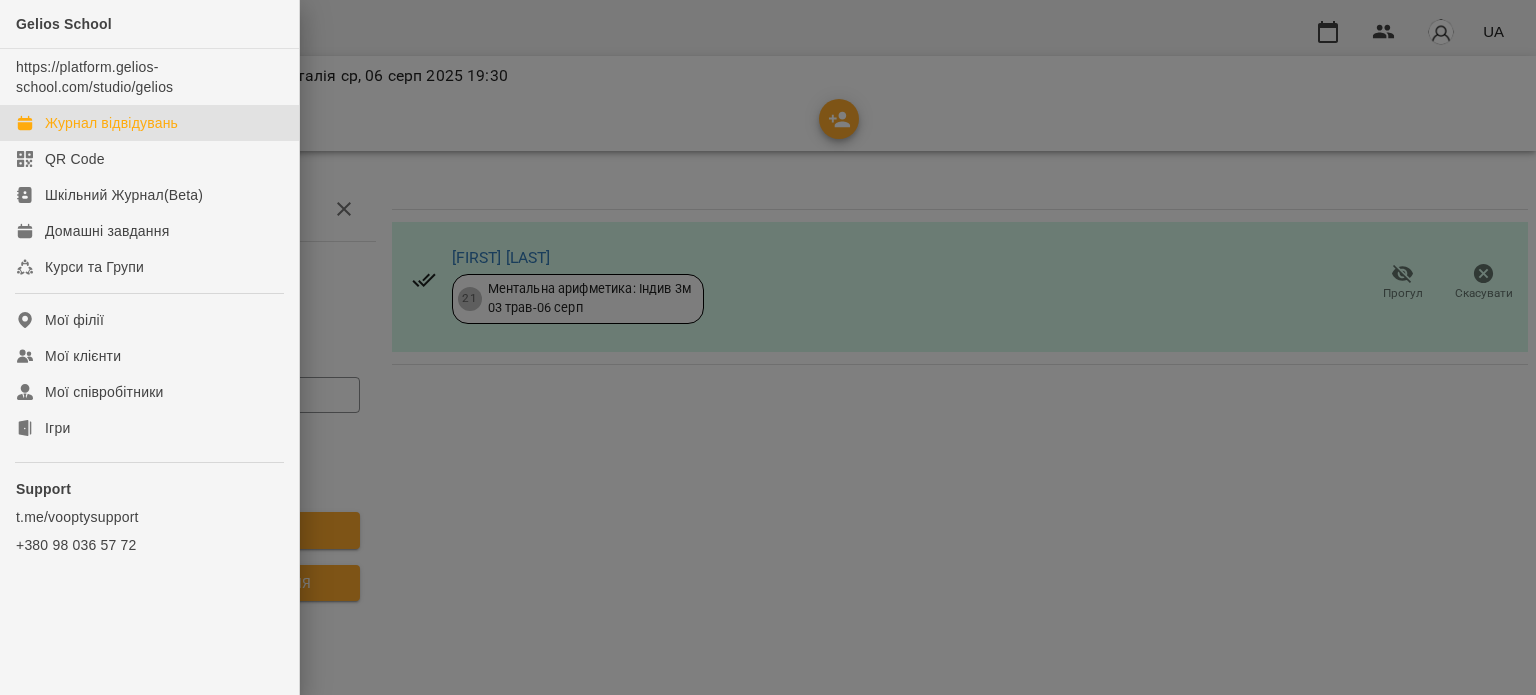 click on "Журнал відвідувань" at bounding box center (111, 123) 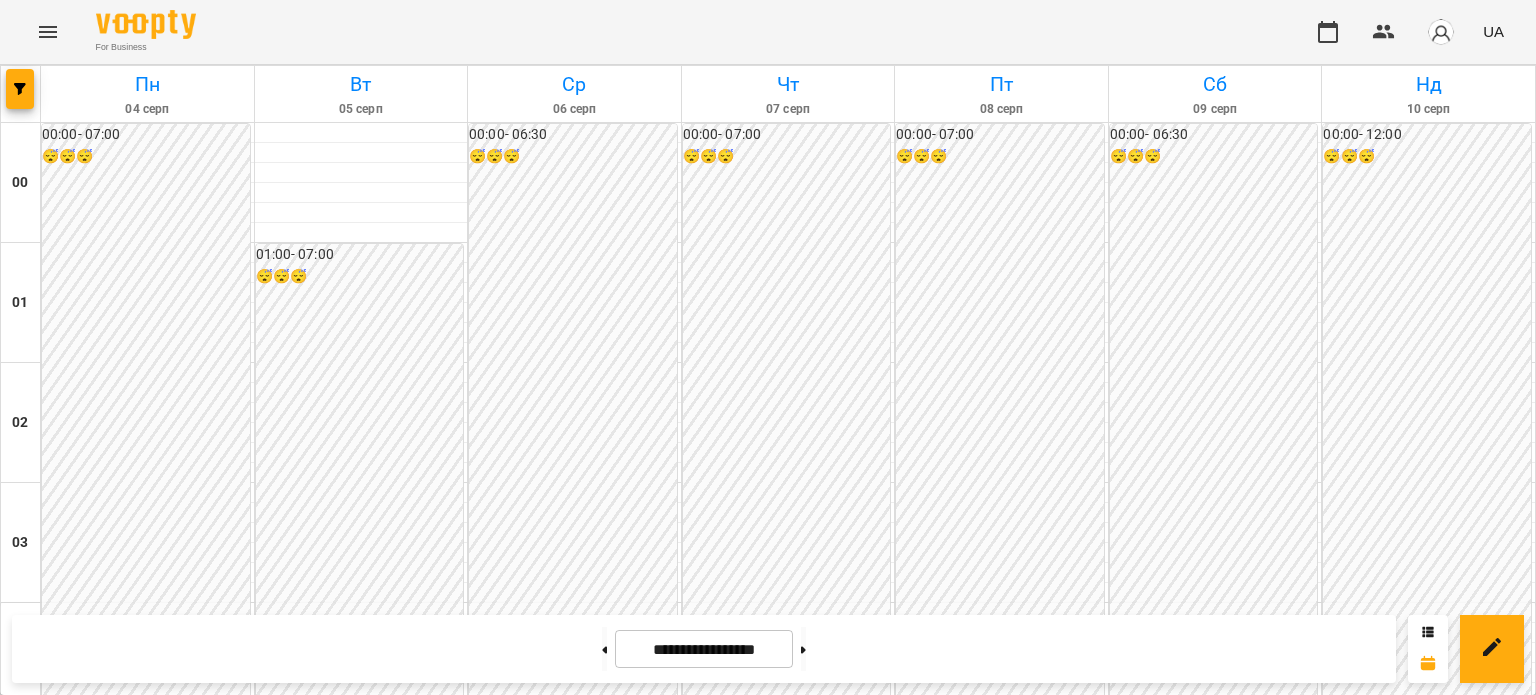 scroll, scrollTop: 2200, scrollLeft: 0, axis: vertical 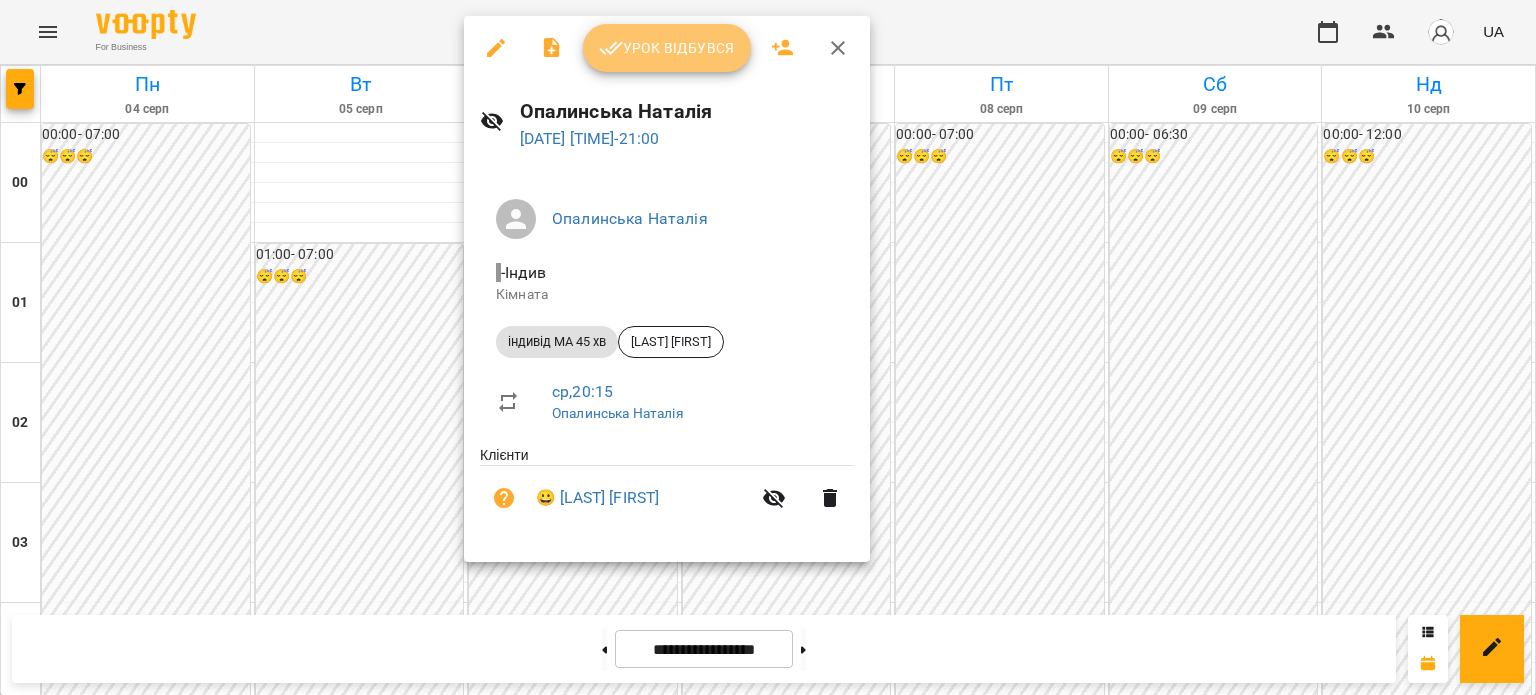 click on "Урок відбувся" at bounding box center [667, 48] 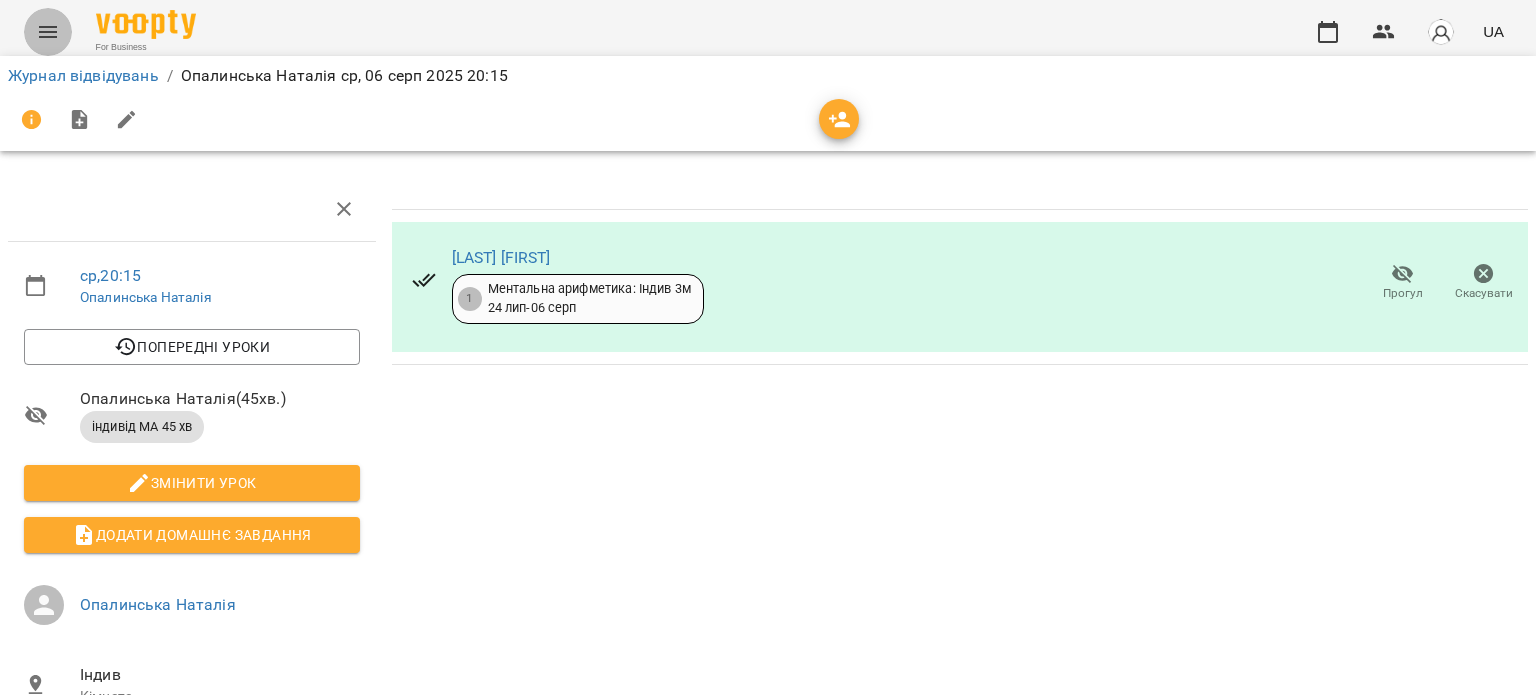 click 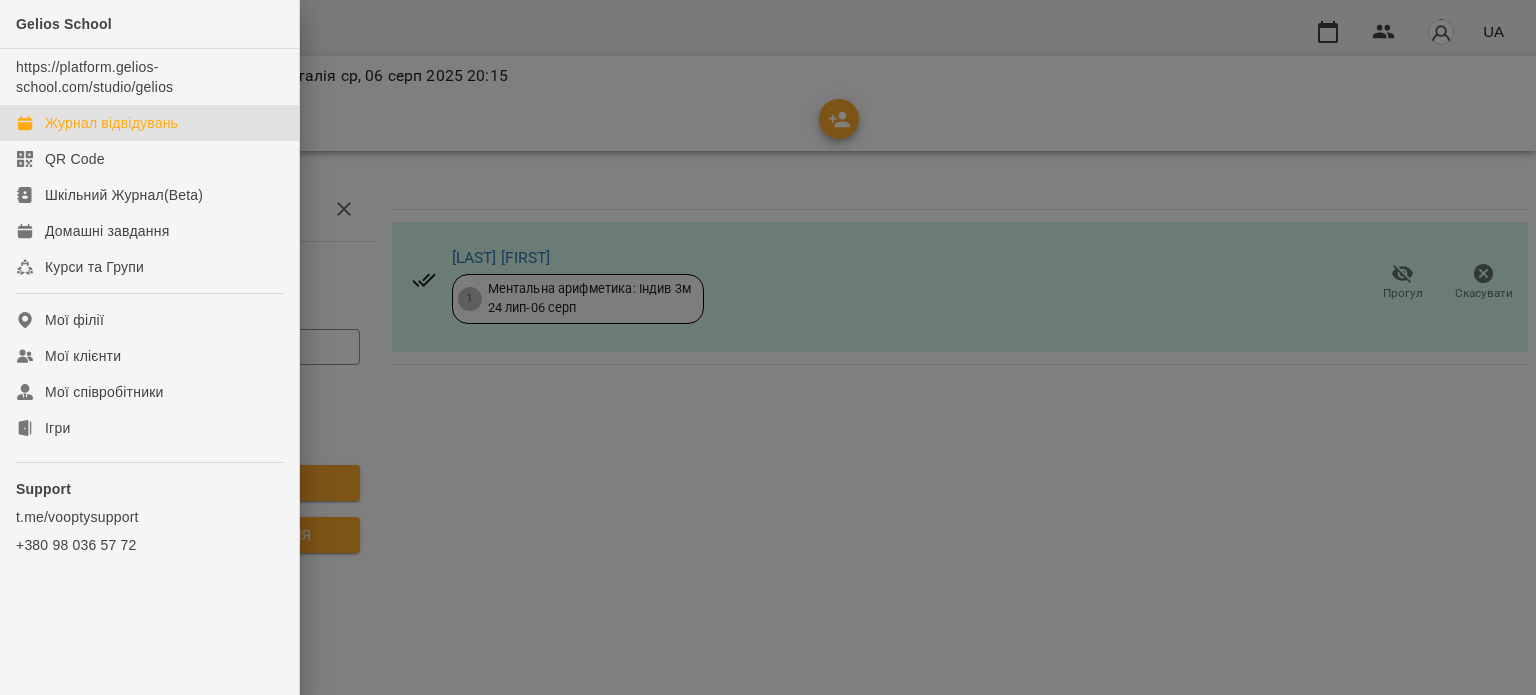 click on "Журнал відвідувань" at bounding box center [111, 123] 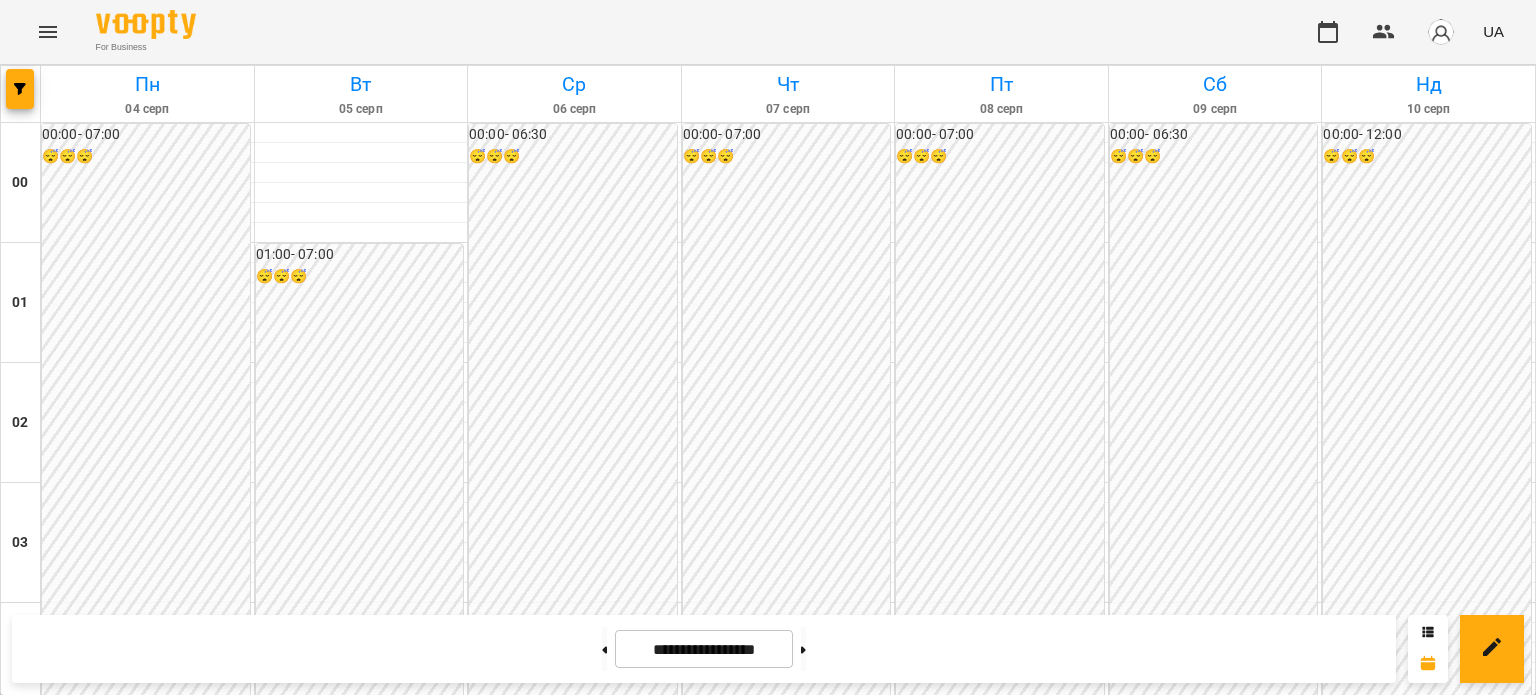 scroll, scrollTop: 2397, scrollLeft: 0, axis: vertical 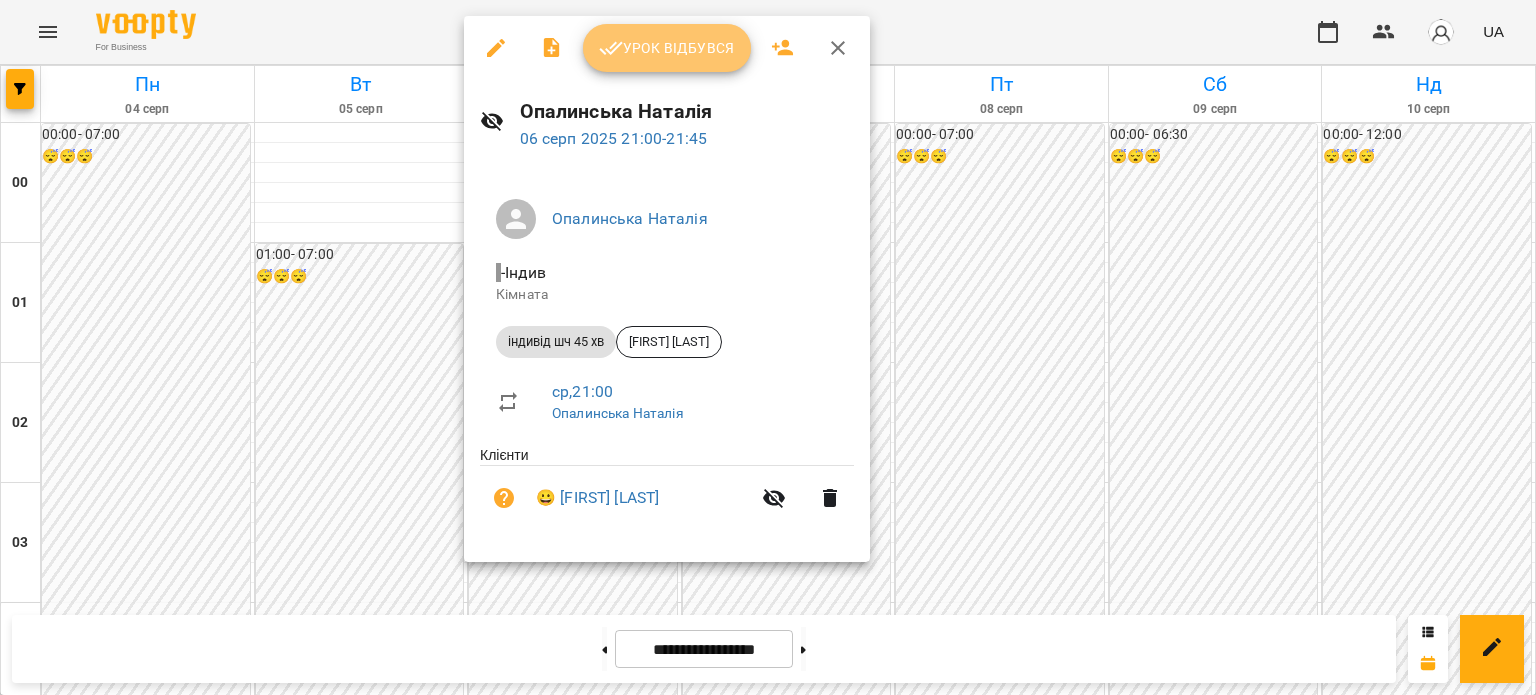 click on "Урок відбувся" at bounding box center [667, 48] 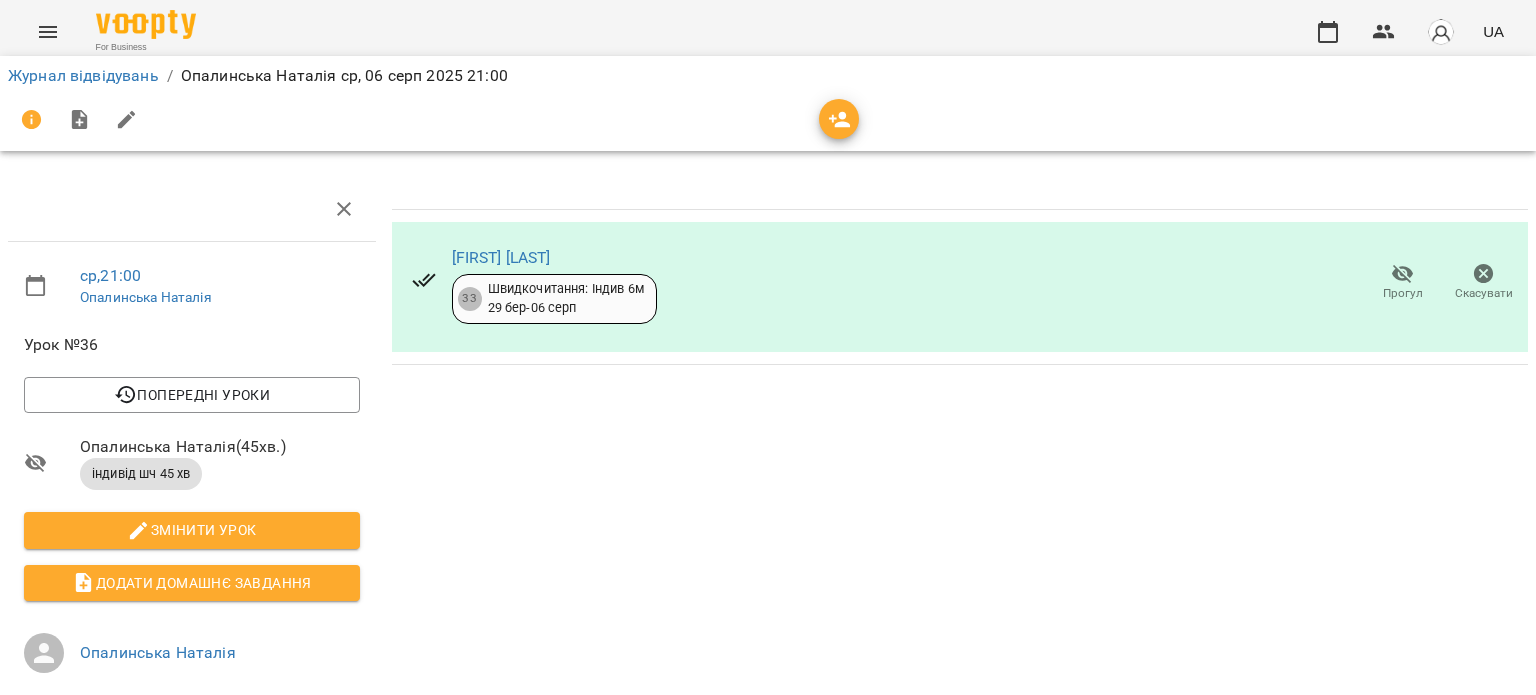 click 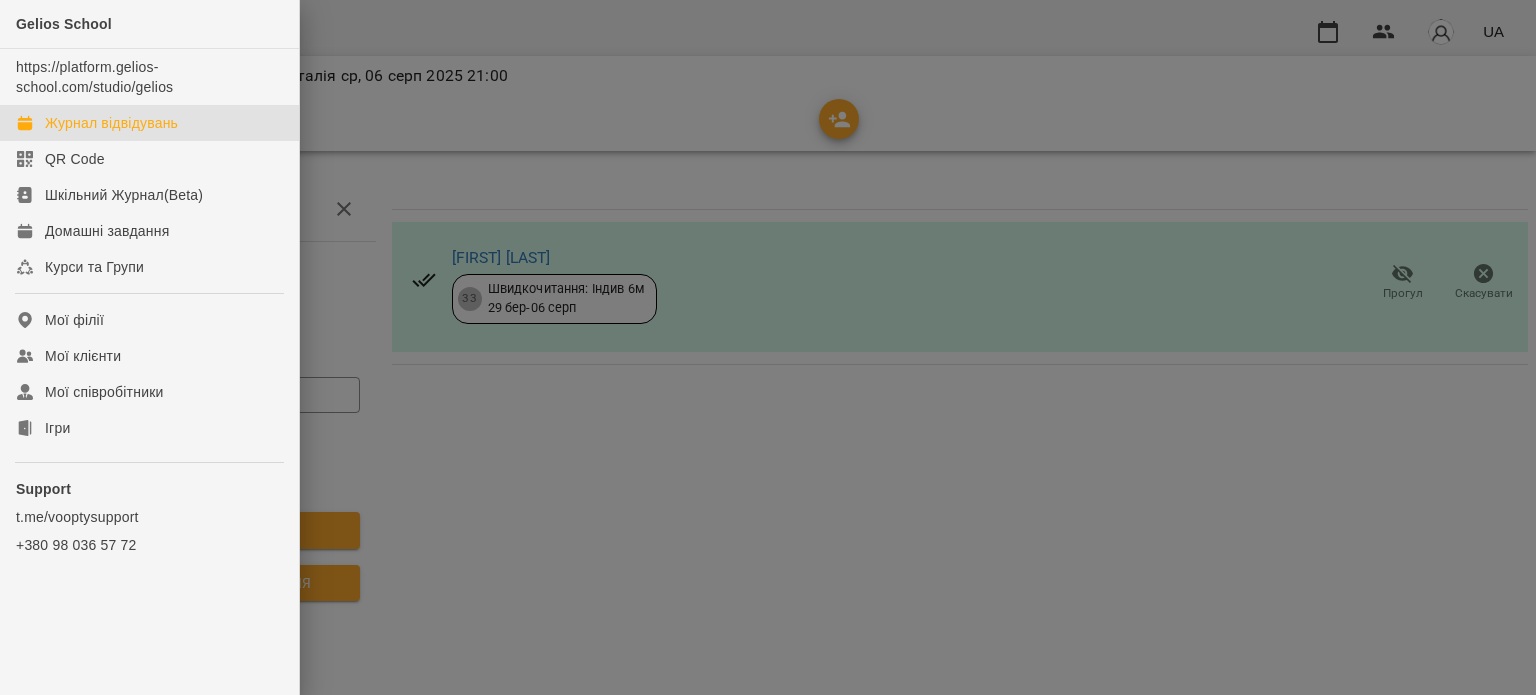 click on "Журнал відвідувань" at bounding box center [111, 123] 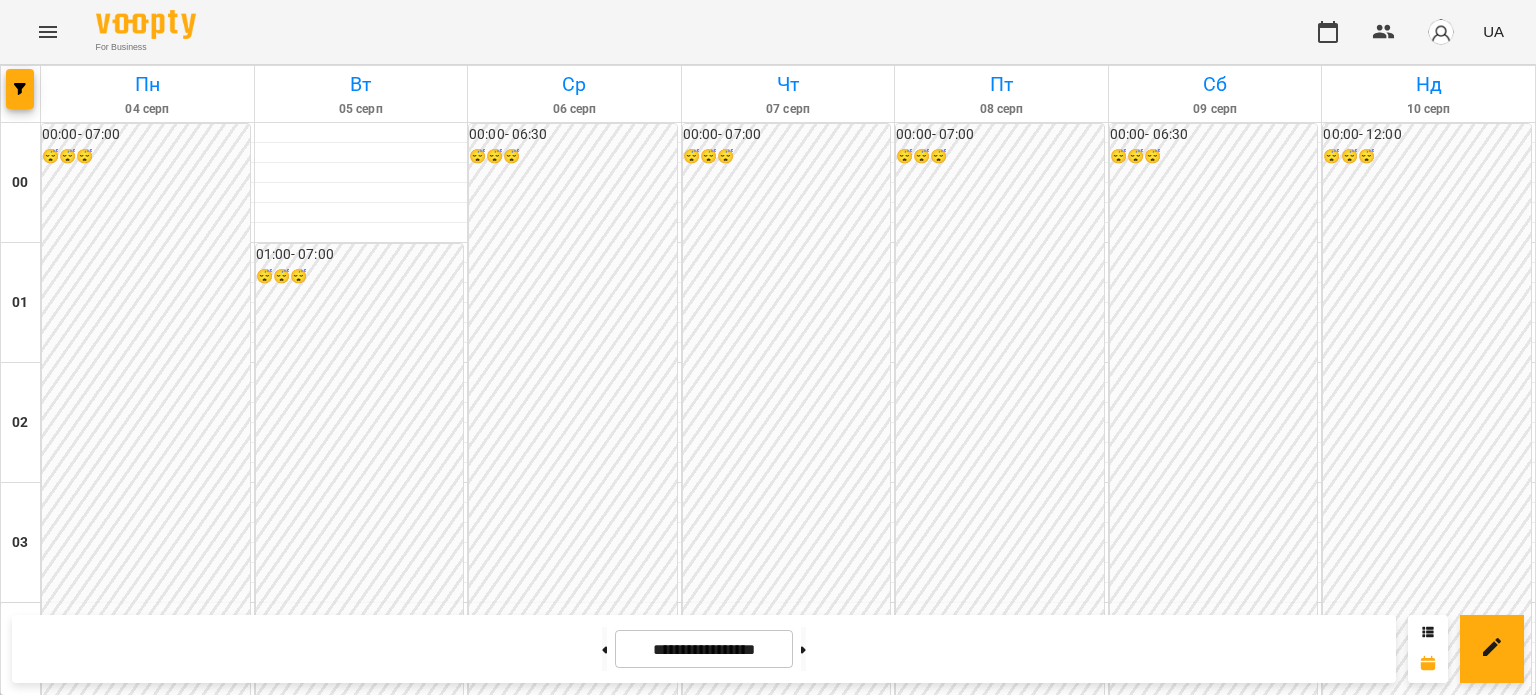 scroll, scrollTop: 1897, scrollLeft: 0, axis: vertical 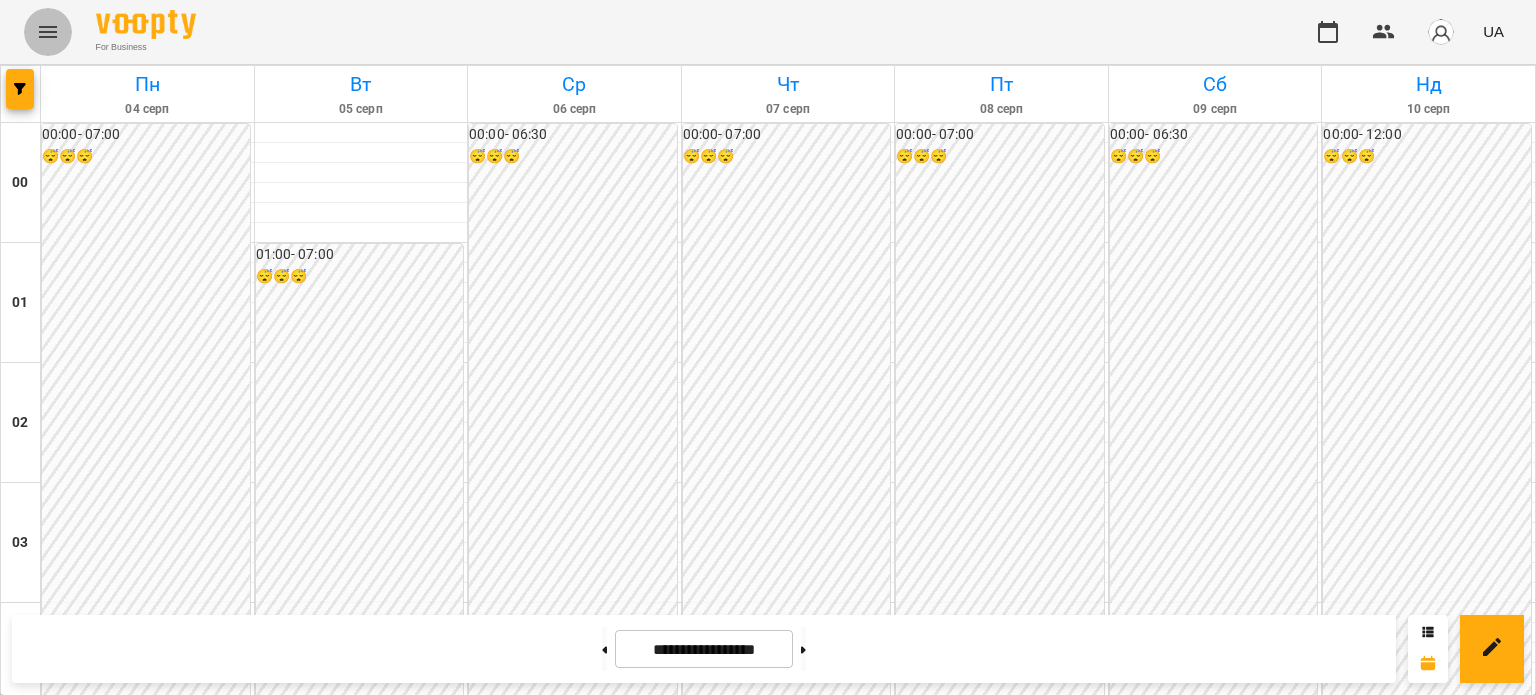 click 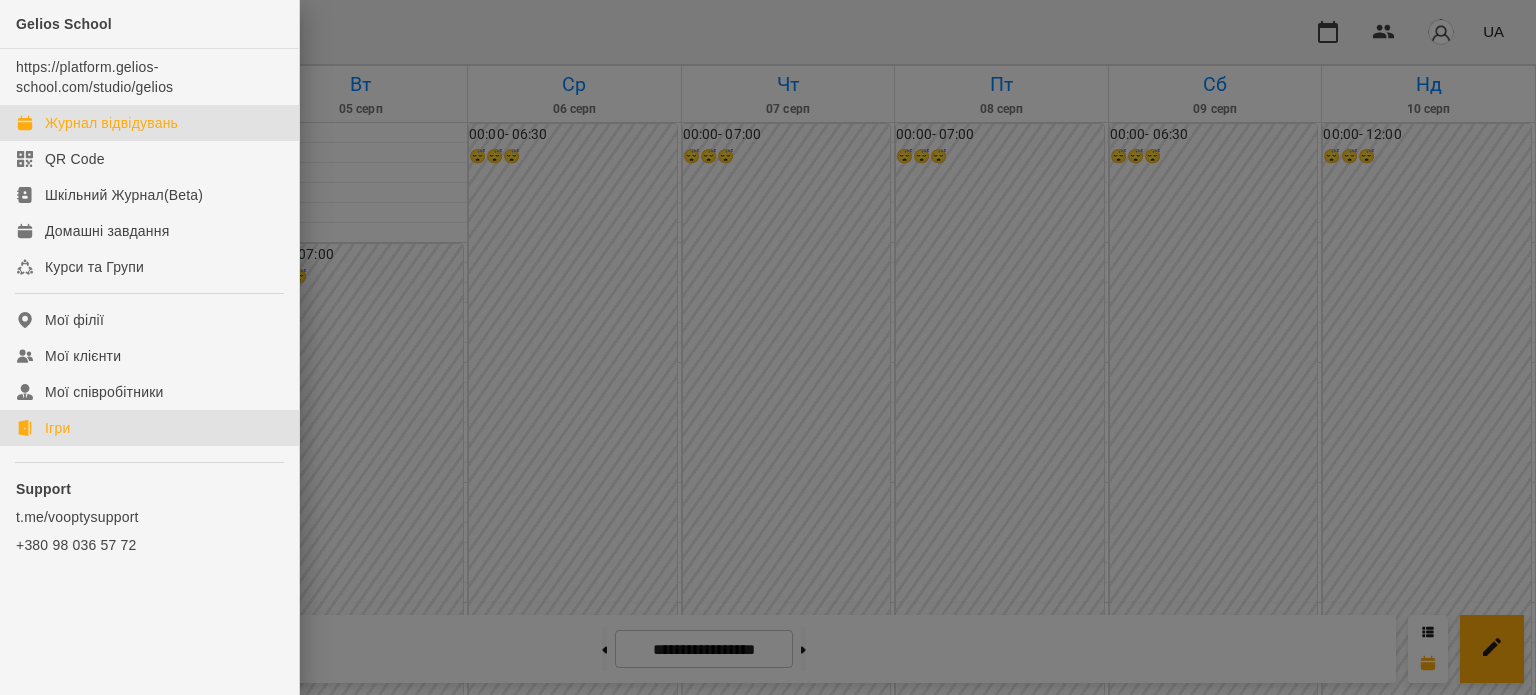 click on "Ігри" at bounding box center (57, 428) 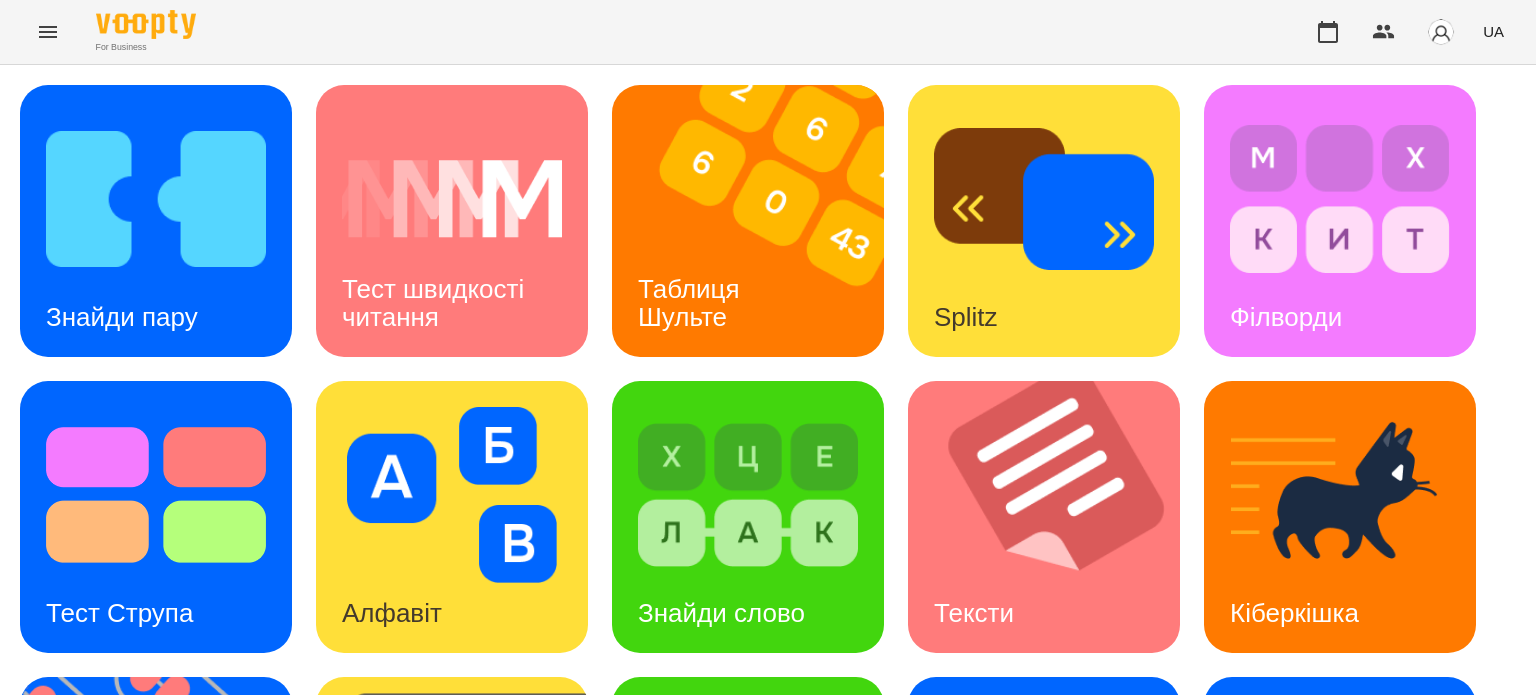 scroll, scrollTop: 569, scrollLeft: 0, axis: vertical 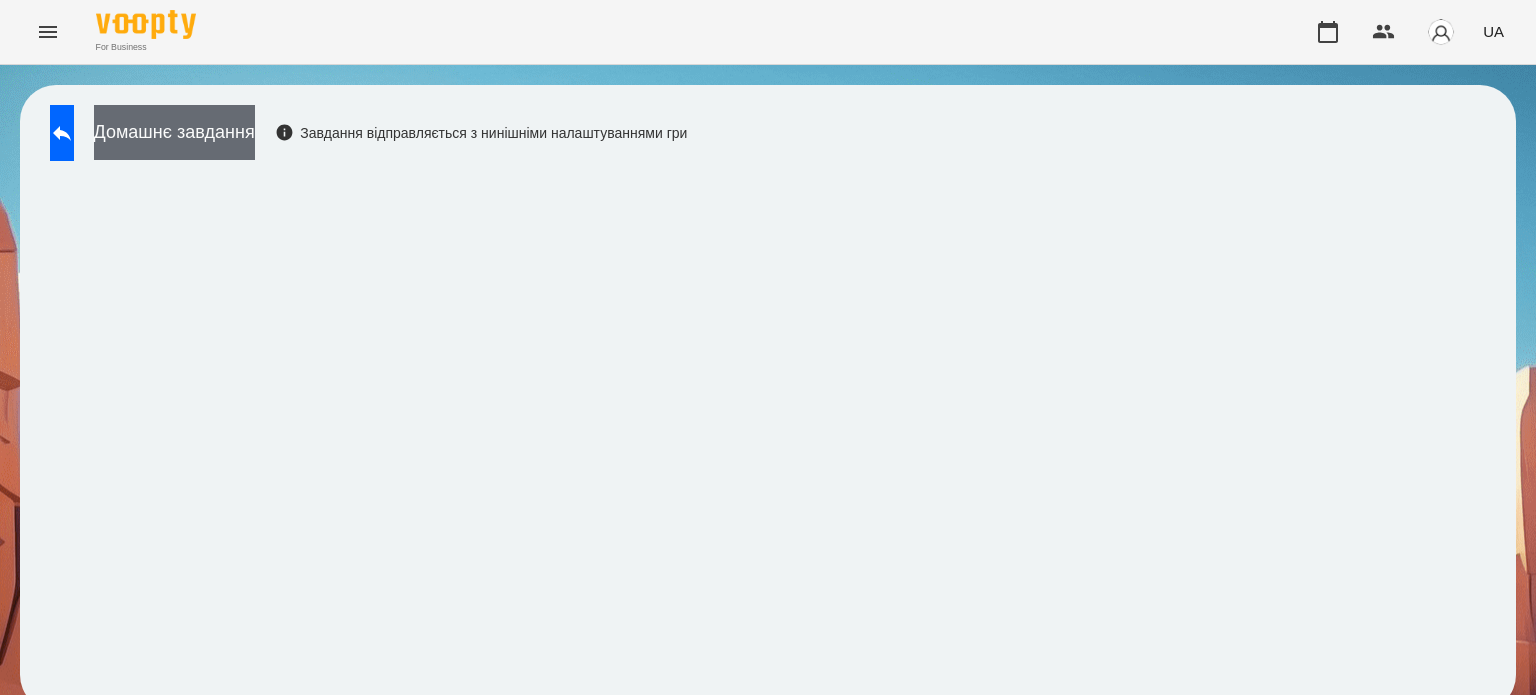 click on "Домашнє завдання" at bounding box center (174, 132) 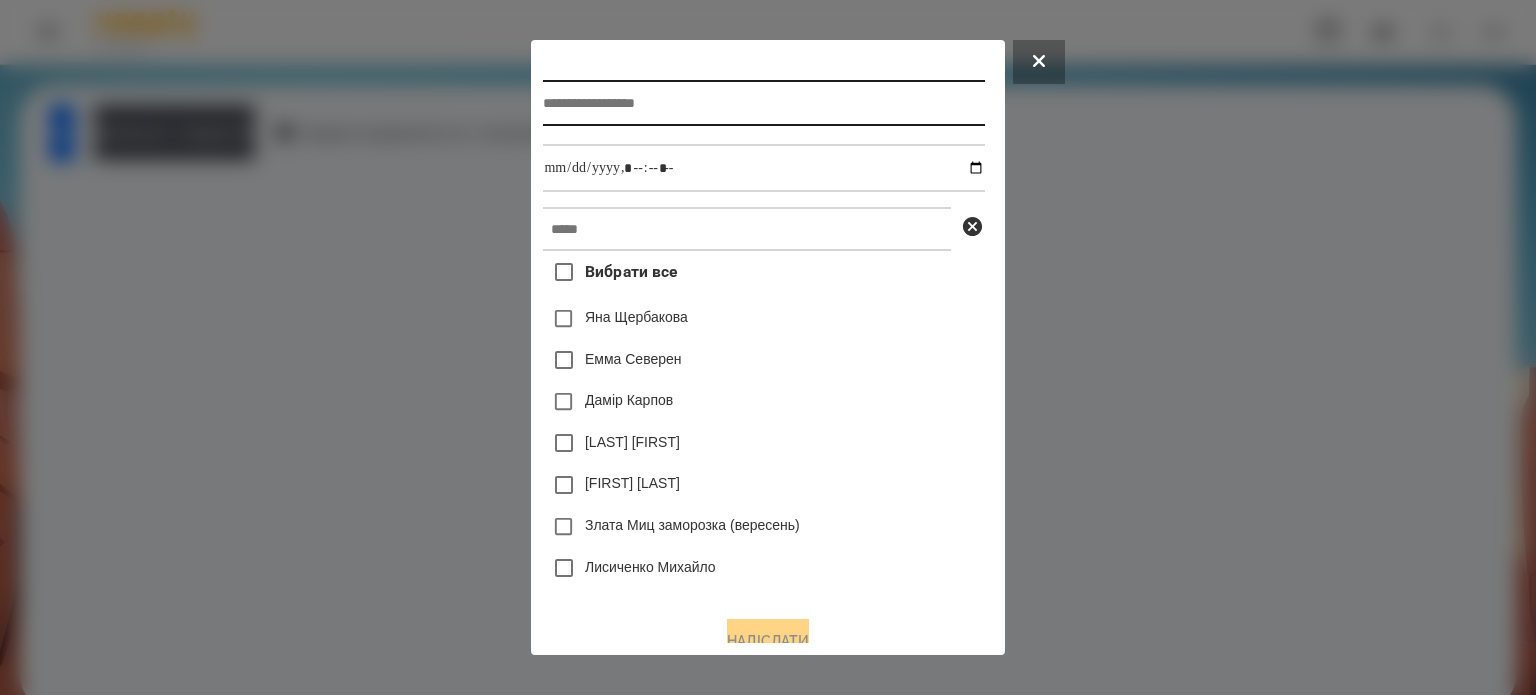 click at bounding box center [763, 103] 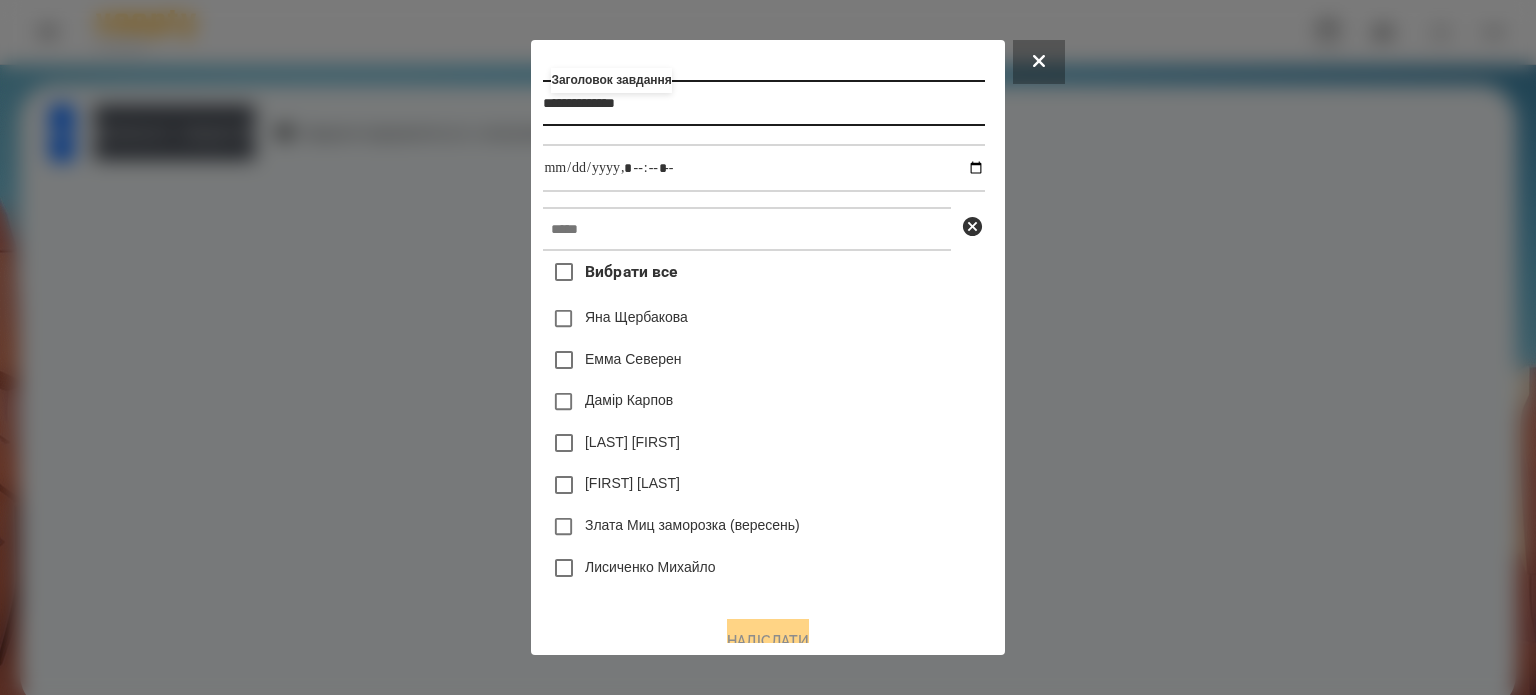 click on "**********" at bounding box center (763, 103) 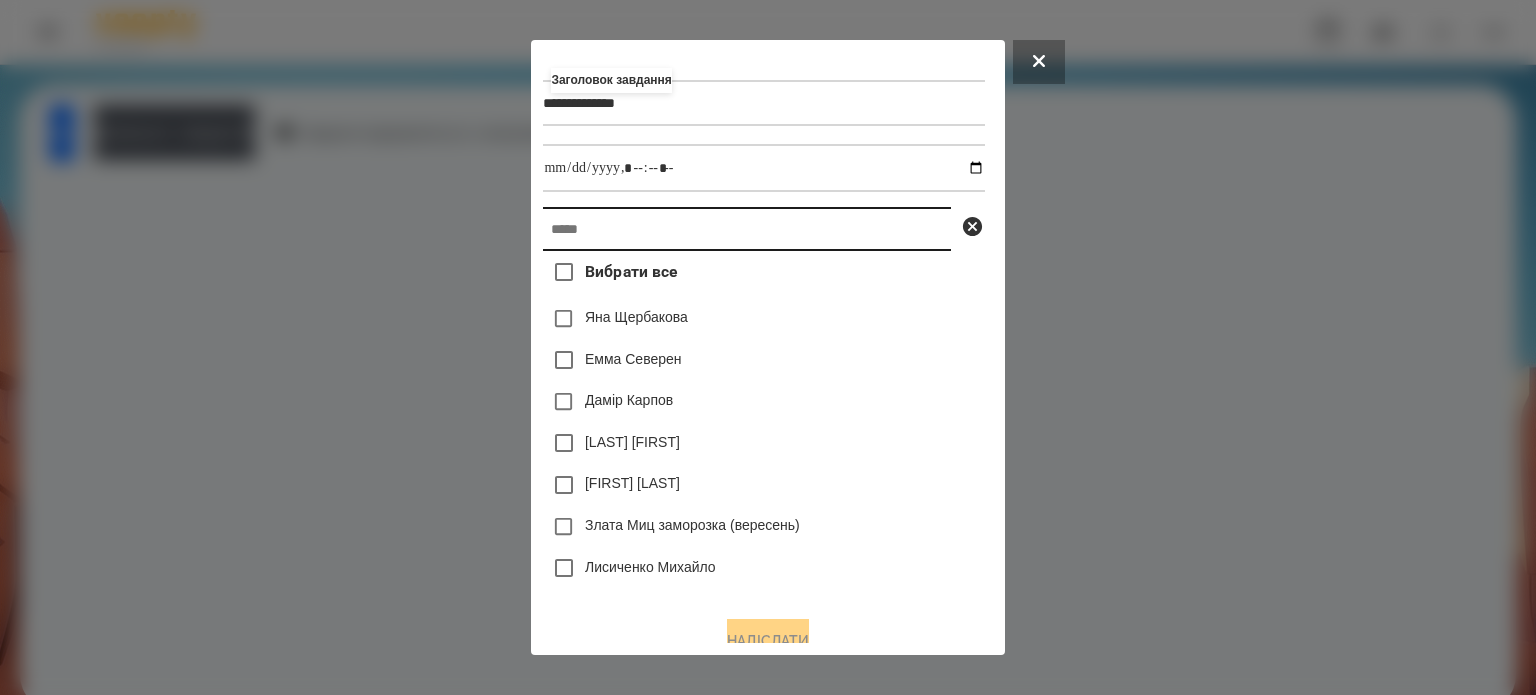click at bounding box center [747, 229] 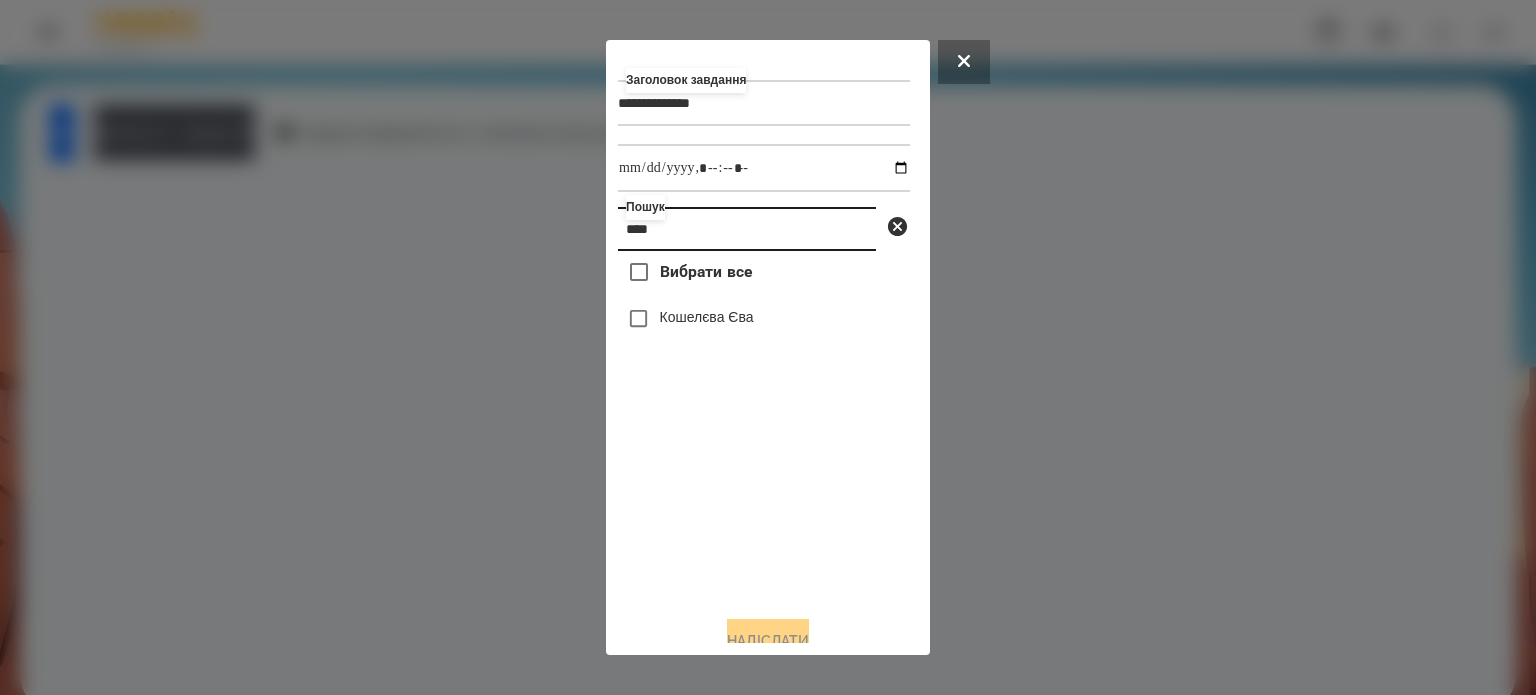 type on "****" 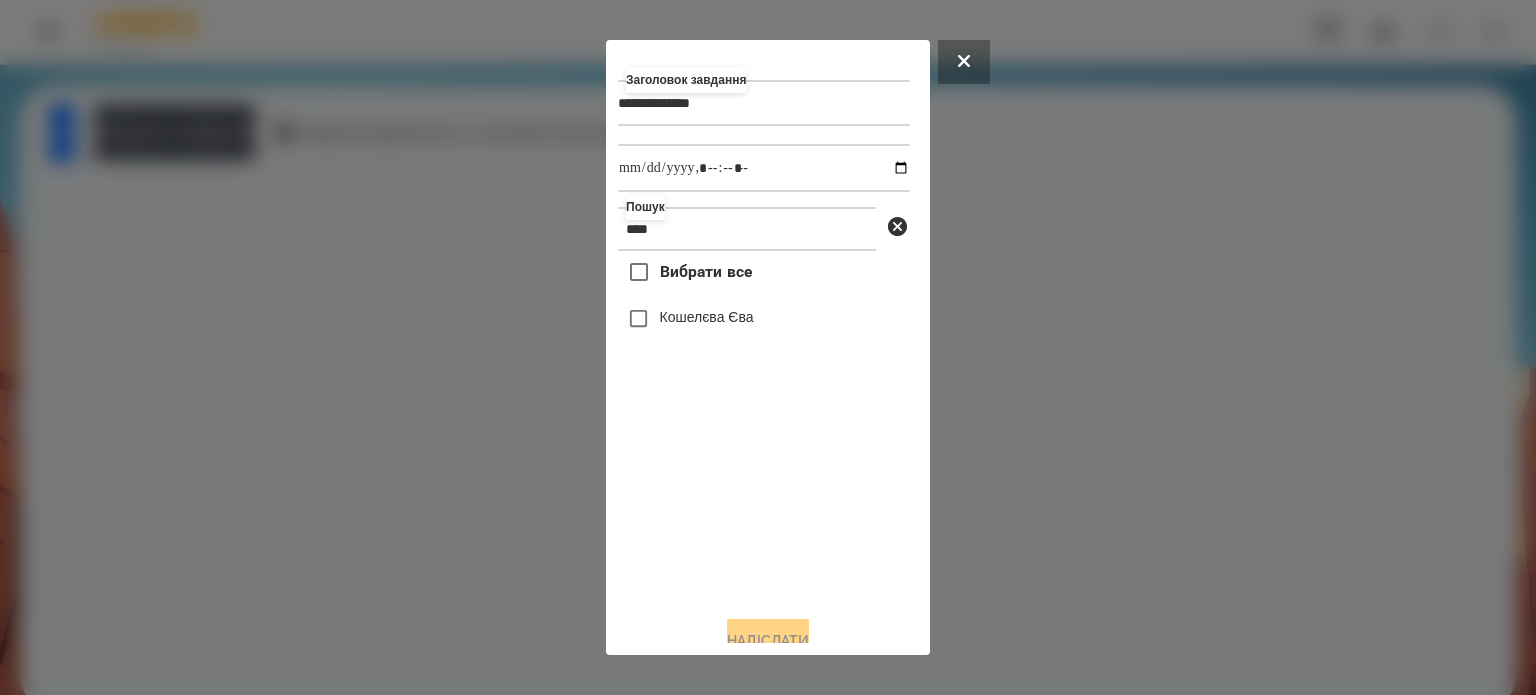 click on "Кошелєва Єва" at bounding box center (707, 317) 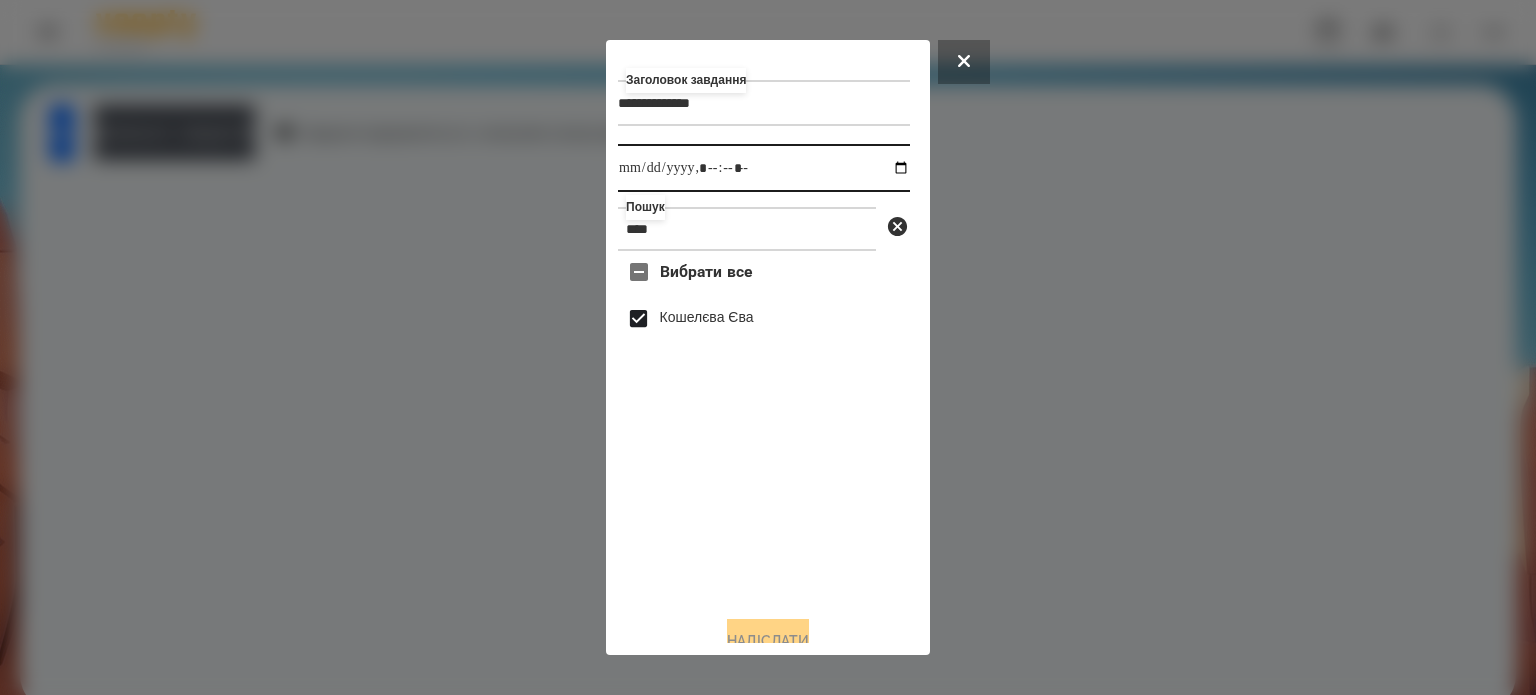 click at bounding box center [764, 168] 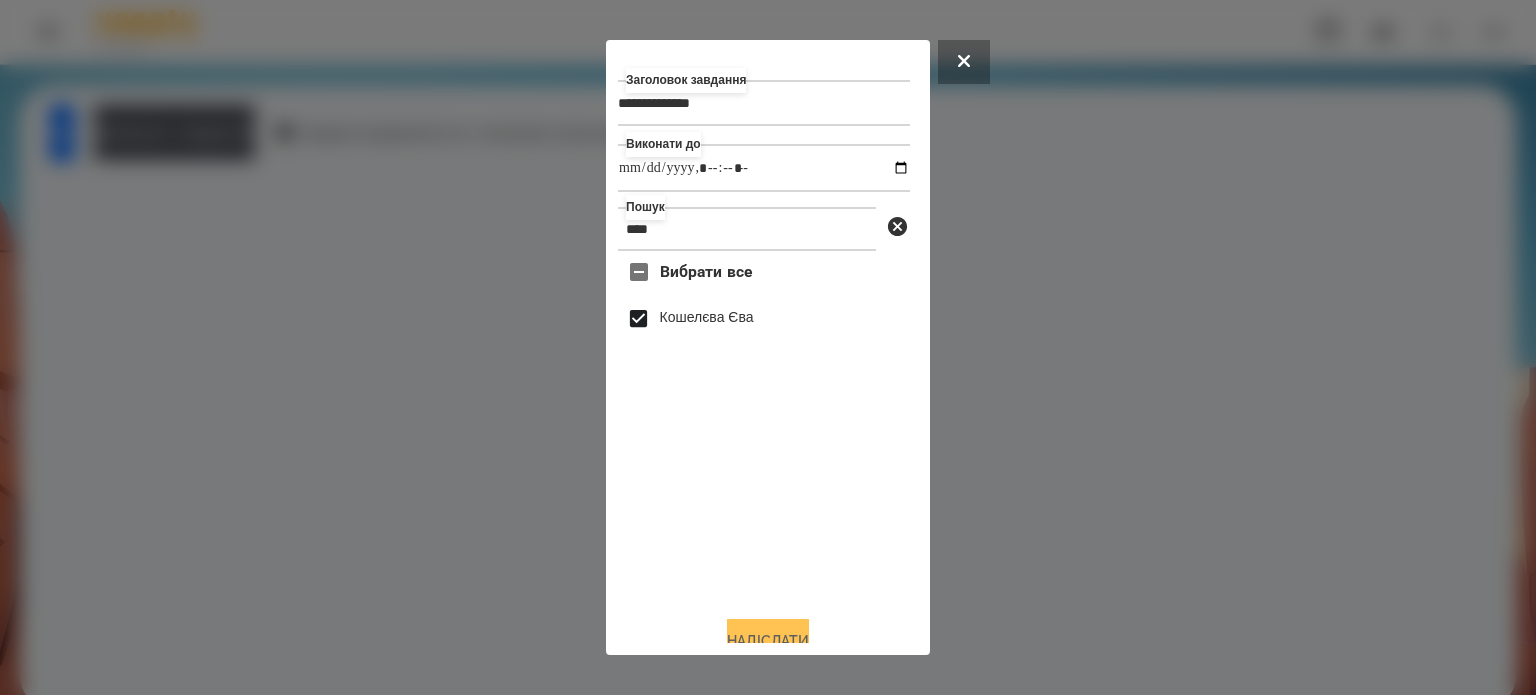 type on "**********" 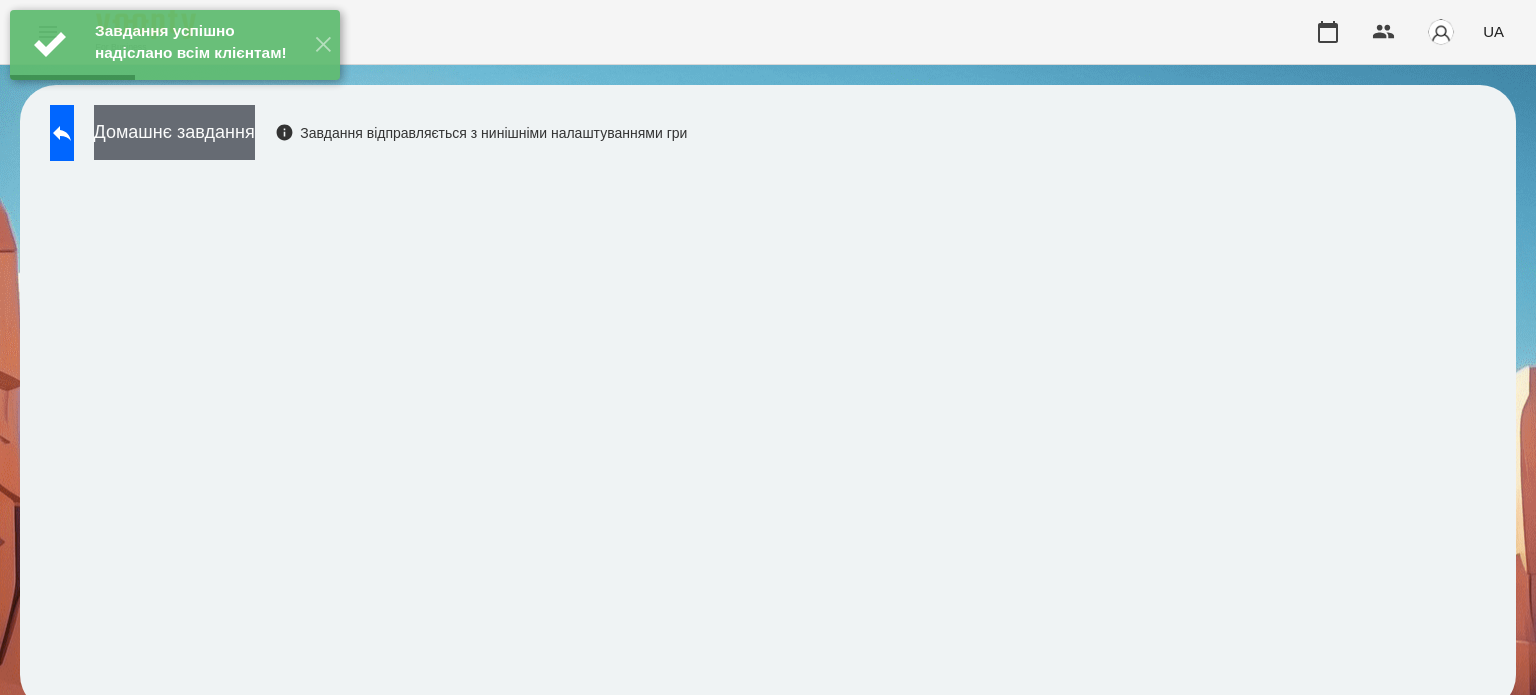click on "Домашнє завдання" at bounding box center [174, 132] 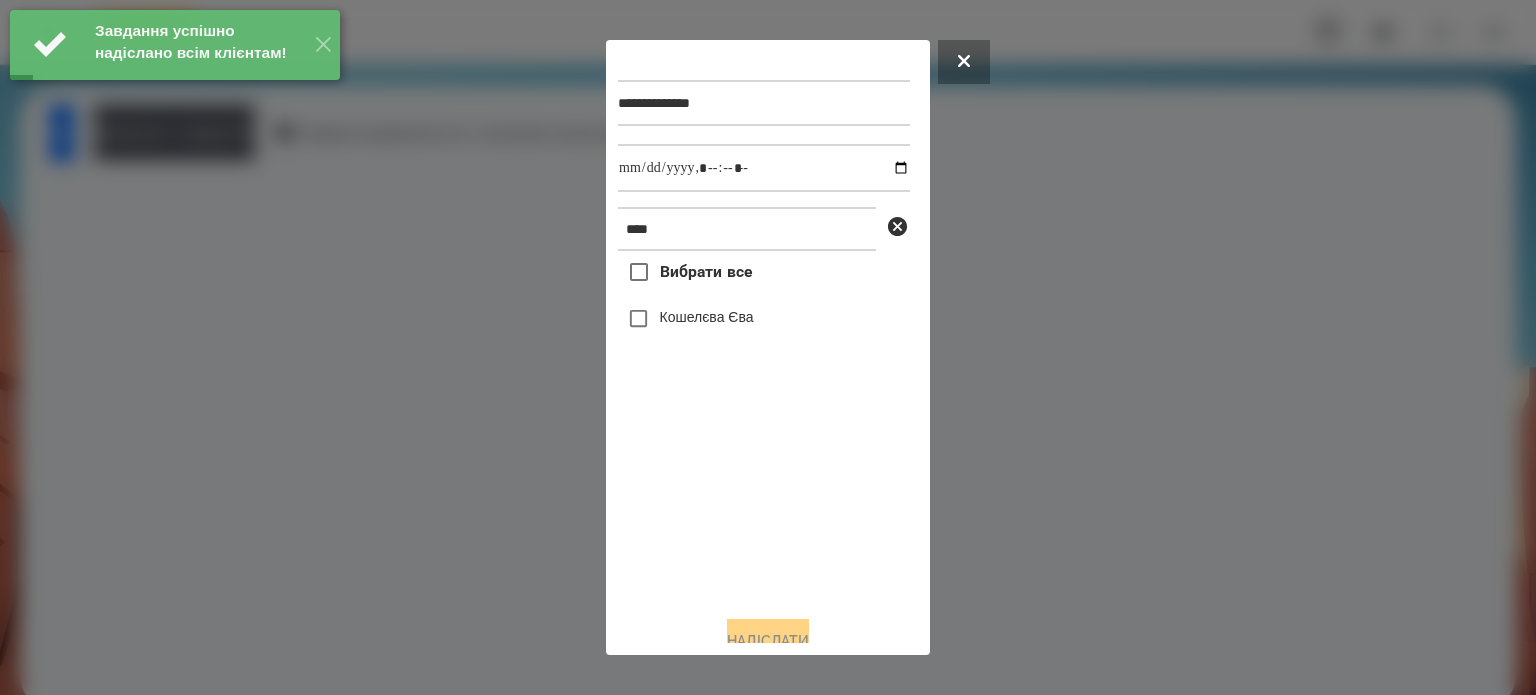 click on "Кошелєва Єва" at bounding box center (707, 317) 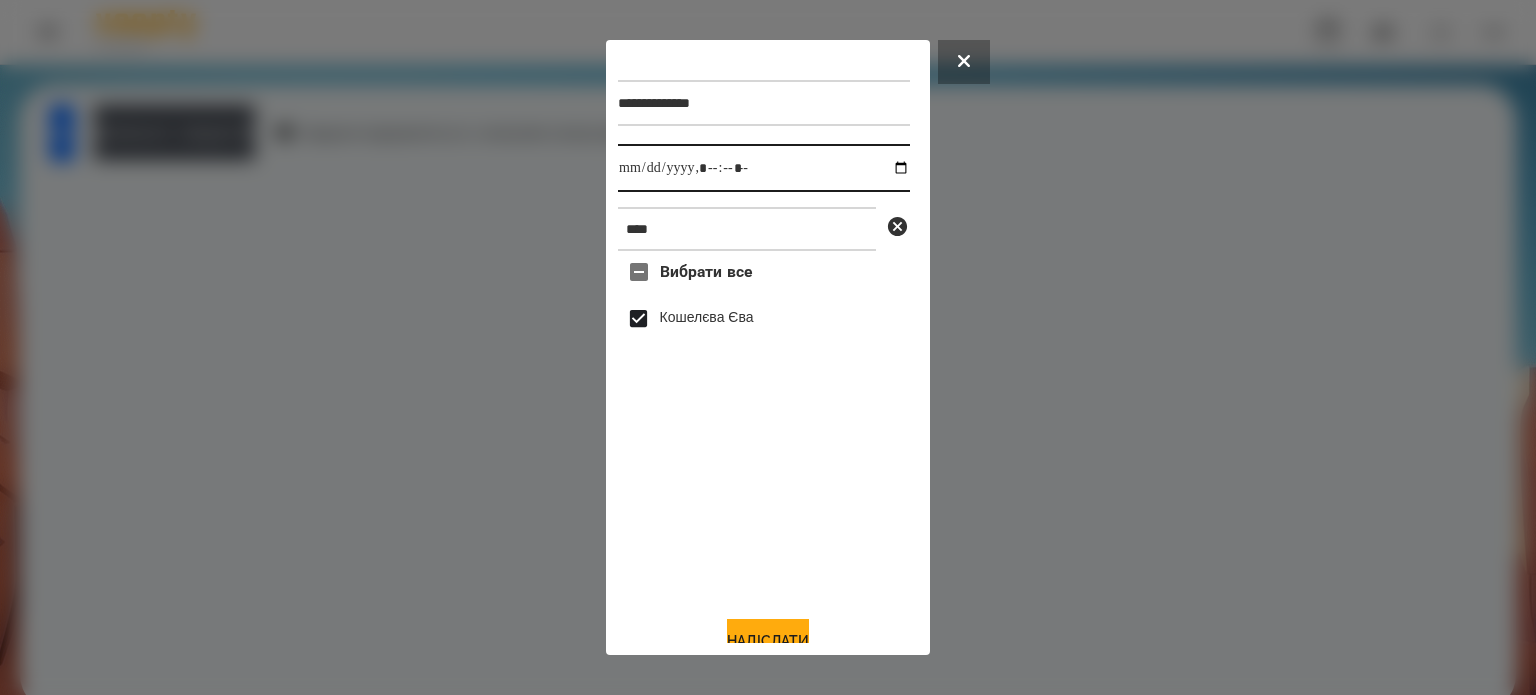 click at bounding box center [764, 168] 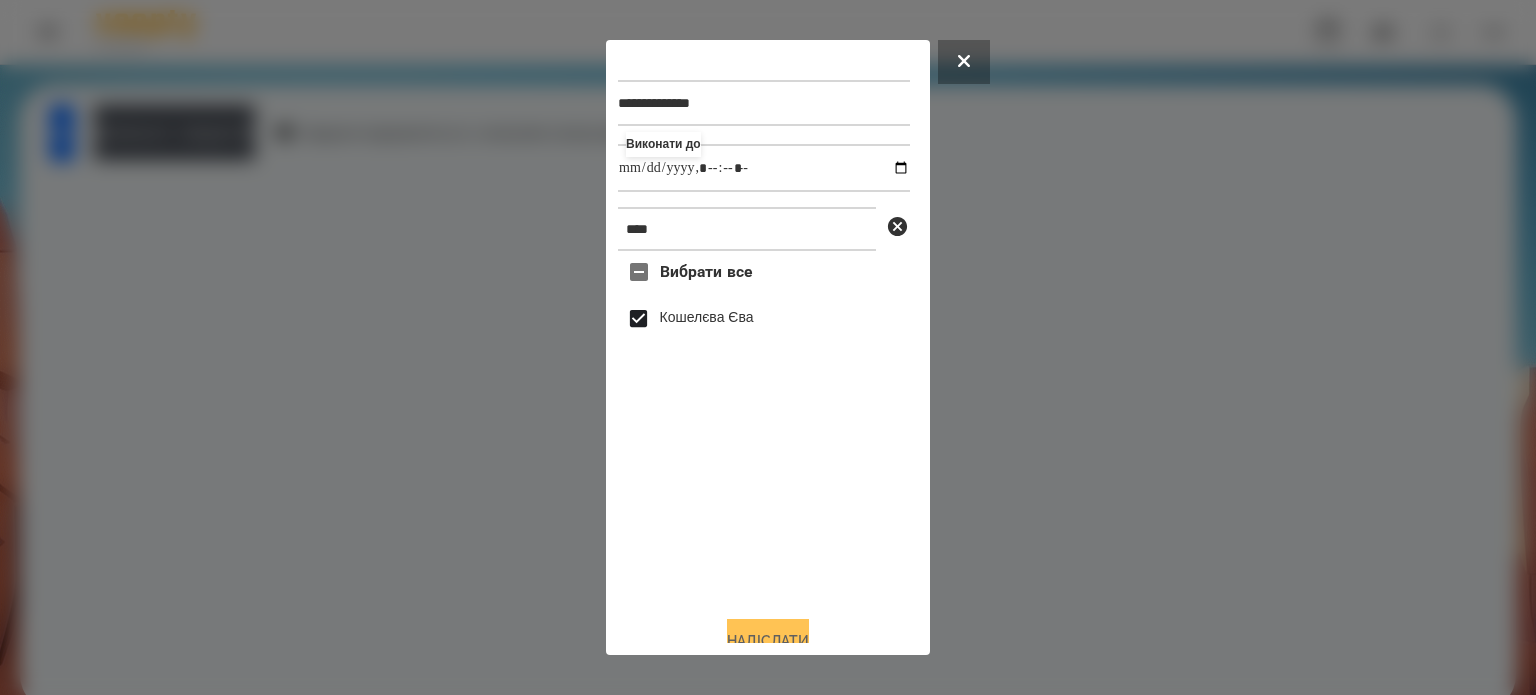 type on "**********" 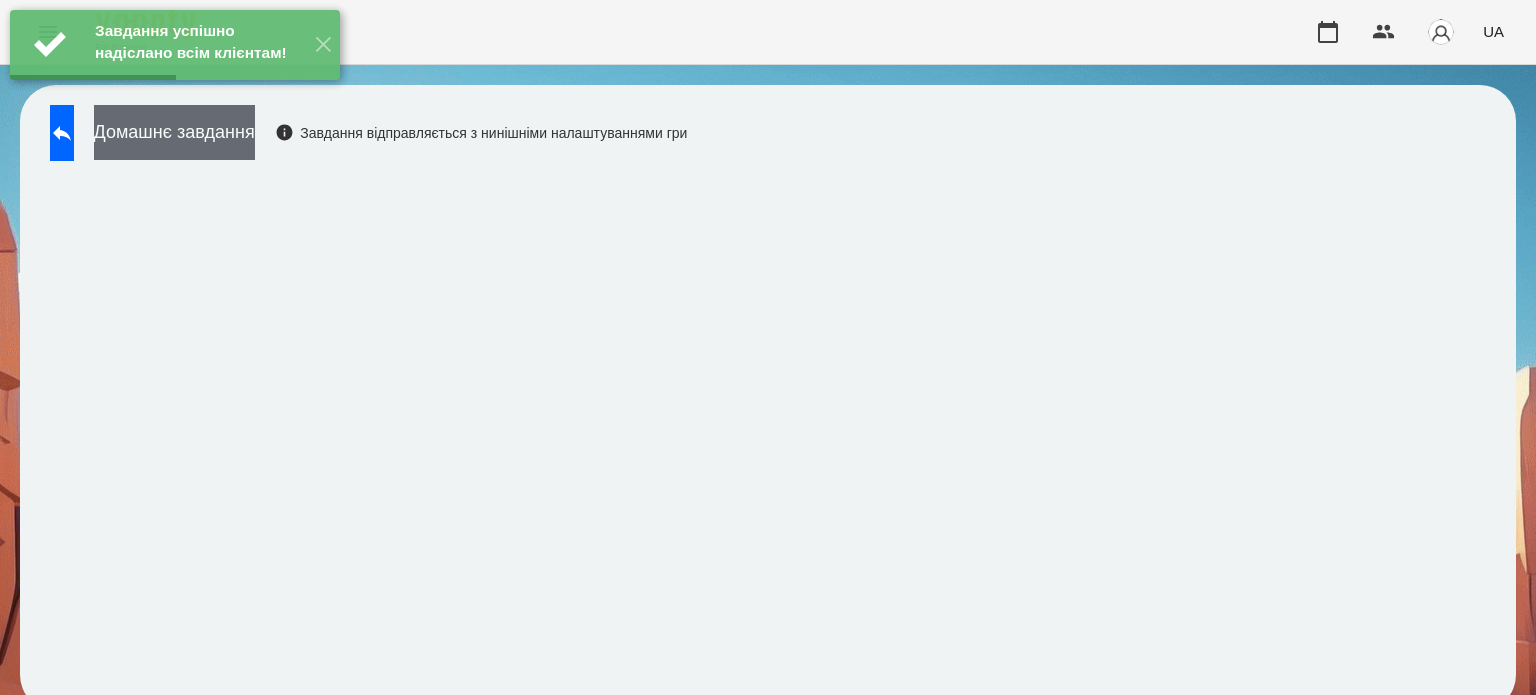 click on "Домашнє завдання" at bounding box center [174, 132] 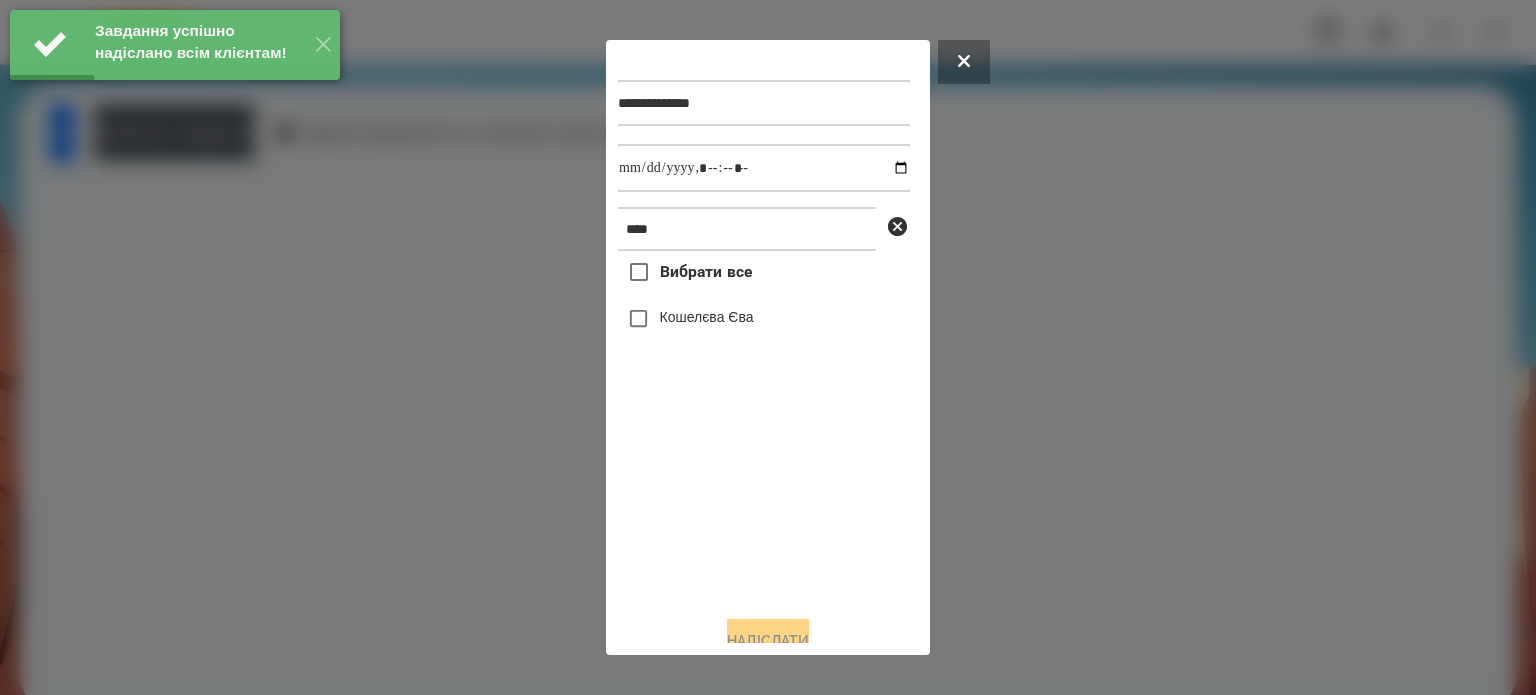 click on "Кошелєва Єва" at bounding box center [707, 317] 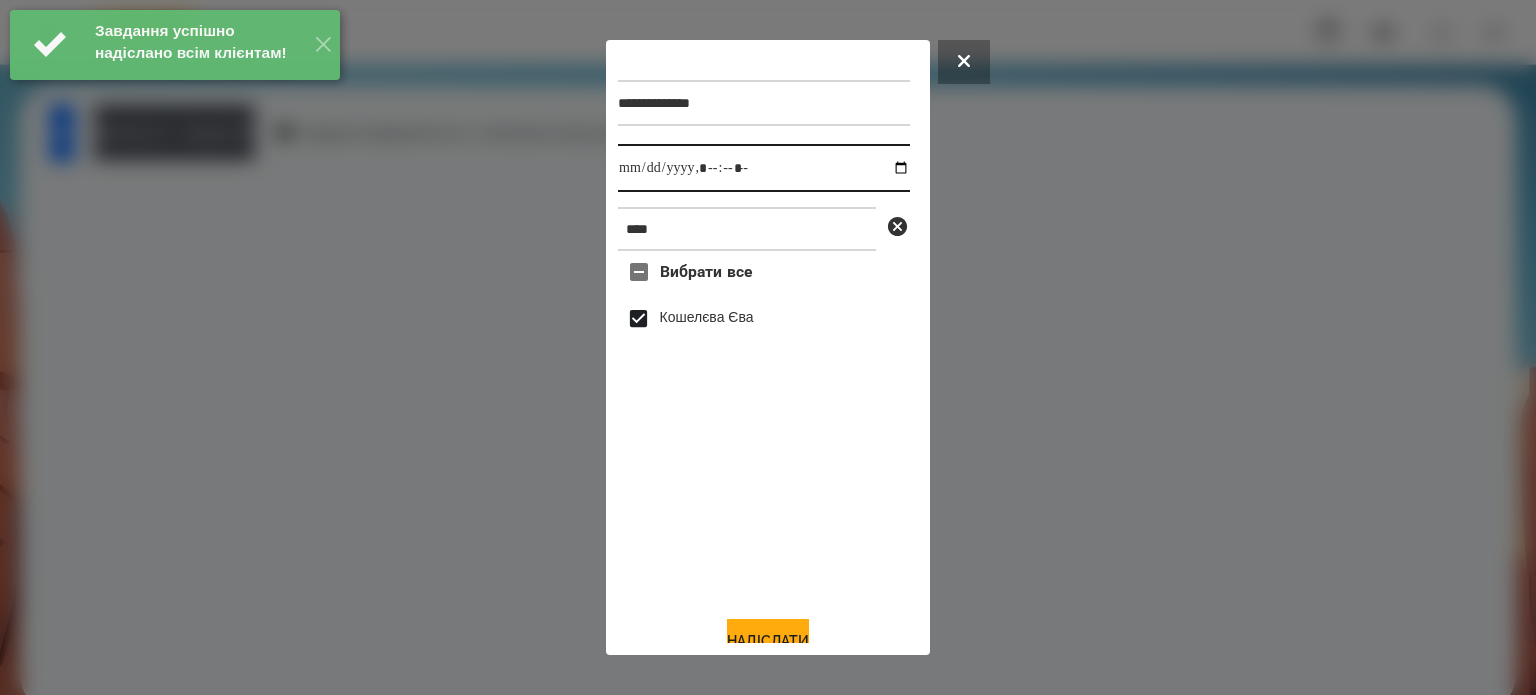click at bounding box center [764, 168] 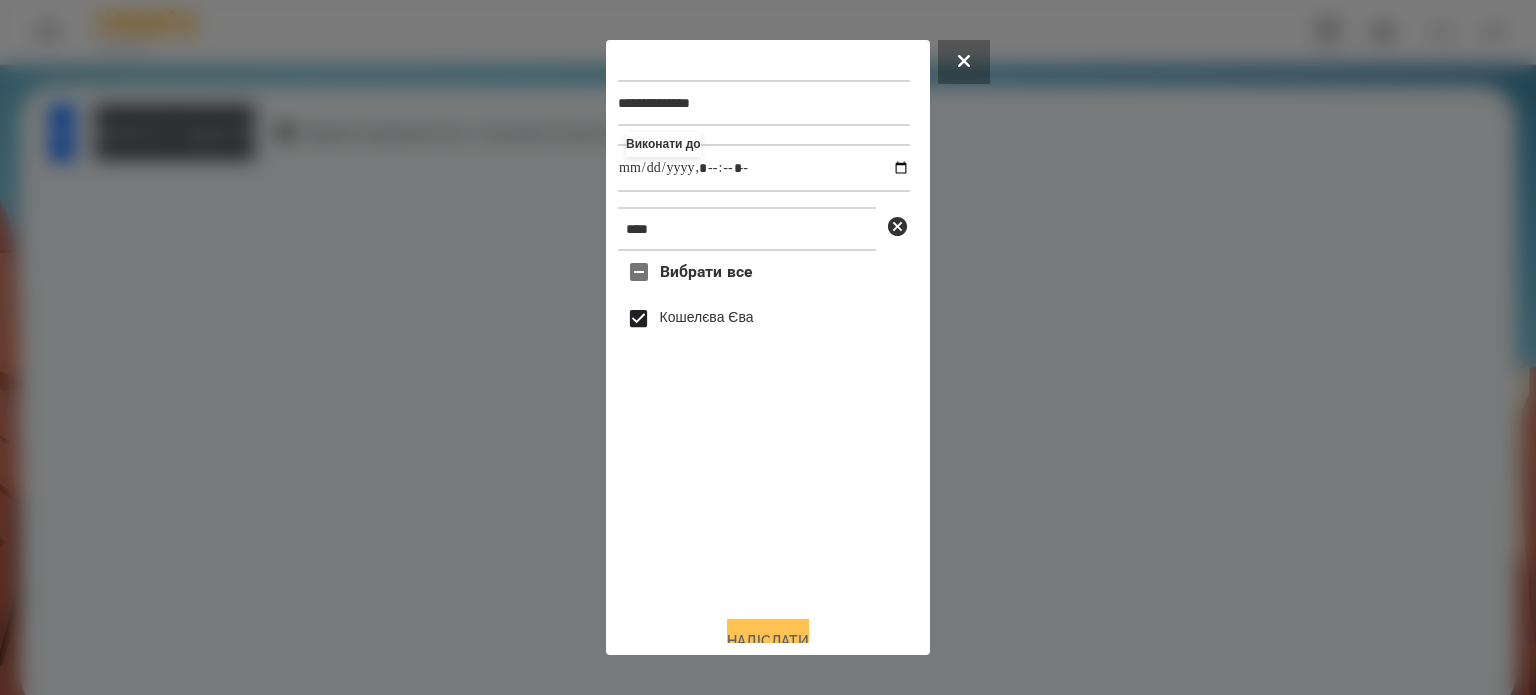 type on "**********" 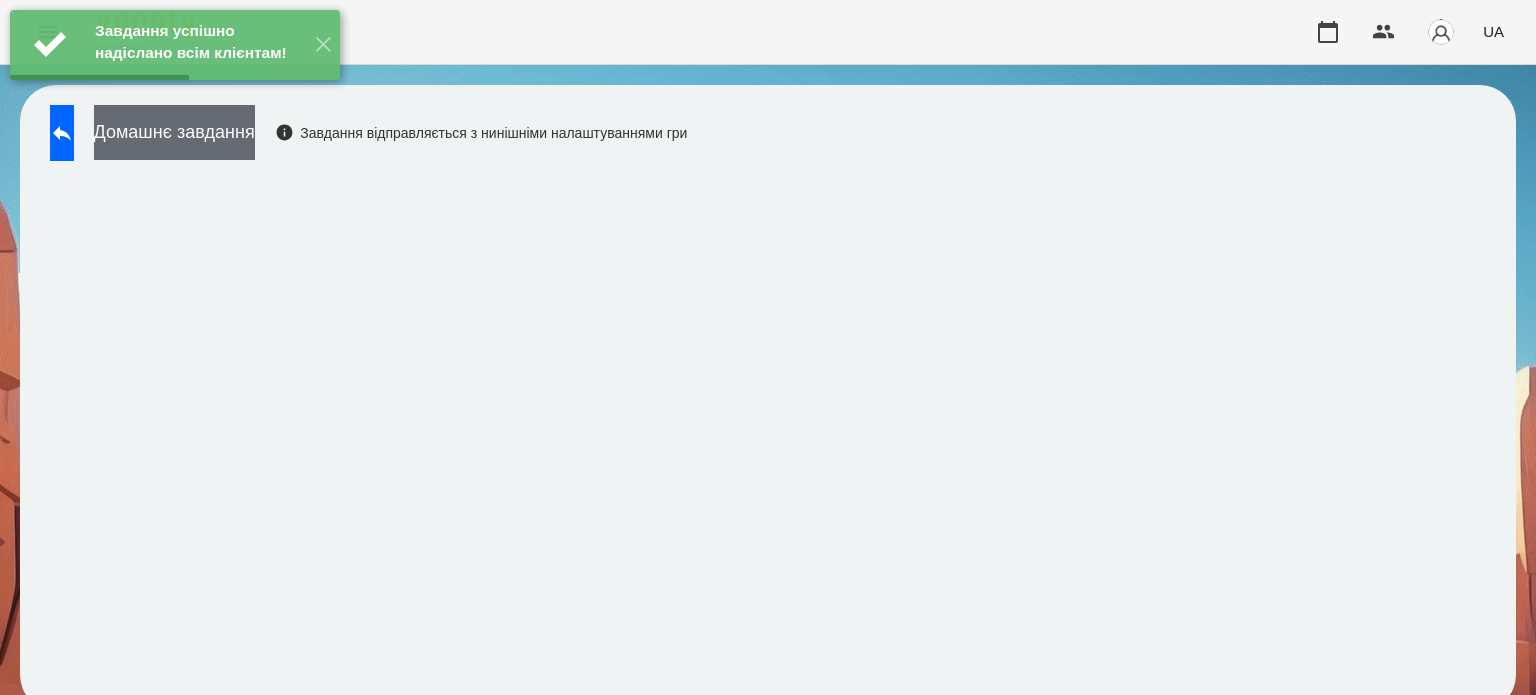 click on "Домашнє завдання" at bounding box center (174, 132) 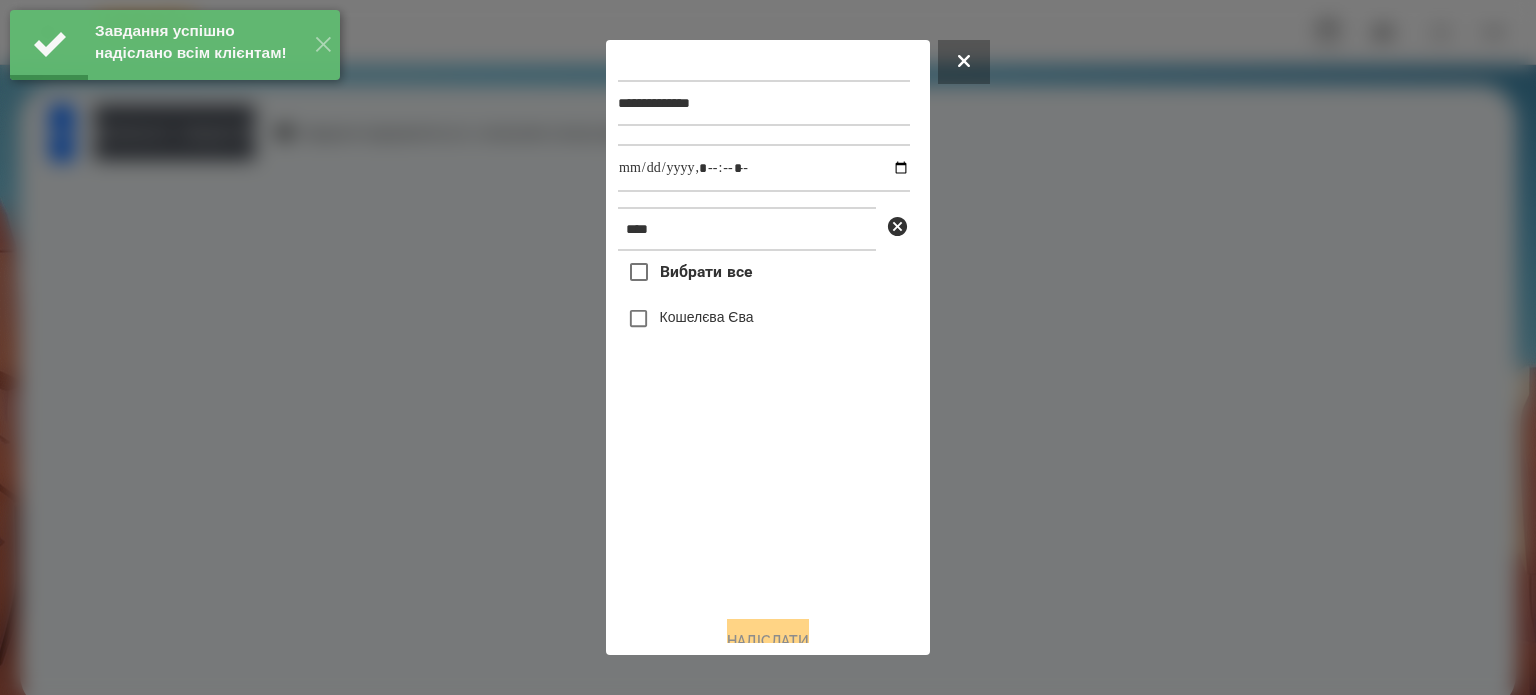 click on "Кошелєва Єва" at bounding box center [707, 317] 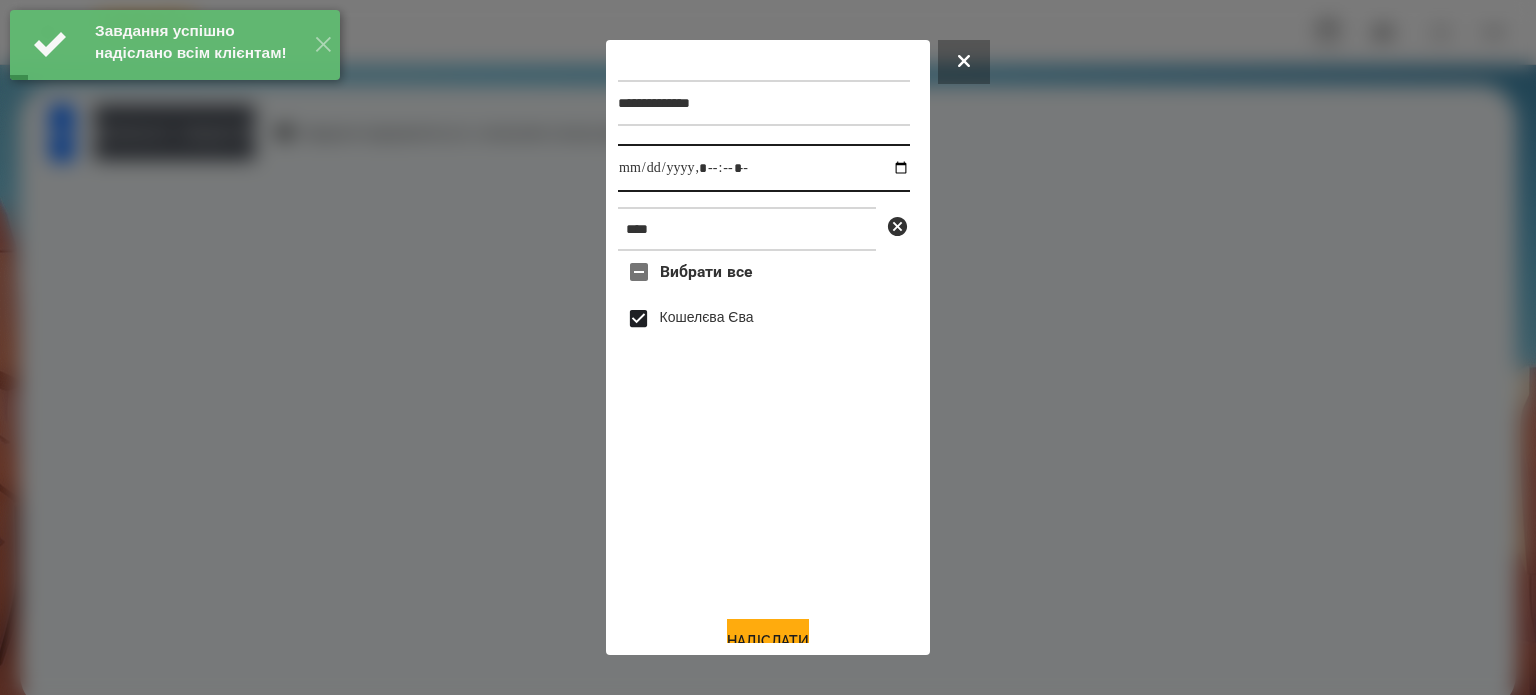 click at bounding box center (764, 168) 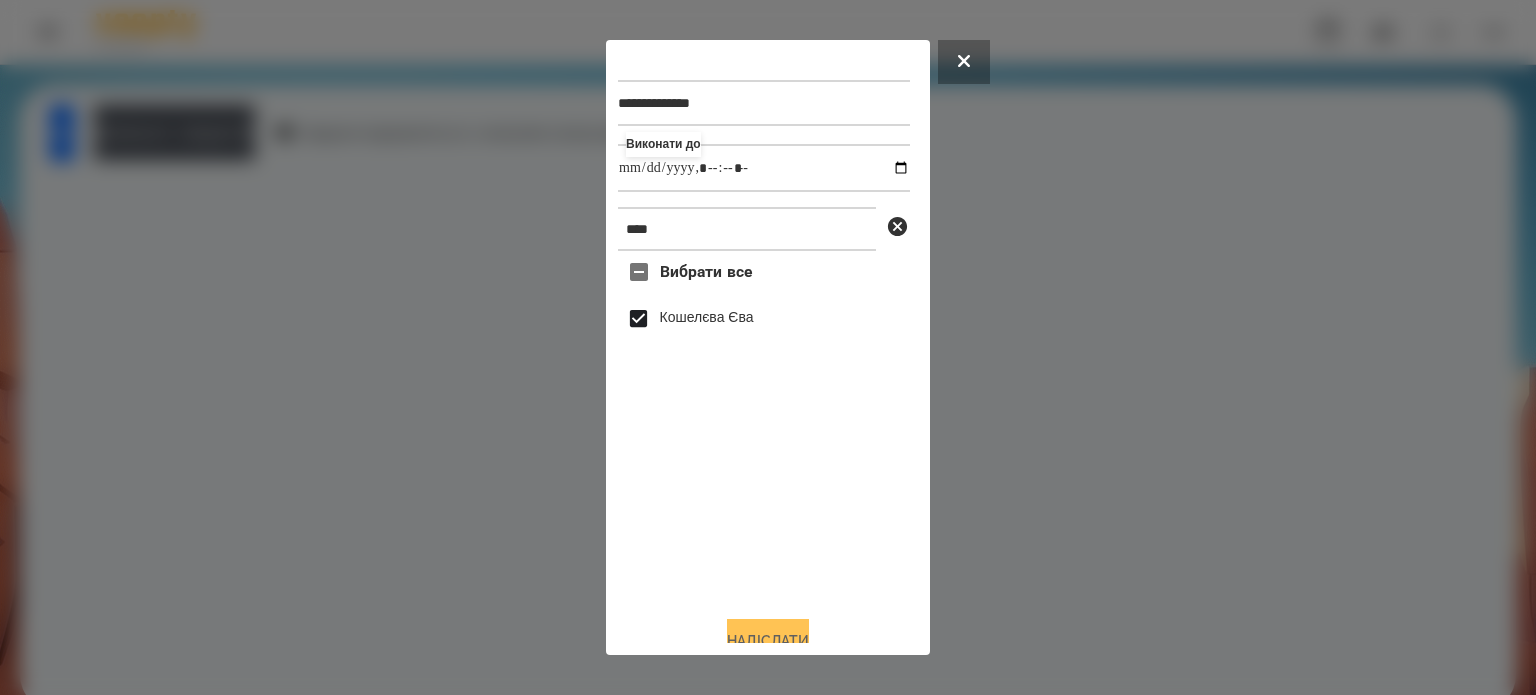 type on "**********" 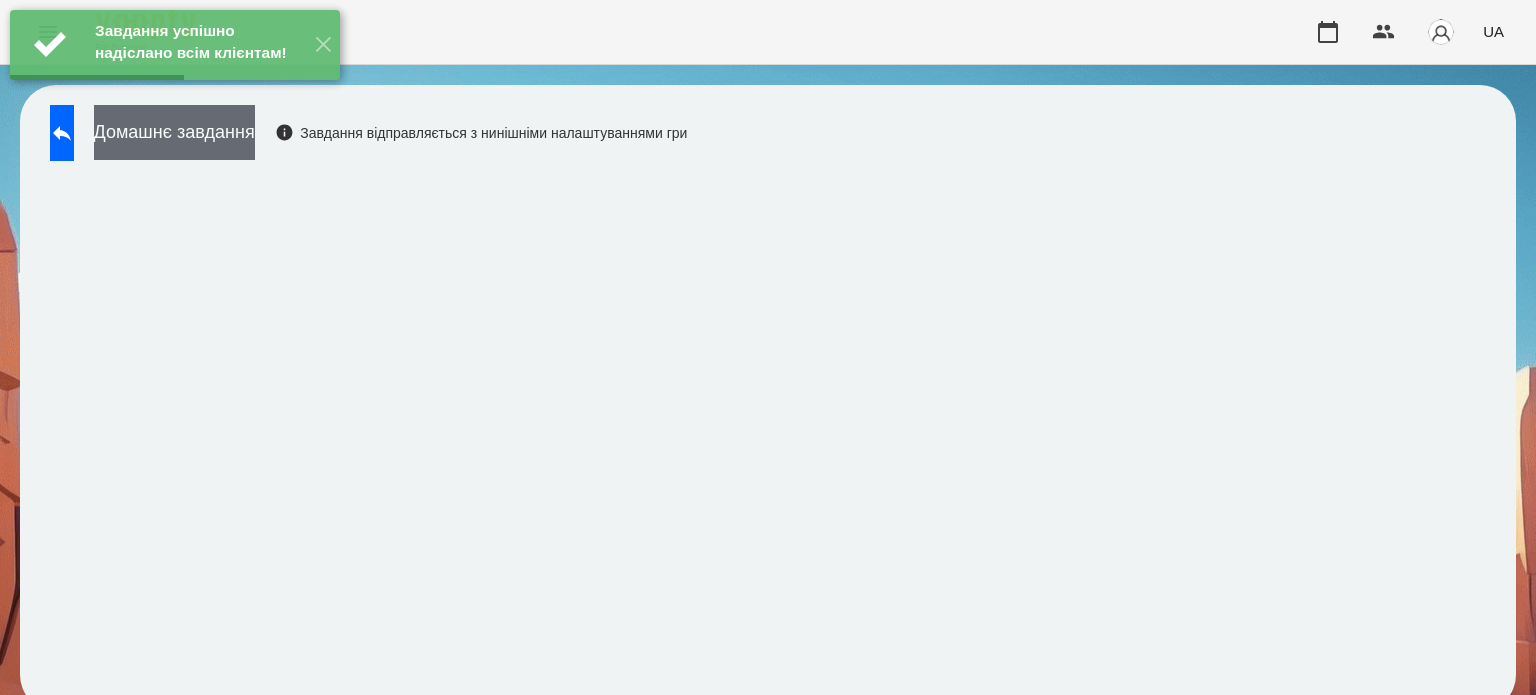 click on "Домашнє завдання" at bounding box center (174, 132) 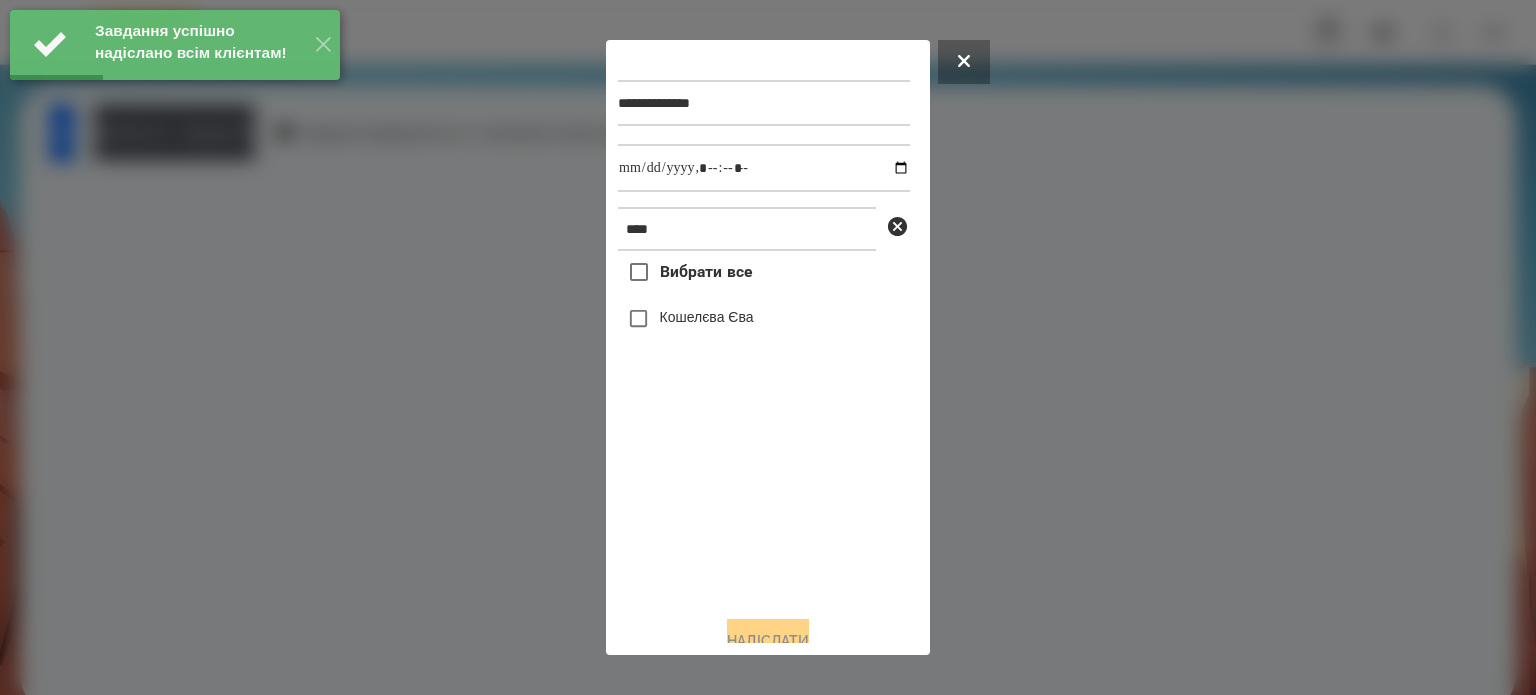 click on "Кошелєва Єва" at bounding box center (707, 317) 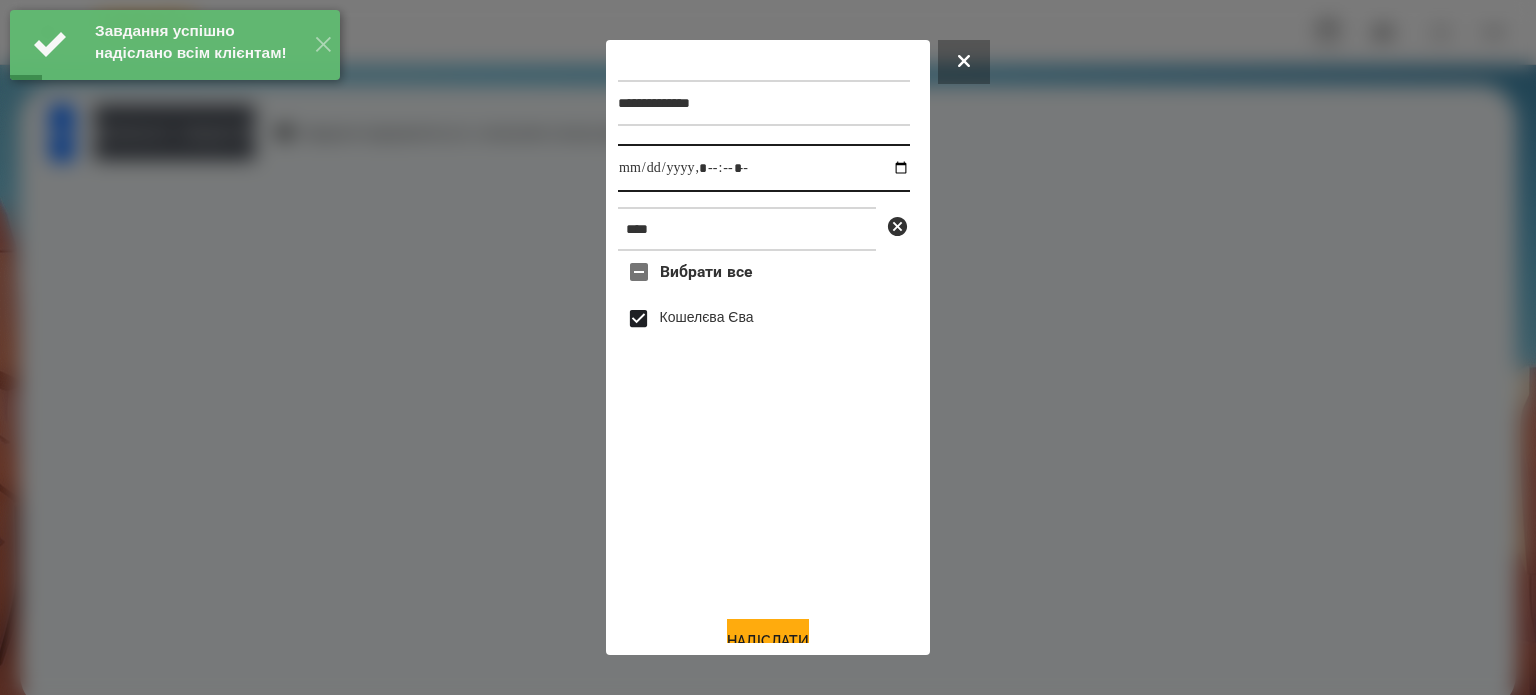 click at bounding box center (764, 168) 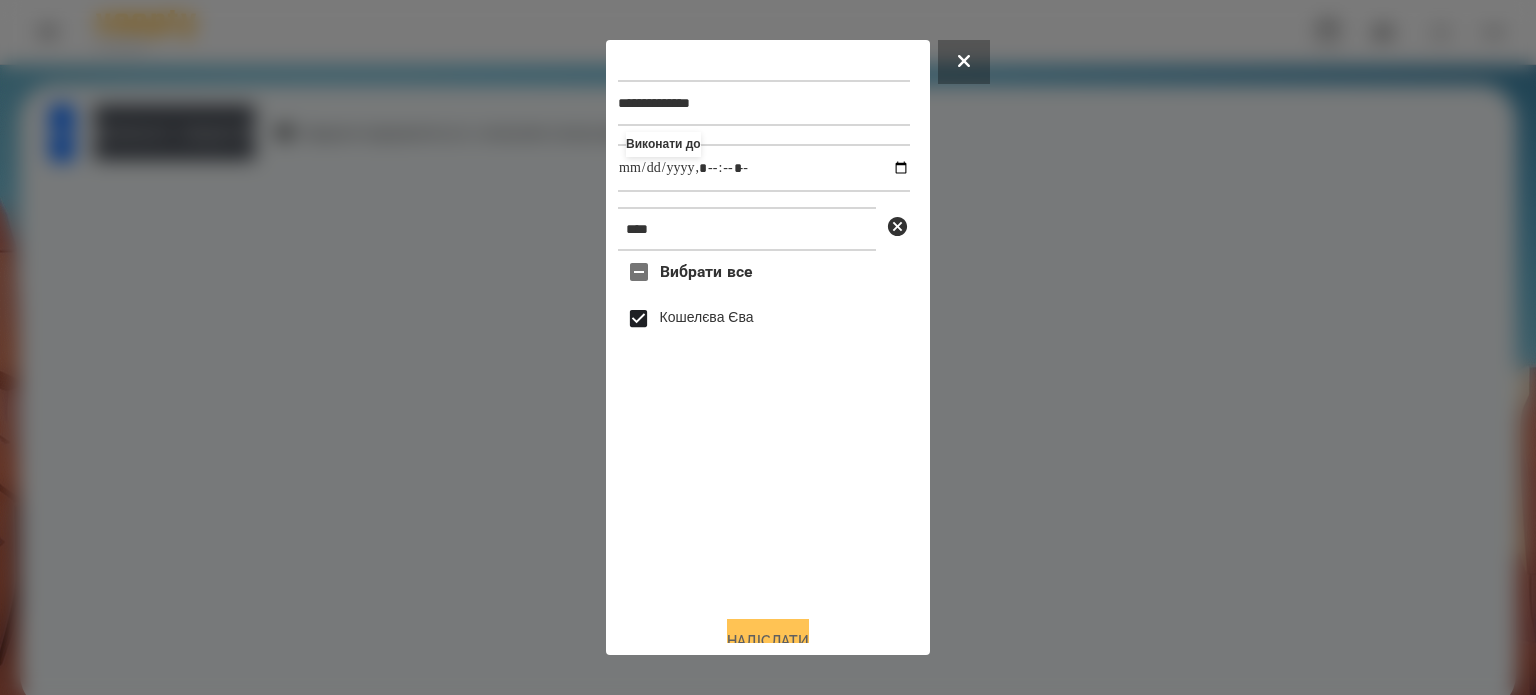 type on "**********" 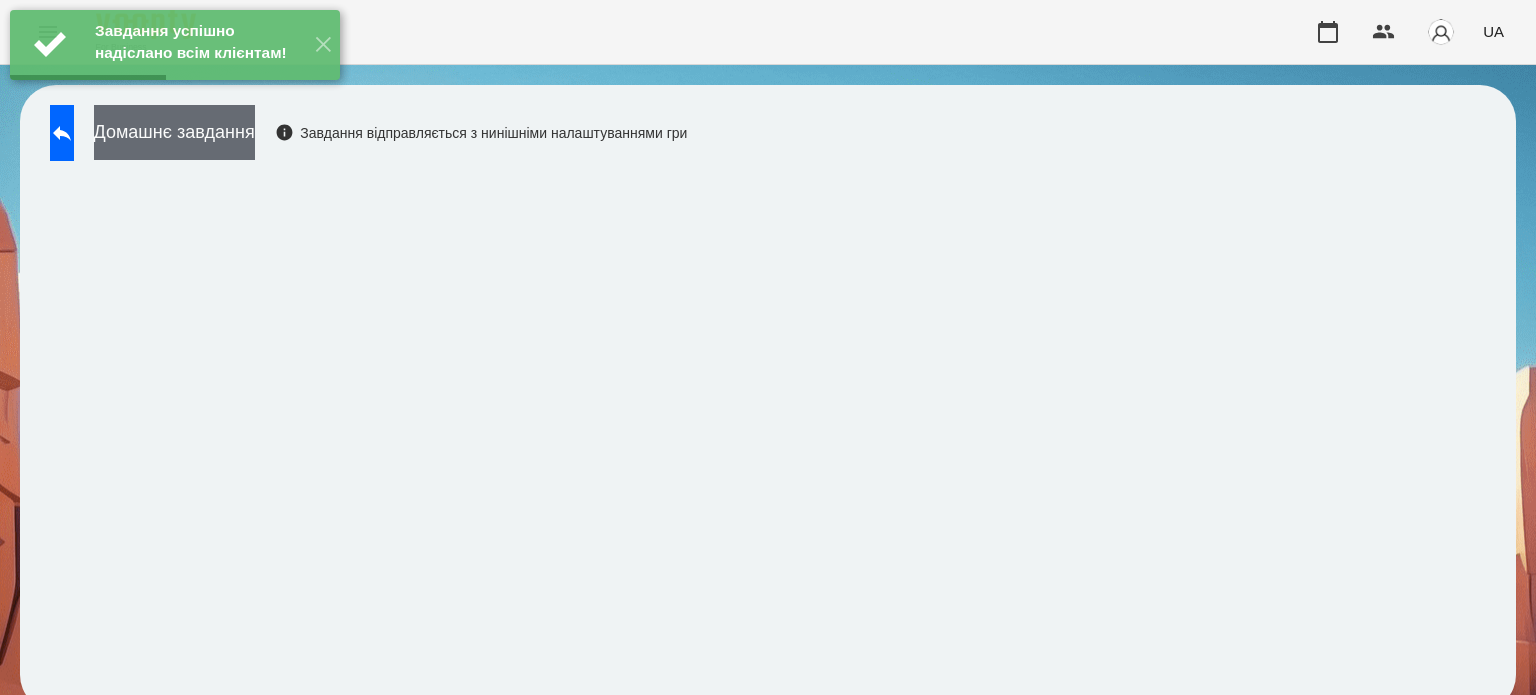 click on "Домашнє завдання" at bounding box center (174, 132) 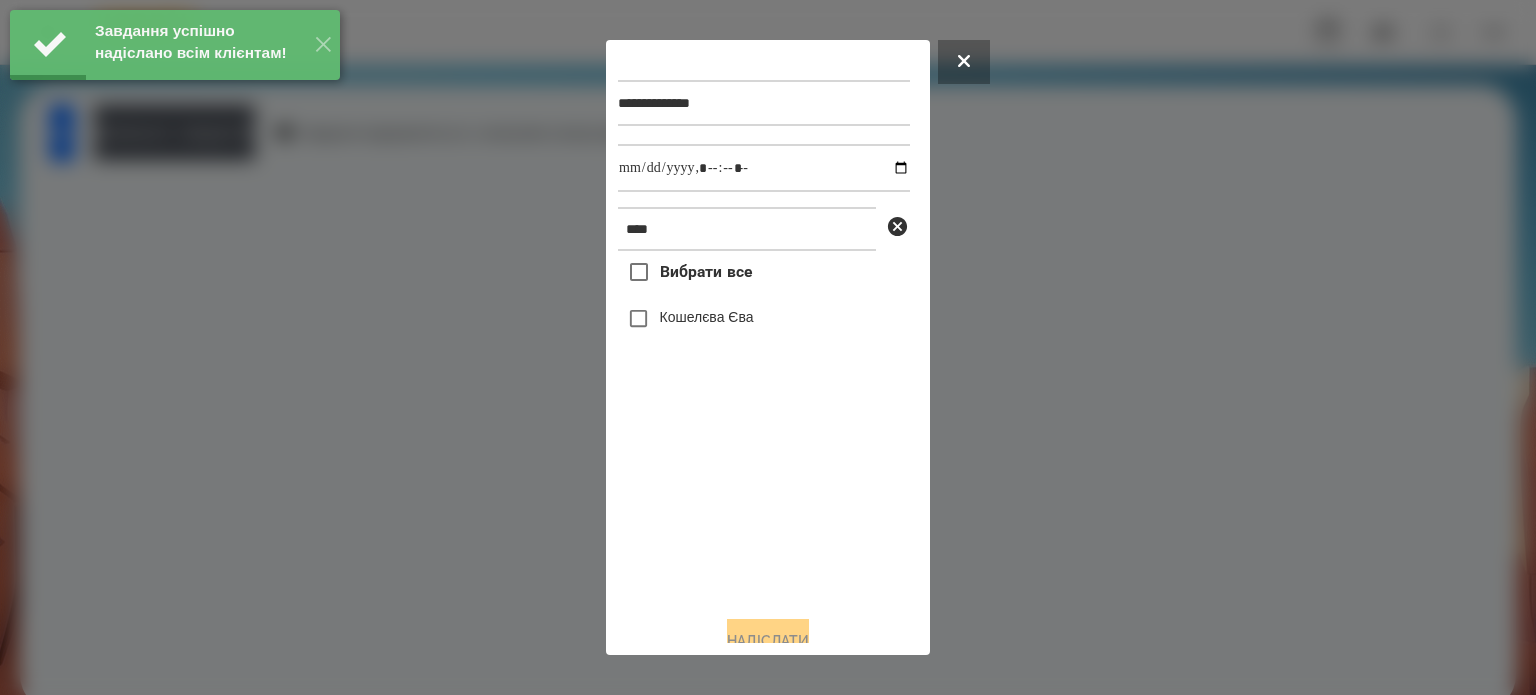 click on "Кошелєва Єва" at bounding box center (707, 317) 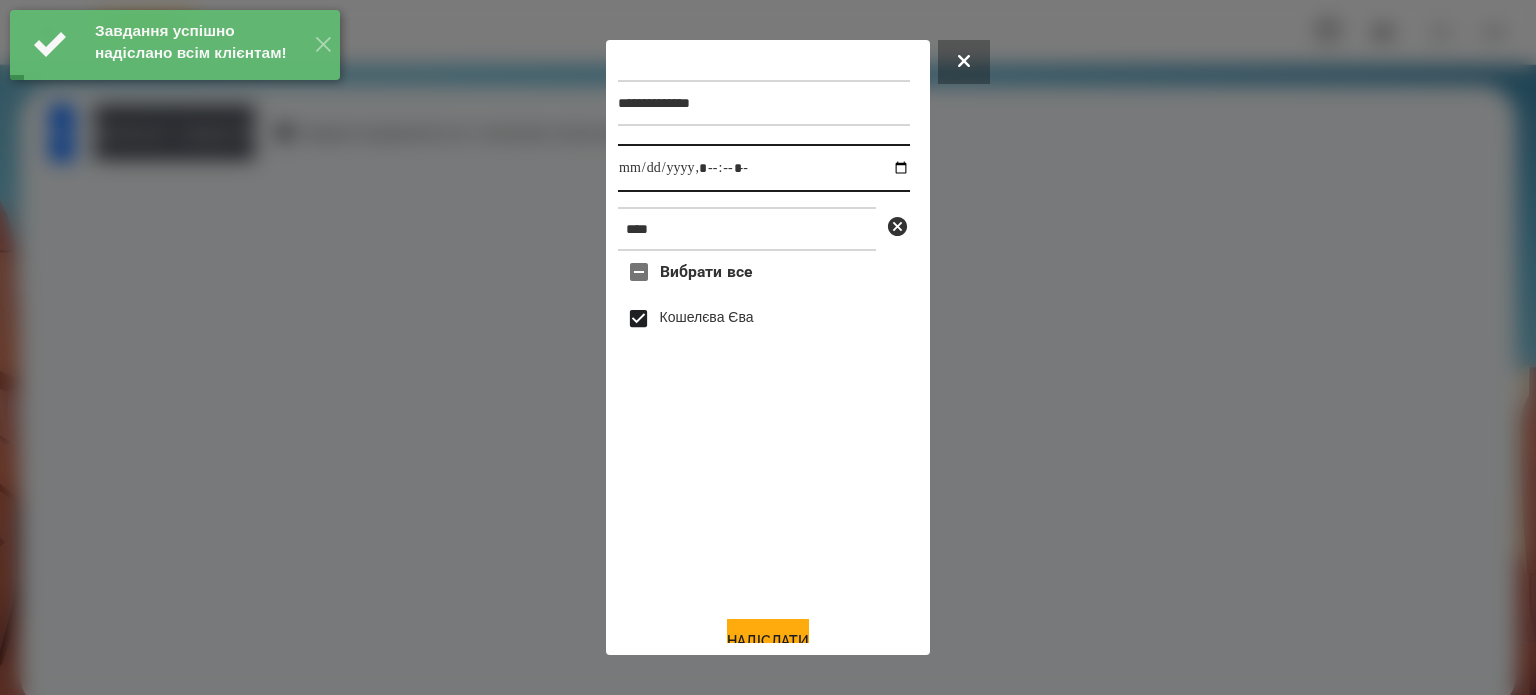 click at bounding box center (764, 168) 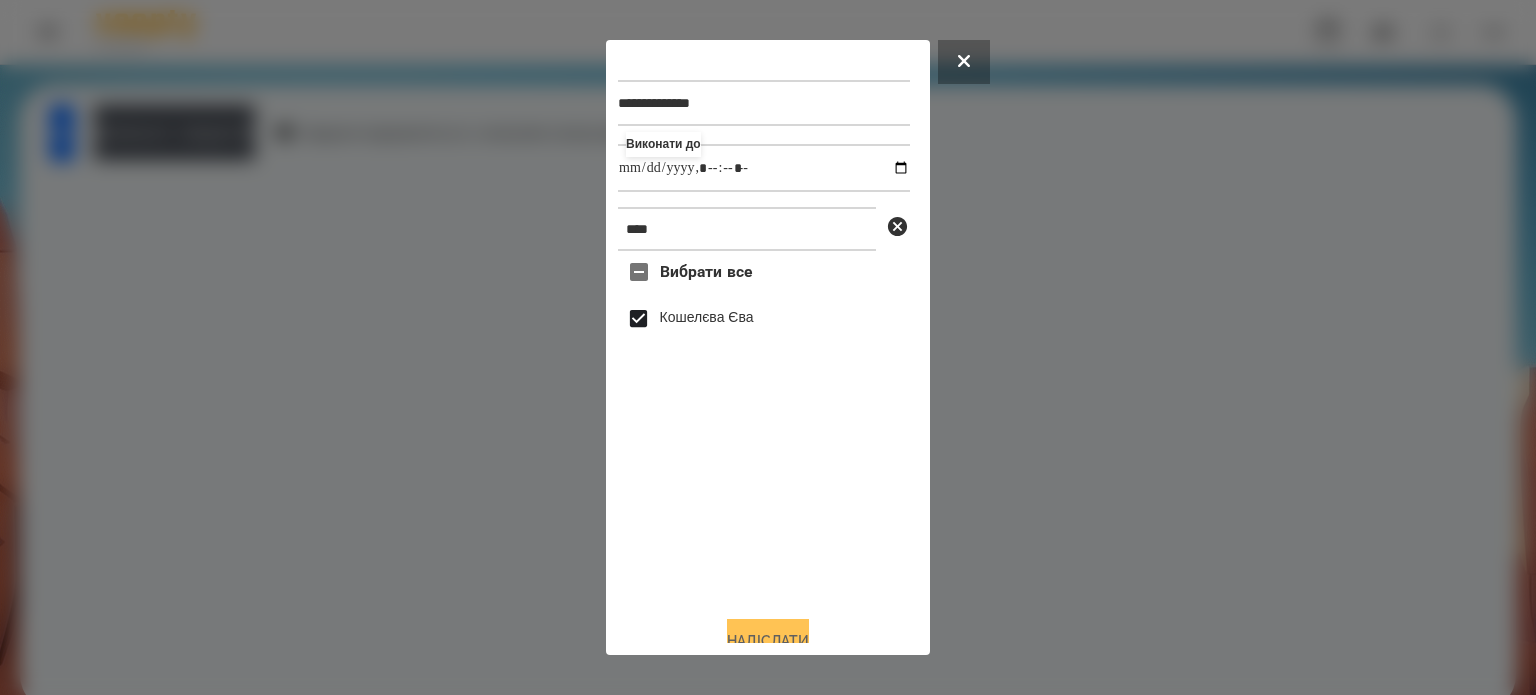 type on "**********" 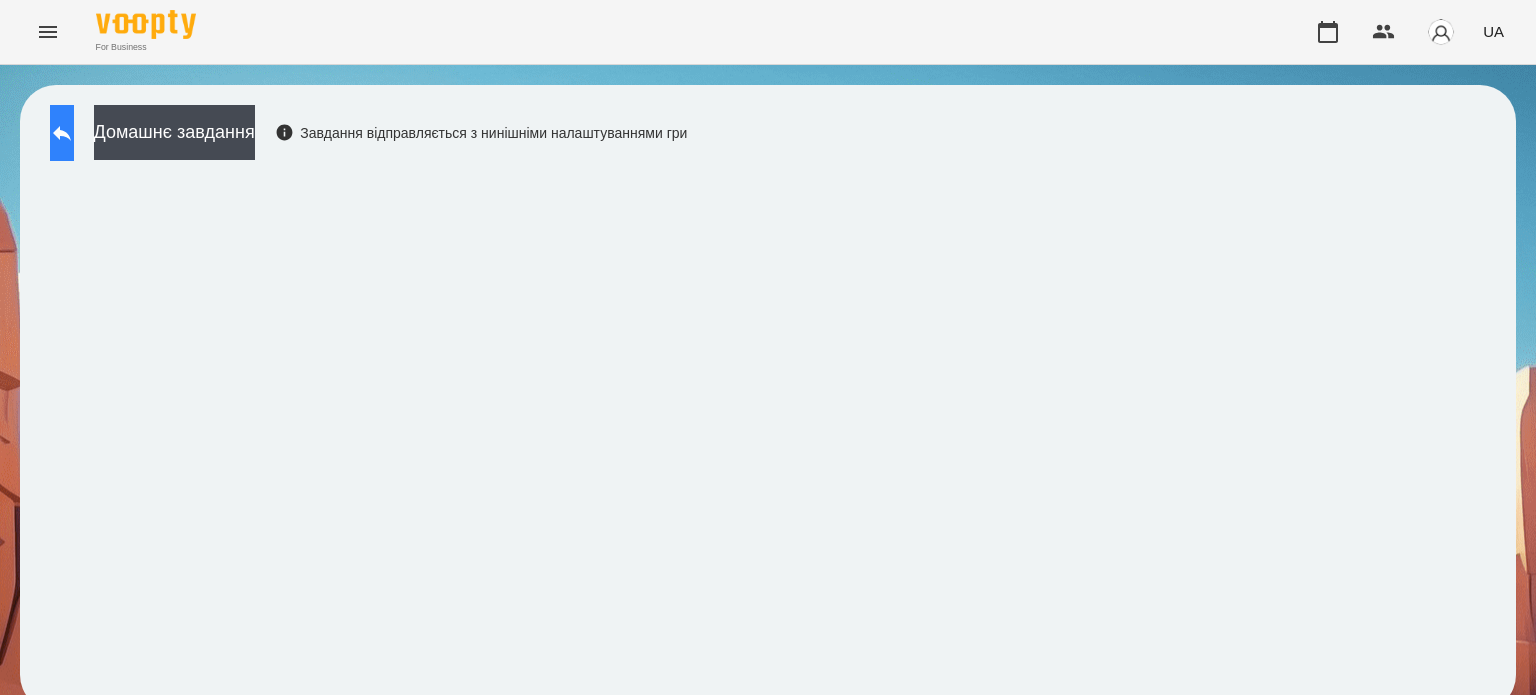 click 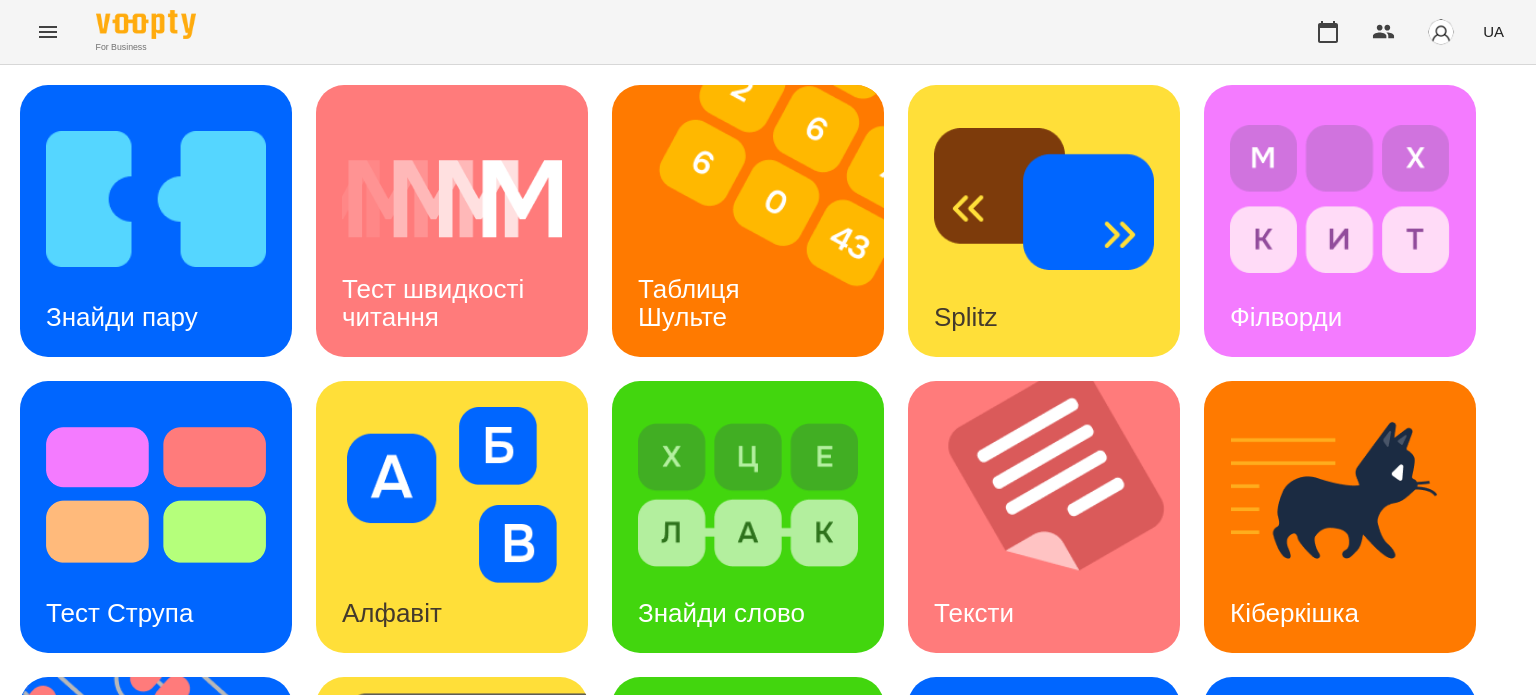 scroll, scrollTop: 316, scrollLeft: 0, axis: vertical 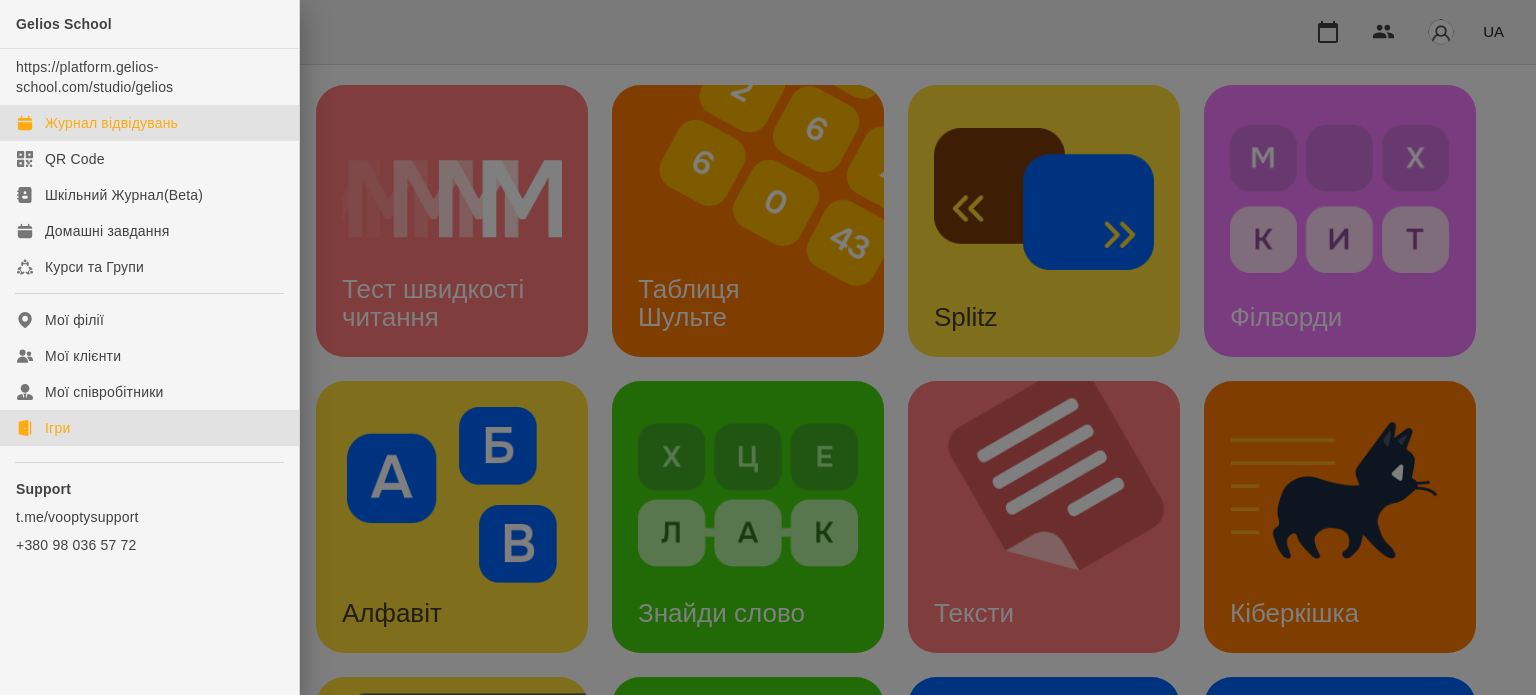 click on "Журнал відвідувань" at bounding box center [111, 123] 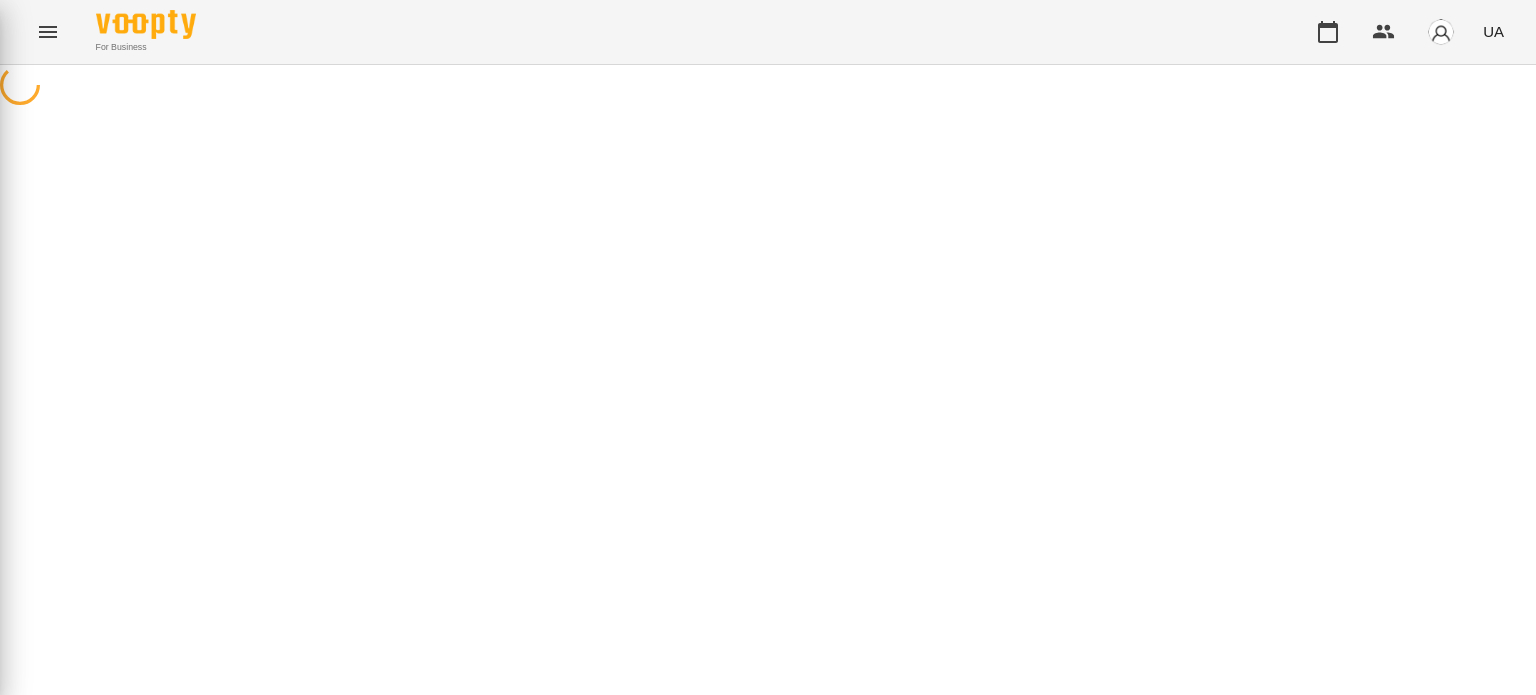 scroll, scrollTop: 0, scrollLeft: 0, axis: both 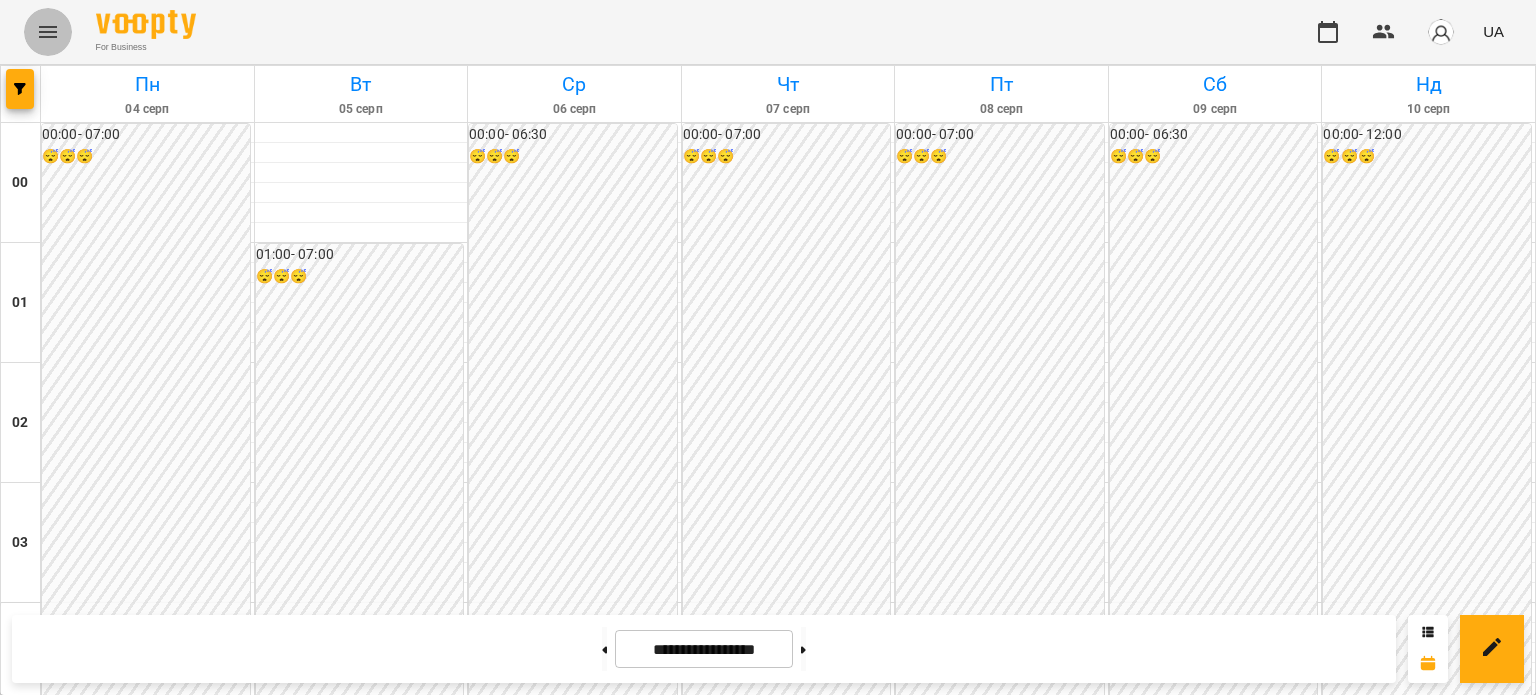 click 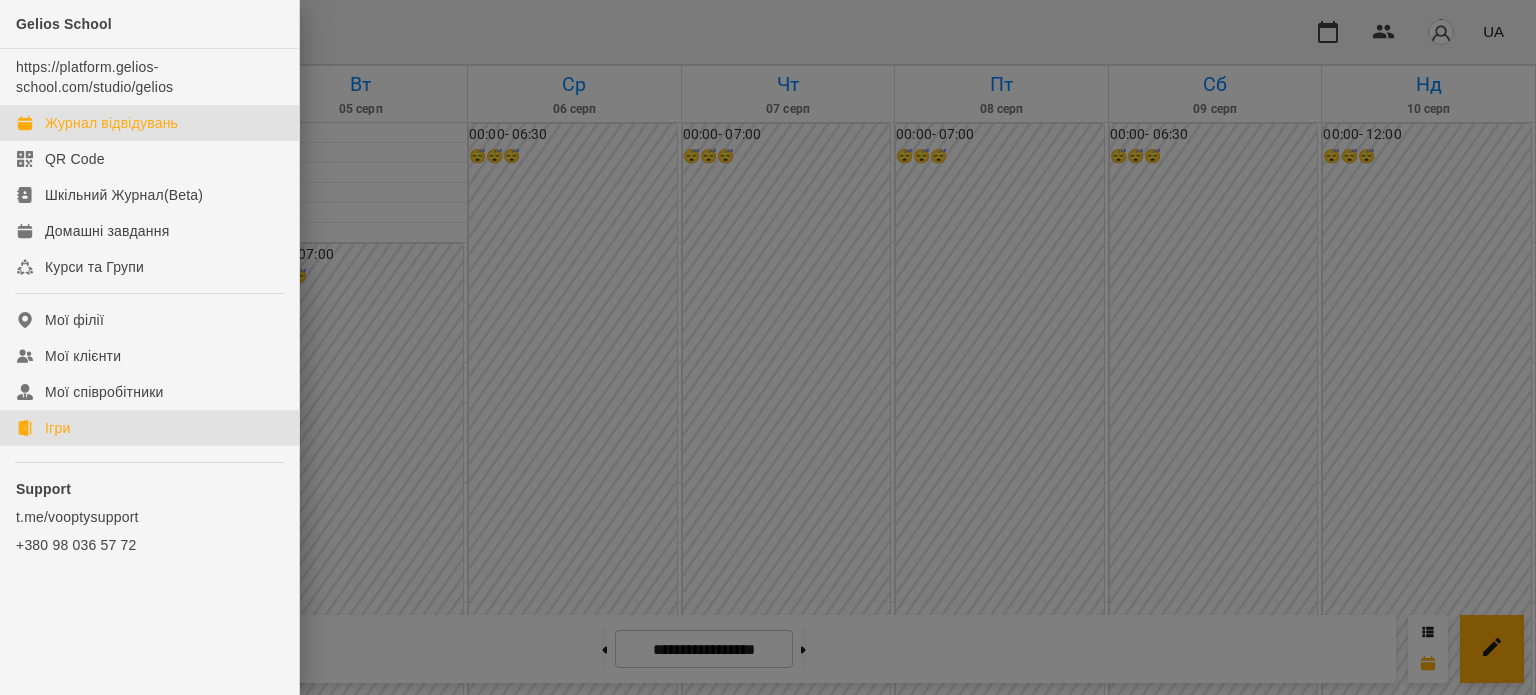 click on "Ігри" 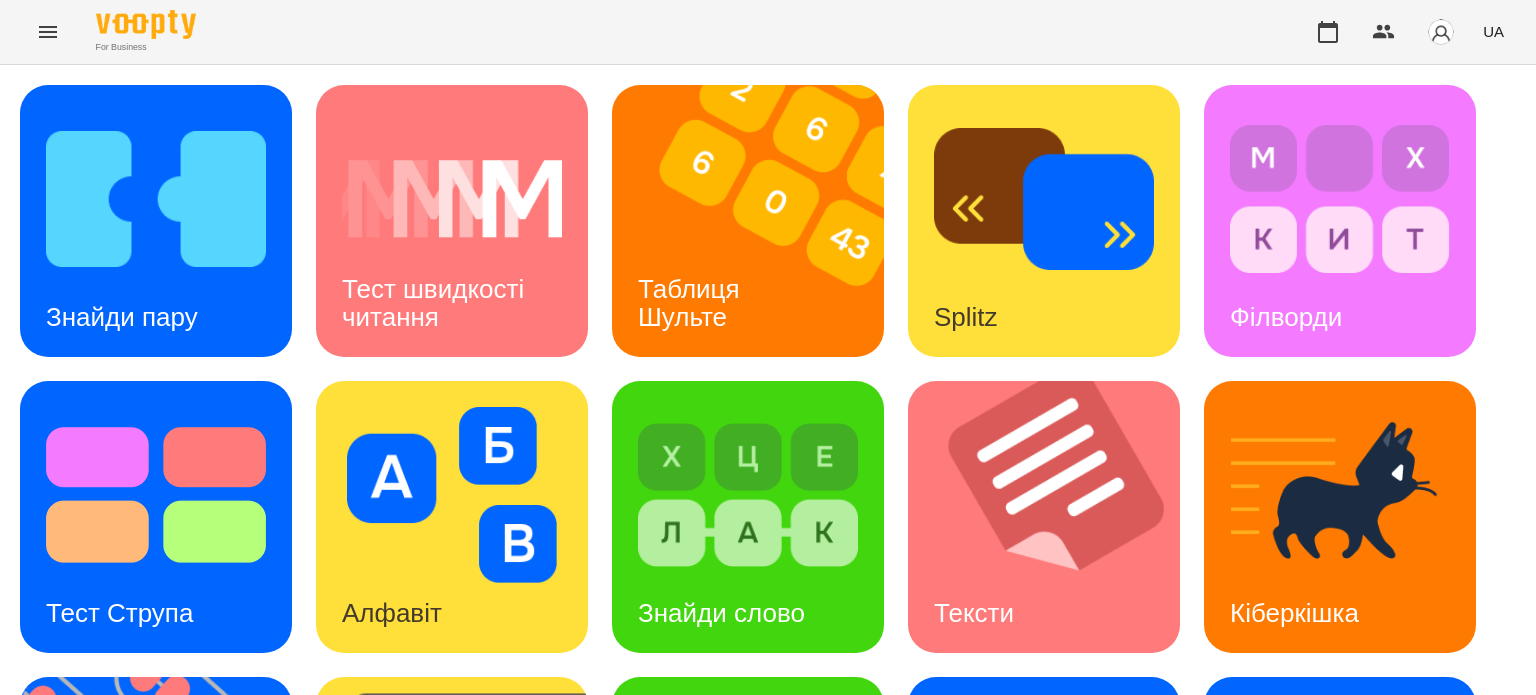 scroll, scrollTop: 569, scrollLeft: 0, axis: vertical 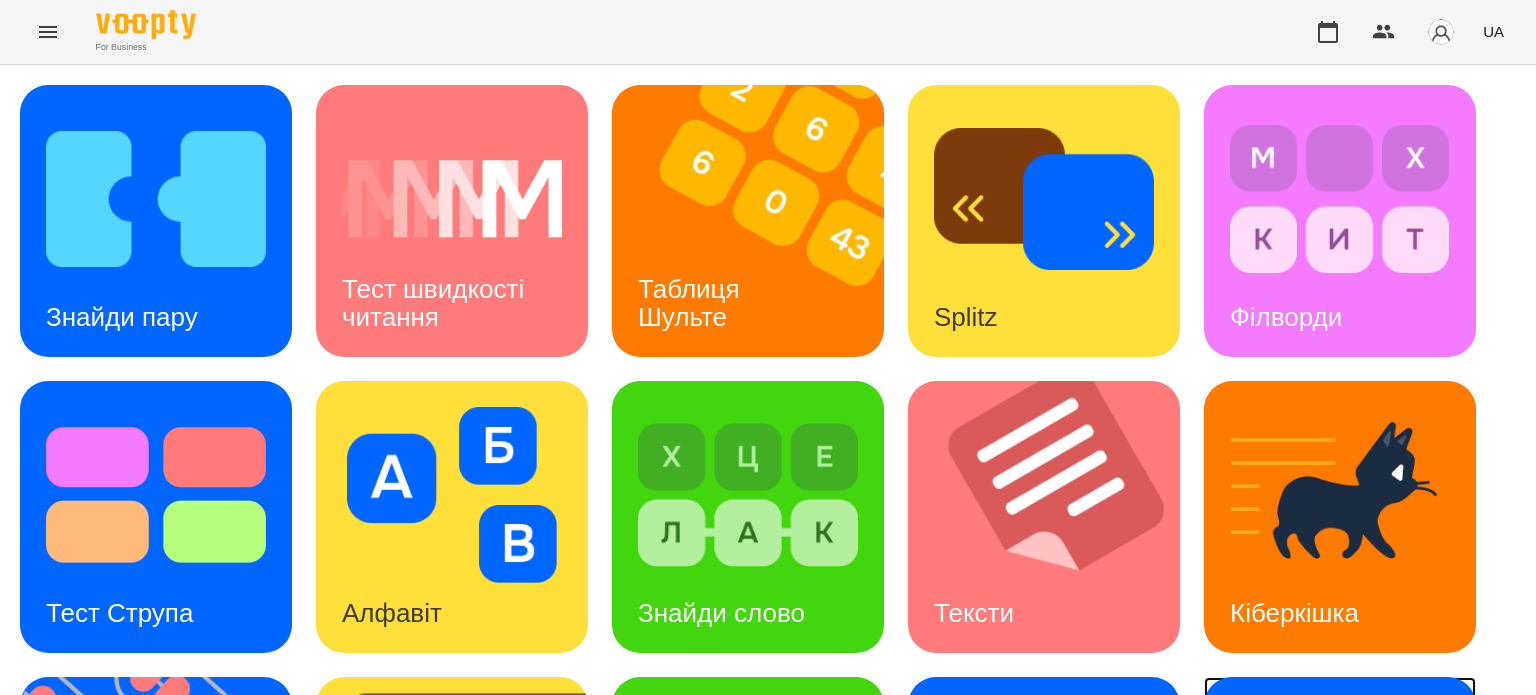 click on "Ментальний
рахунок" at bounding box center [1308, 894] 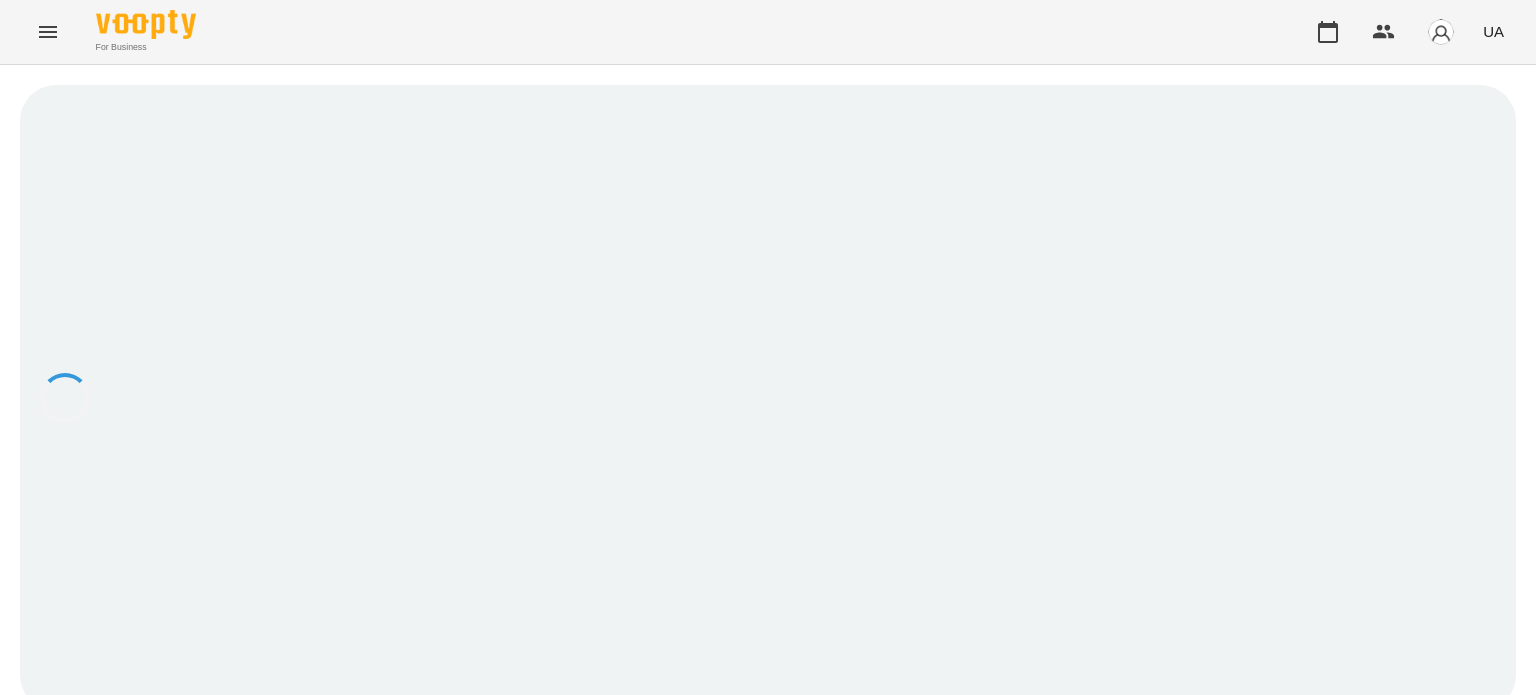scroll, scrollTop: 0, scrollLeft: 0, axis: both 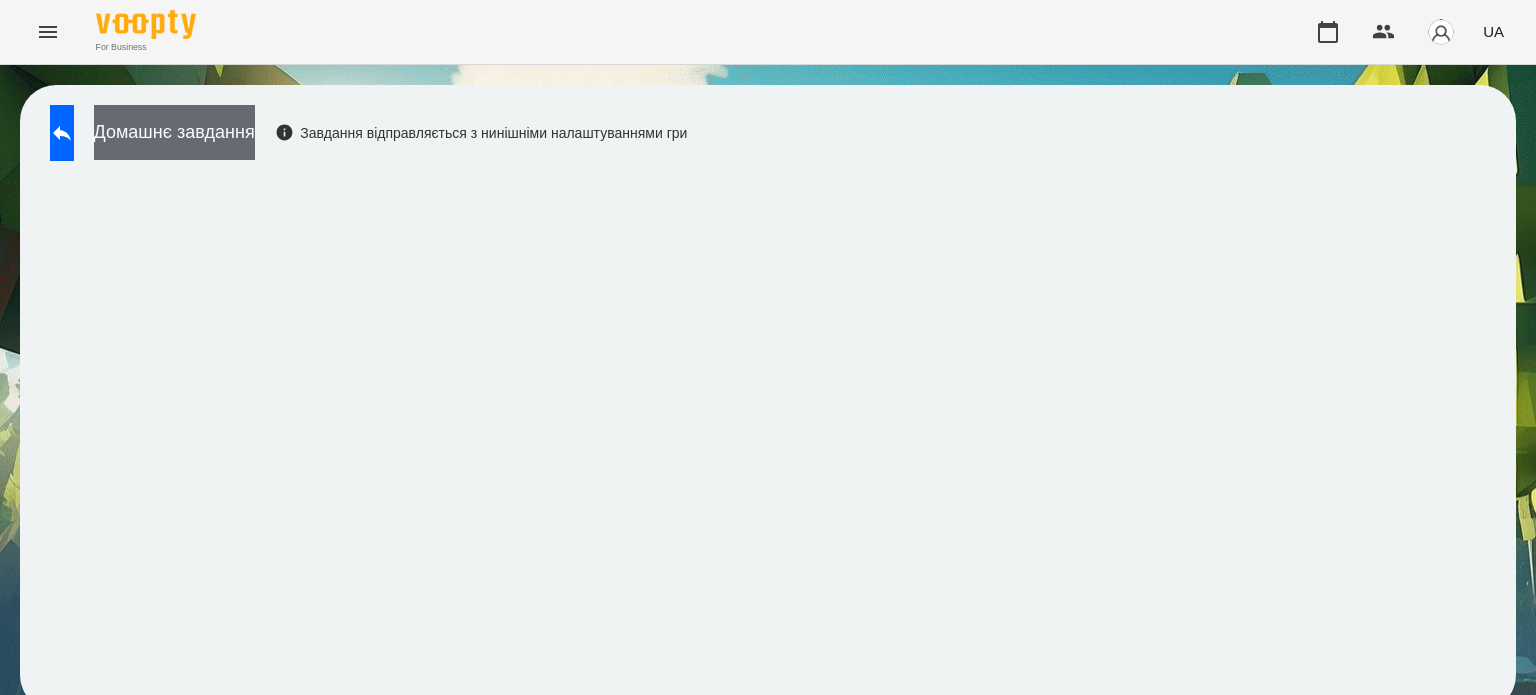 click on "Домашнє завдання" at bounding box center (174, 132) 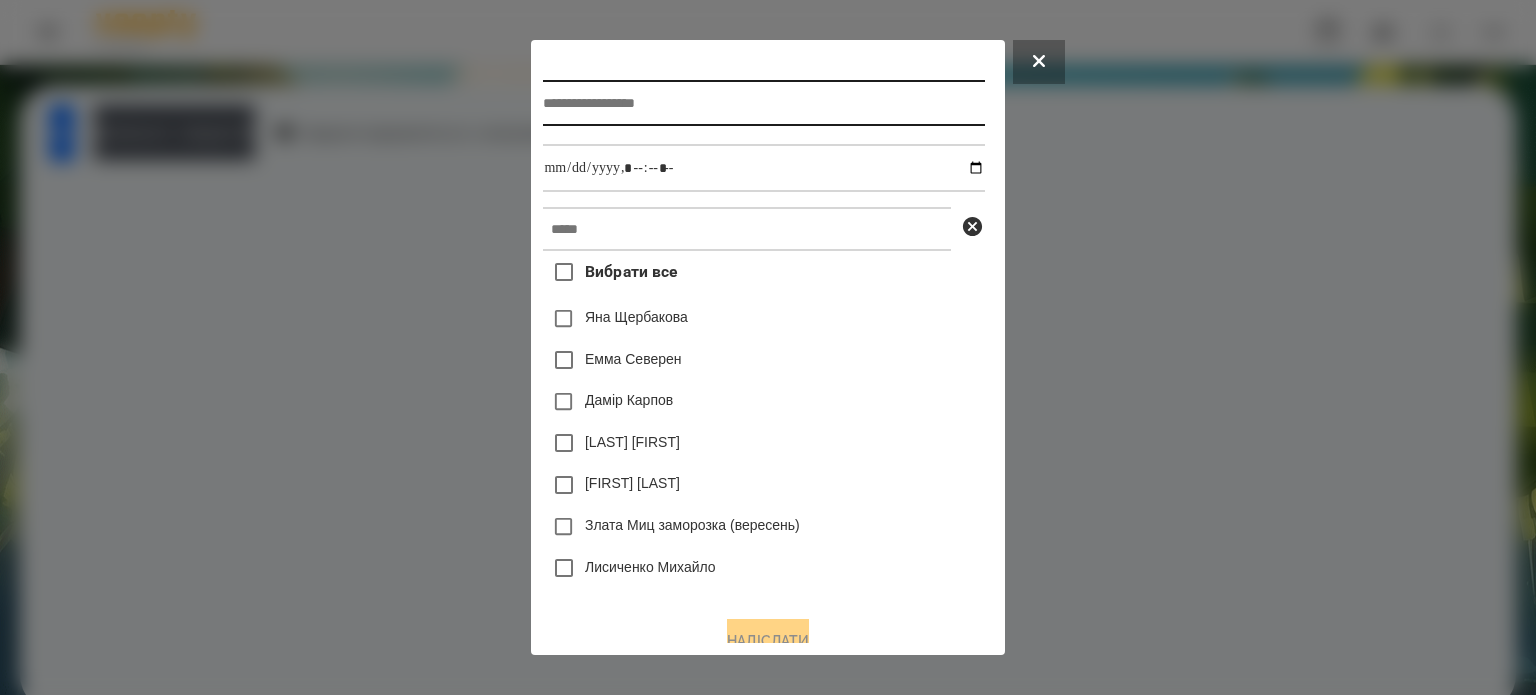 click at bounding box center (763, 103) 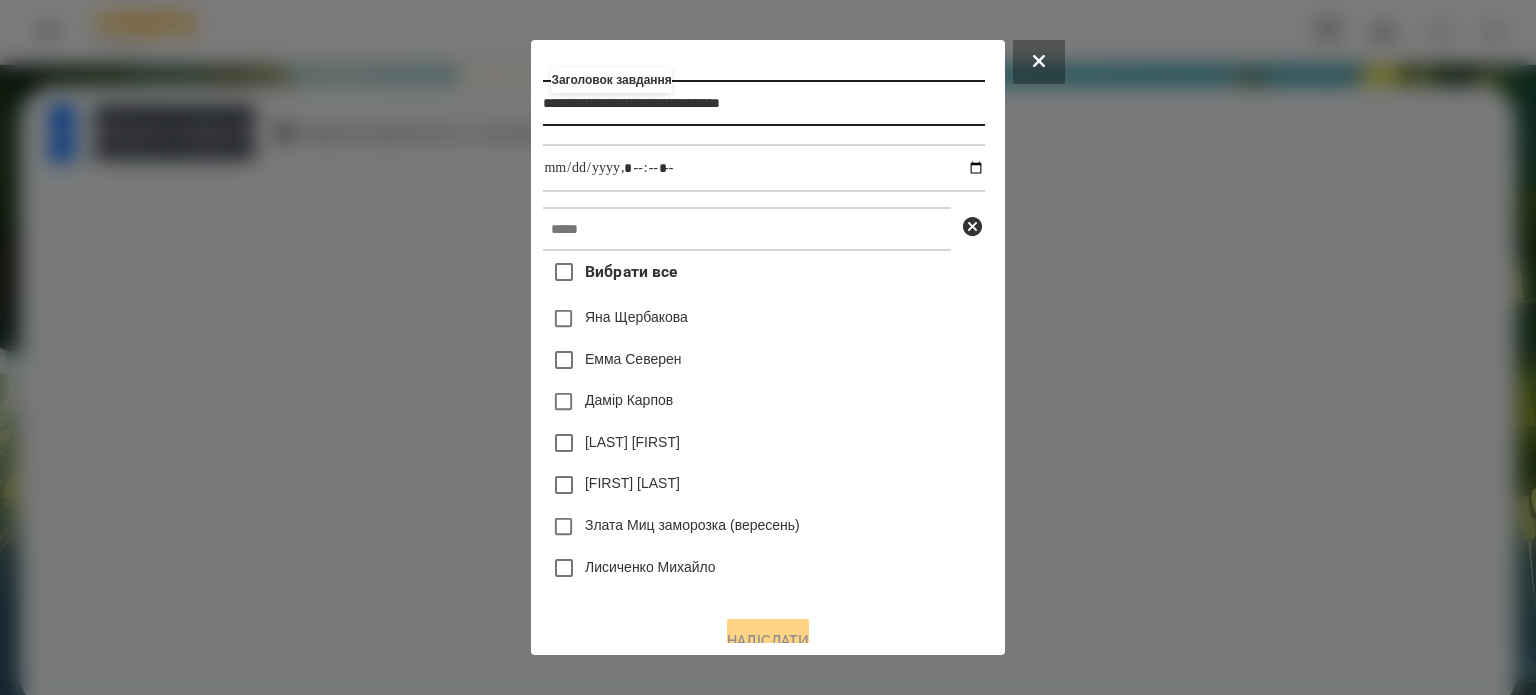 type on "**********" 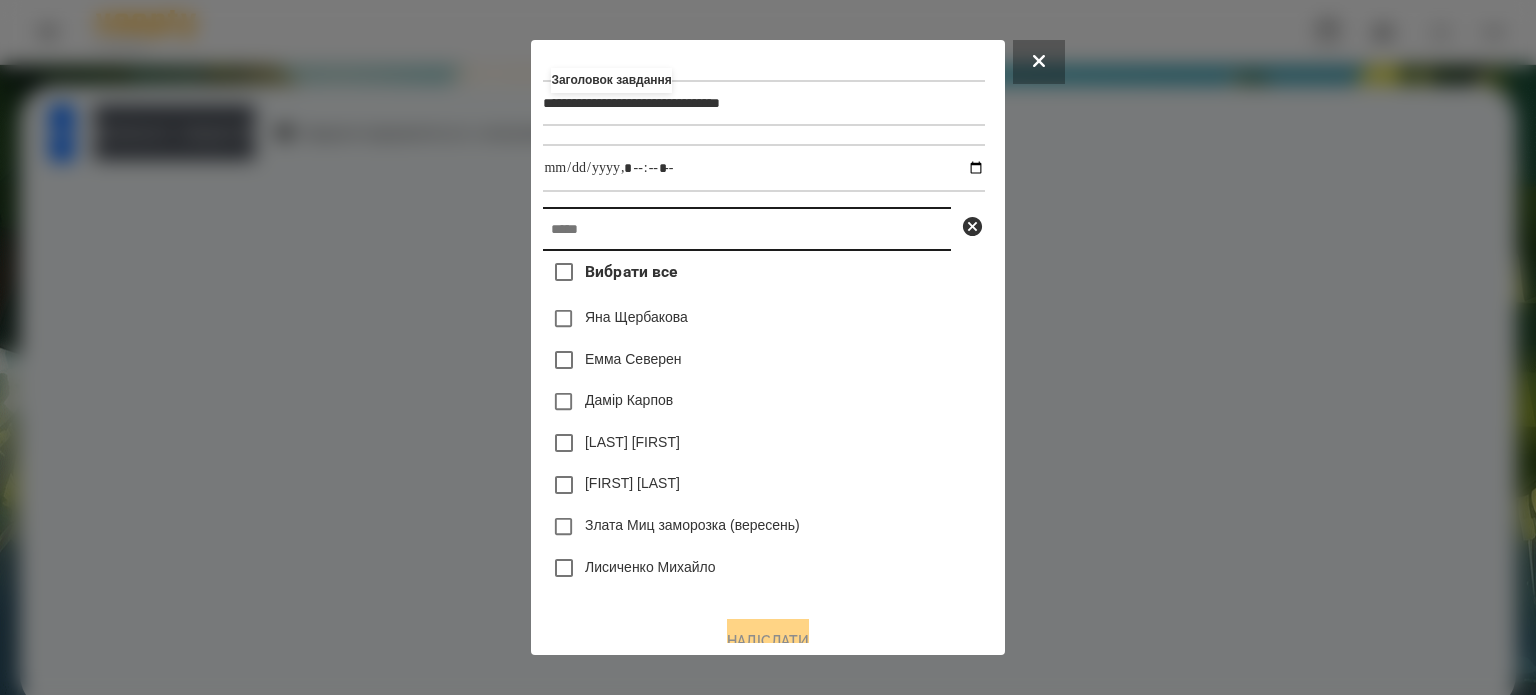 click at bounding box center (747, 229) 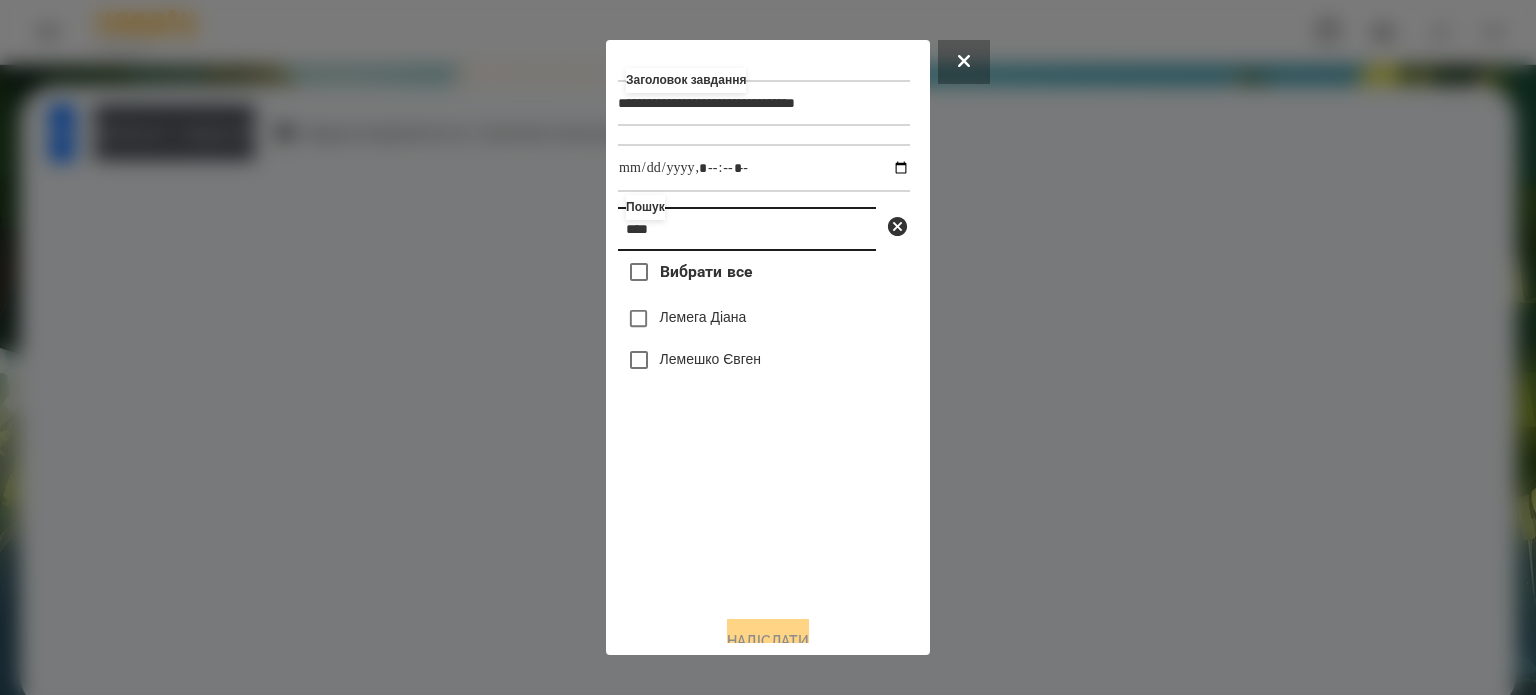 type on "****" 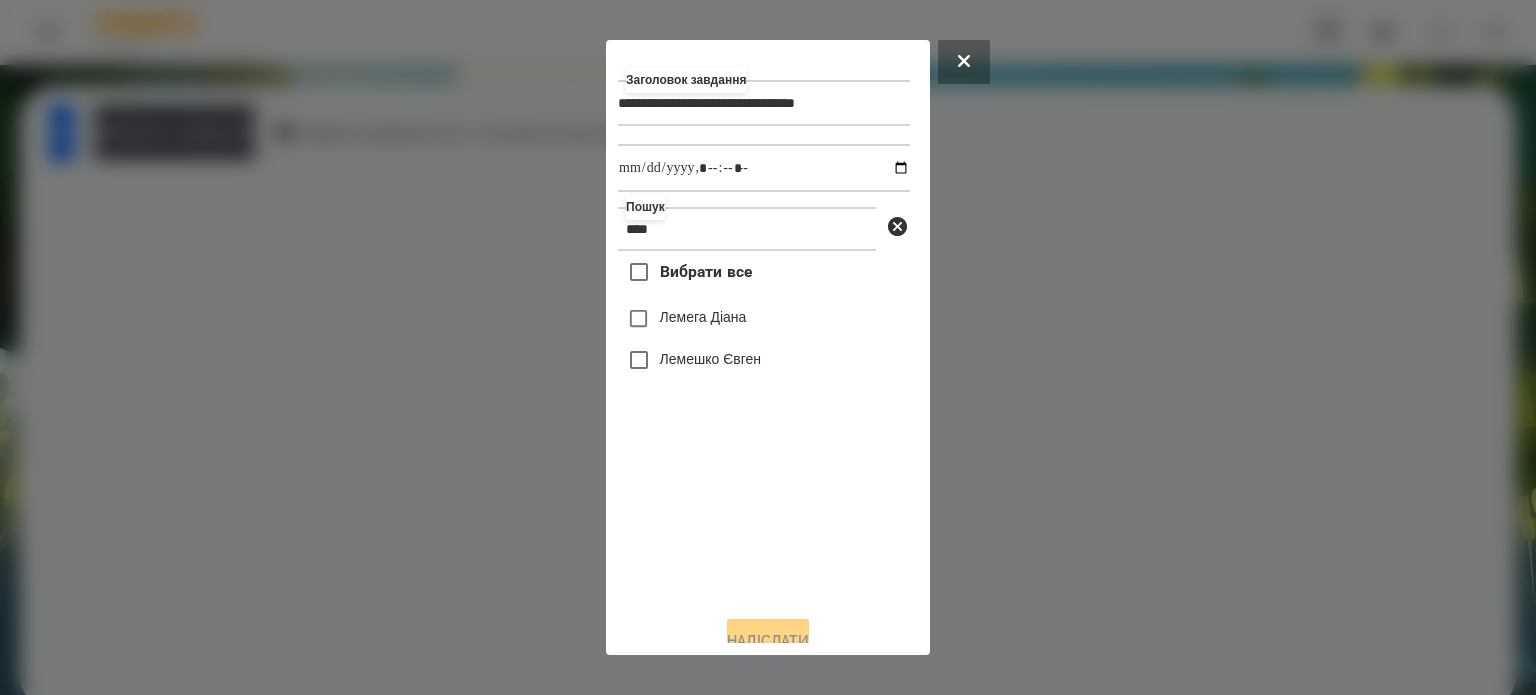 click on "Лемешко Євген" at bounding box center (710, 359) 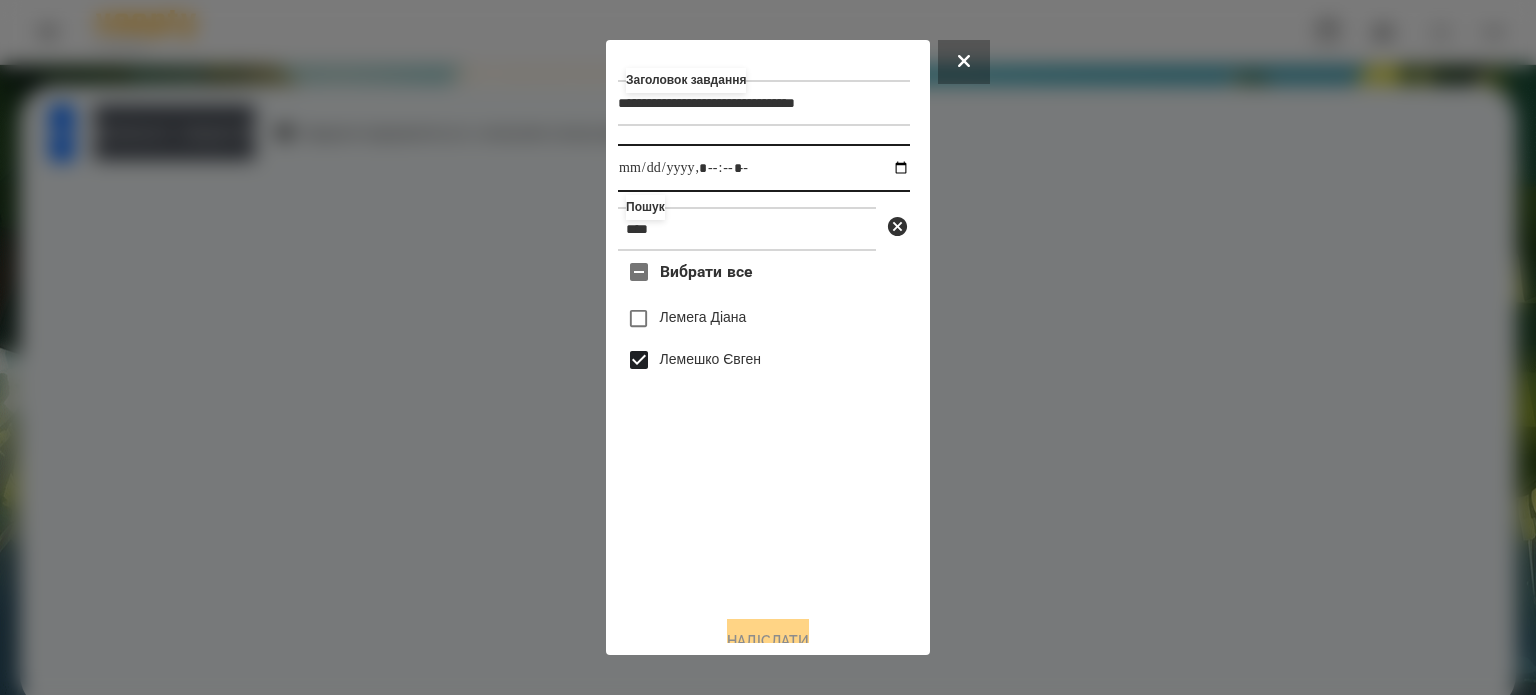 click at bounding box center [764, 168] 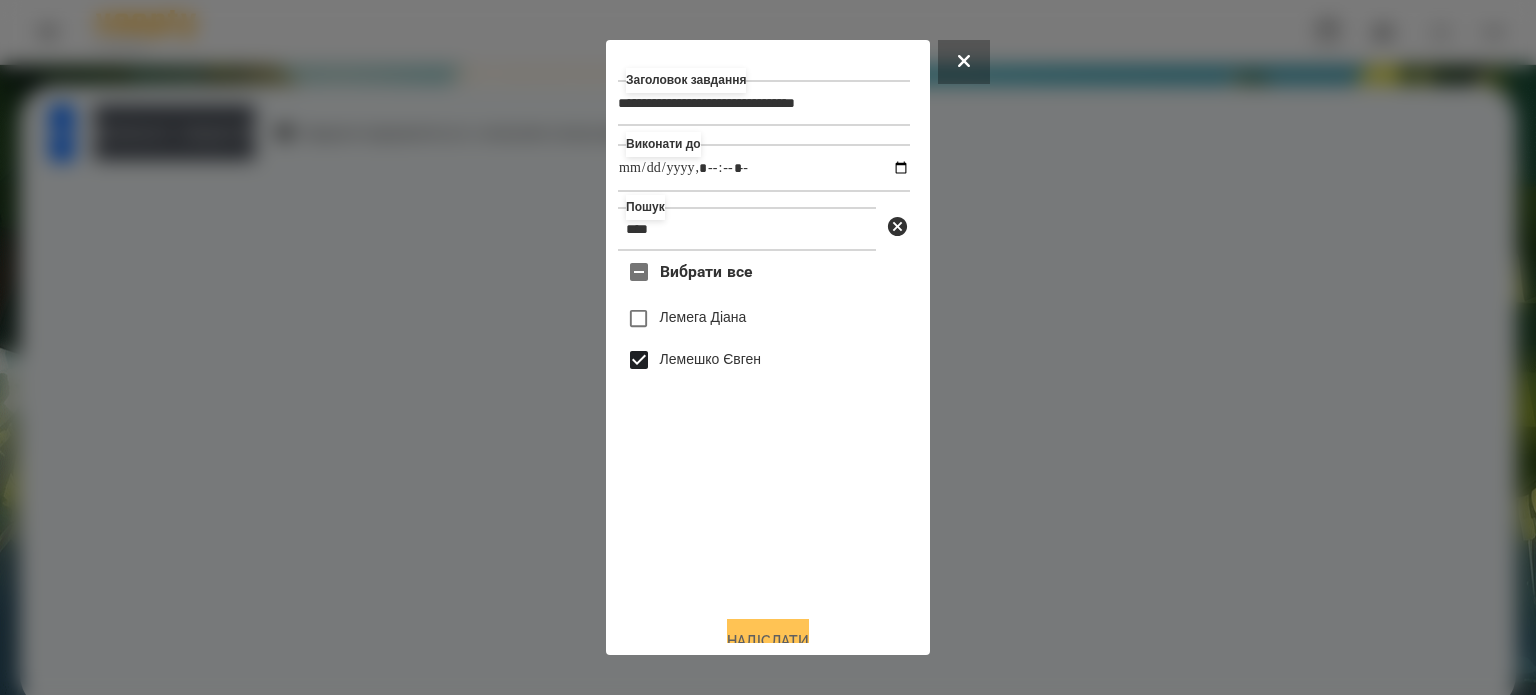 type on "**********" 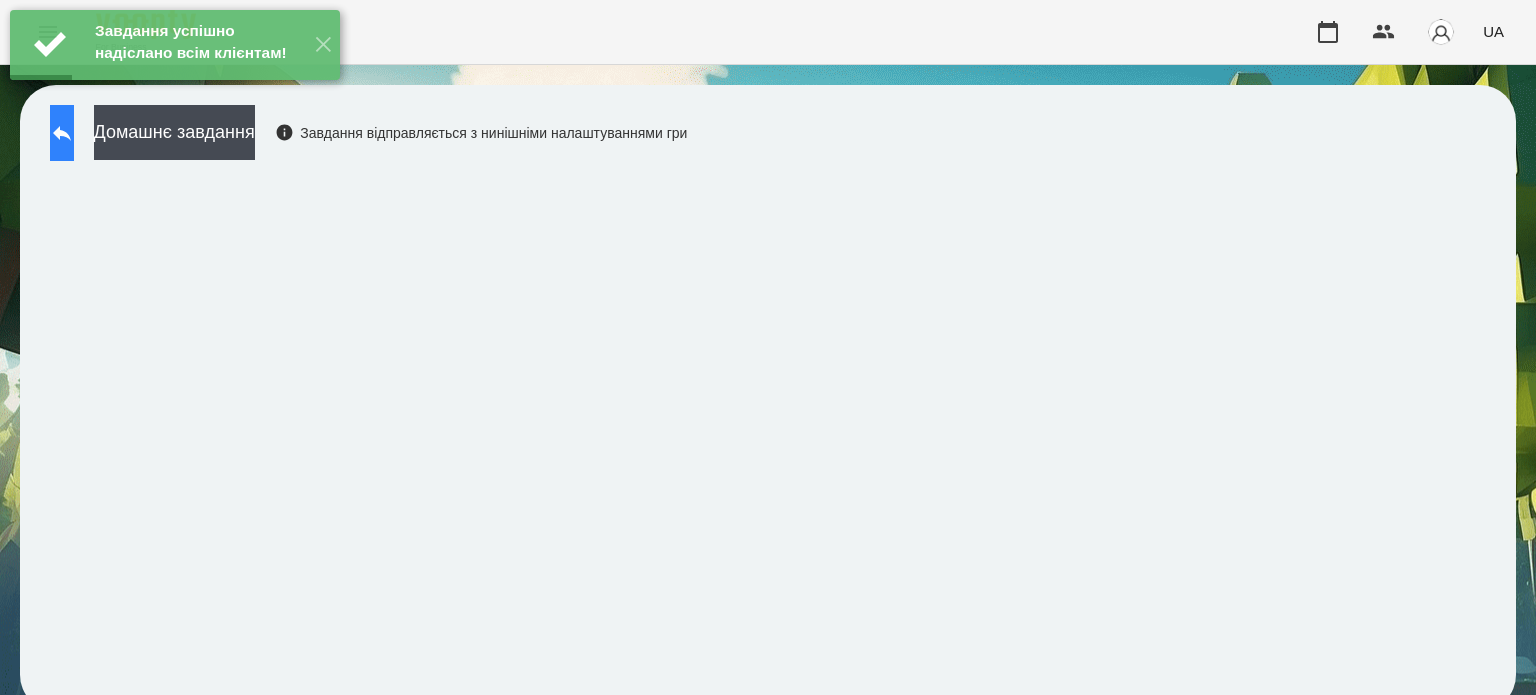 click 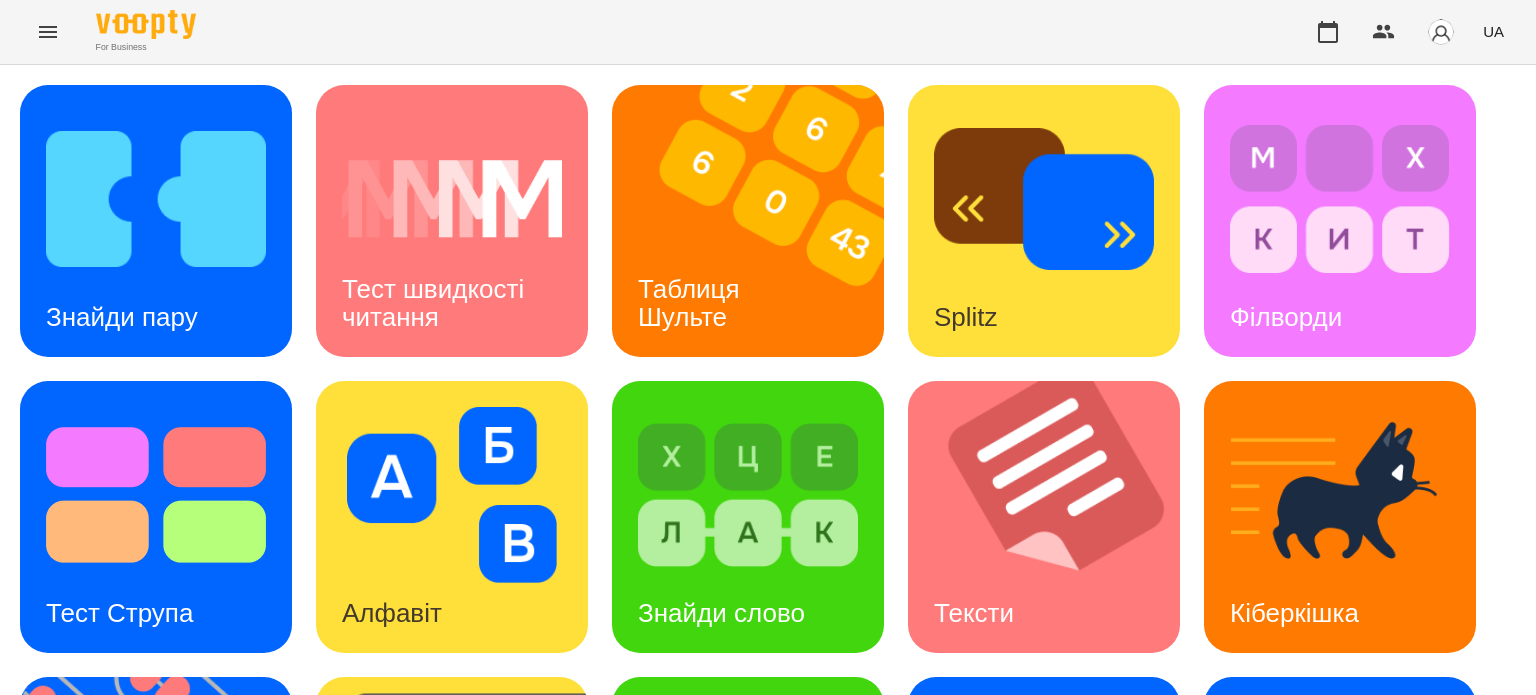 scroll, scrollTop: 400, scrollLeft: 0, axis: vertical 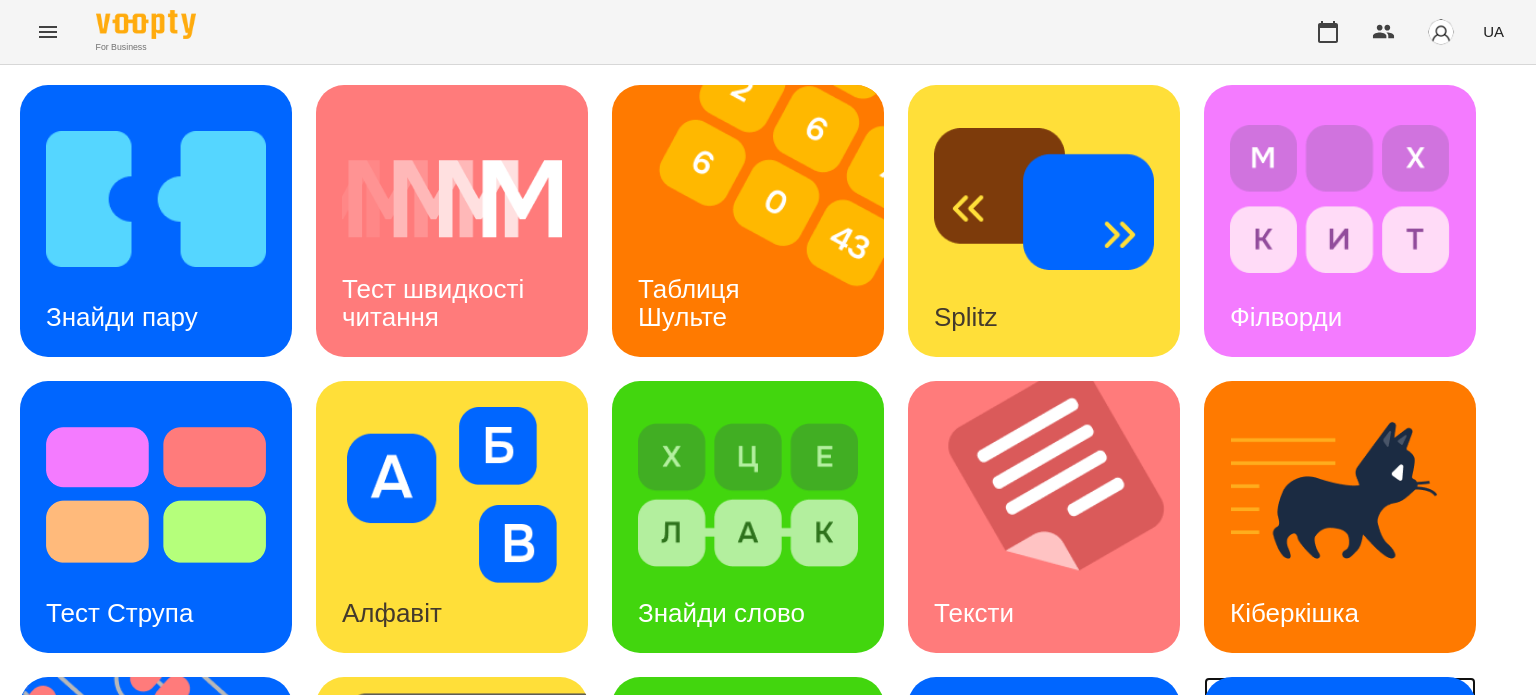 click on "Ментальний
рахунок" at bounding box center (1308, 895) 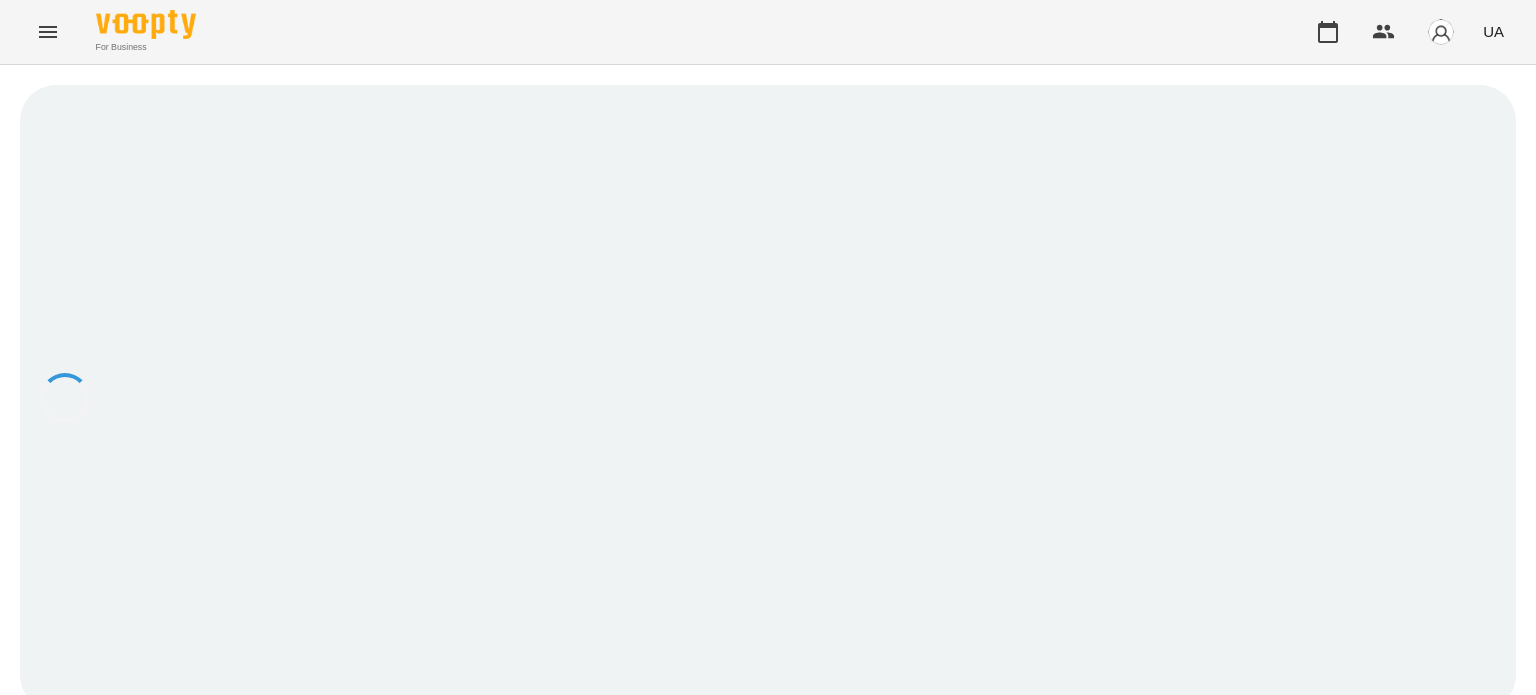 scroll, scrollTop: 0, scrollLeft: 0, axis: both 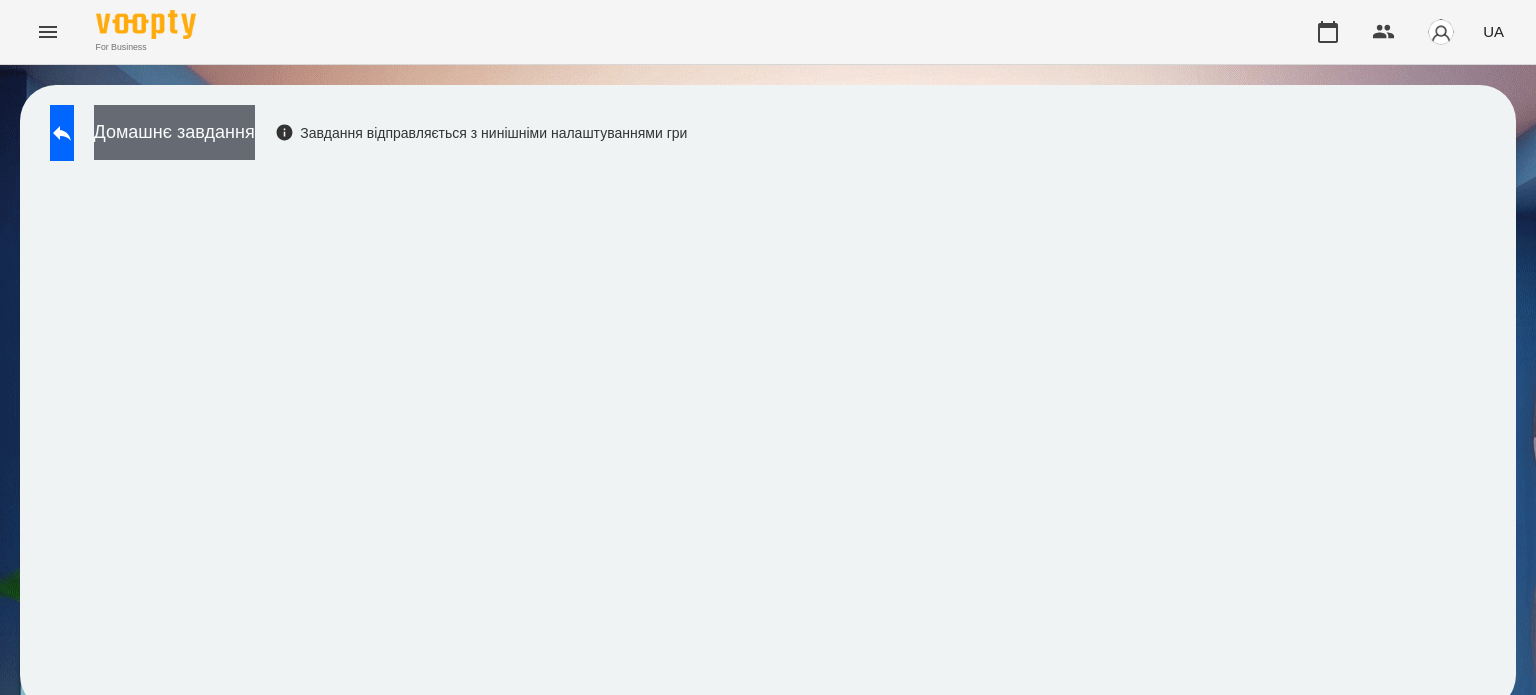 click on "Домашнє завдання" at bounding box center (174, 132) 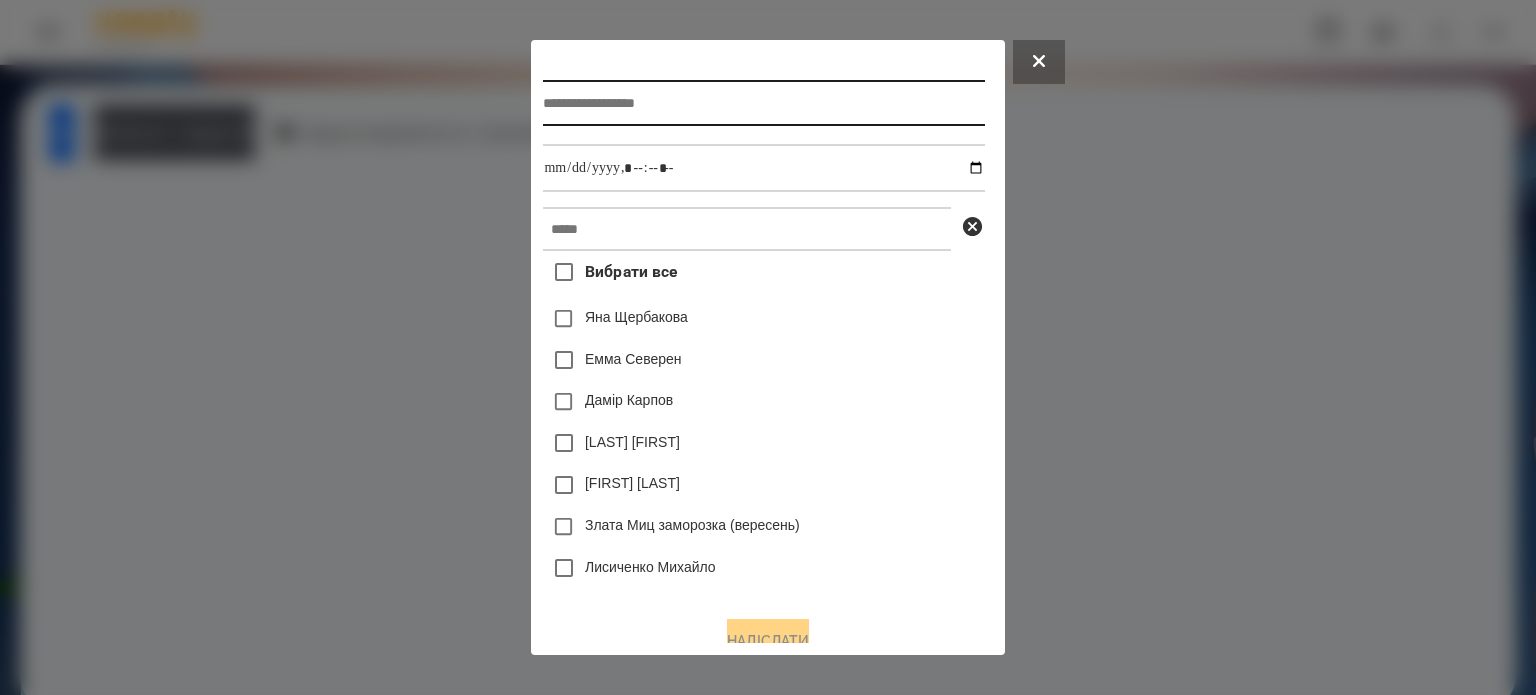 click at bounding box center [763, 103] 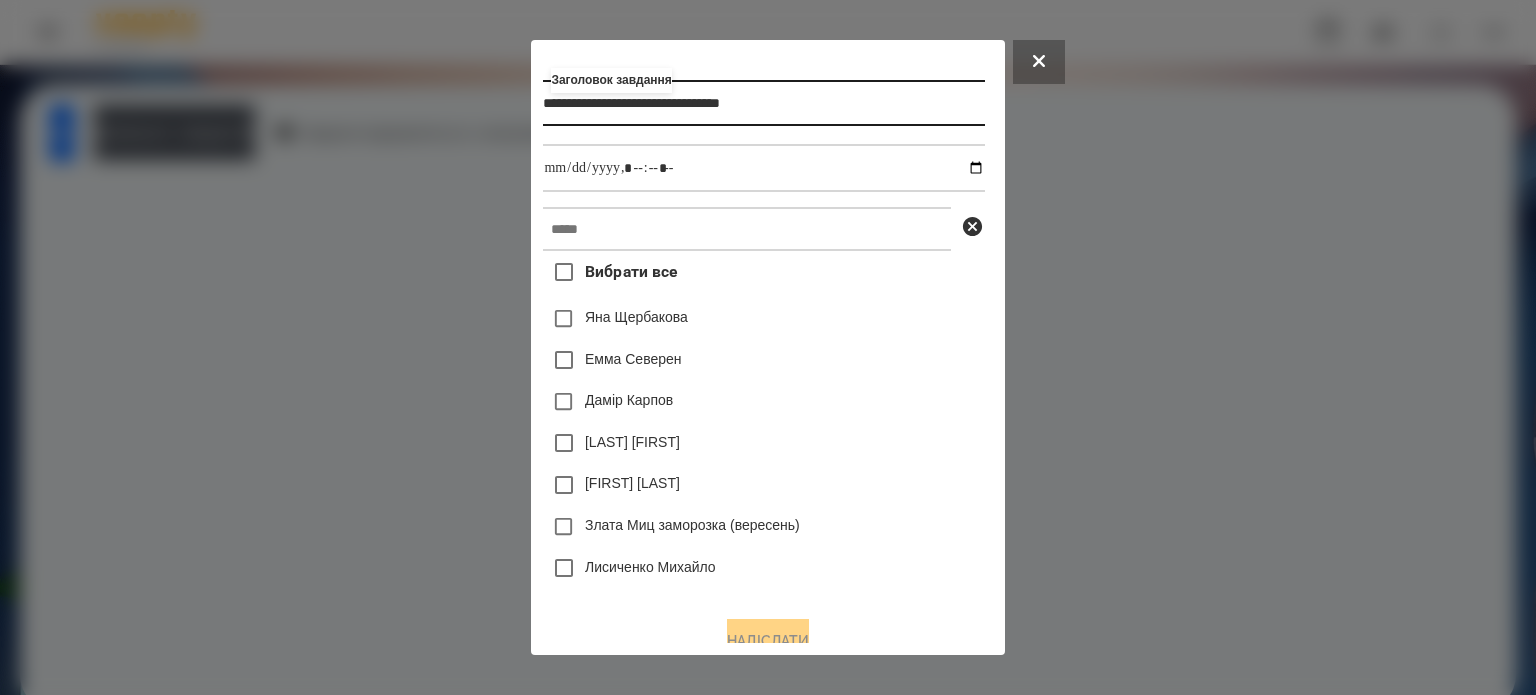 type on "**********" 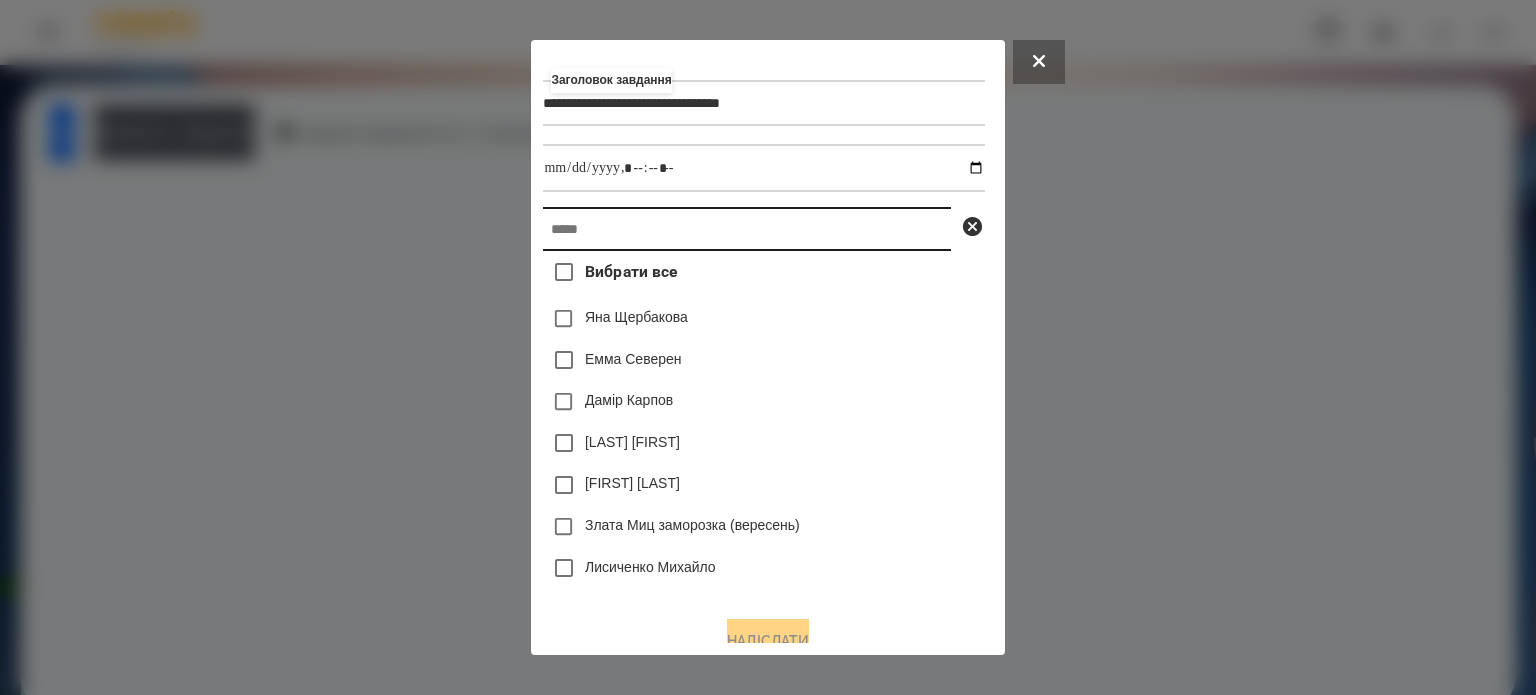 click at bounding box center [747, 229] 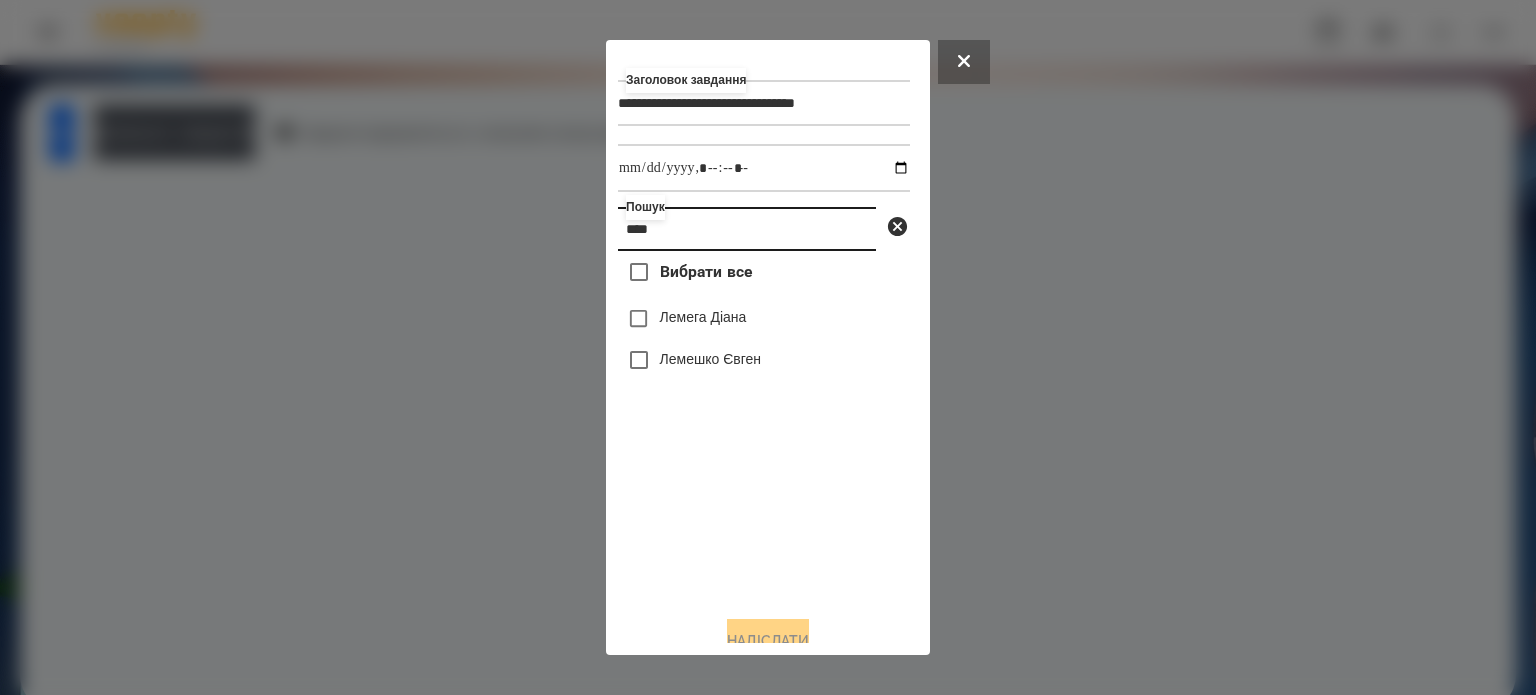 type on "****" 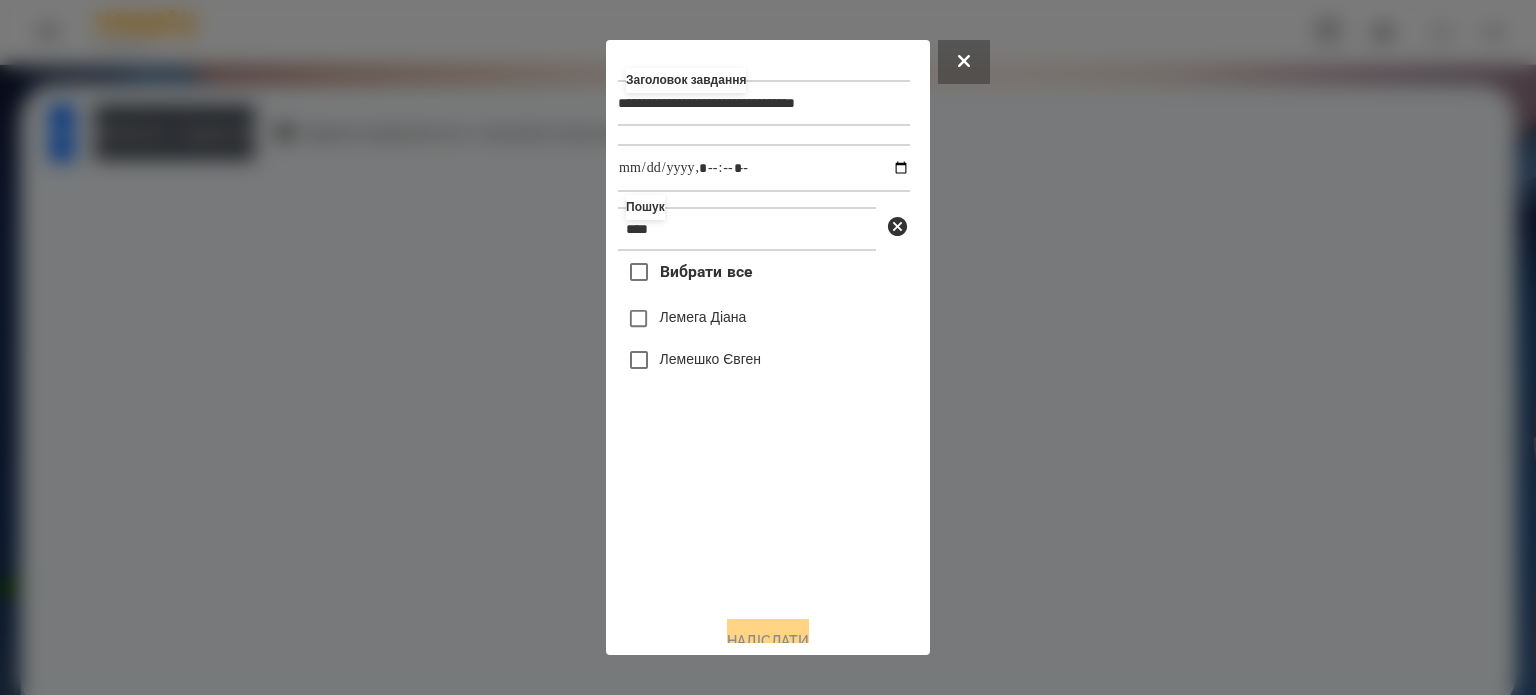 click on "Лемешко Євген" at bounding box center [710, 359] 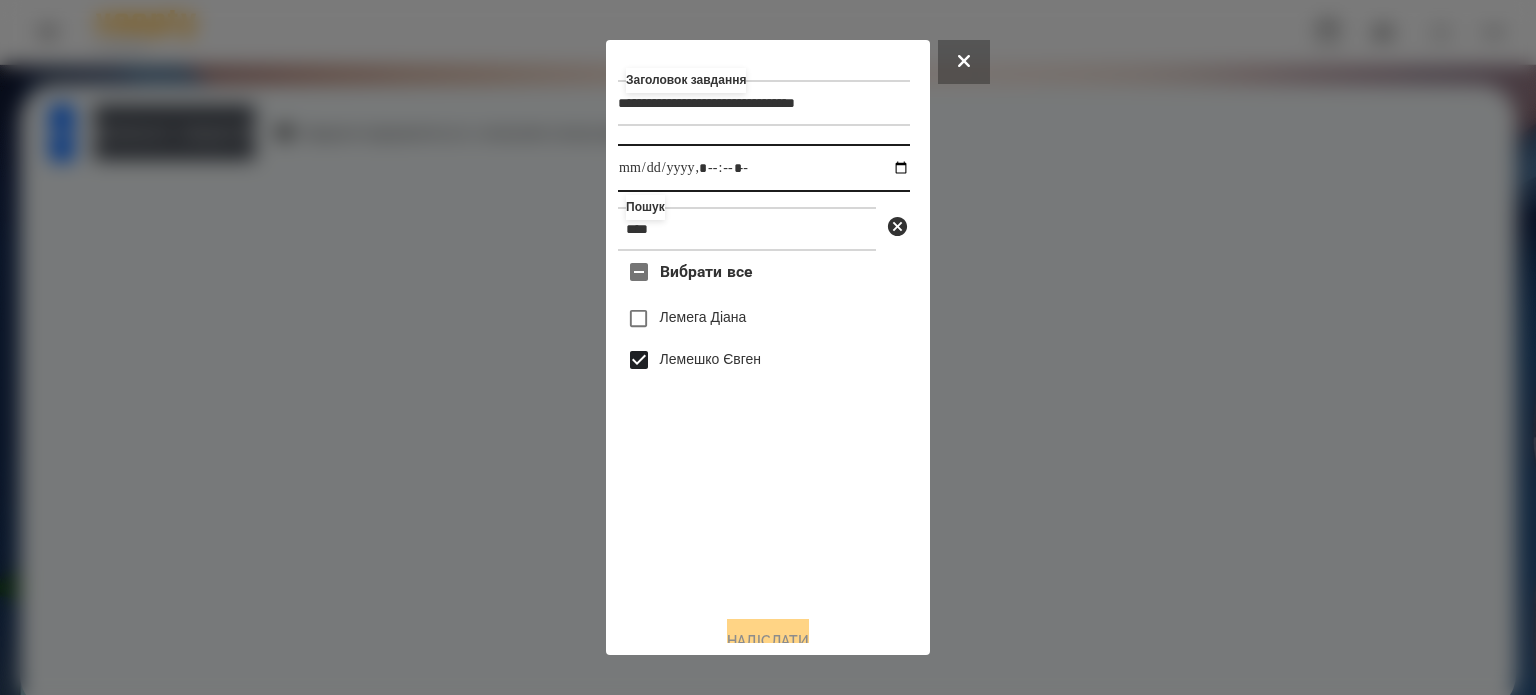 click at bounding box center [764, 168] 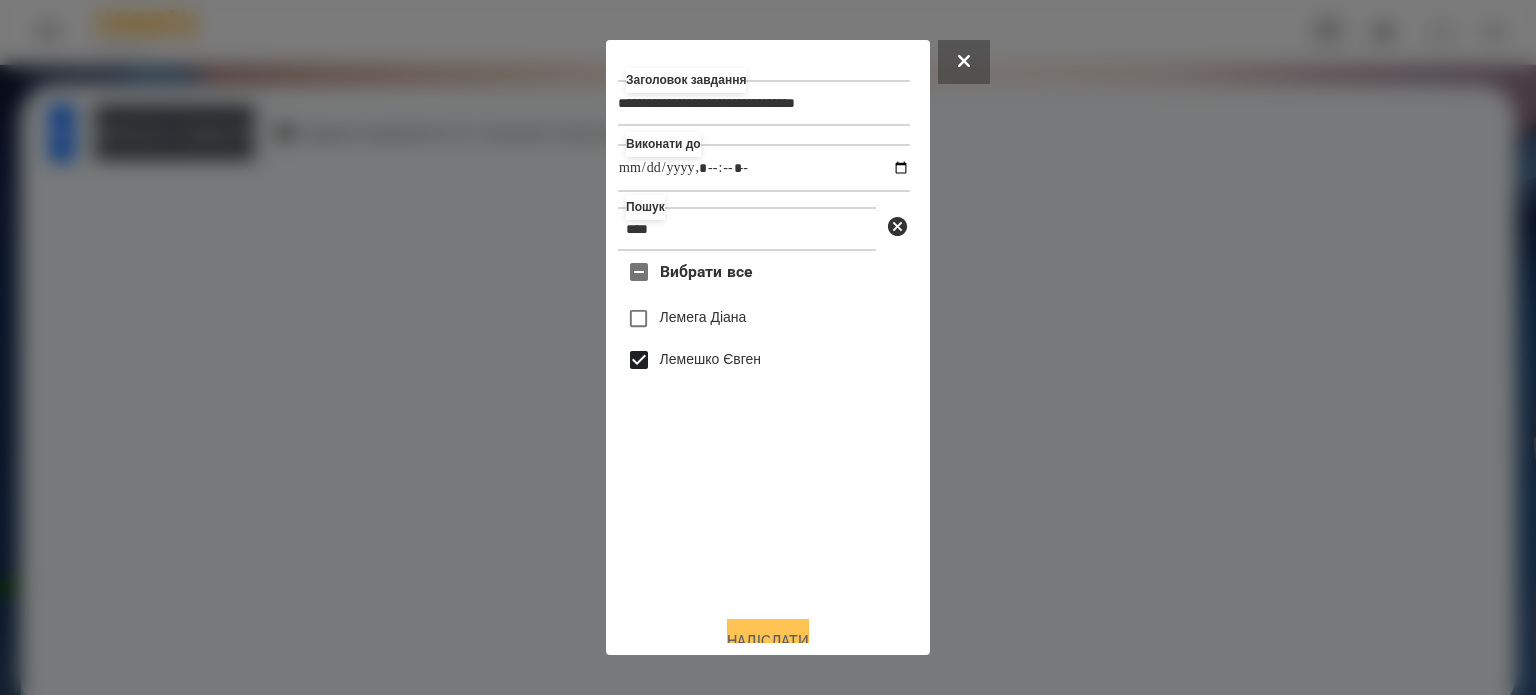 type on "**********" 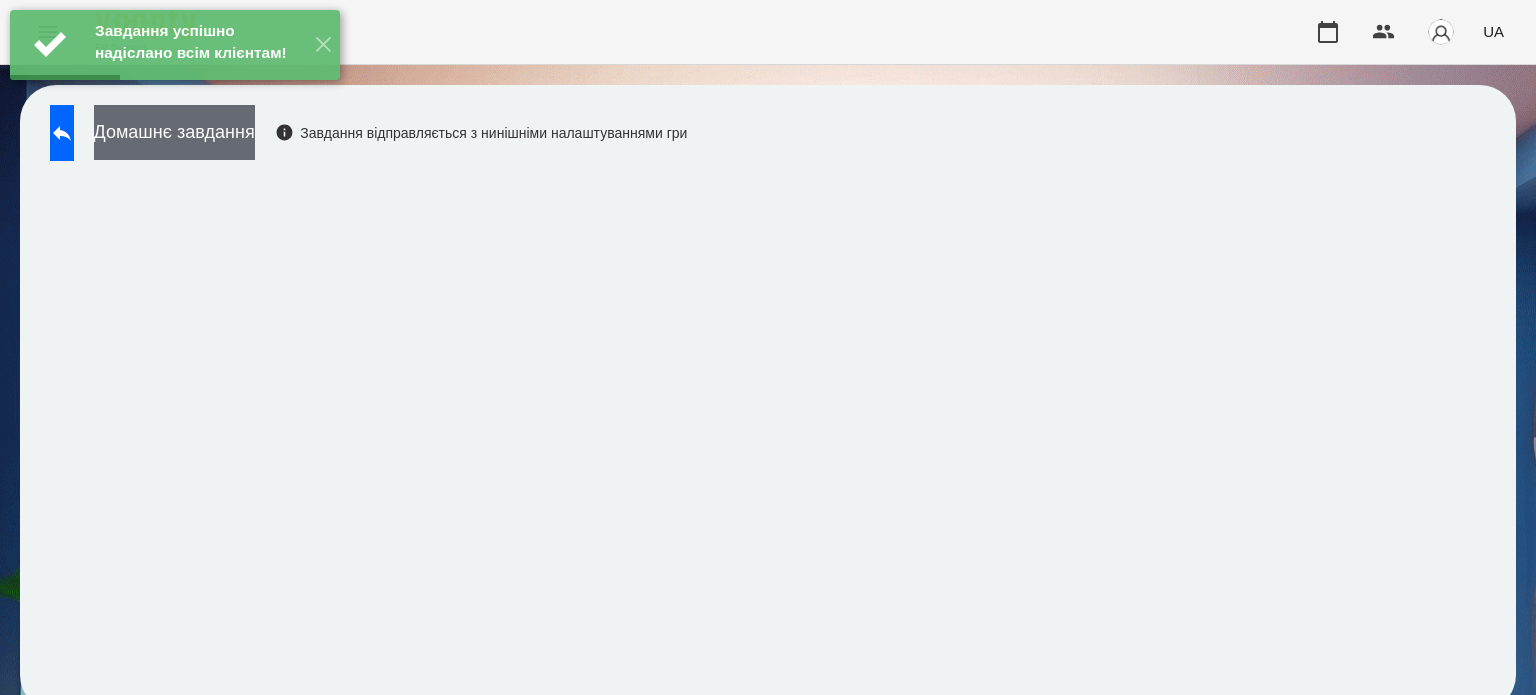 click on "Домашнє завдання" at bounding box center (174, 132) 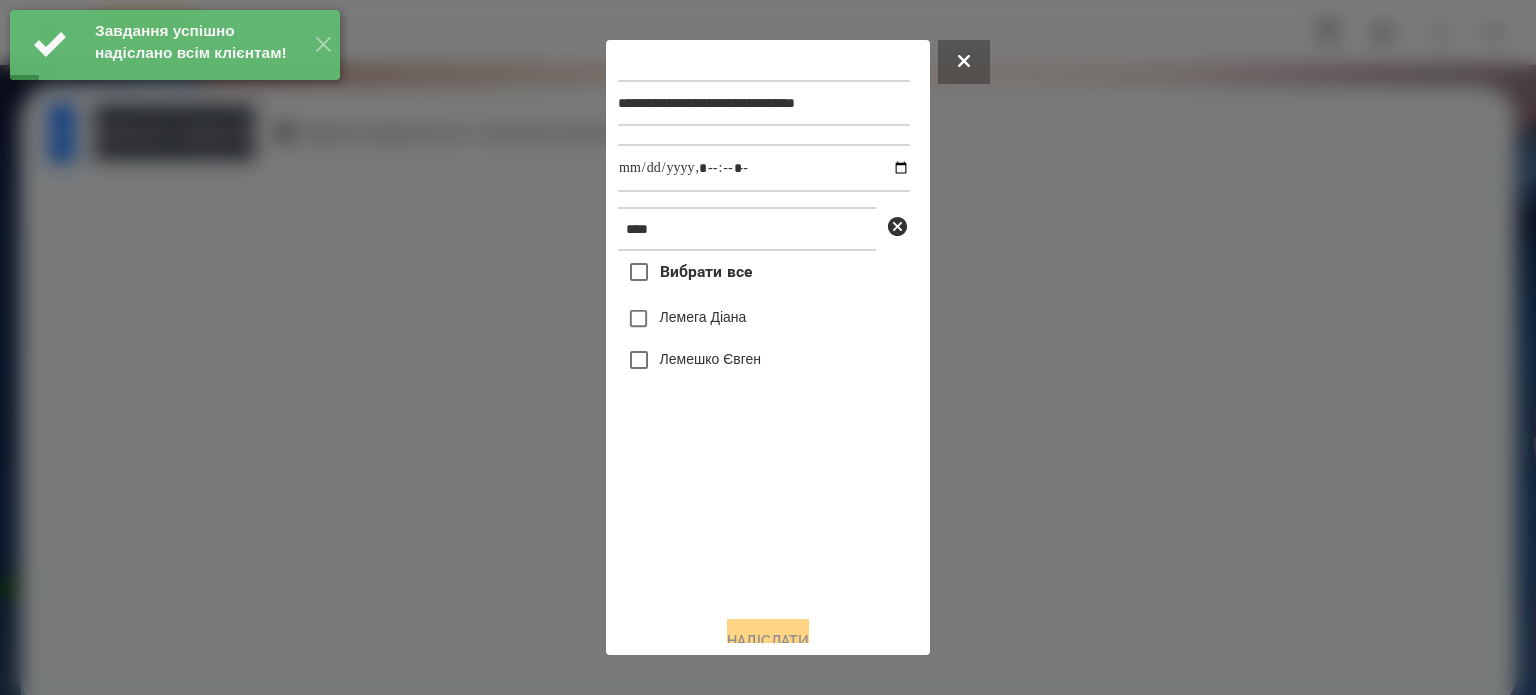 click on "Лемешко Євген" at bounding box center (710, 359) 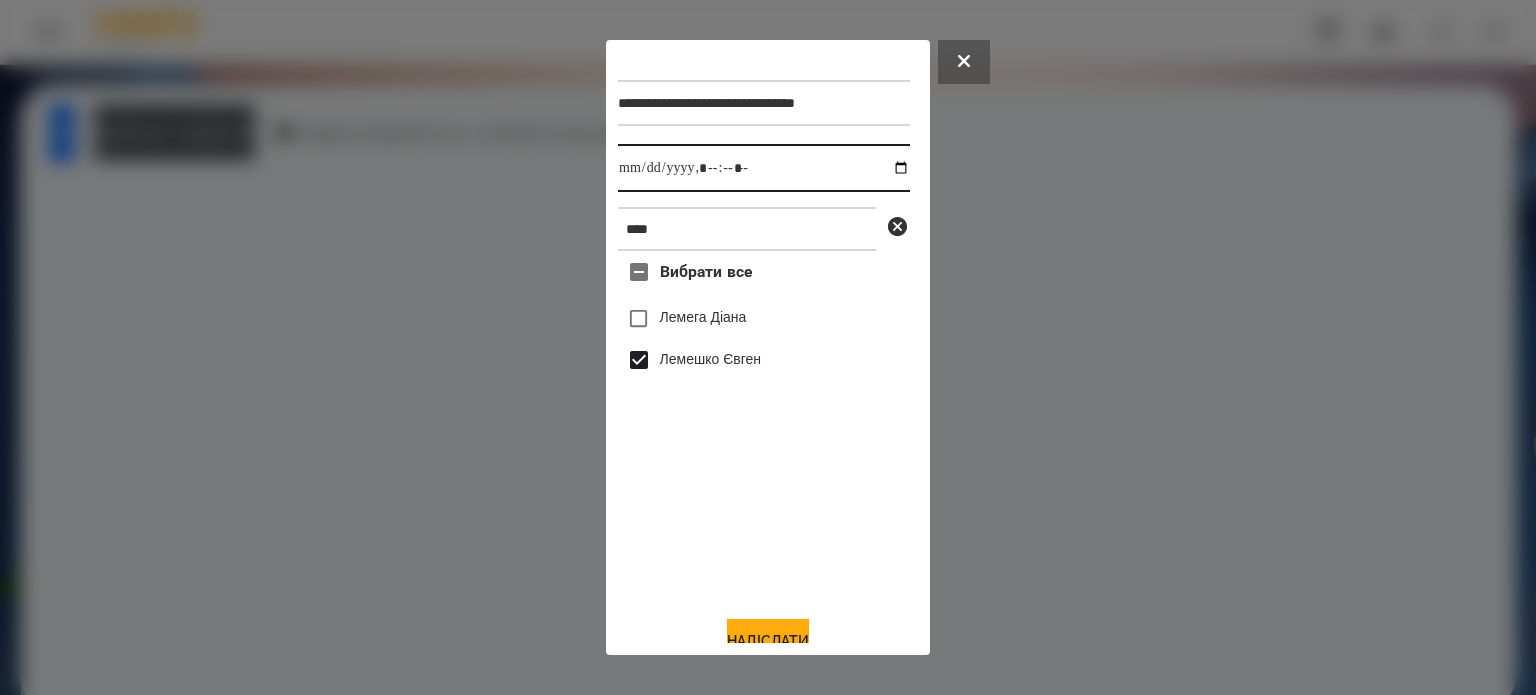 click at bounding box center (764, 168) 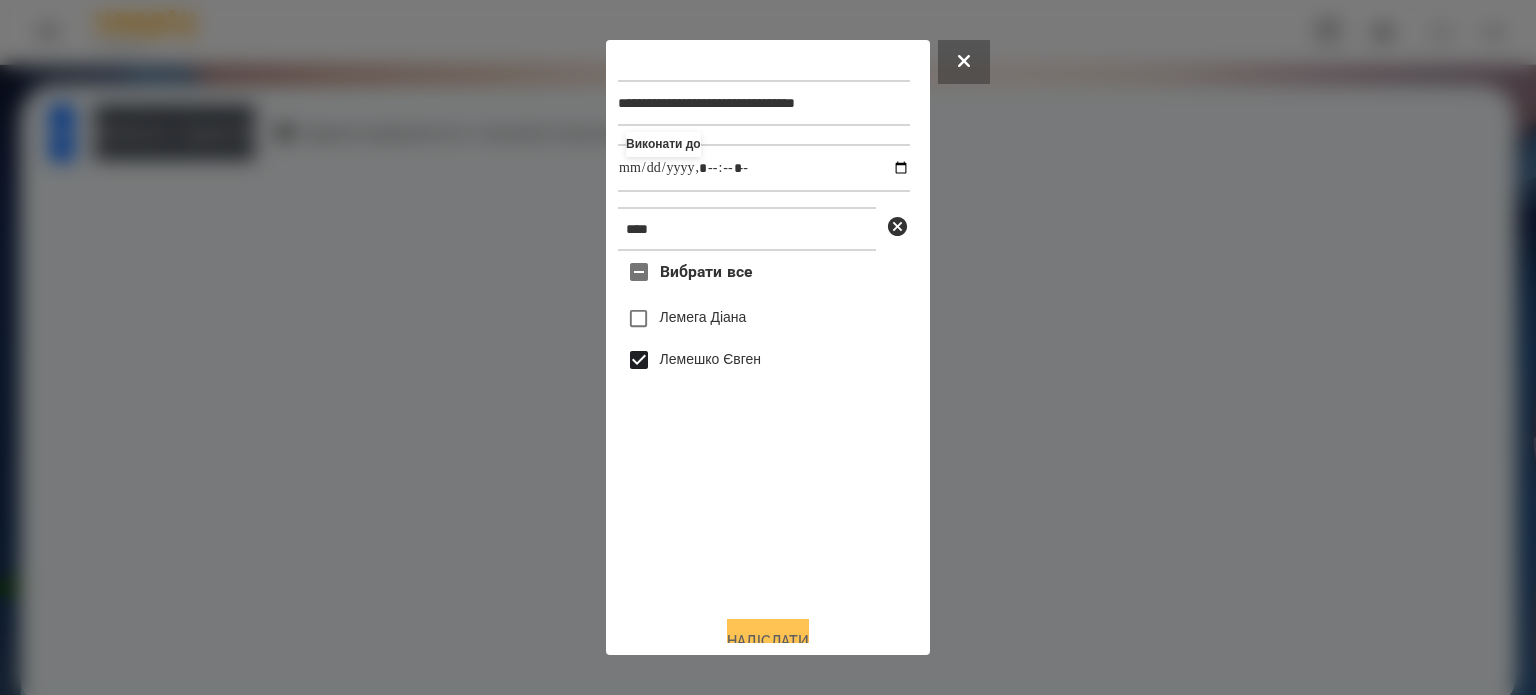 type on "**********" 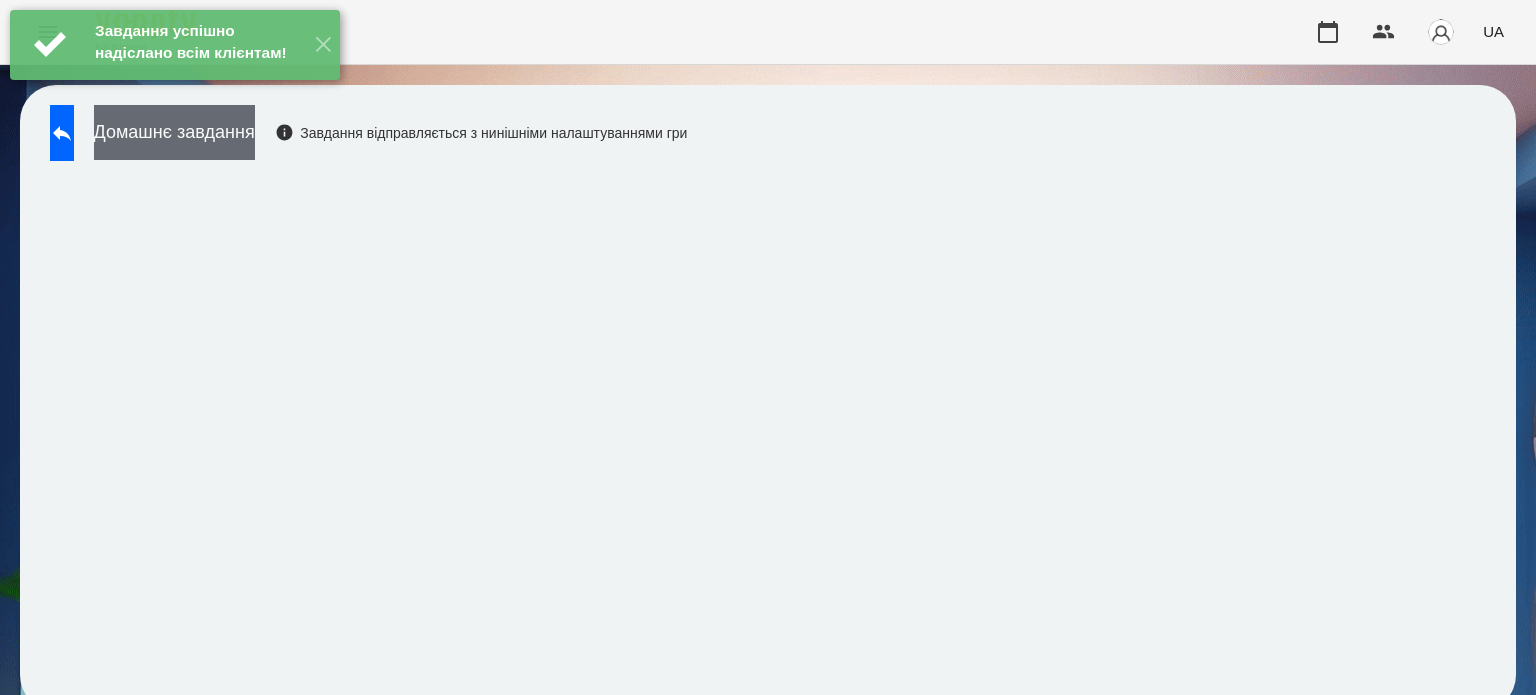 click on "Домашнє завдання" at bounding box center [174, 132] 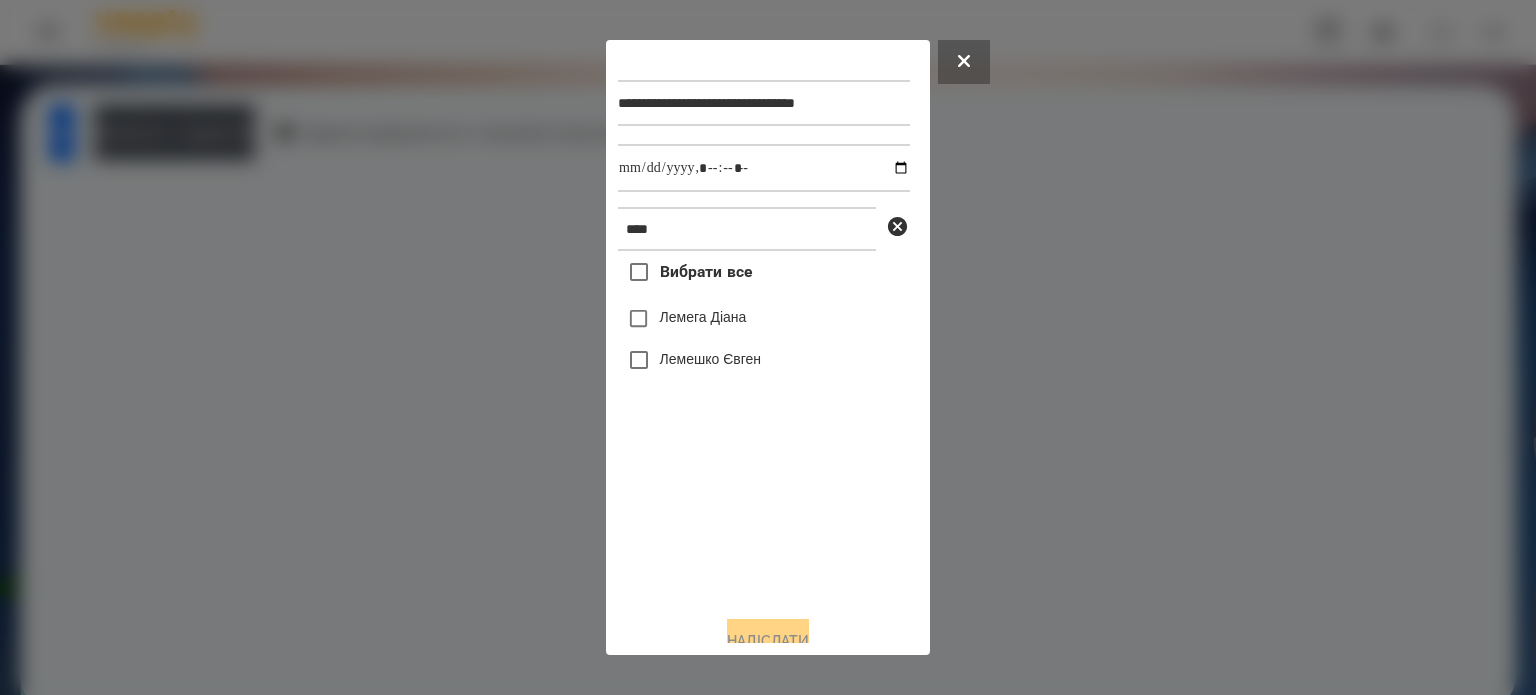 click on "Лемешко Євген" at bounding box center (710, 359) 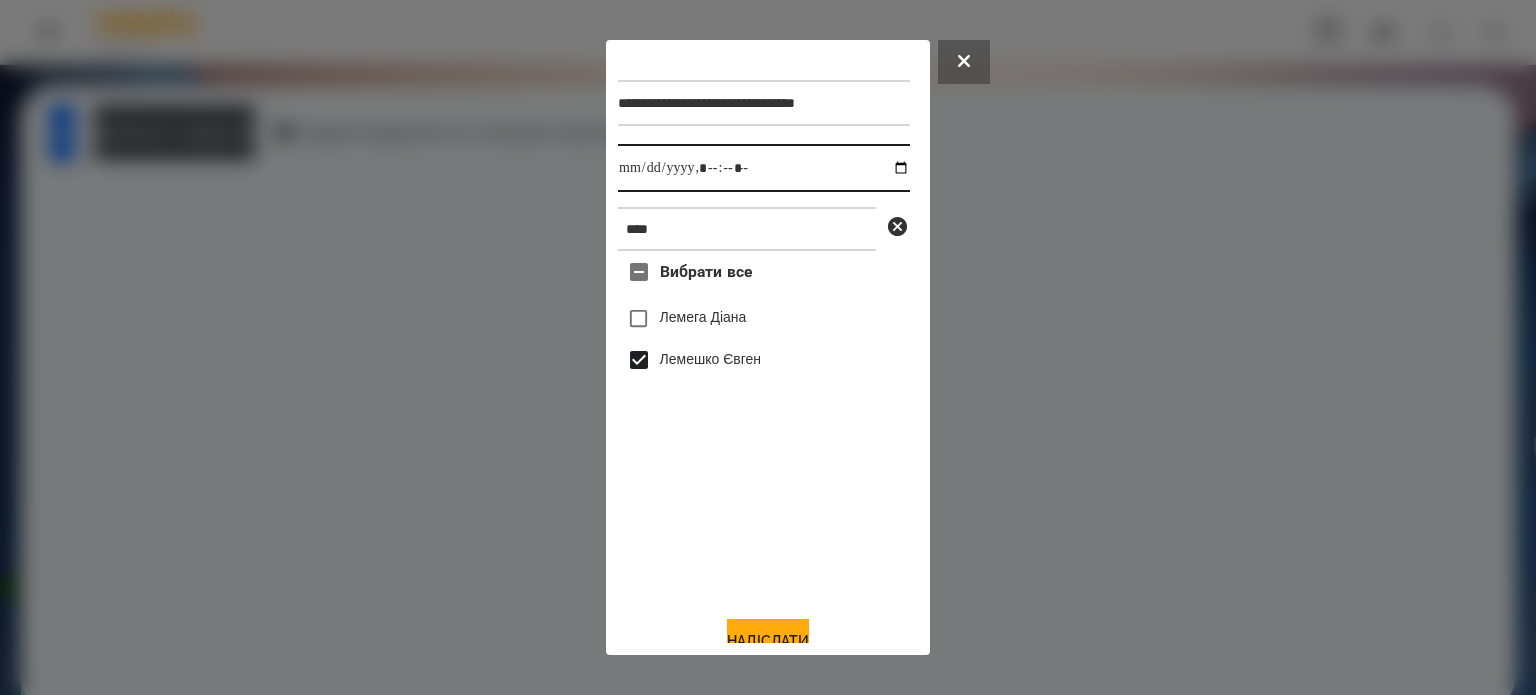 click at bounding box center (764, 168) 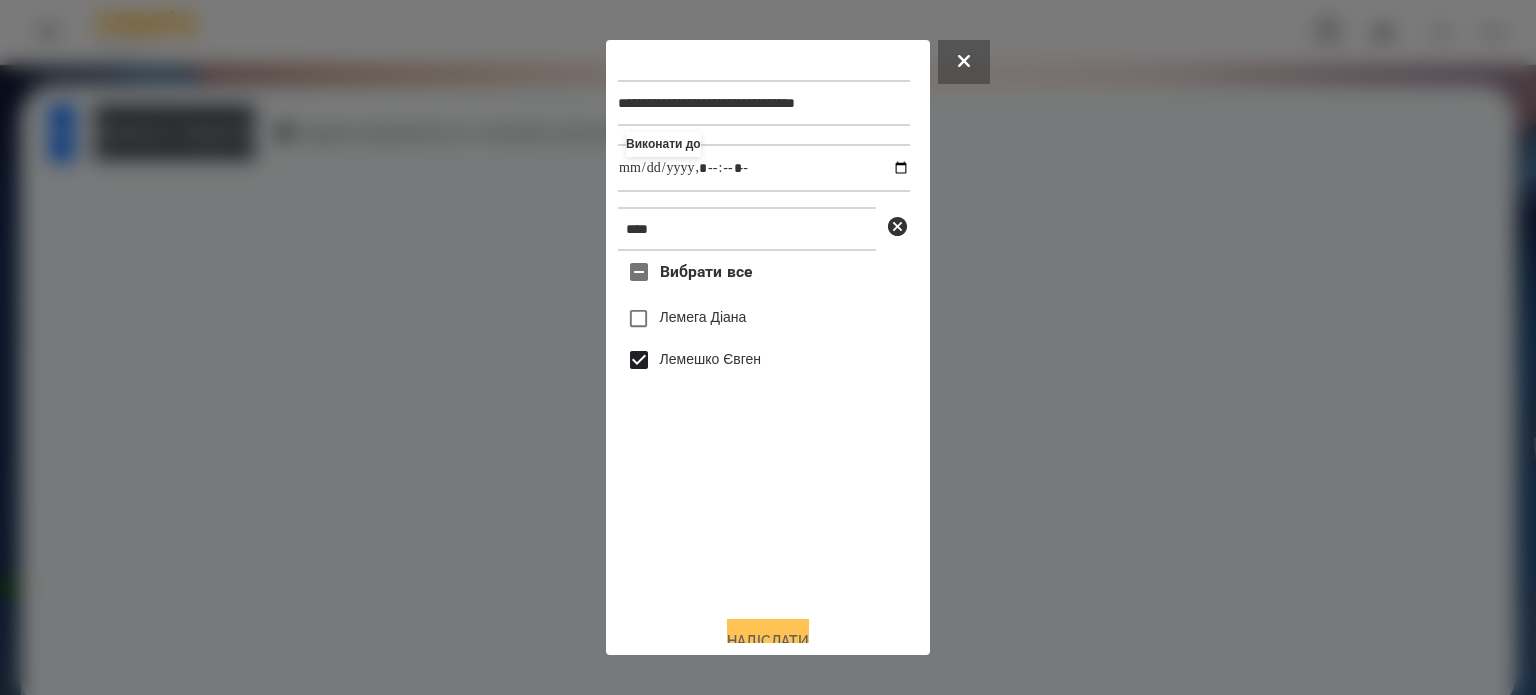 type on "**********" 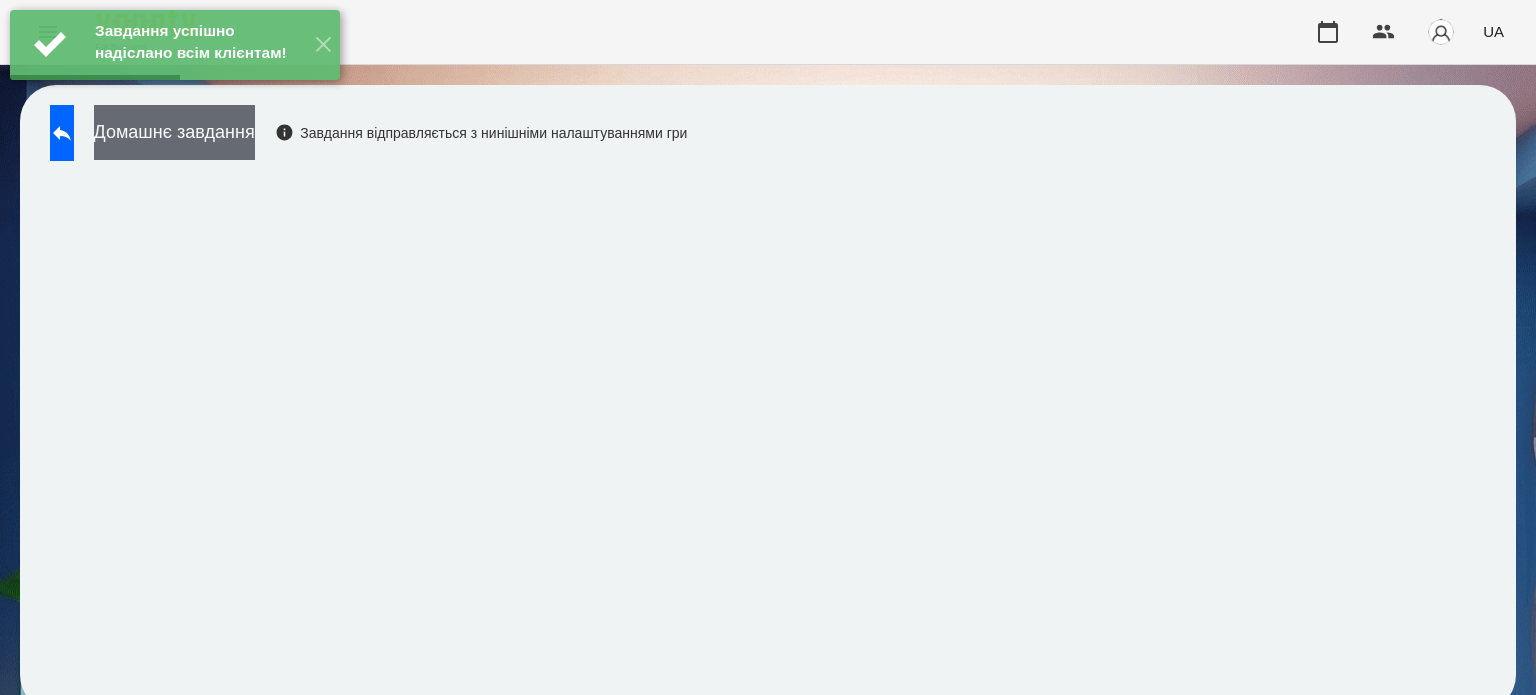 click on "Домашнє завдання" at bounding box center (174, 132) 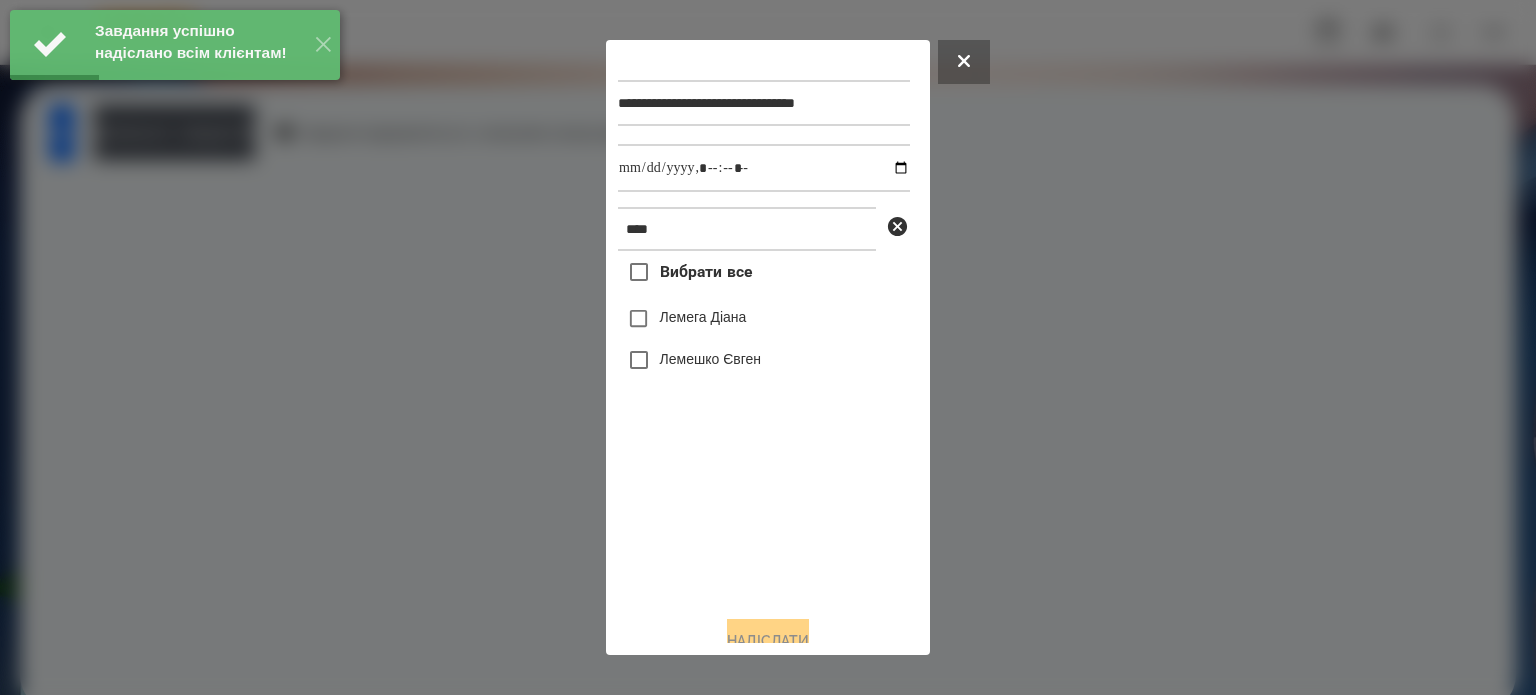 click on "Лемешко Євген" at bounding box center (710, 359) 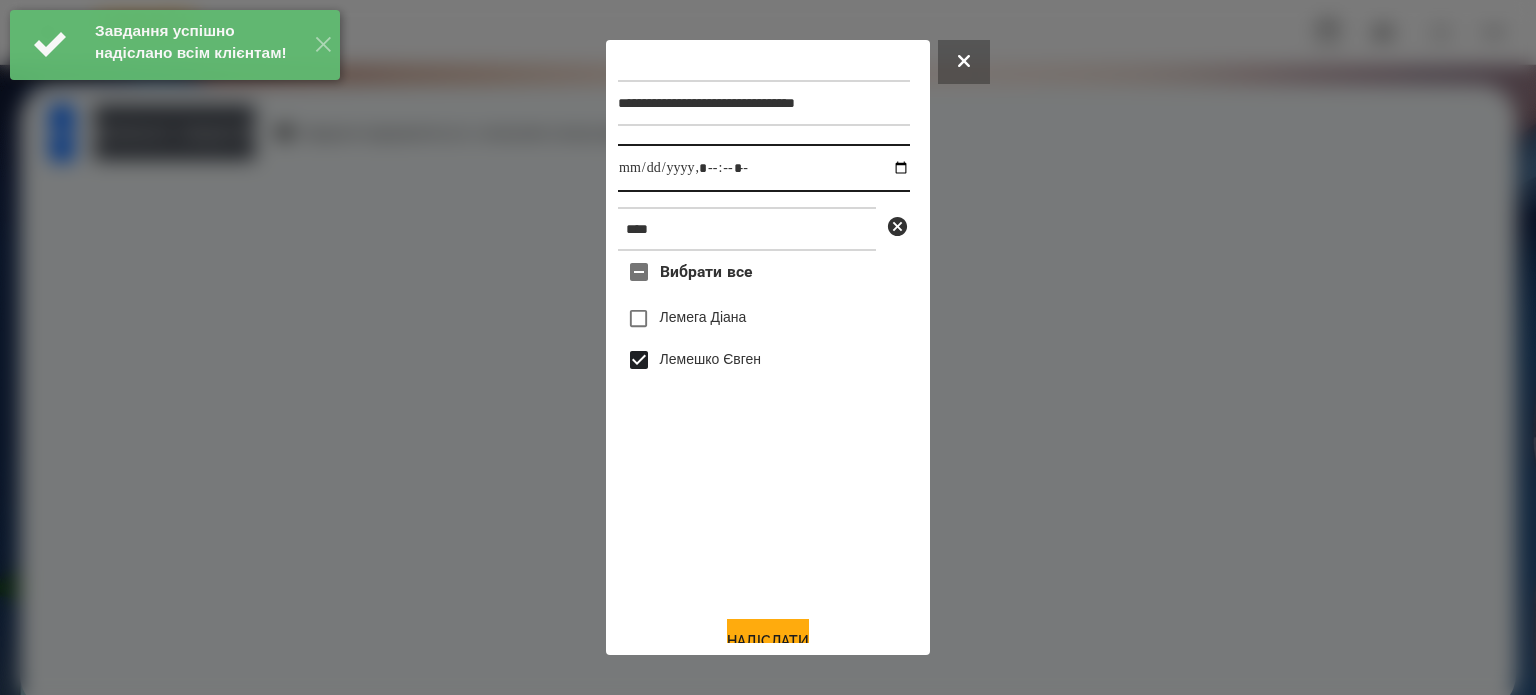 click at bounding box center (764, 168) 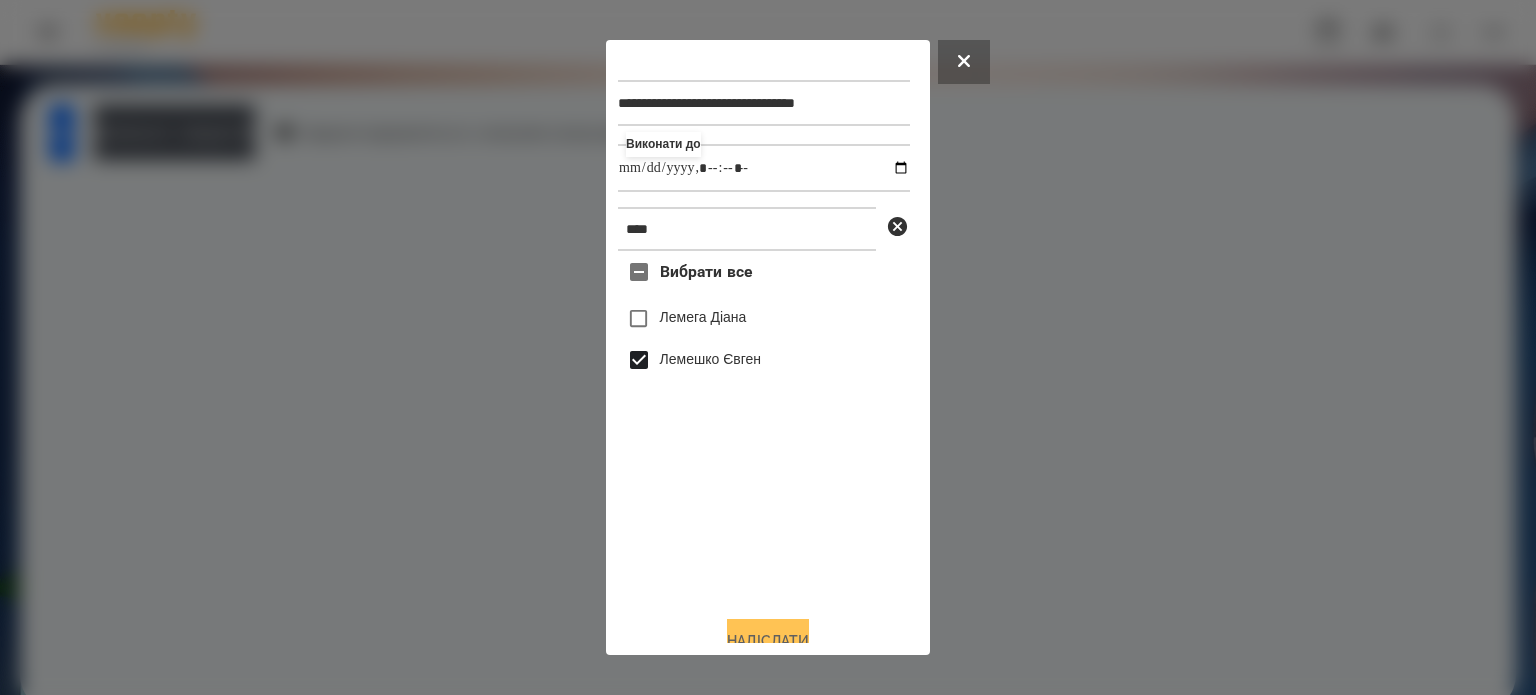 type on "**********" 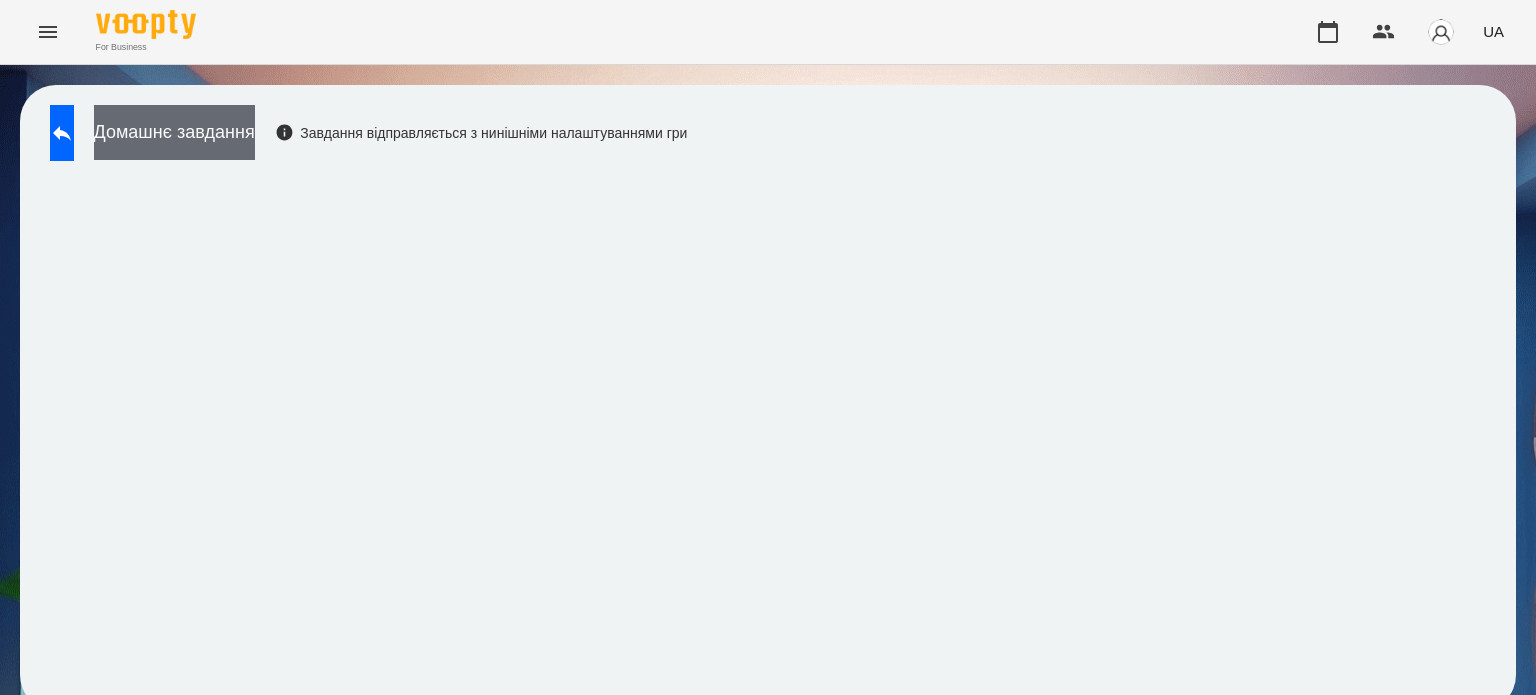 click on "Домашнє завдання" at bounding box center (174, 132) 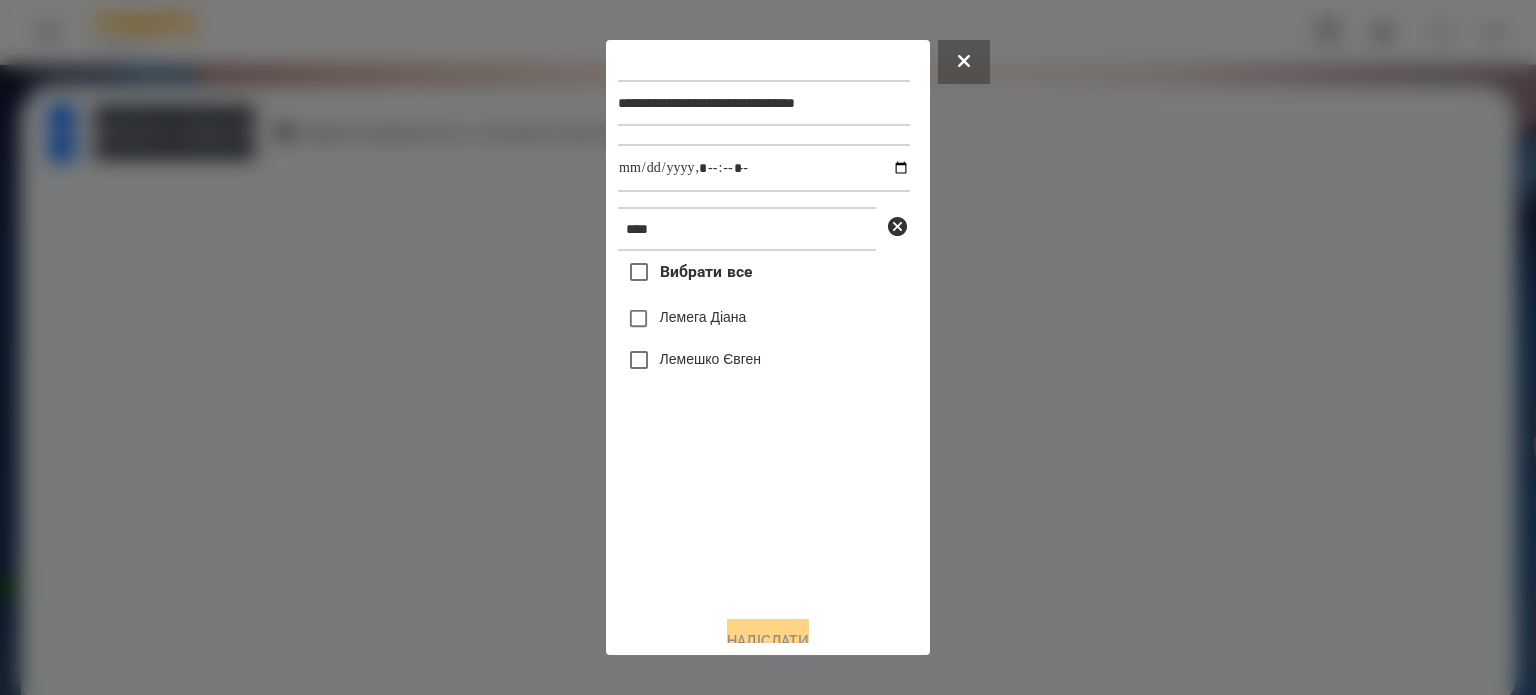 click on "Лемешко Євген" at bounding box center (710, 359) 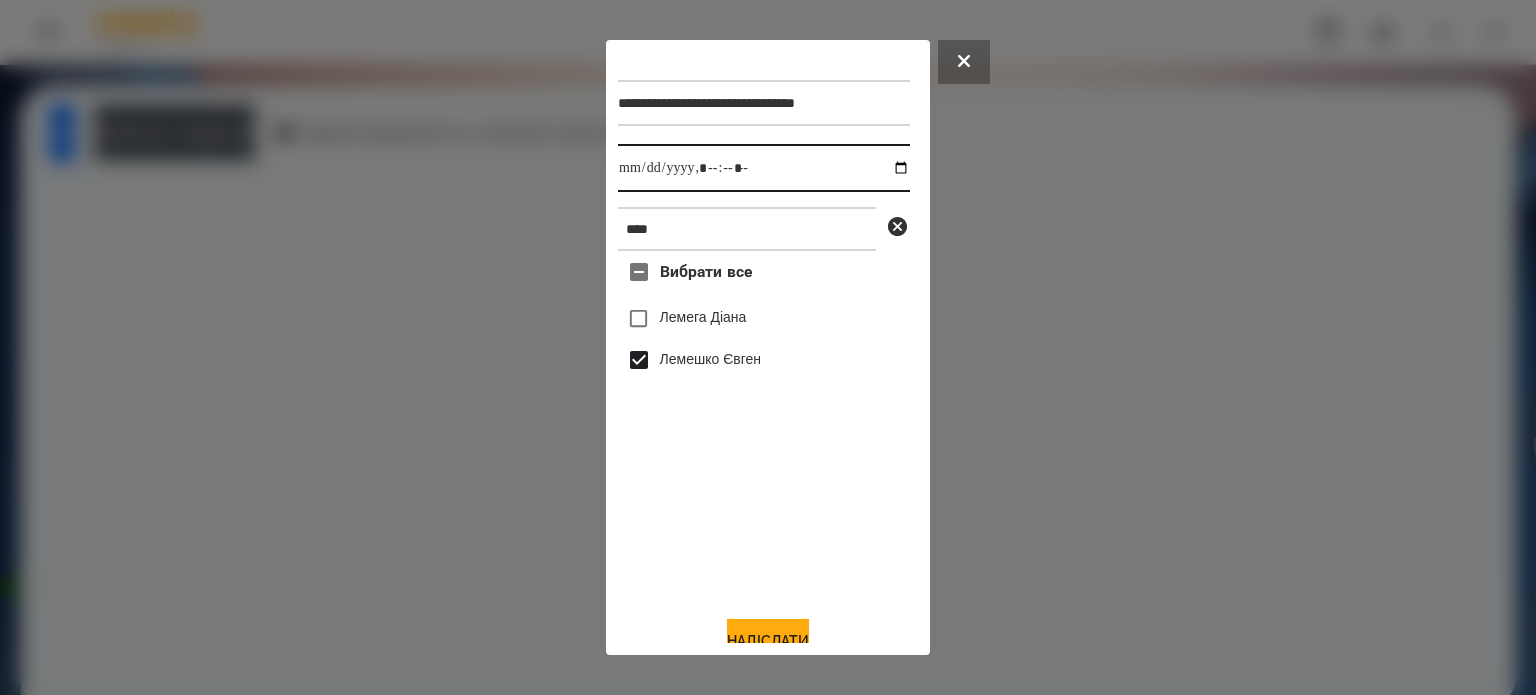 click at bounding box center (764, 168) 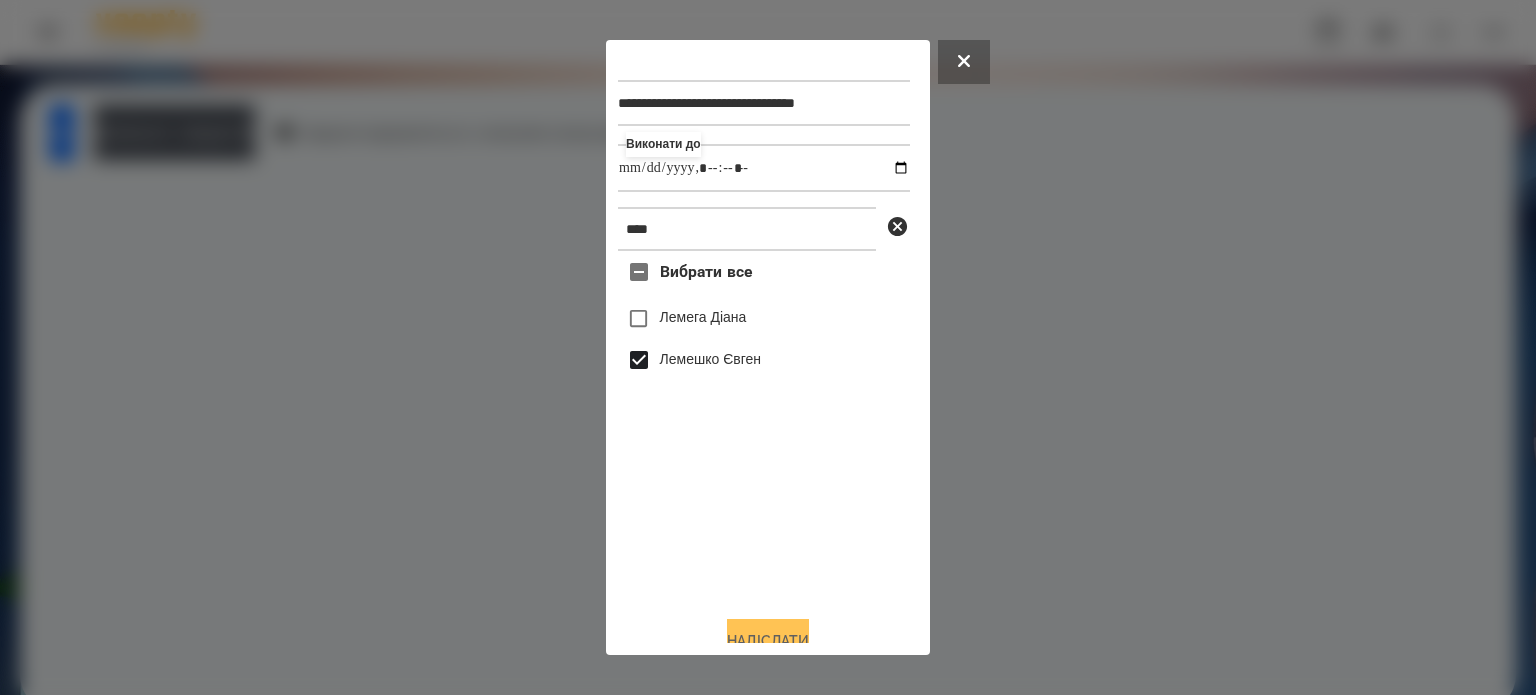 type on "**********" 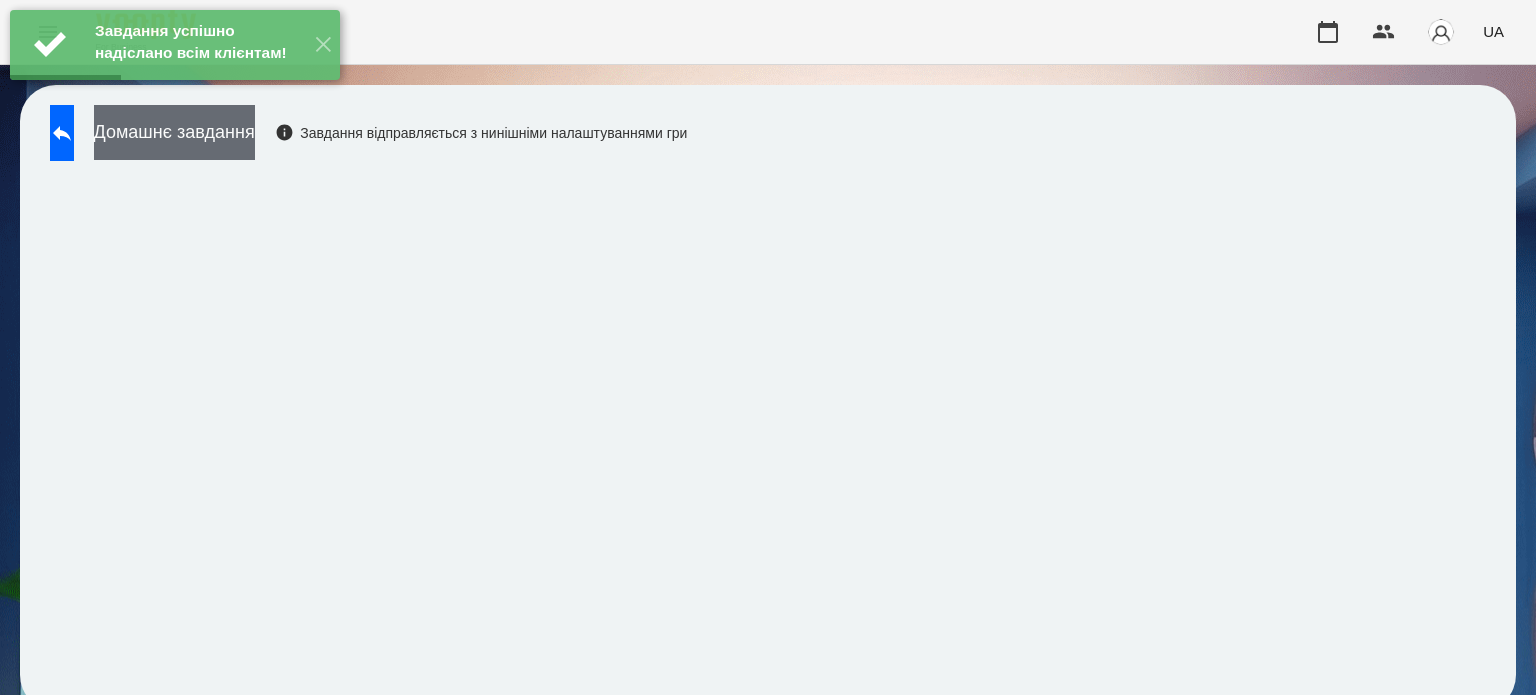 click on "Домашнє завдання" at bounding box center [174, 132] 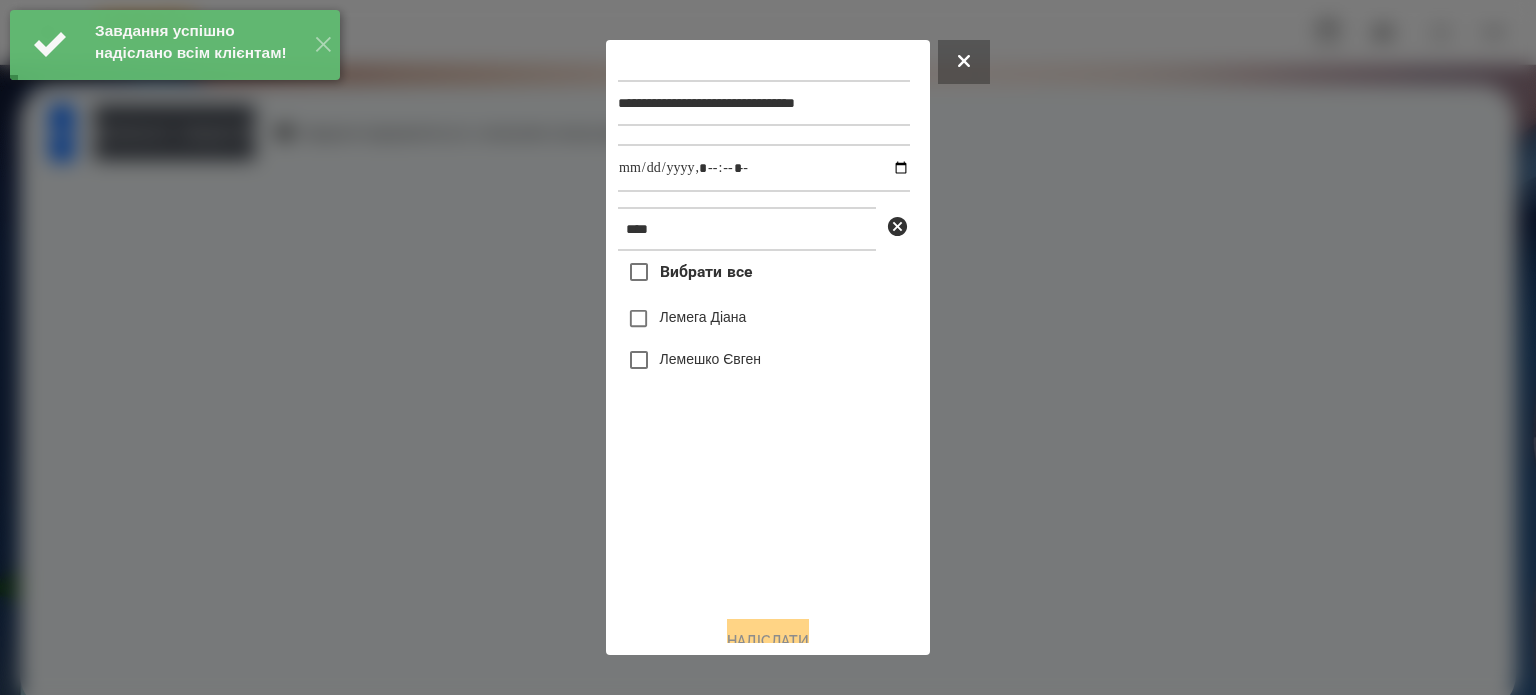 click on "Лемешко Євген" at bounding box center [710, 359] 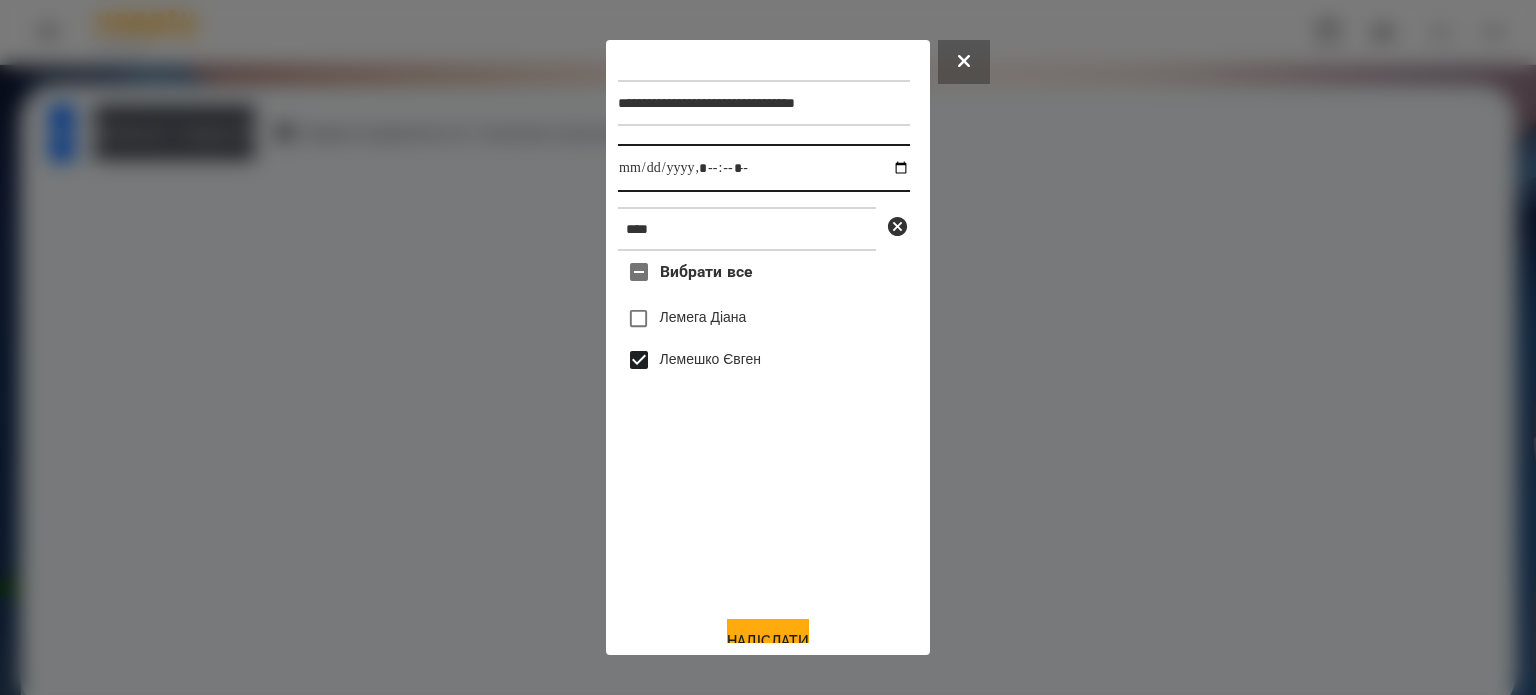 click at bounding box center [764, 168] 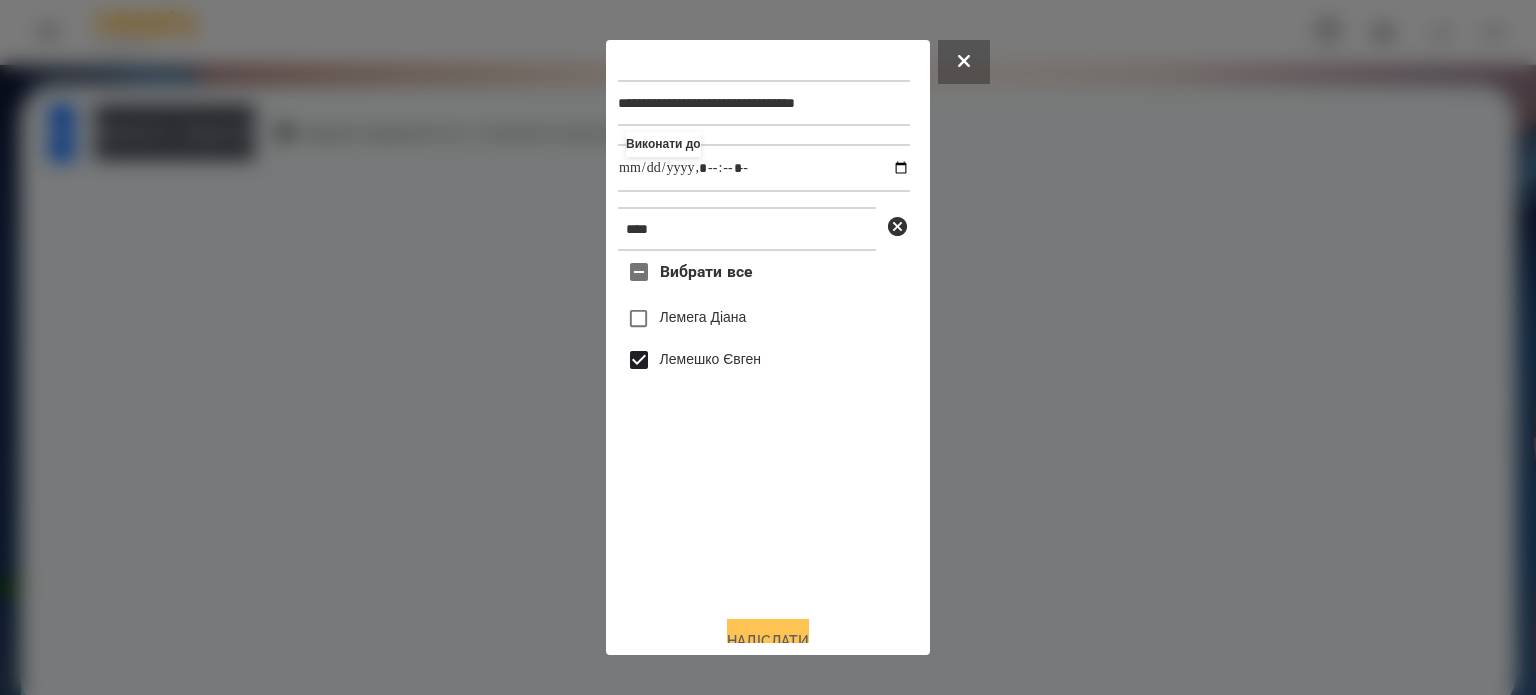 type on "**********" 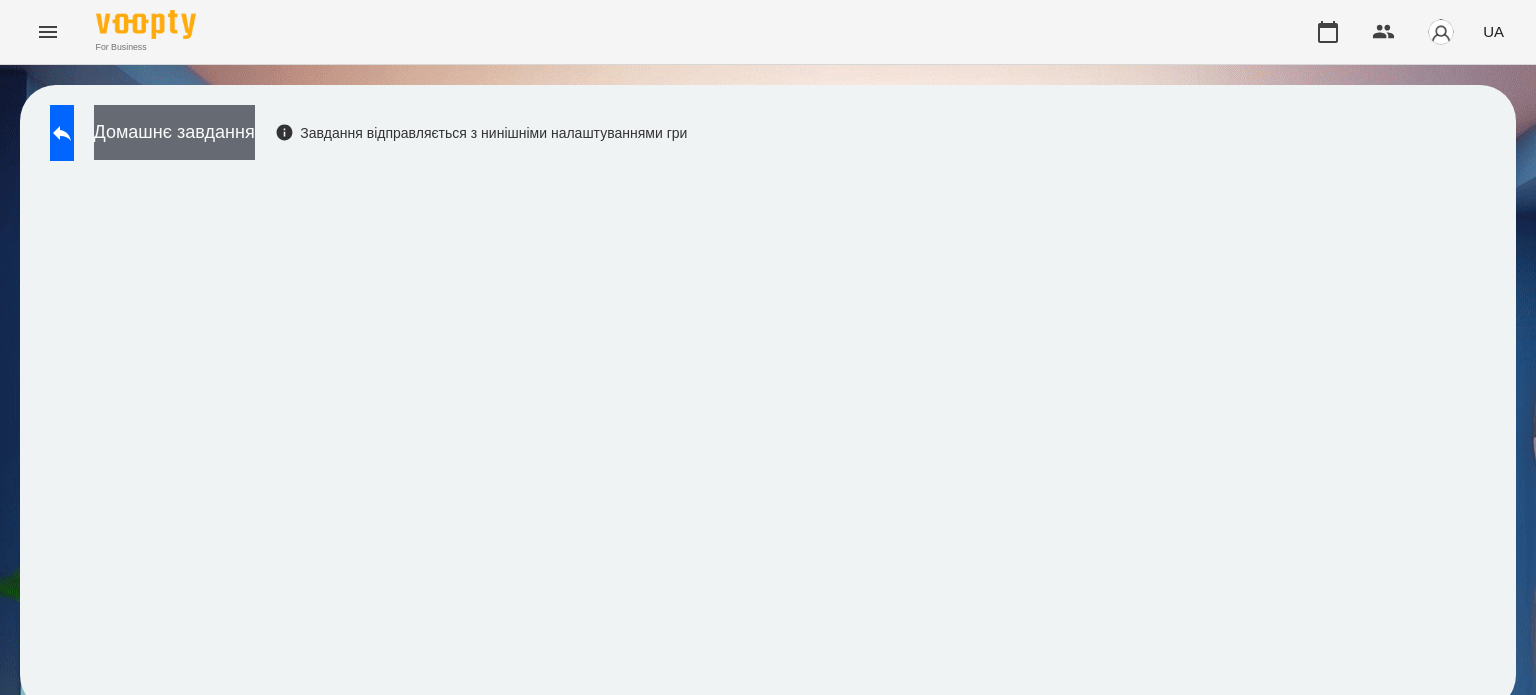 click on "Домашнє завдання" at bounding box center (174, 132) 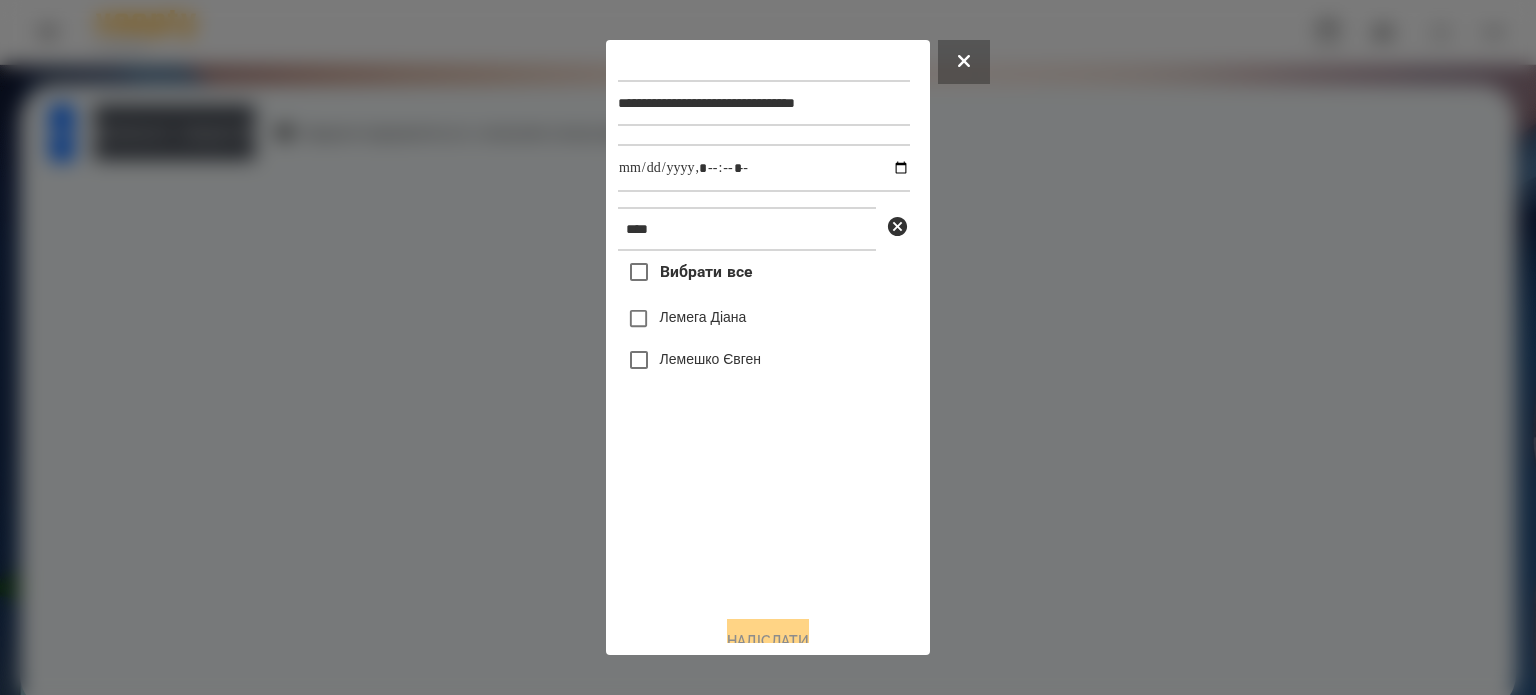 click on "Лемешко Євген" at bounding box center [710, 359] 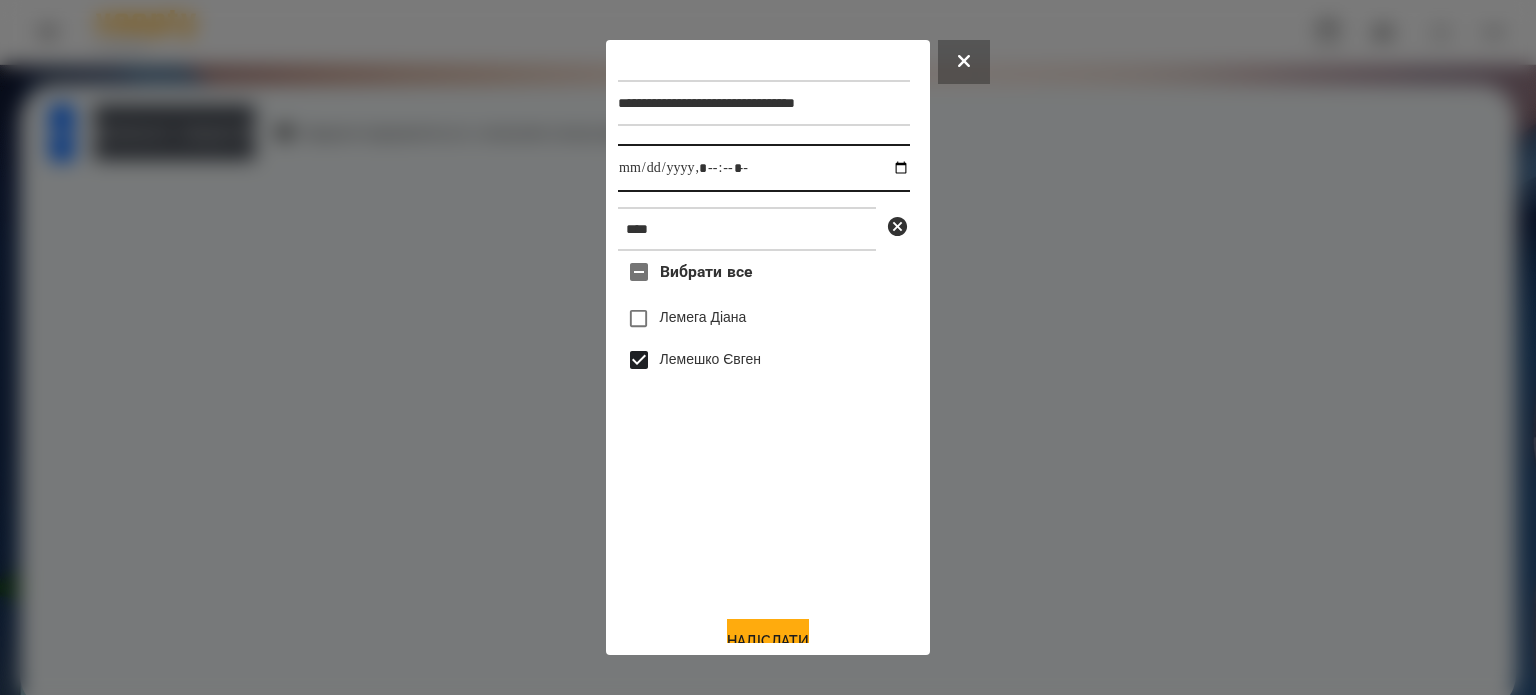 click at bounding box center (764, 168) 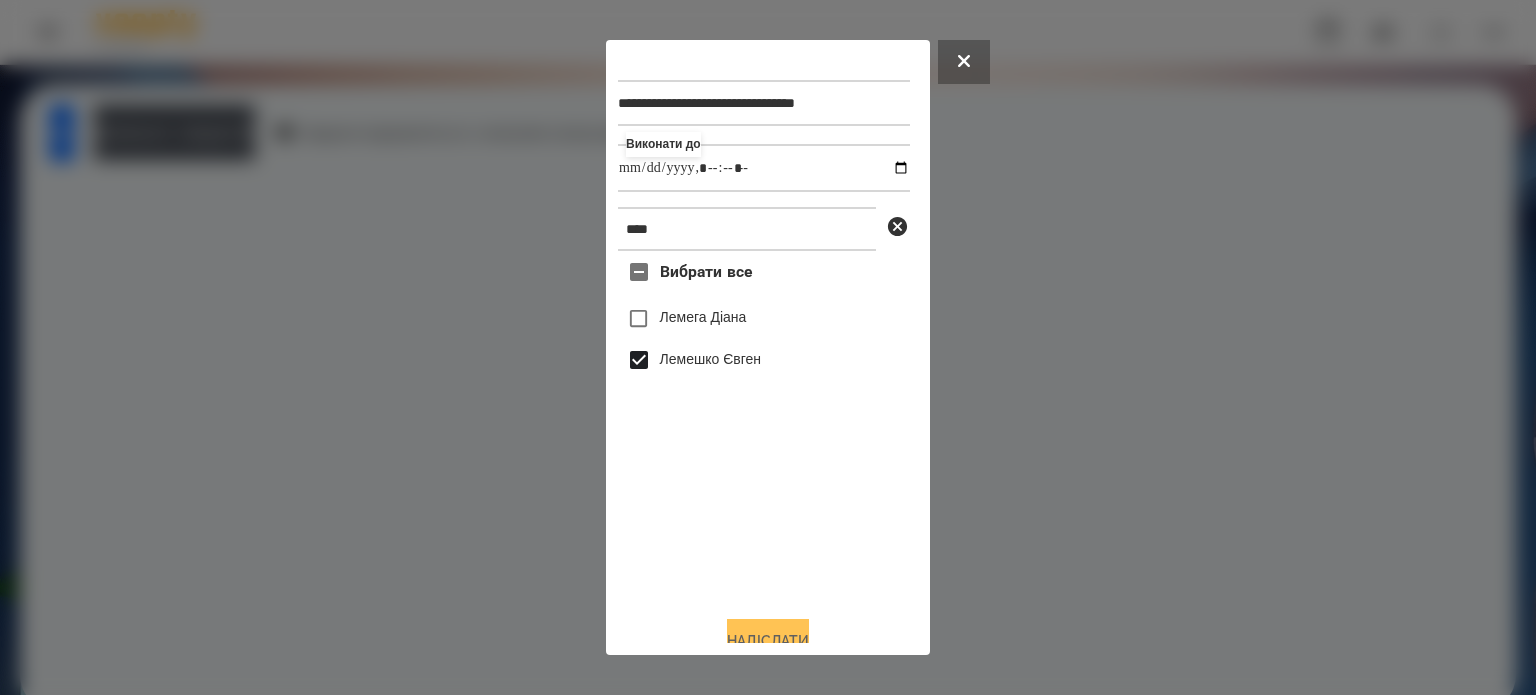 type on "**********" 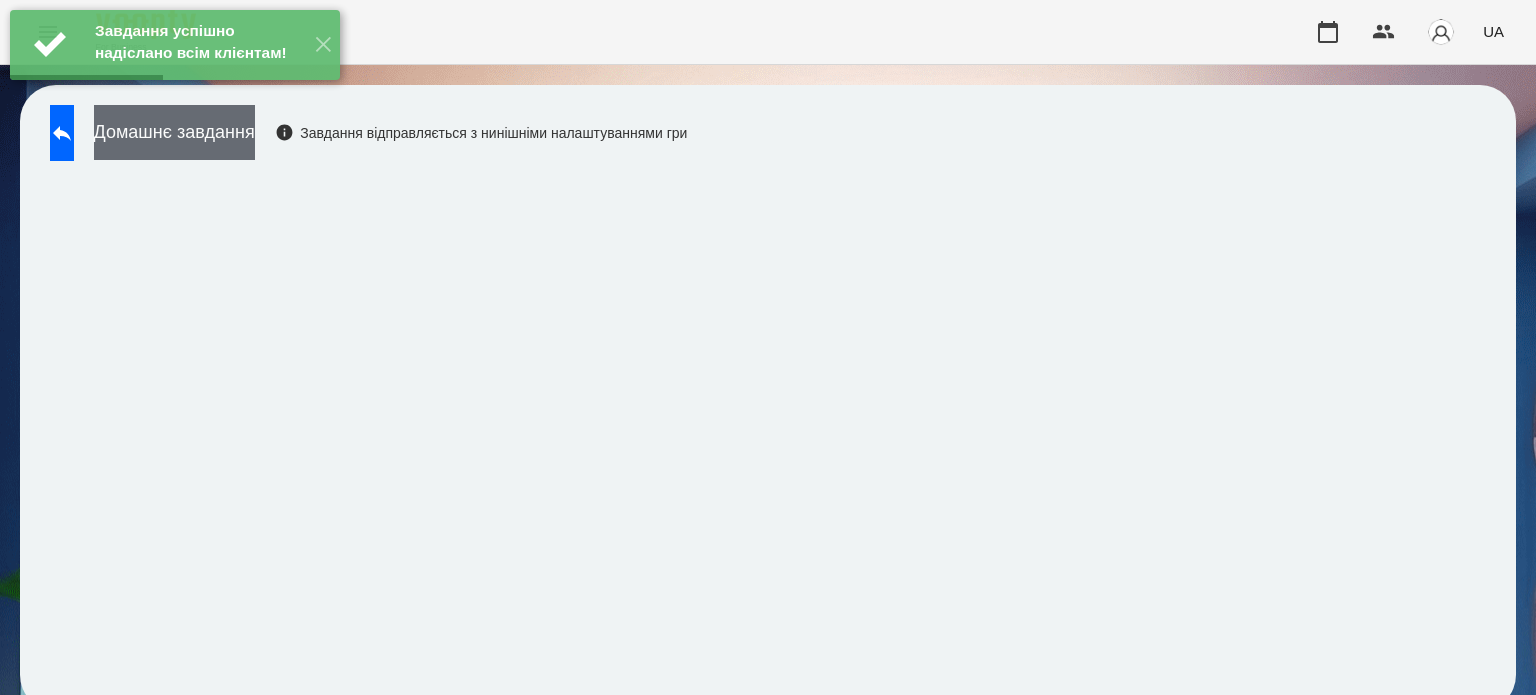 click on "Домашнє завдання" at bounding box center [174, 132] 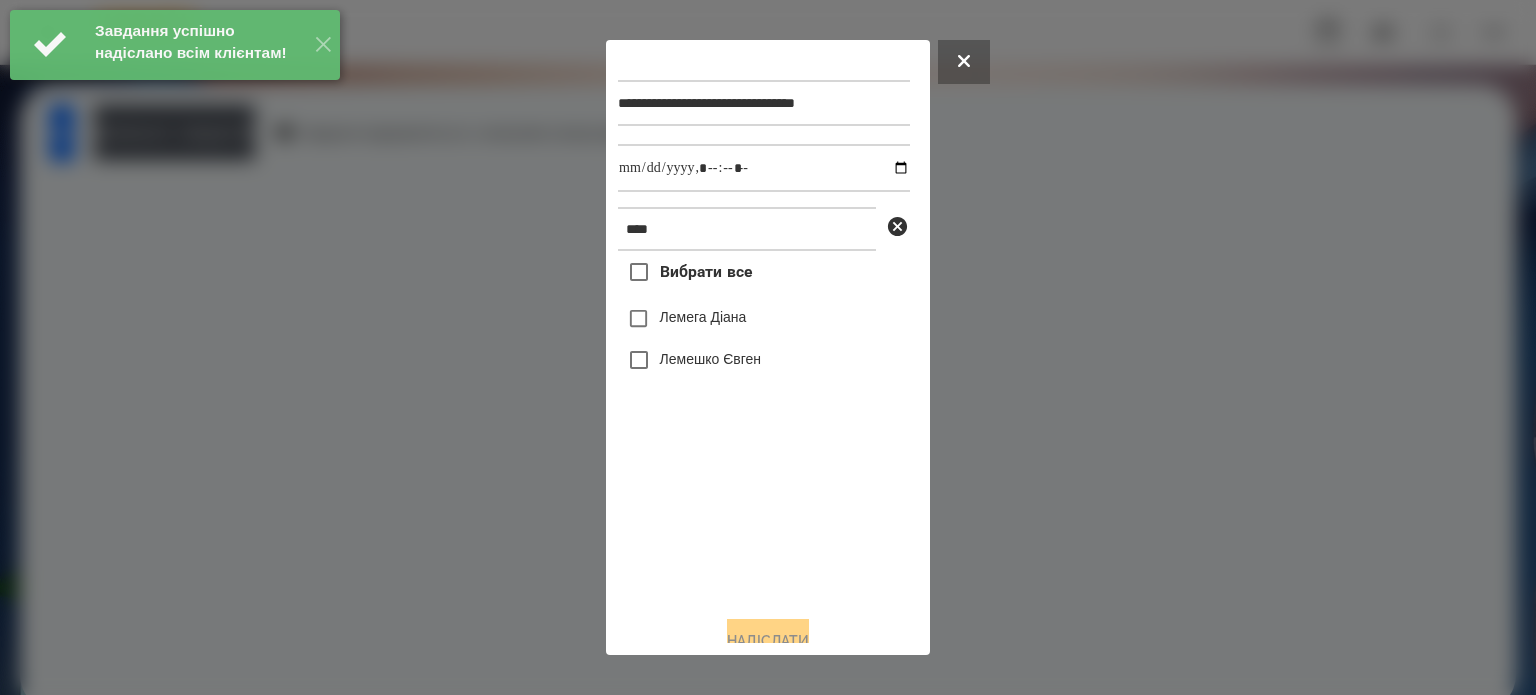 click on "Лемешко Євген" at bounding box center (710, 359) 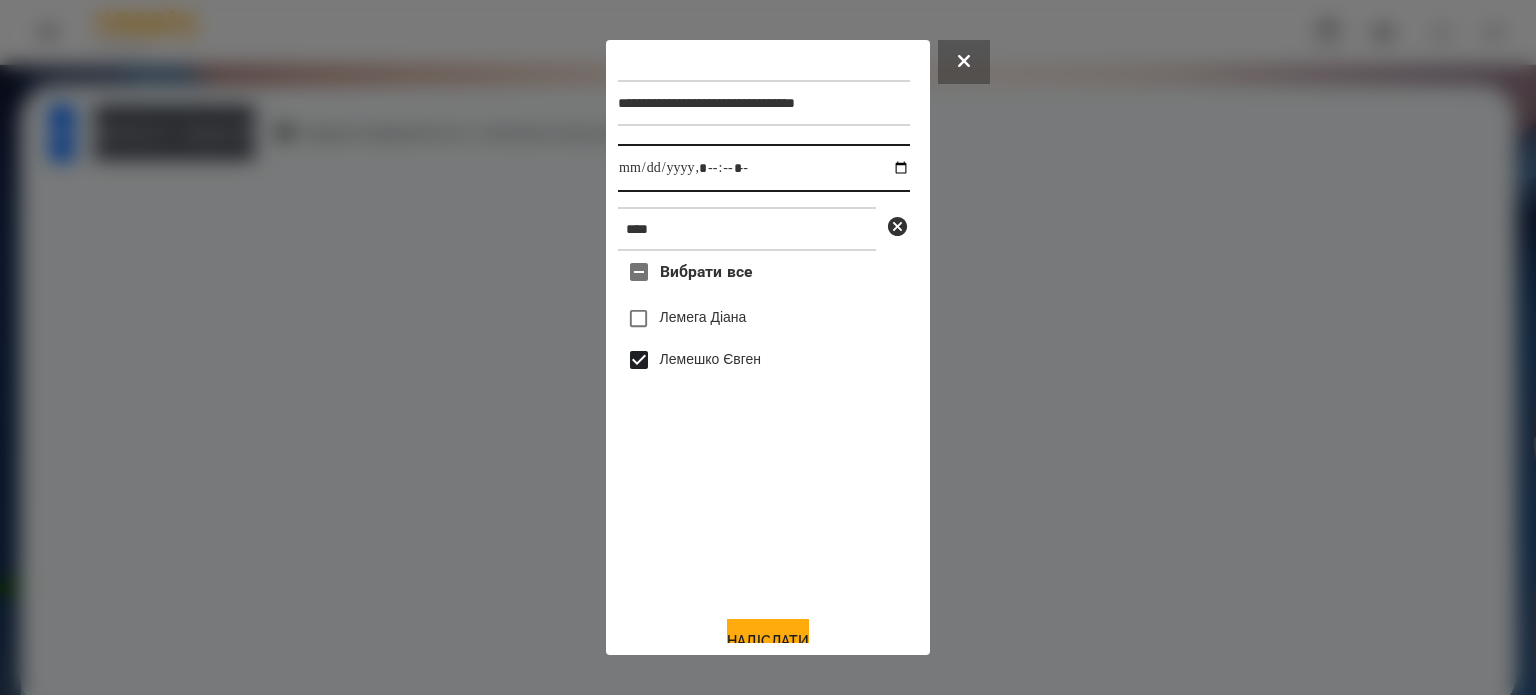click at bounding box center [764, 168] 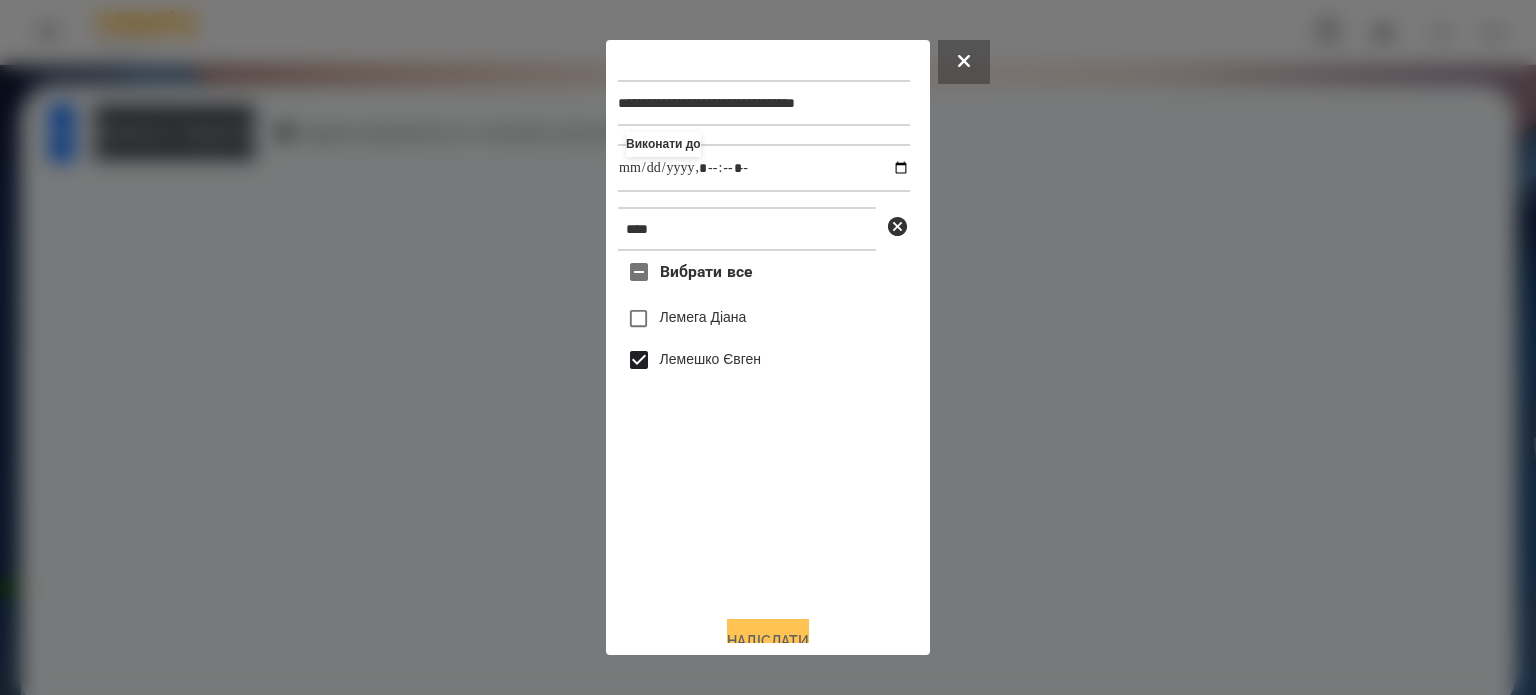 type on "**********" 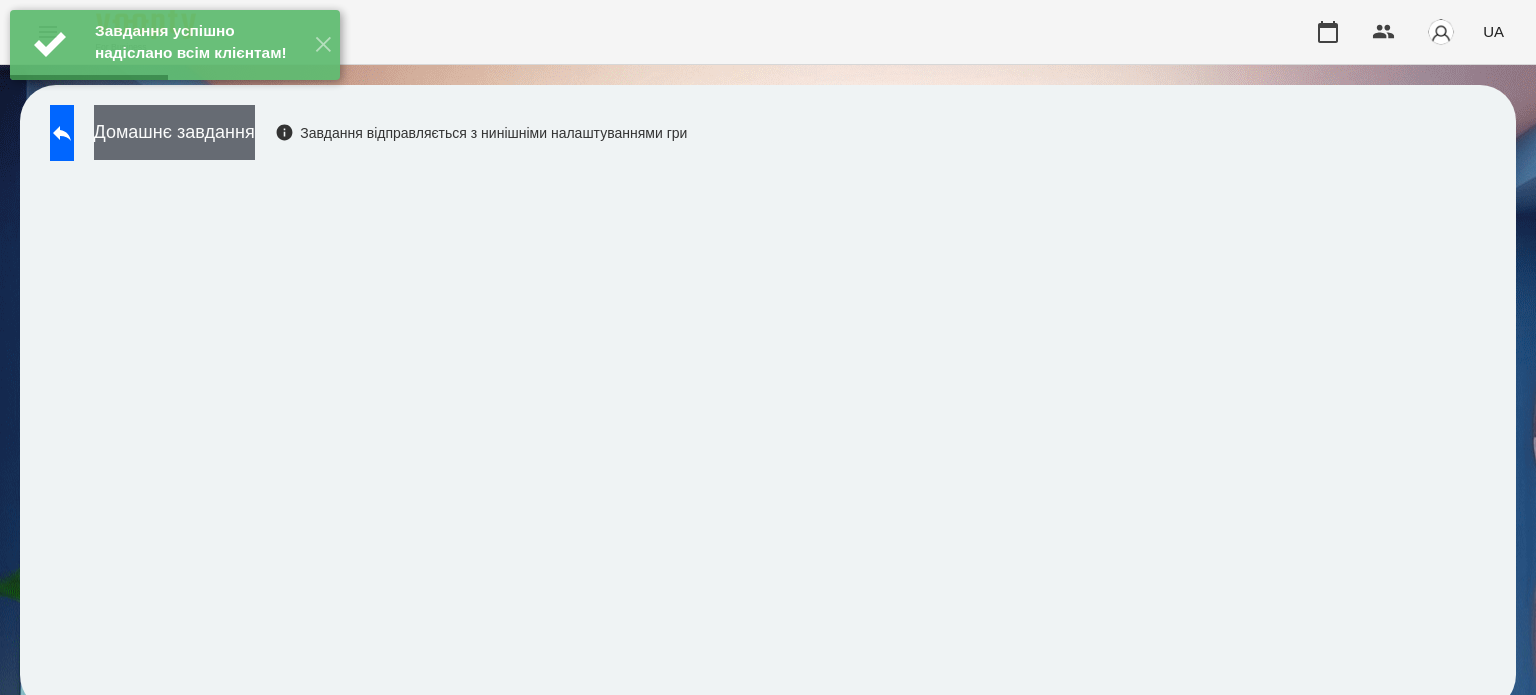 click on "Домашнє завдання" at bounding box center [174, 132] 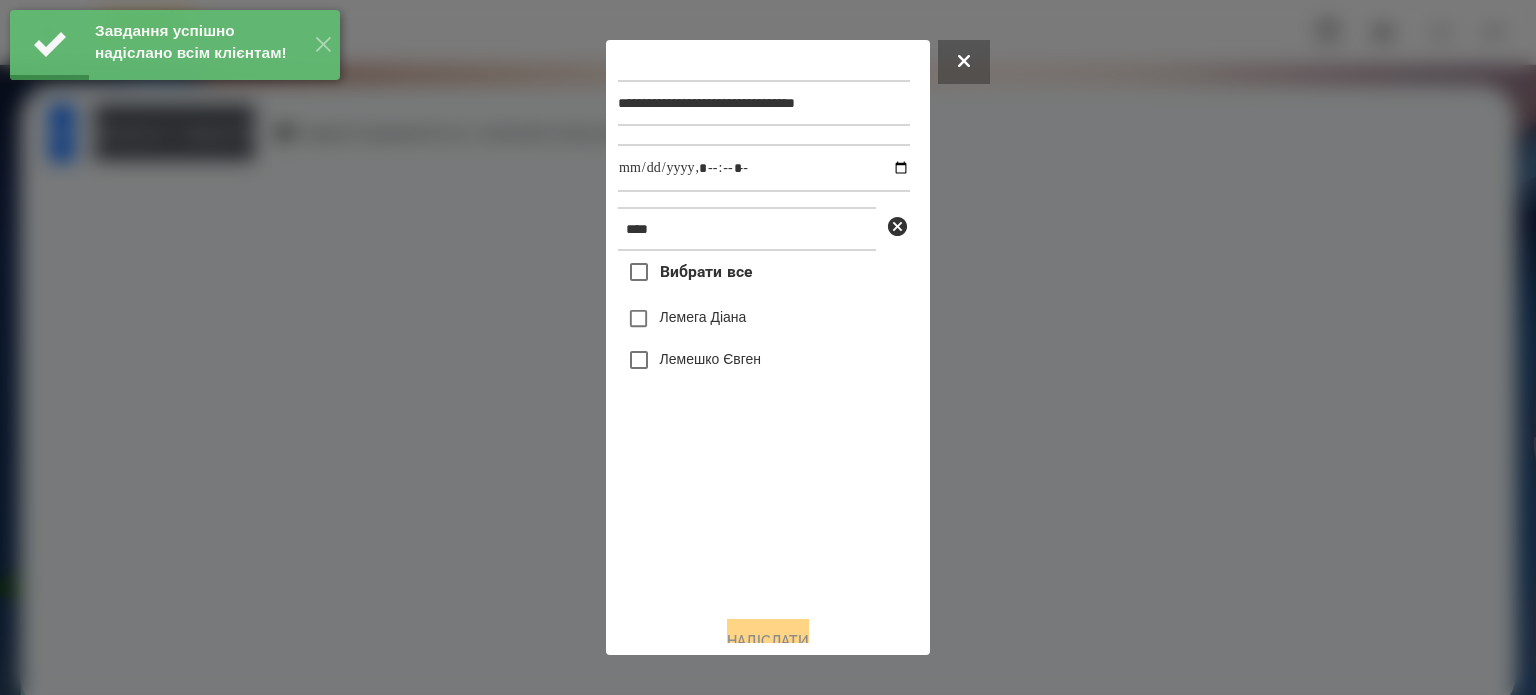 click on "Лемешко Євген" at bounding box center (710, 359) 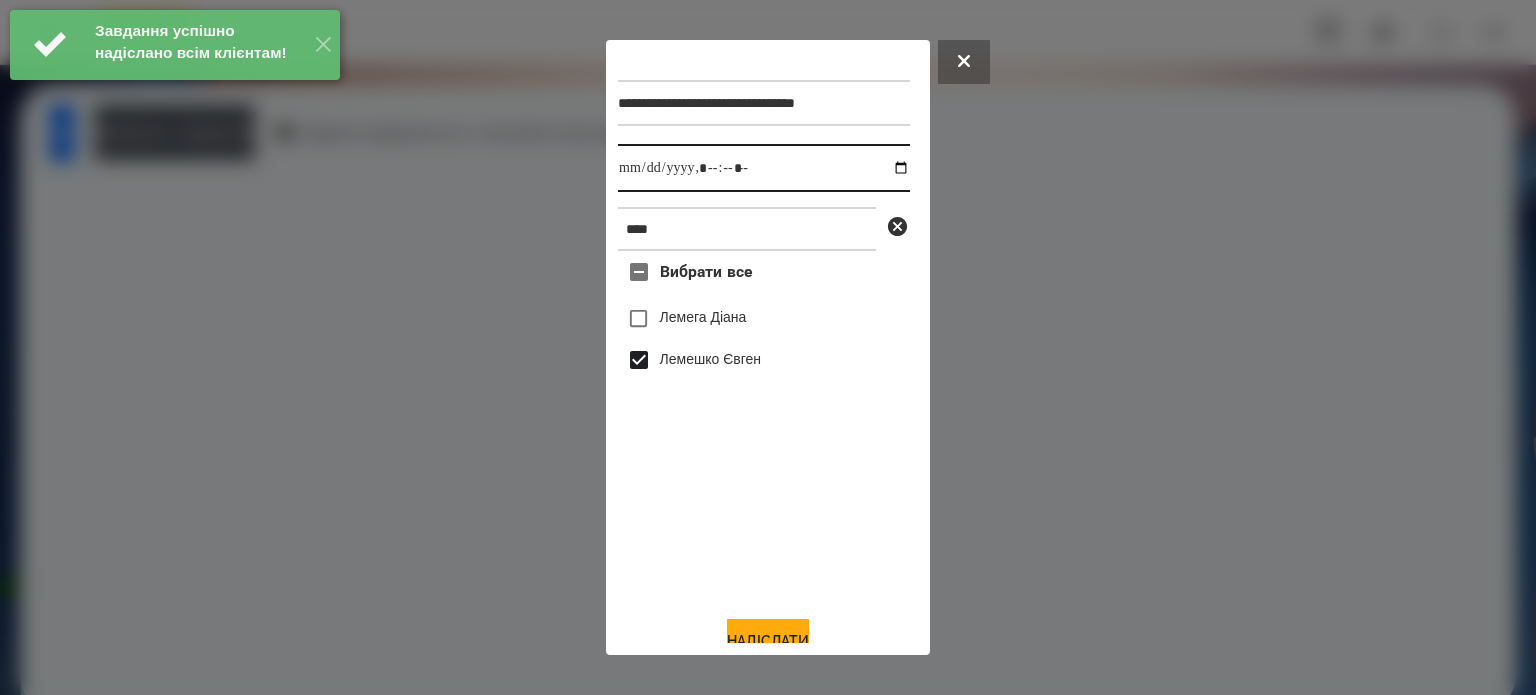 click at bounding box center [764, 168] 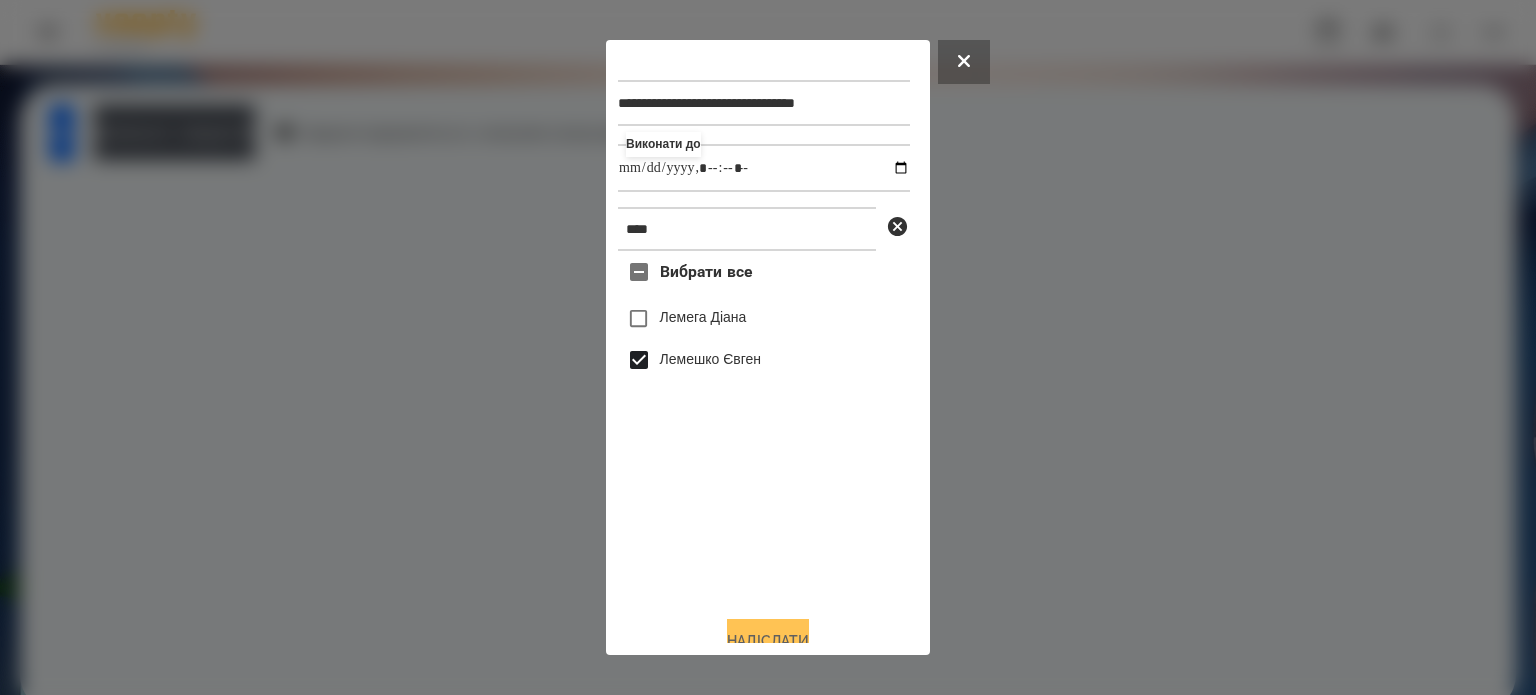 type on "**********" 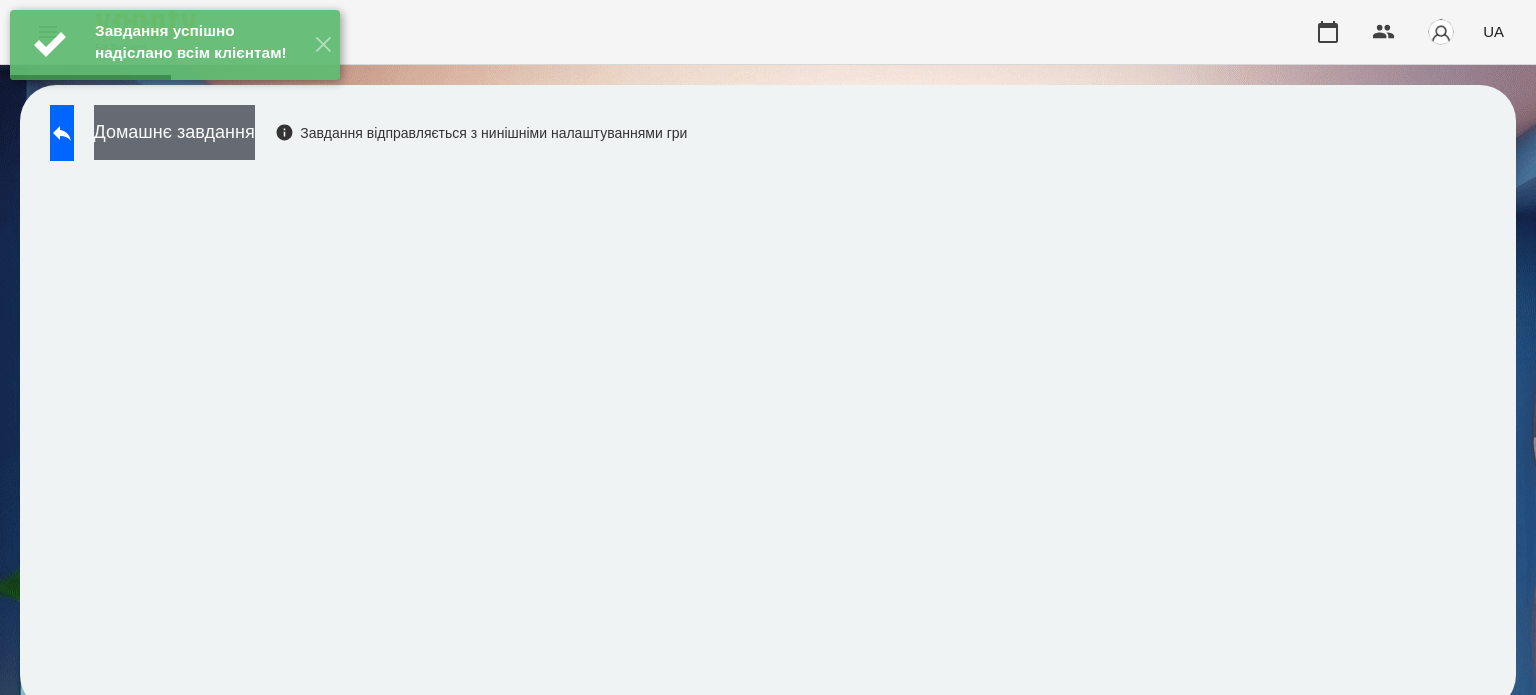 click on "Домашнє завдання" at bounding box center (174, 132) 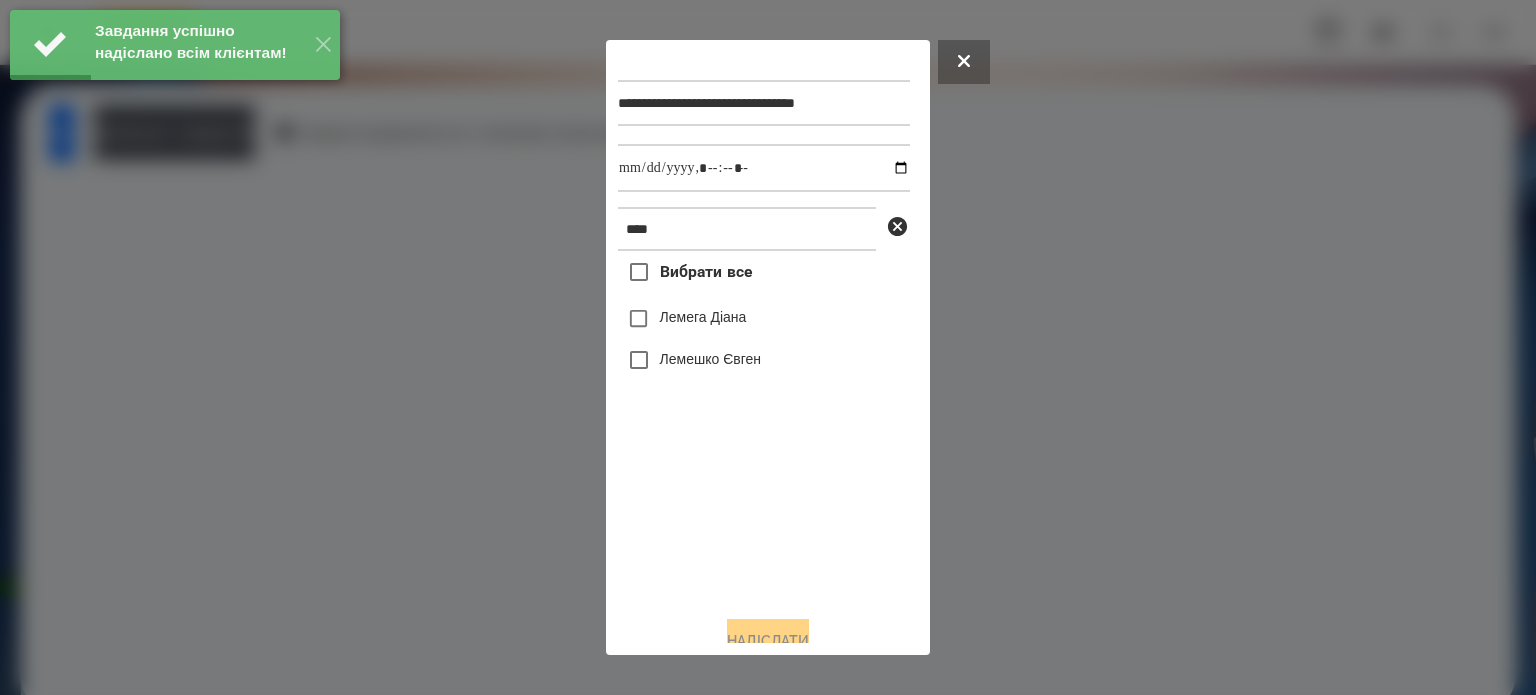 drag, startPoint x: 690, startPoint y: 365, endPoint x: 701, endPoint y: 361, distance: 11.7046995 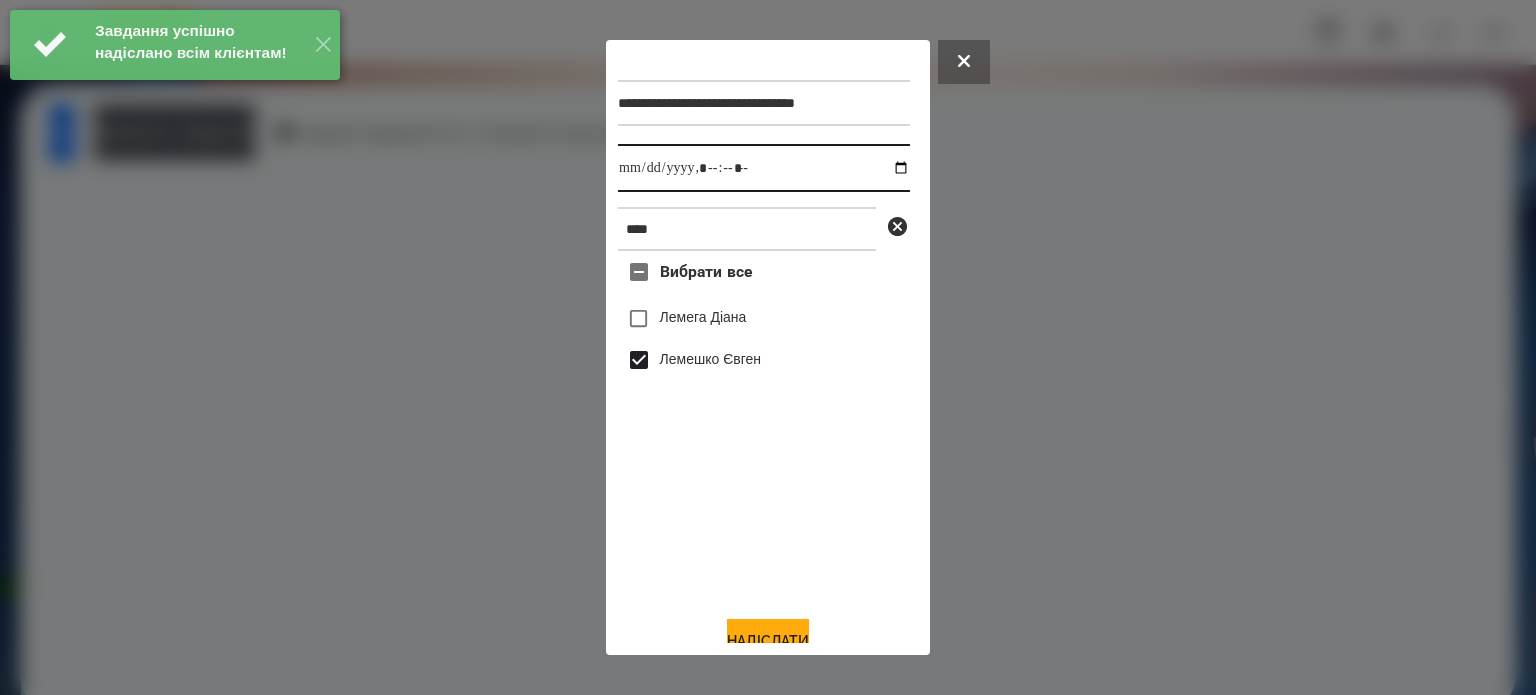 click at bounding box center [764, 168] 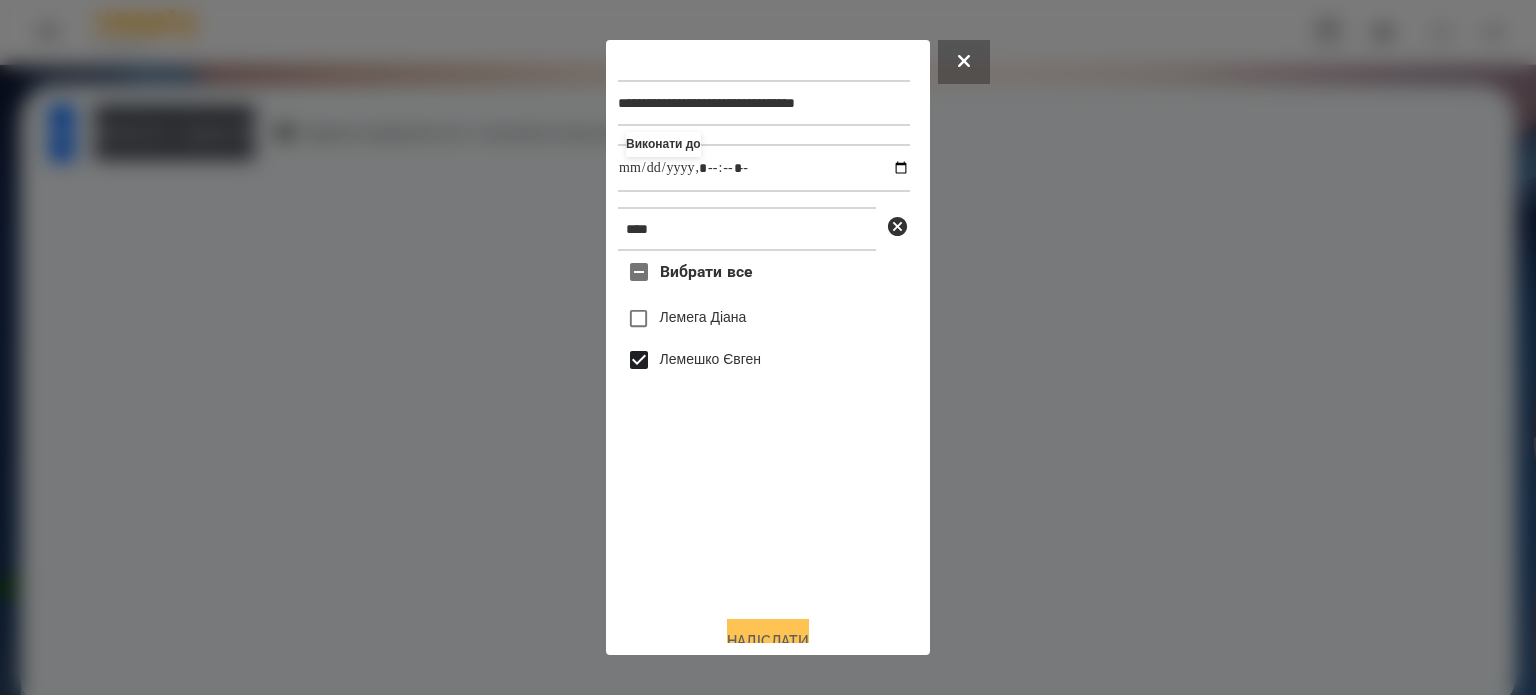 type on "**********" 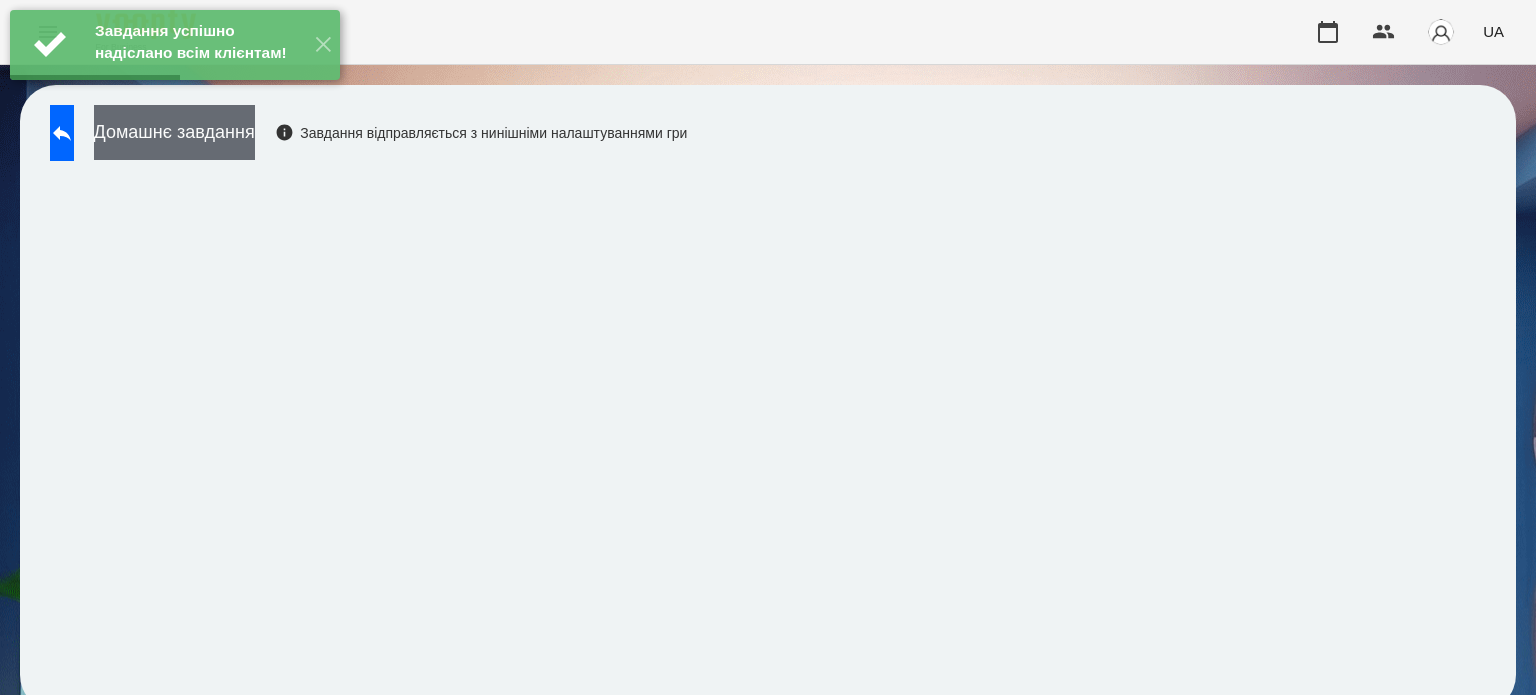 click on "Домашнє завдання" at bounding box center (174, 132) 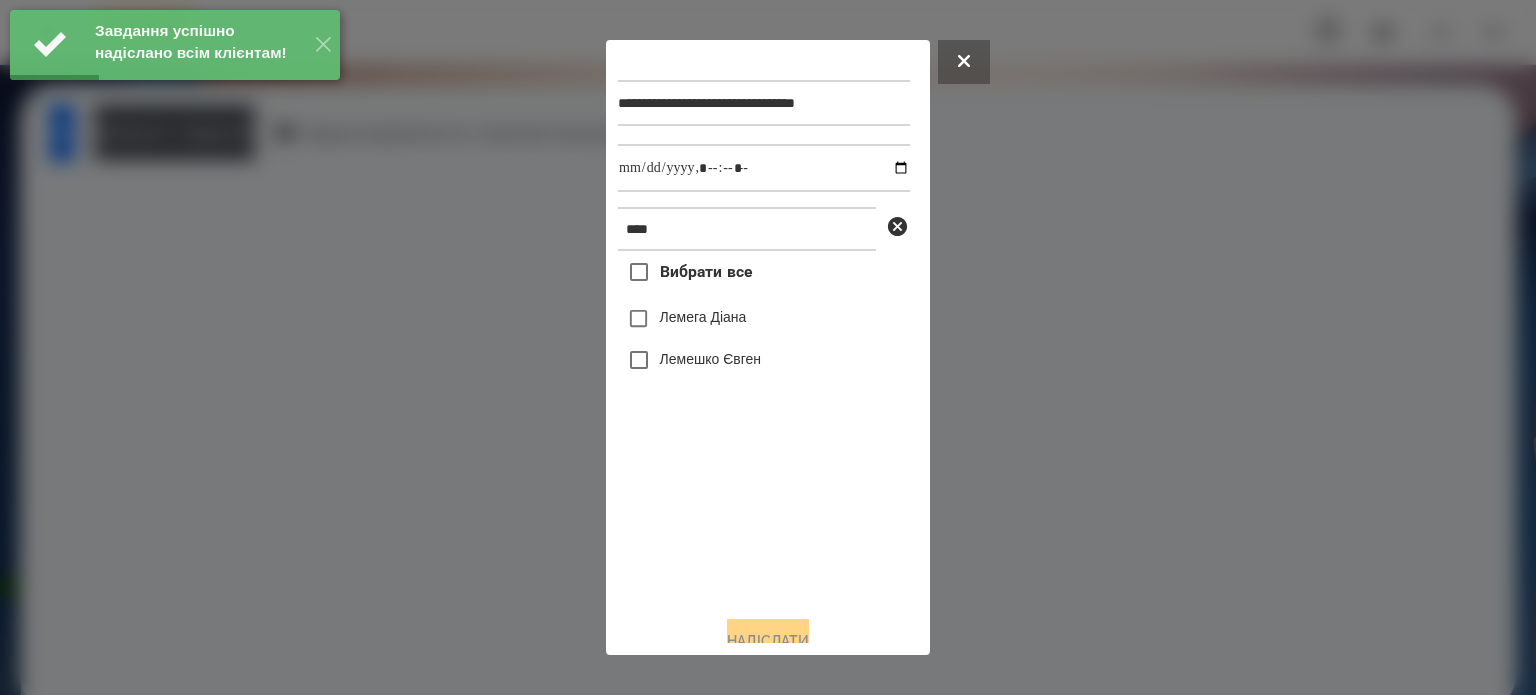 click on "Лемешко Євген" at bounding box center [710, 359] 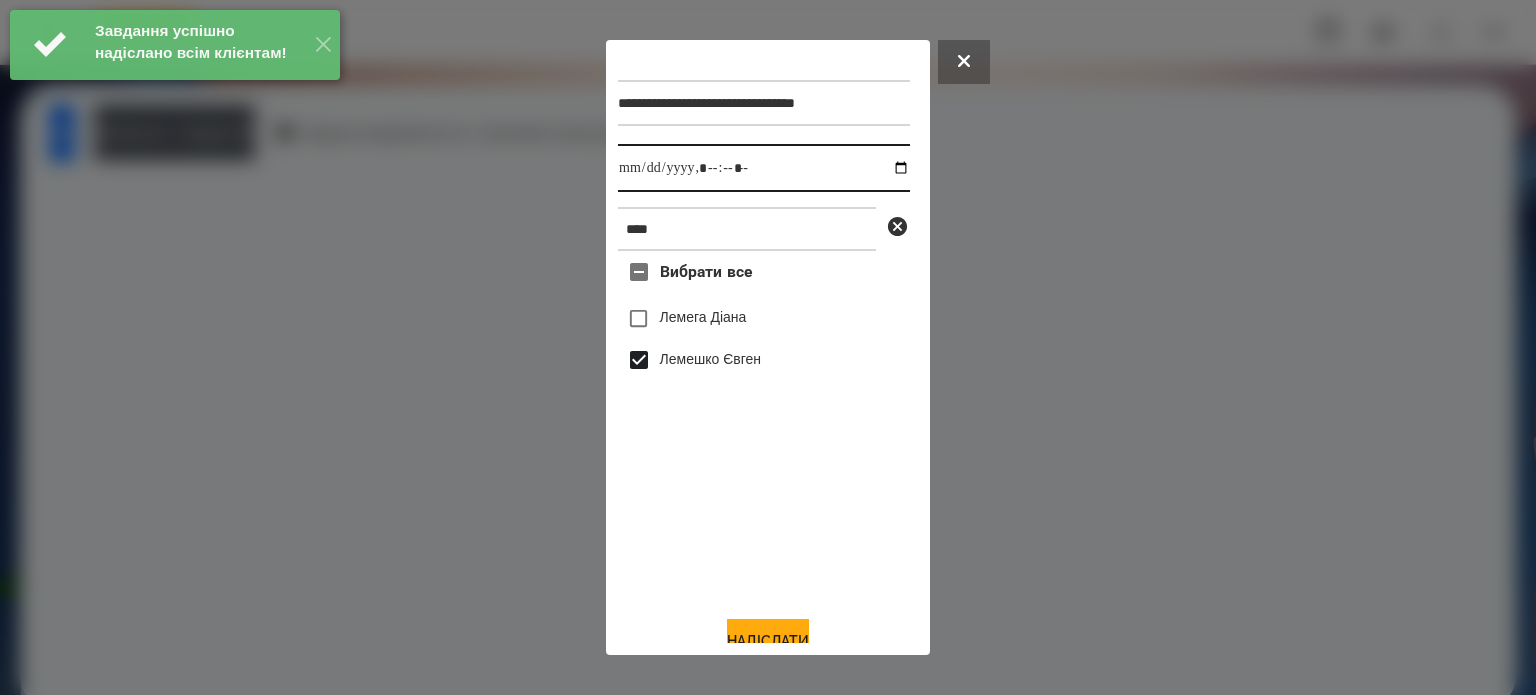 click at bounding box center (764, 168) 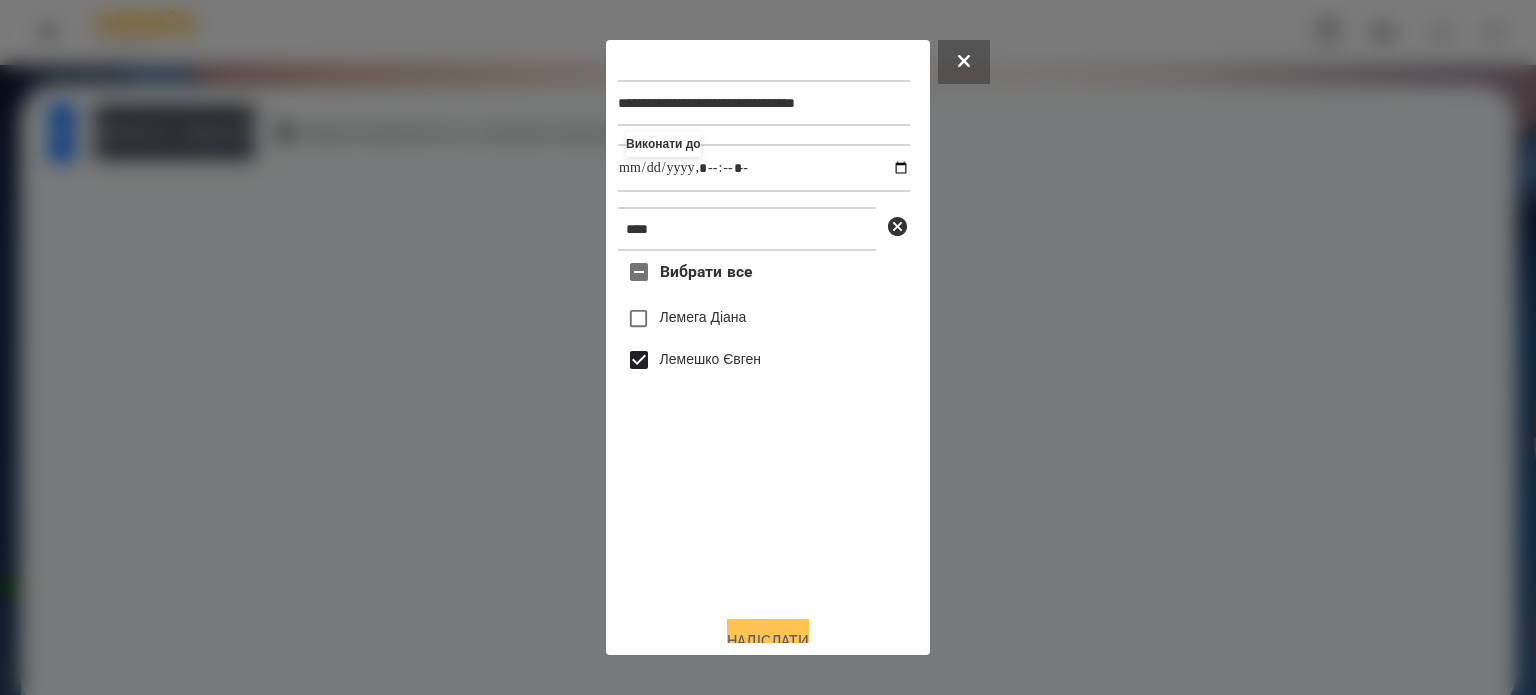 type on "**********" 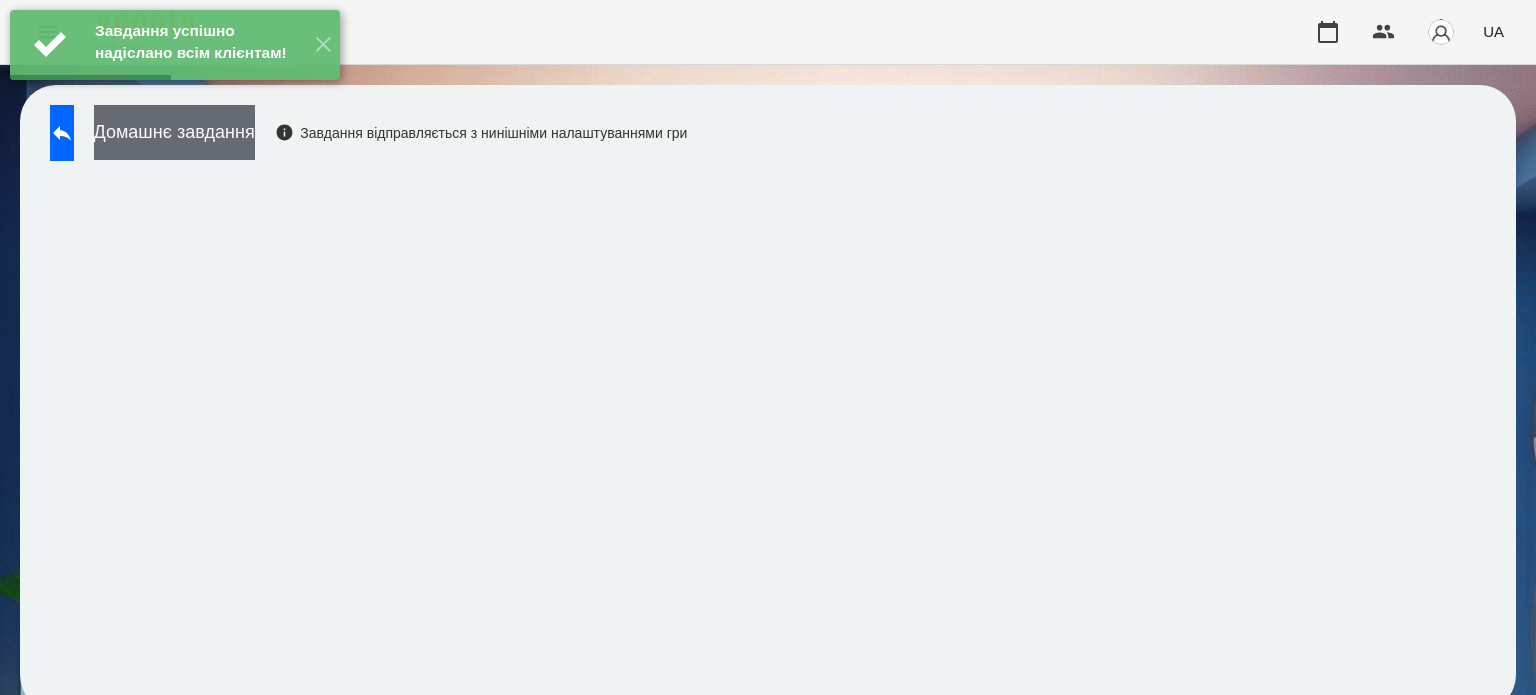 click on "Домашнє завдання" at bounding box center [174, 132] 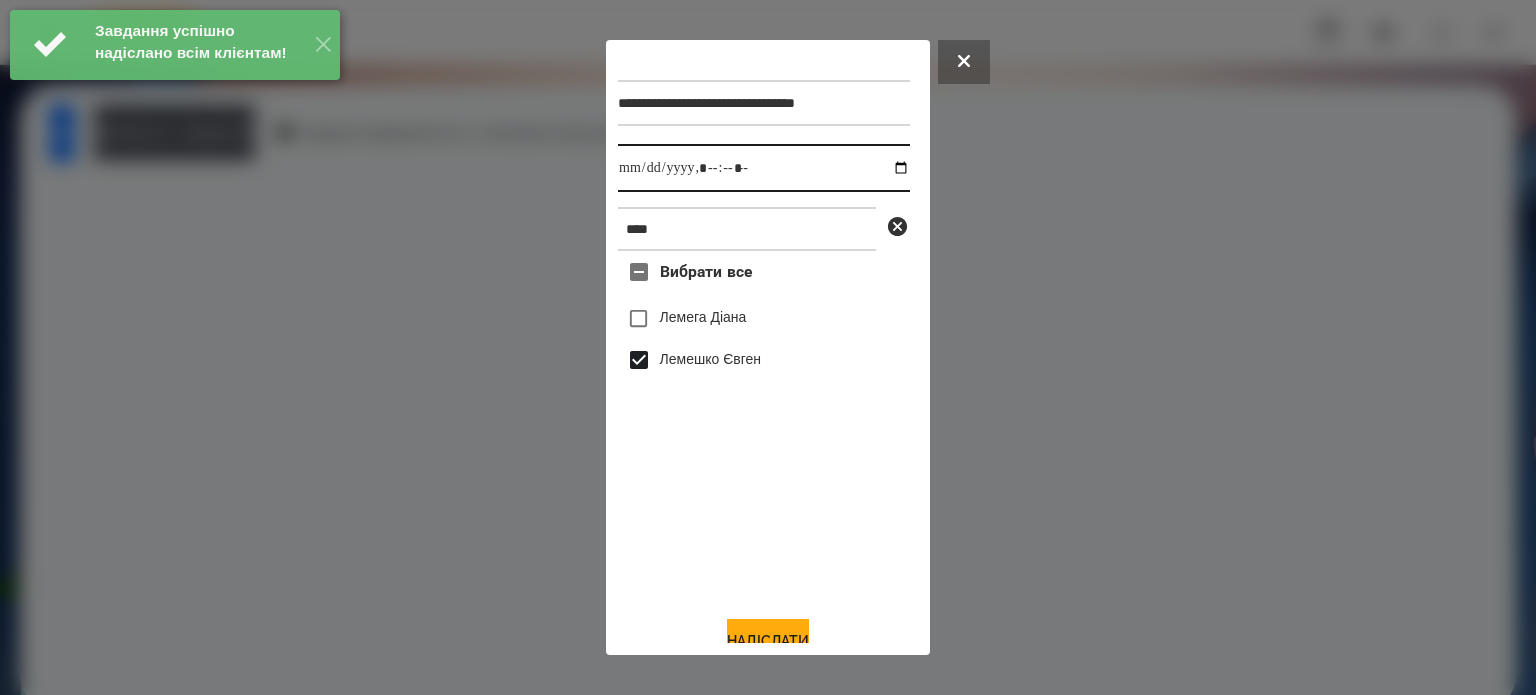 click at bounding box center [764, 168] 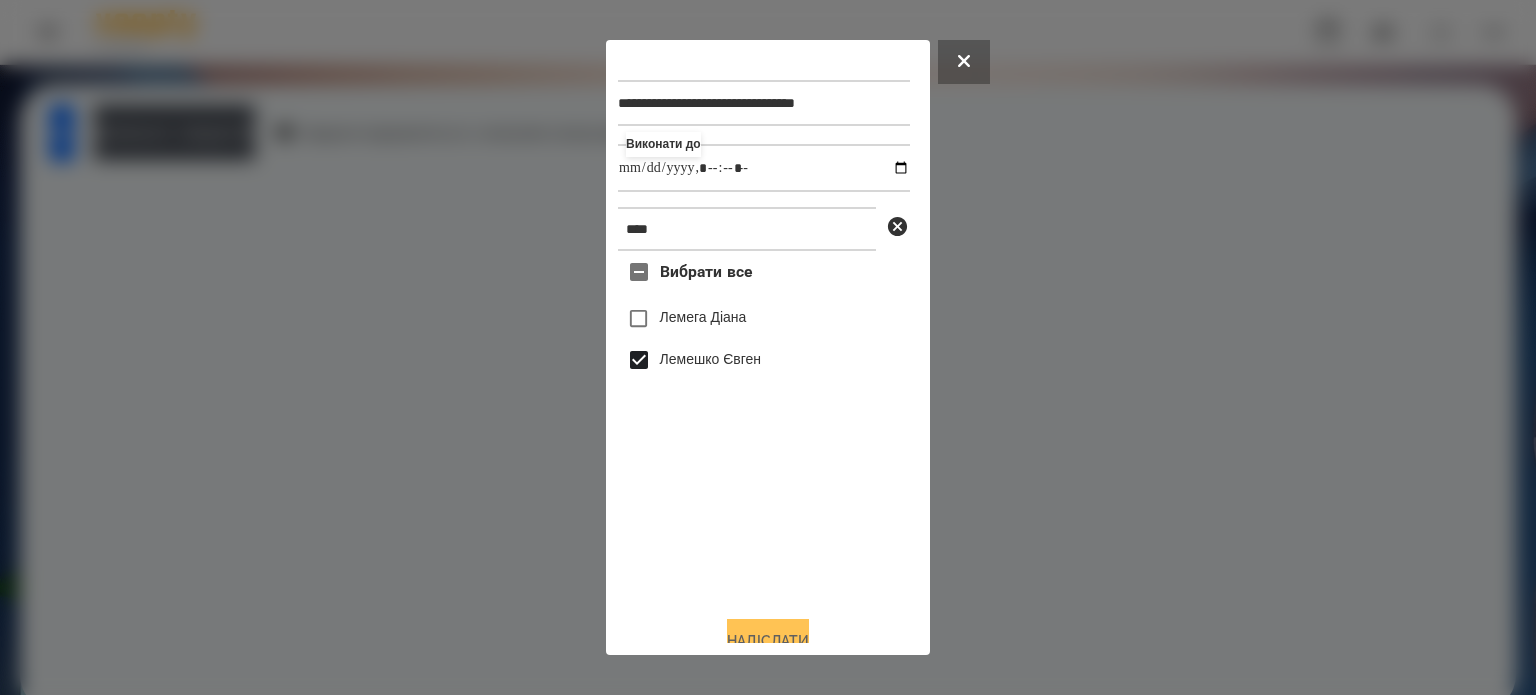 type on "**********" 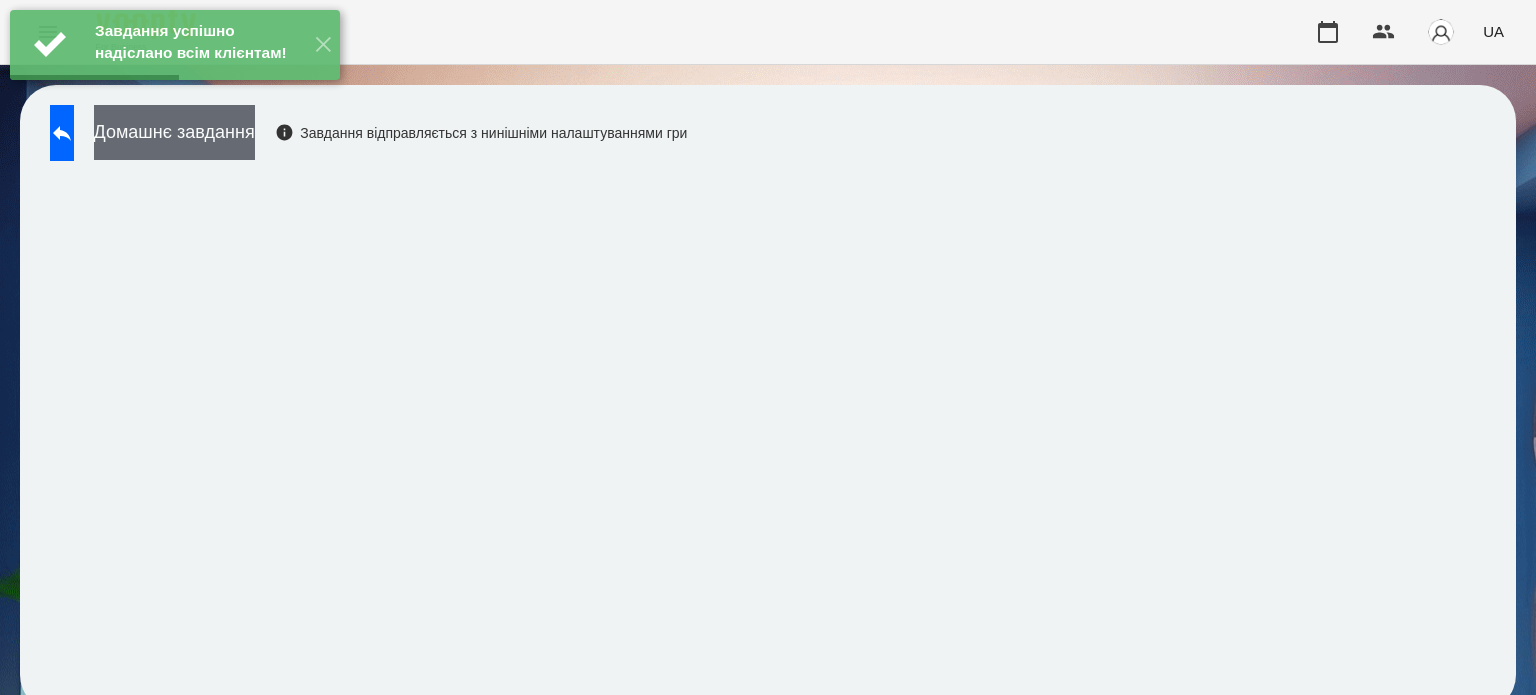 click on "Домашнє завдання" at bounding box center [174, 132] 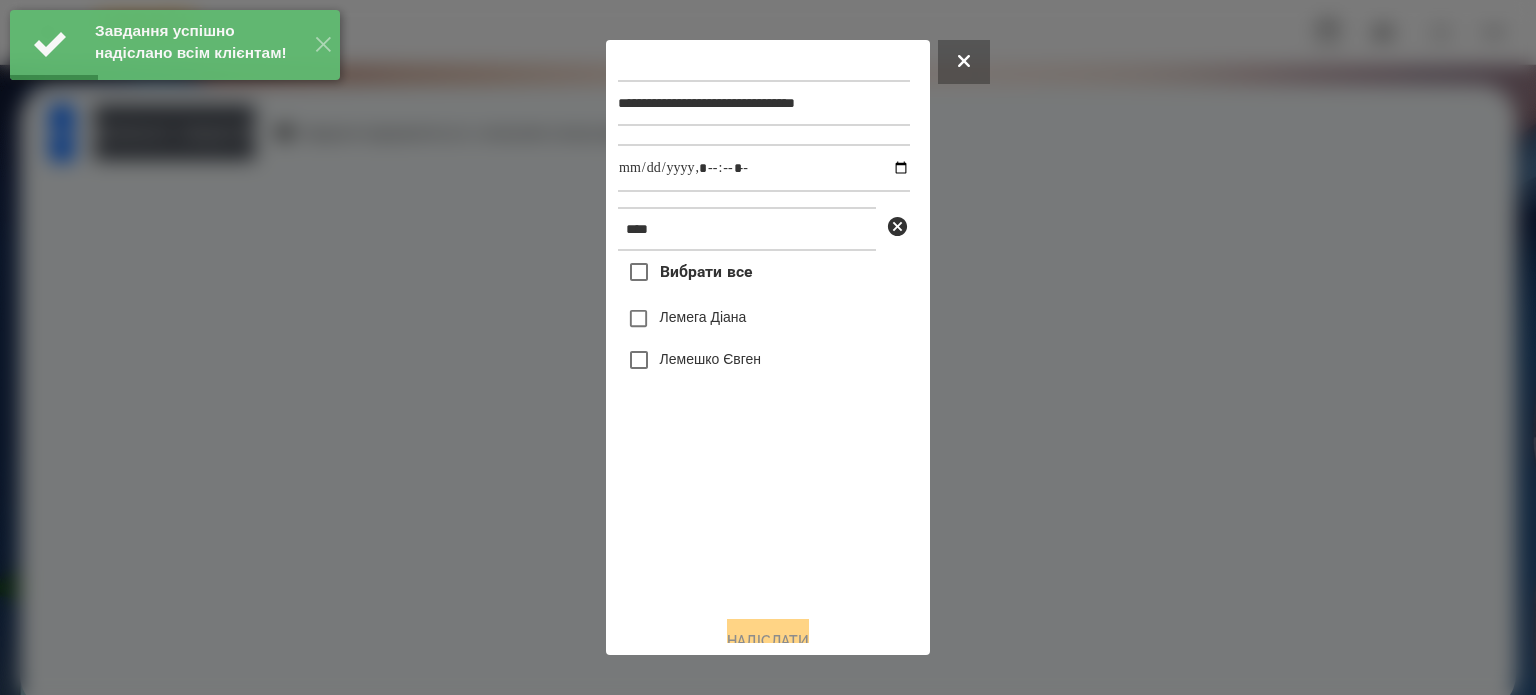 click on "Лемешко Євген" at bounding box center (710, 359) 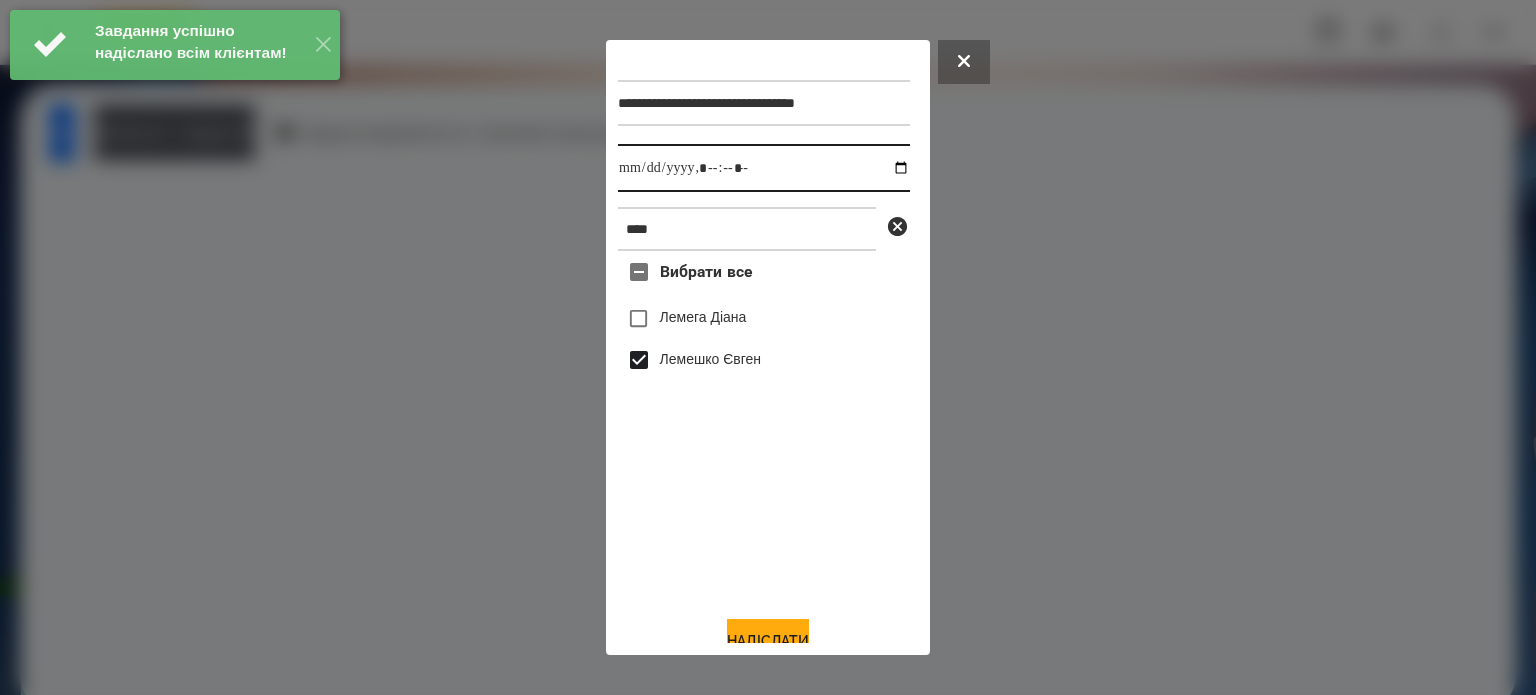 click at bounding box center (764, 168) 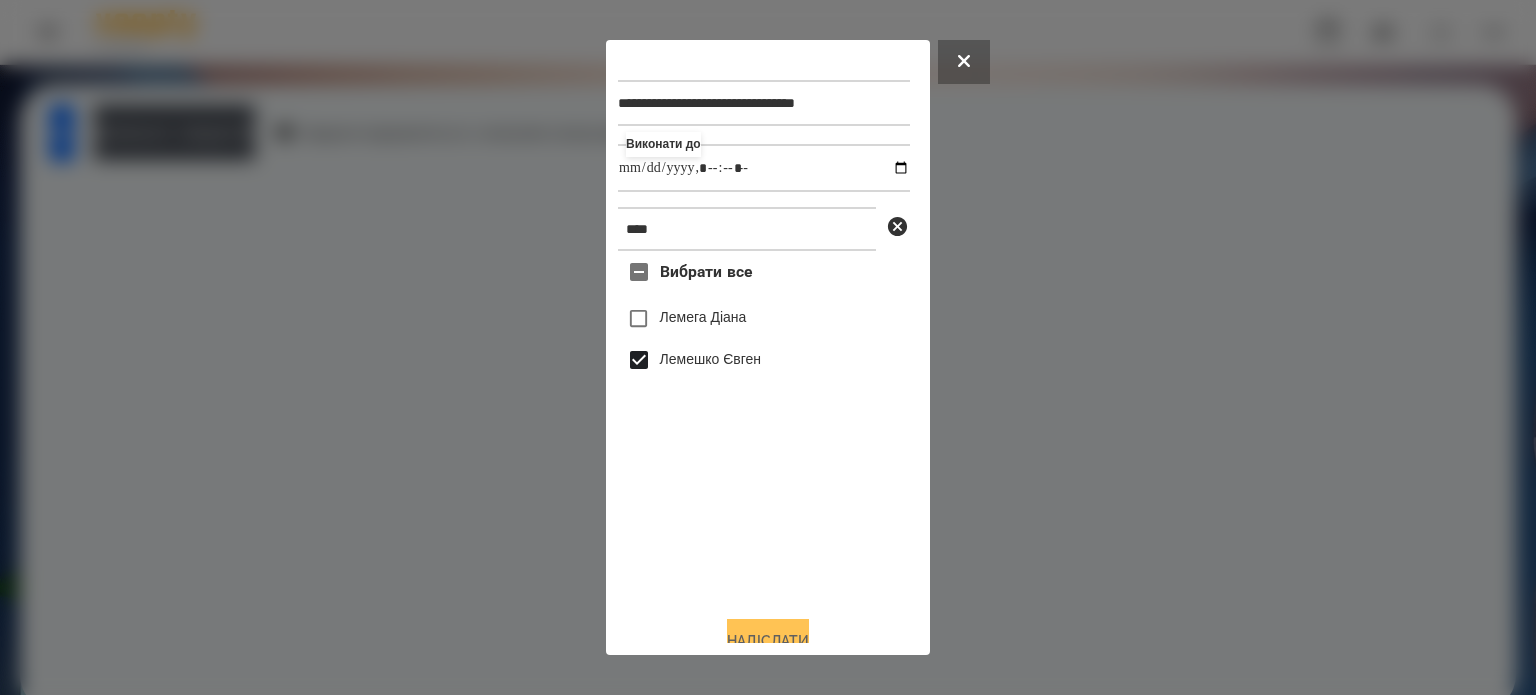 type on "**********" 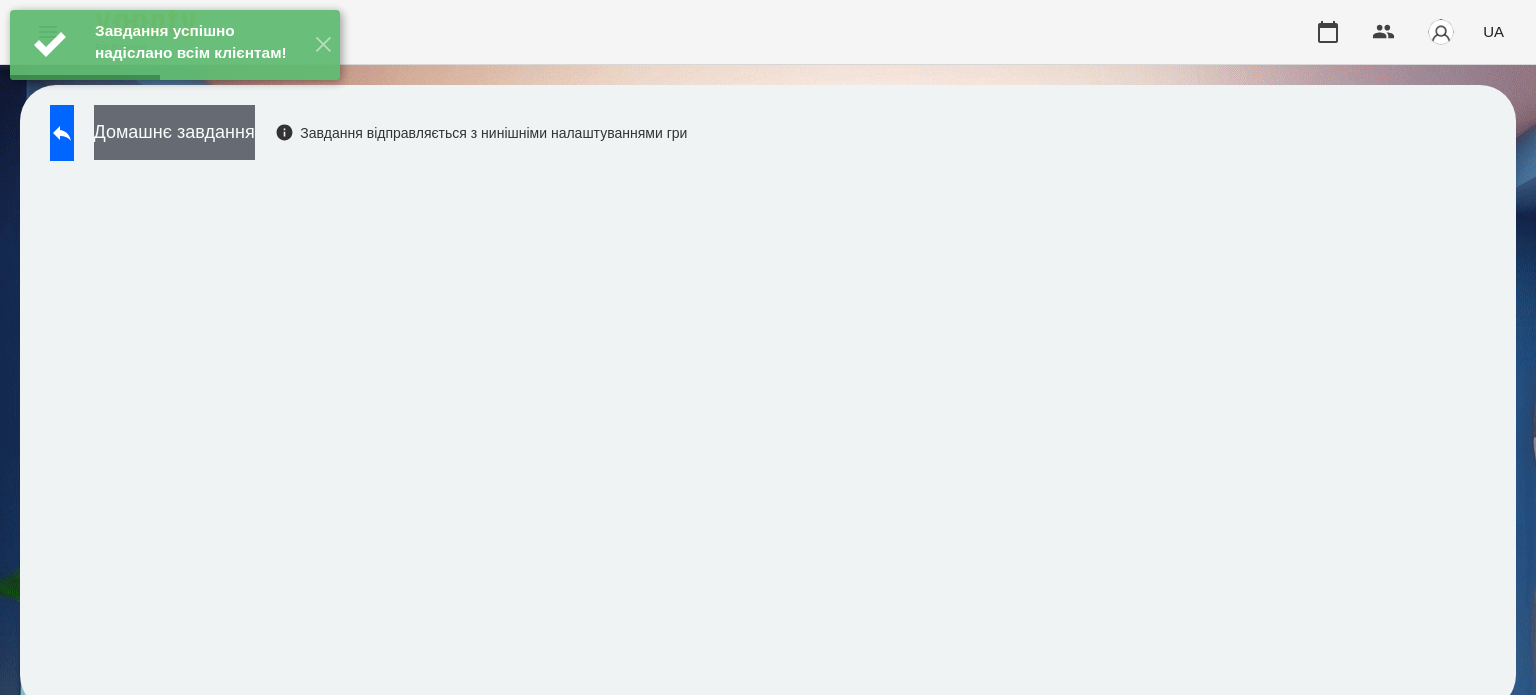 click on "Домашнє завдання" at bounding box center [174, 132] 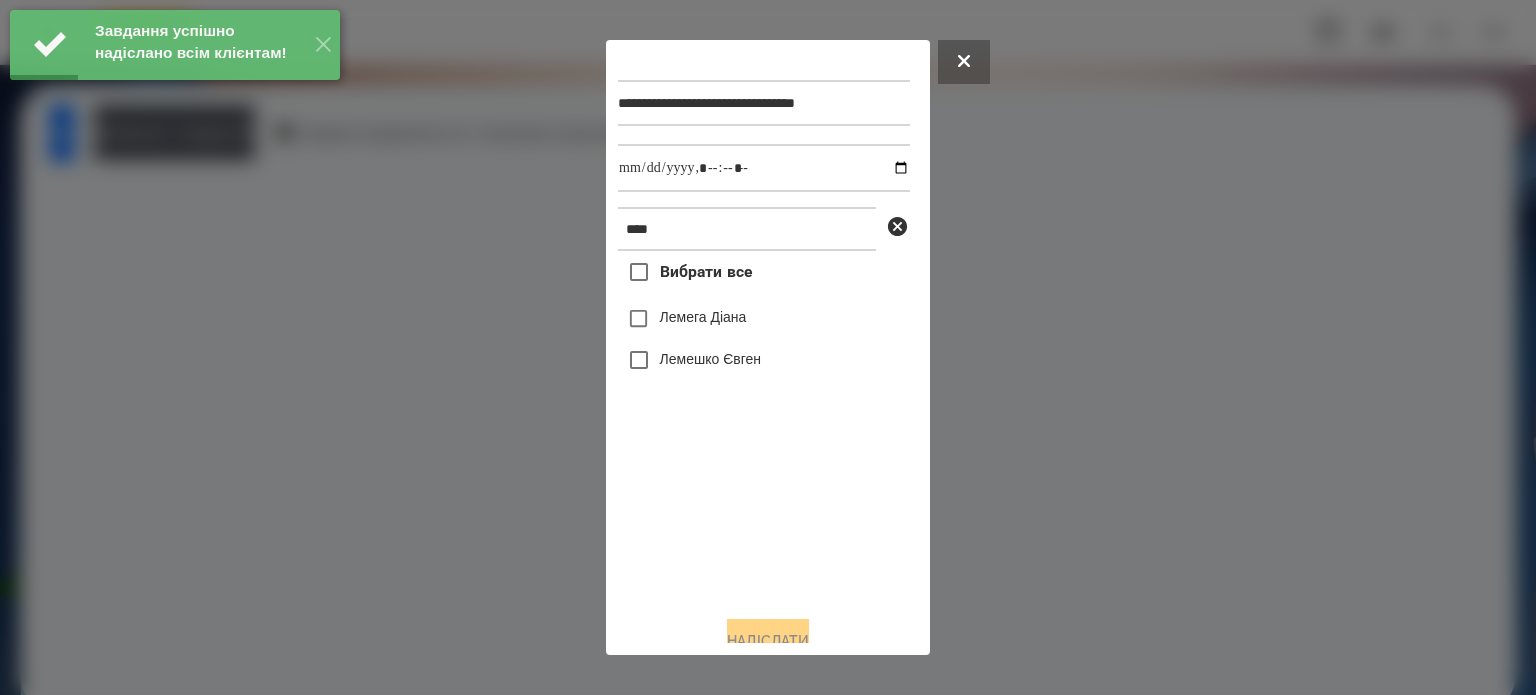 click on "Лемешко Євген" at bounding box center (710, 359) 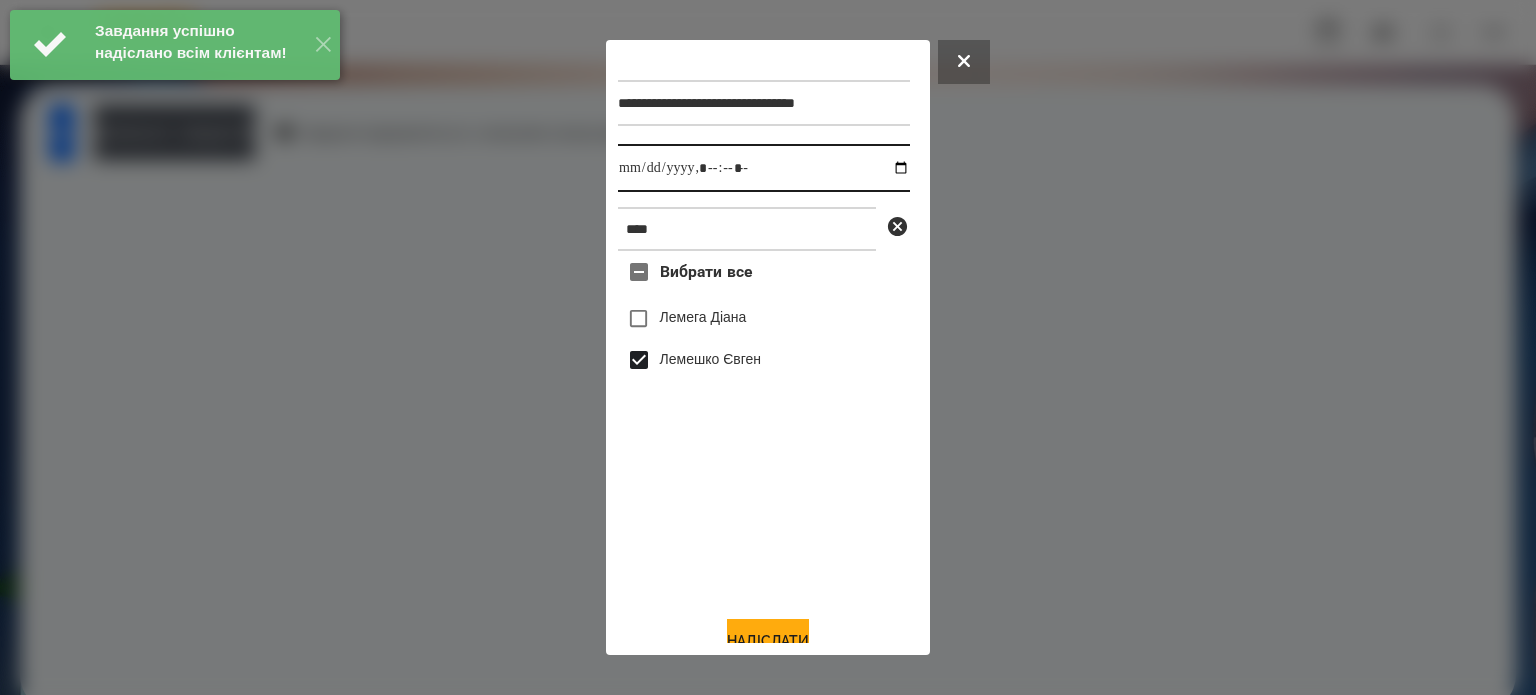click at bounding box center (764, 168) 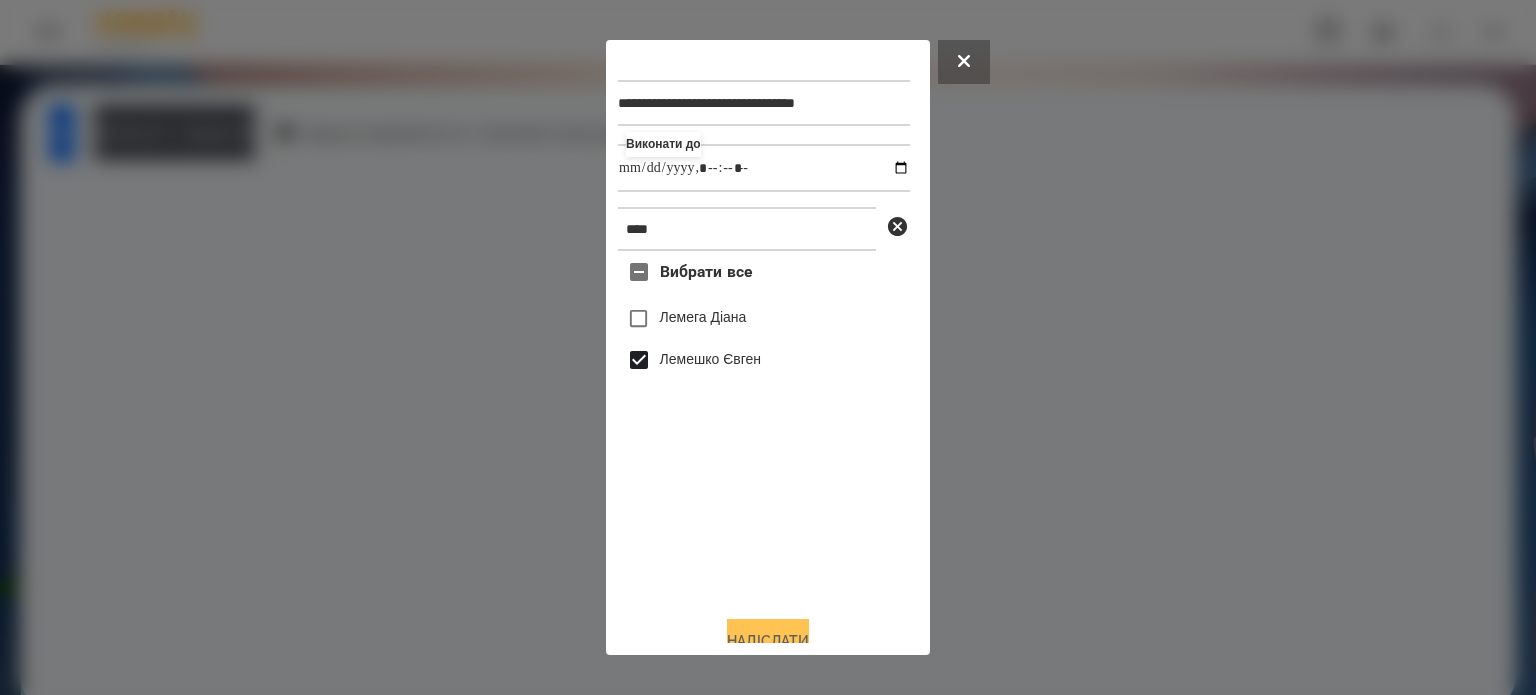 type on "**********" 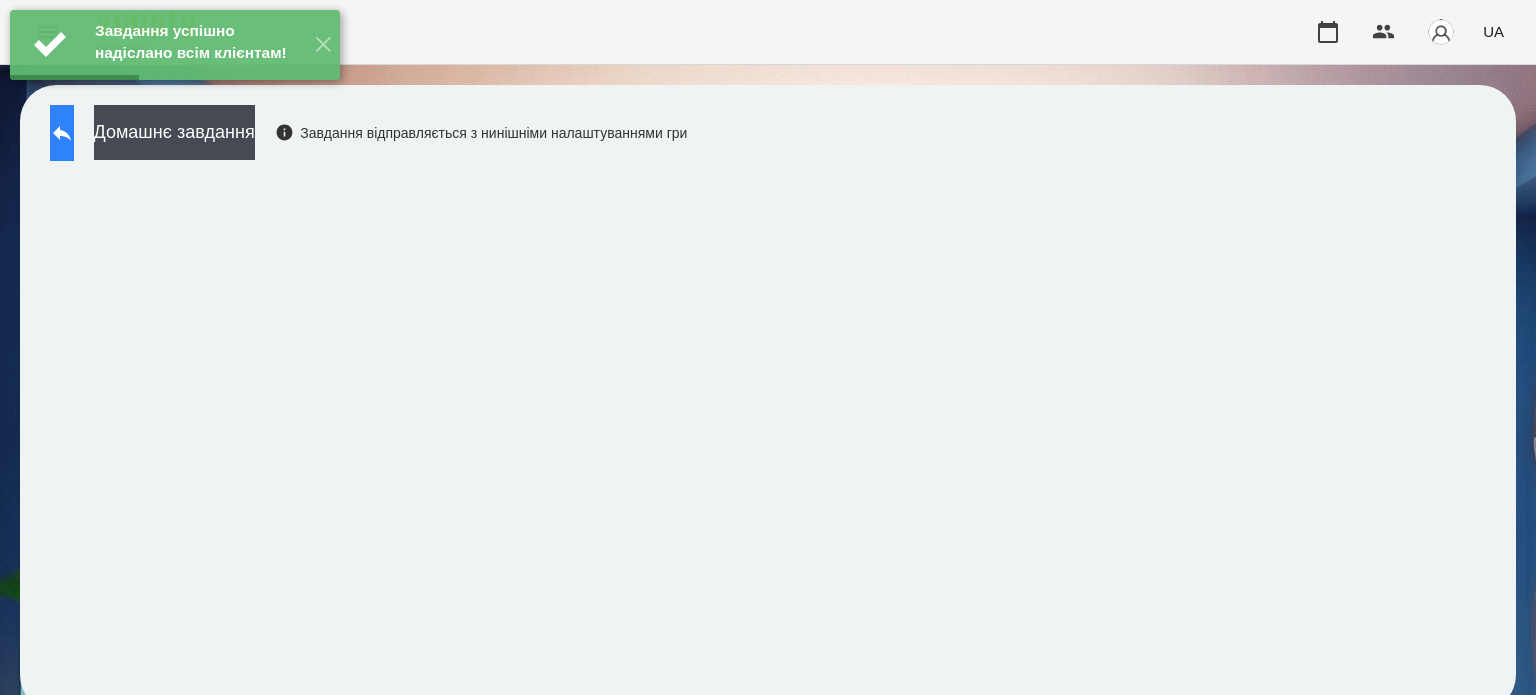 click 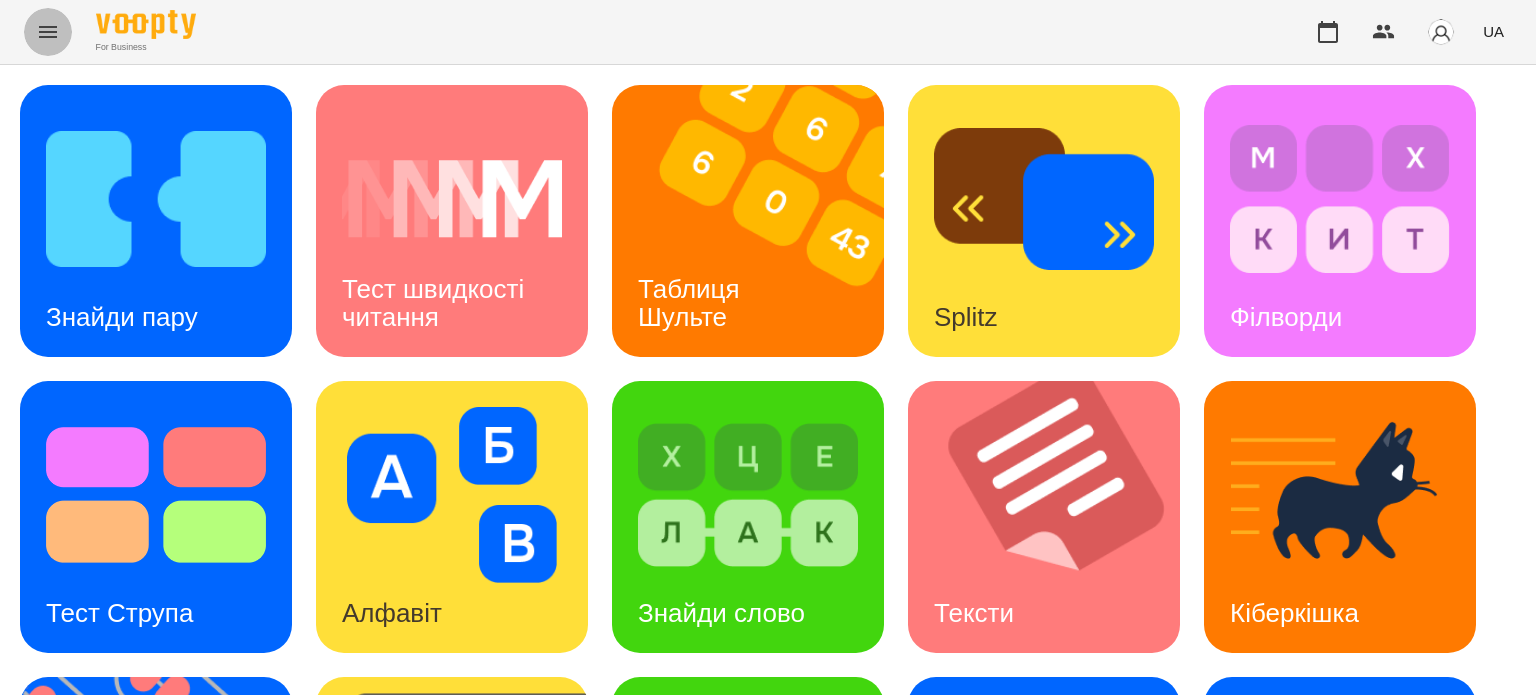 click 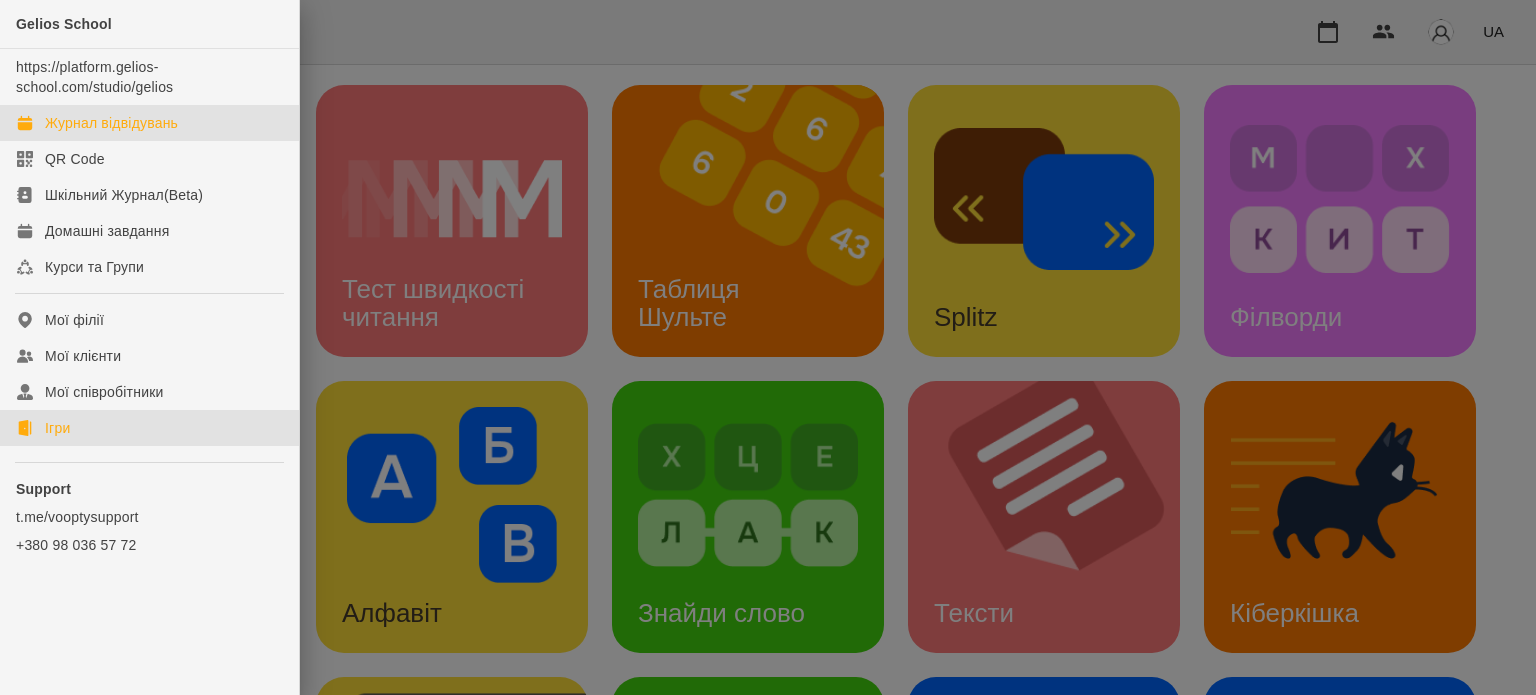 click on "Журнал відвідувань" at bounding box center [111, 123] 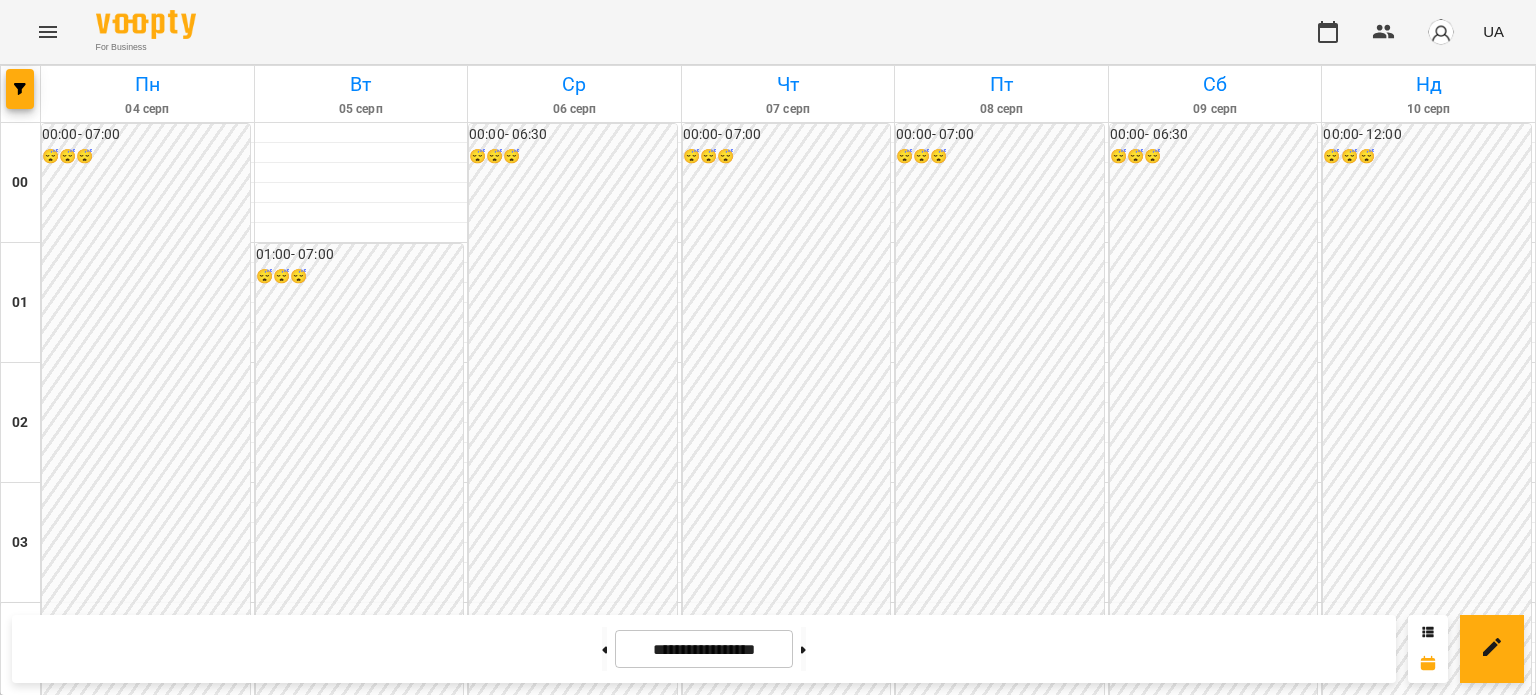 scroll, scrollTop: 2100, scrollLeft: 0, axis: vertical 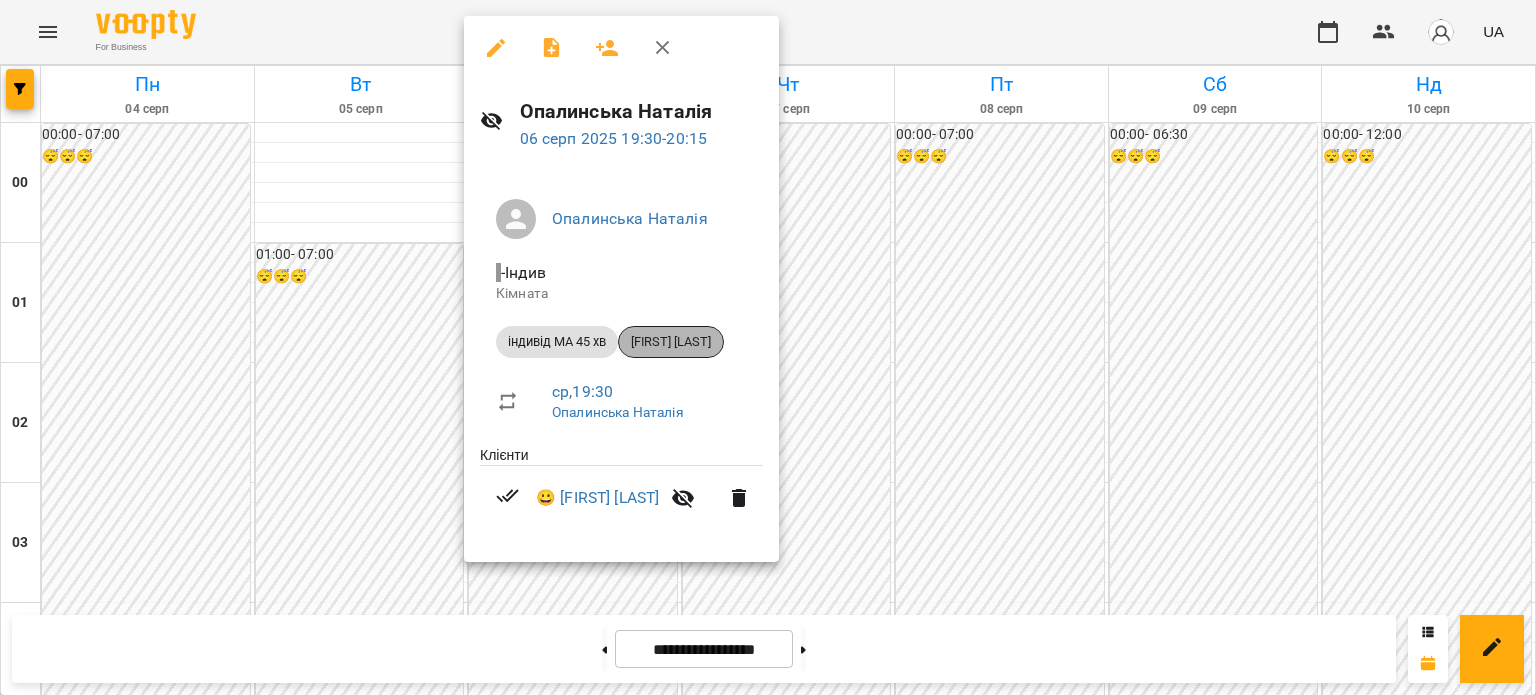 click on "[FIRST] [LAST]" at bounding box center (671, 342) 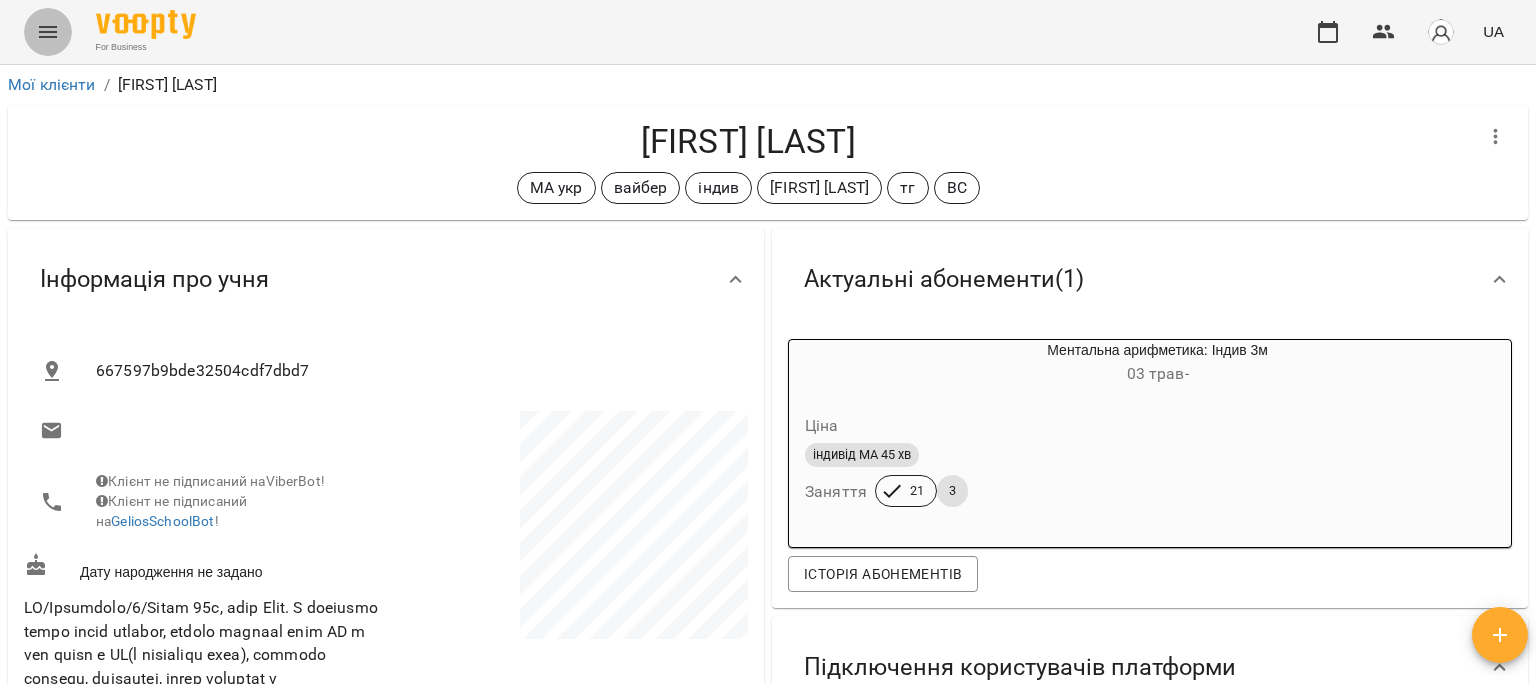 click at bounding box center [48, 32] 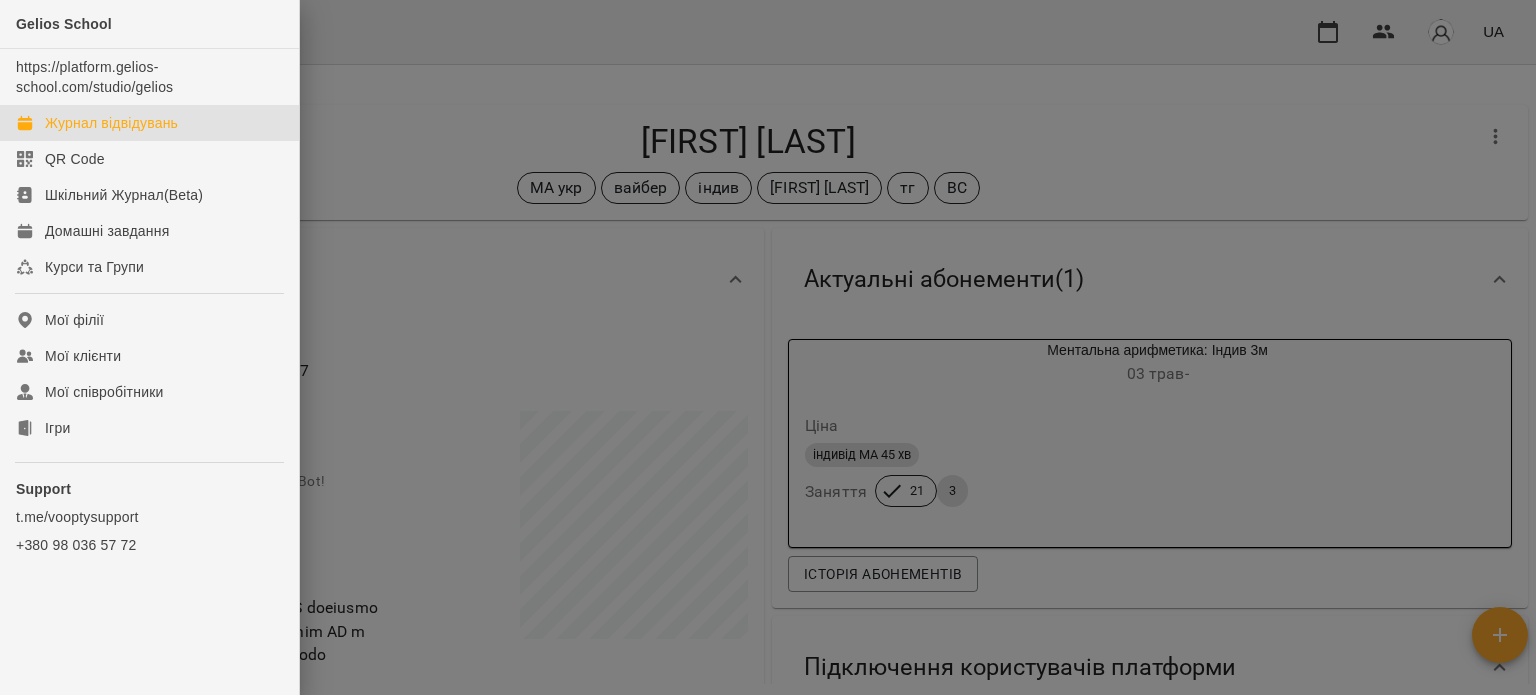 click on "Журнал відвідувань" at bounding box center (111, 123) 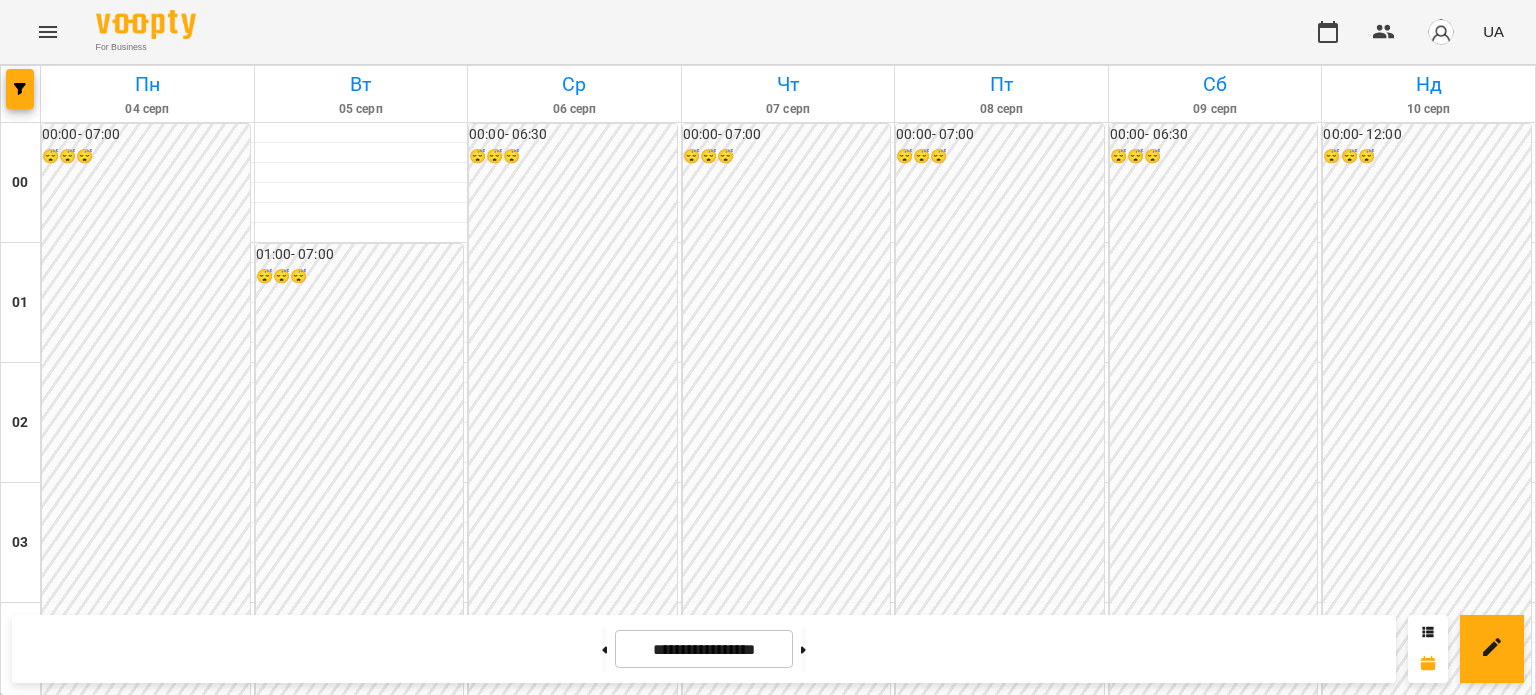 scroll, scrollTop: 2100, scrollLeft: 0, axis: vertical 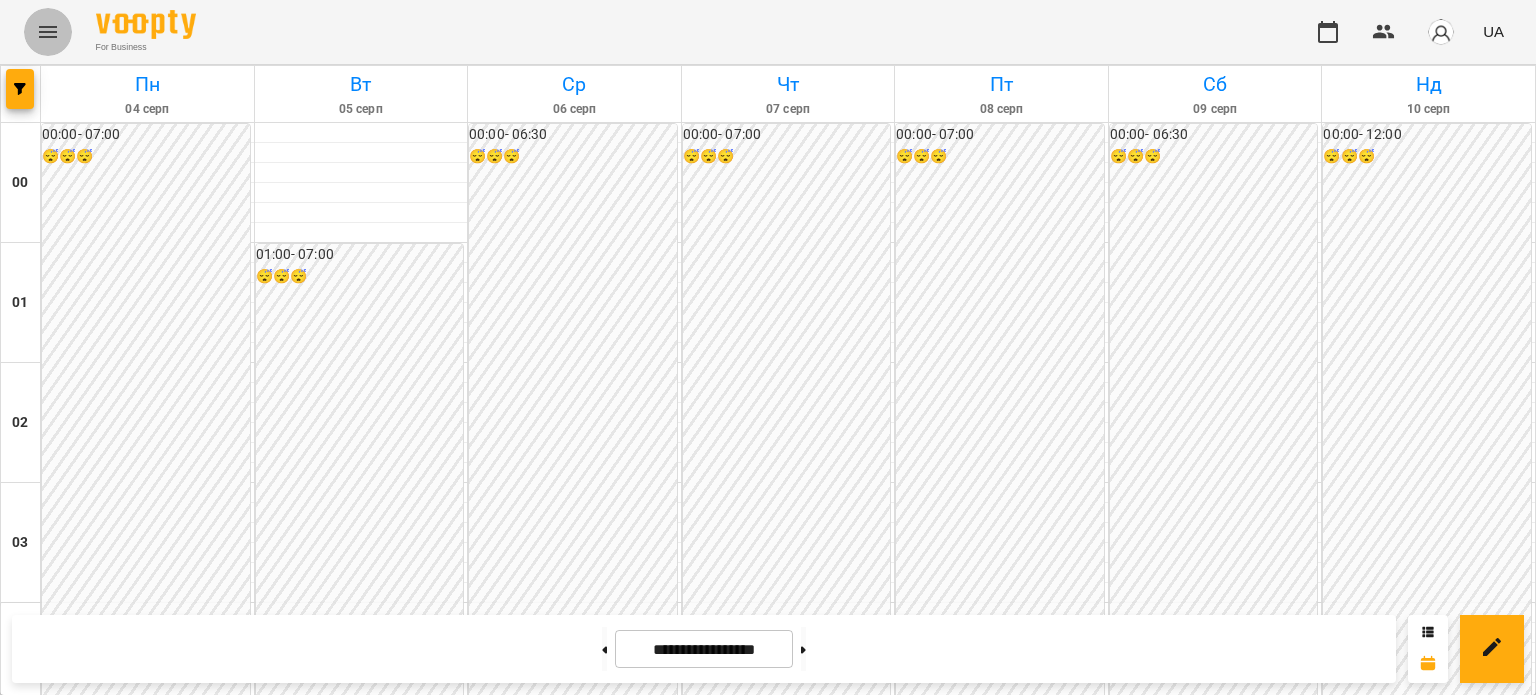 click 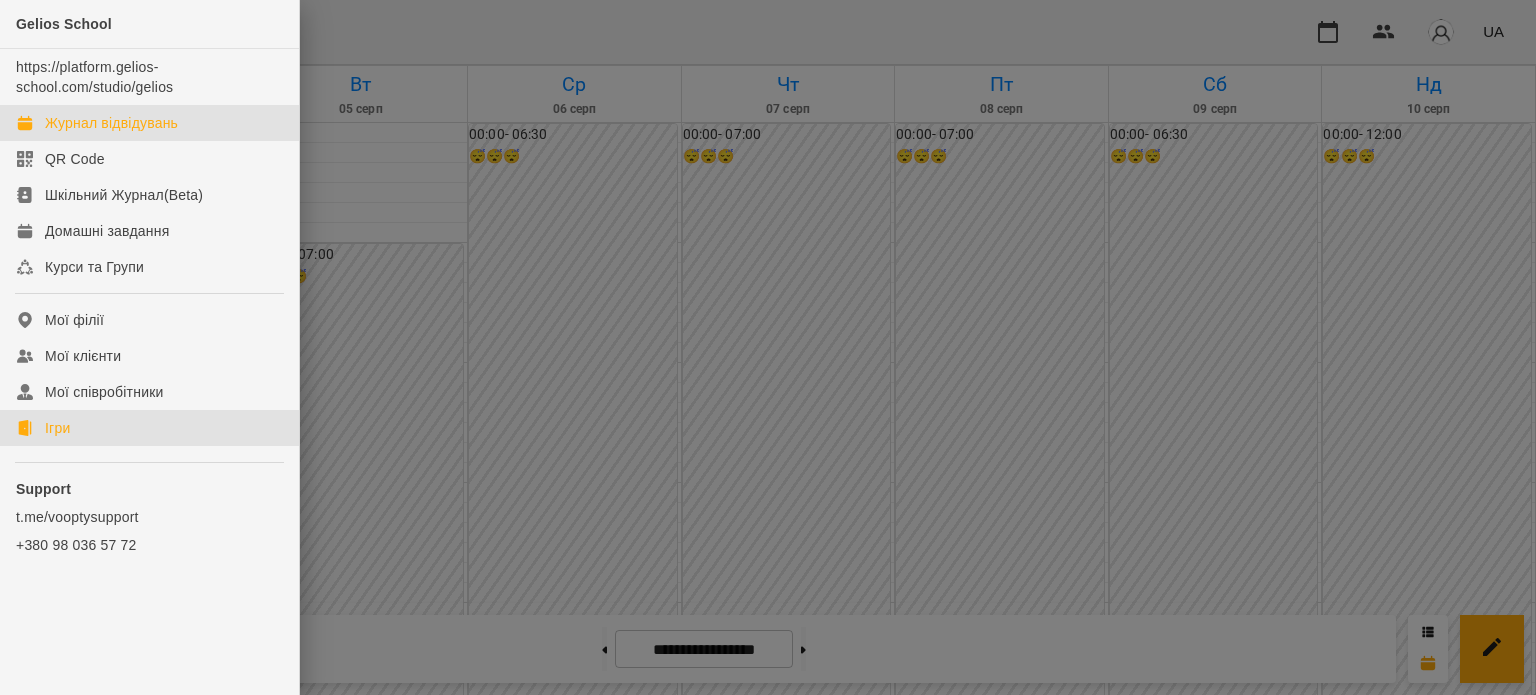 click on "Ігри" 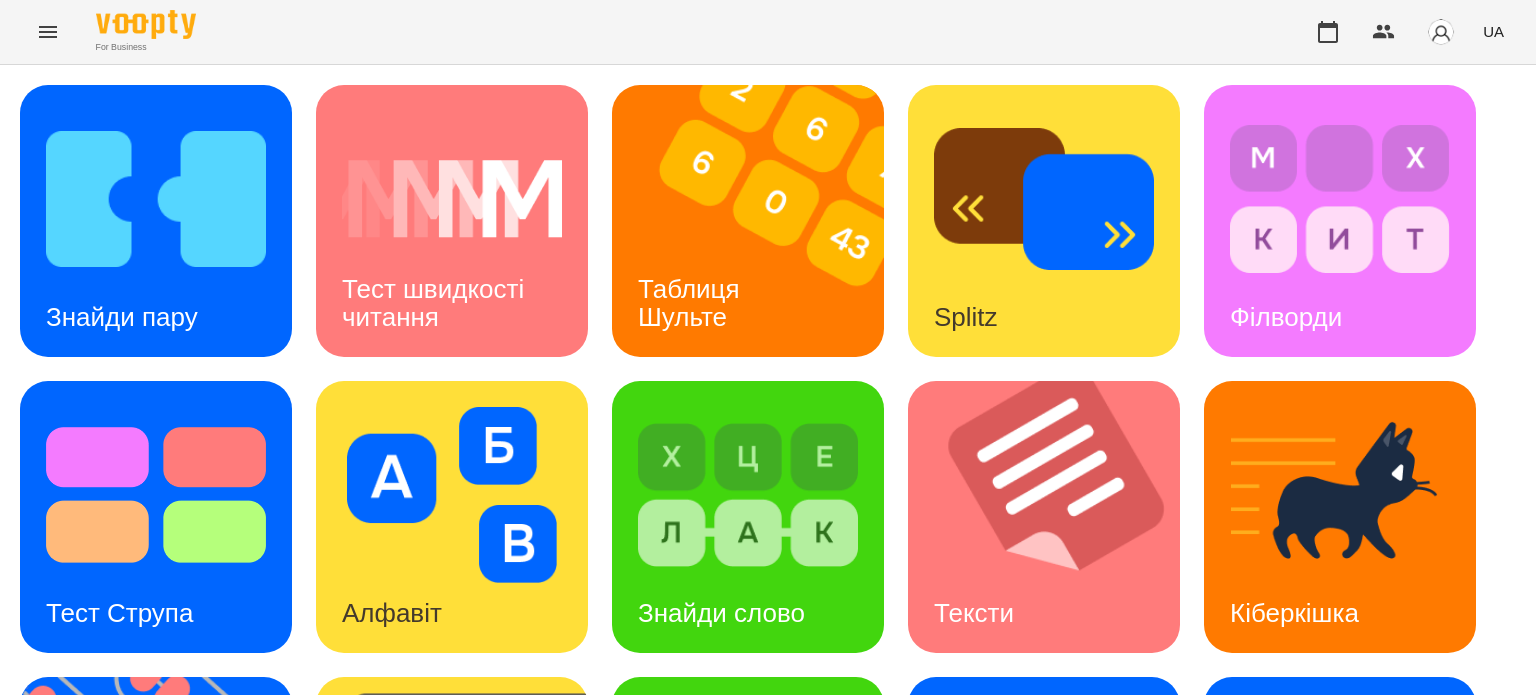 scroll, scrollTop: 569, scrollLeft: 0, axis: vertical 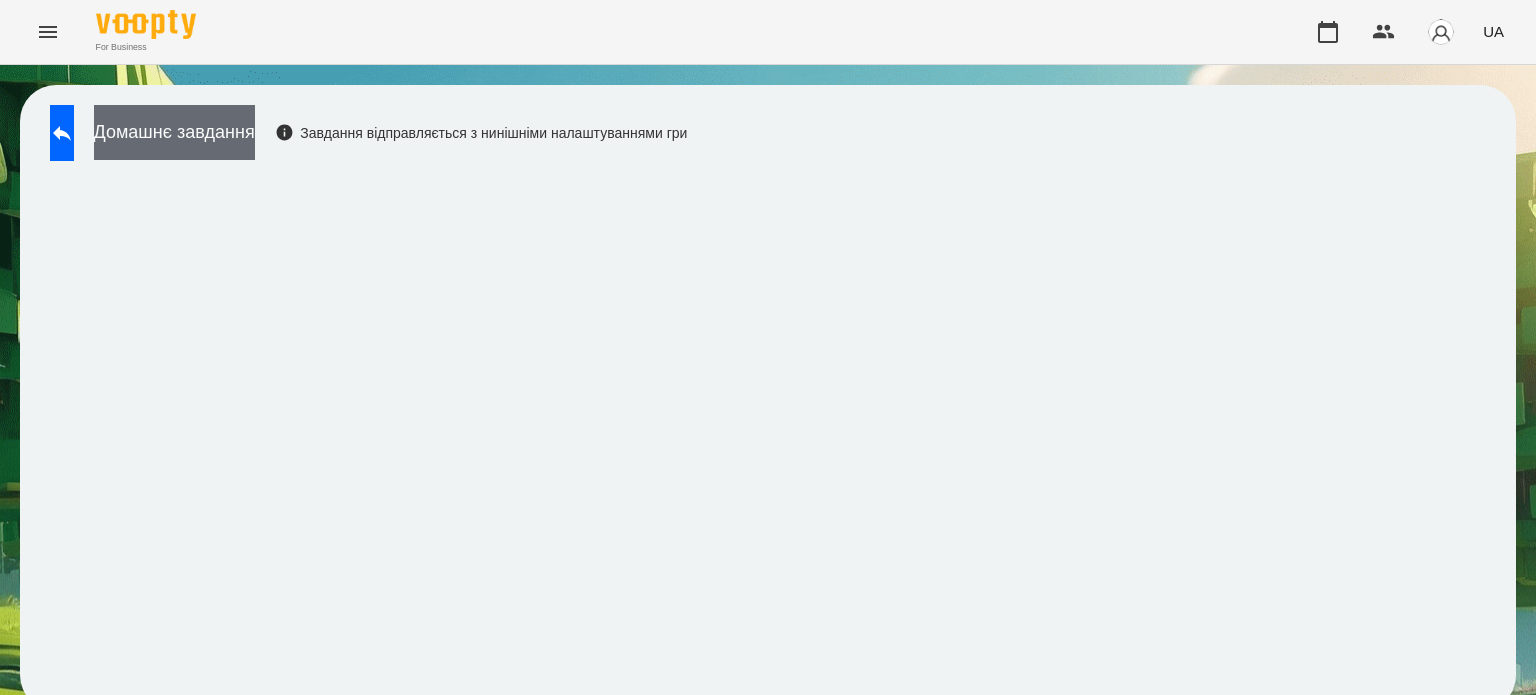 click on "Домашнє завдання" at bounding box center (174, 132) 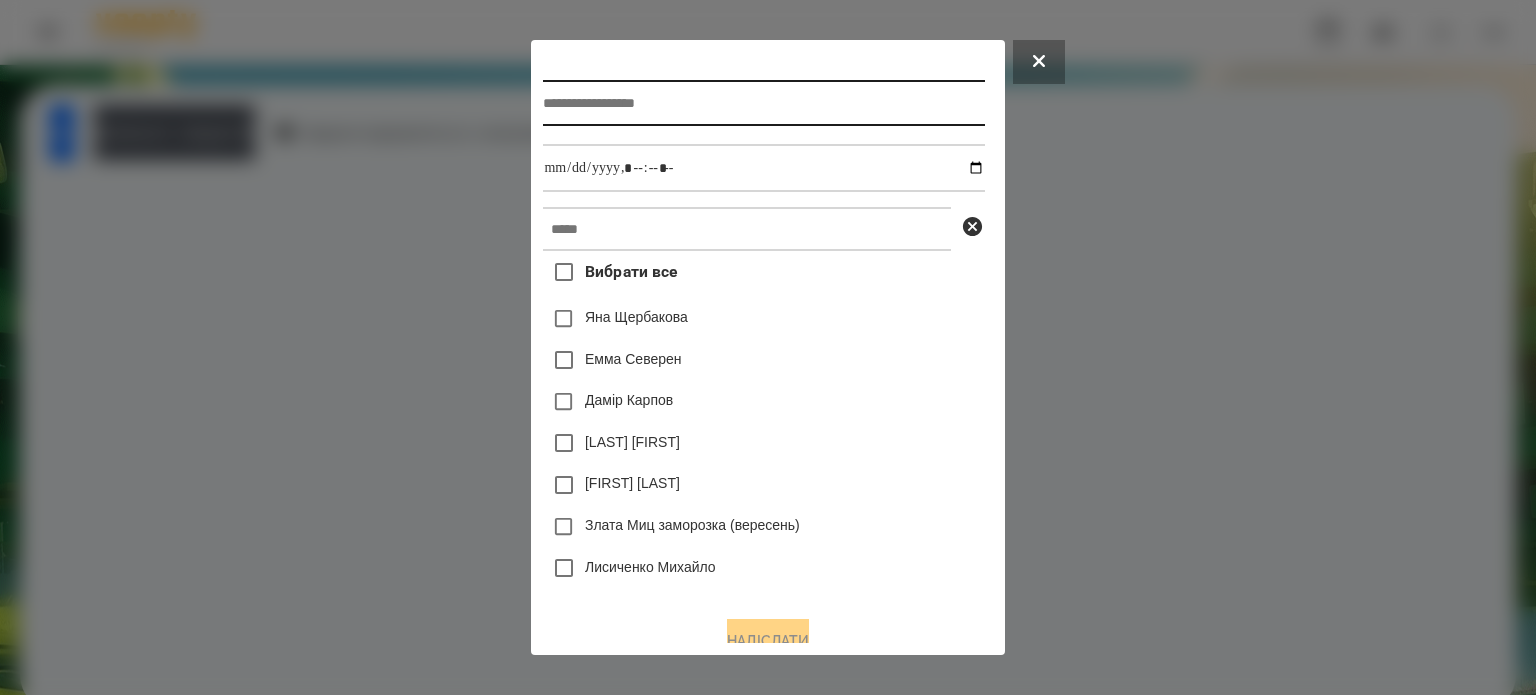 click at bounding box center [763, 103] 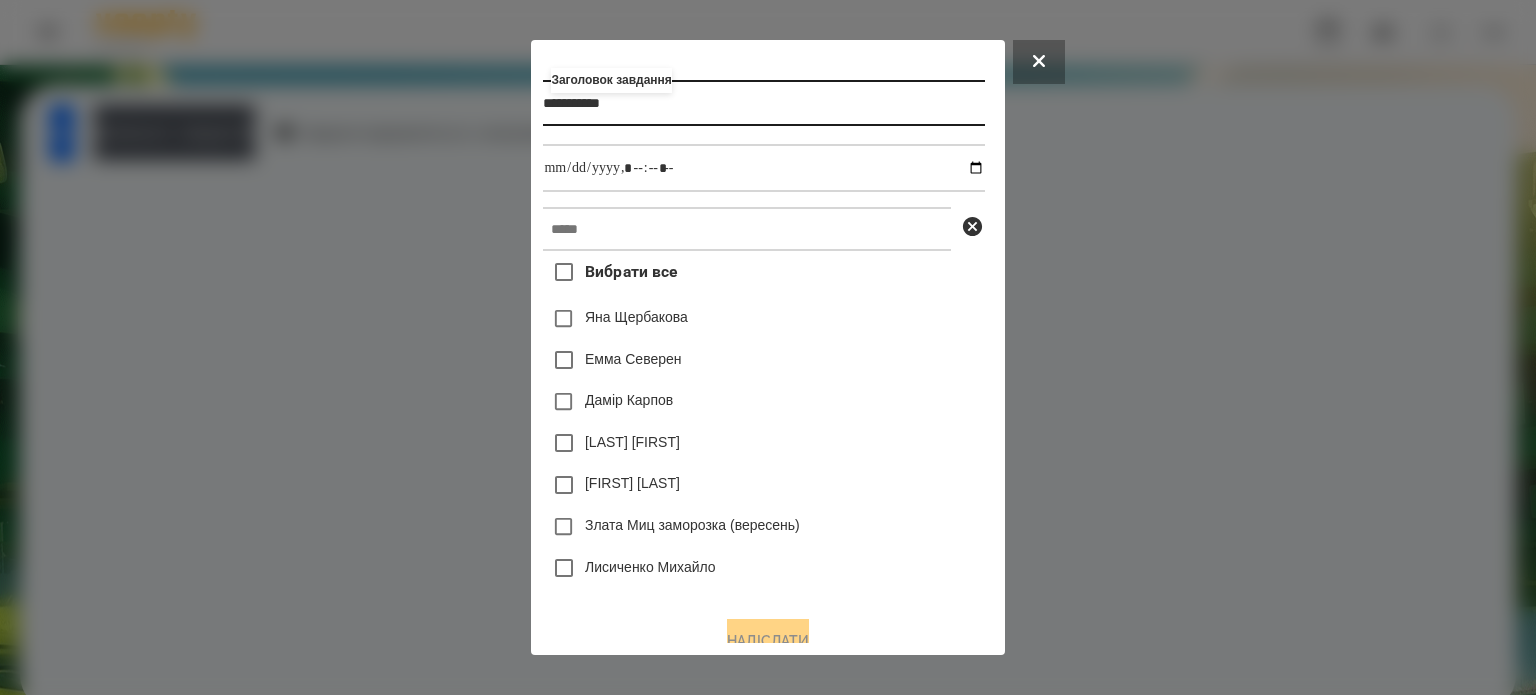 type on "**********" 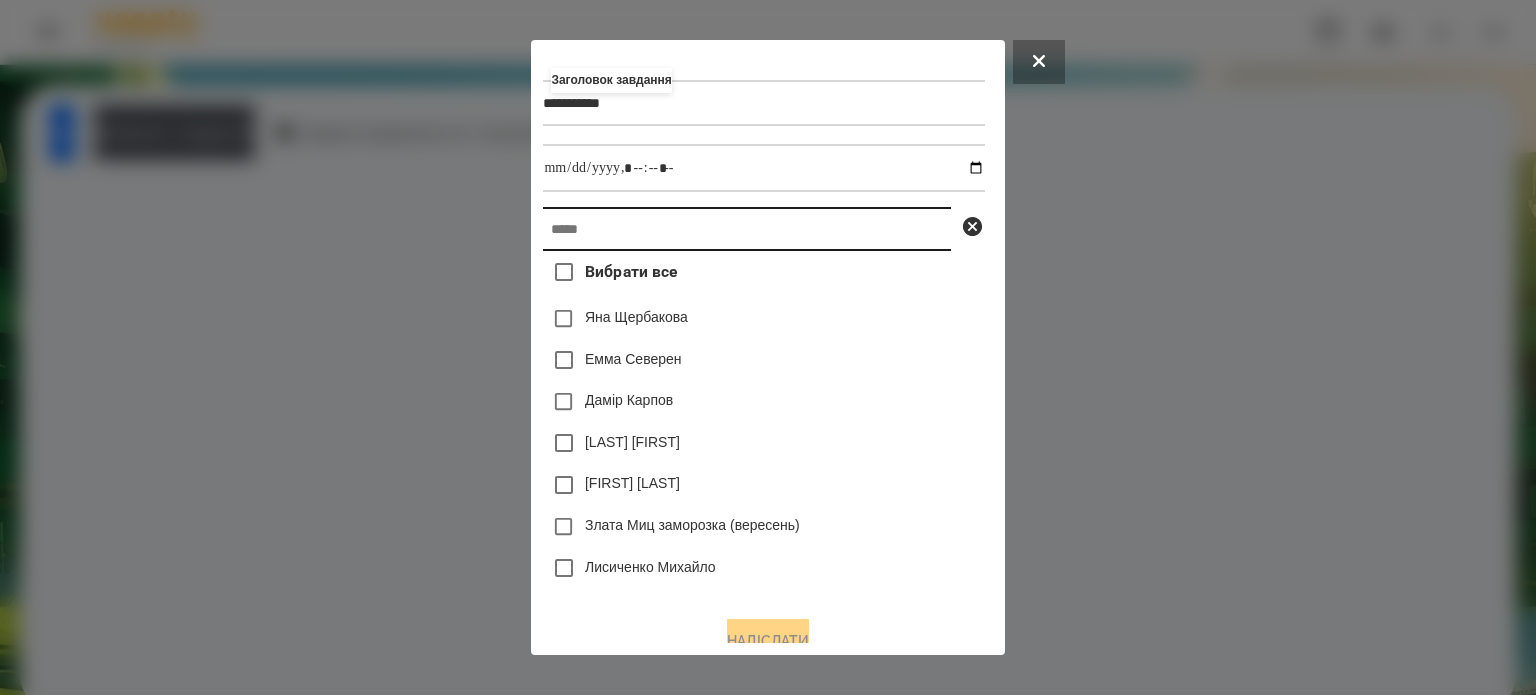 click at bounding box center (747, 229) 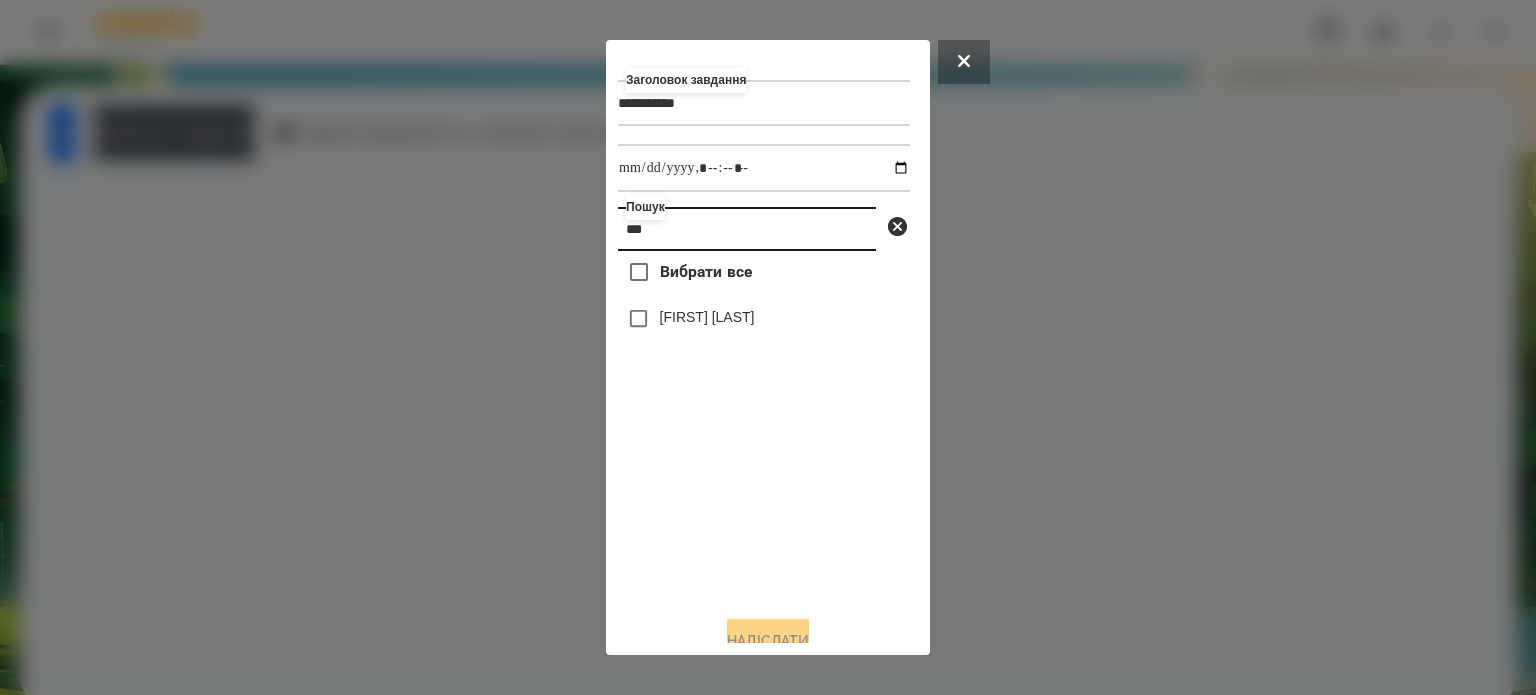 type on "***" 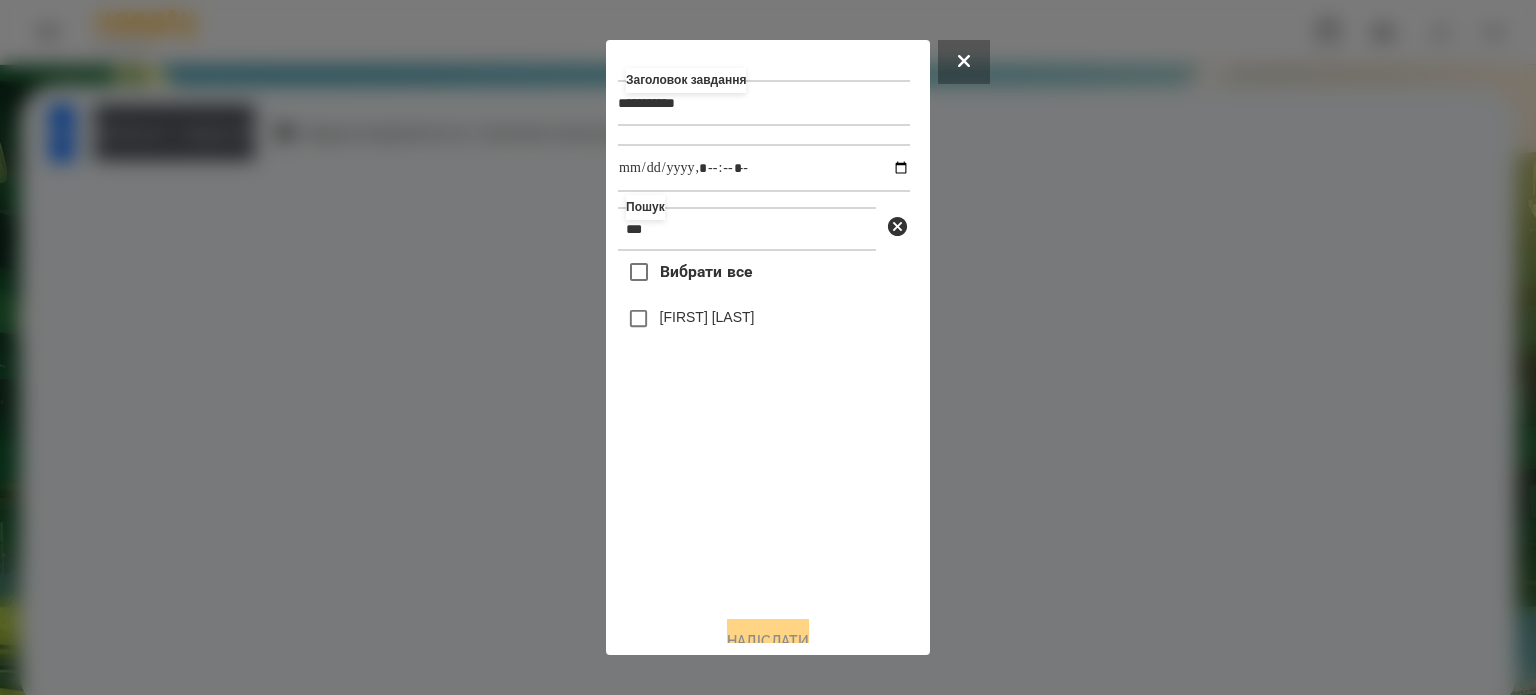 click on "[FIRST] [LAST]" at bounding box center [707, 317] 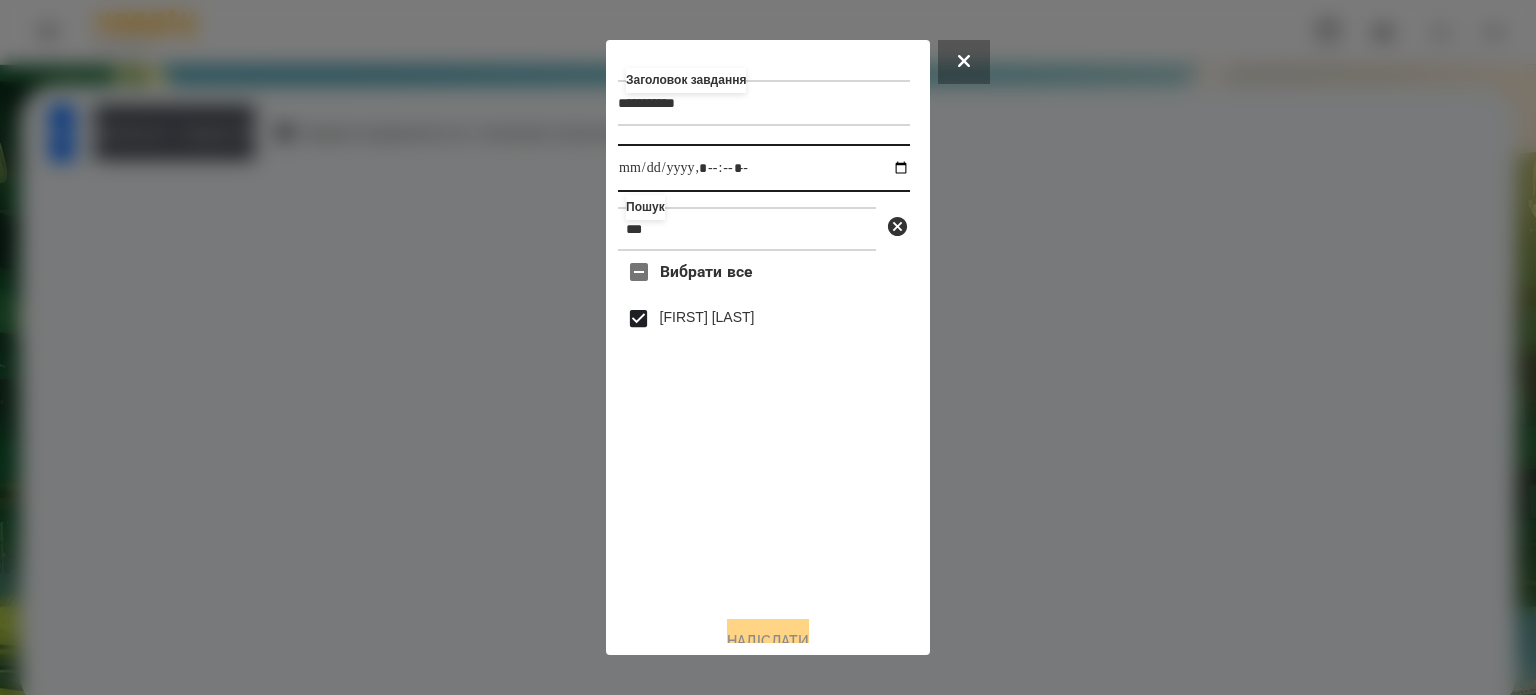 click at bounding box center (764, 168) 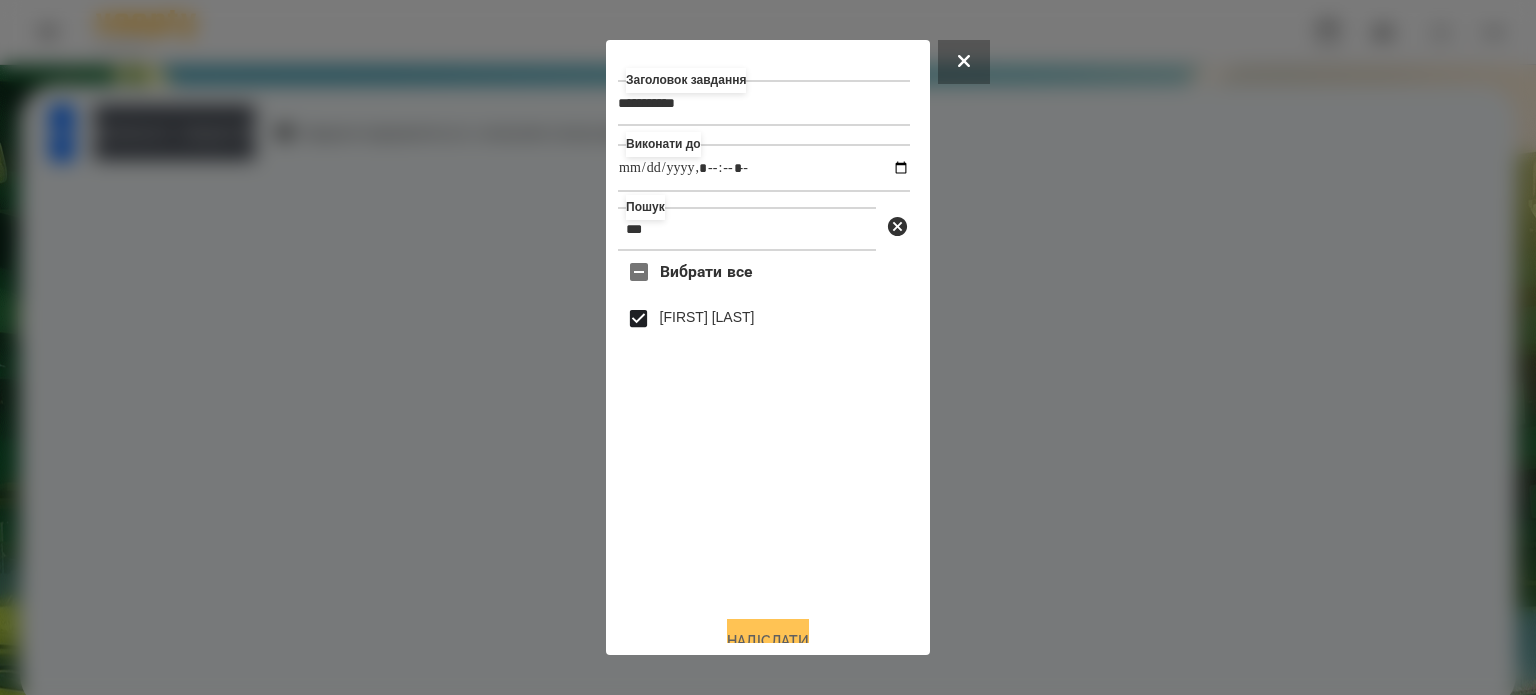 type on "**********" 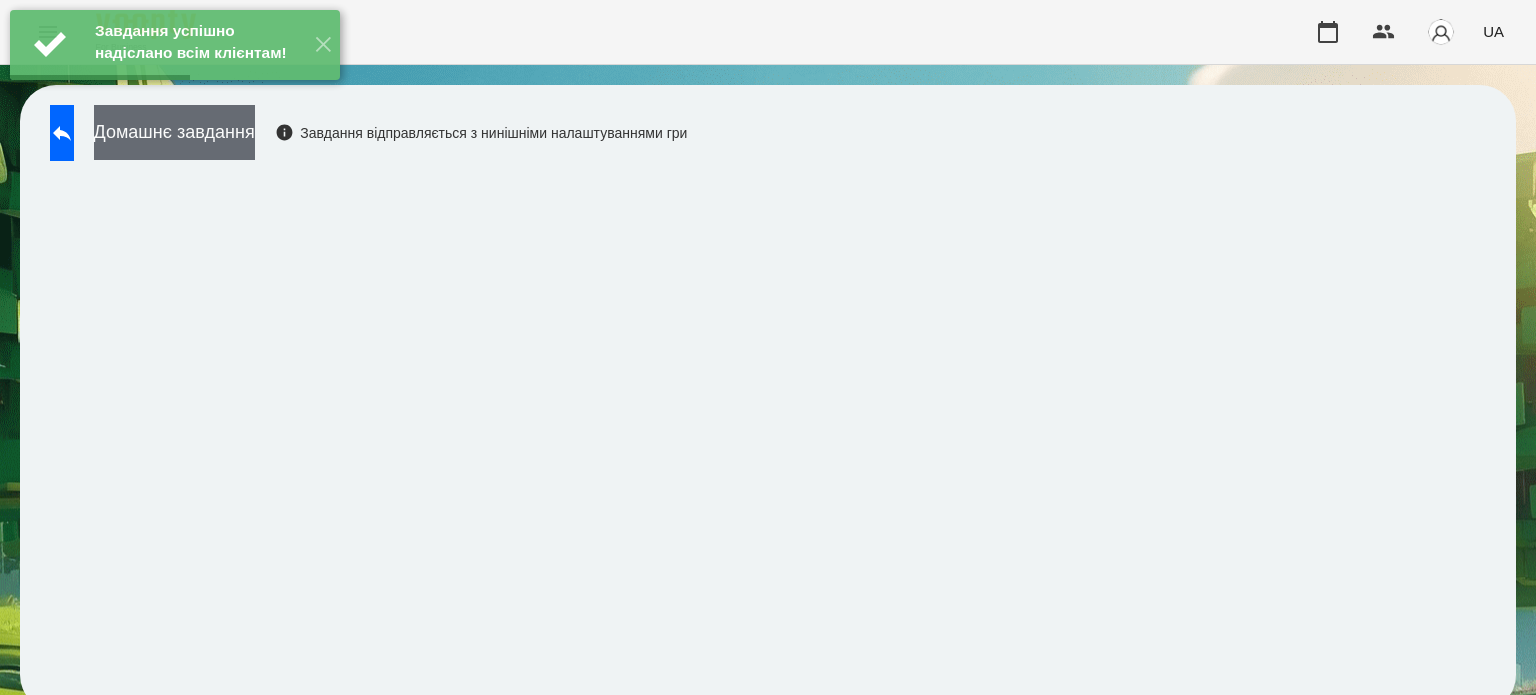 click on "Домашнє завдання" at bounding box center (174, 132) 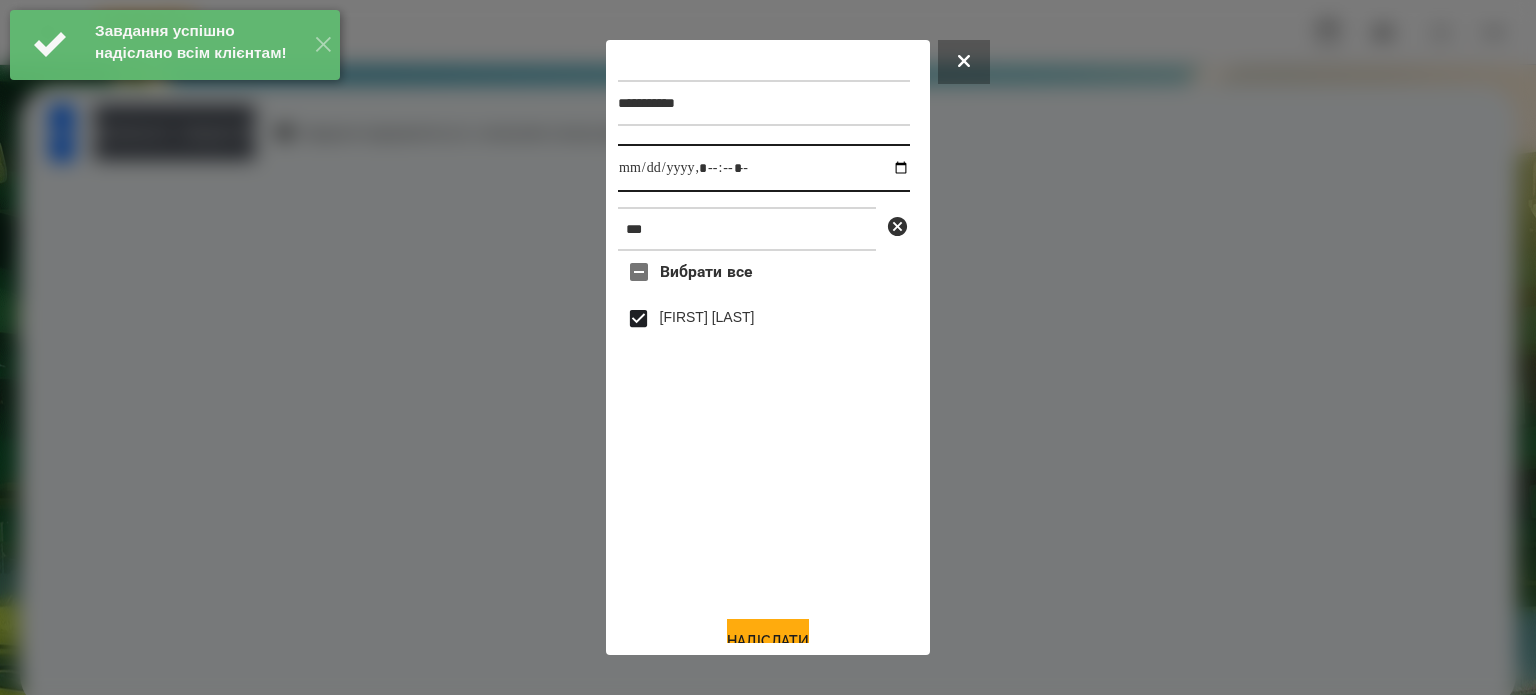 click at bounding box center [764, 168] 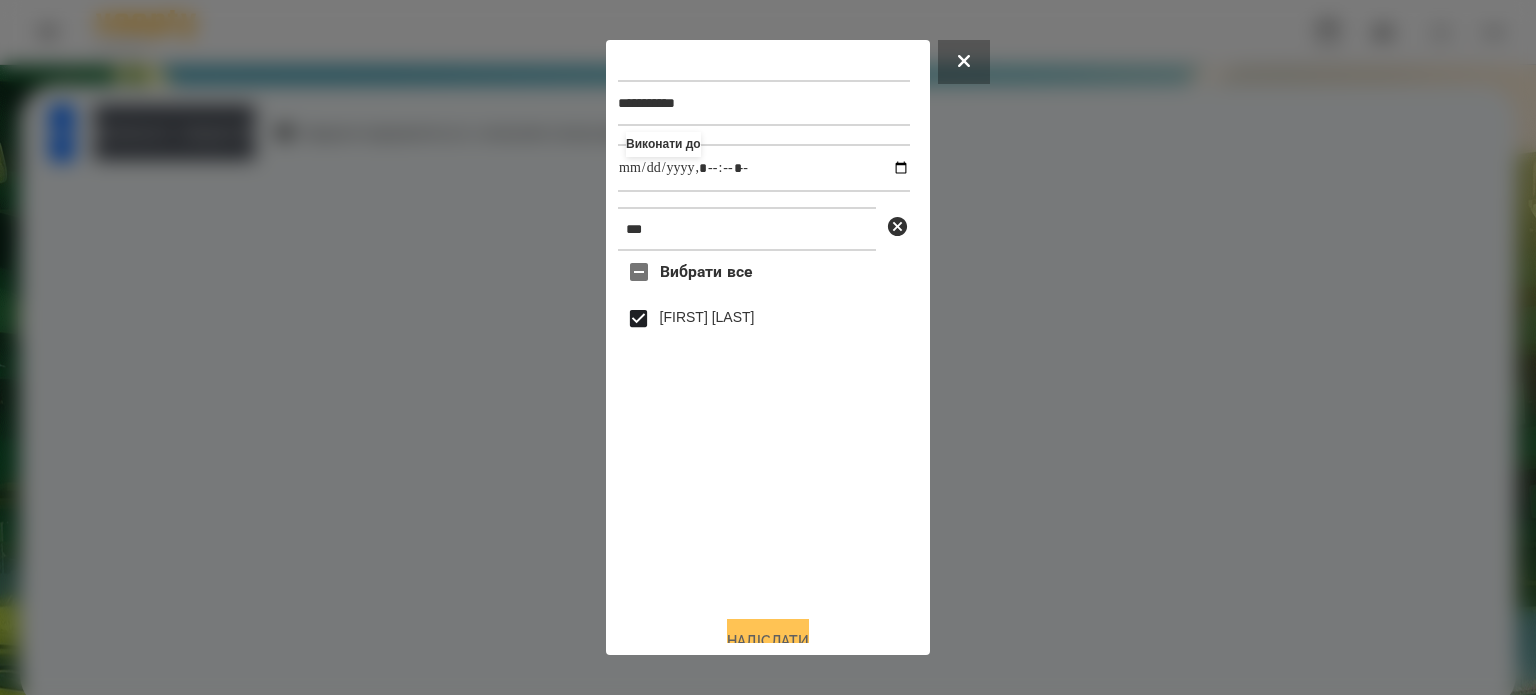 type on "**********" 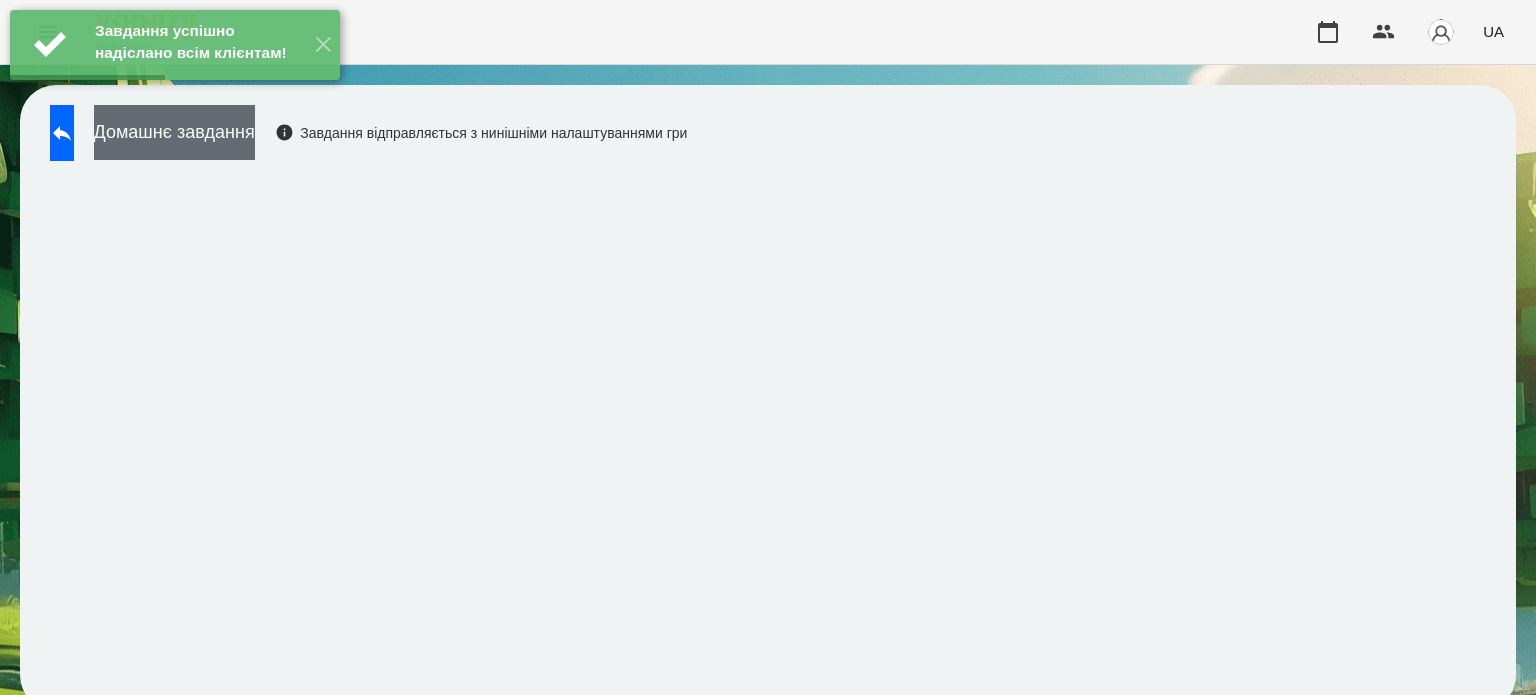 click on "Домашнє завдання" at bounding box center (174, 132) 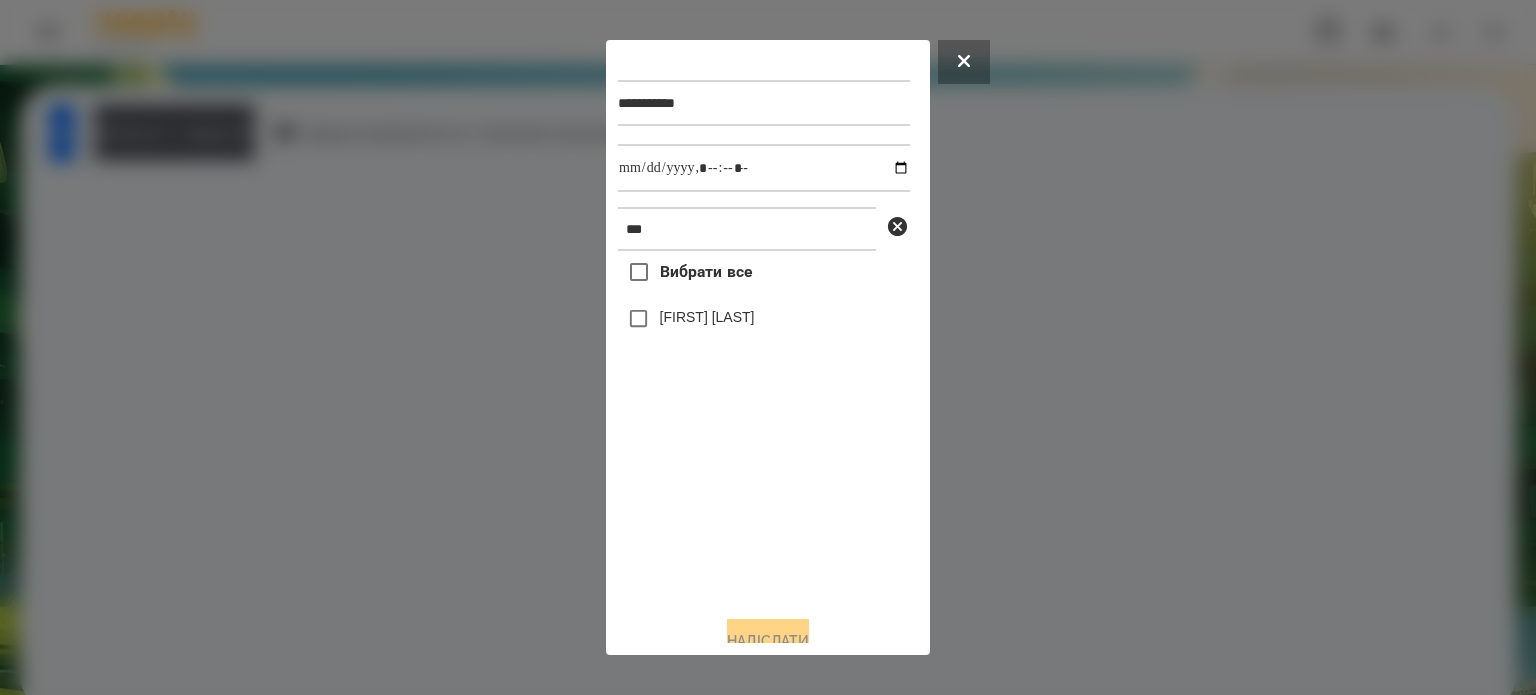 click on "[FIRST] [LAST]" at bounding box center (707, 317) 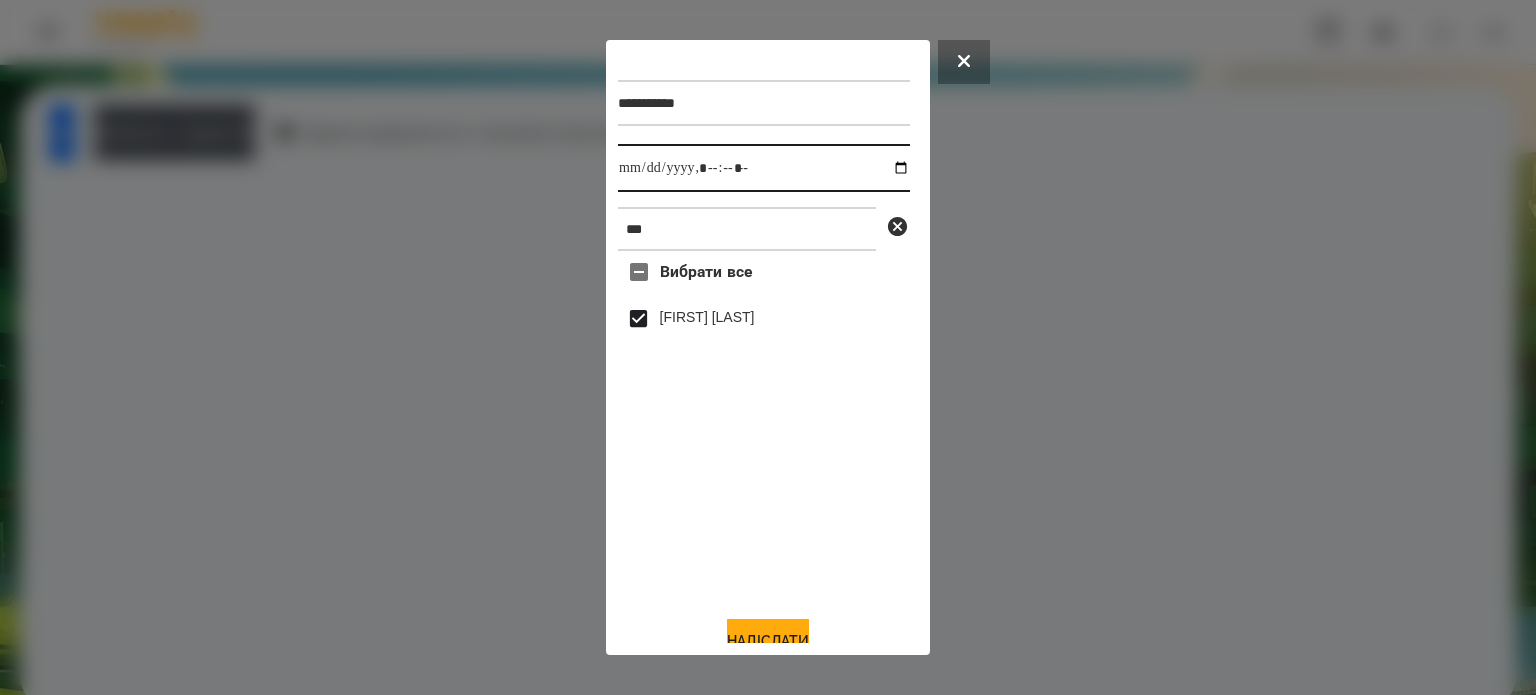 click at bounding box center (764, 168) 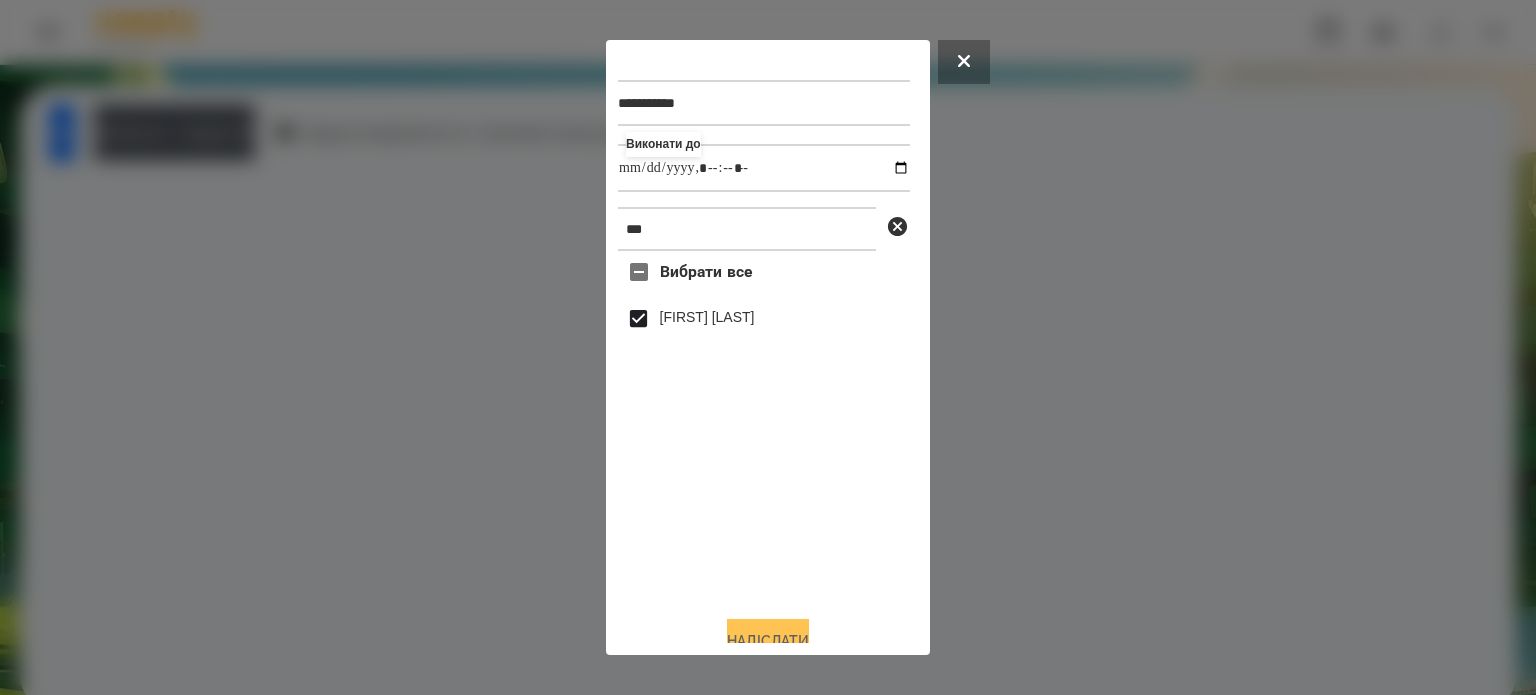 type on "**********" 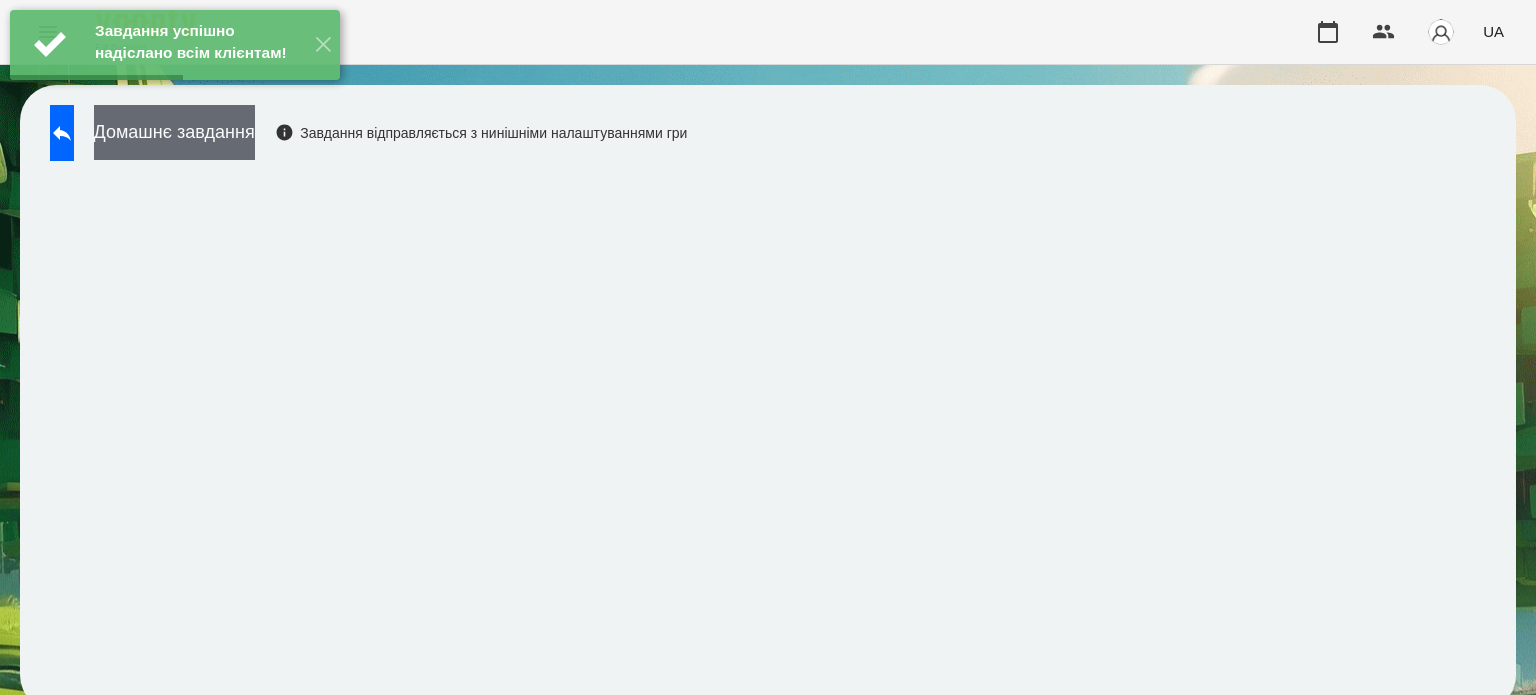 click on "Домашнє завдання" at bounding box center (174, 132) 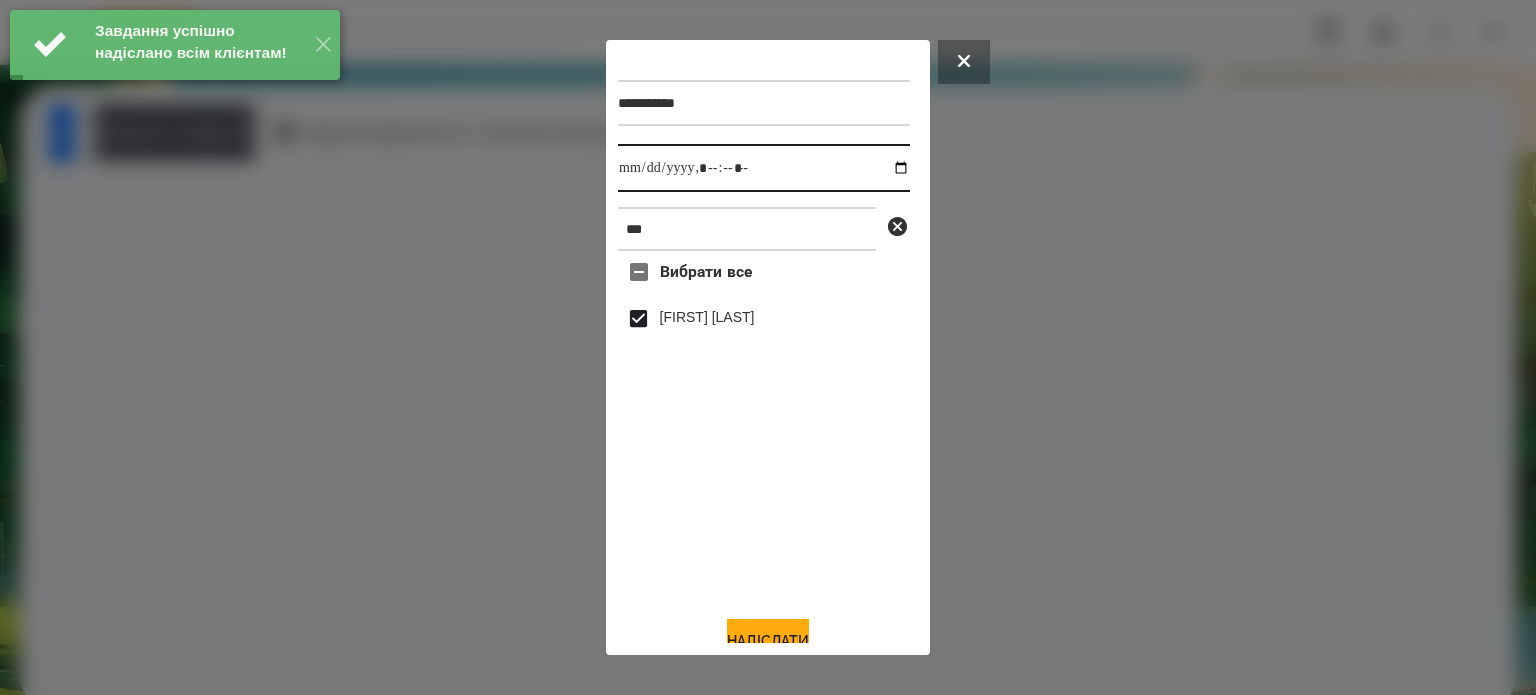click at bounding box center [764, 168] 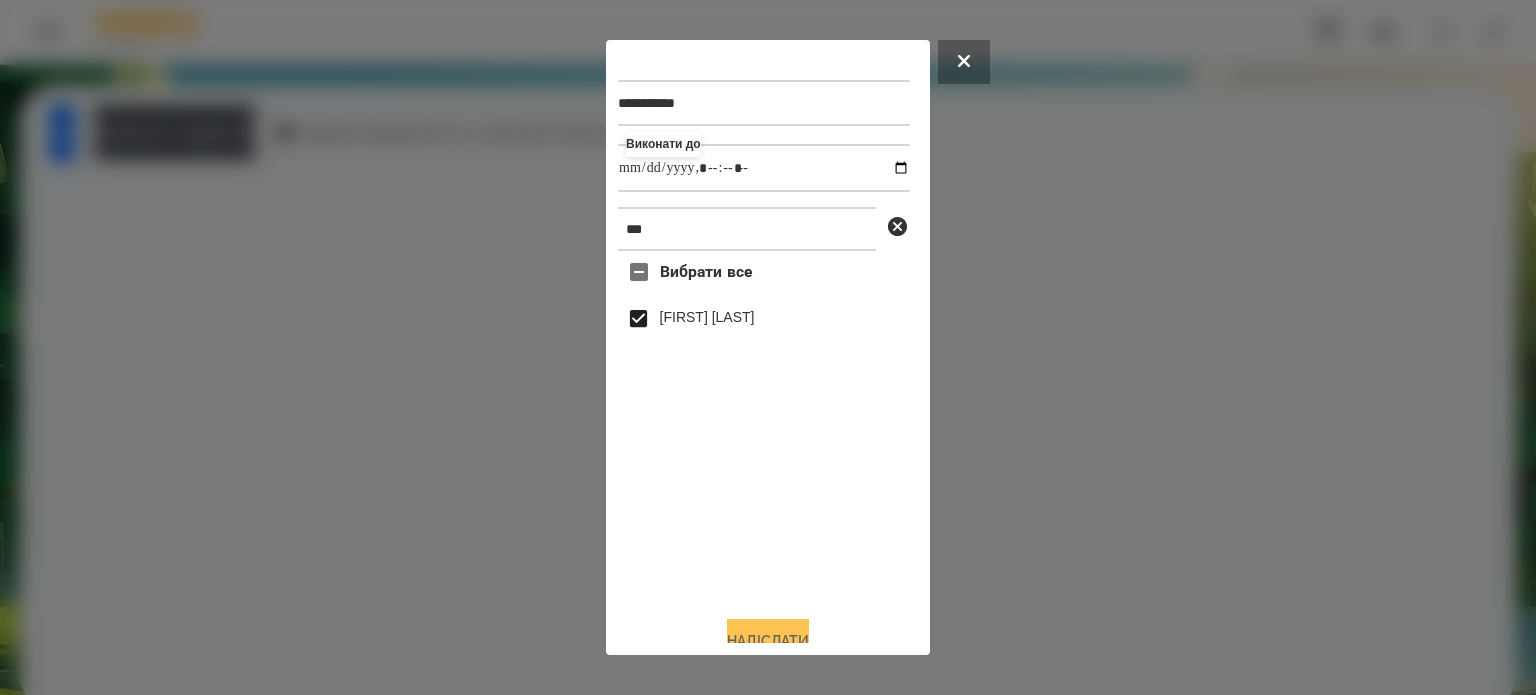 type on "**********" 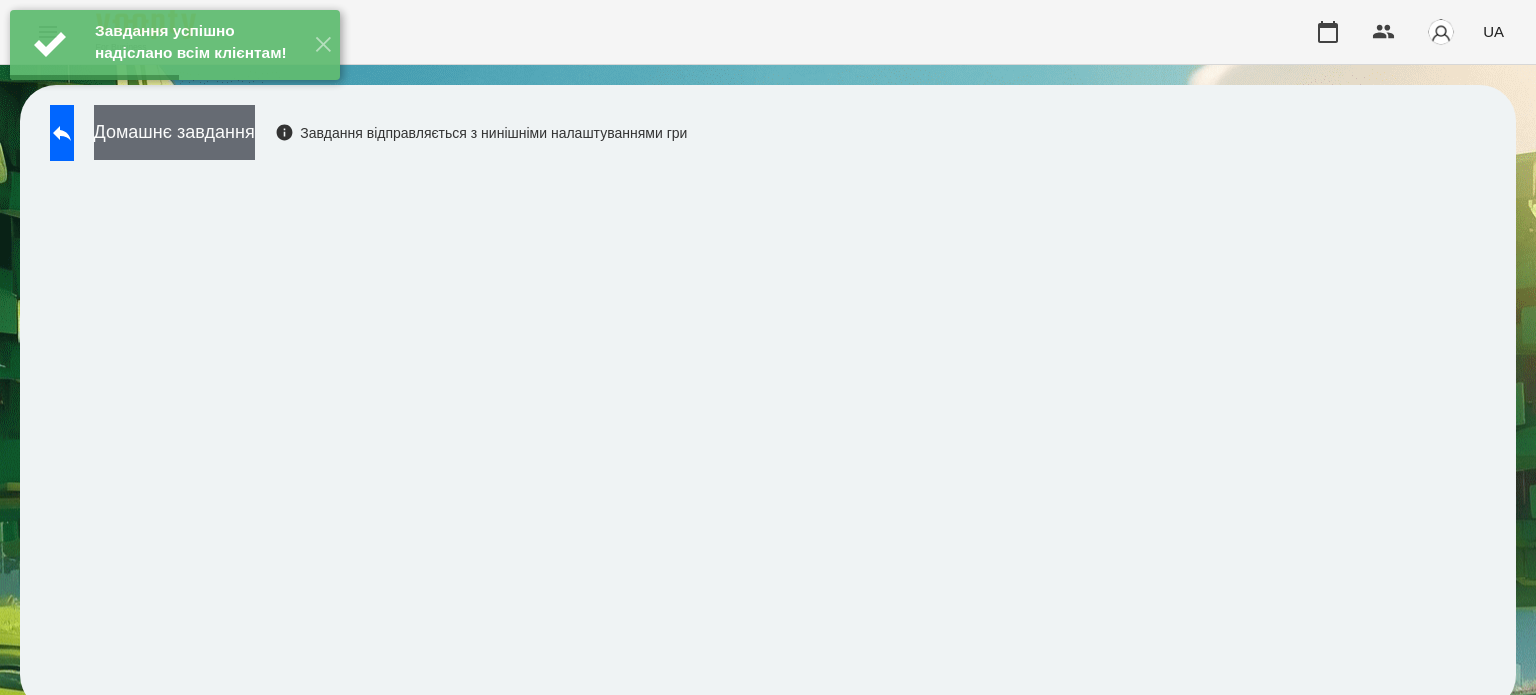 click on "Домашнє завдання" at bounding box center (174, 132) 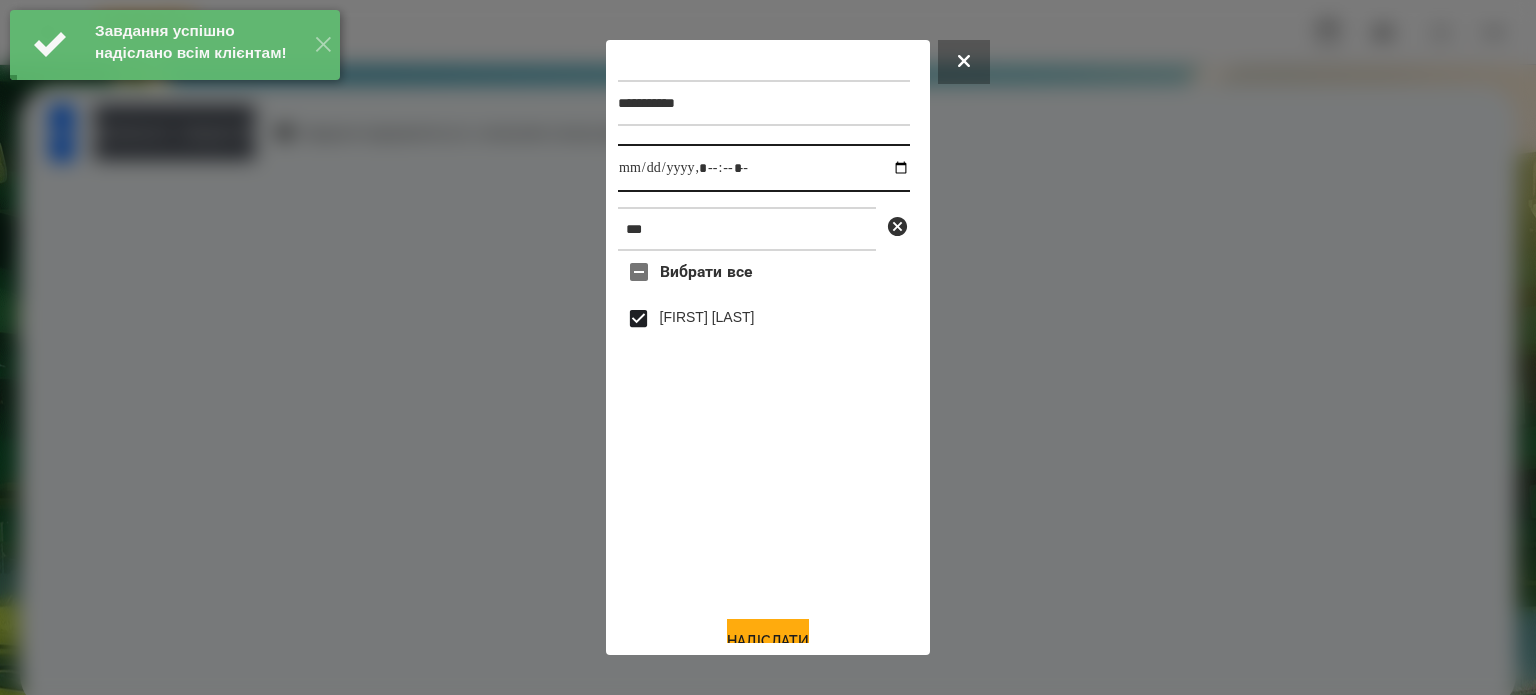 click at bounding box center (764, 168) 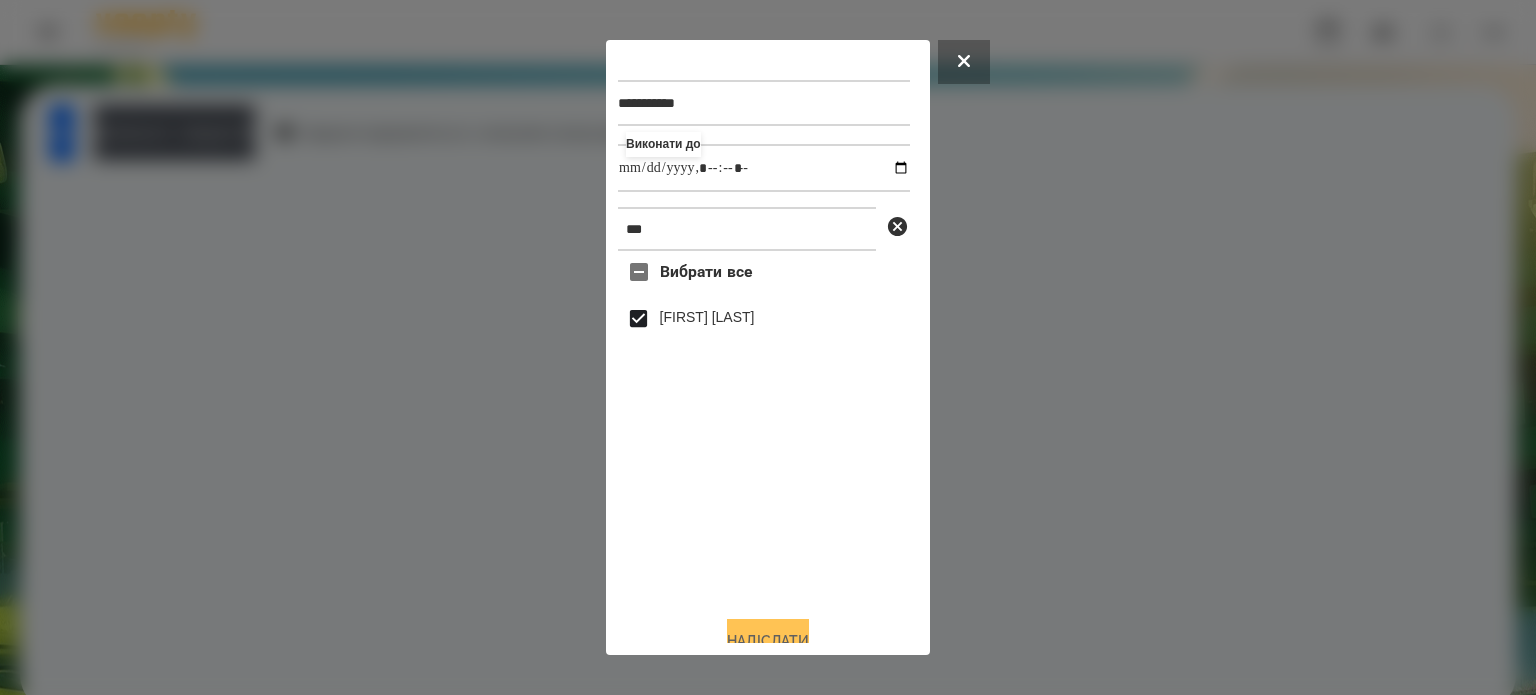 type on "**********" 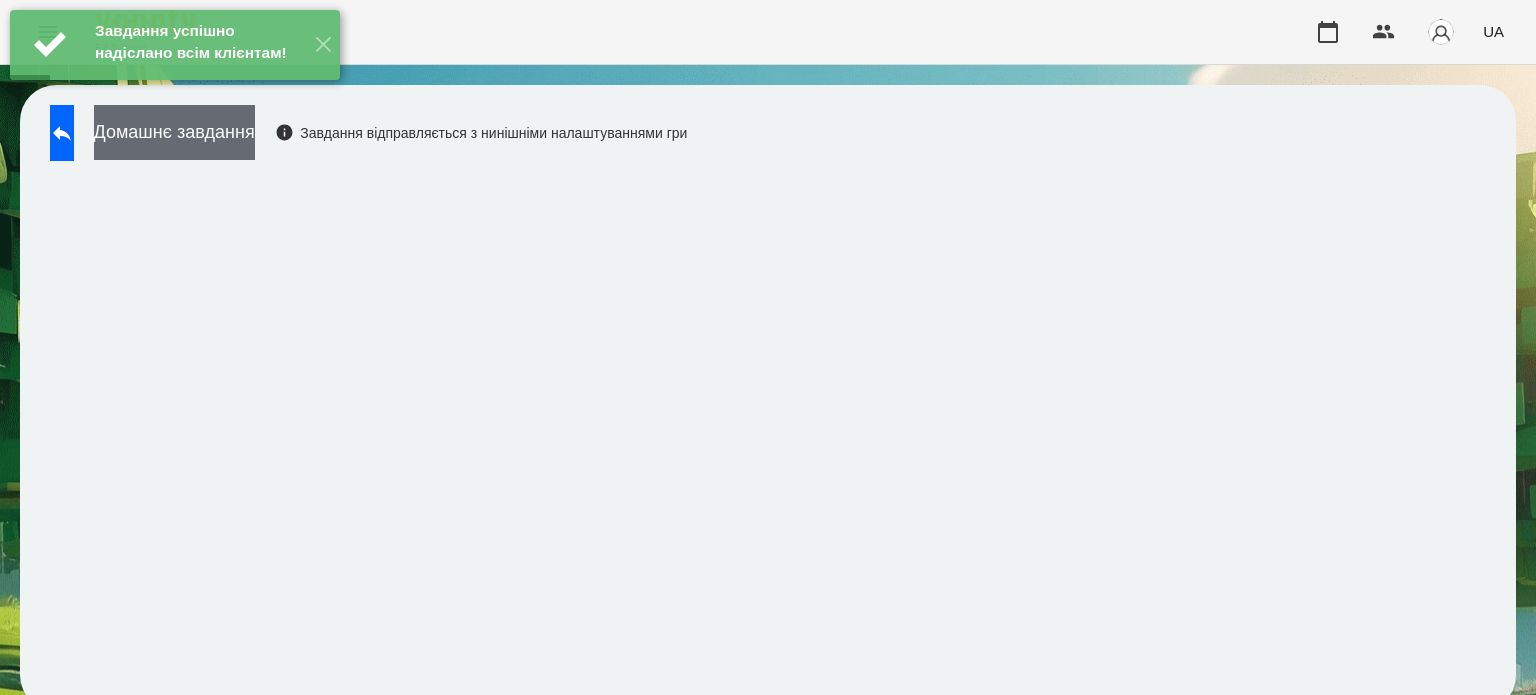 click on "Домашнє завдання" at bounding box center (174, 132) 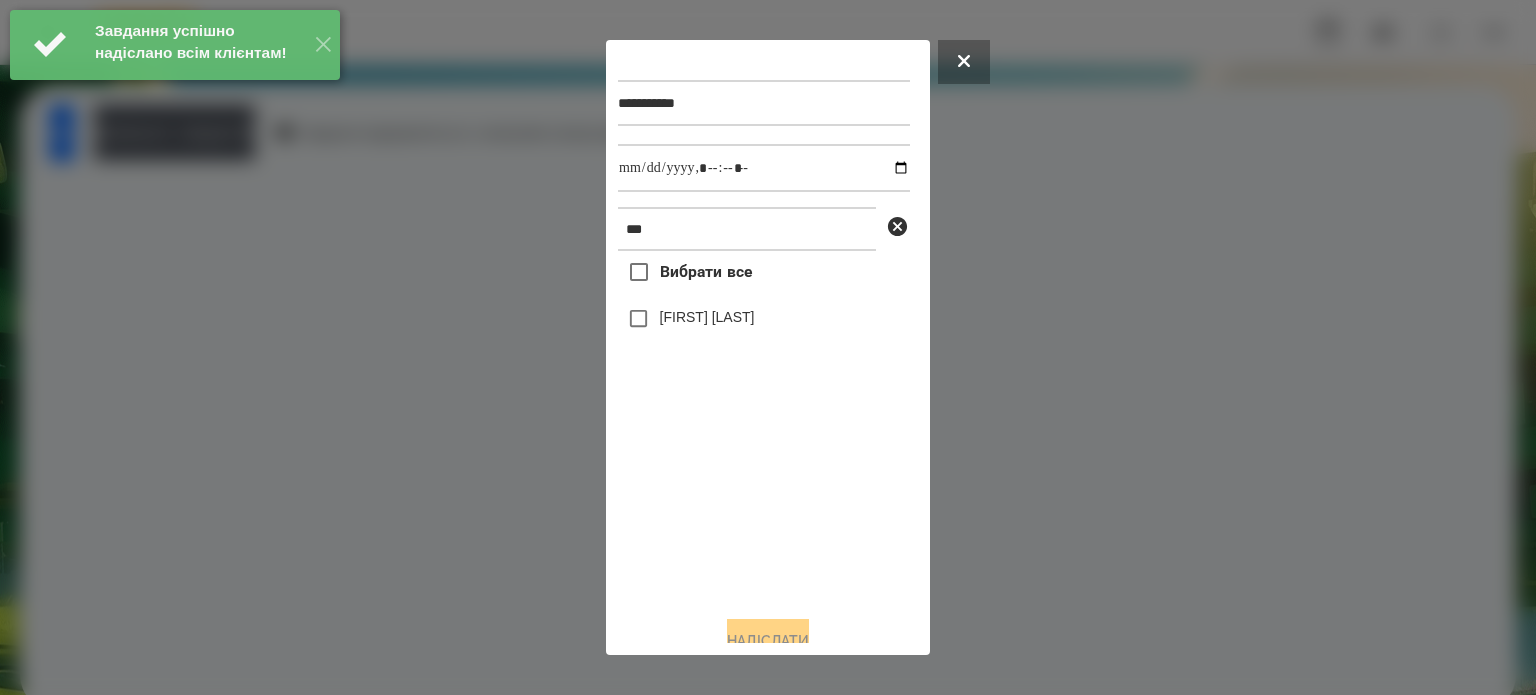 click on "[FIRST] [LAST]" at bounding box center (707, 317) 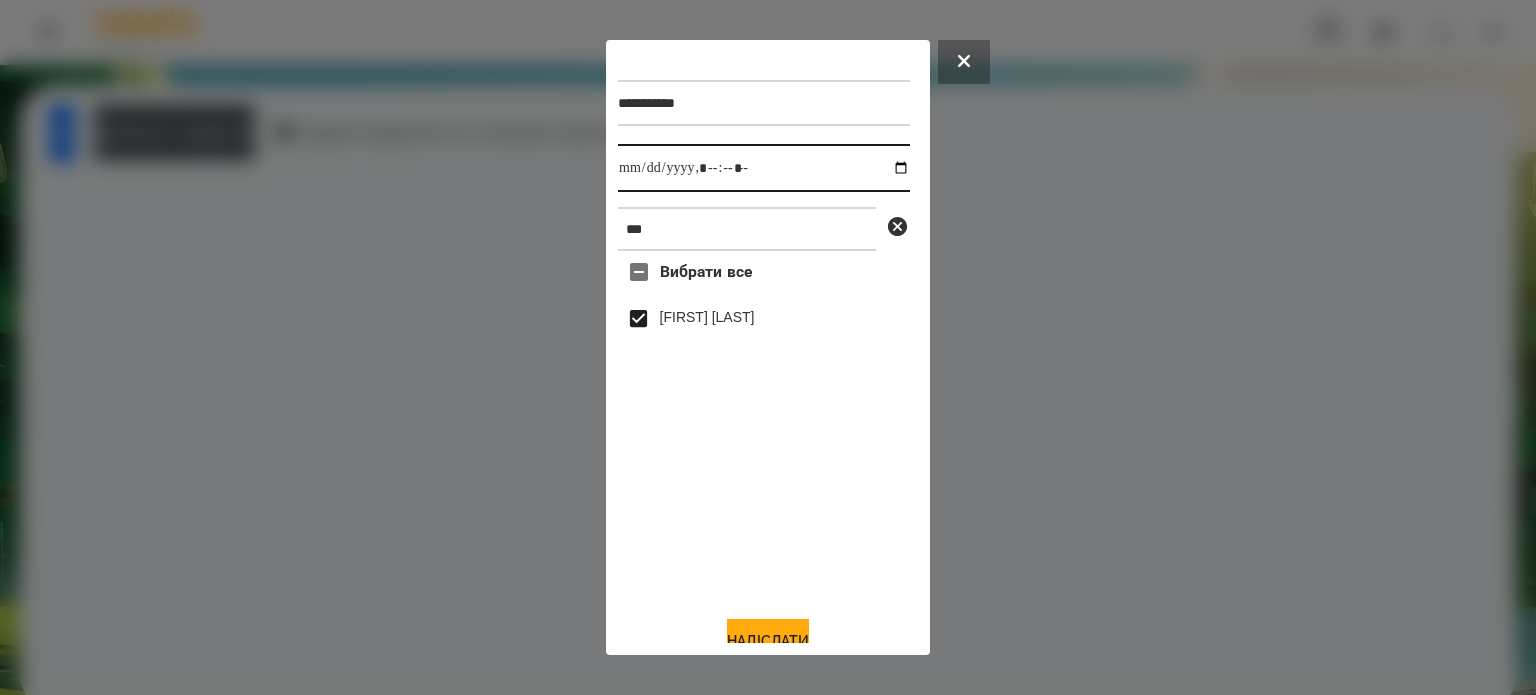 click at bounding box center [764, 168] 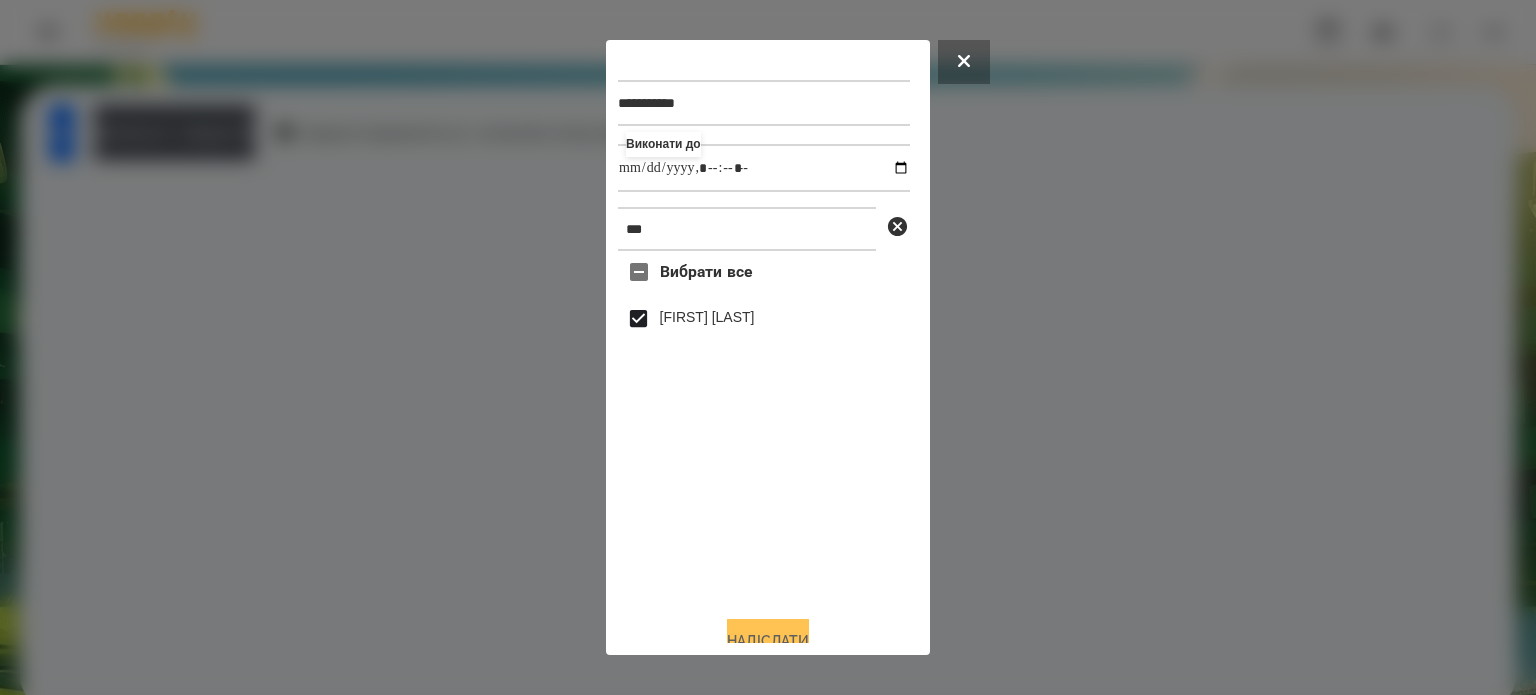 type on "**********" 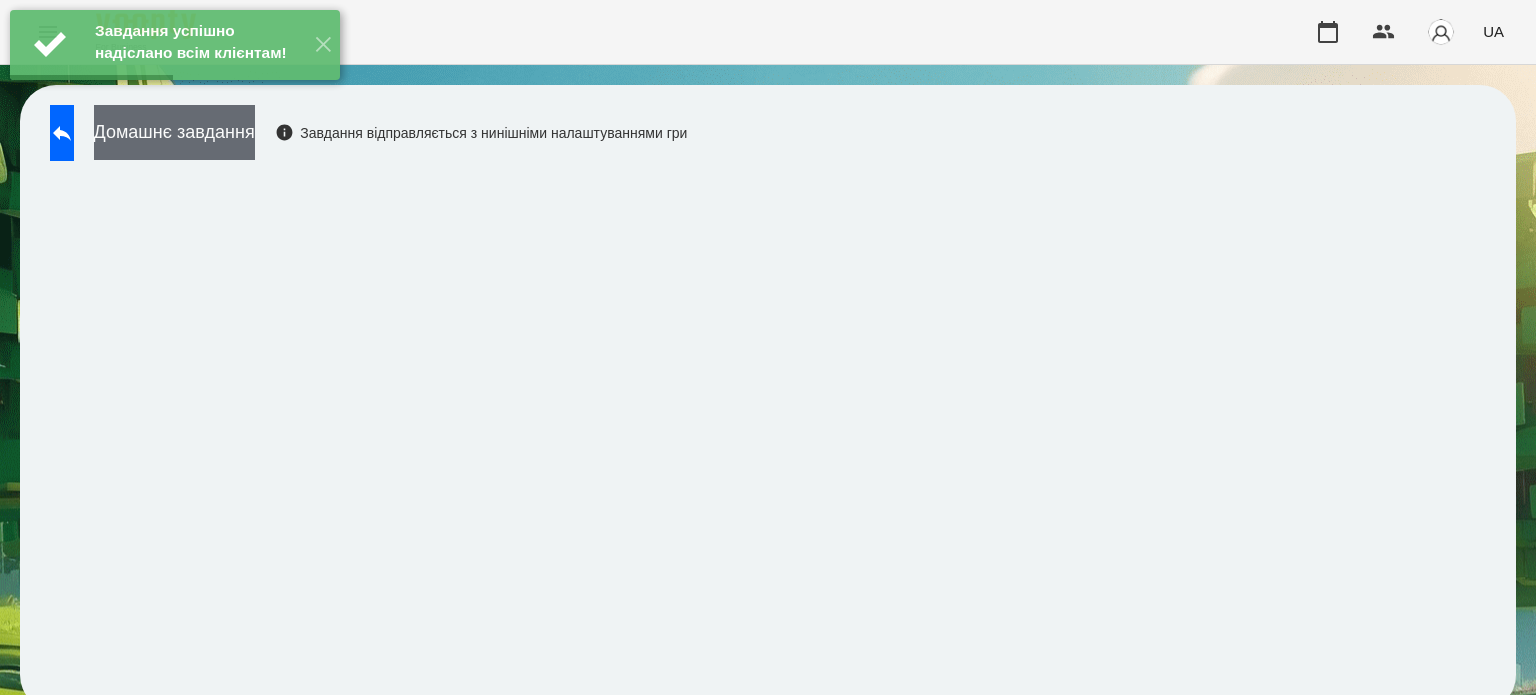 click on "Домашнє завдання" at bounding box center [174, 132] 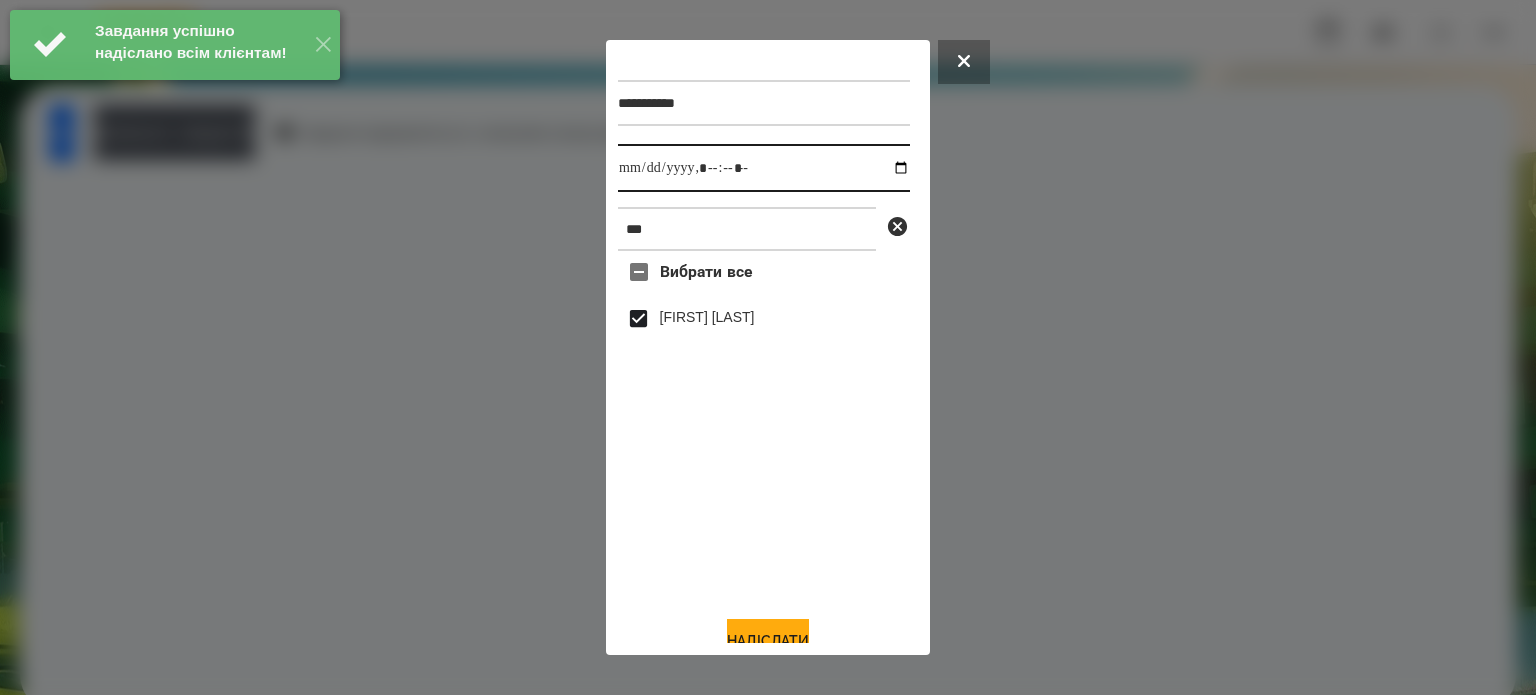 click at bounding box center [764, 168] 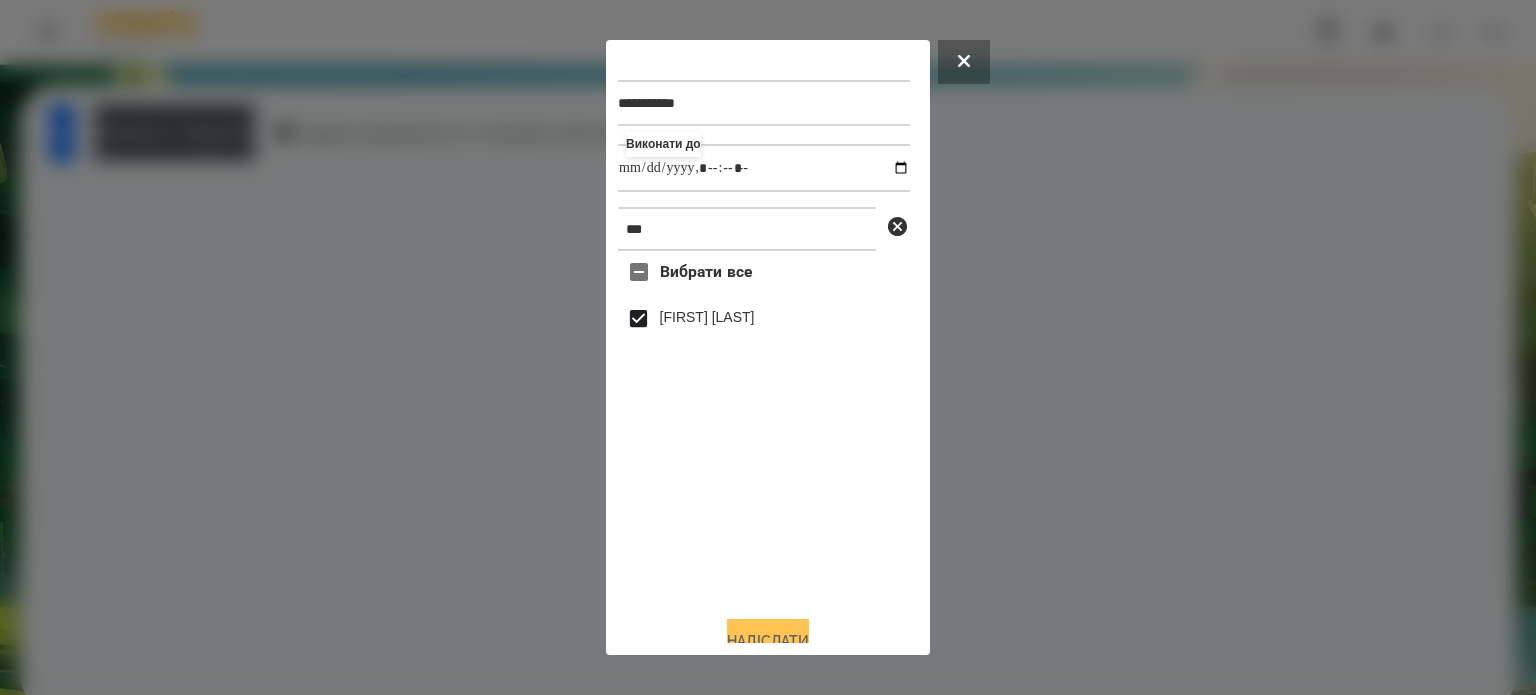 type on "**********" 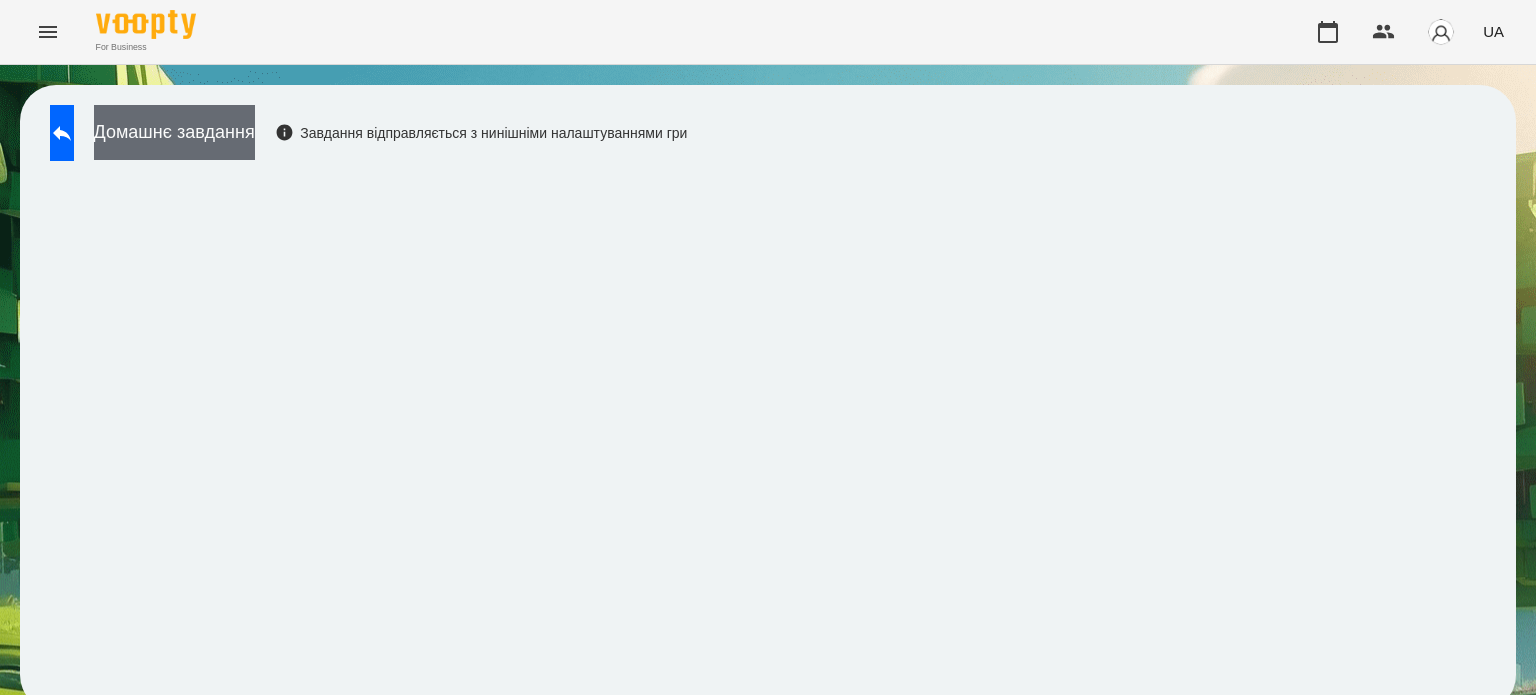 click on "Домашнє завдання" at bounding box center [174, 132] 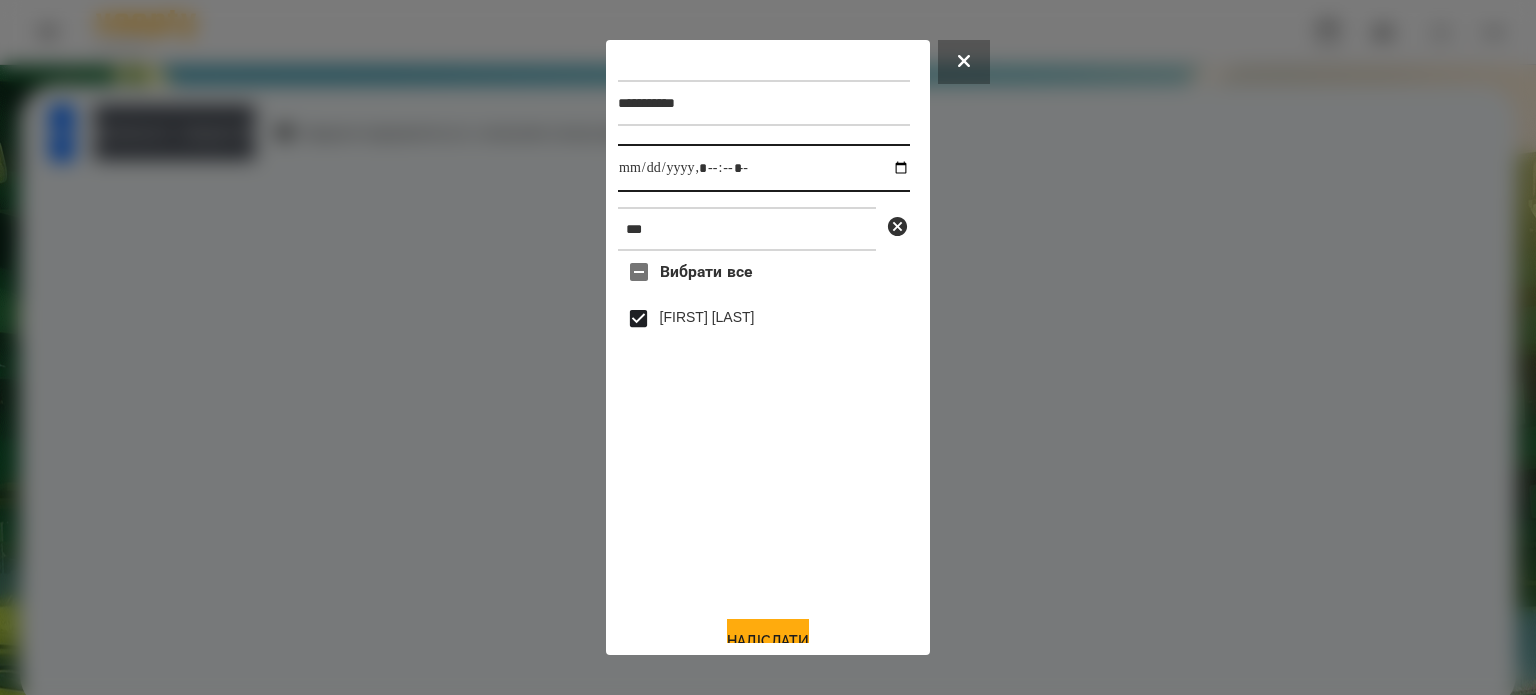 click at bounding box center [764, 168] 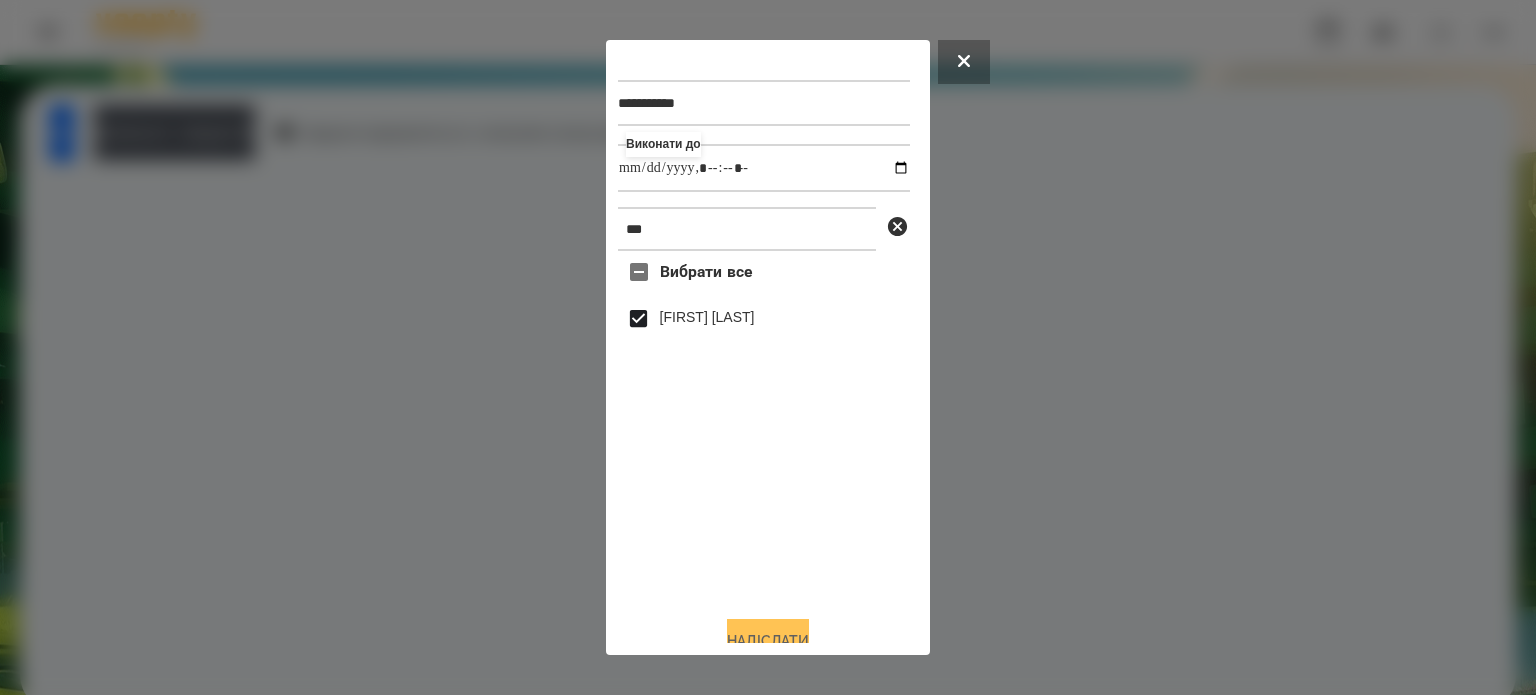 type on "**********" 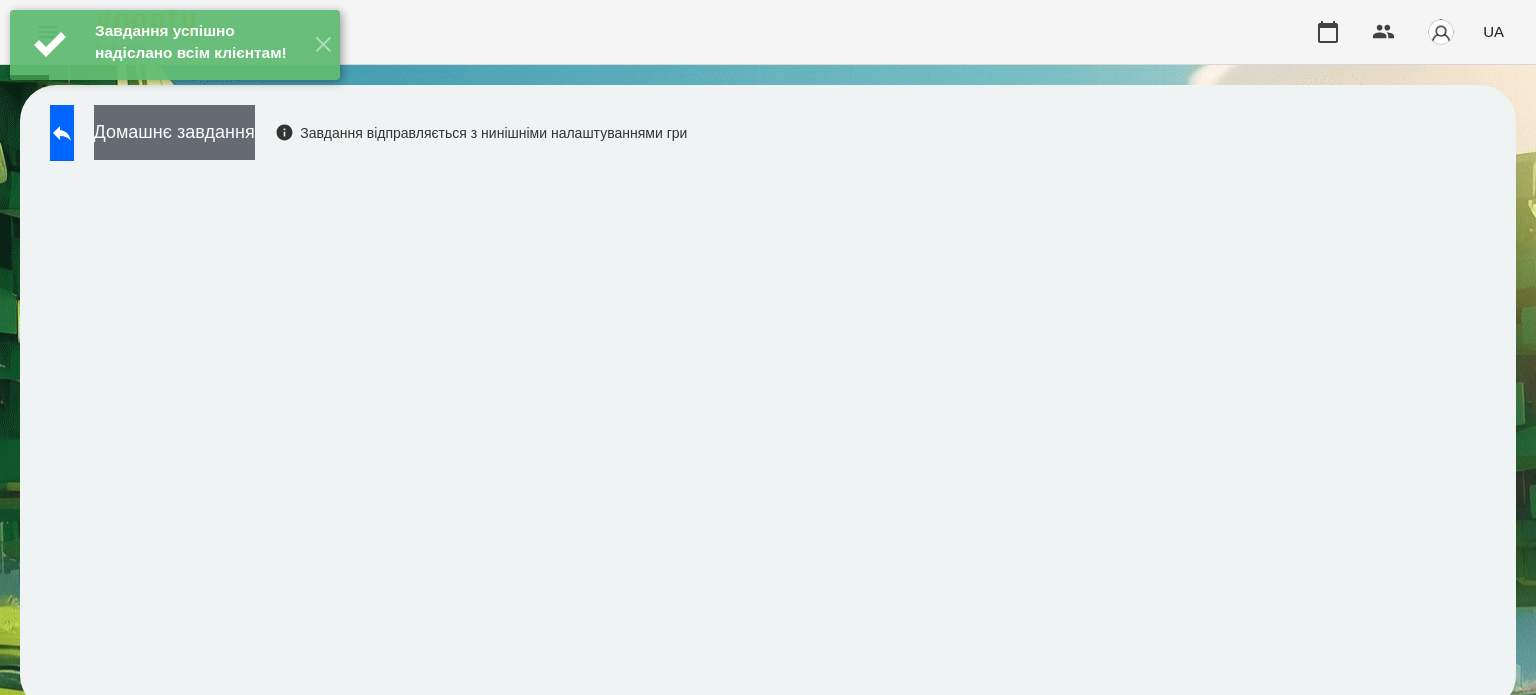 click on "Домашнє завдання" at bounding box center [174, 132] 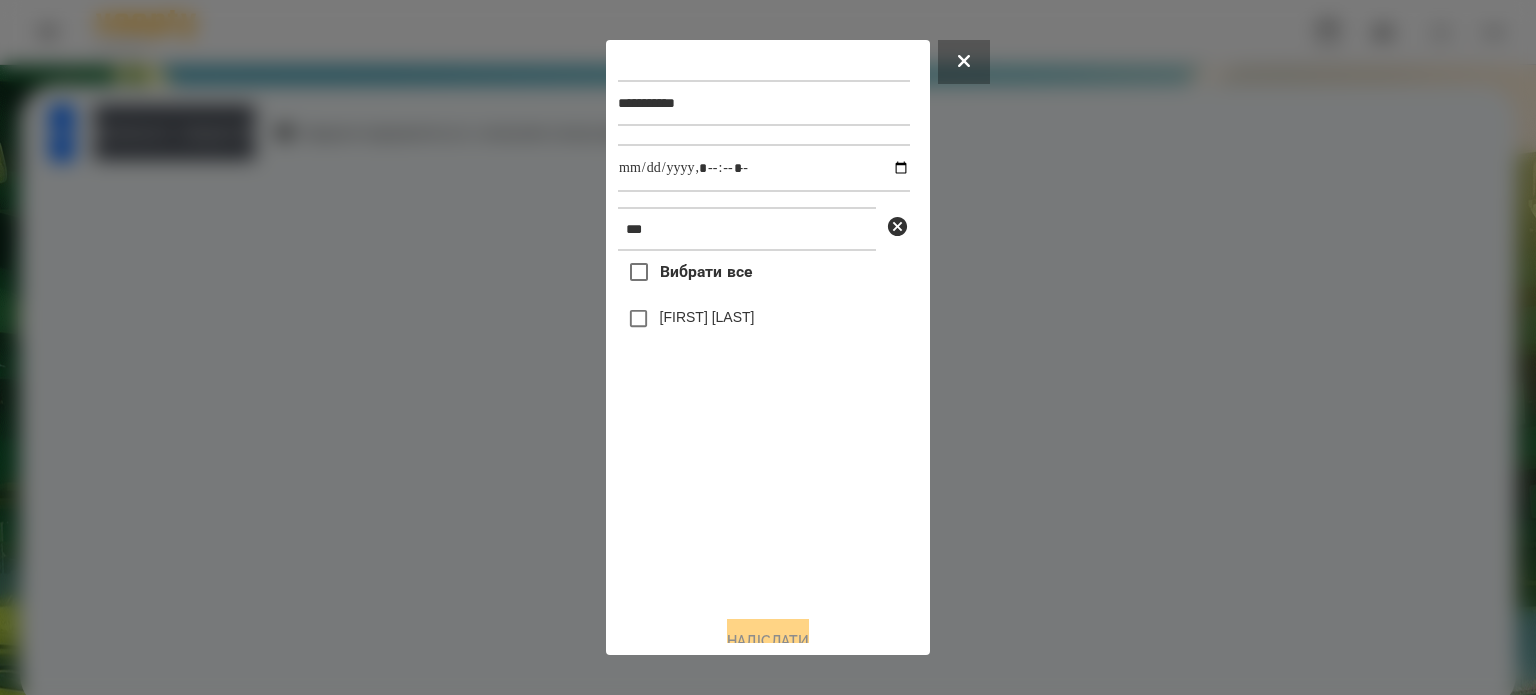 click on "[FIRST] [LAST]" at bounding box center (707, 317) 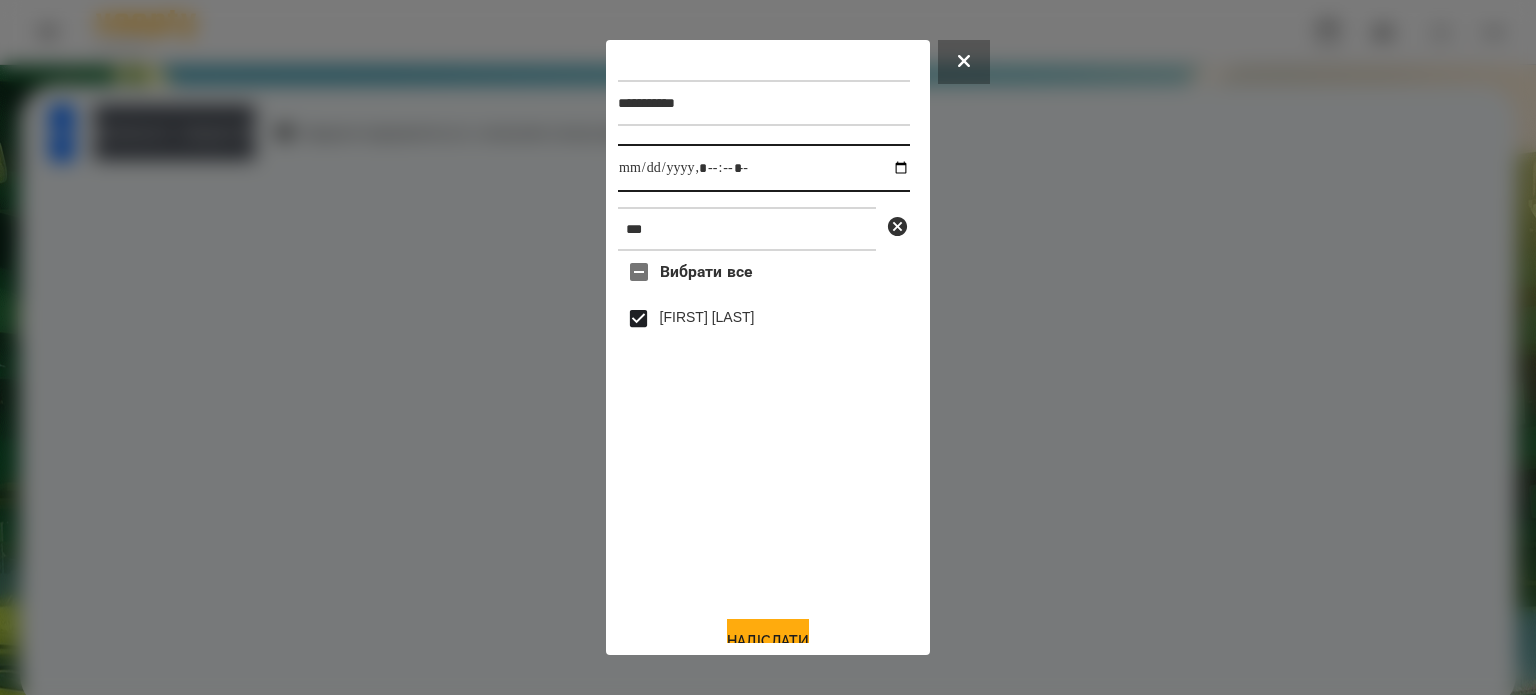 click at bounding box center (764, 168) 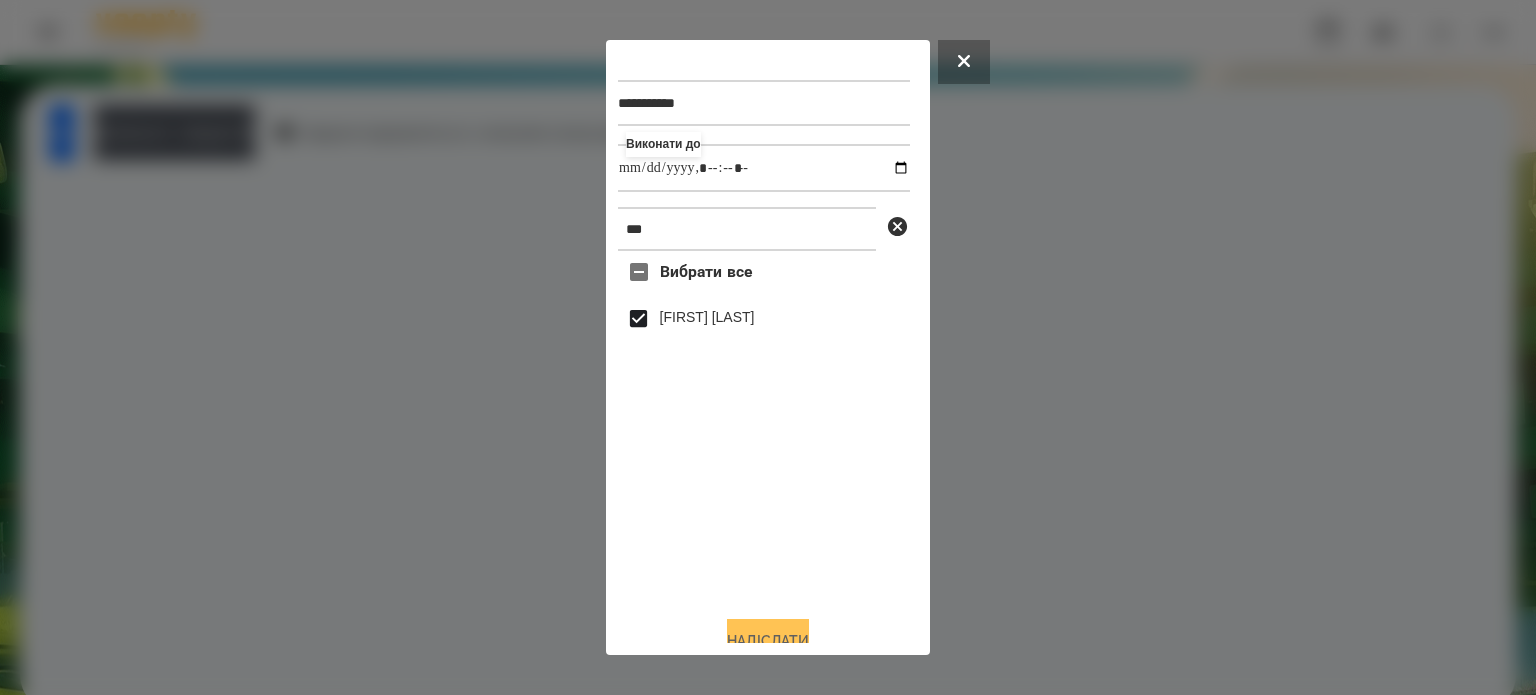type on "**********" 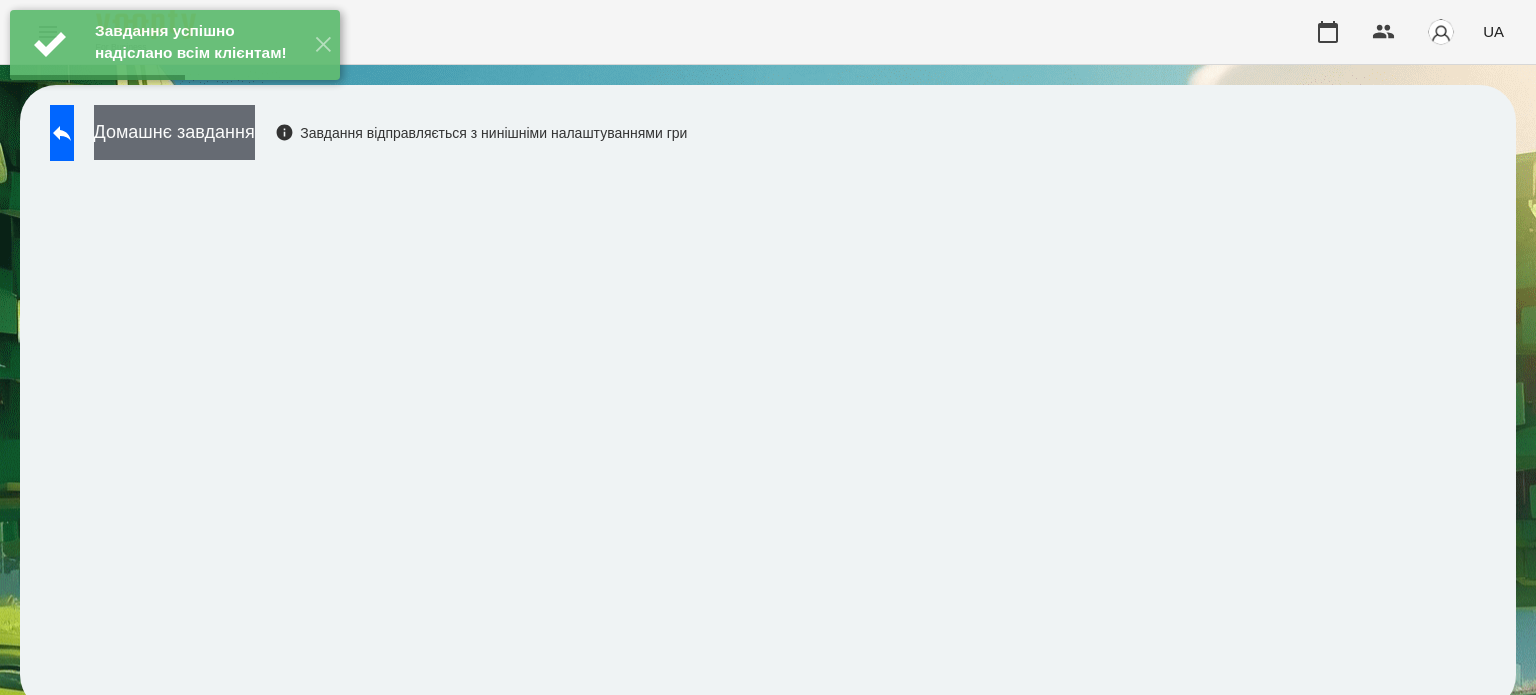 click on "Домашнє завдання" at bounding box center (174, 132) 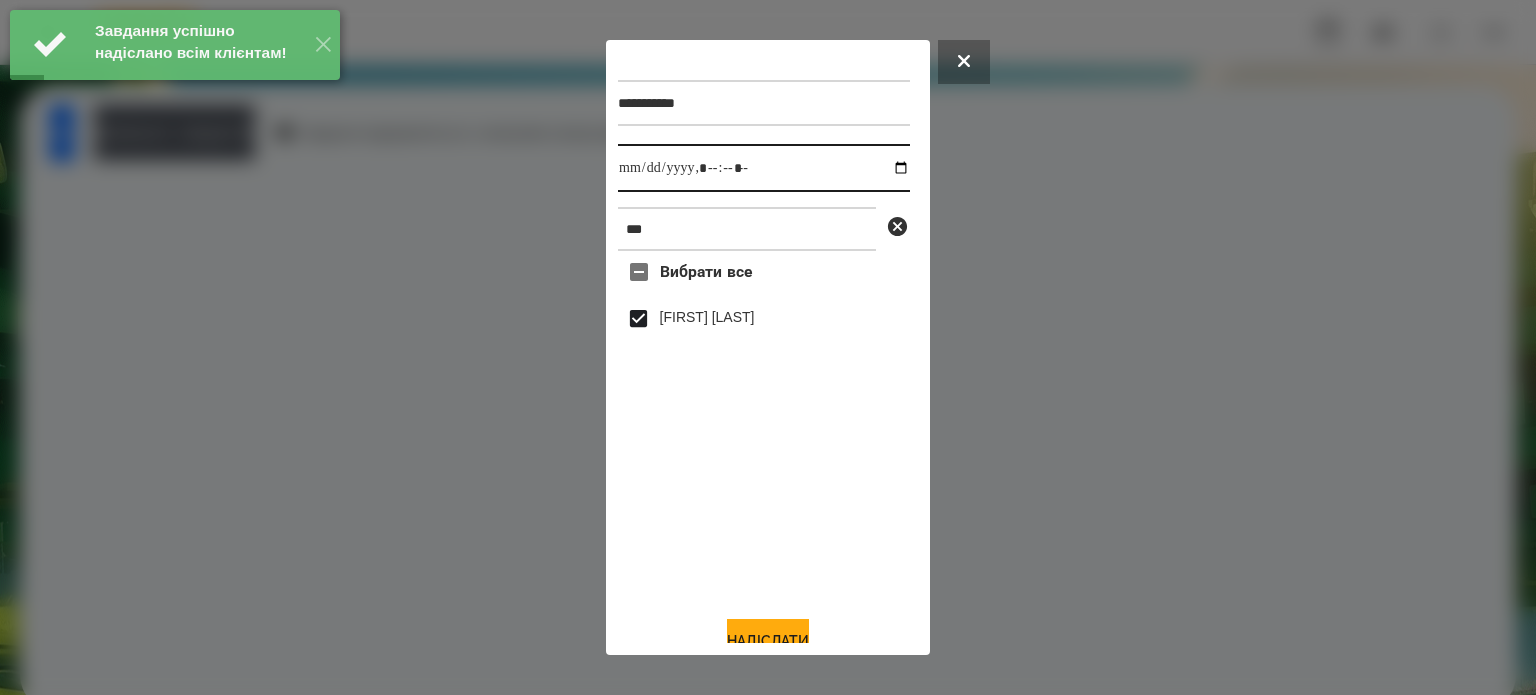 click at bounding box center [764, 168] 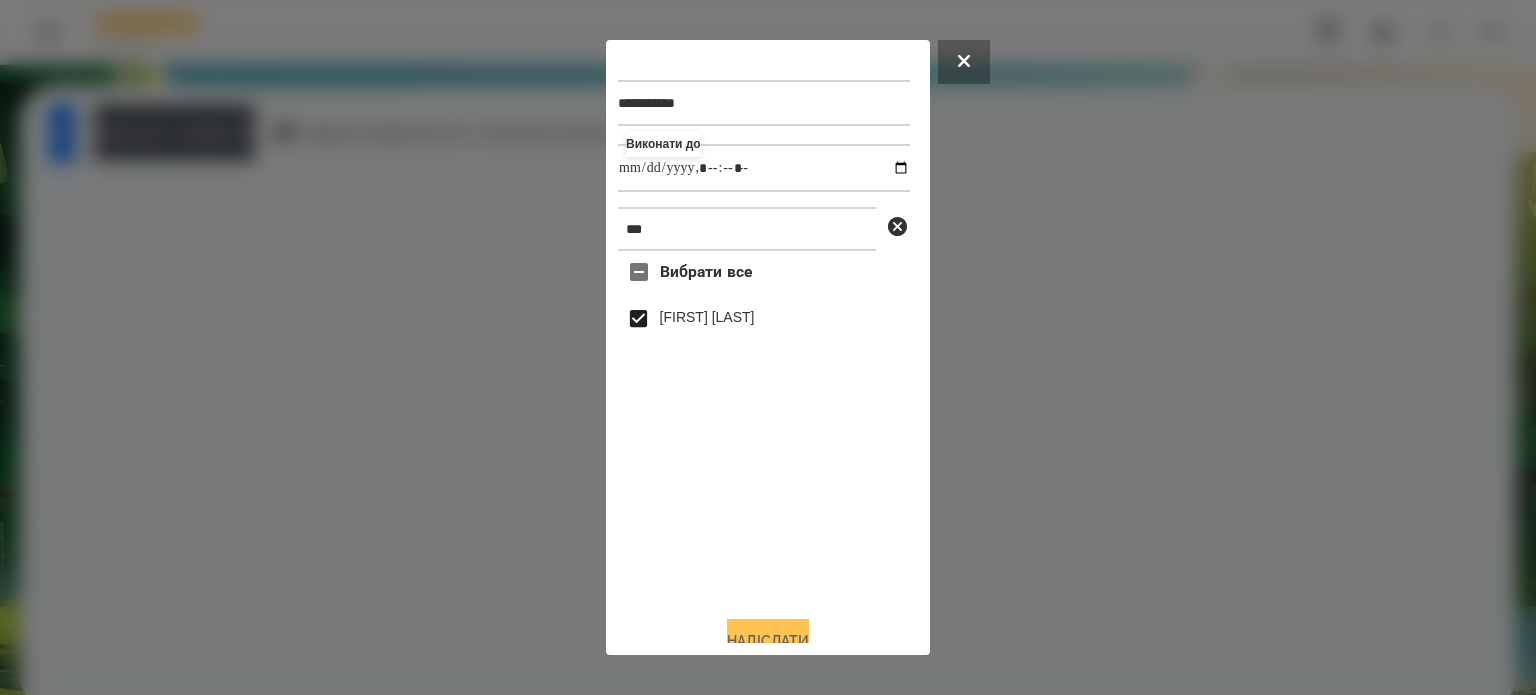 type on "**********" 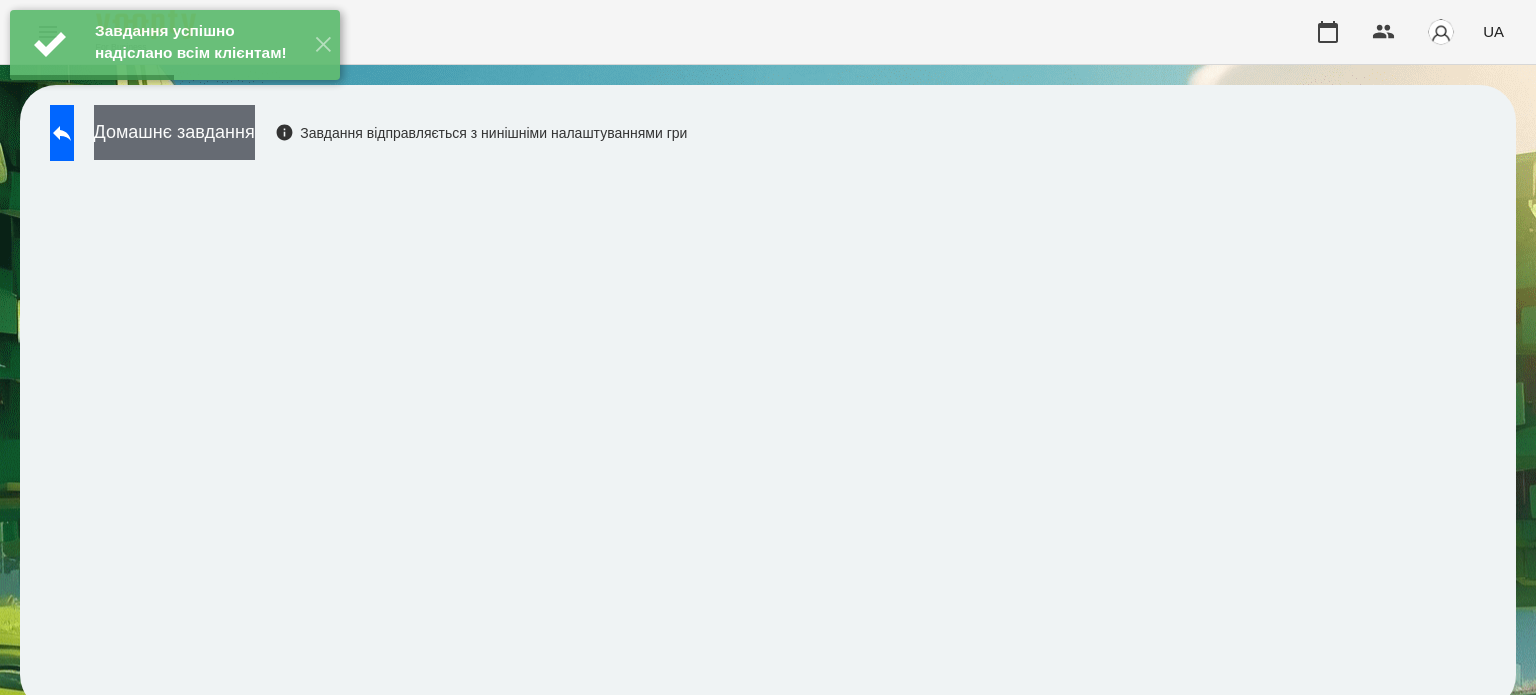 click on "Домашнє завдання" at bounding box center [174, 132] 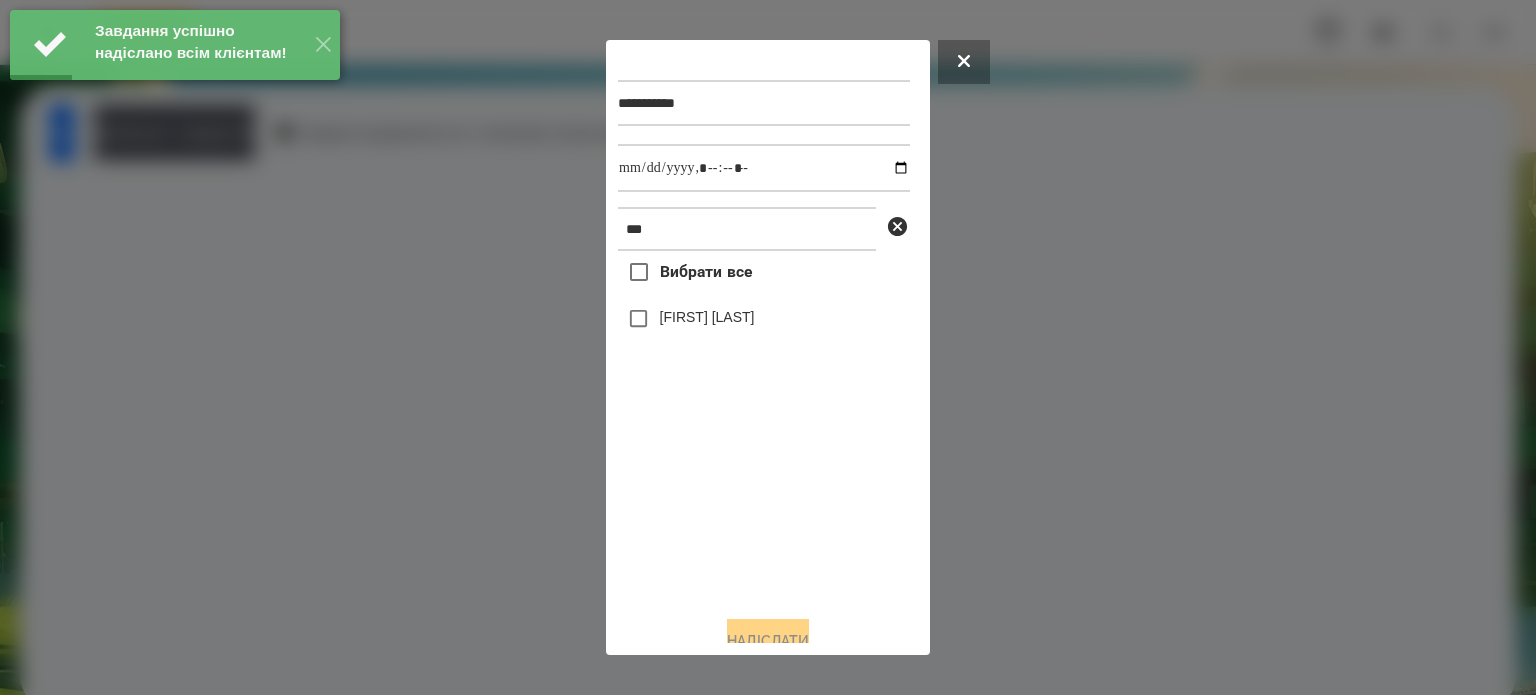 click on "[FIRST] [LAST]" at bounding box center (707, 317) 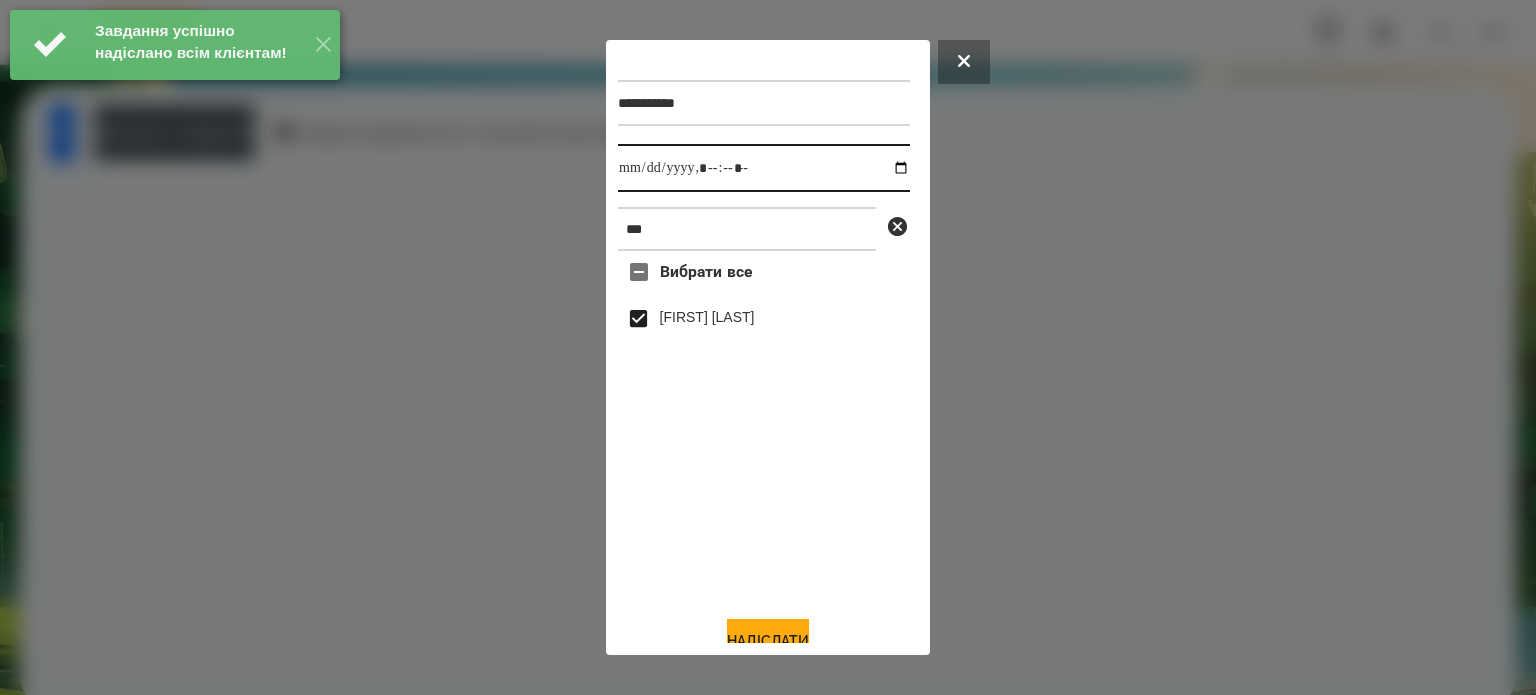 click at bounding box center [764, 168] 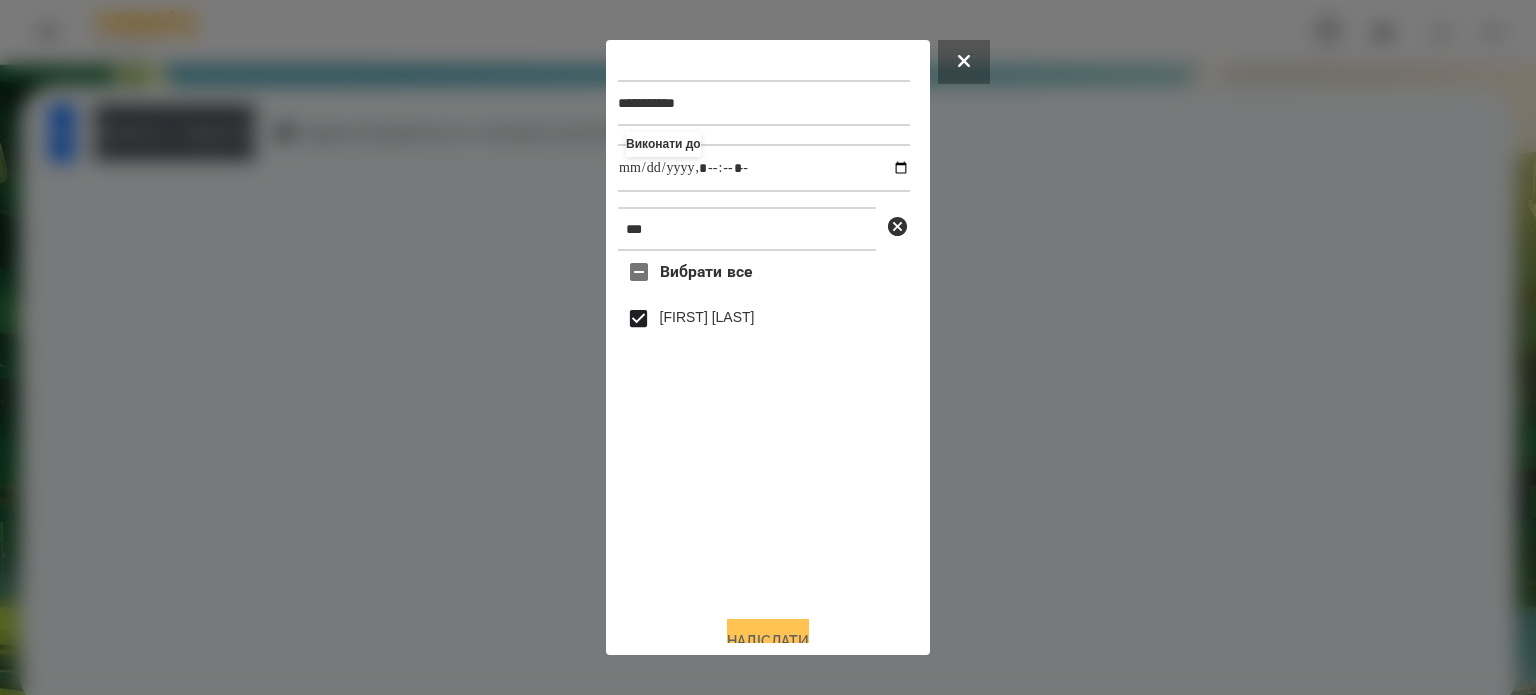 type on "**********" 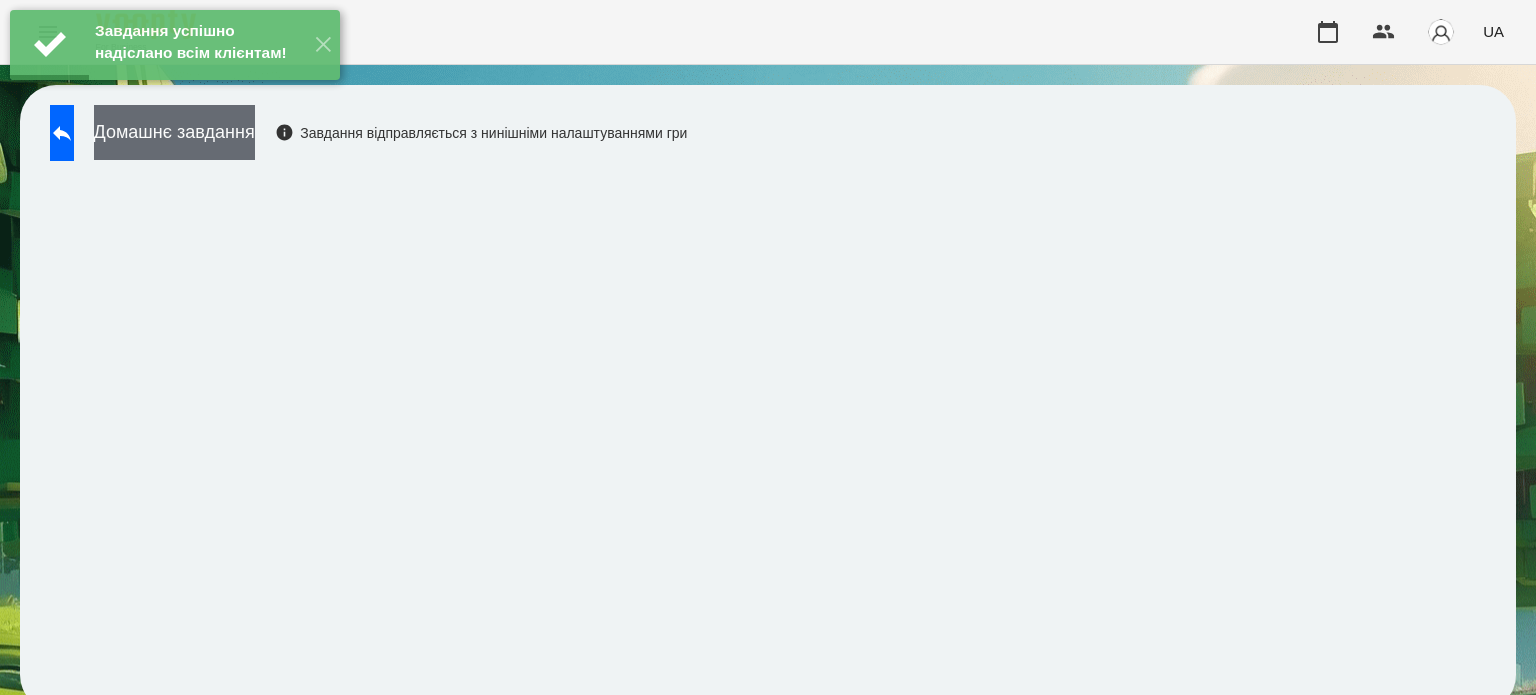 click on "Домашнє завдання" at bounding box center [174, 132] 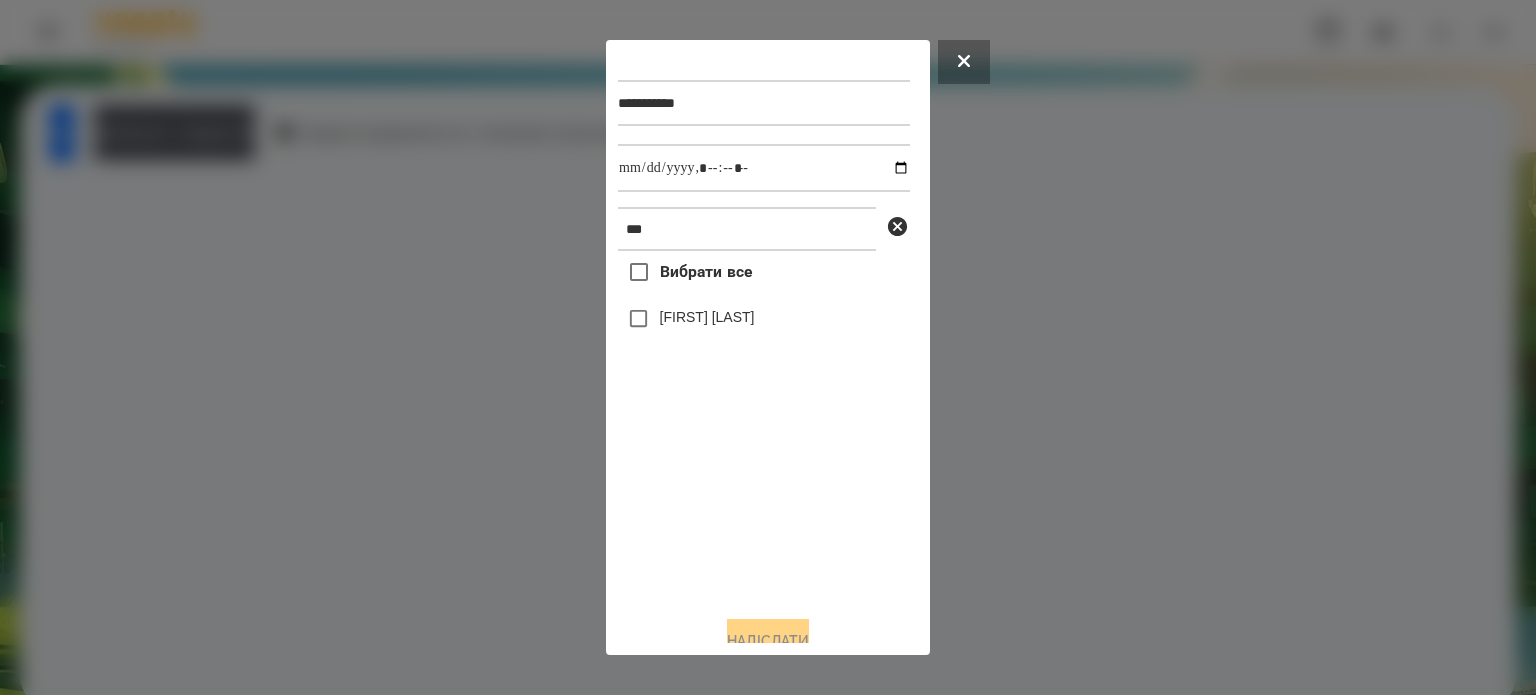 click on "[FIRST] [LAST]" at bounding box center [707, 317] 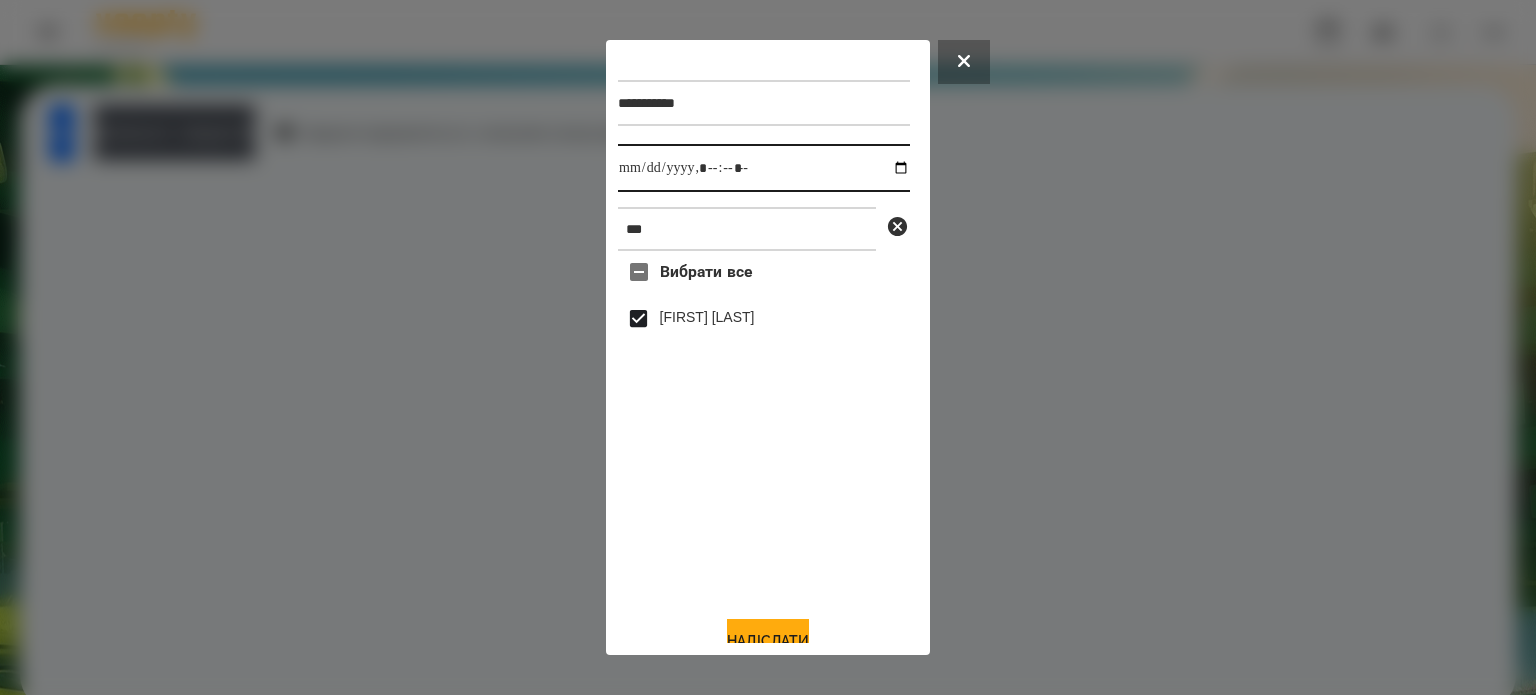 click at bounding box center (764, 168) 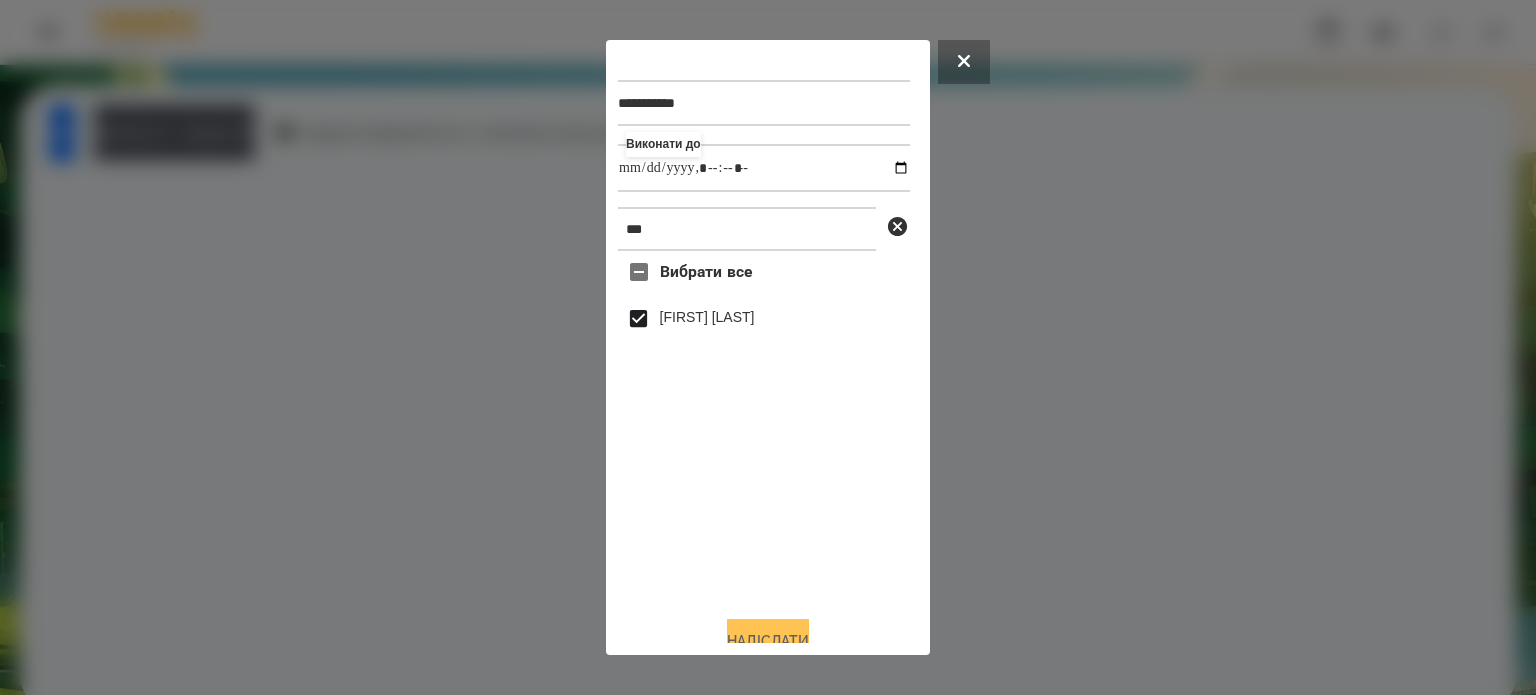 type on "**********" 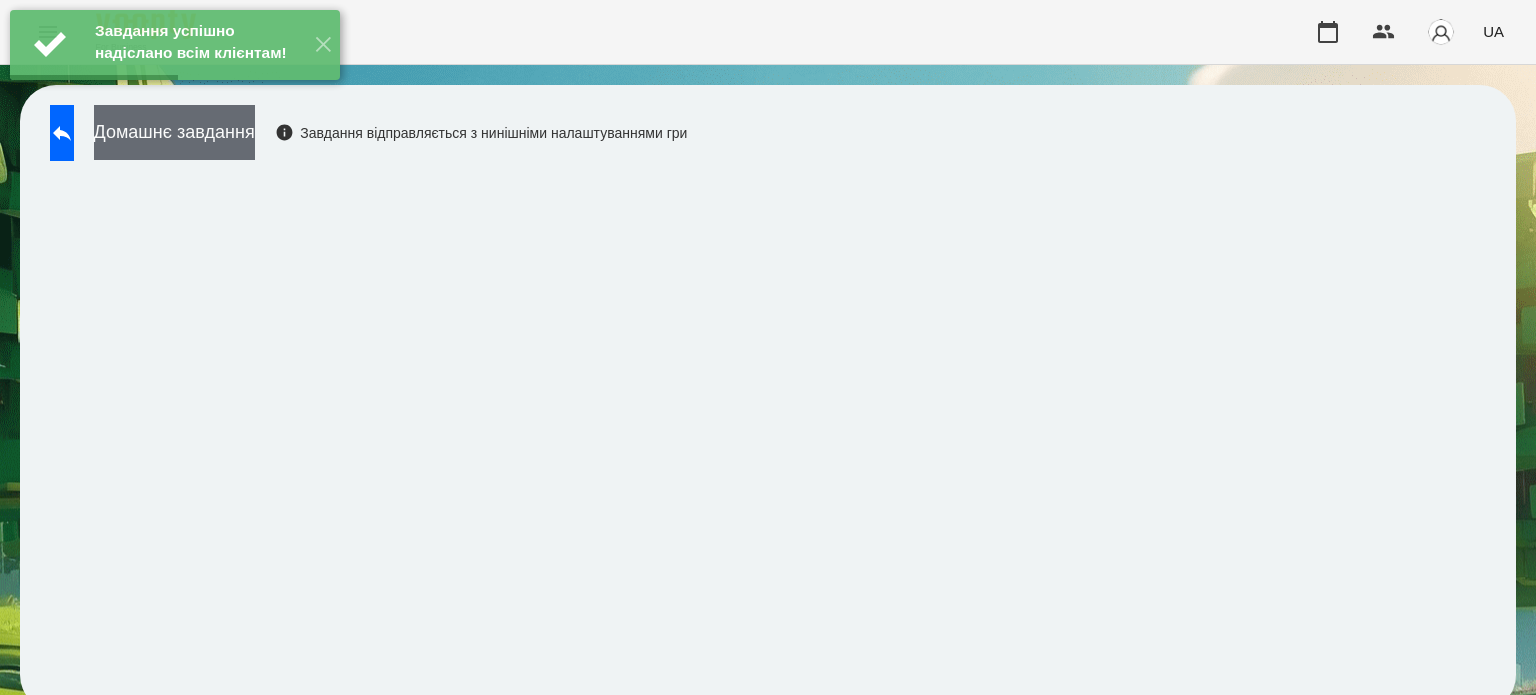 click on "Домашнє завдання" at bounding box center [174, 132] 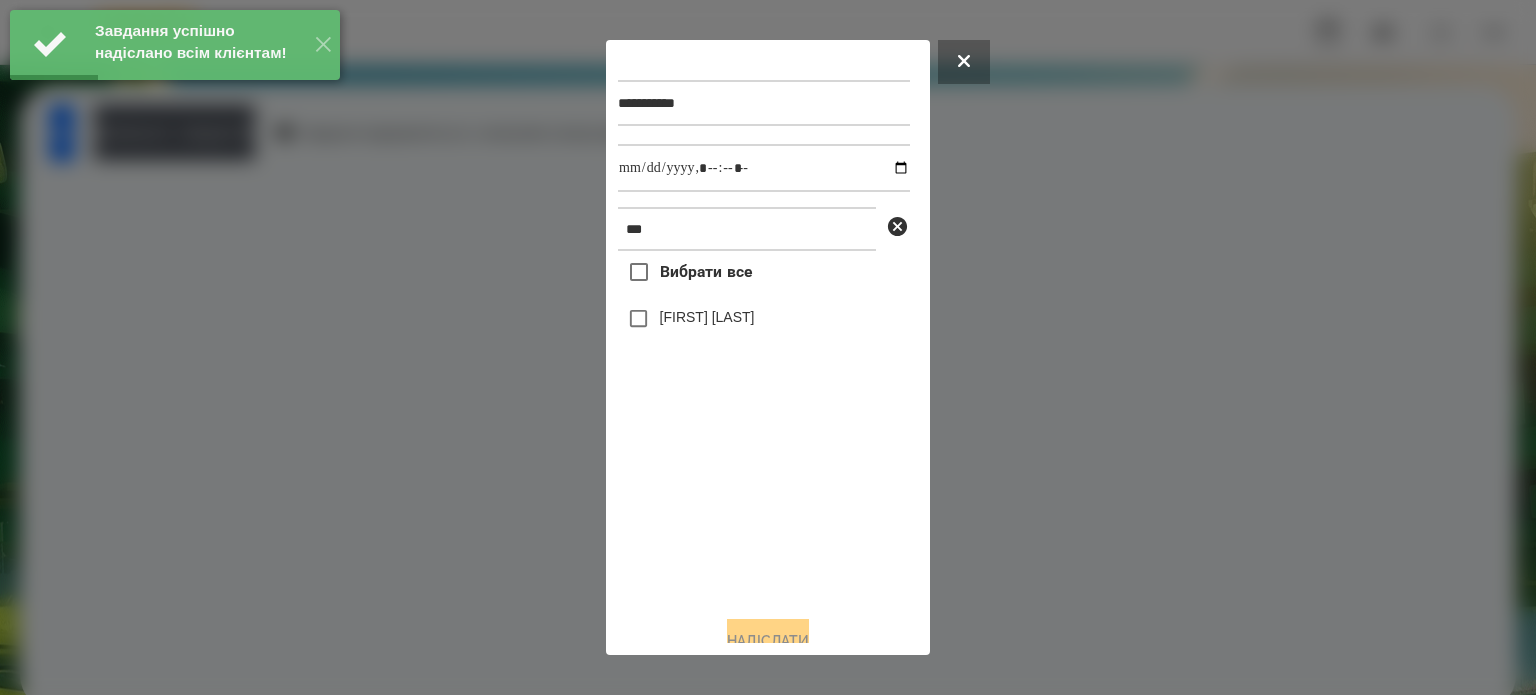 click on "[FIRST] [LAST]" at bounding box center [707, 317] 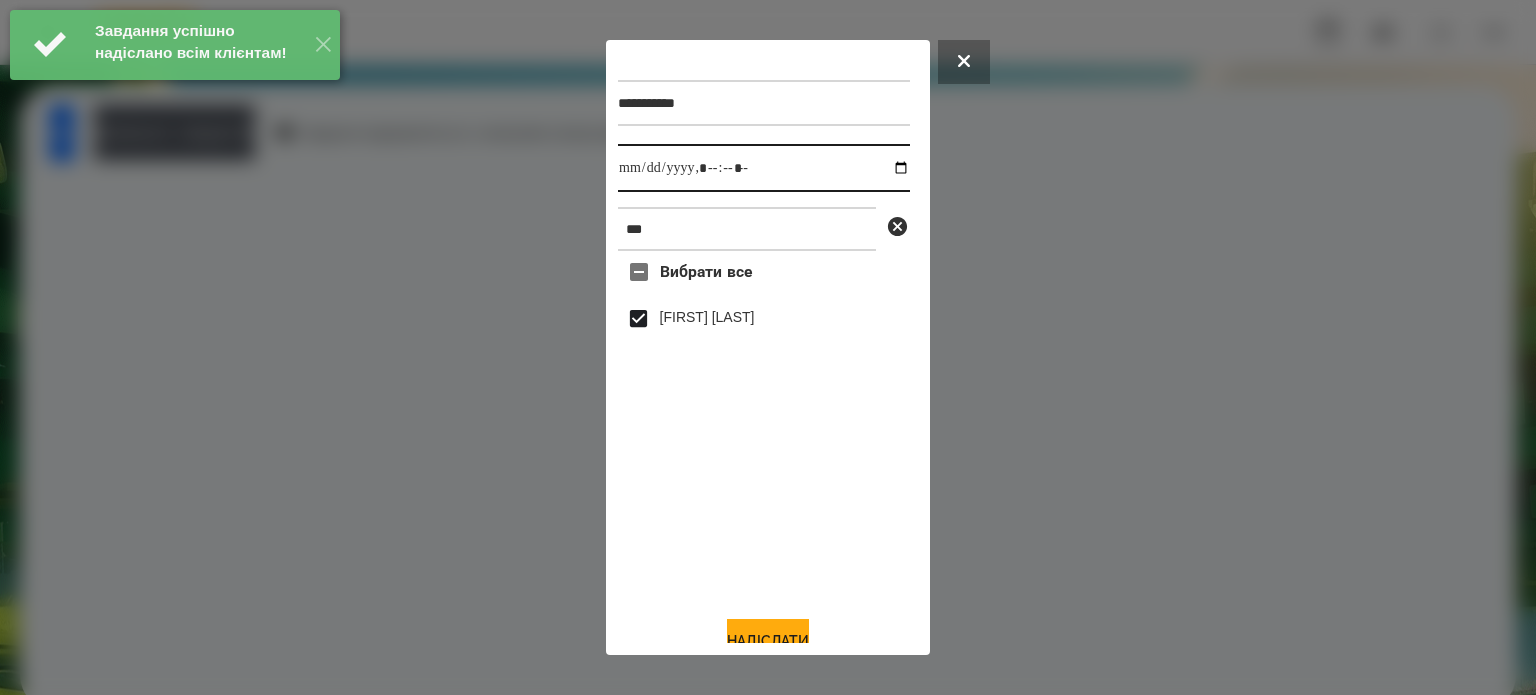 click at bounding box center (764, 168) 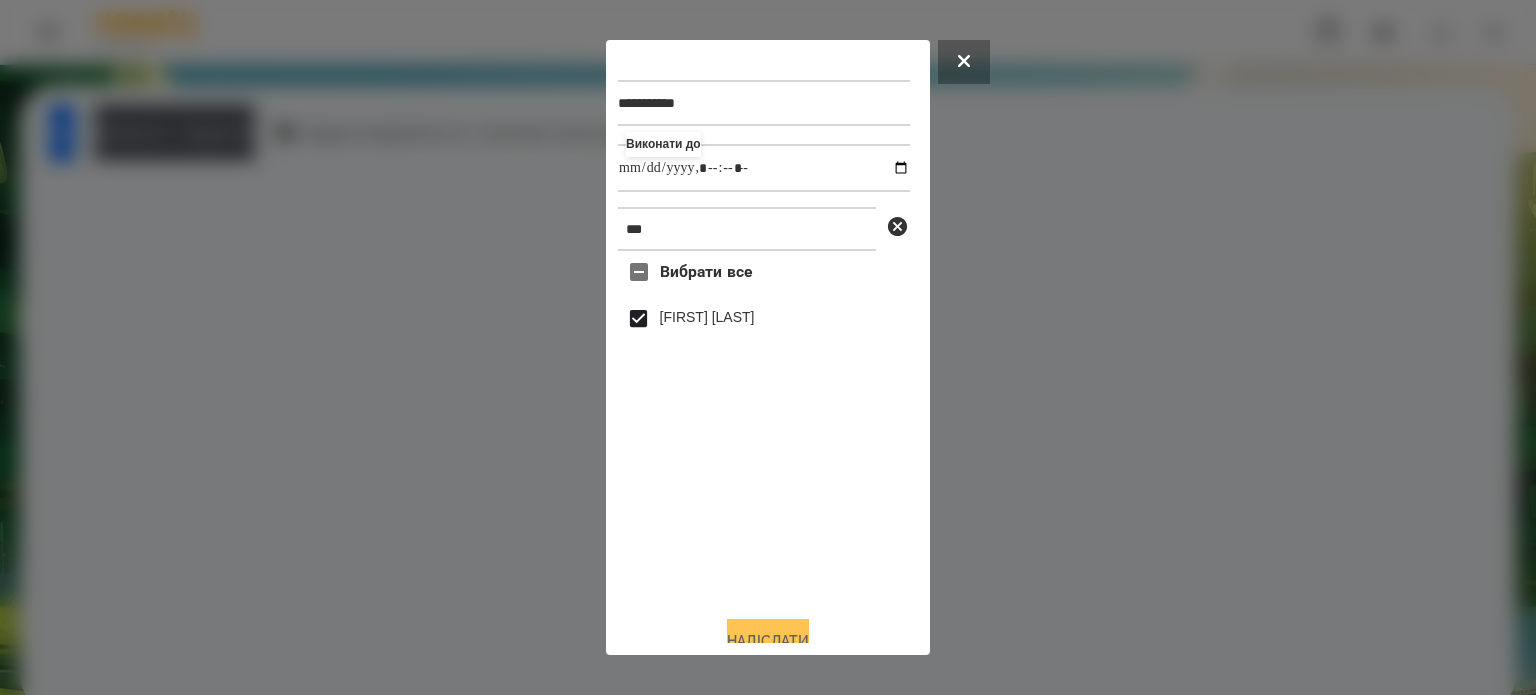 type on "**********" 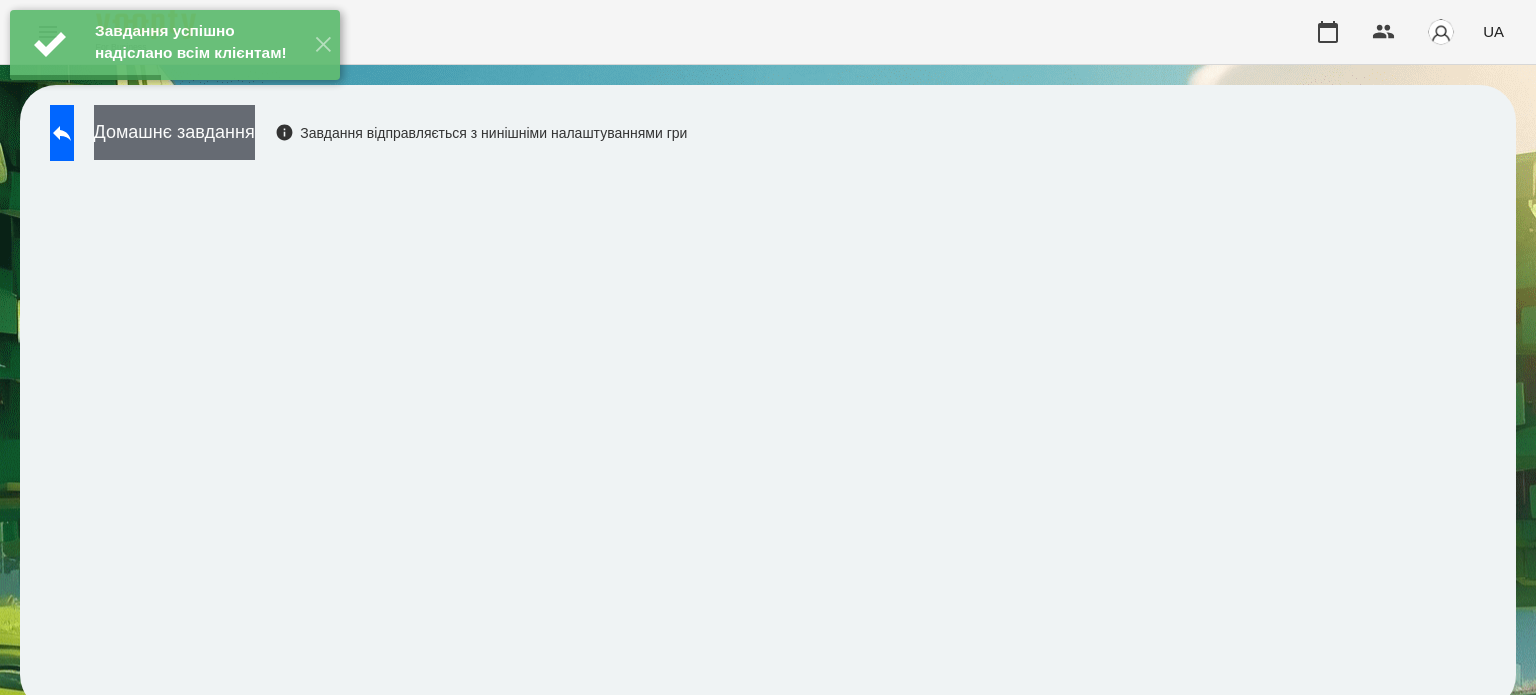 click on "Домашнє завдання" at bounding box center [174, 132] 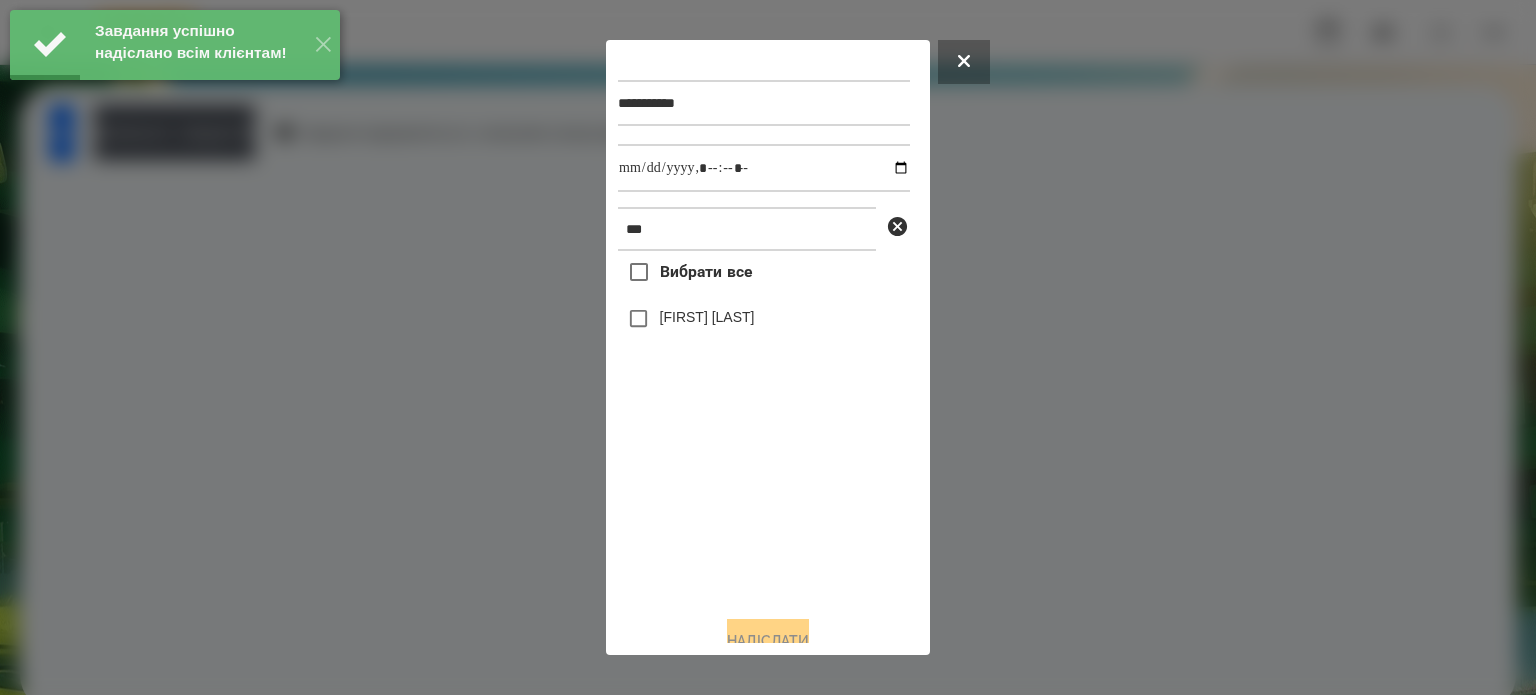 click on "[FIRST] [LAST]" at bounding box center [707, 317] 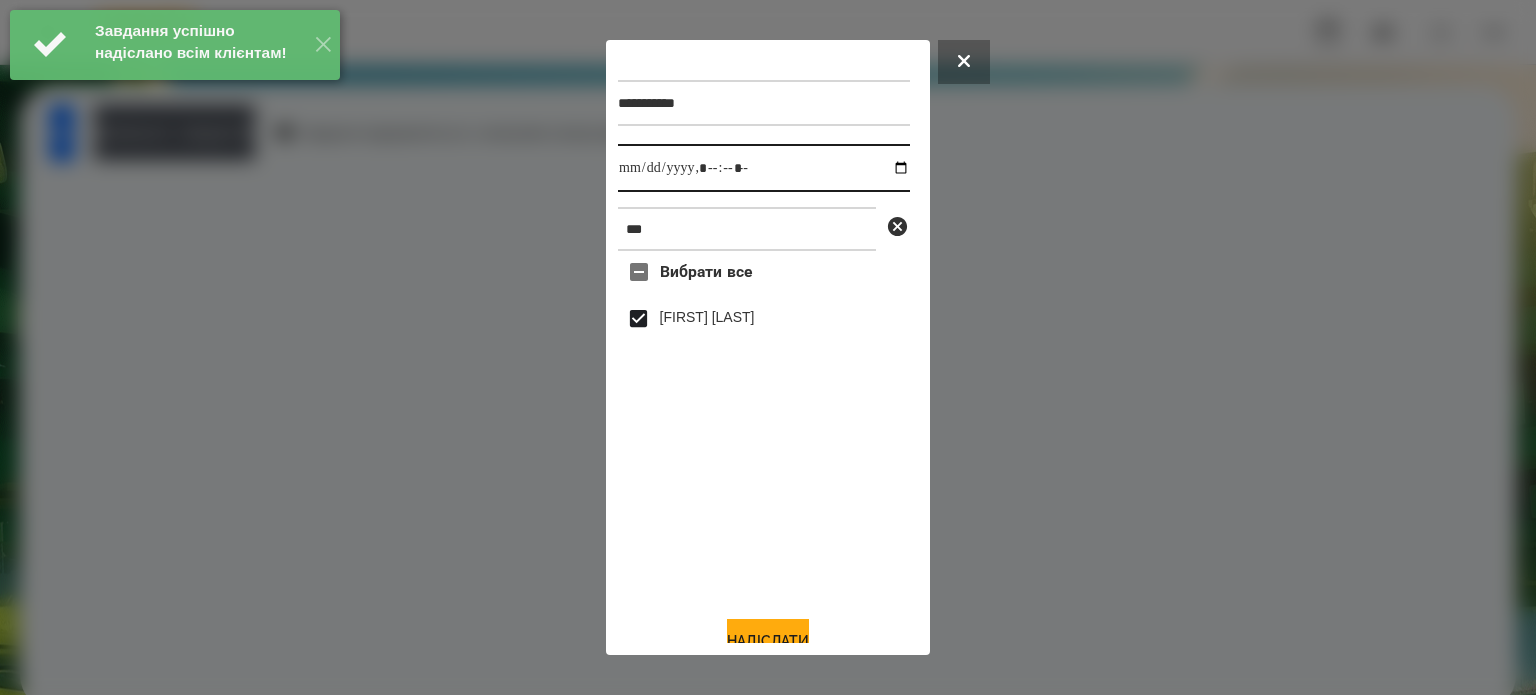 click at bounding box center [764, 168] 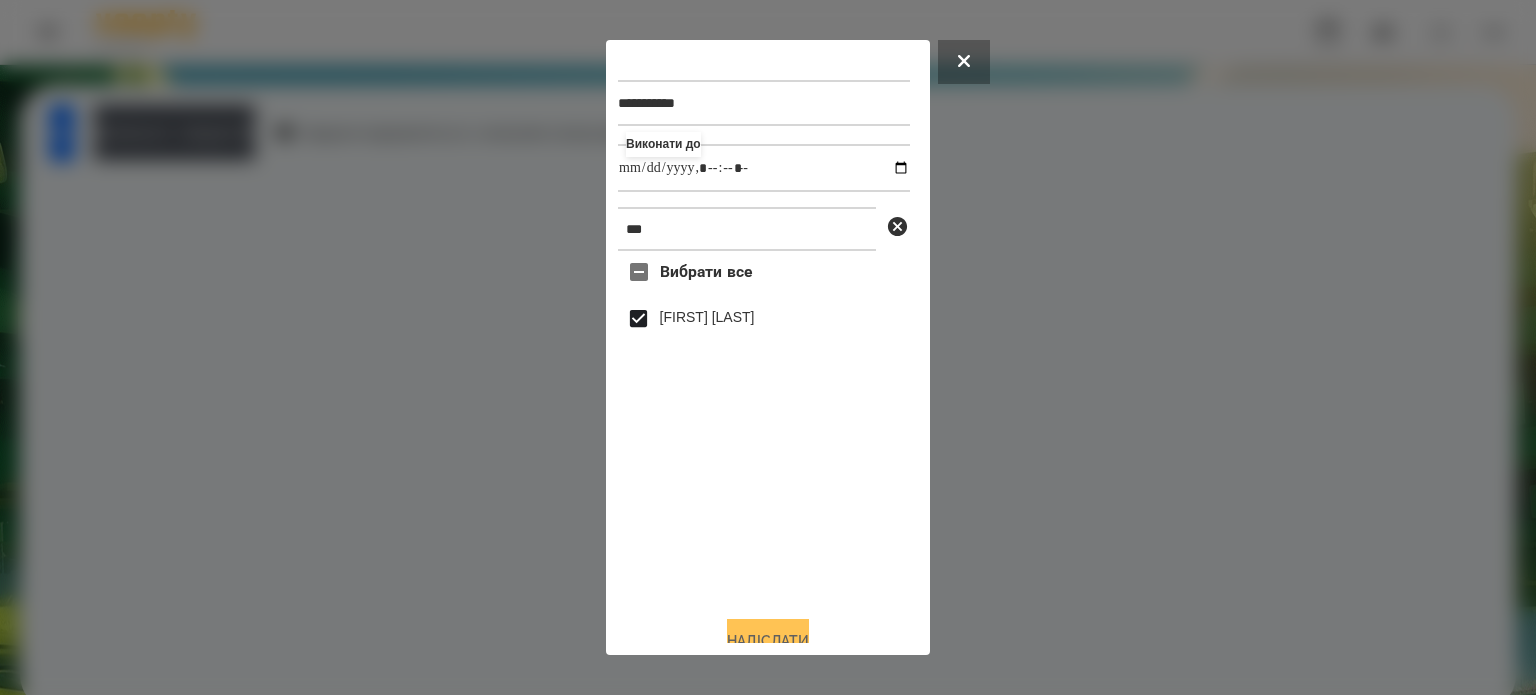 type on "**********" 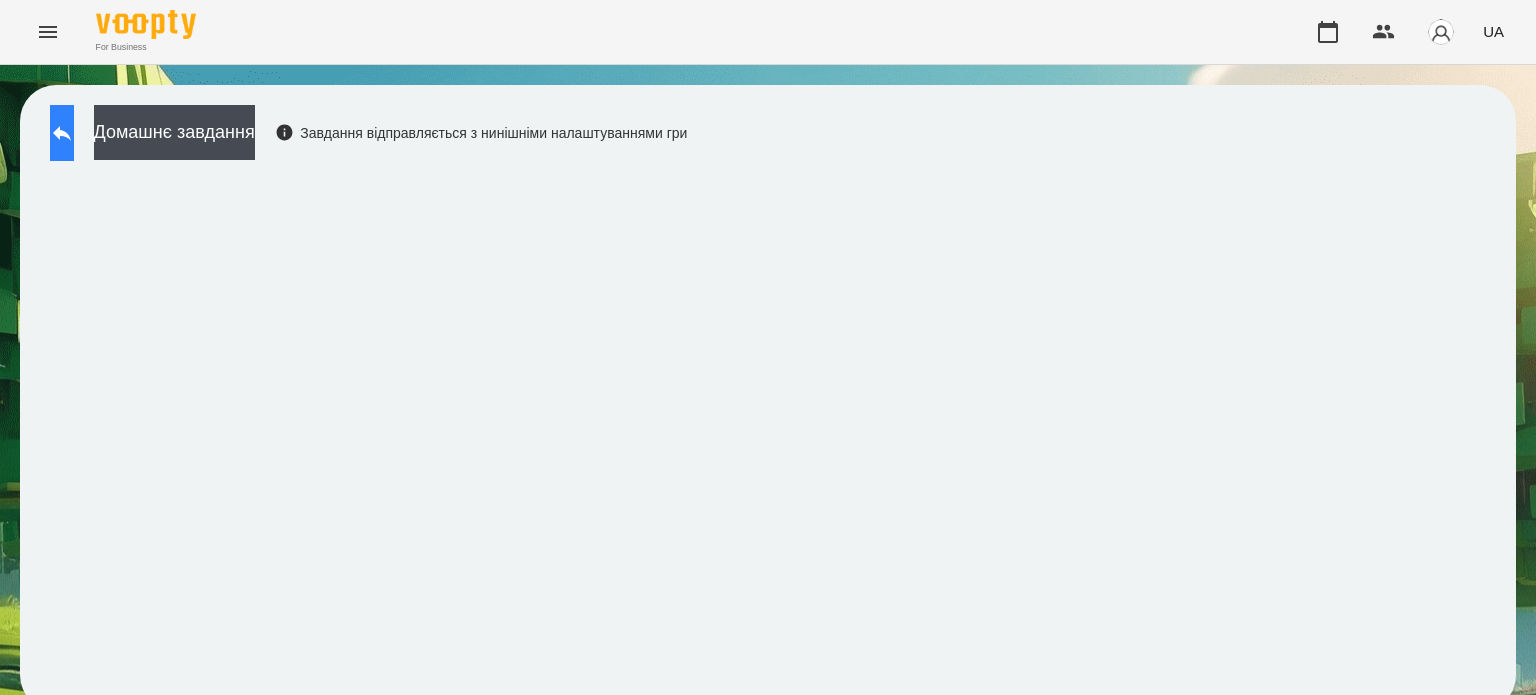 click at bounding box center (62, 133) 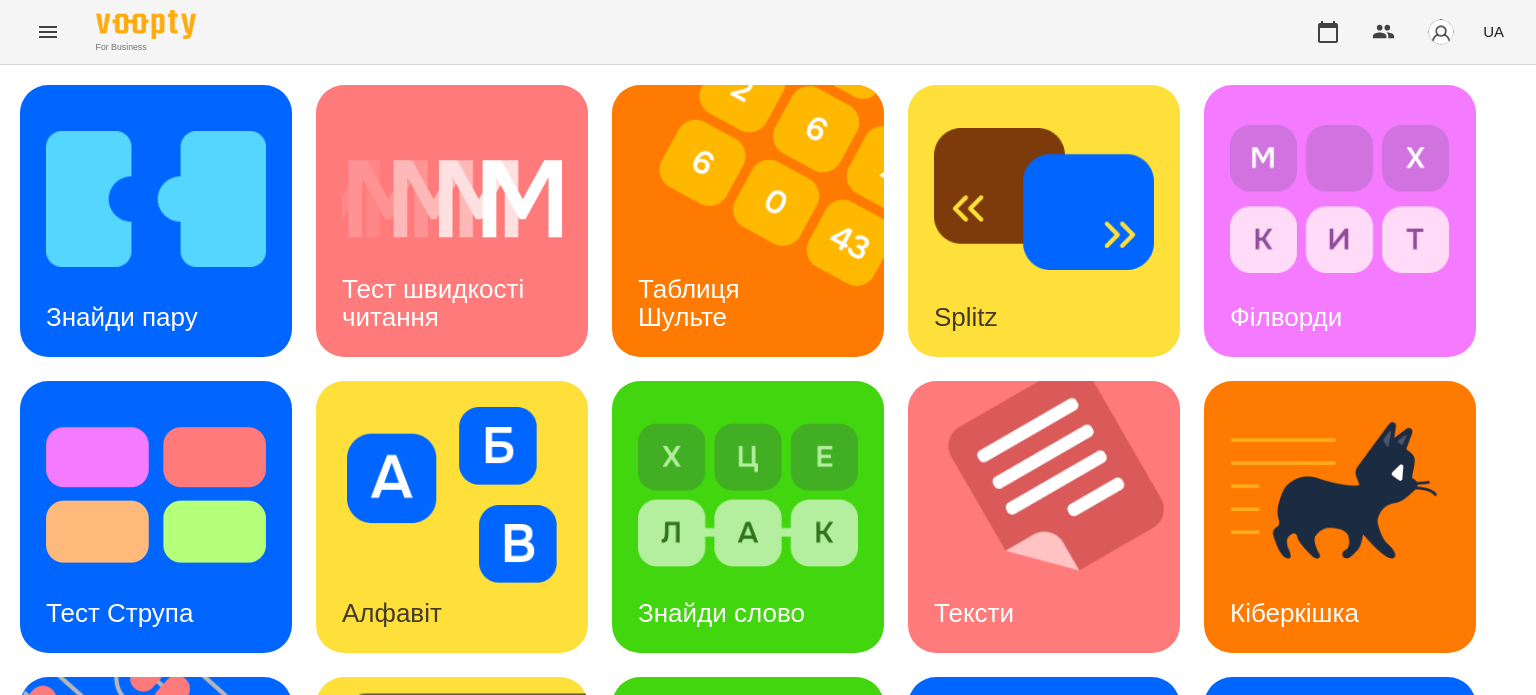scroll, scrollTop: 569, scrollLeft: 0, axis: vertical 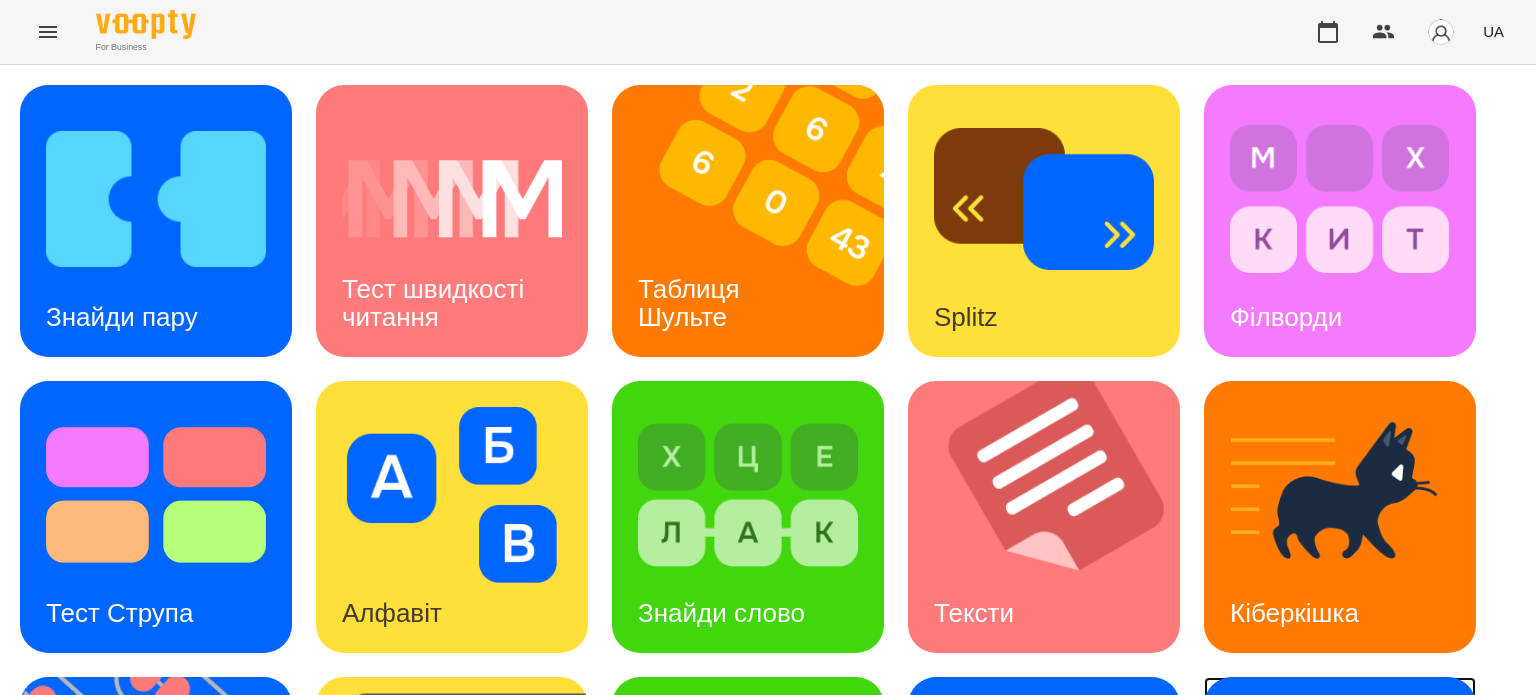 click on "Ментальний
рахунок" at bounding box center [1308, 894] 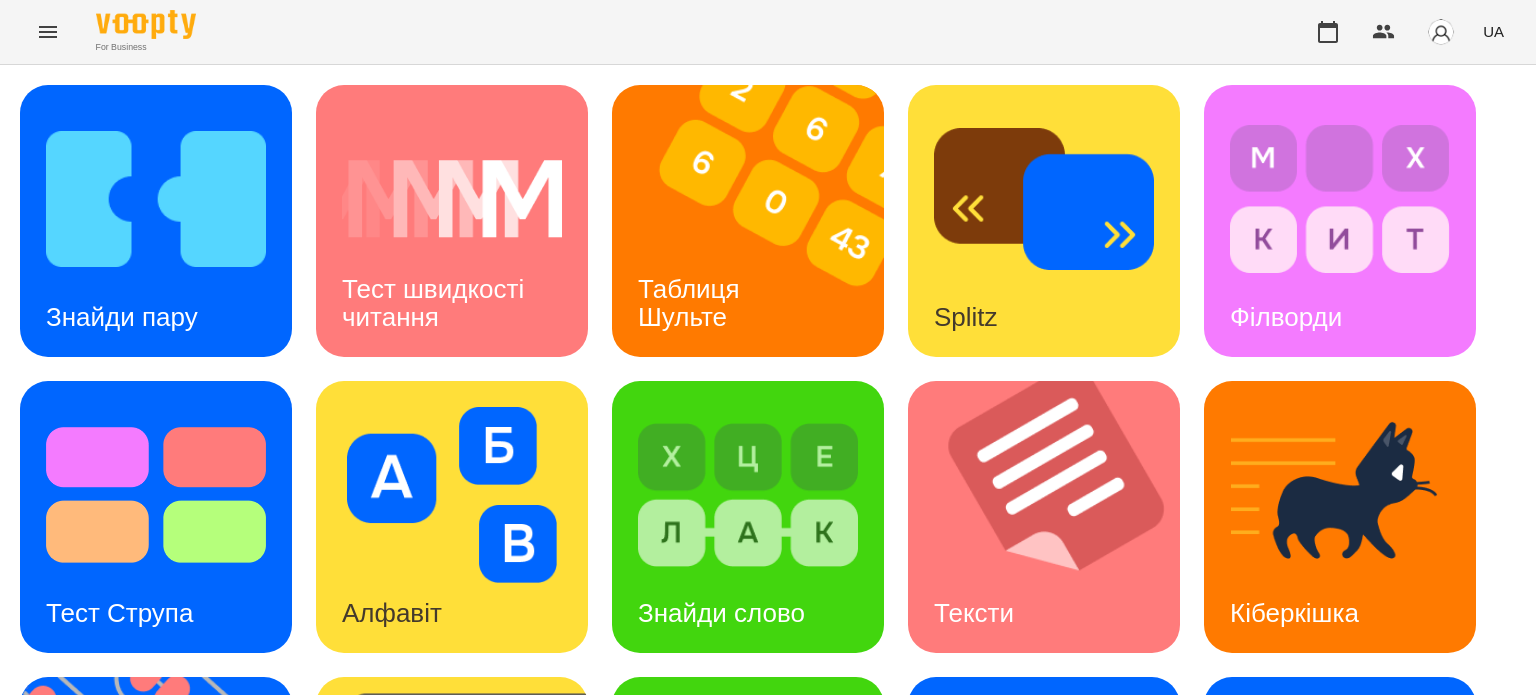 scroll, scrollTop: 0, scrollLeft: 0, axis: both 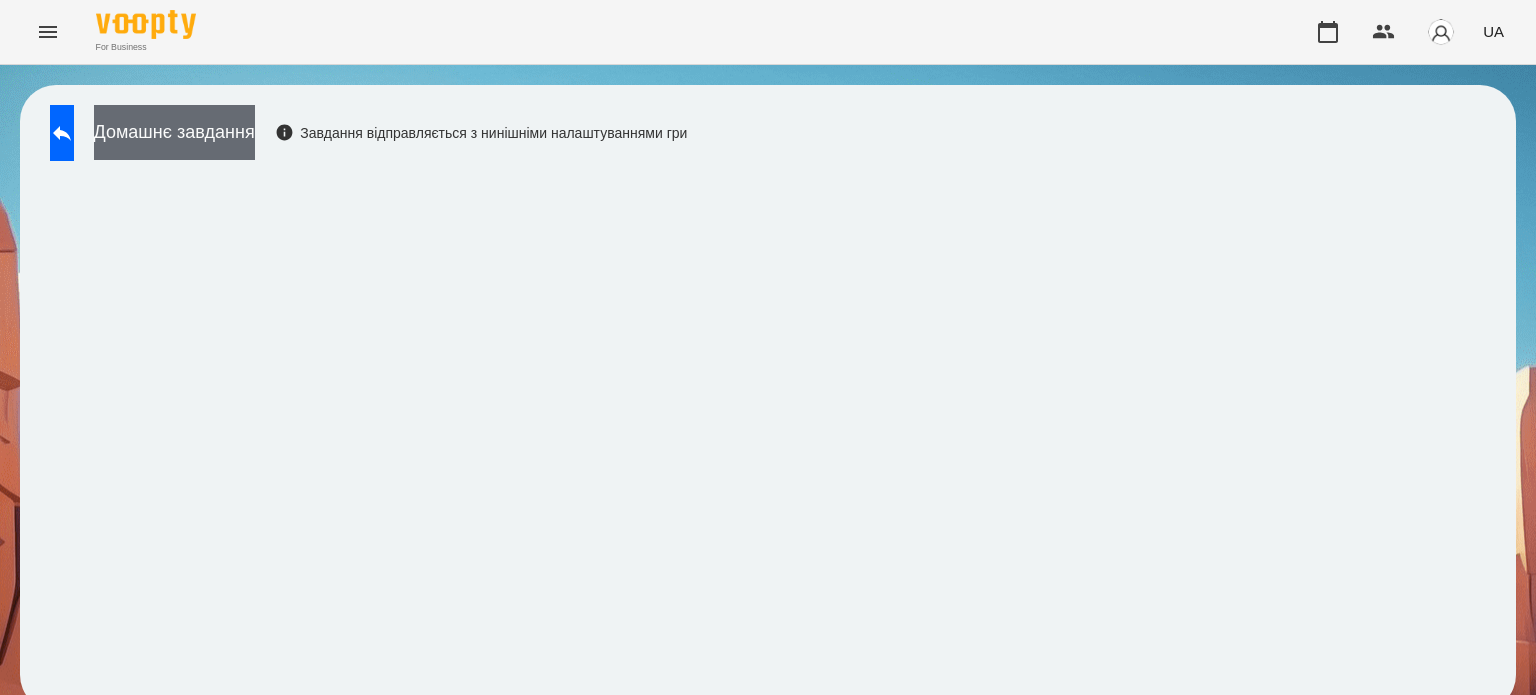click on "Домашнє завдання" at bounding box center [174, 132] 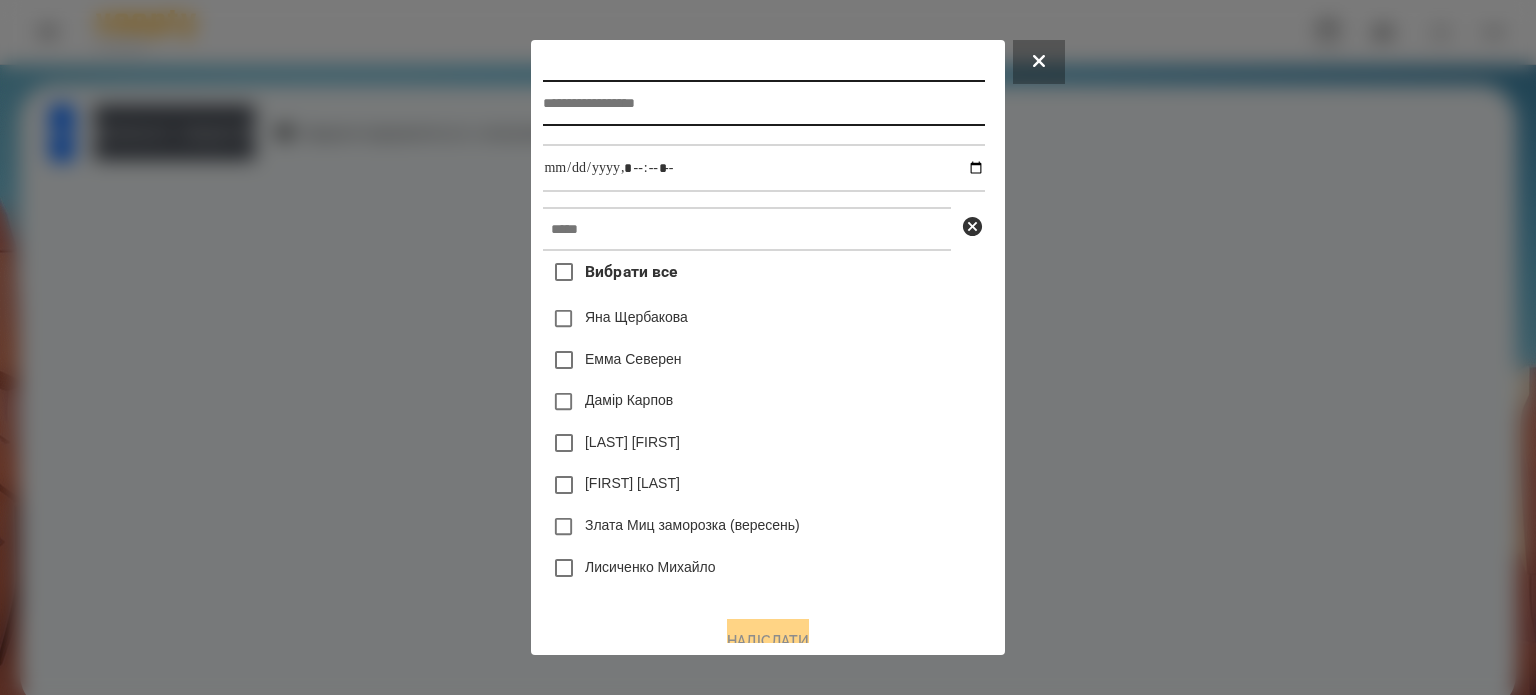 click at bounding box center [763, 103] 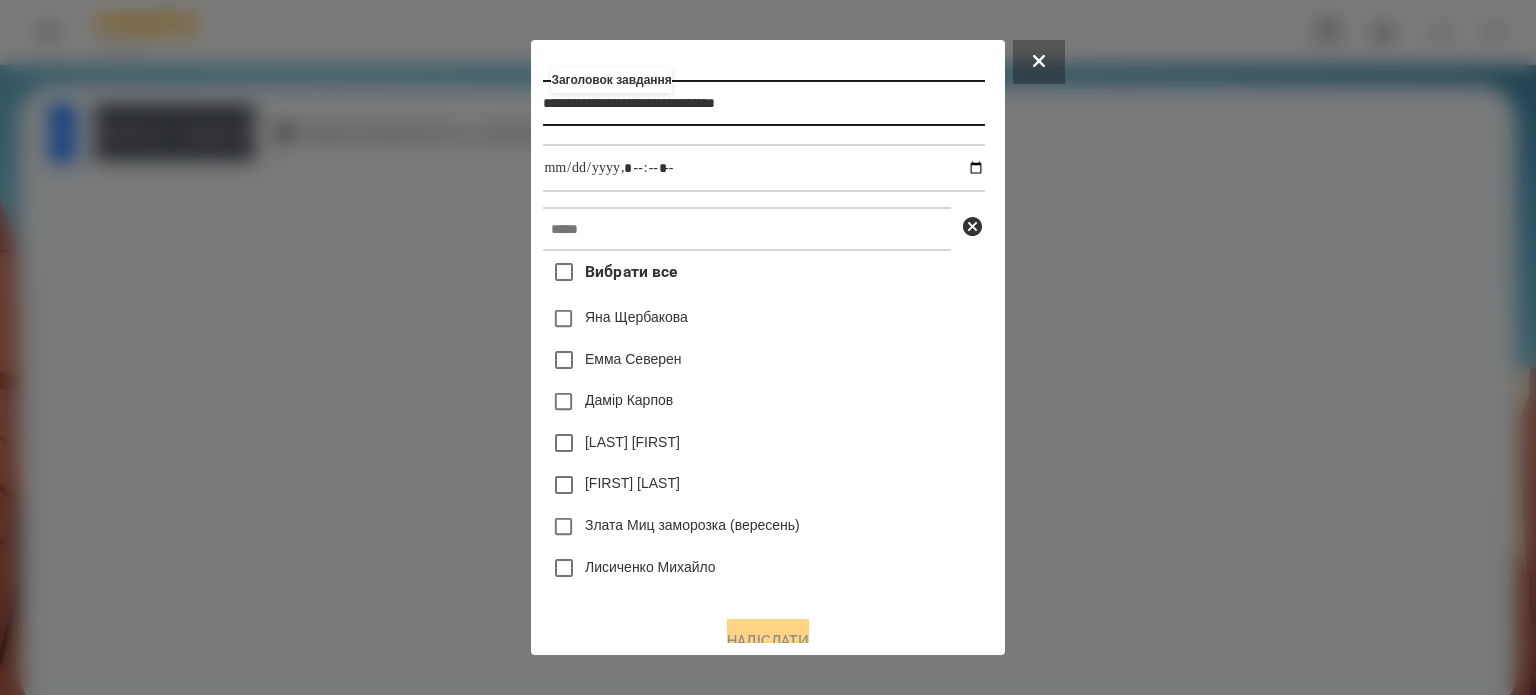 type on "**********" 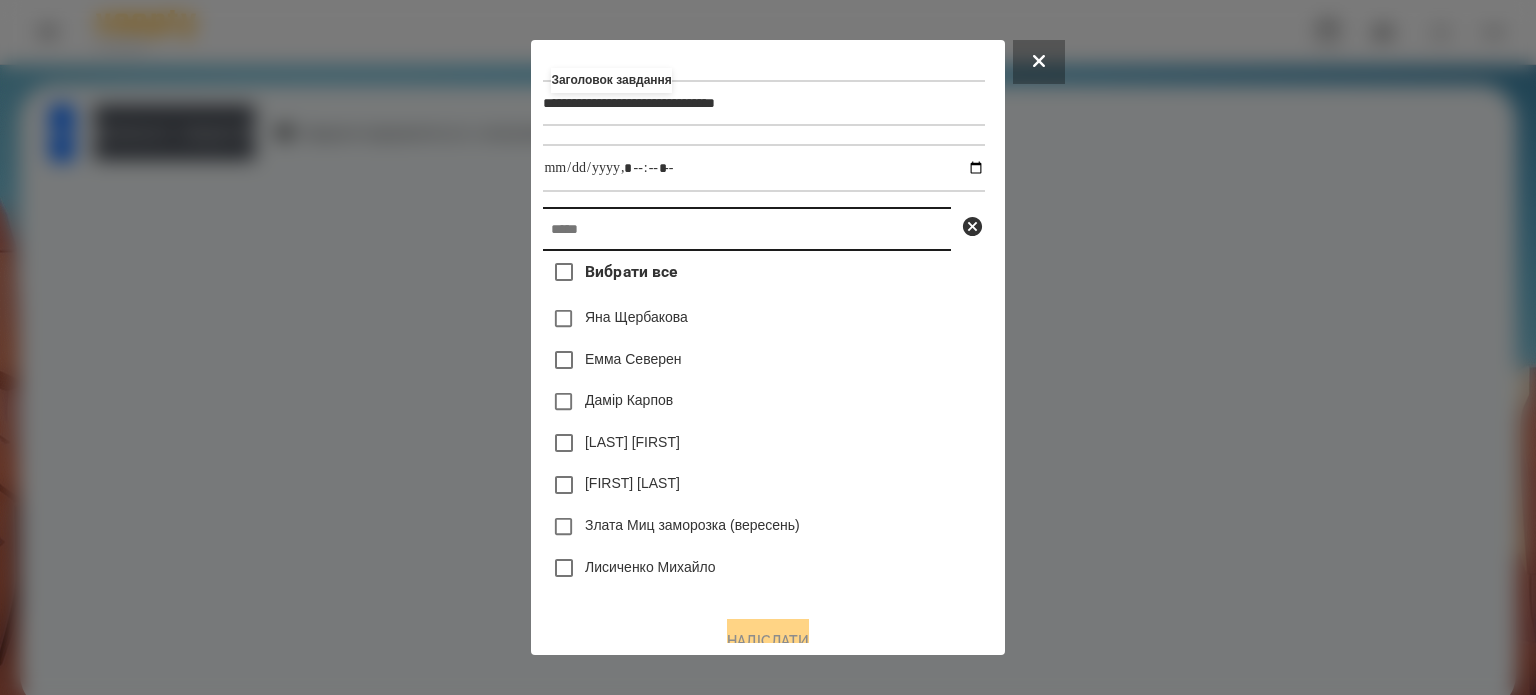 click at bounding box center [747, 229] 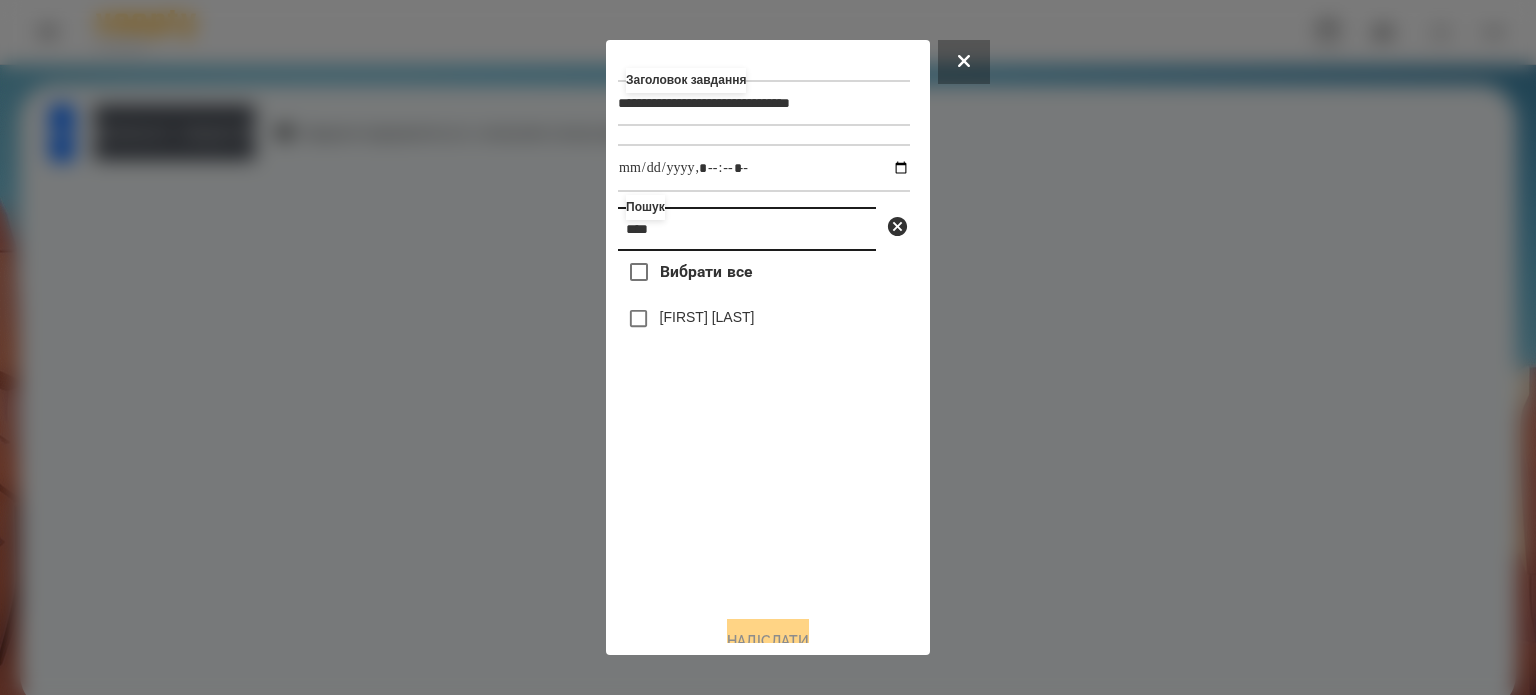 type on "****" 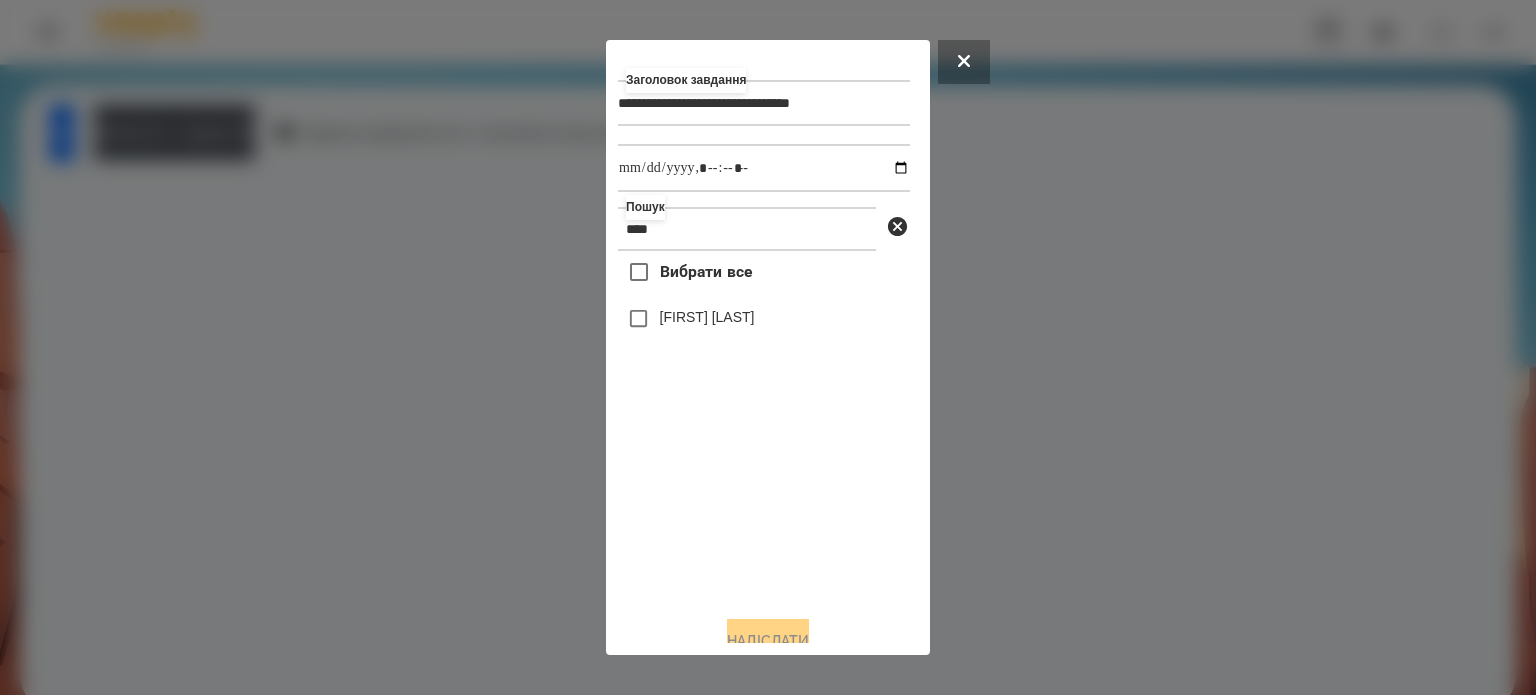 click on "[FIRST] [LAST]" at bounding box center (707, 317) 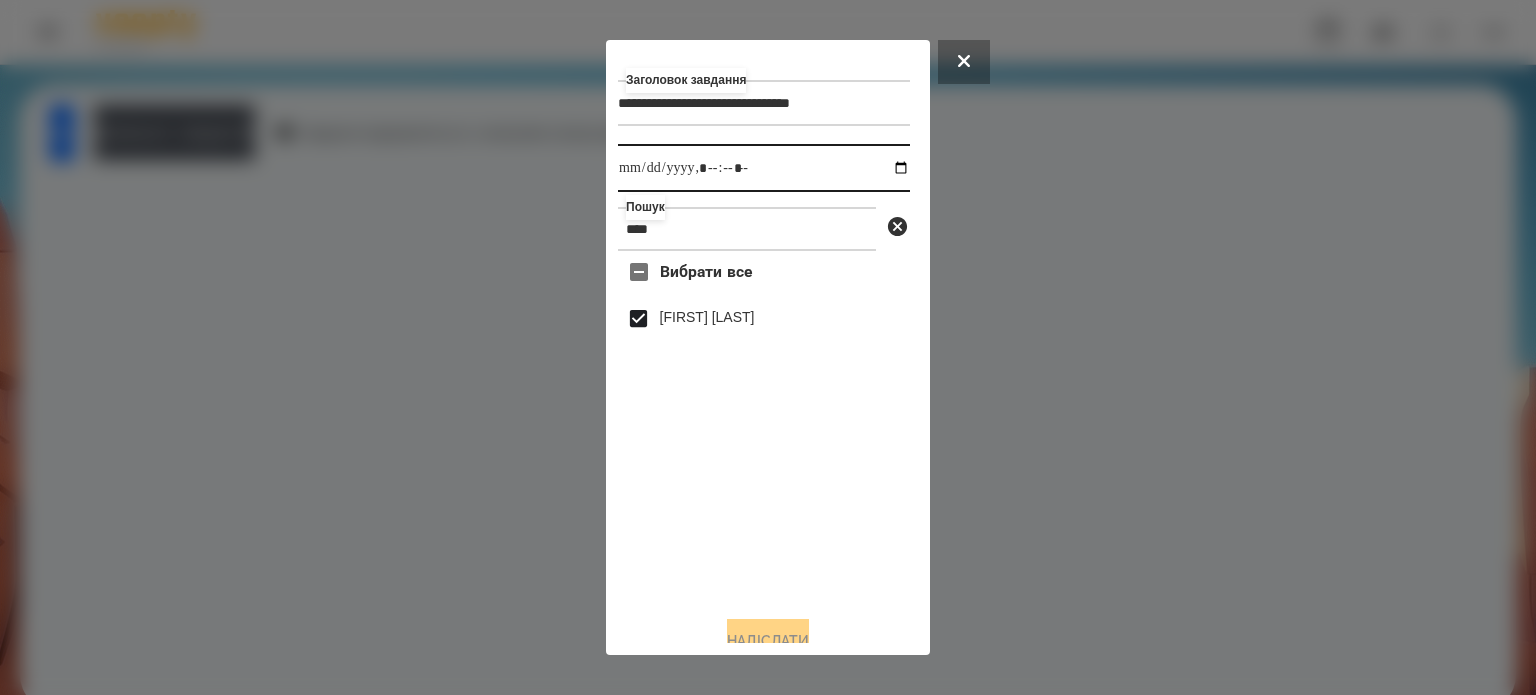 click at bounding box center [764, 168] 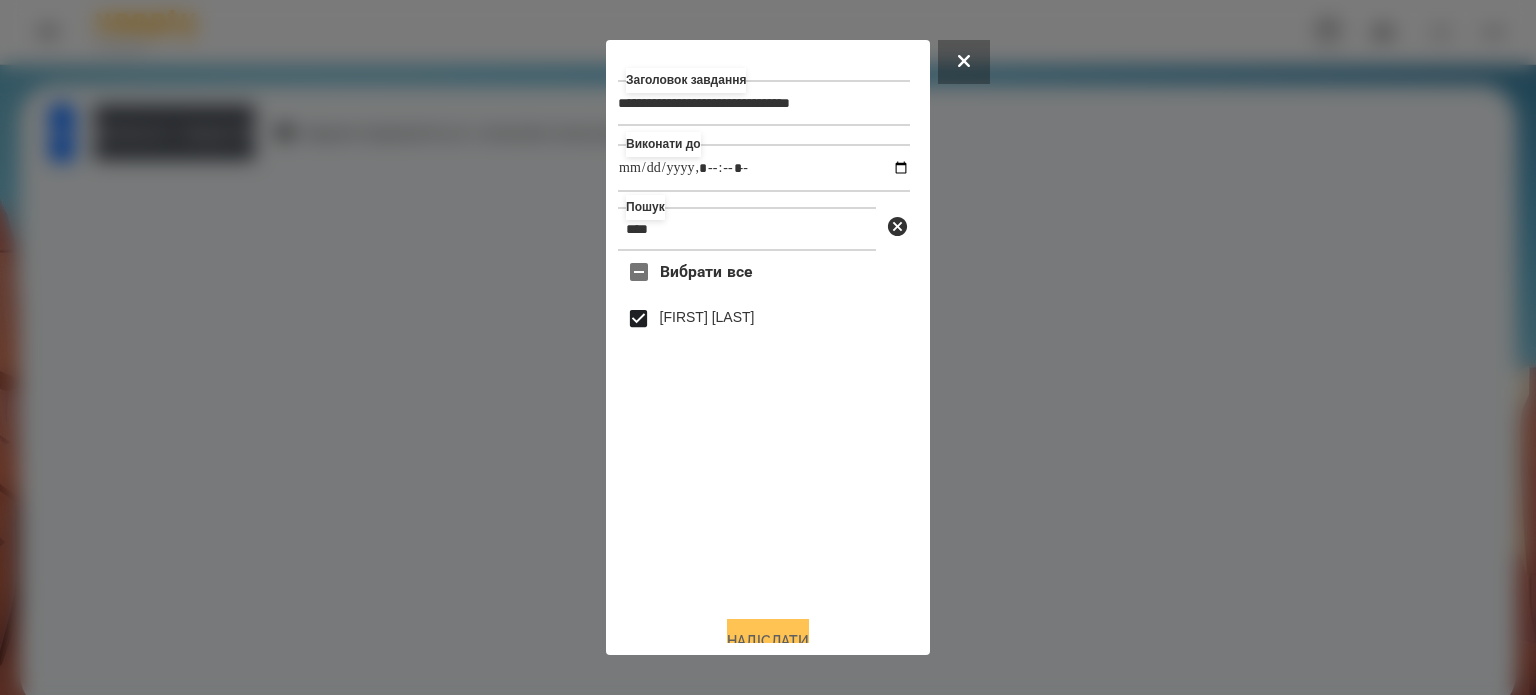 type on "**********" 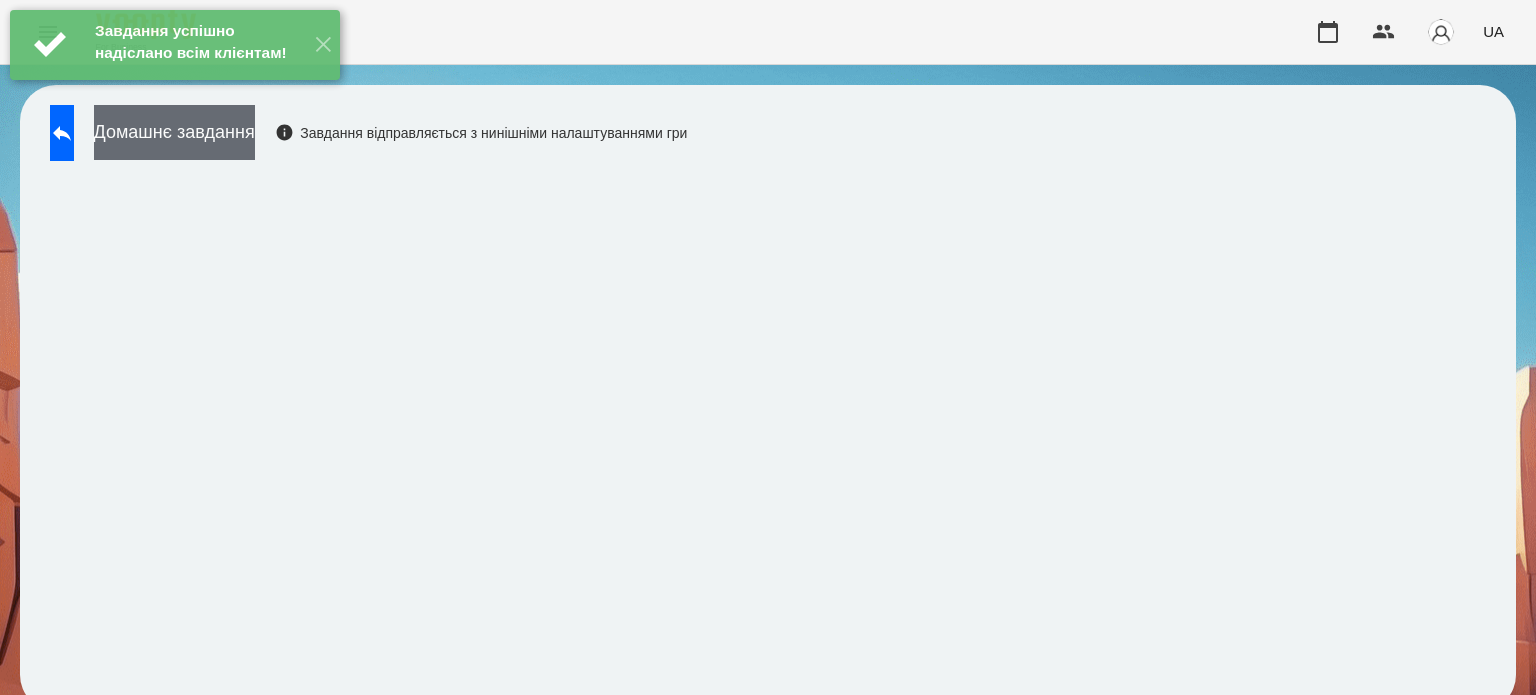 click on "Домашнє завдання" at bounding box center [174, 132] 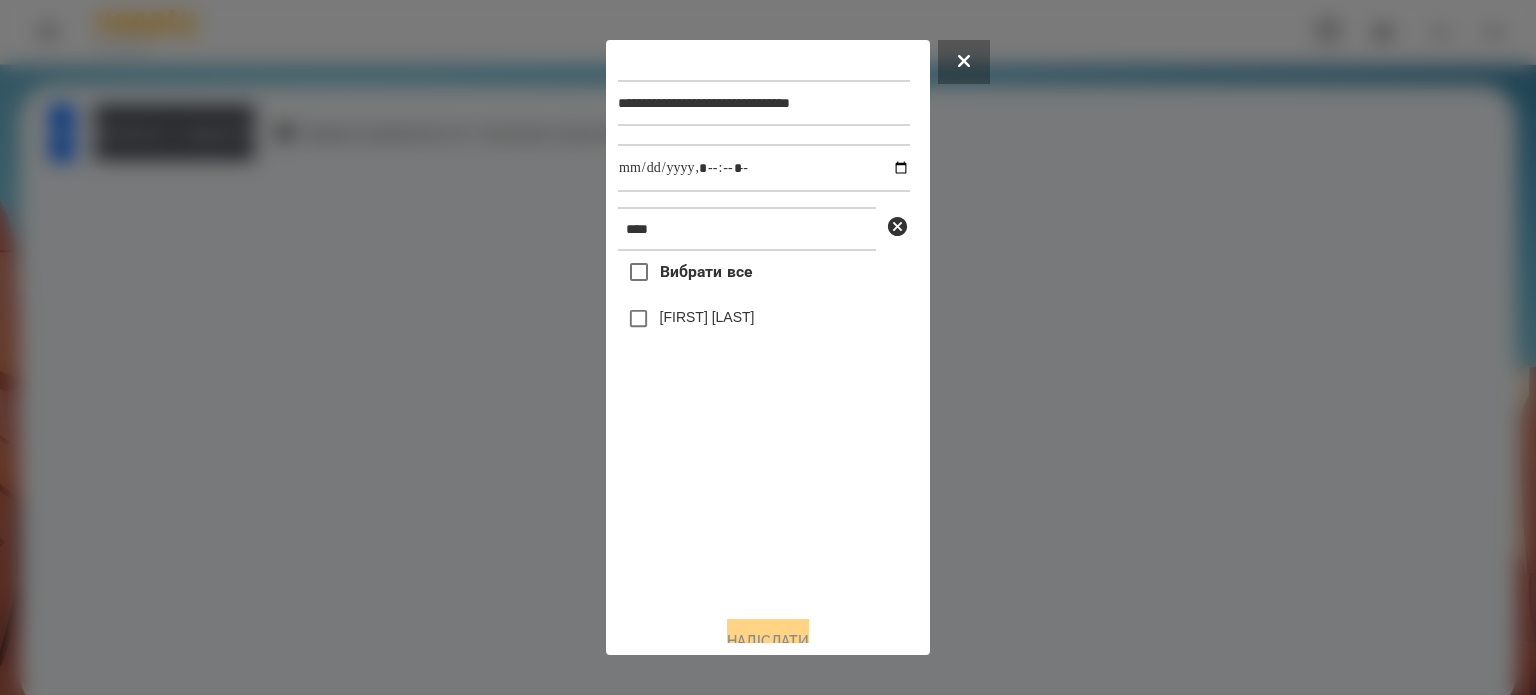 click on "[FIRST] [LAST]" at bounding box center [707, 317] 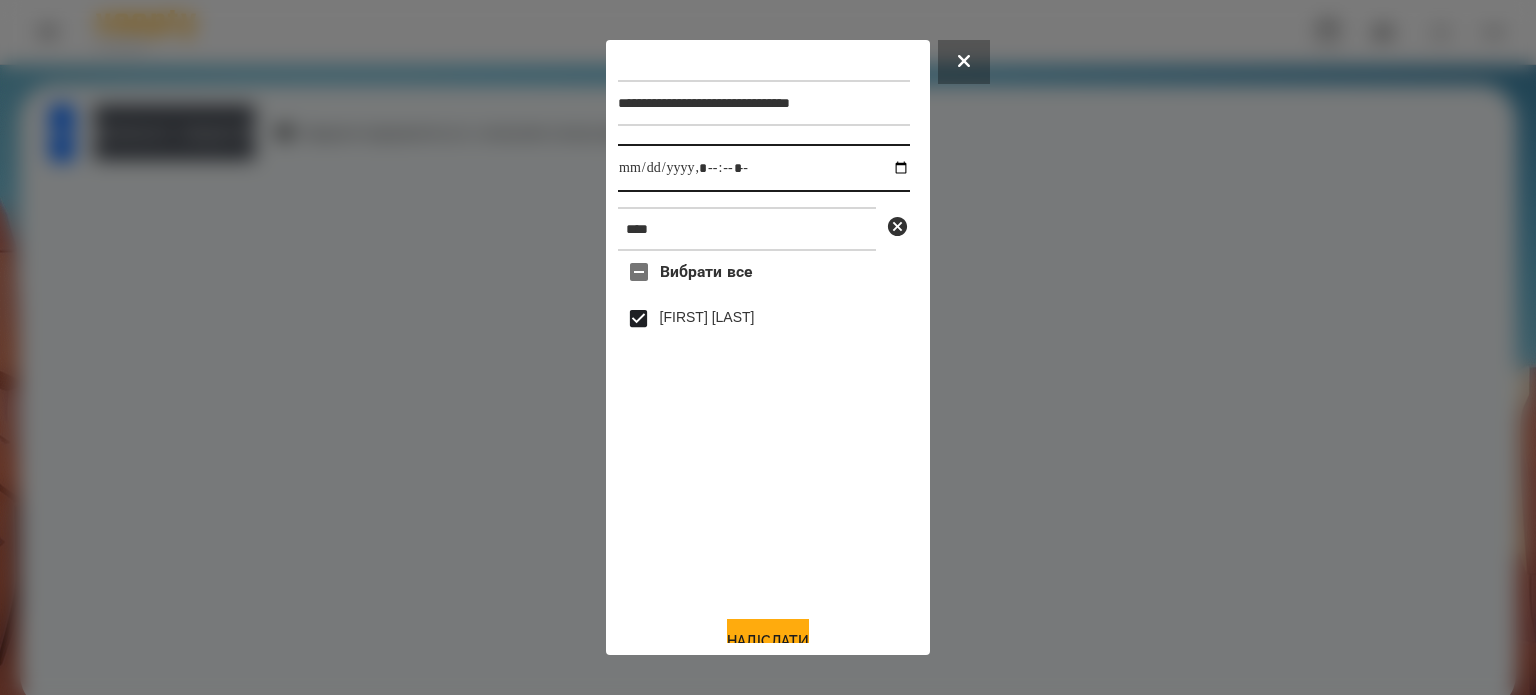 click at bounding box center (764, 168) 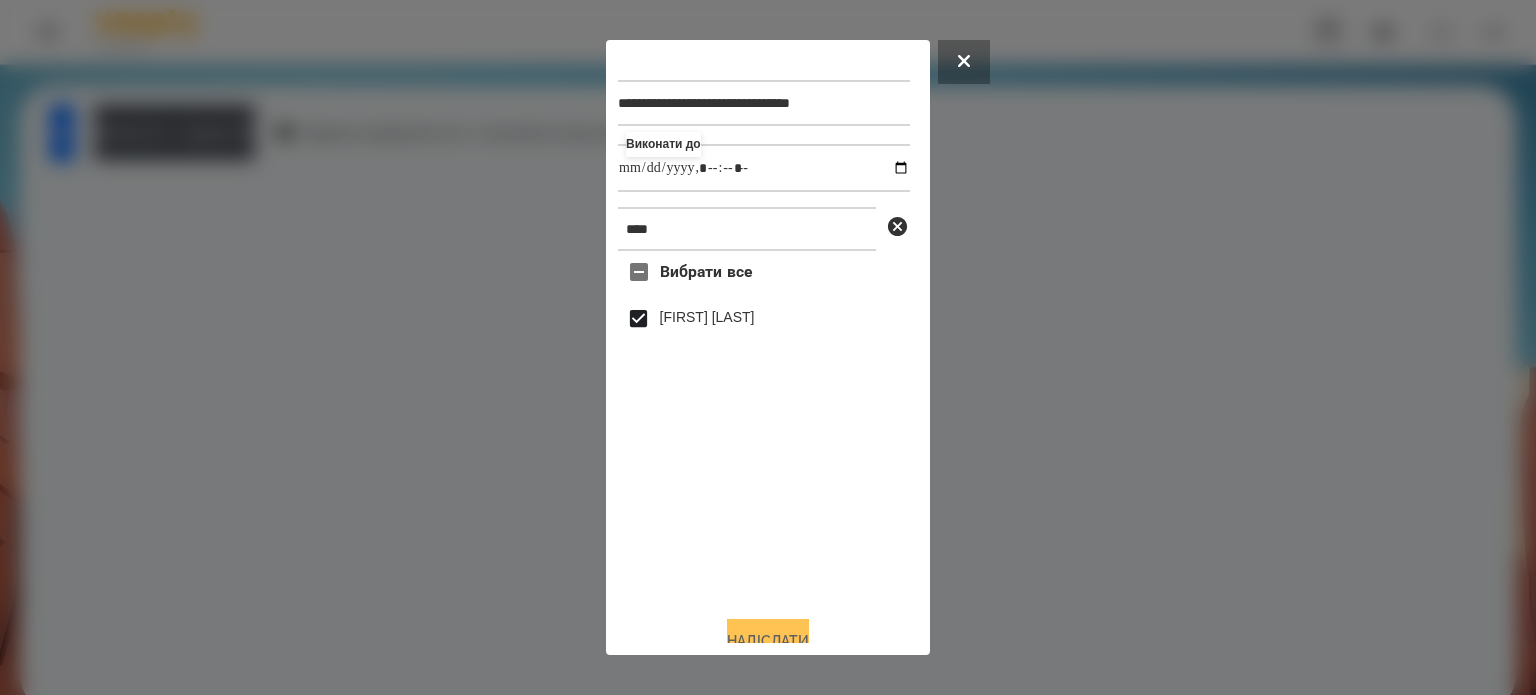 type on "**********" 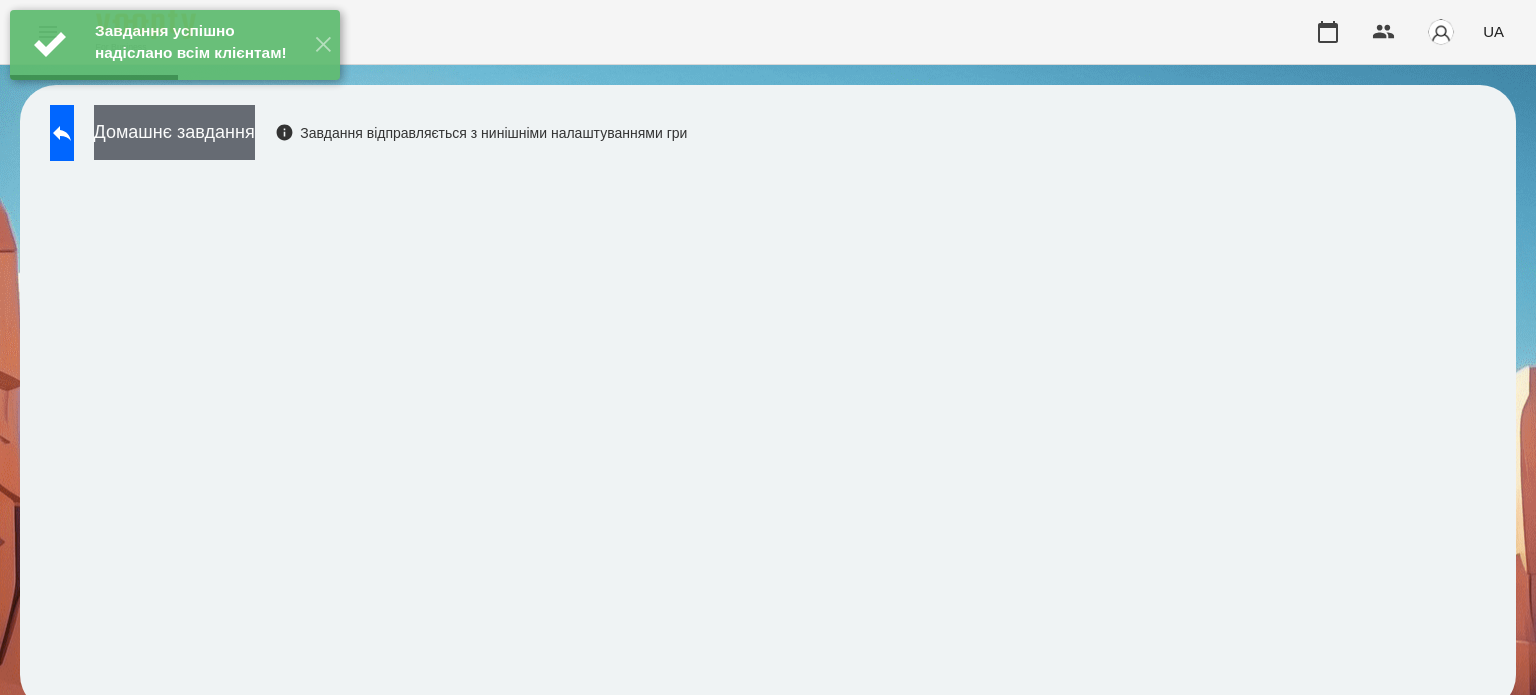click on "Домашнє завдання" at bounding box center [174, 132] 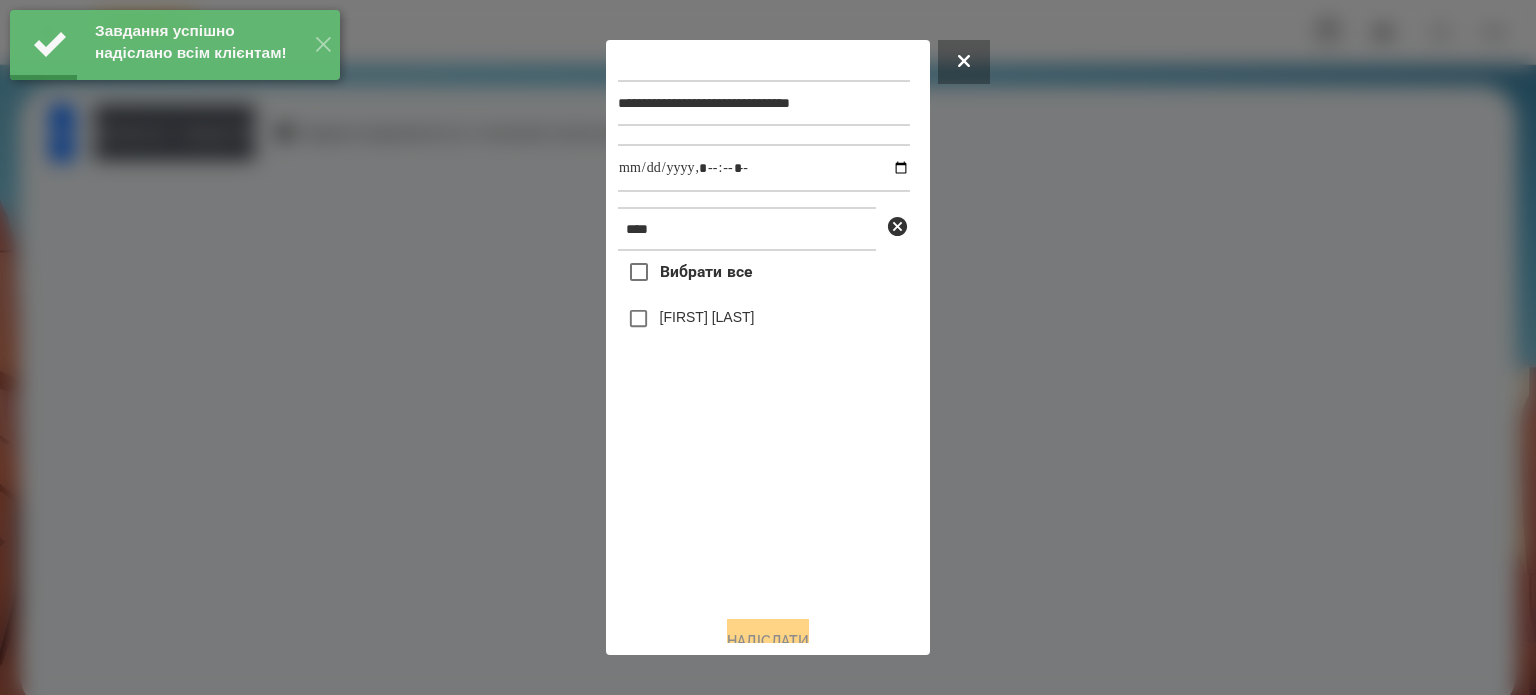 click on "[FIRST] [LAST]" at bounding box center (707, 317) 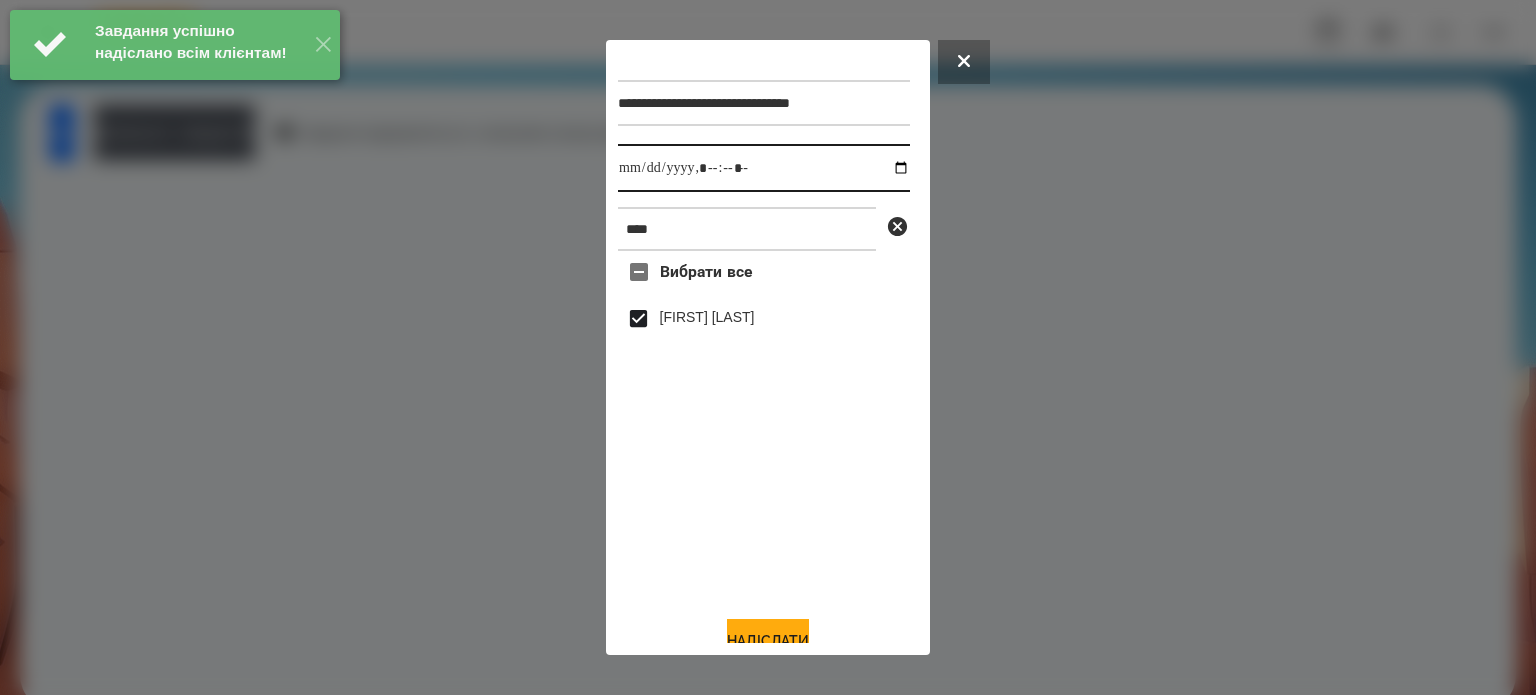 click at bounding box center (764, 168) 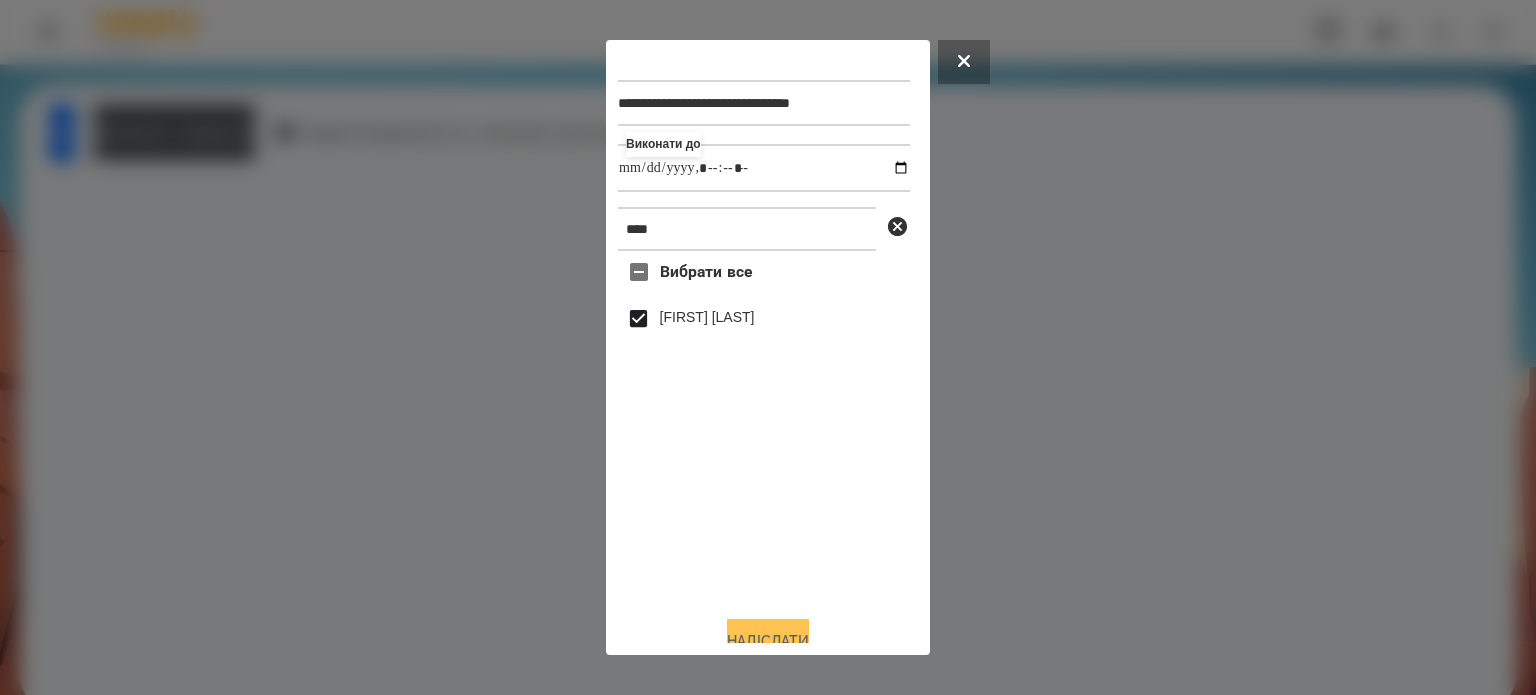 type on "**********" 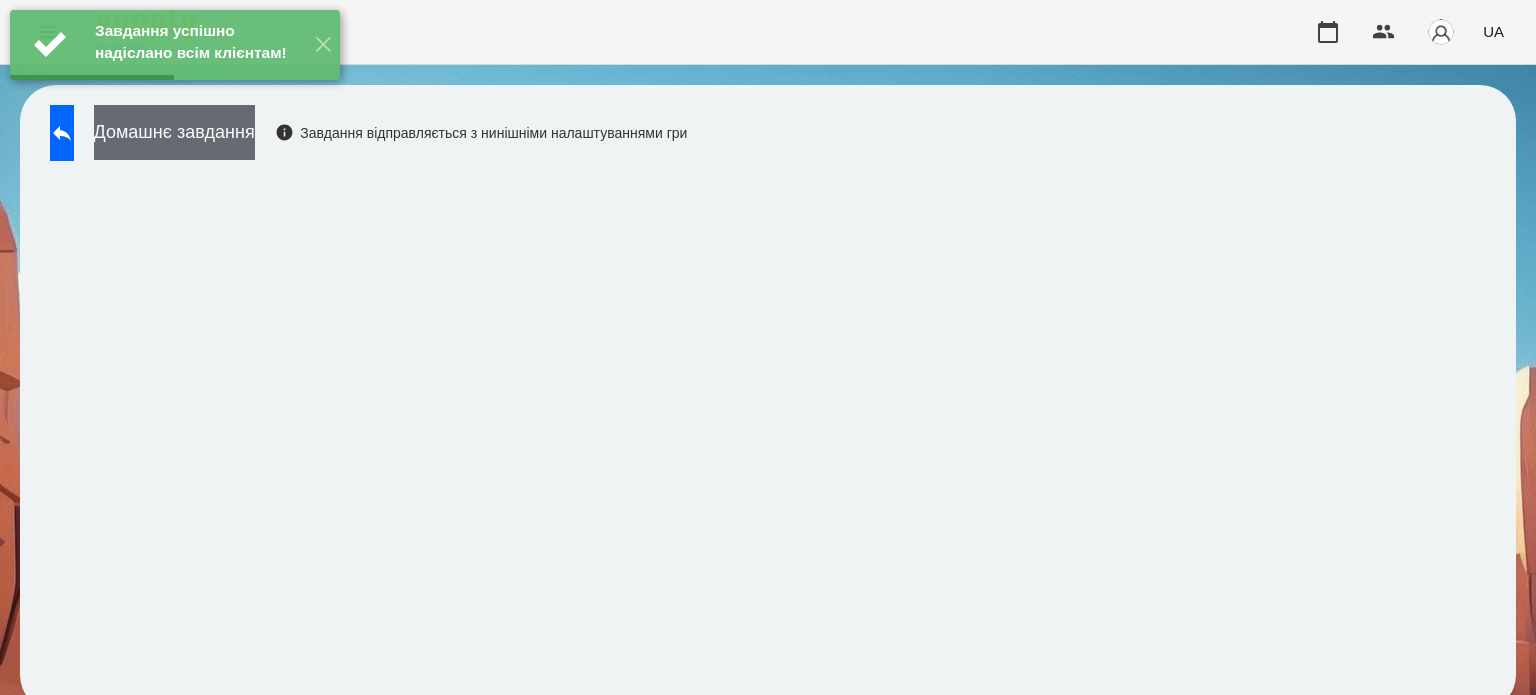 click on "Домашнє завдання" at bounding box center [174, 132] 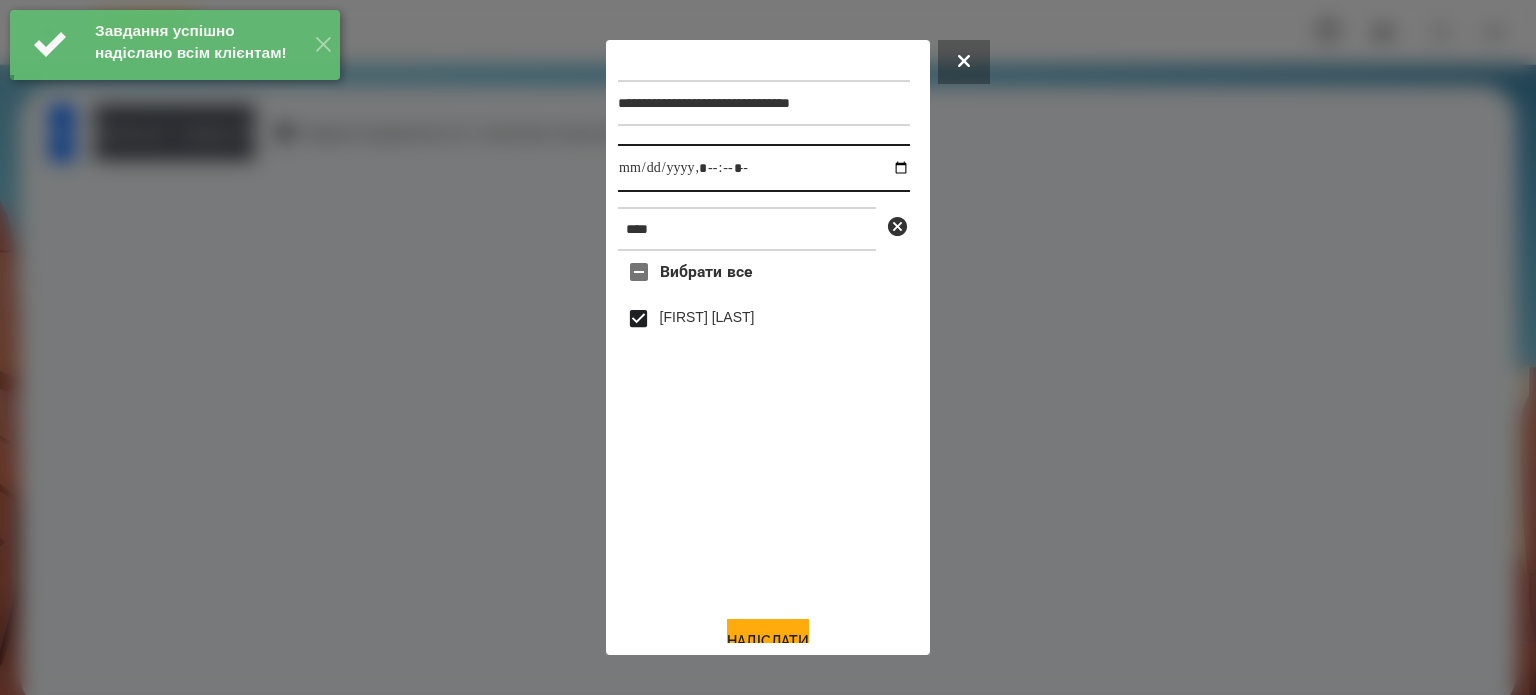click at bounding box center (764, 168) 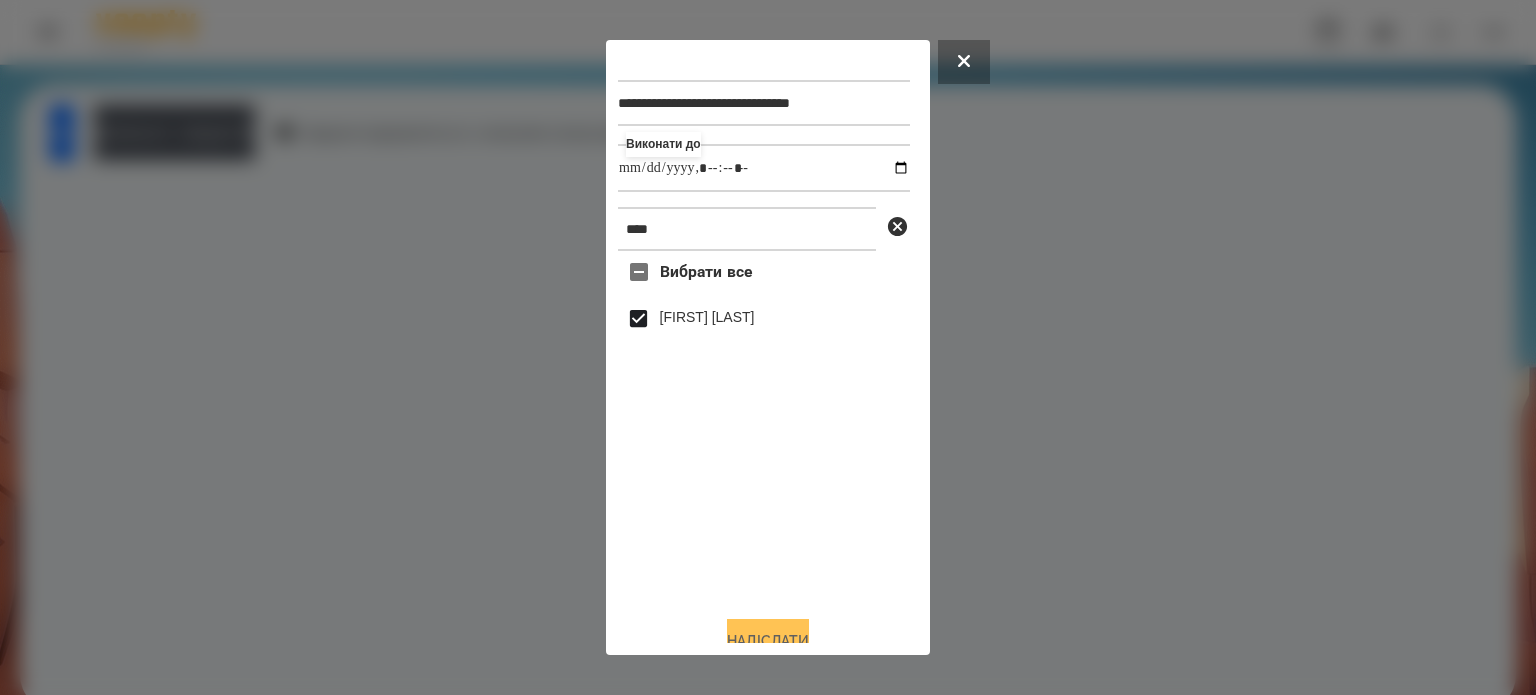type on "**********" 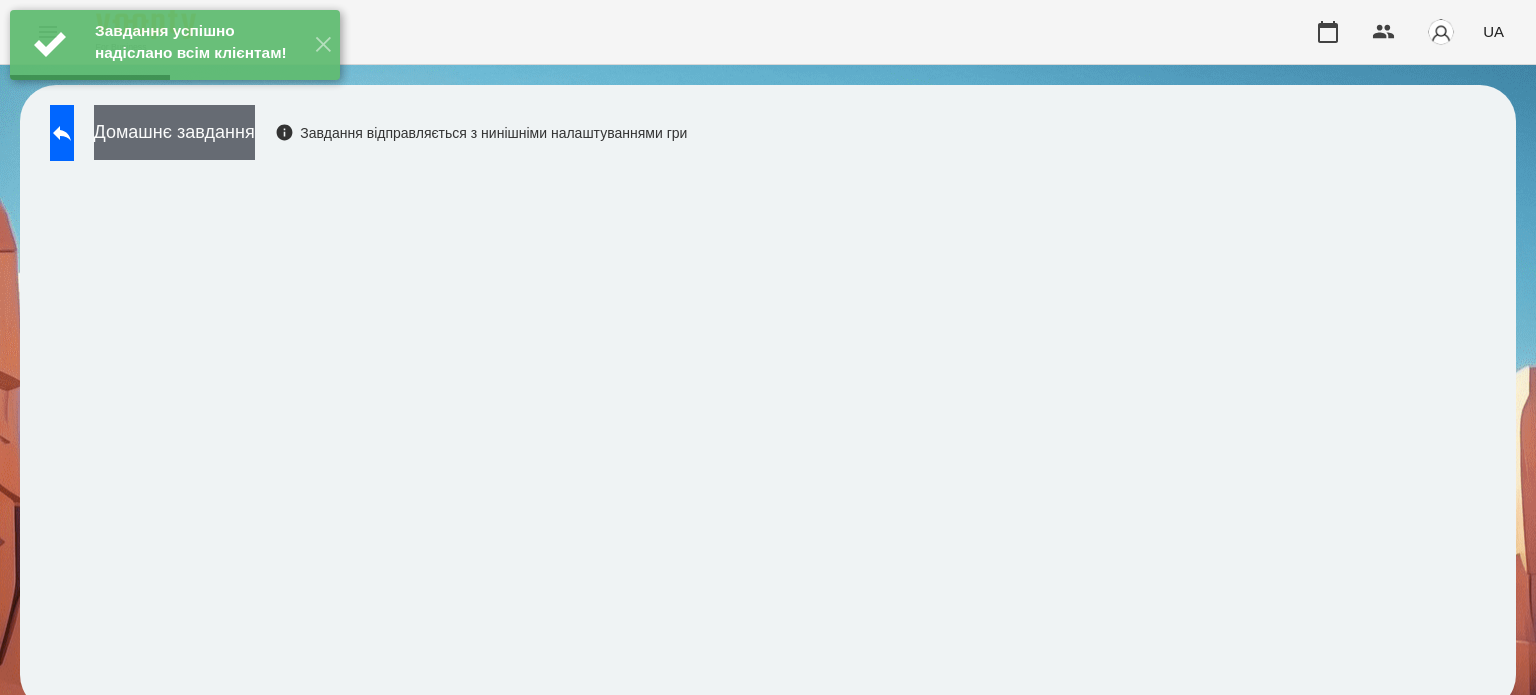 click on "Домашнє завдання" at bounding box center [174, 132] 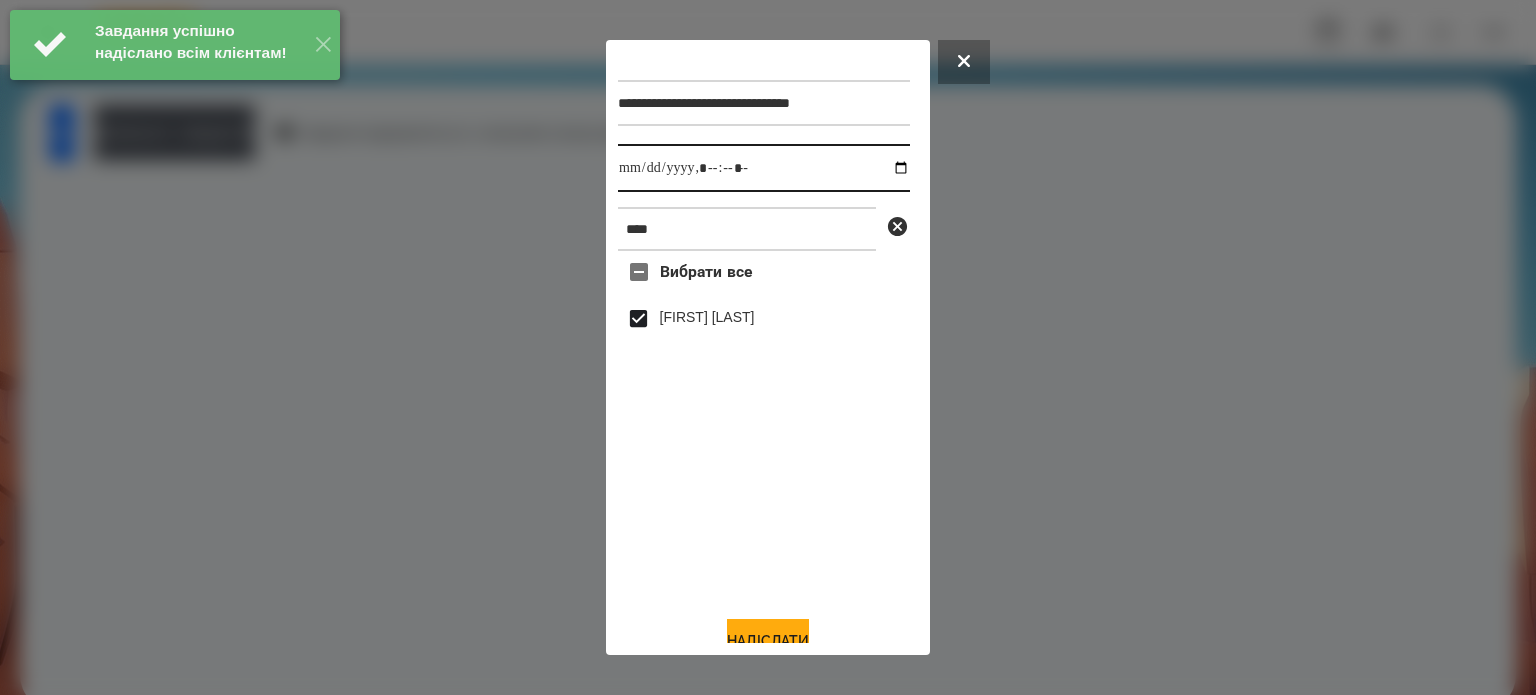 click at bounding box center (764, 168) 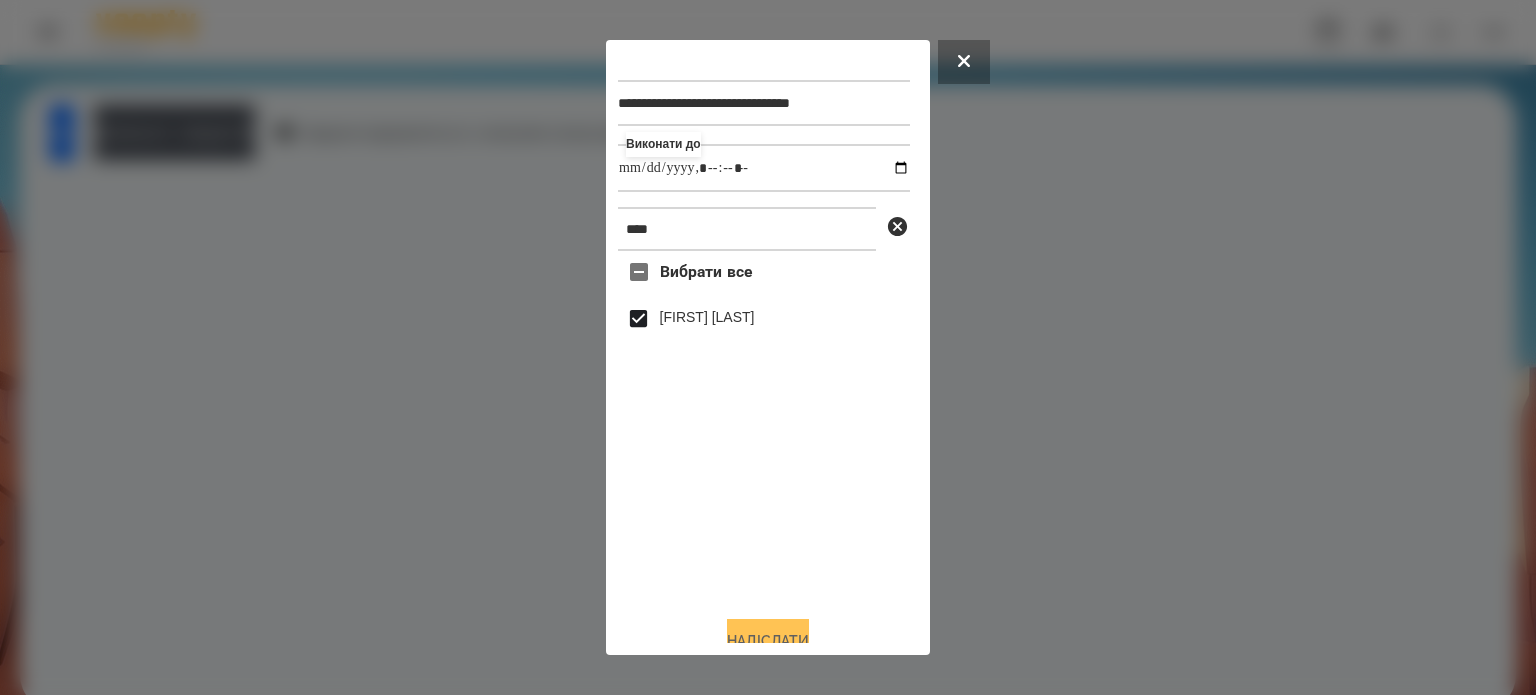 type on "**********" 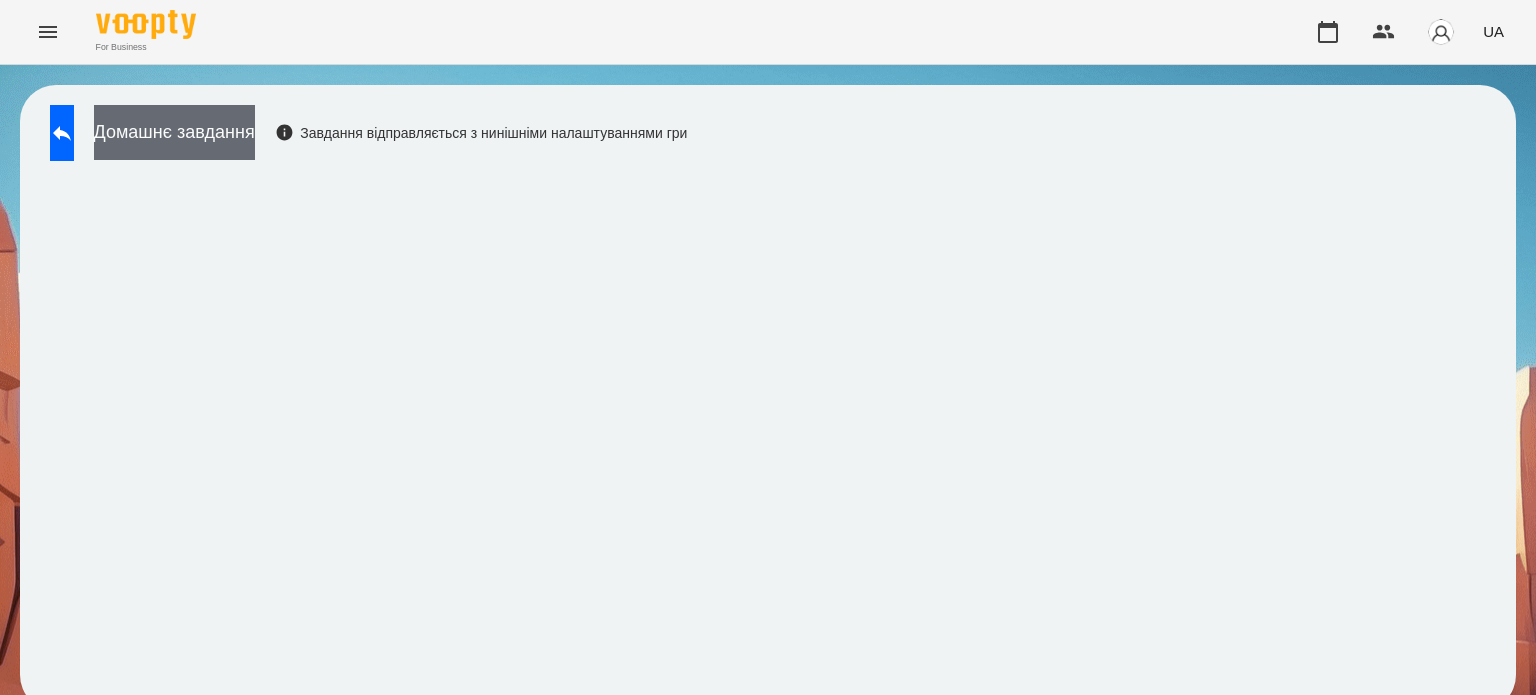 click on "Домашнє завдання" at bounding box center (174, 132) 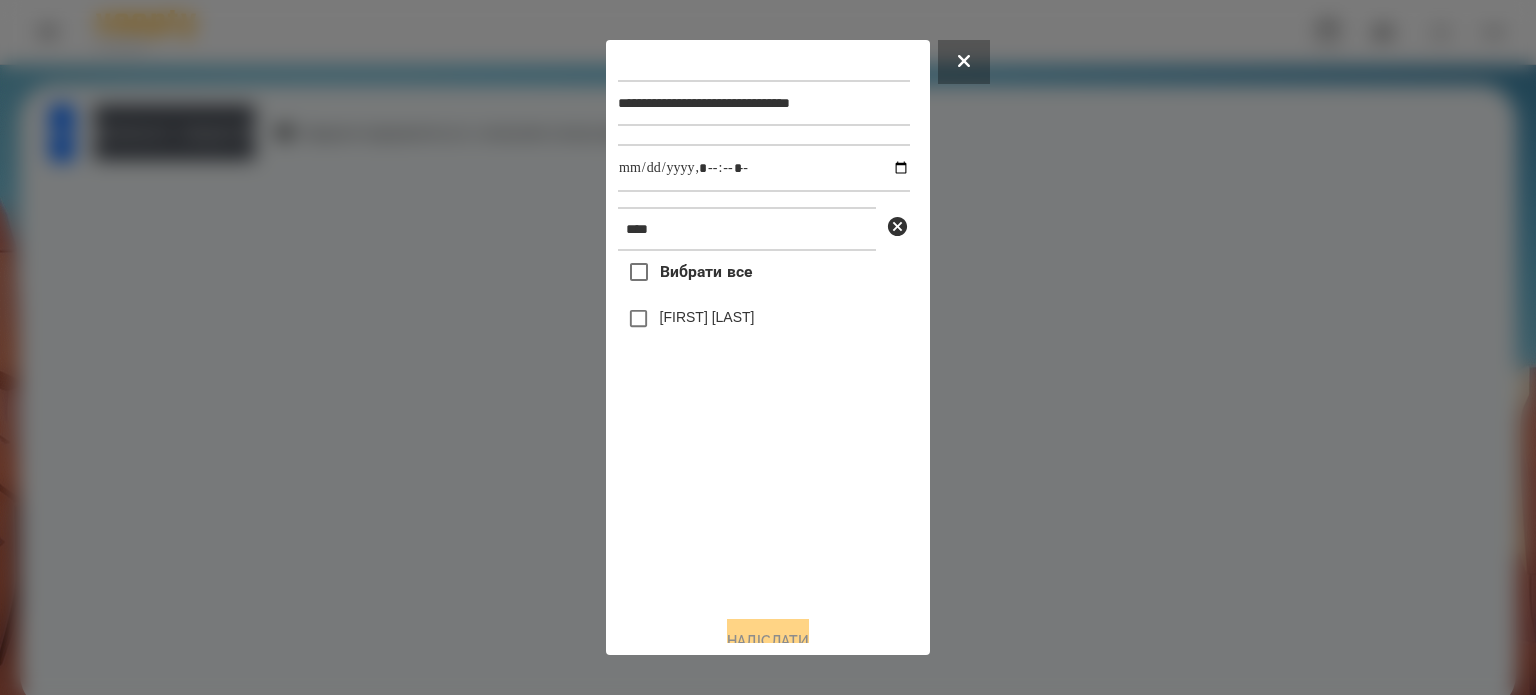 drag, startPoint x: 704, startPoint y: 323, endPoint x: 807, endPoint y: 255, distance: 123.42204 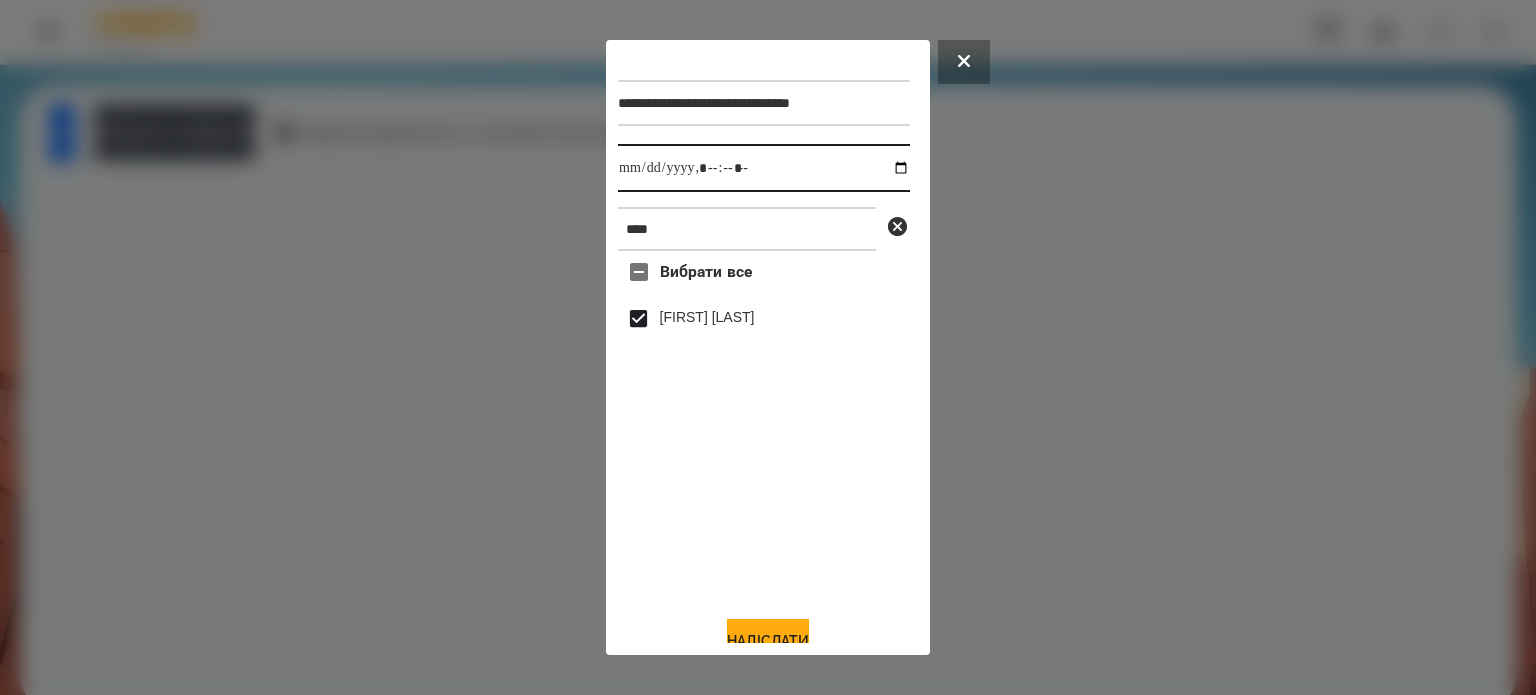 click at bounding box center [764, 168] 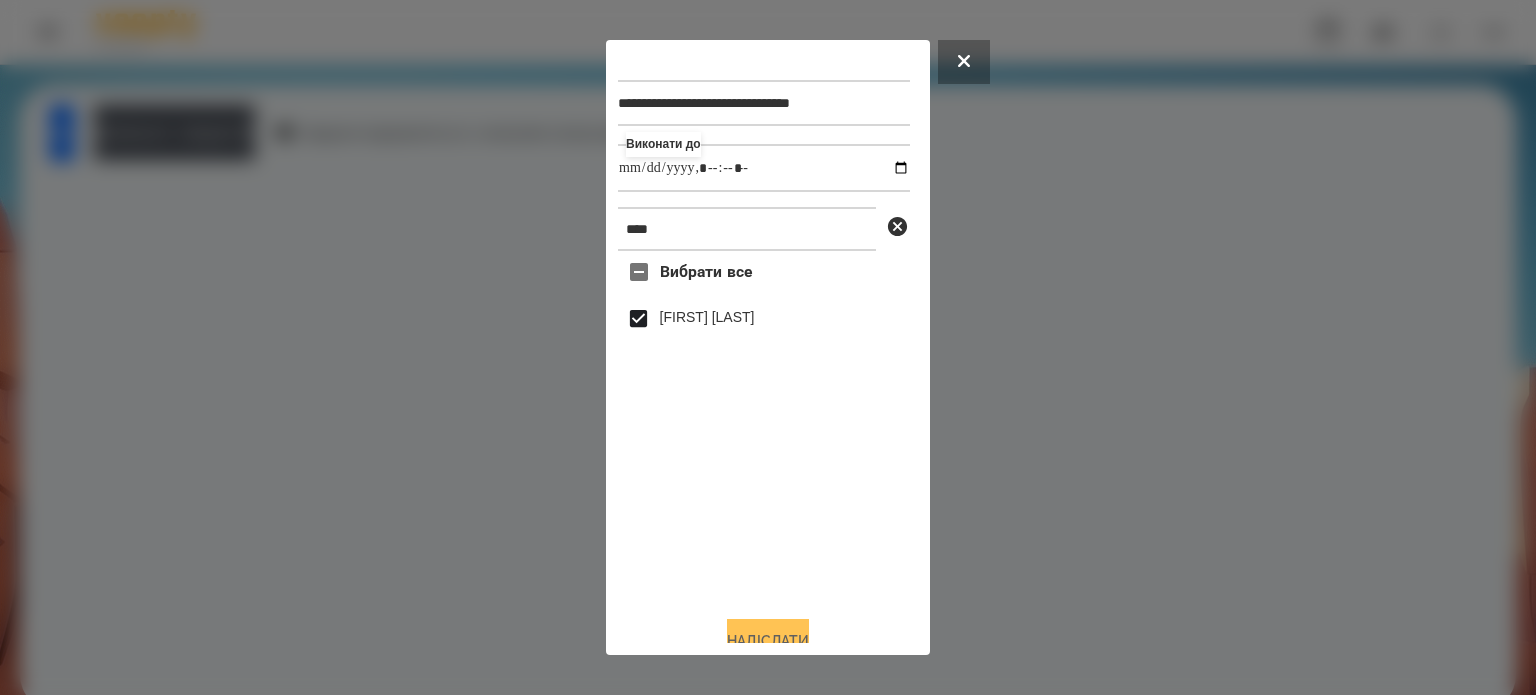 type on "**********" 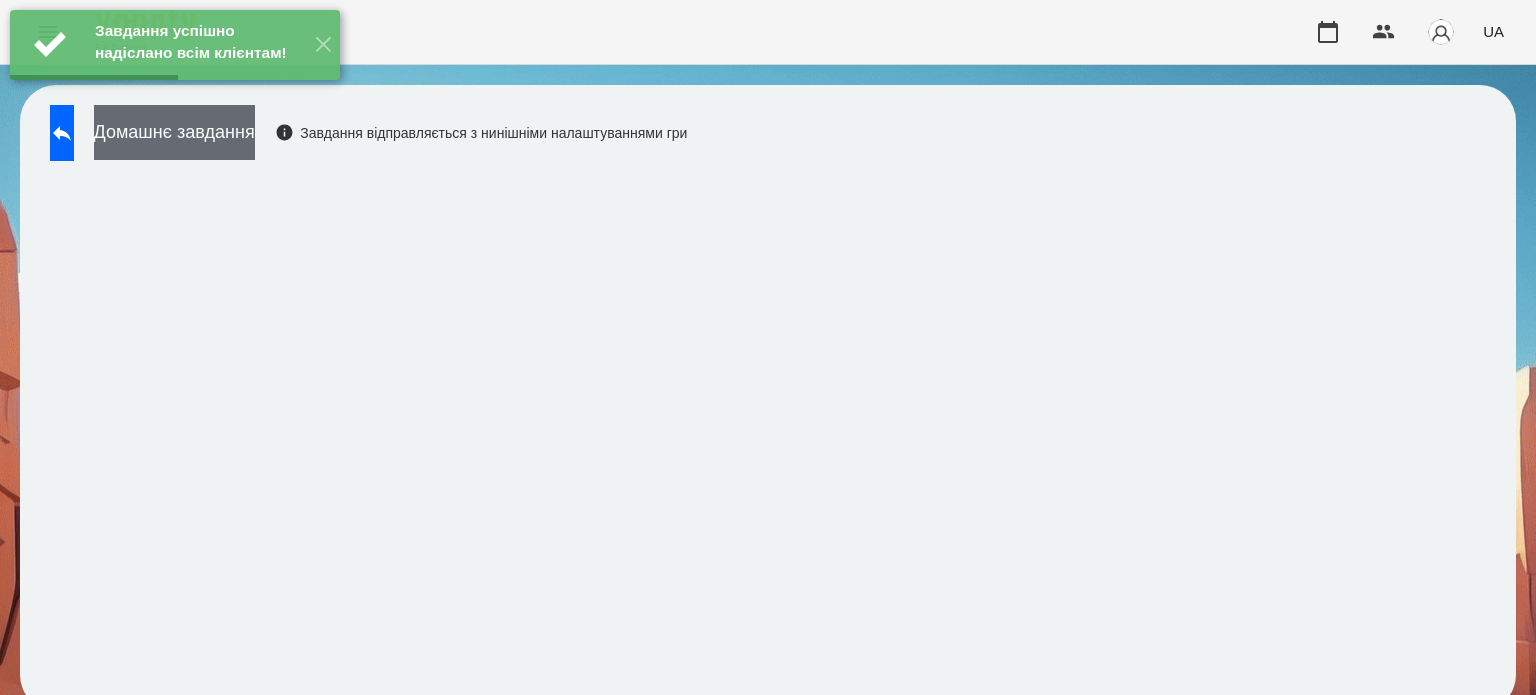 click on "Домашнє завдання" at bounding box center (174, 132) 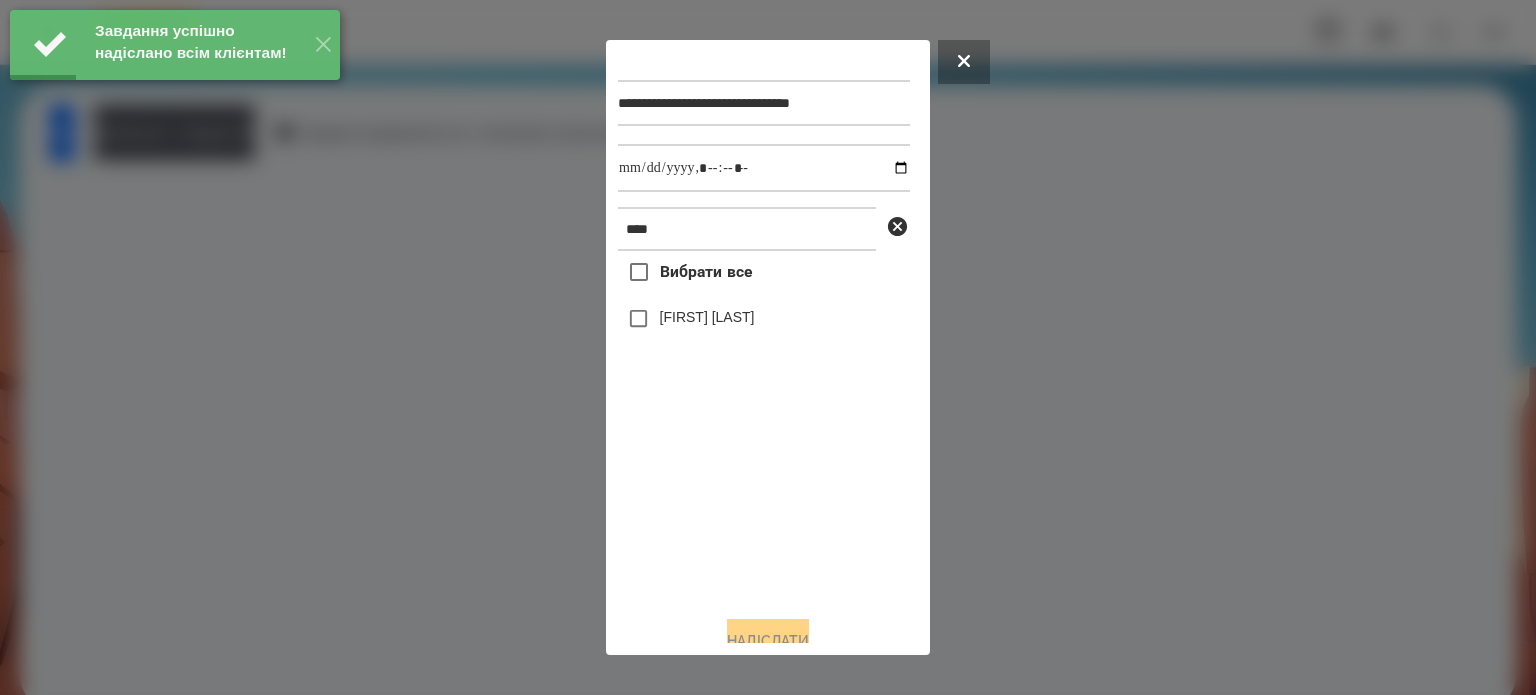 click on "[FIRST] [LAST]" at bounding box center [707, 317] 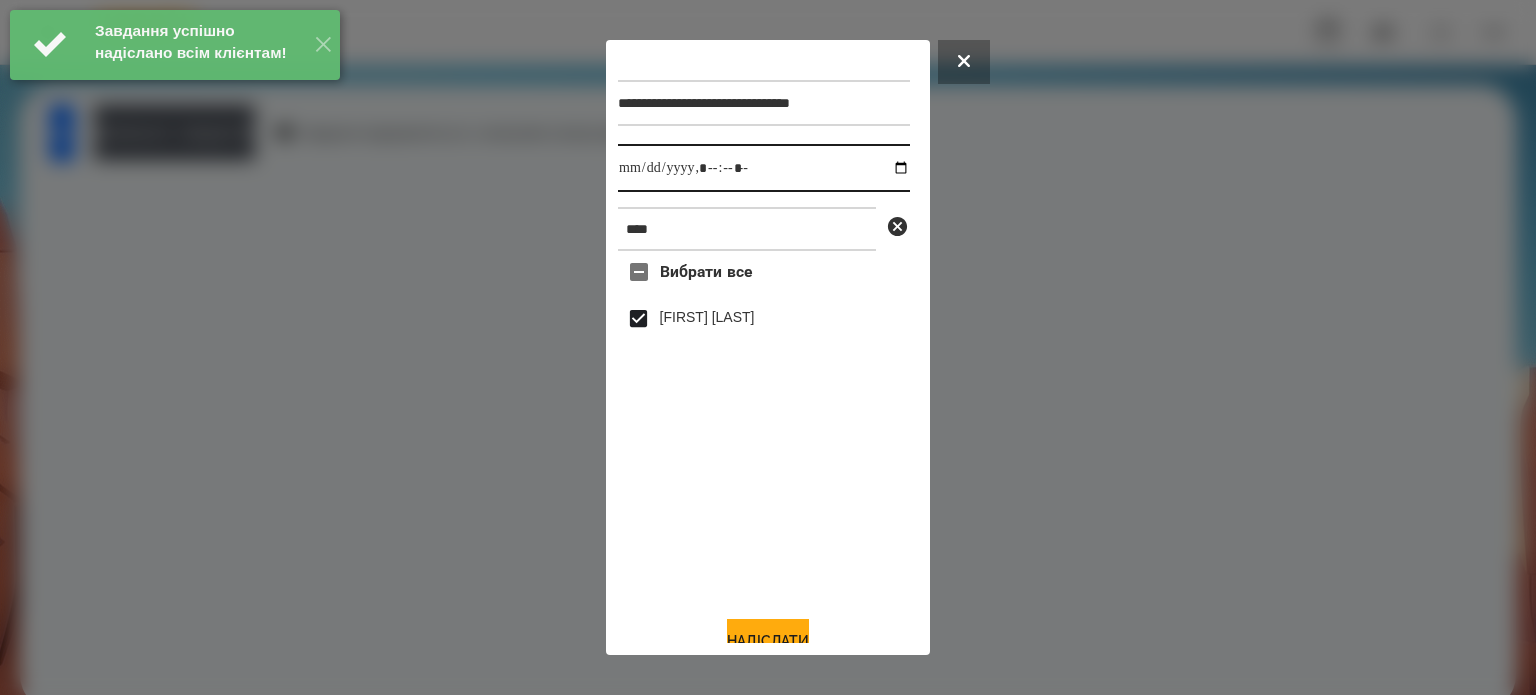 click at bounding box center [764, 168] 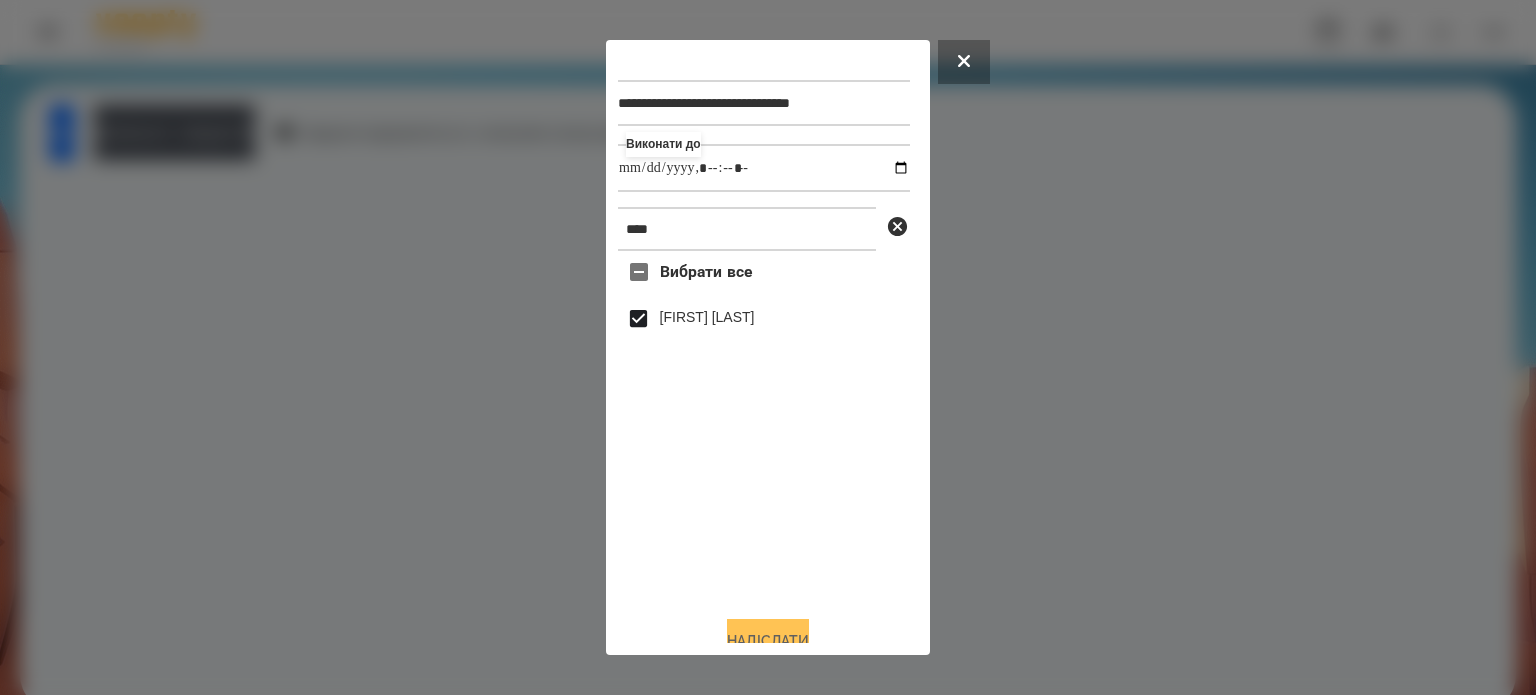 type on "**********" 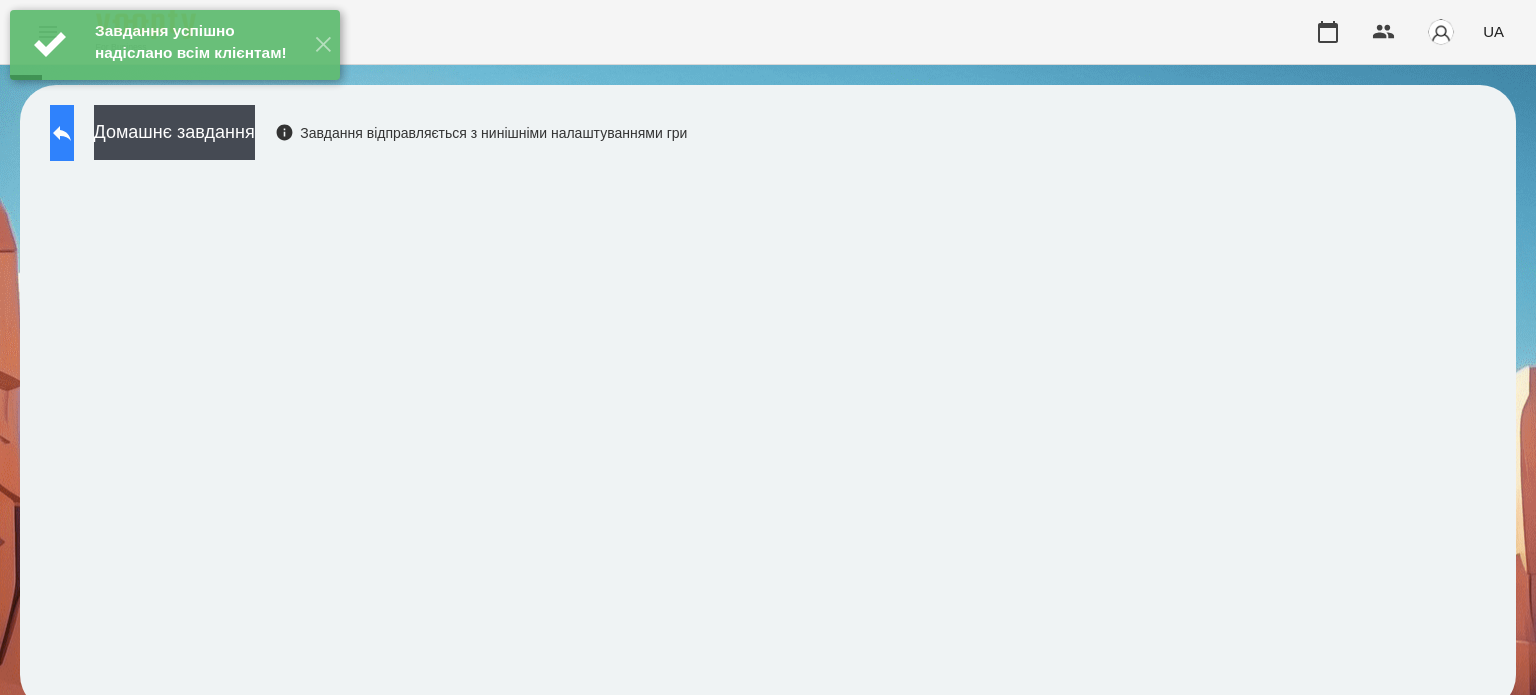 click 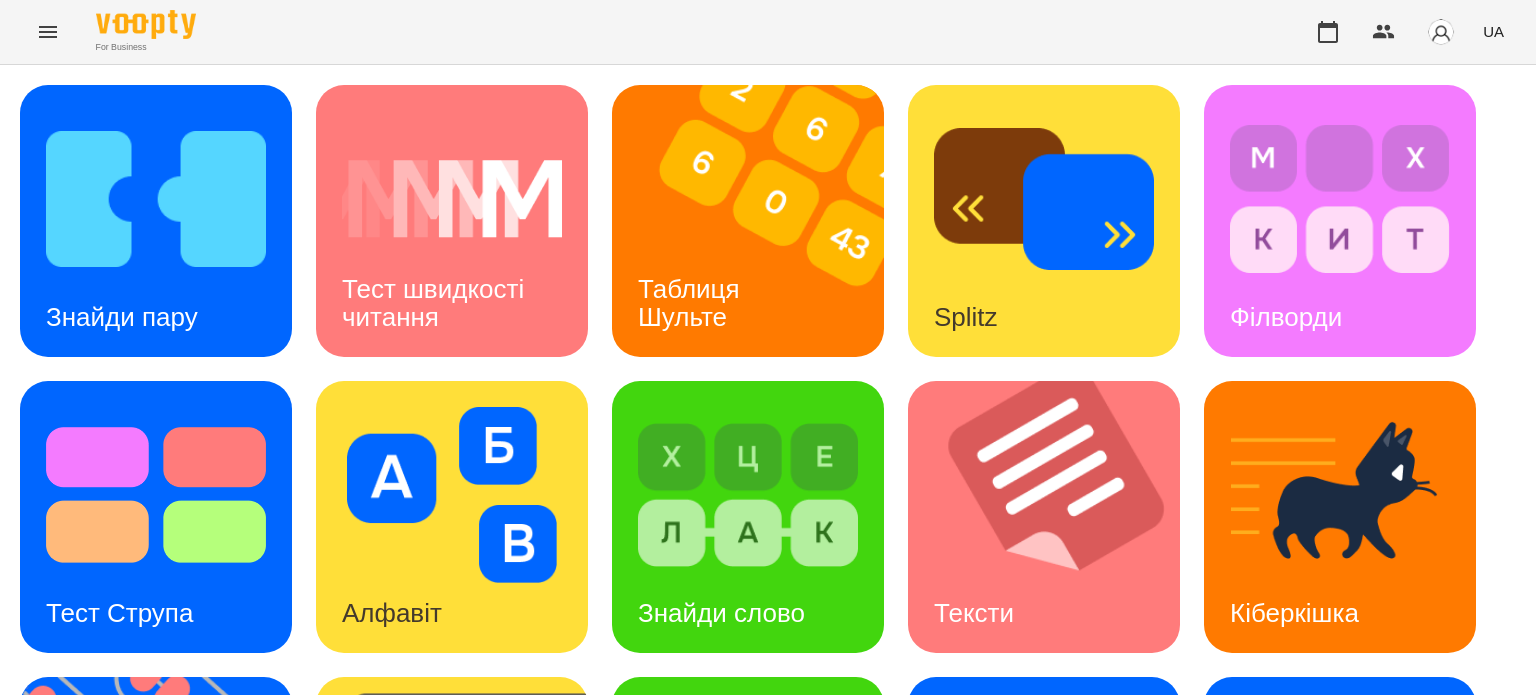 scroll, scrollTop: 569, scrollLeft: 0, axis: vertical 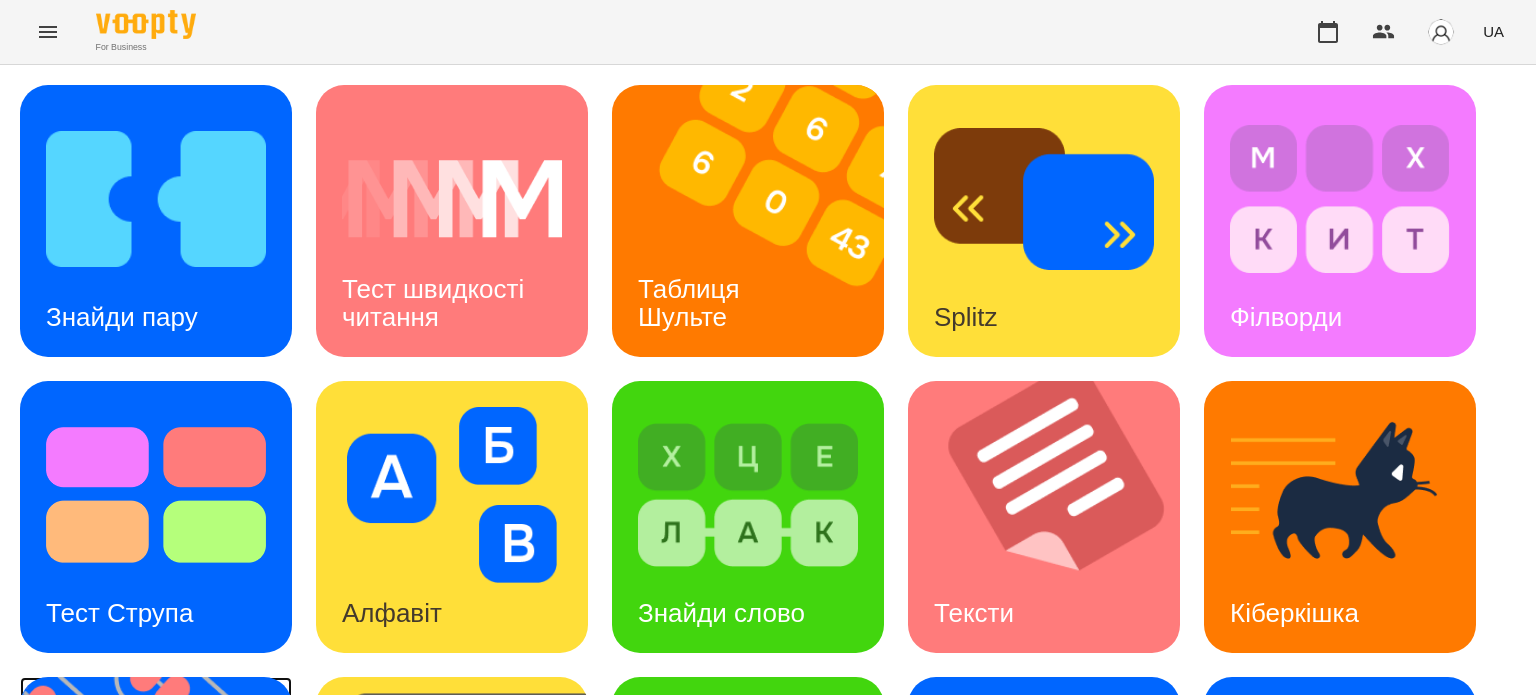 click on "Флешкарти" at bounding box center [114, 909] 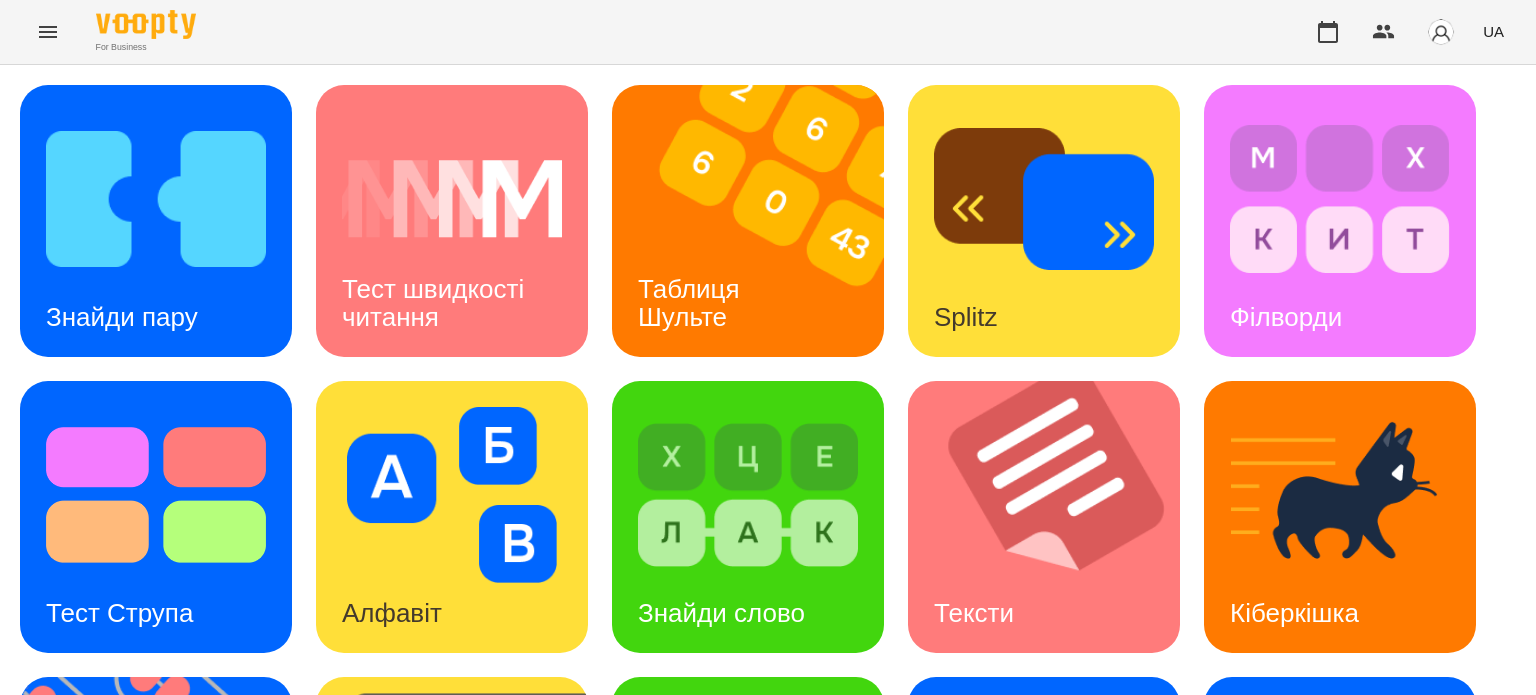 scroll, scrollTop: 0, scrollLeft: 0, axis: both 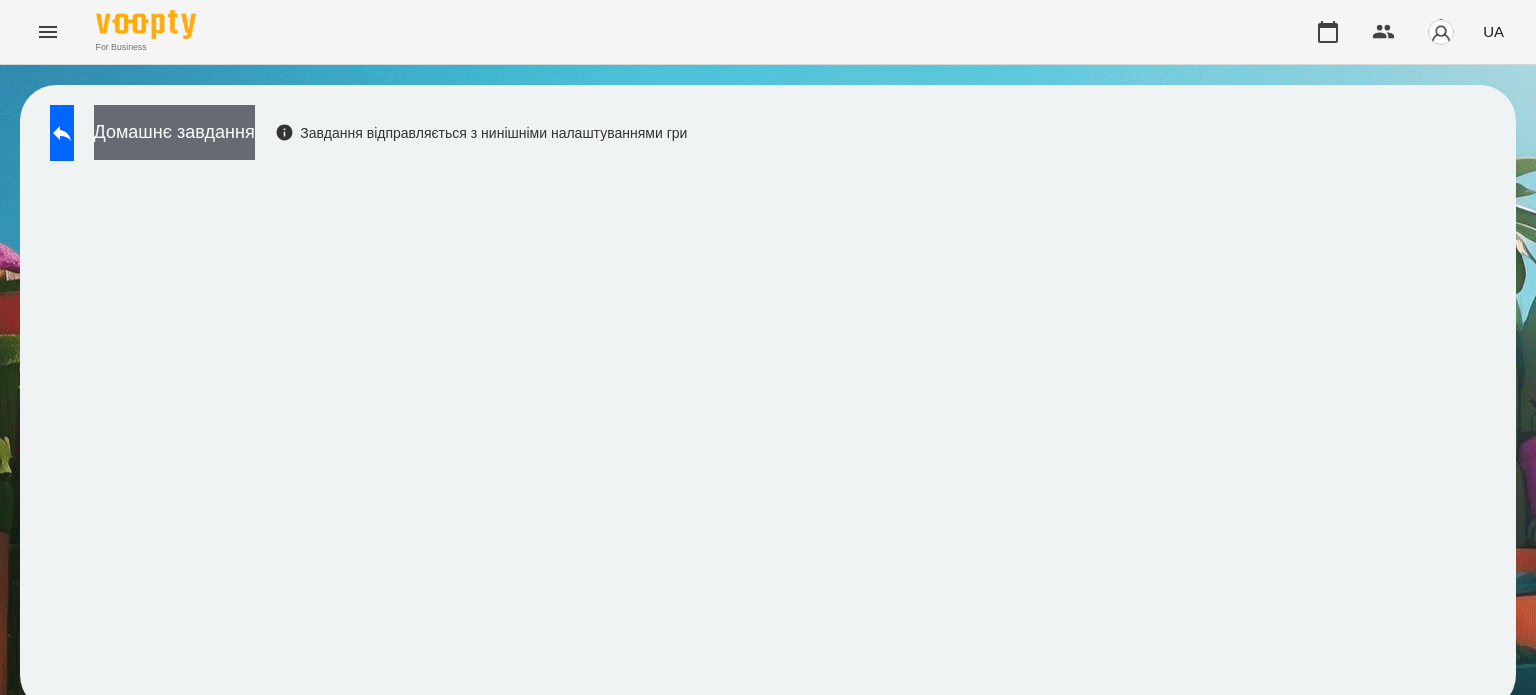 click on "Домашнє завдання" at bounding box center [174, 132] 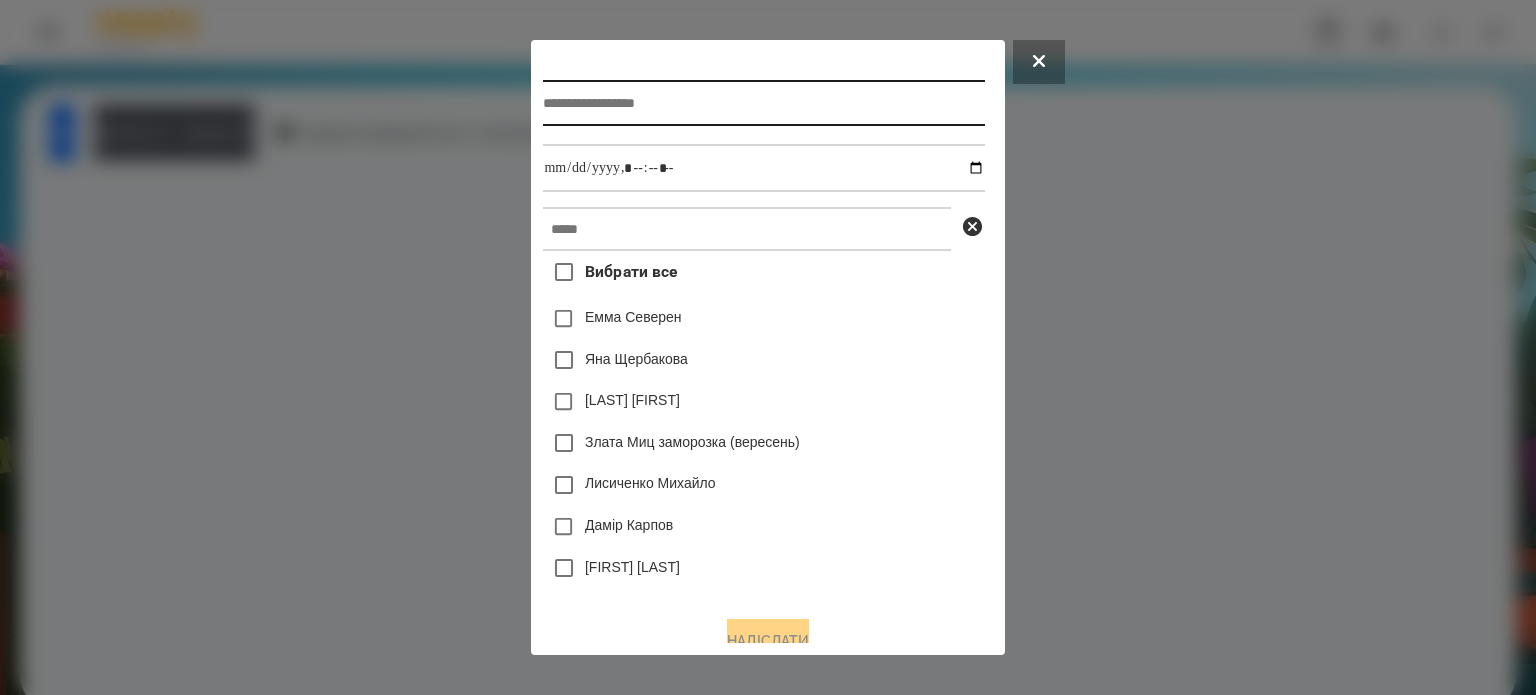 click at bounding box center (763, 103) 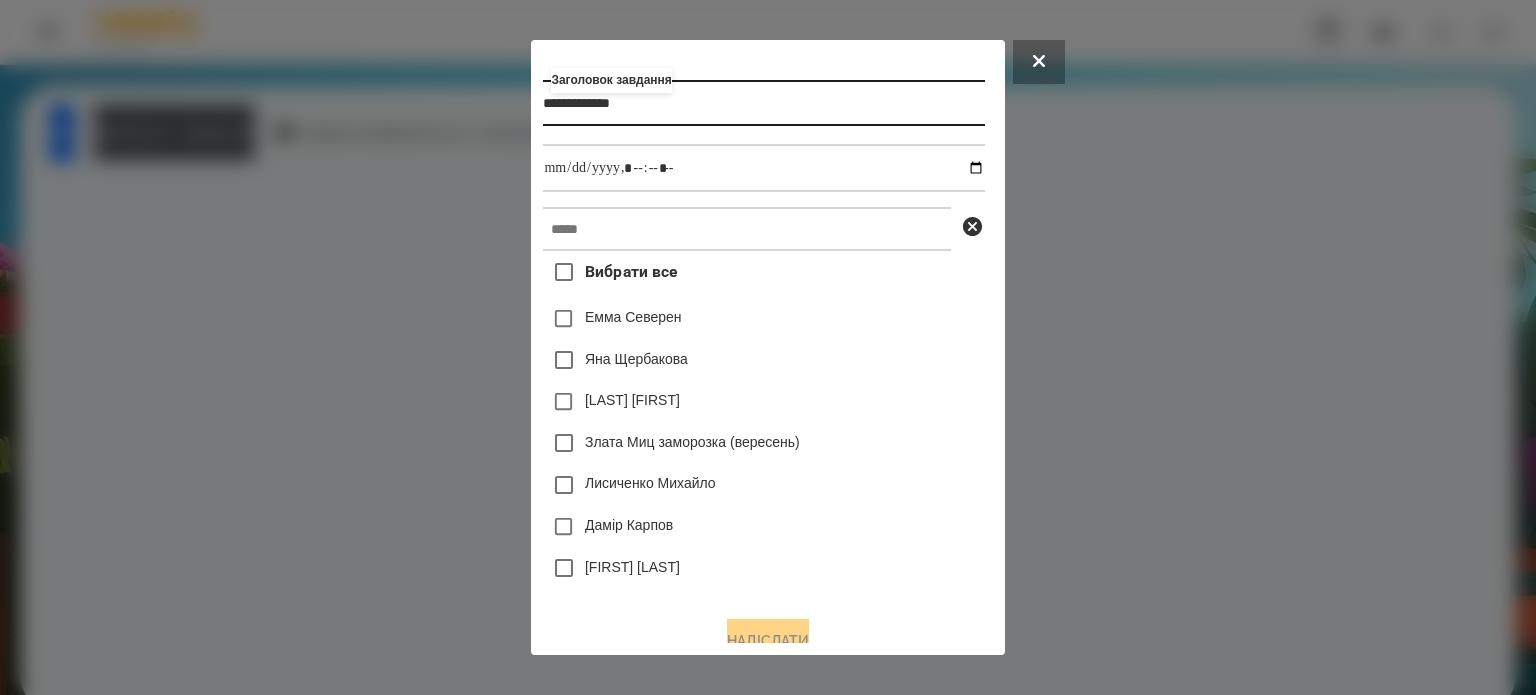 type on "**********" 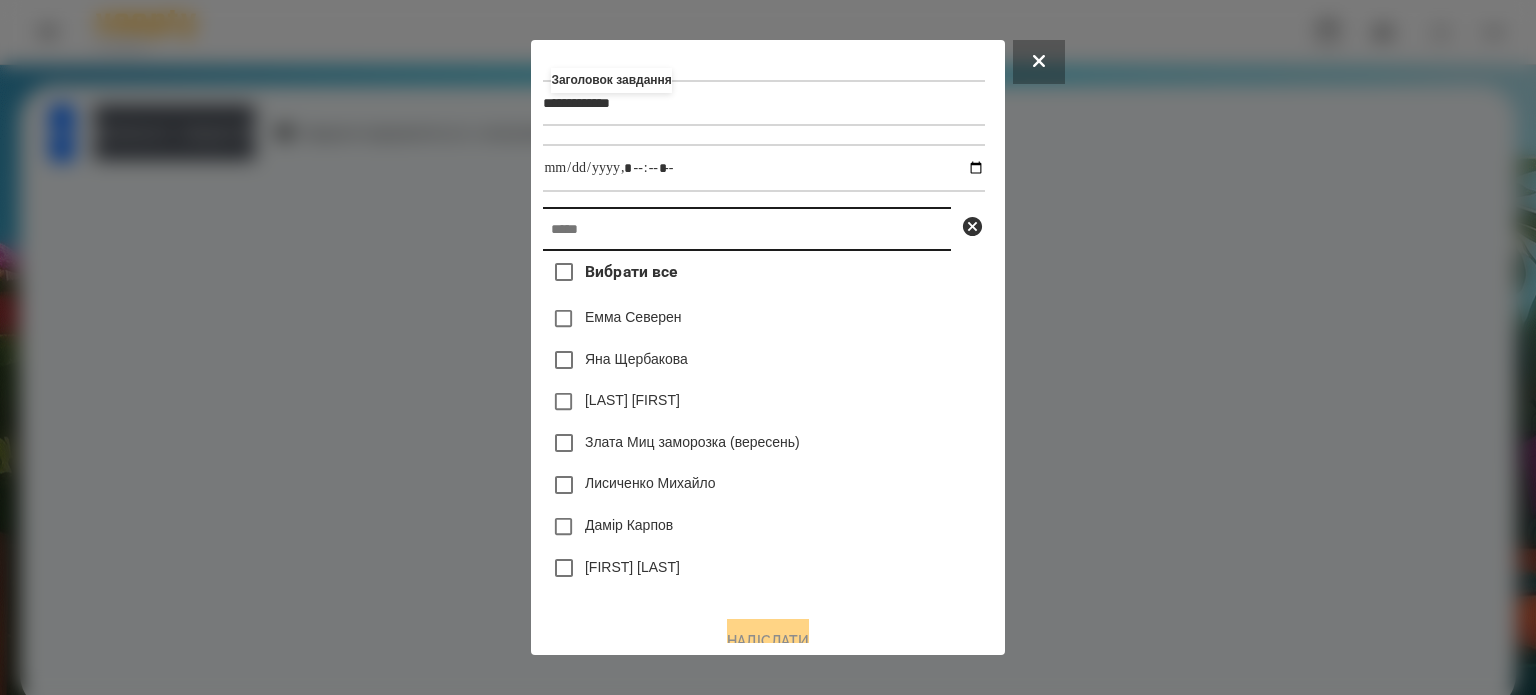 click at bounding box center [747, 229] 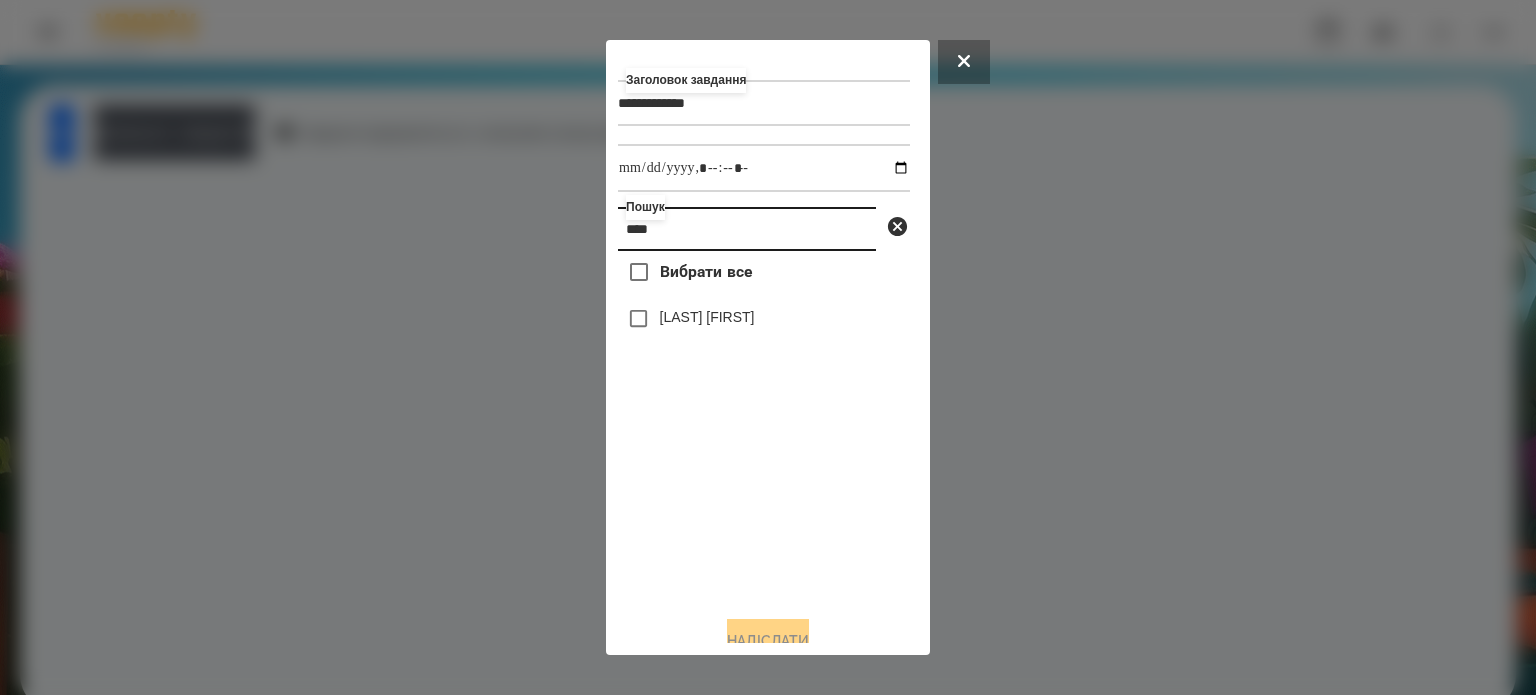 type on "****" 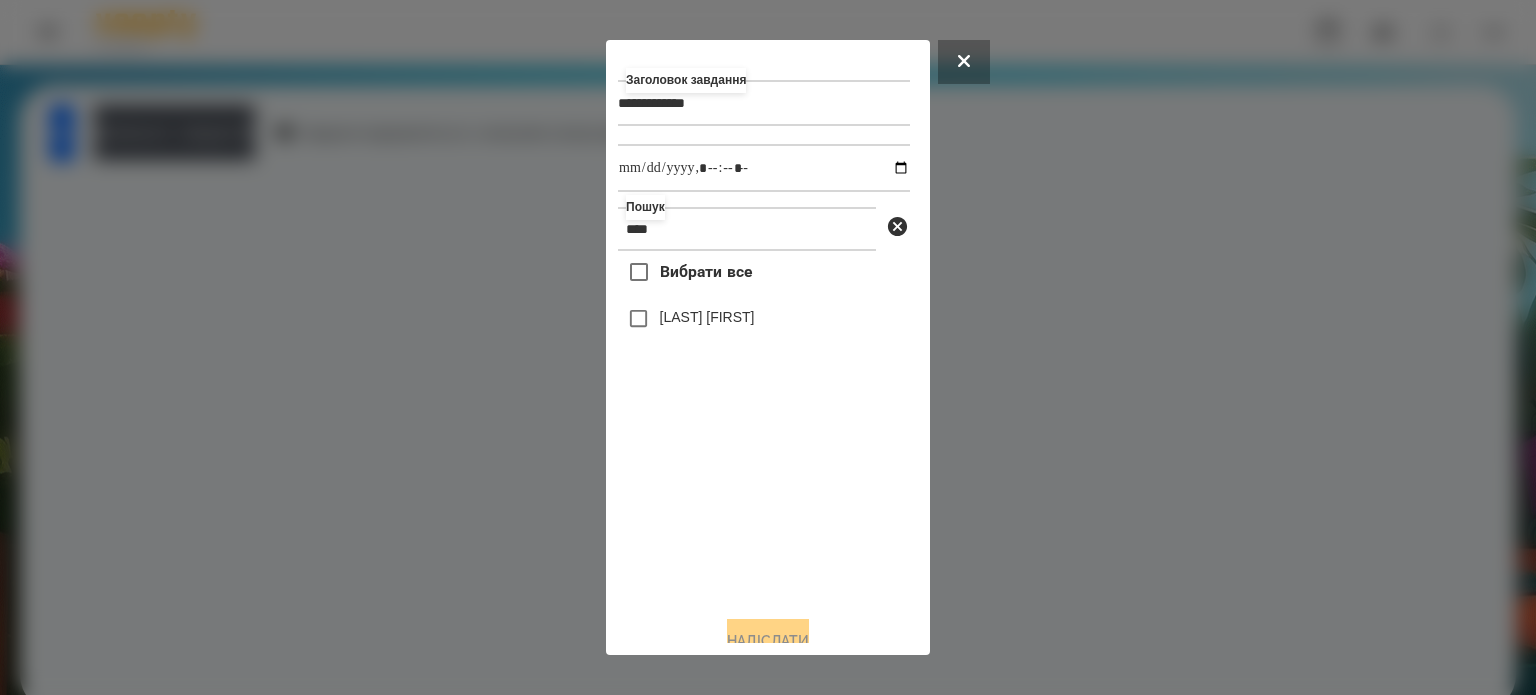click on "[LAST] [FIRST]" at bounding box center [707, 317] 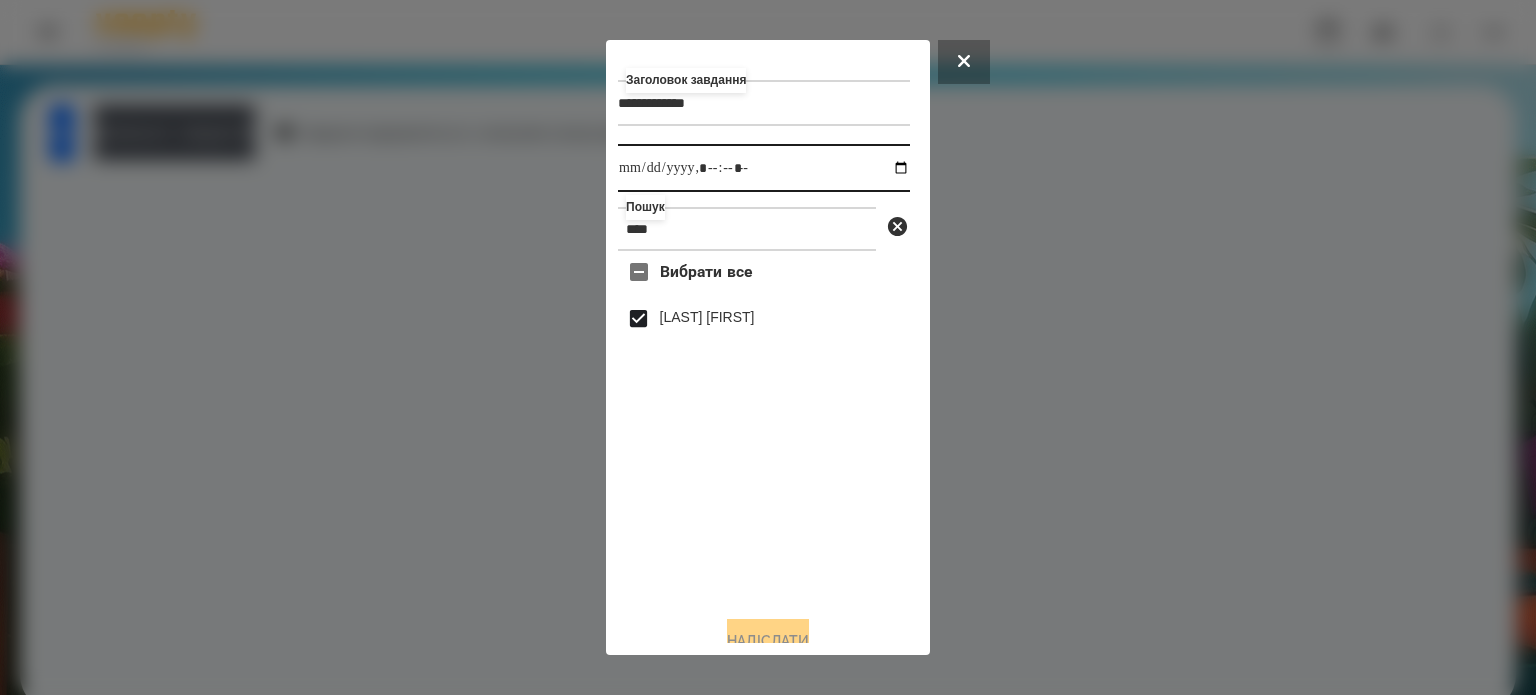 click at bounding box center (764, 168) 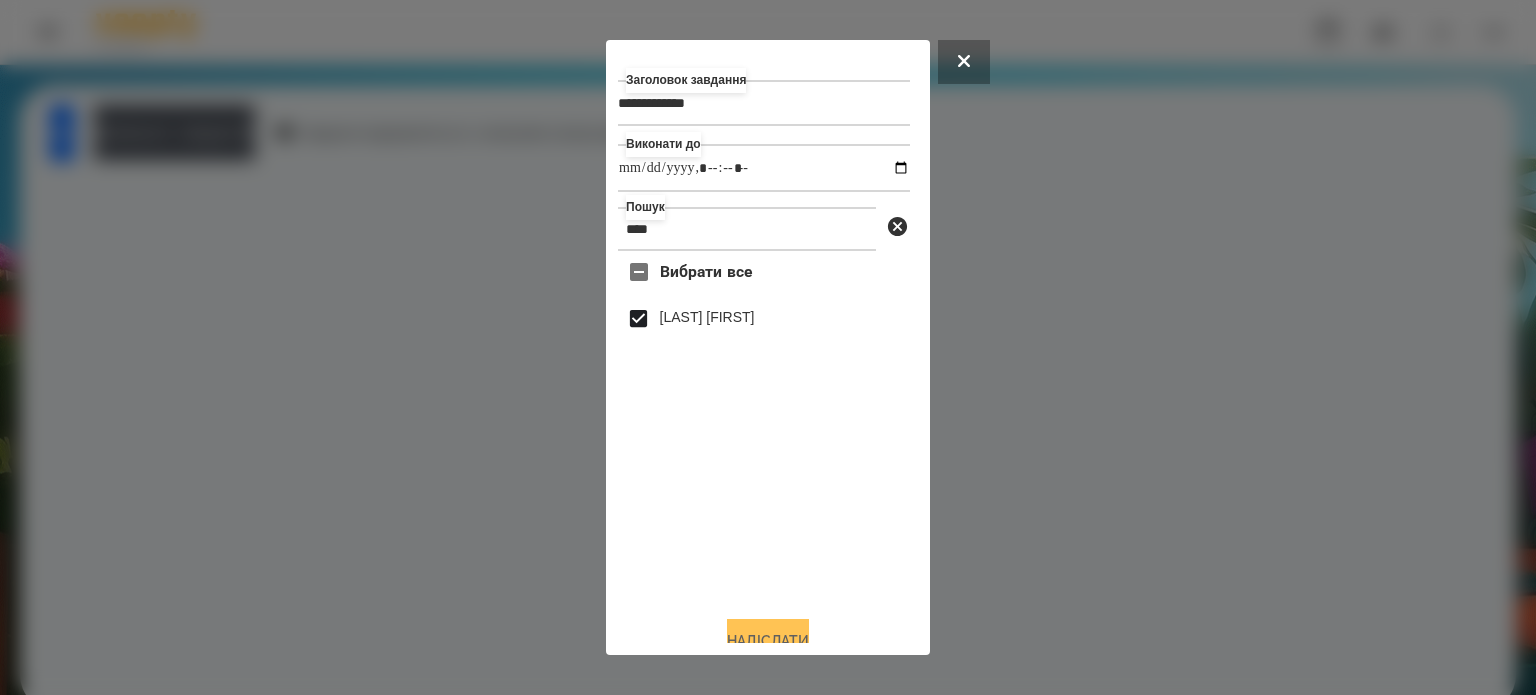 type on "**********" 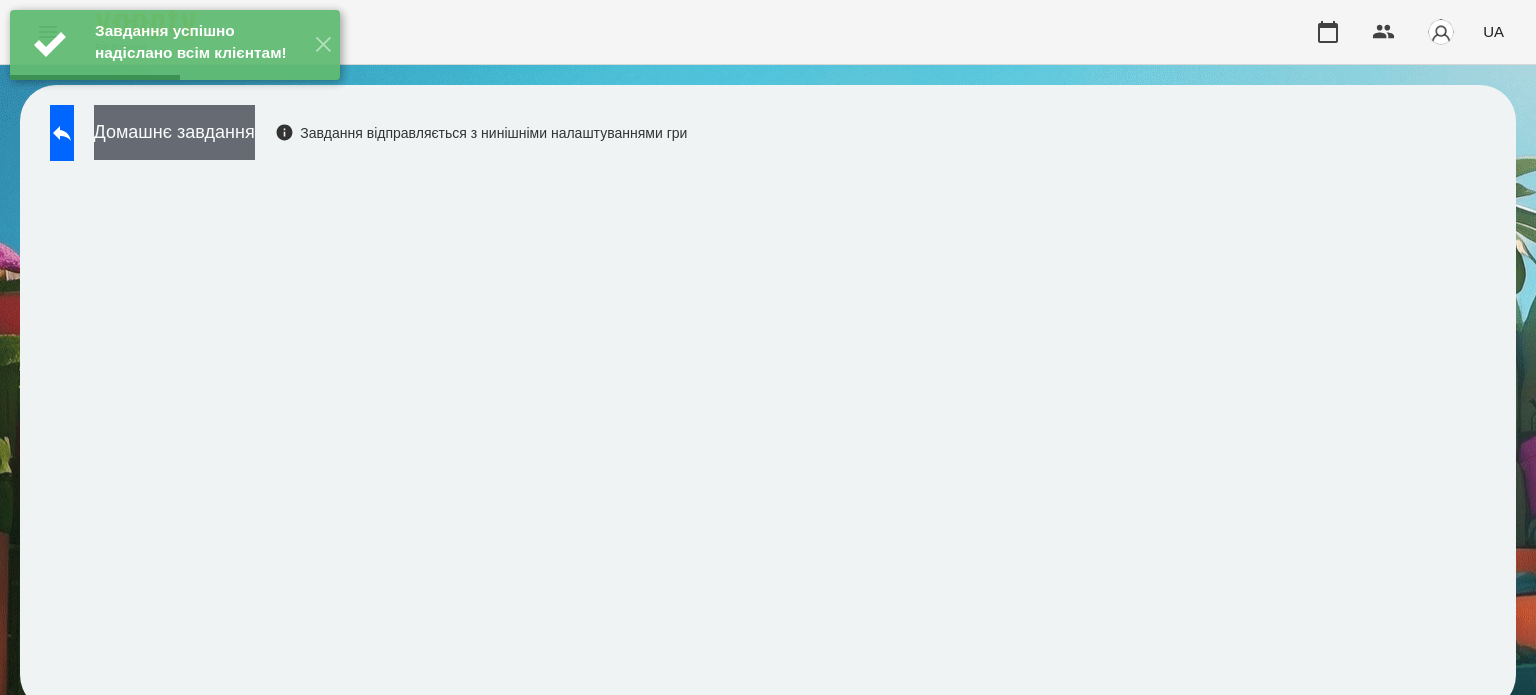 click on "Домашнє завдання" at bounding box center (174, 132) 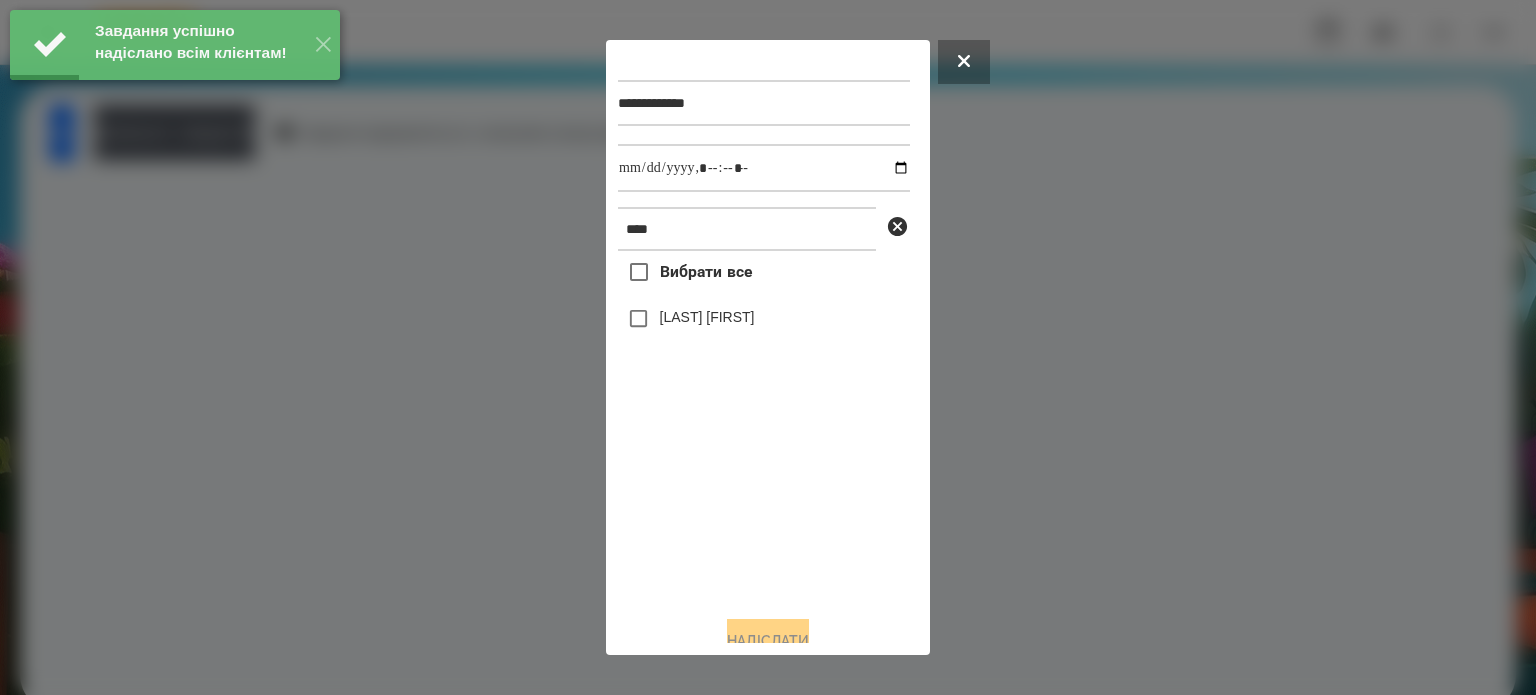 click on "[LAST] [FIRST]" at bounding box center [707, 317] 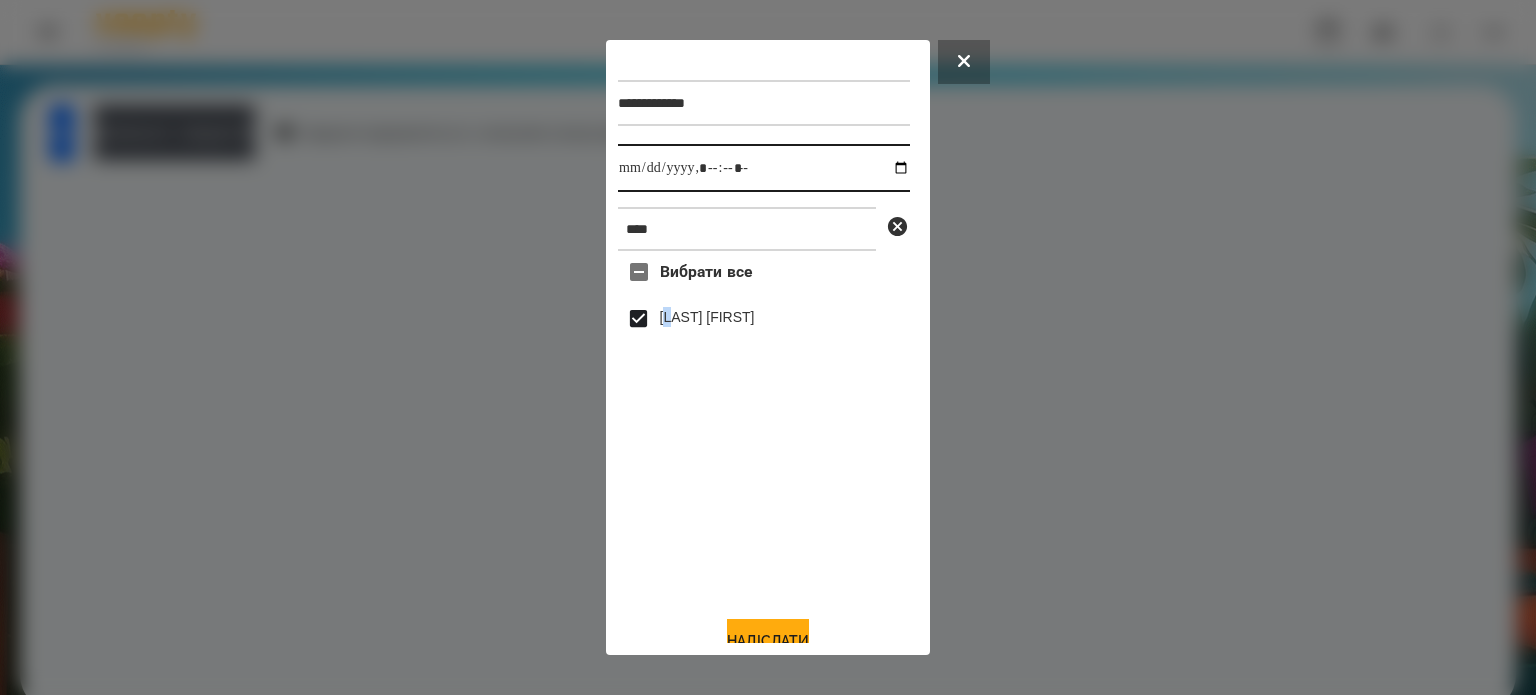 click at bounding box center [764, 168] 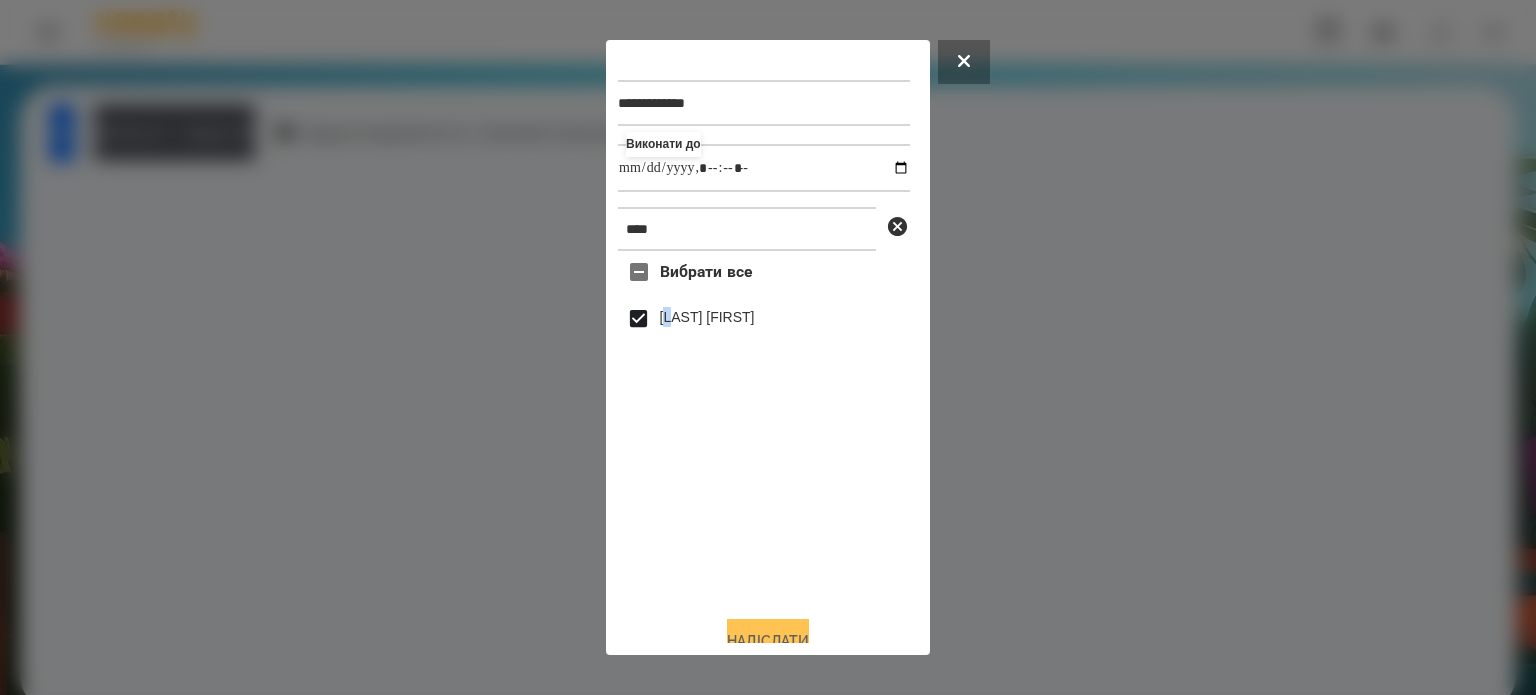 type on "**********" 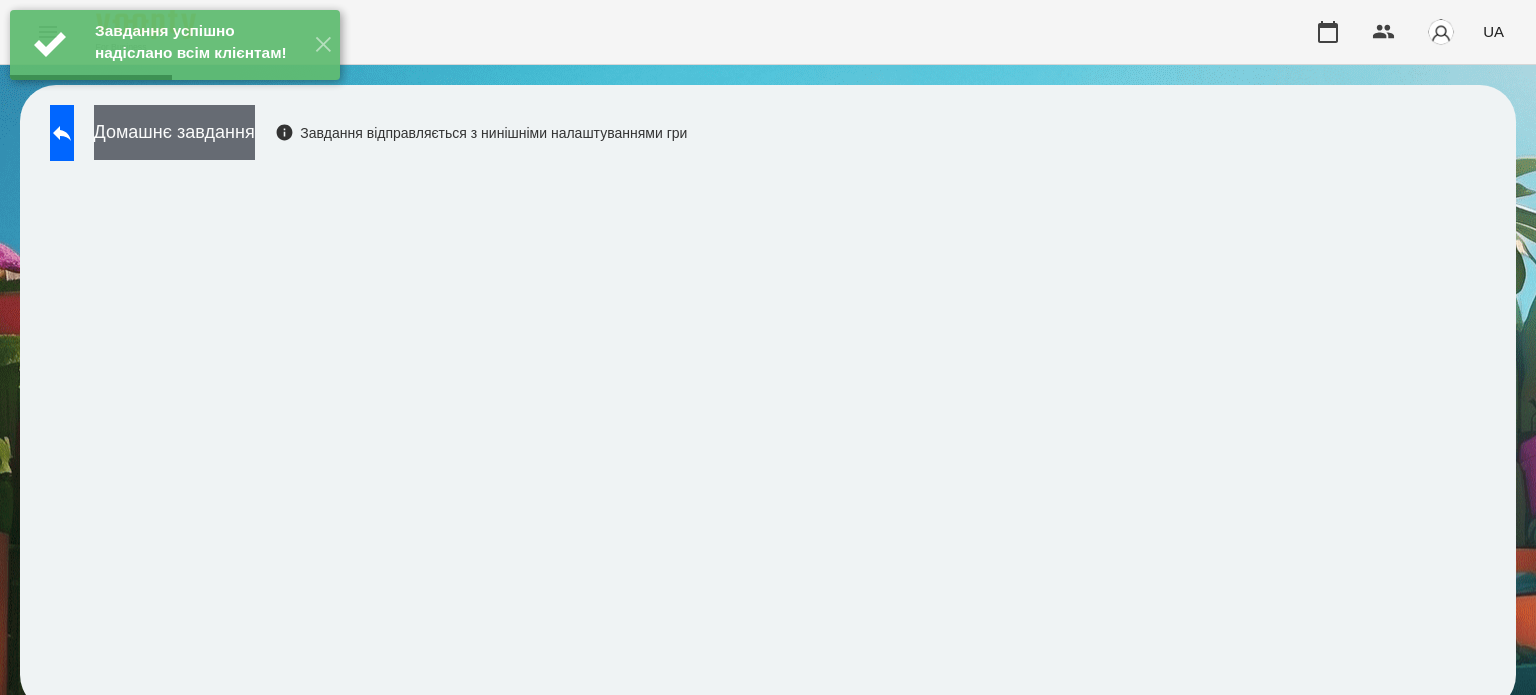 click on "Домашнє завдання" at bounding box center (174, 132) 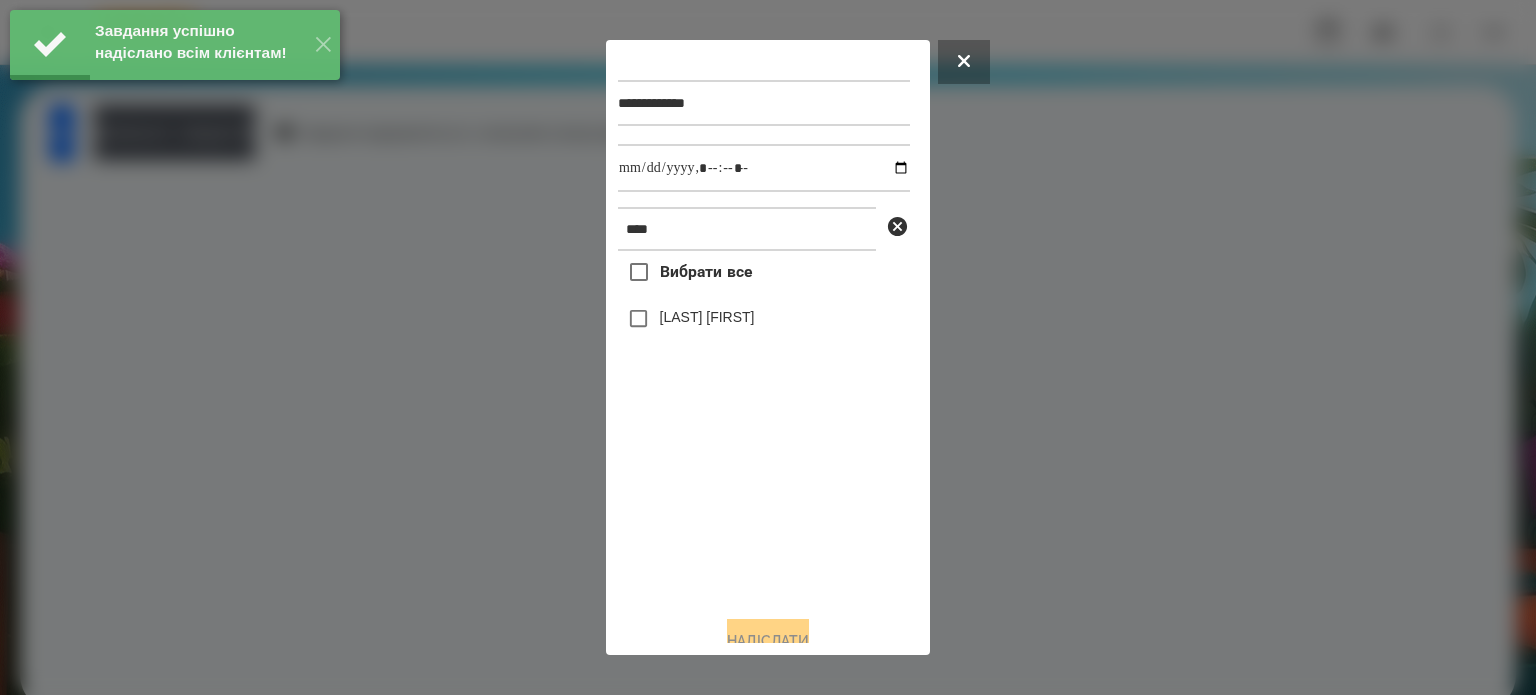 click on "[LAST] [FIRST]" at bounding box center [707, 317] 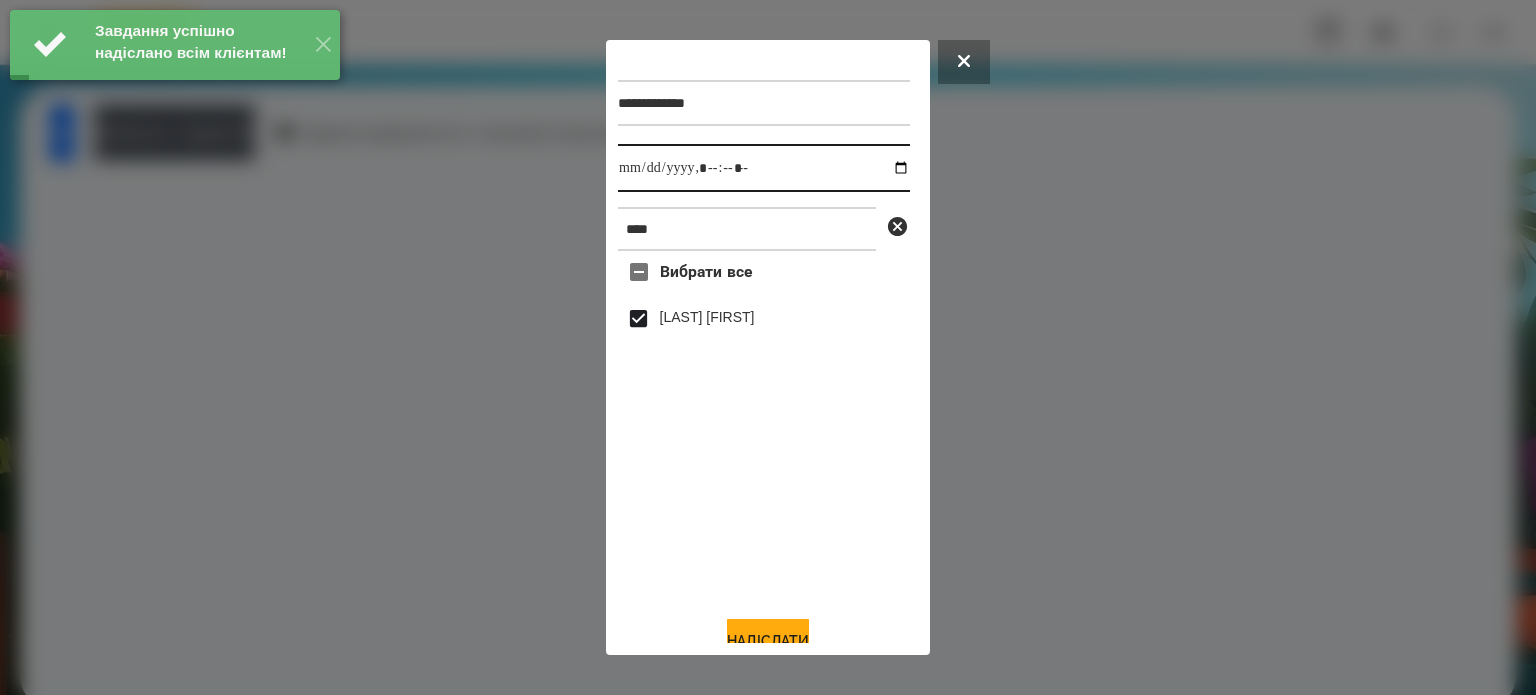 click at bounding box center [764, 168] 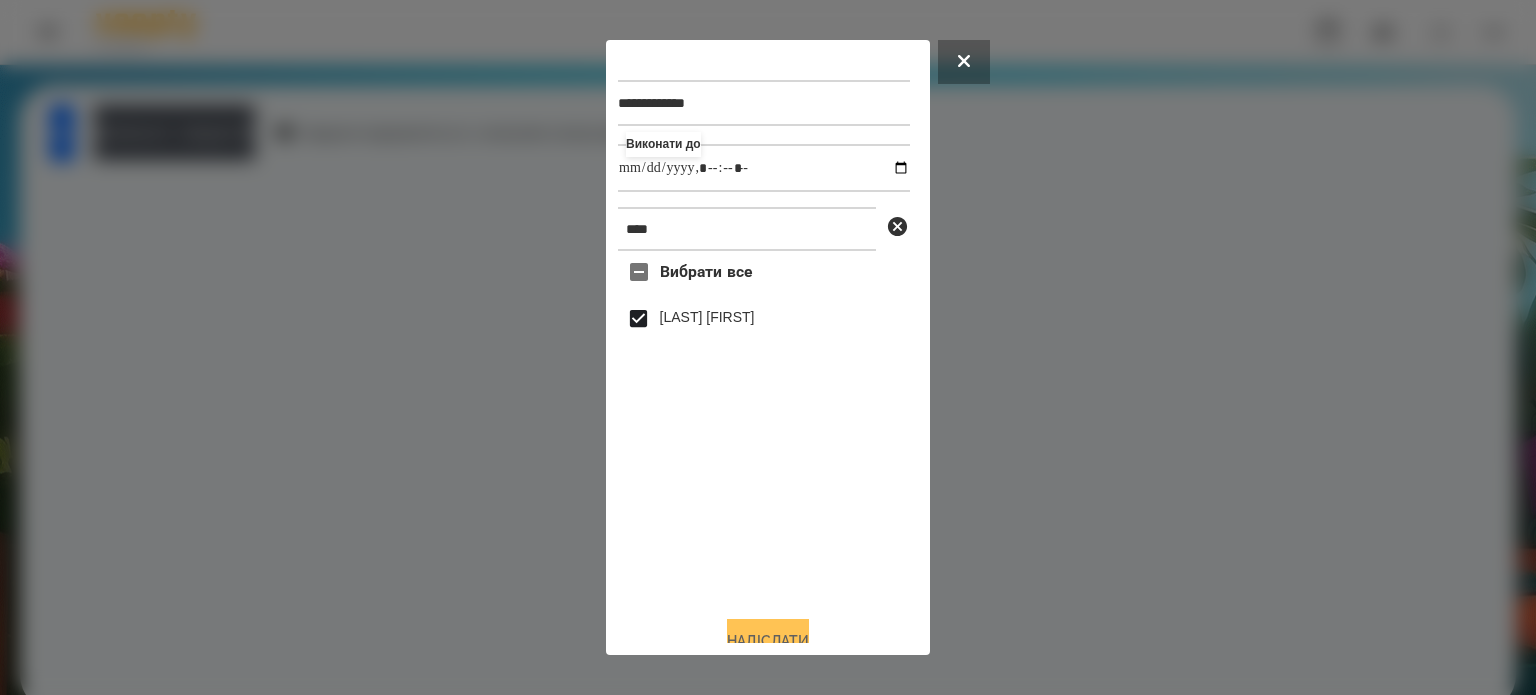 type on "**********" 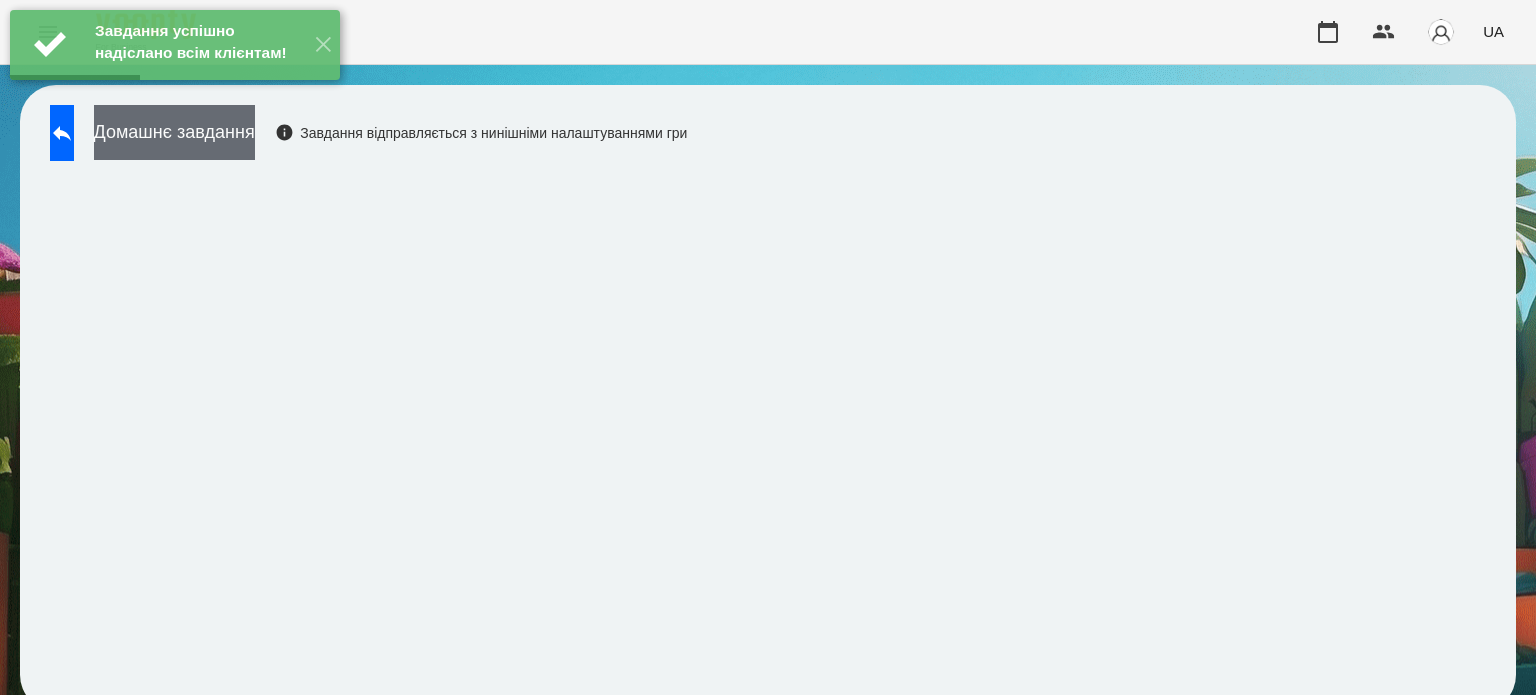 click on "Домашнє завдання" at bounding box center [174, 132] 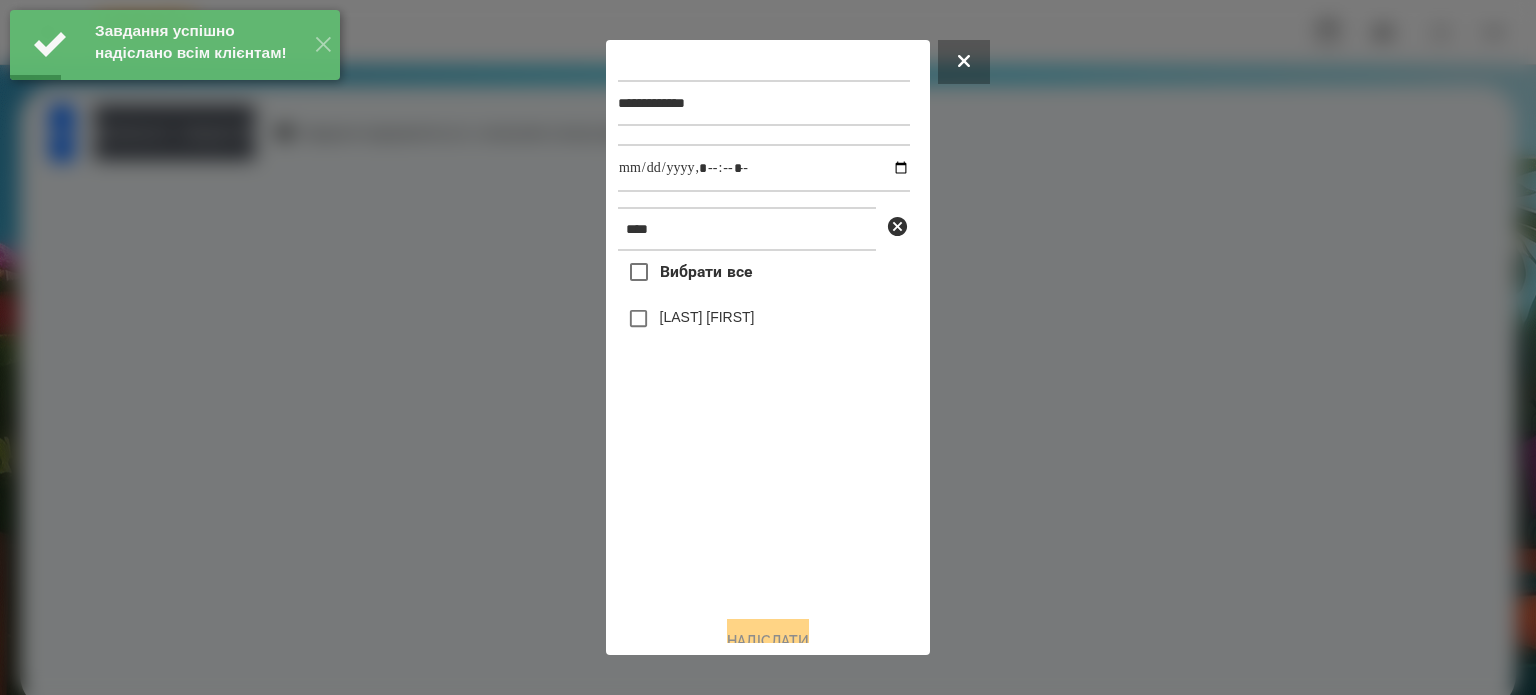 click on "[LAST] [FIRST]" at bounding box center [707, 317] 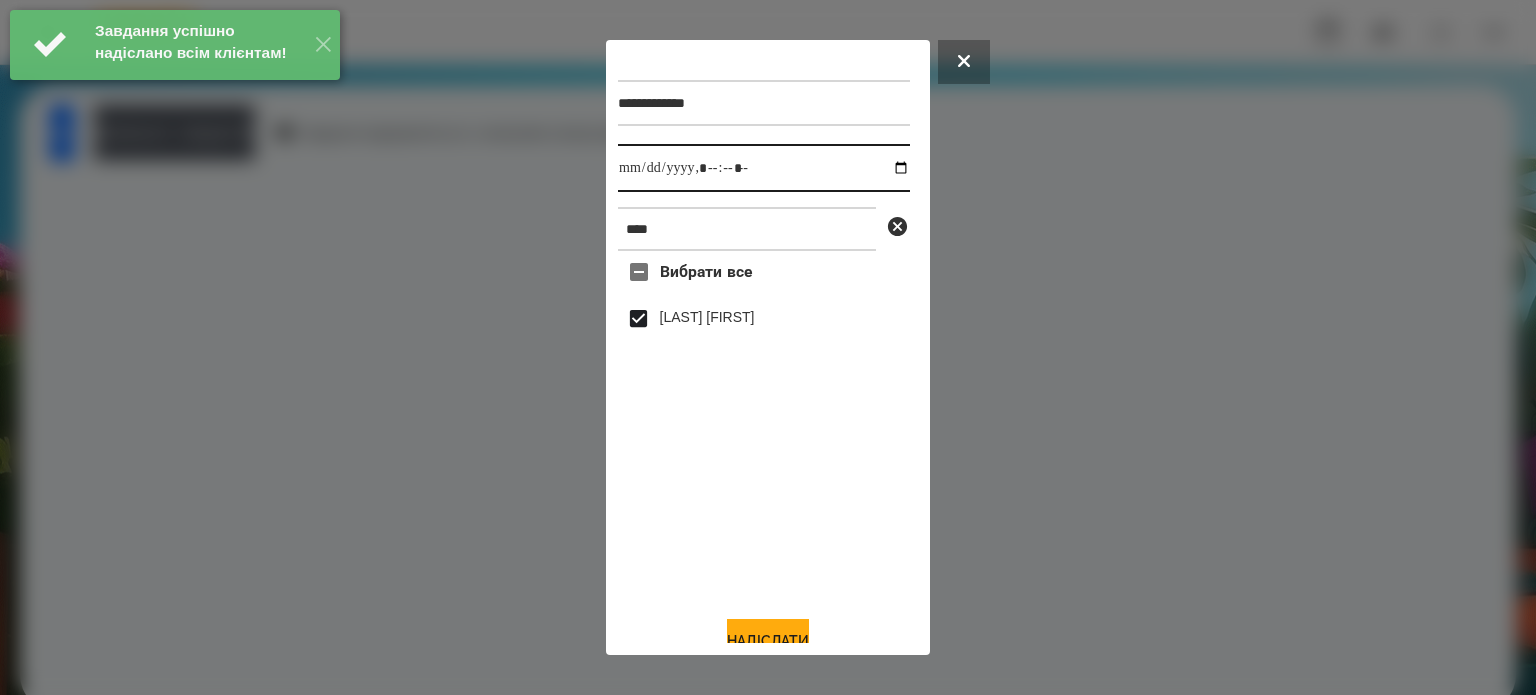 click at bounding box center [764, 168] 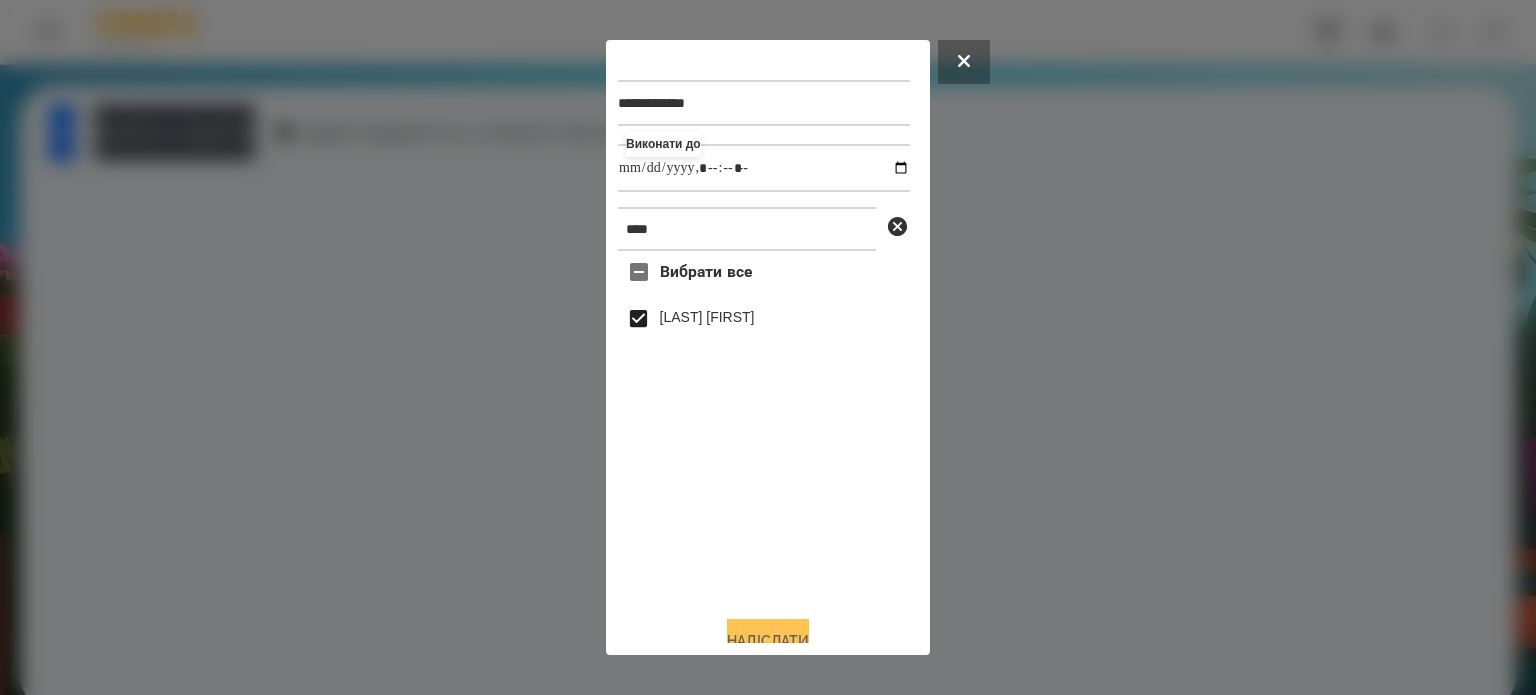 type on "**********" 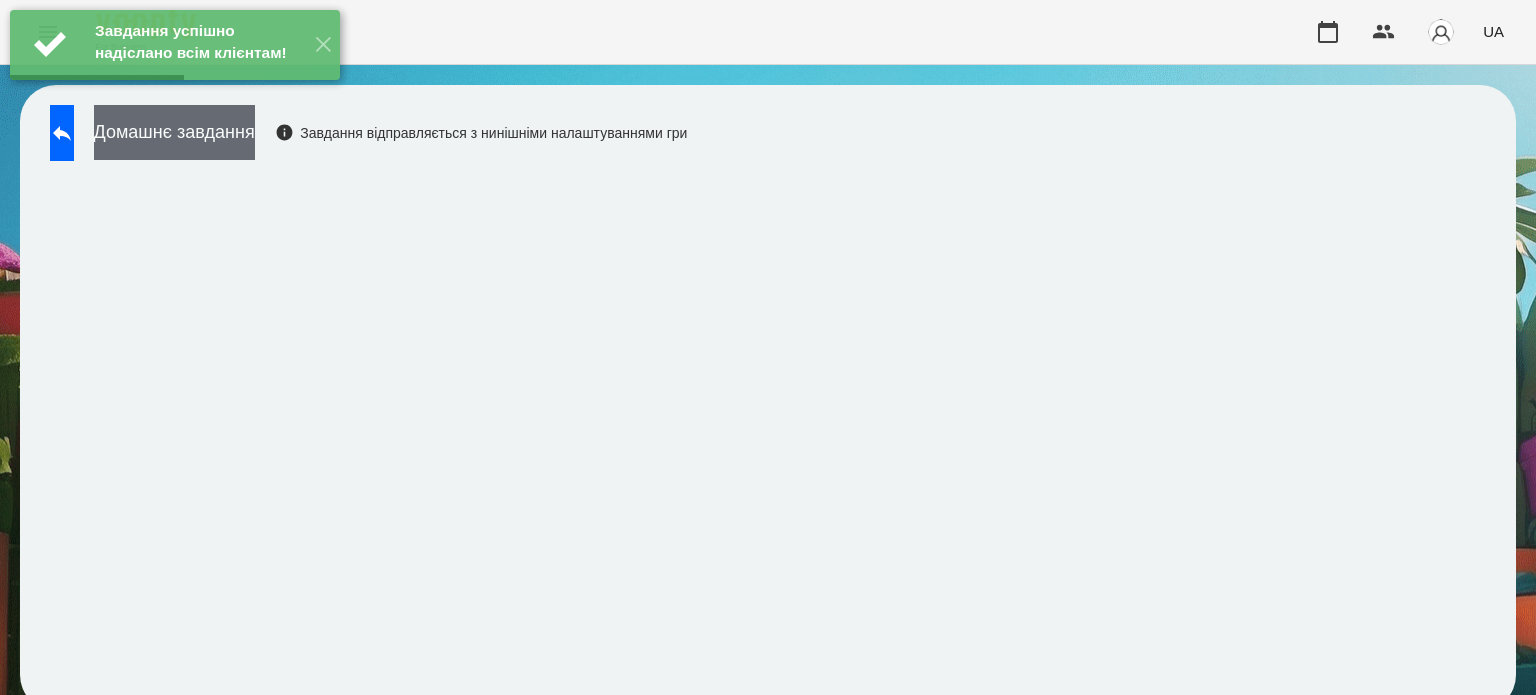 click on "Домашнє завдання" at bounding box center [174, 132] 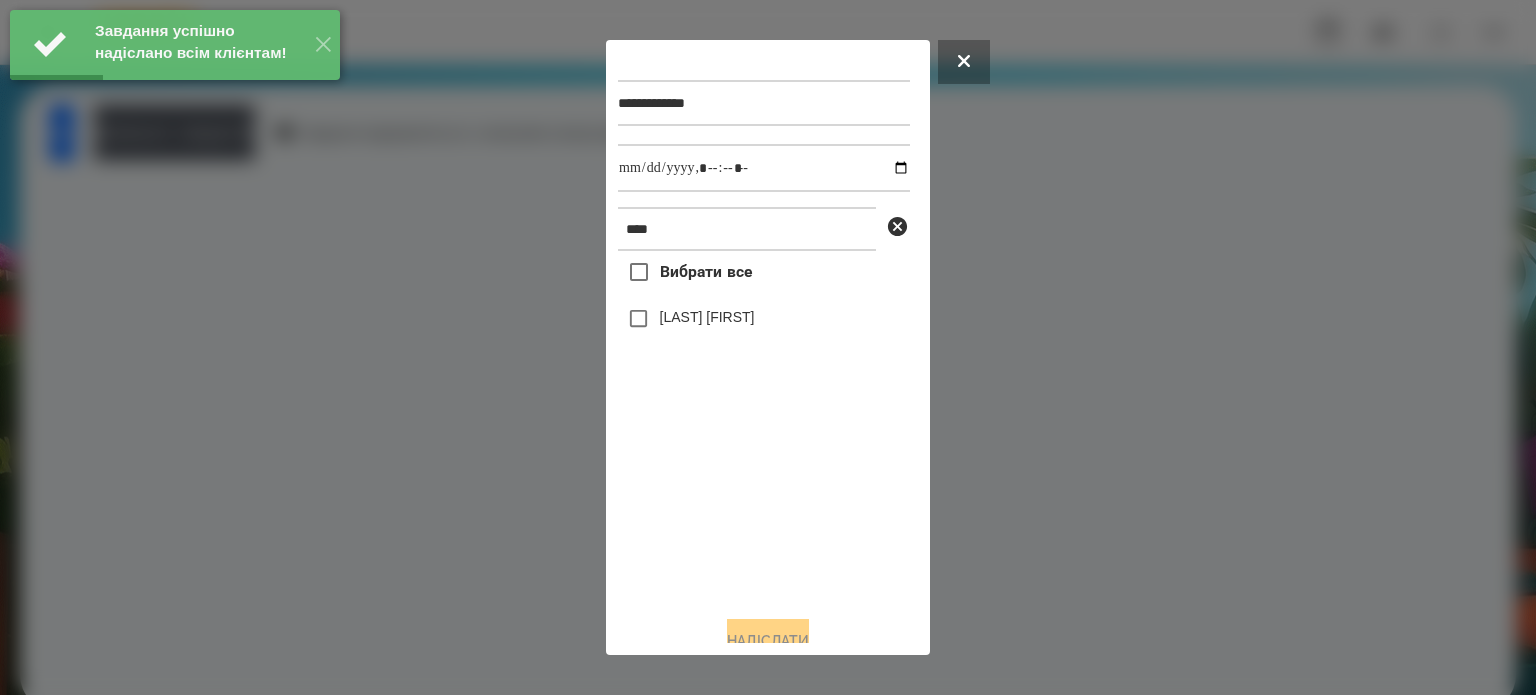 click on "[LAST] [FIRST]" at bounding box center (707, 317) 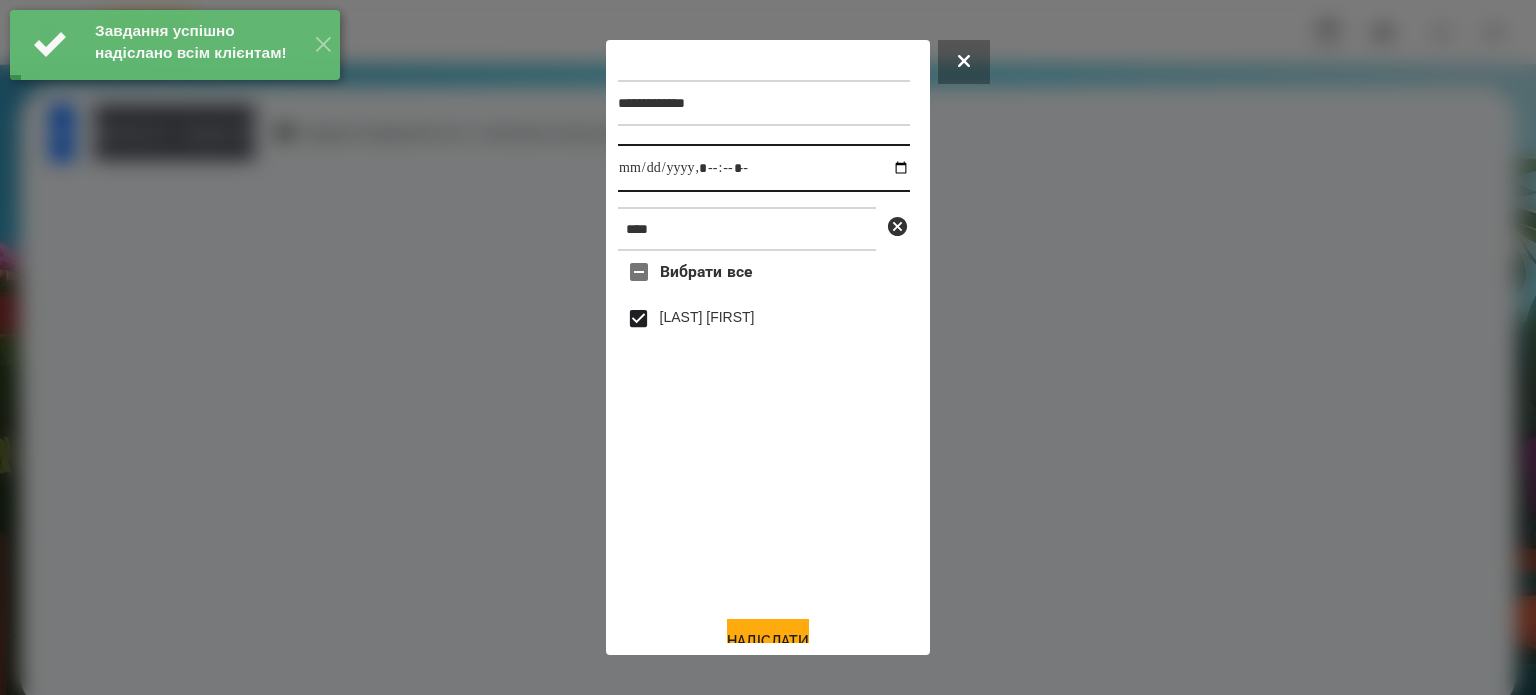 click at bounding box center (764, 168) 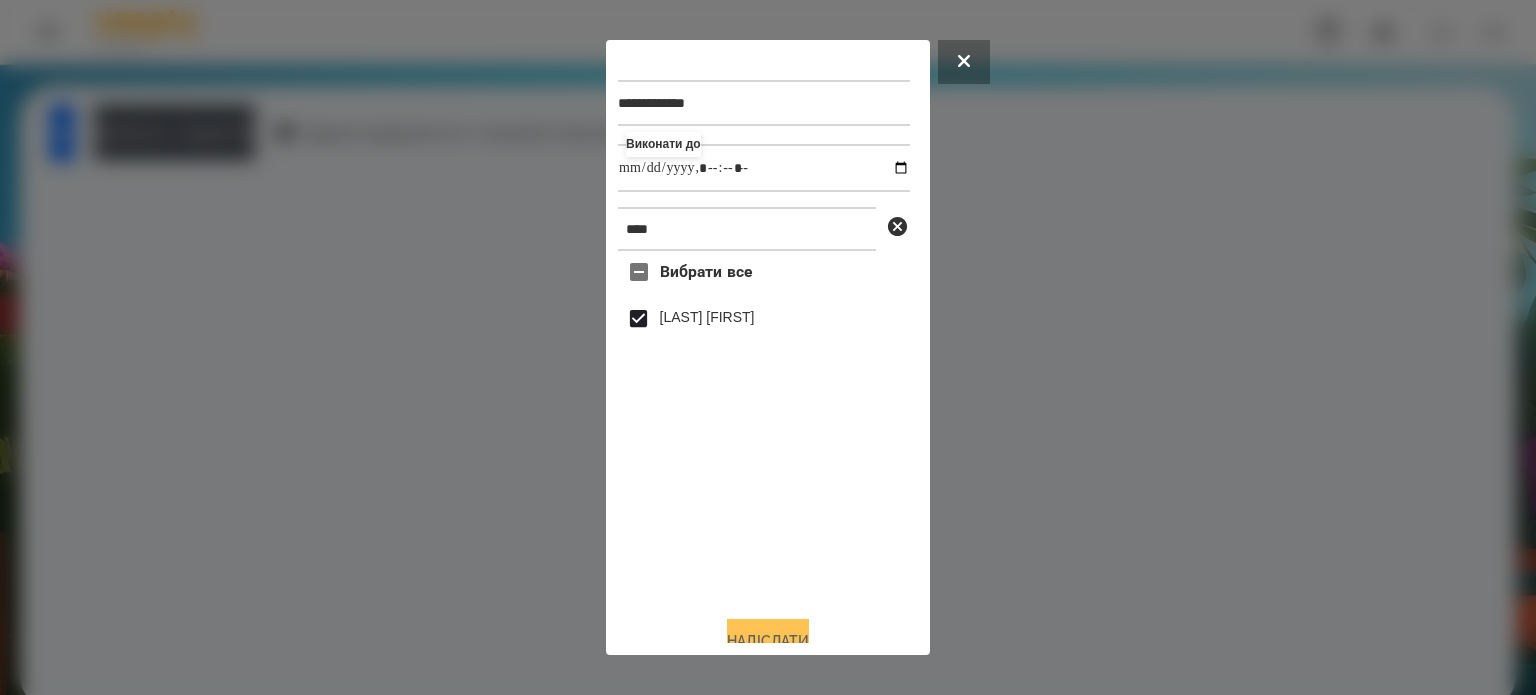 type on "**********" 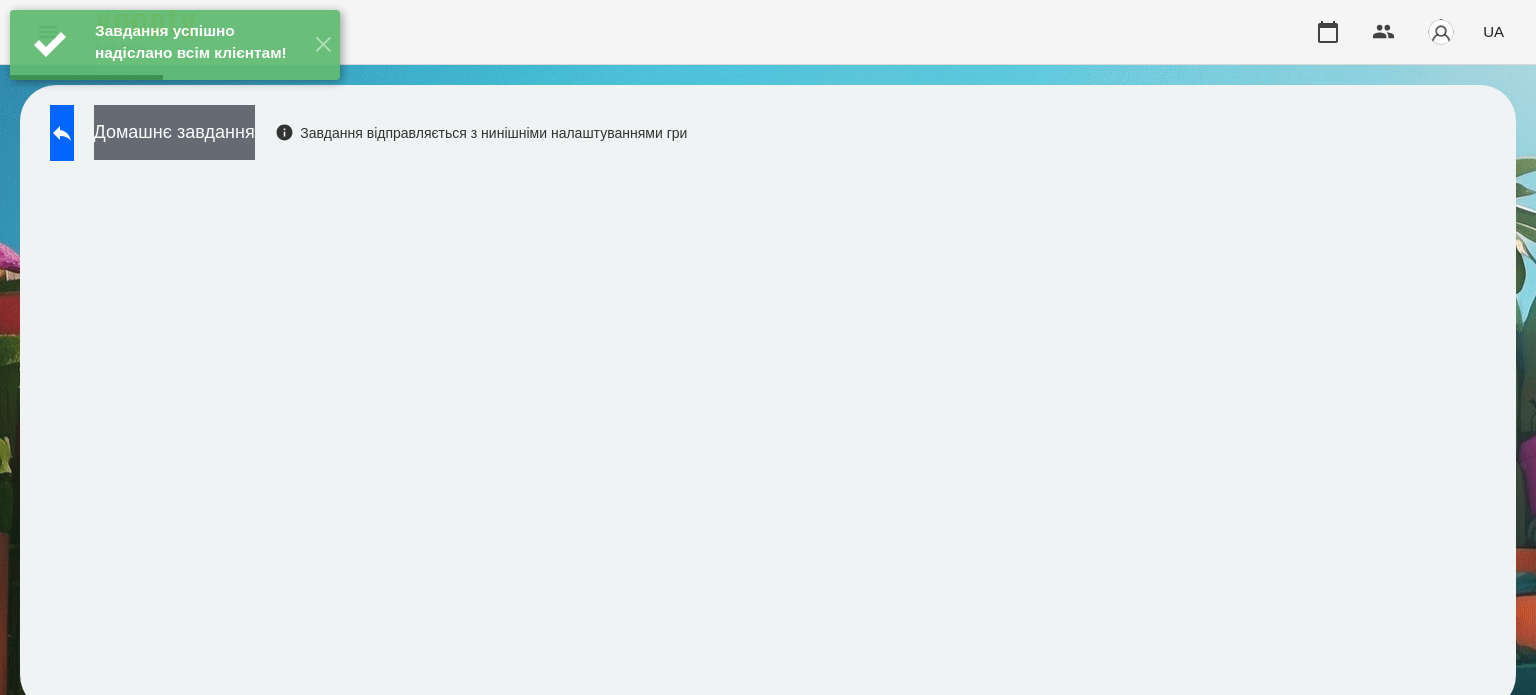 click on "Домашнє завдання" at bounding box center (174, 132) 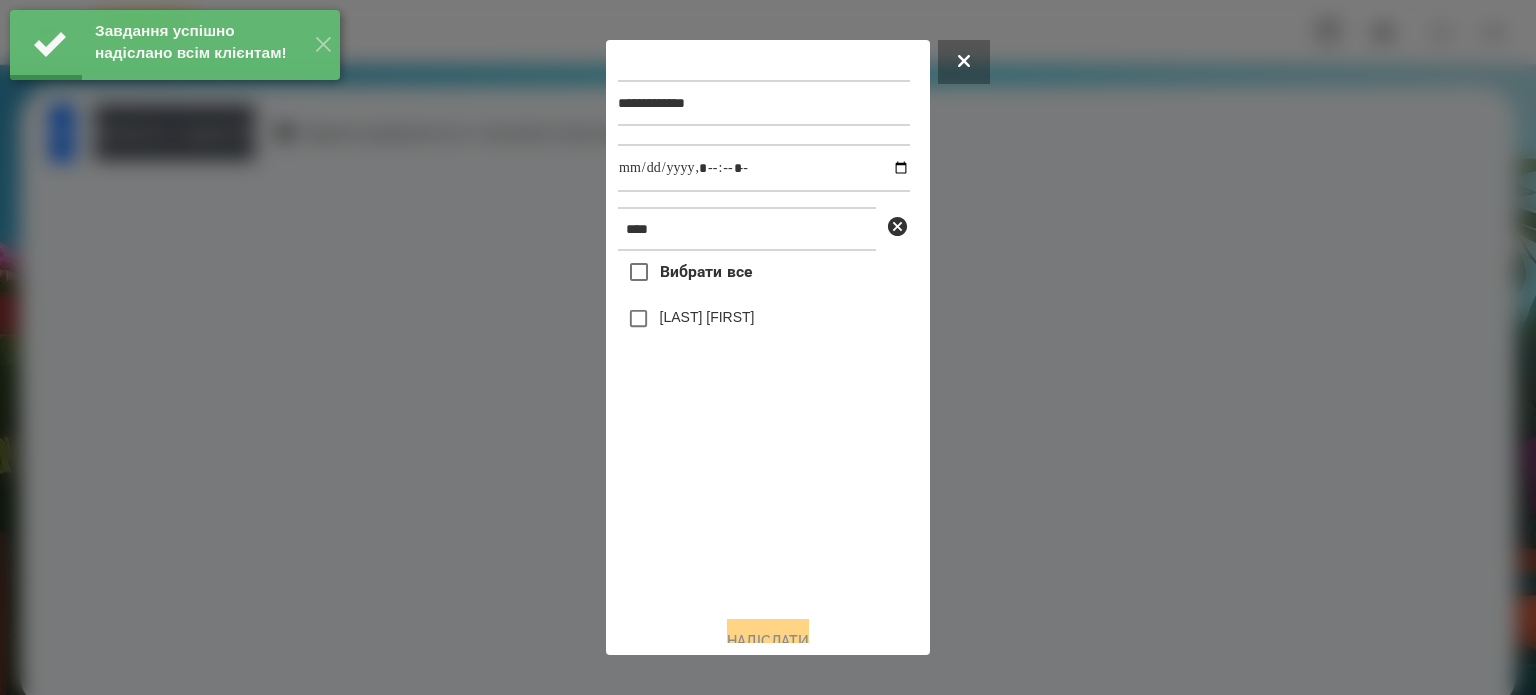 click on "[LAST] [FIRST]" at bounding box center (707, 317) 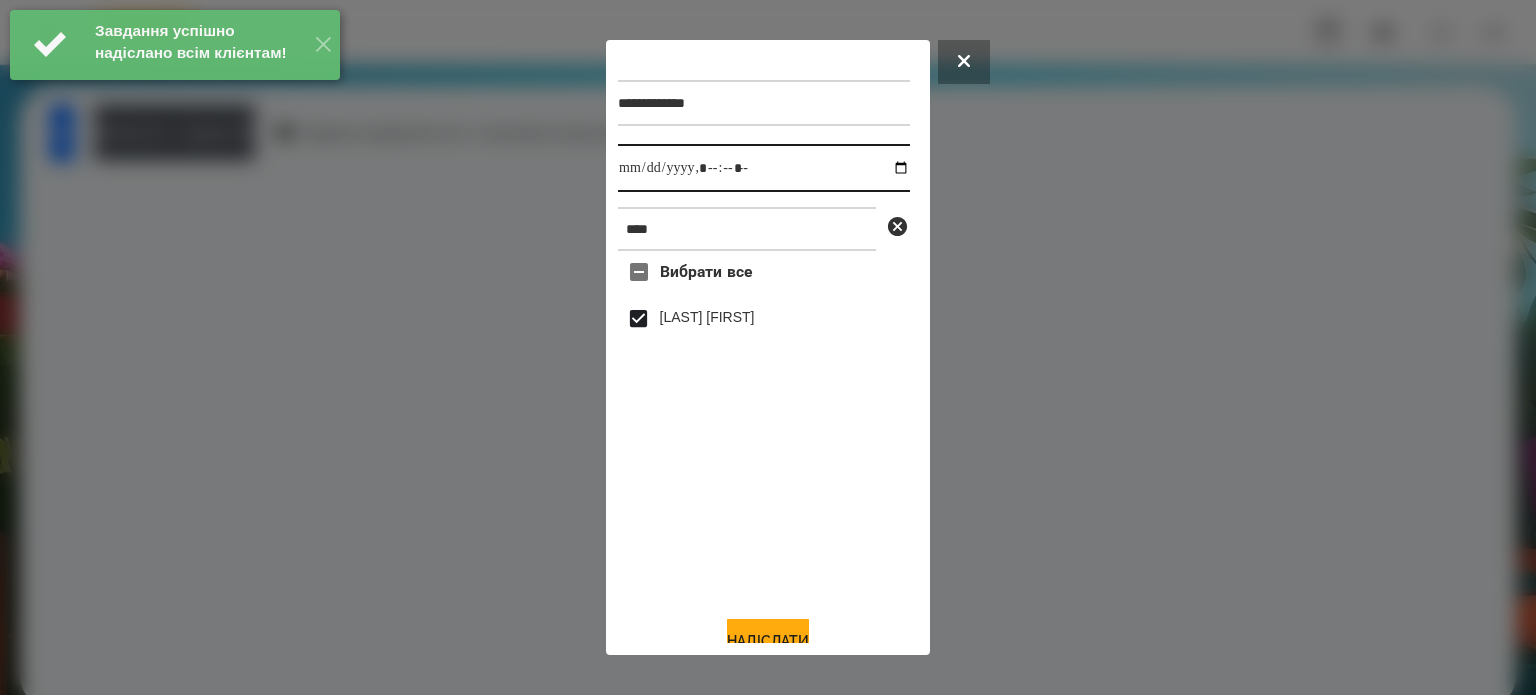 click at bounding box center [764, 168] 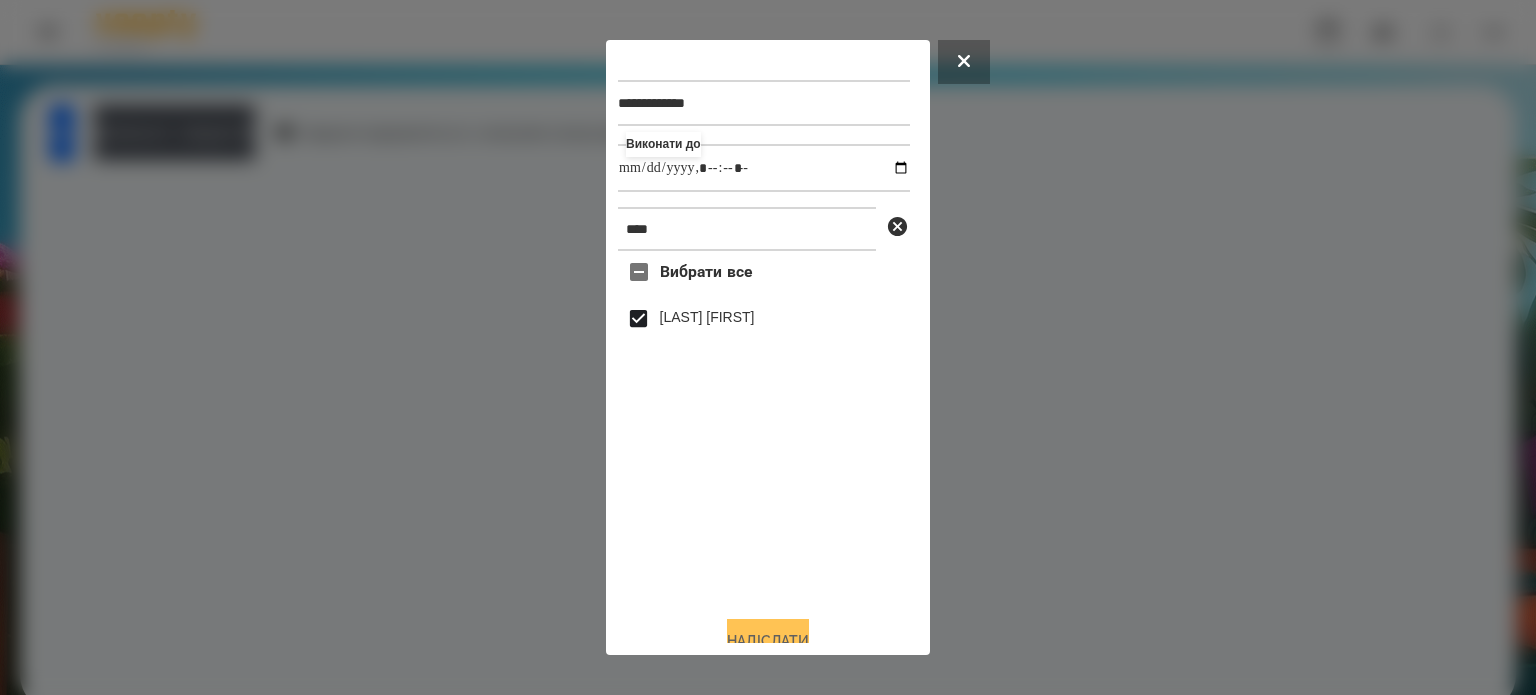 type on "**********" 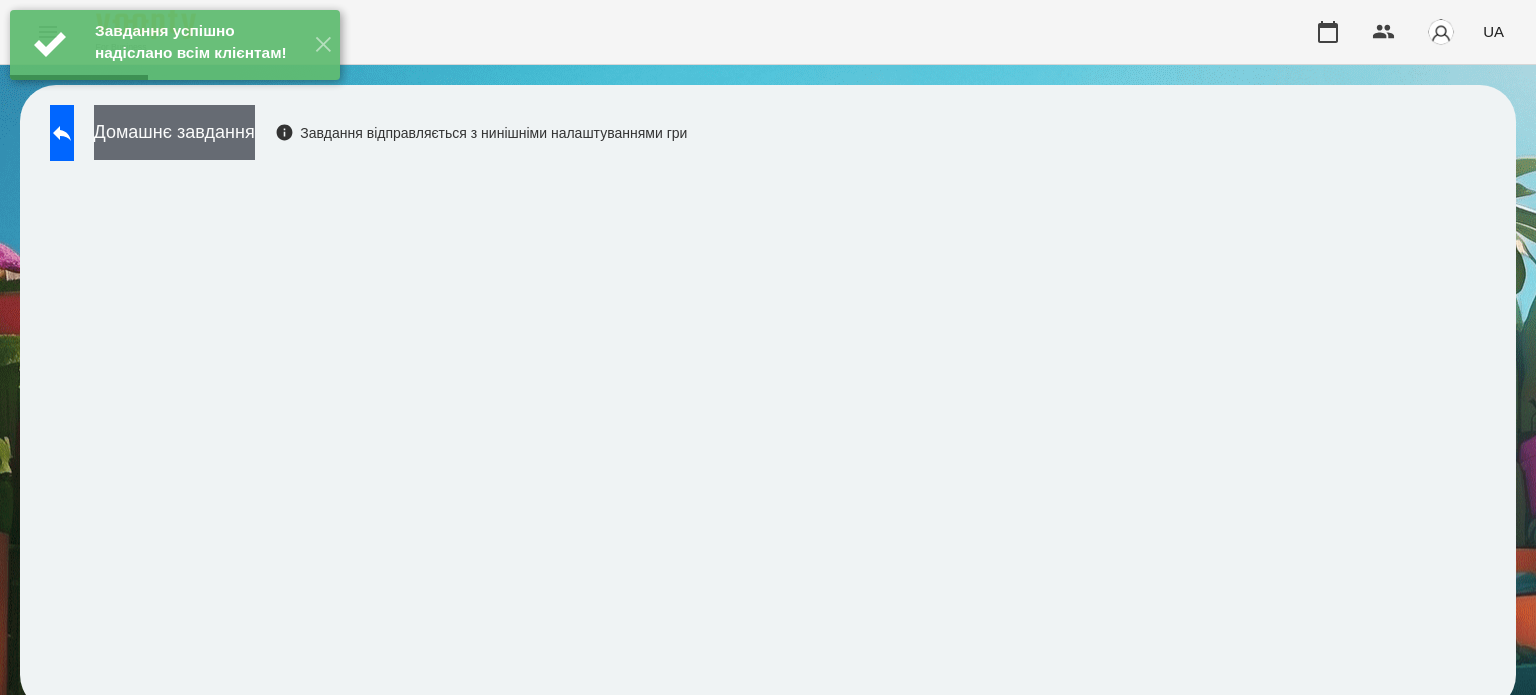 click on "Домашнє завдання" at bounding box center (174, 132) 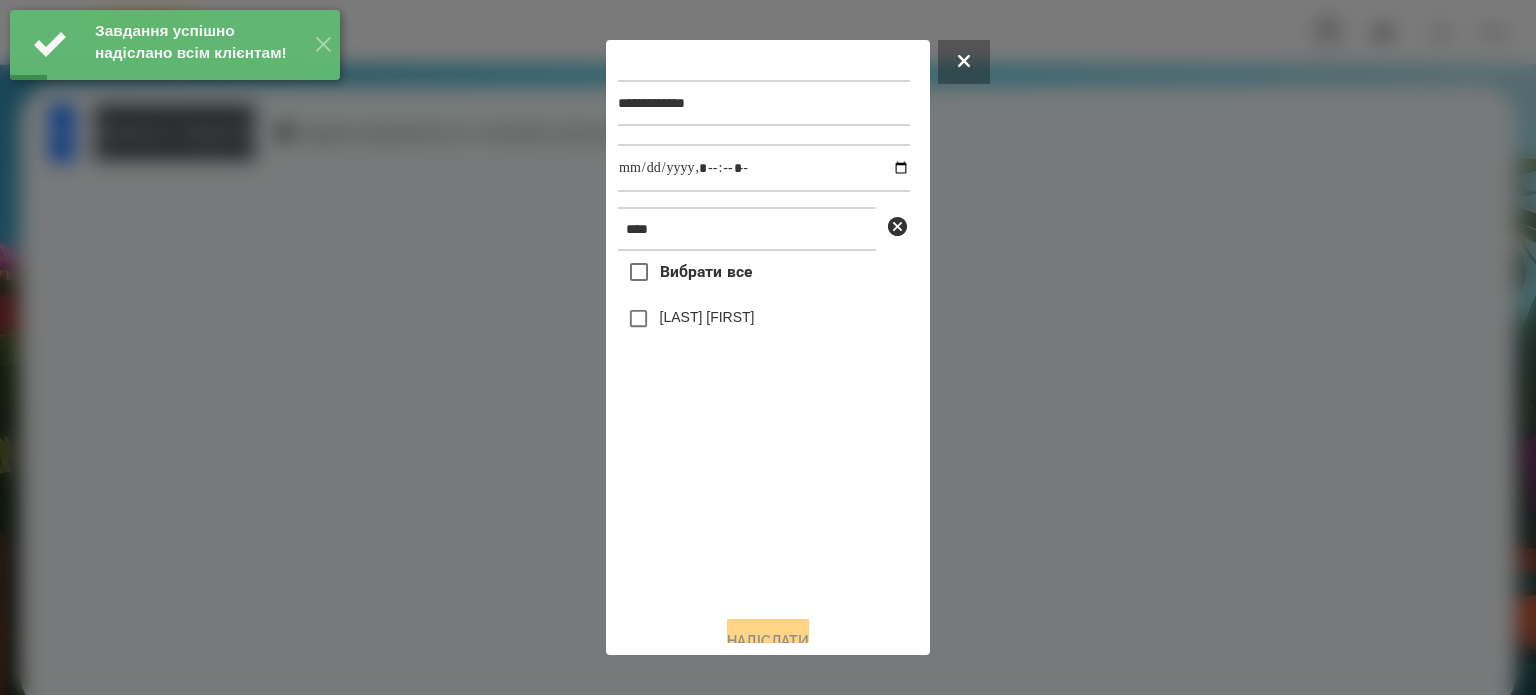 click on "[LAST] [FIRST]" at bounding box center [707, 317] 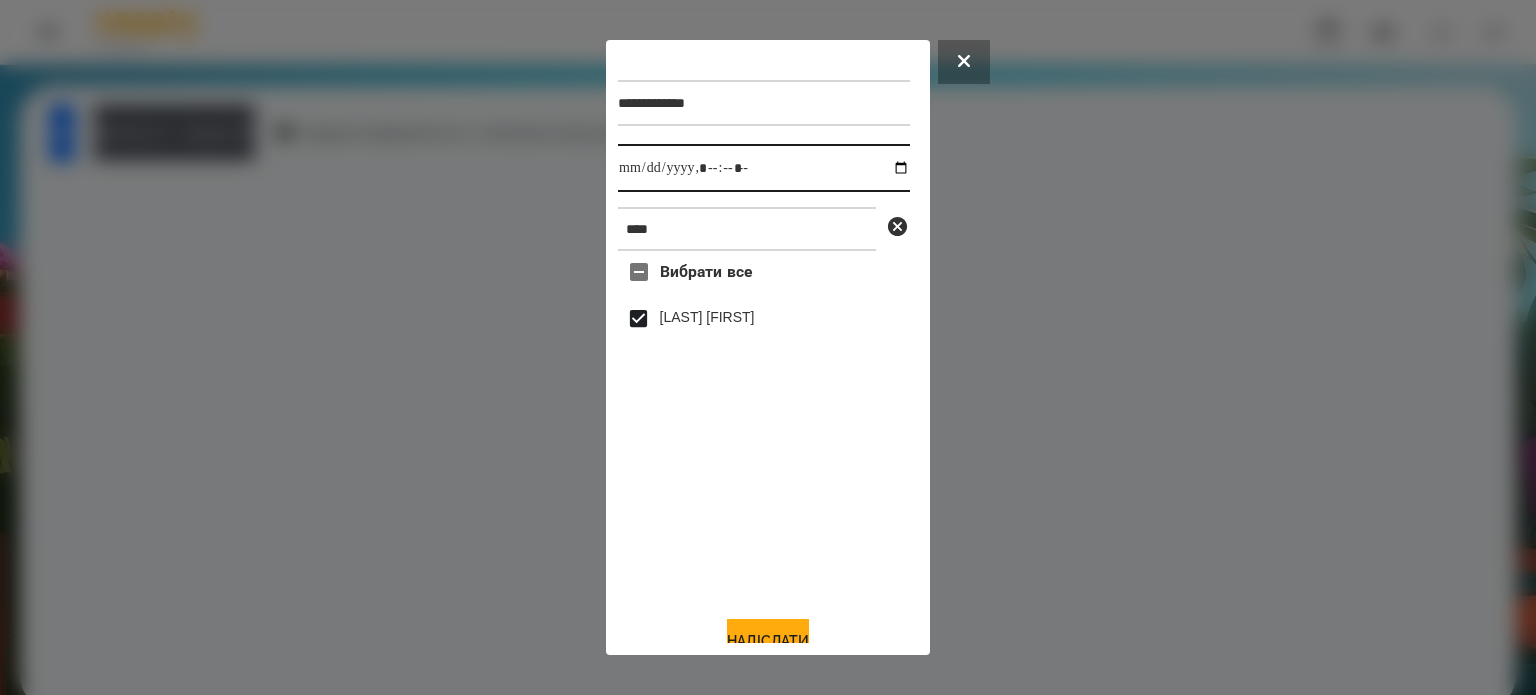 click at bounding box center [764, 168] 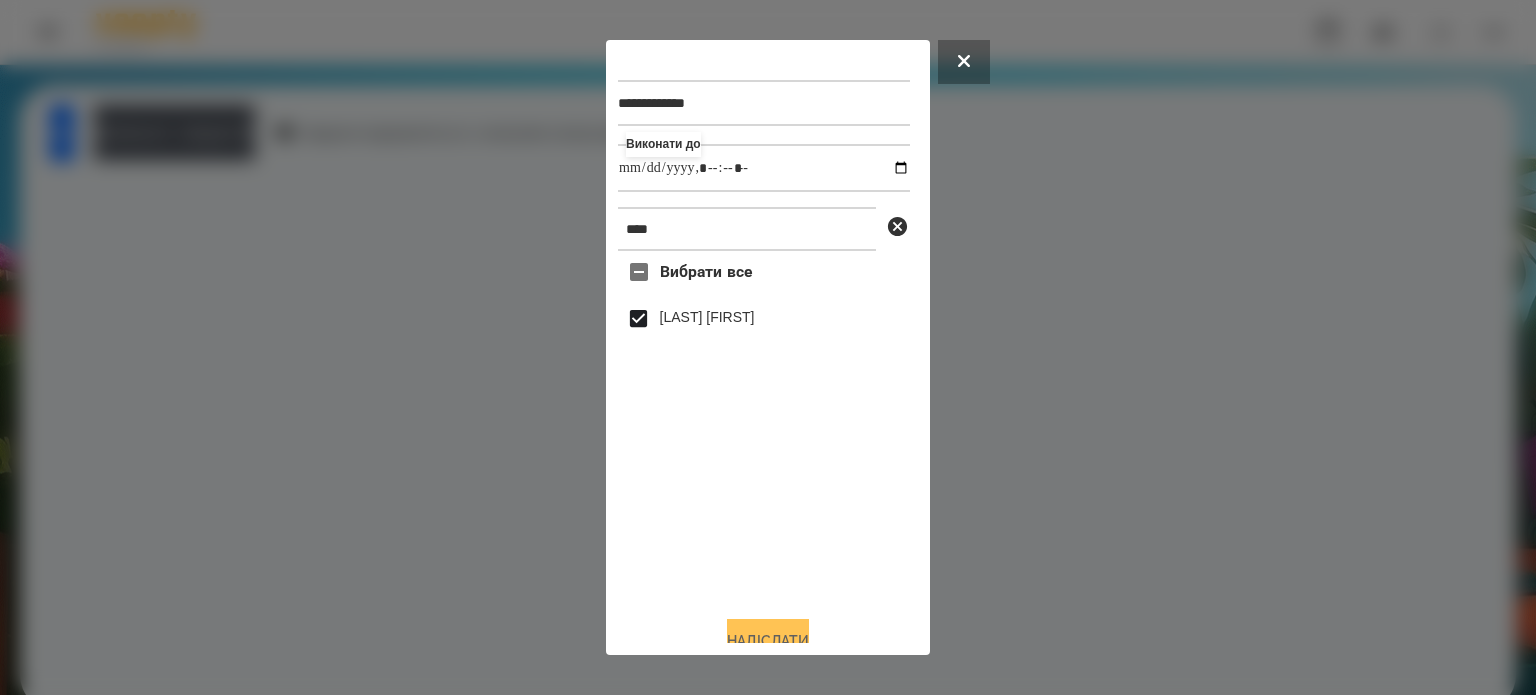 type on "**********" 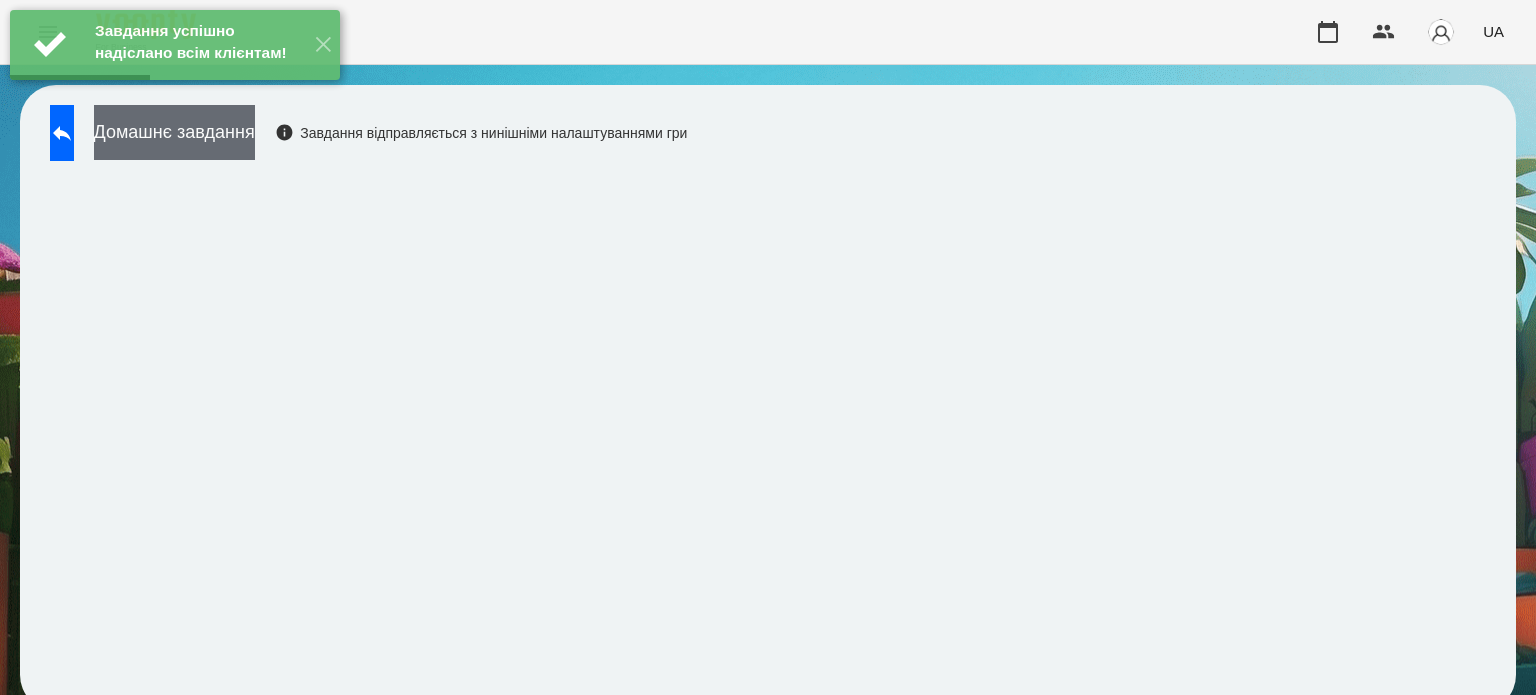 click on "Домашнє завдання" at bounding box center [174, 132] 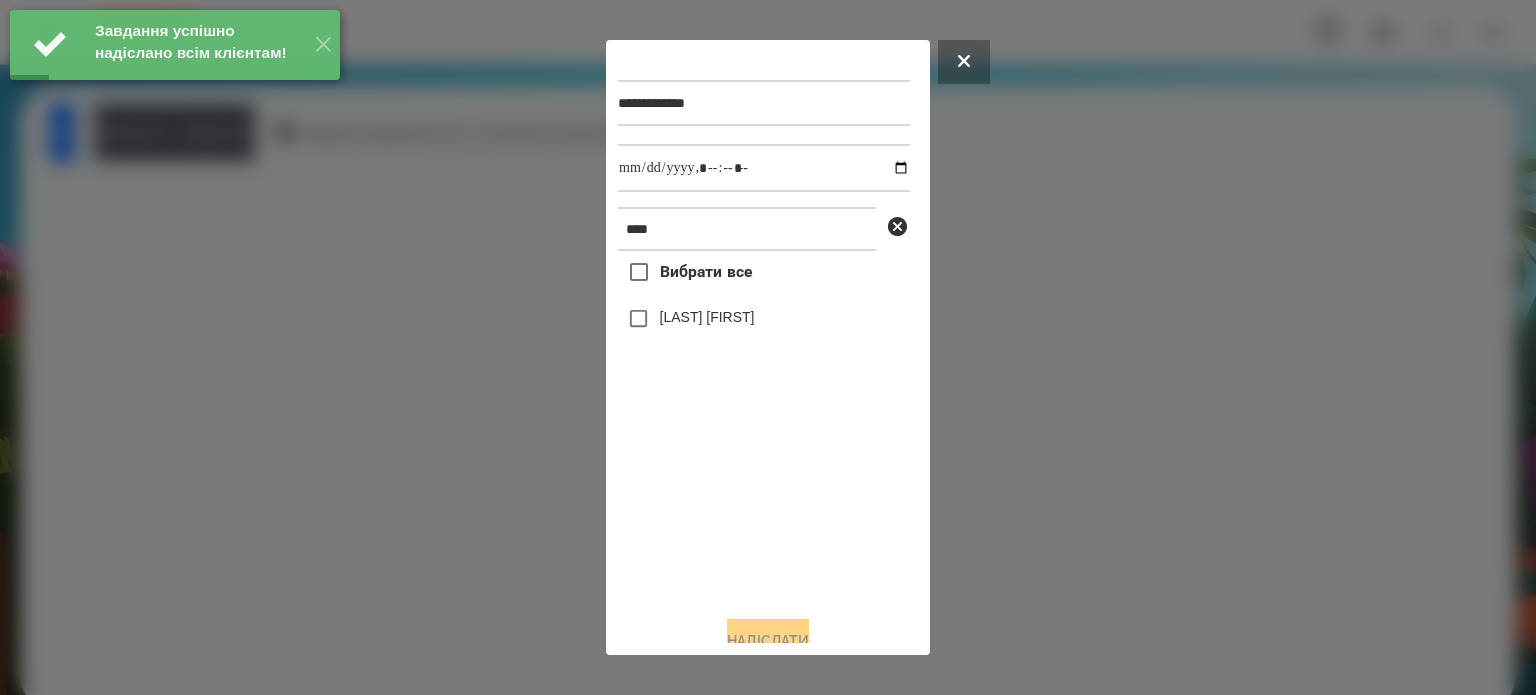 click on "[LAST] [FIRST]" at bounding box center [707, 317] 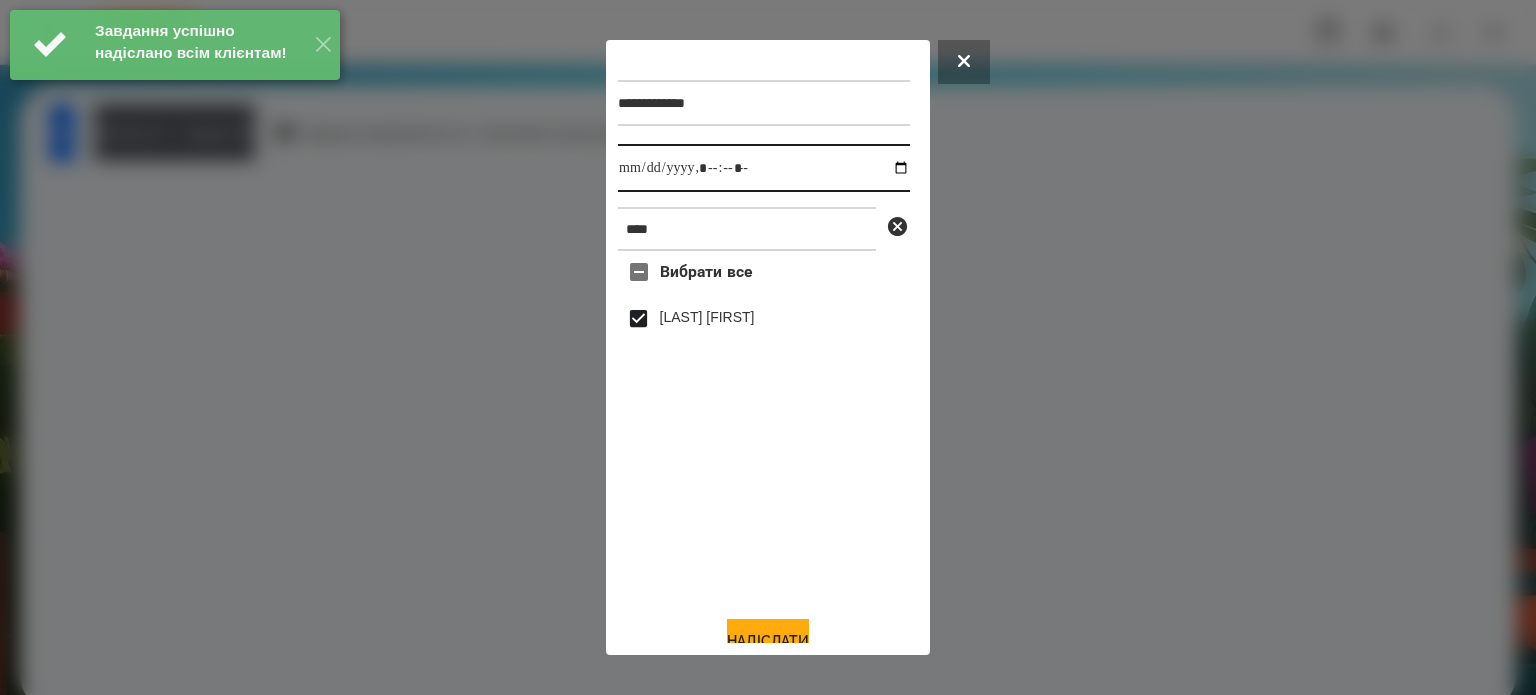 click at bounding box center [764, 168] 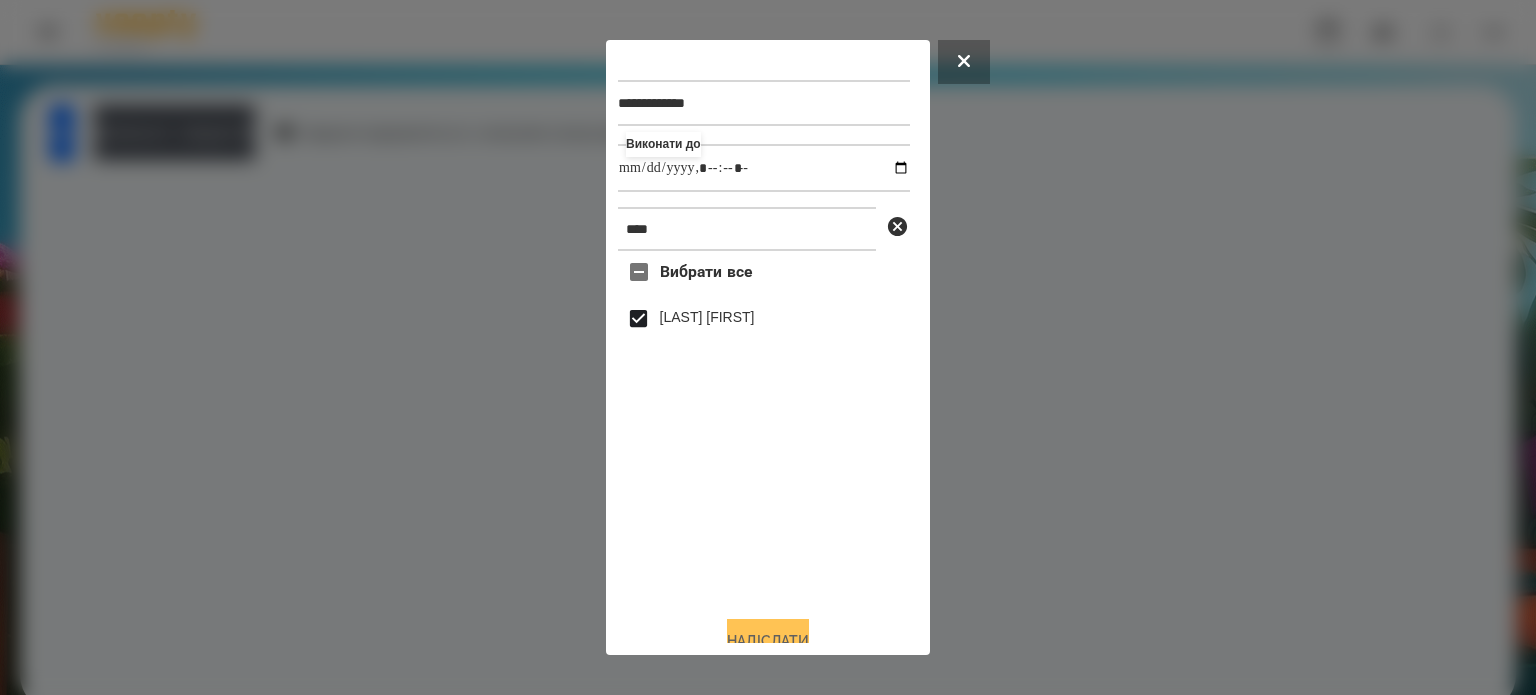 type on "**********" 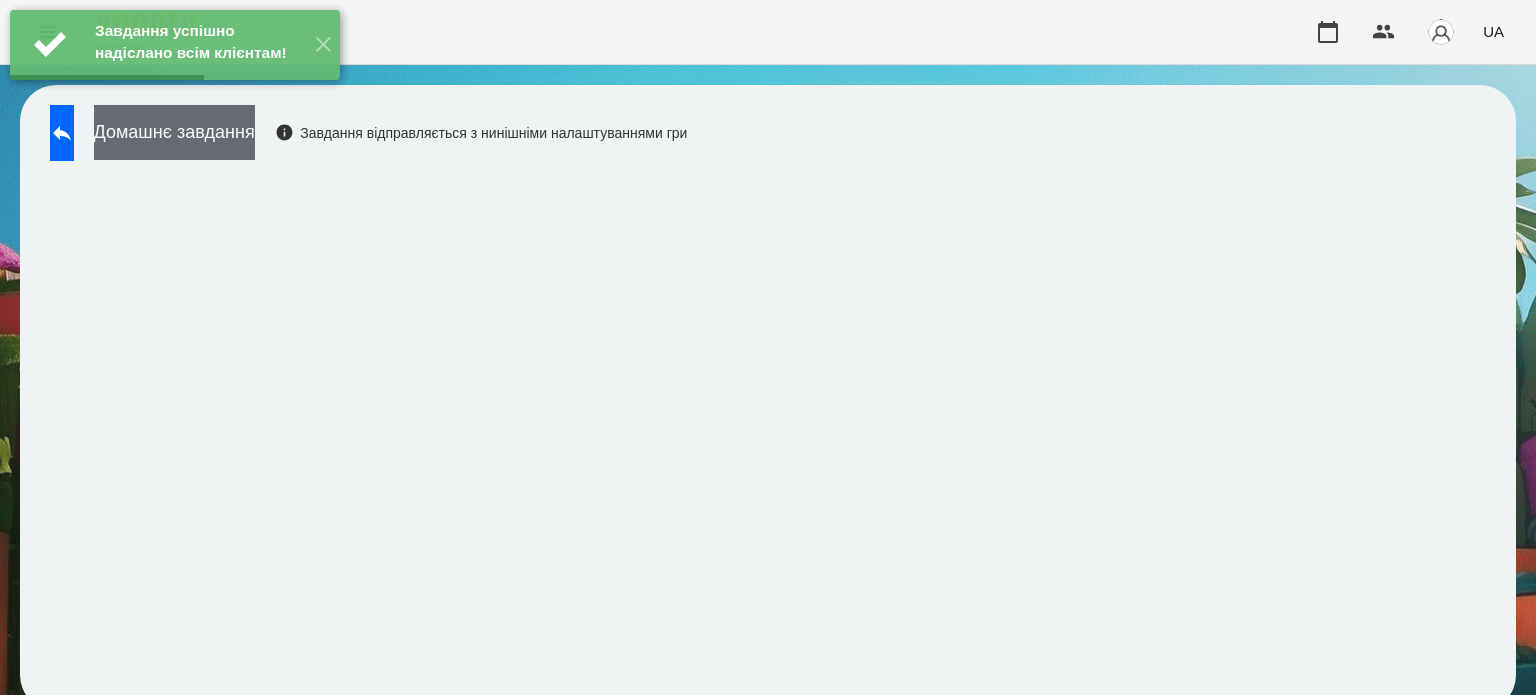 click on "Домашнє завдання" at bounding box center (174, 132) 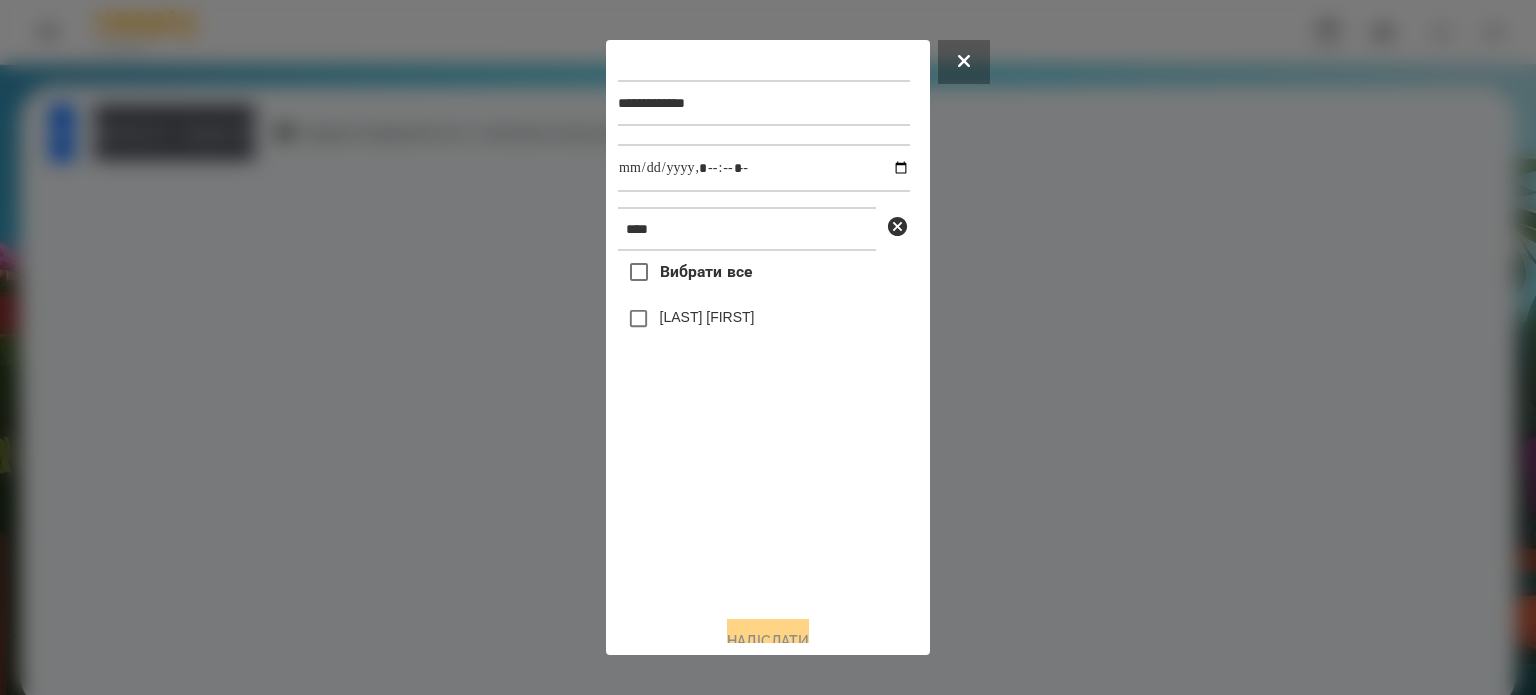 drag, startPoint x: 681, startPoint y: 319, endPoint x: 705, endPoint y: 317, distance: 24.083189 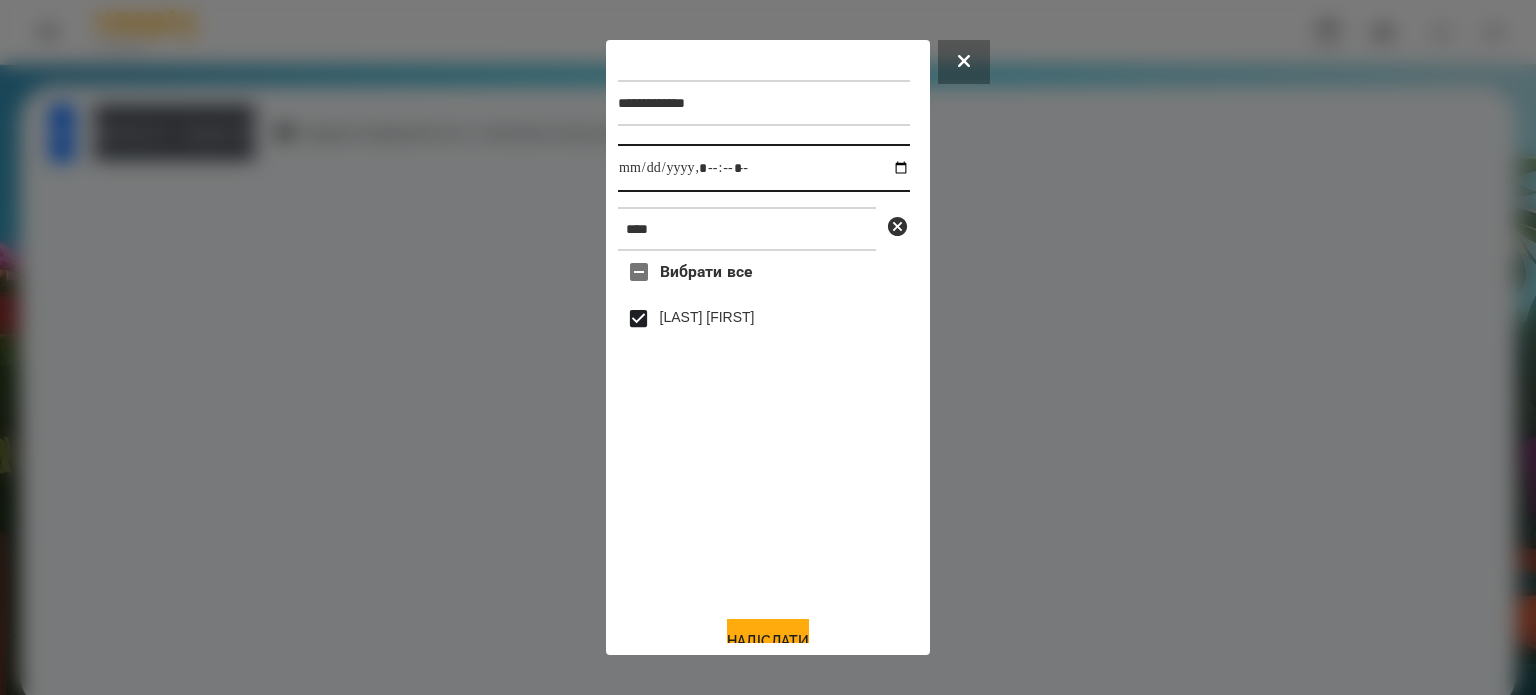 click at bounding box center [764, 168] 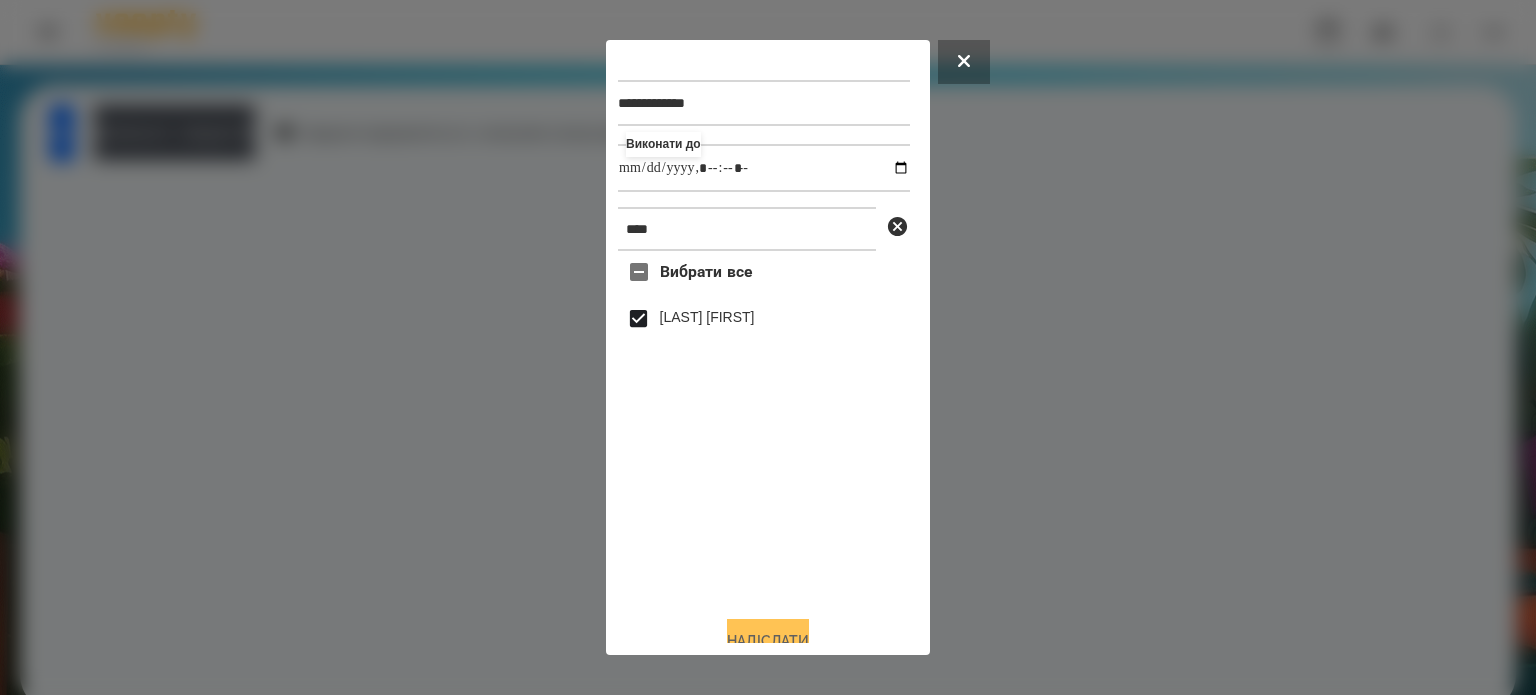 type on "**********" 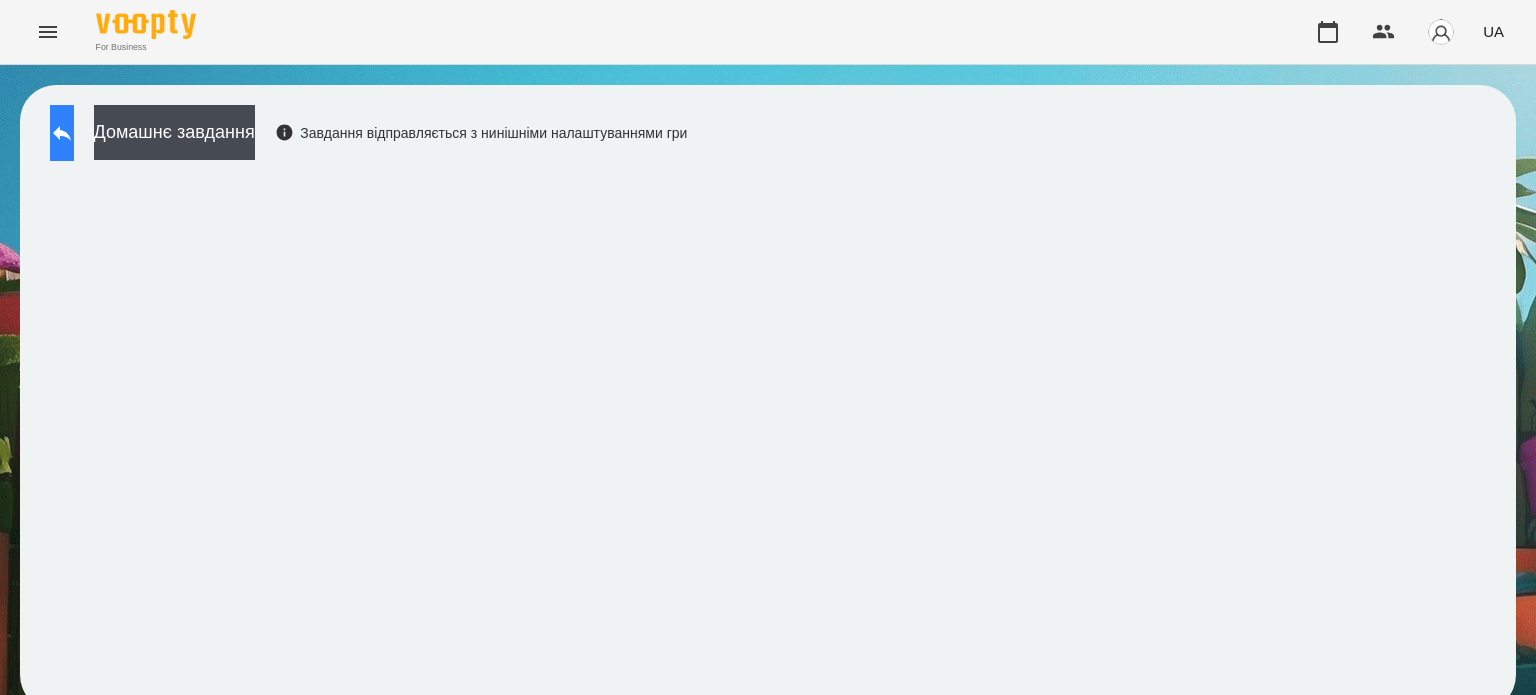 click 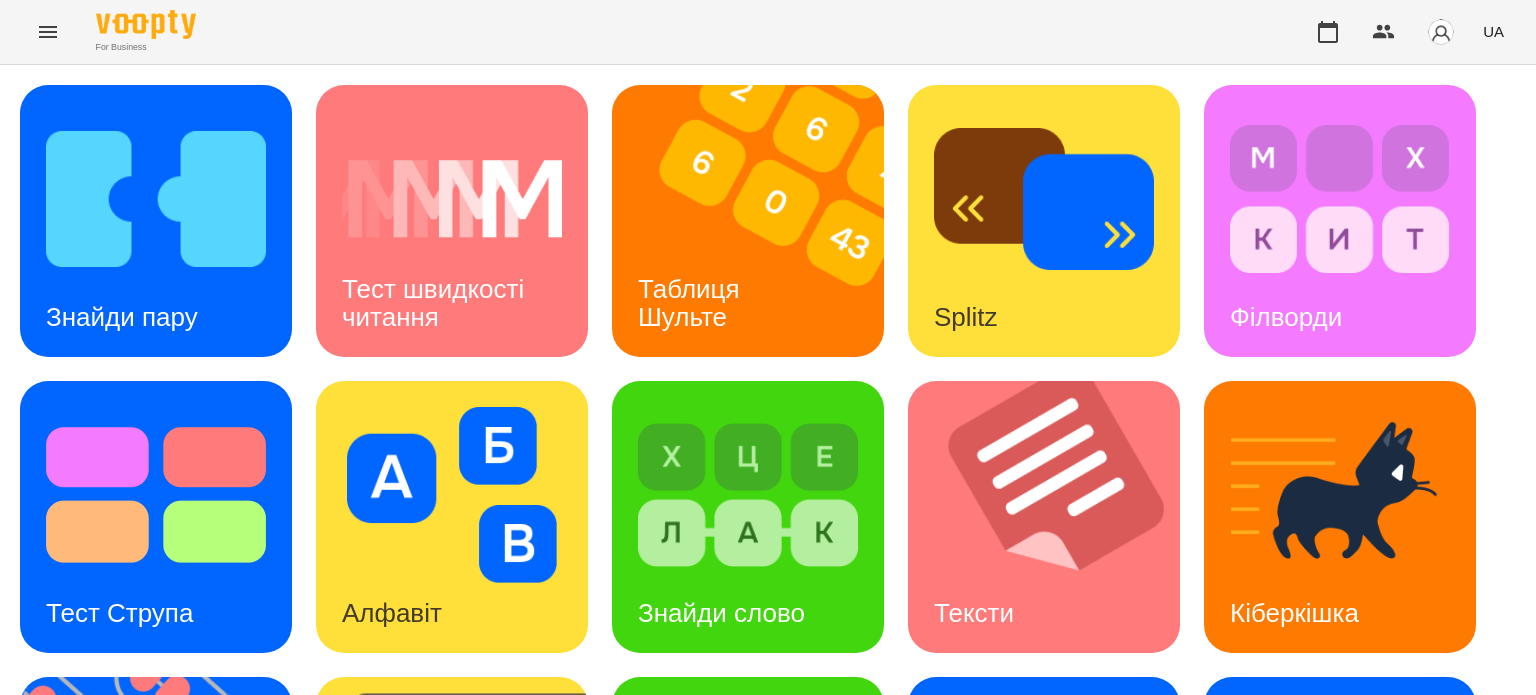 scroll, scrollTop: 569, scrollLeft: 0, axis: vertical 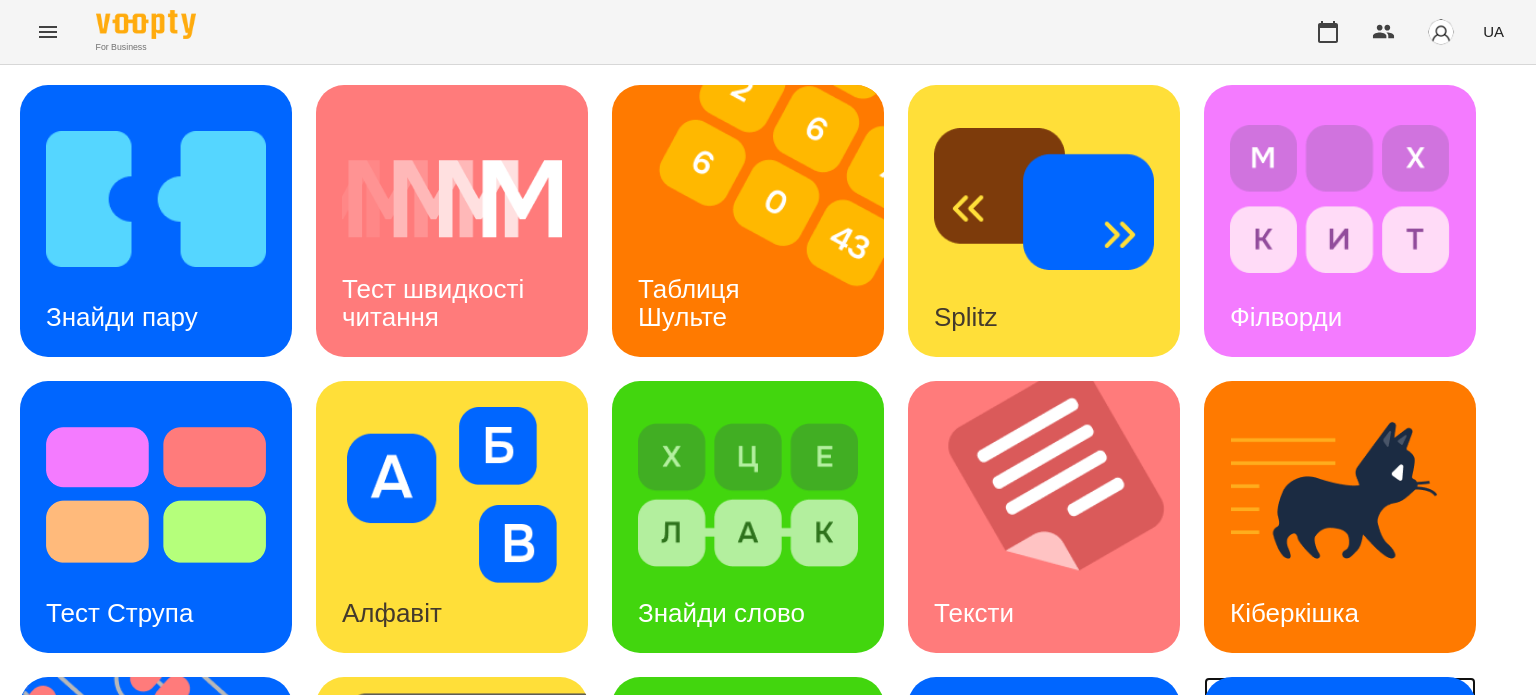 click on "Ментальний
рахунок" at bounding box center [1308, 895] 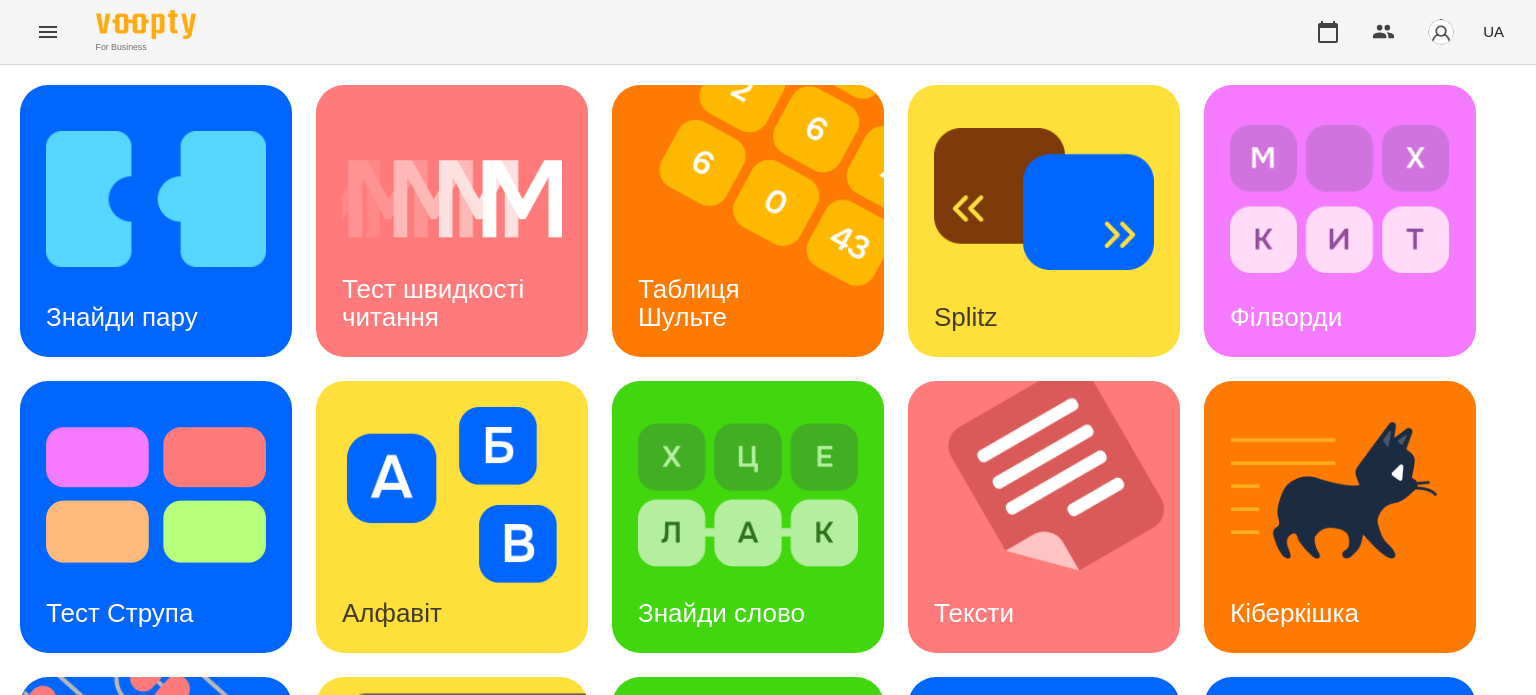 scroll, scrollTop: 0, scrollLeft: 0, axis: both 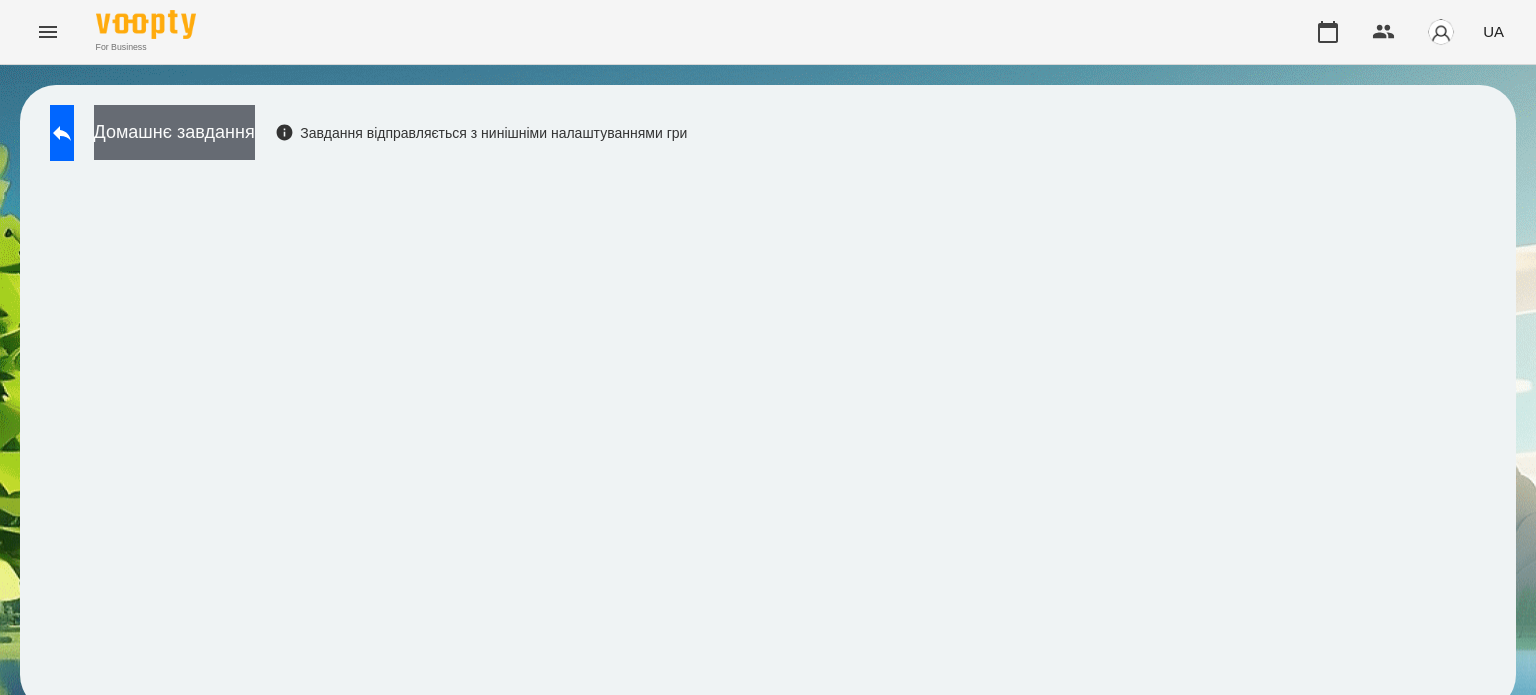 click on "Домашнє завдання" at bounding box center (174, 132) 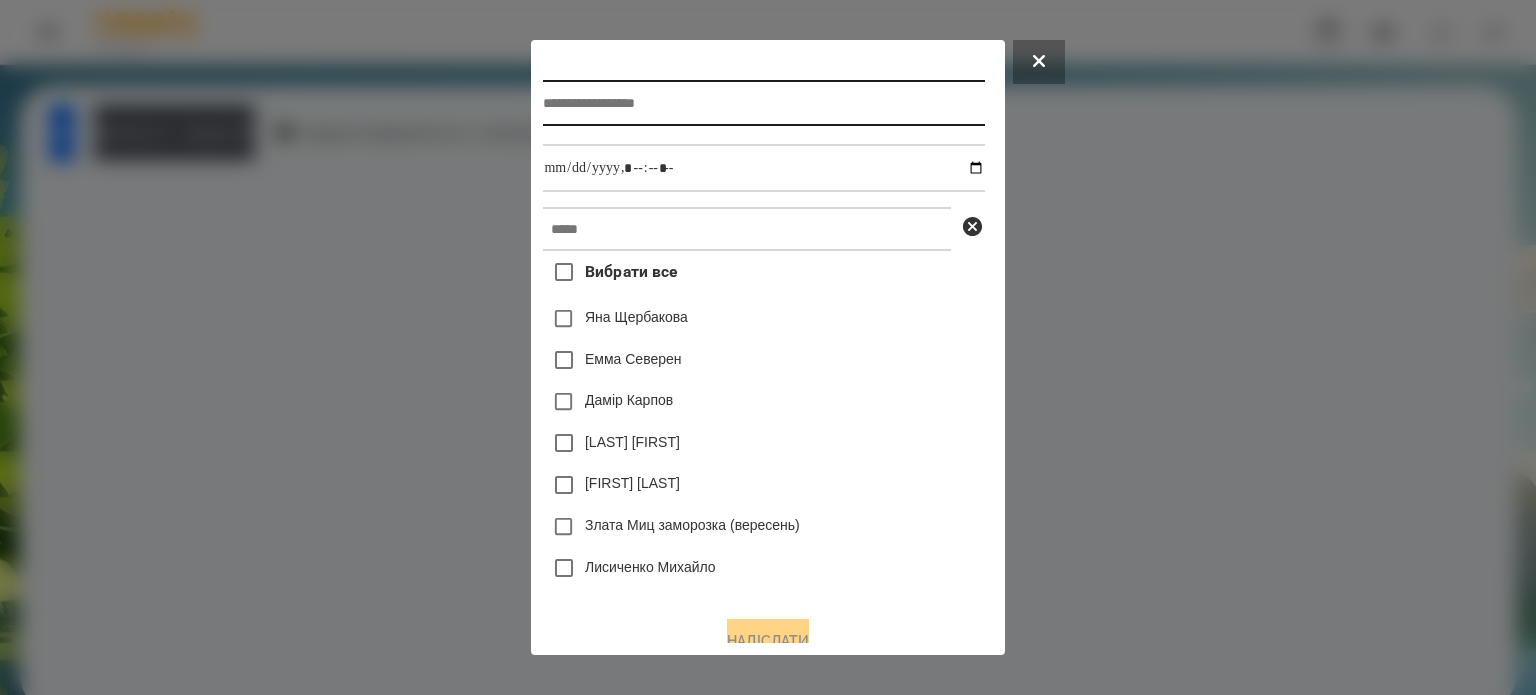 click at bounding box center (763, 103) 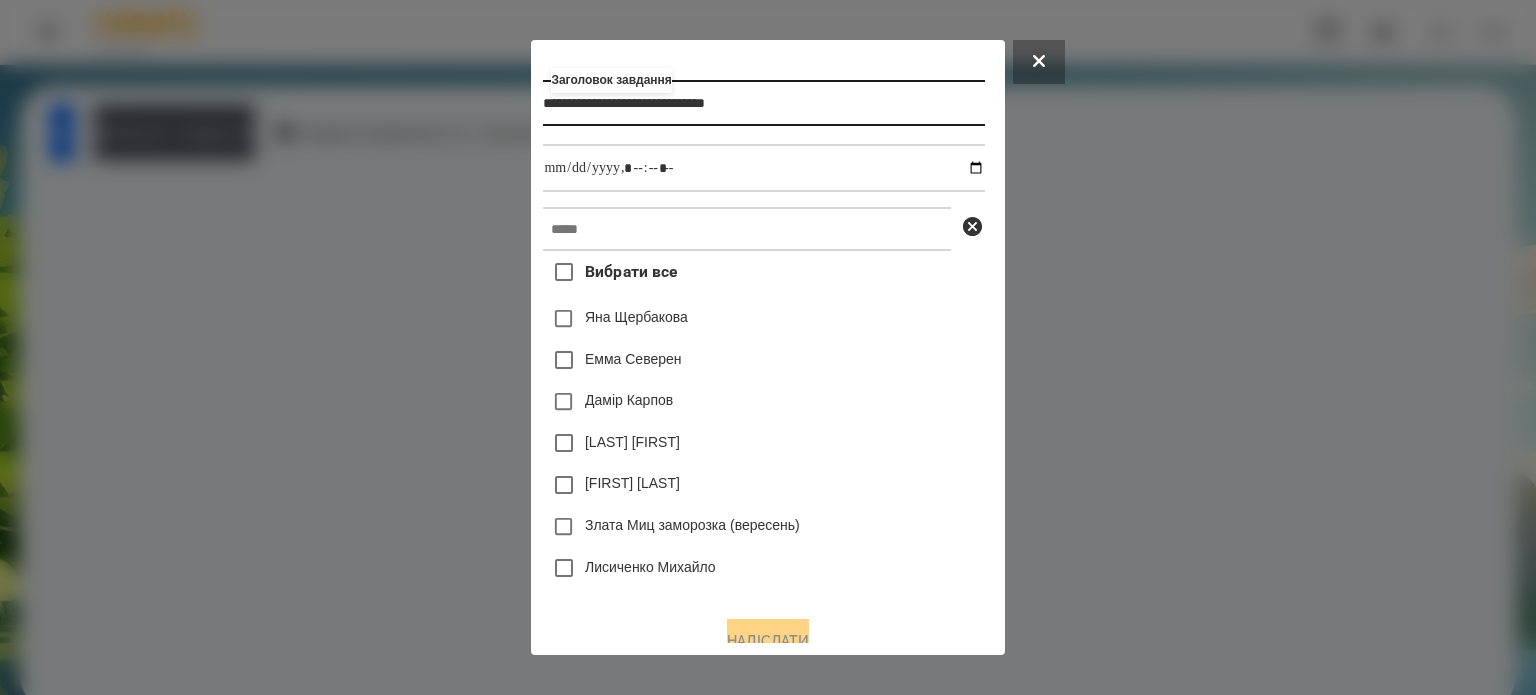 type on "**********" 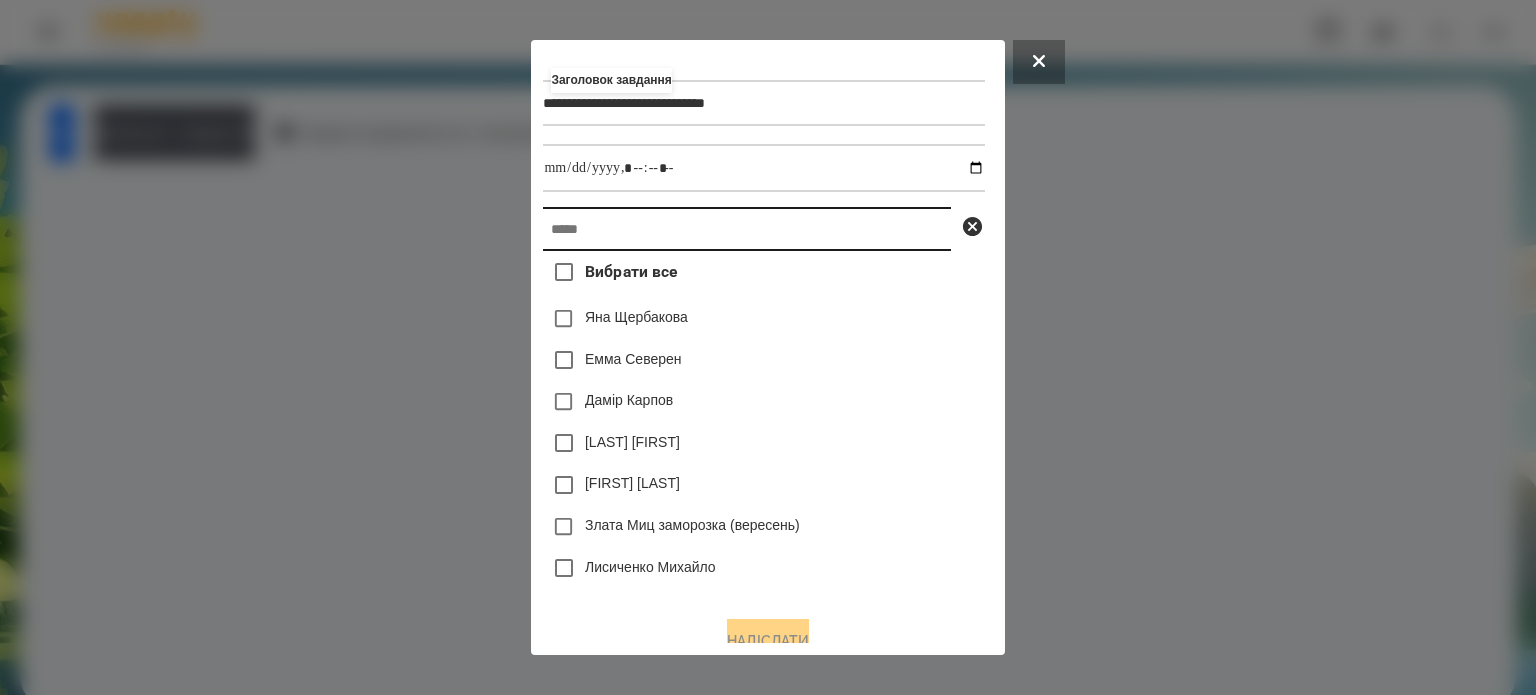 click at bounding box center [747, 229] 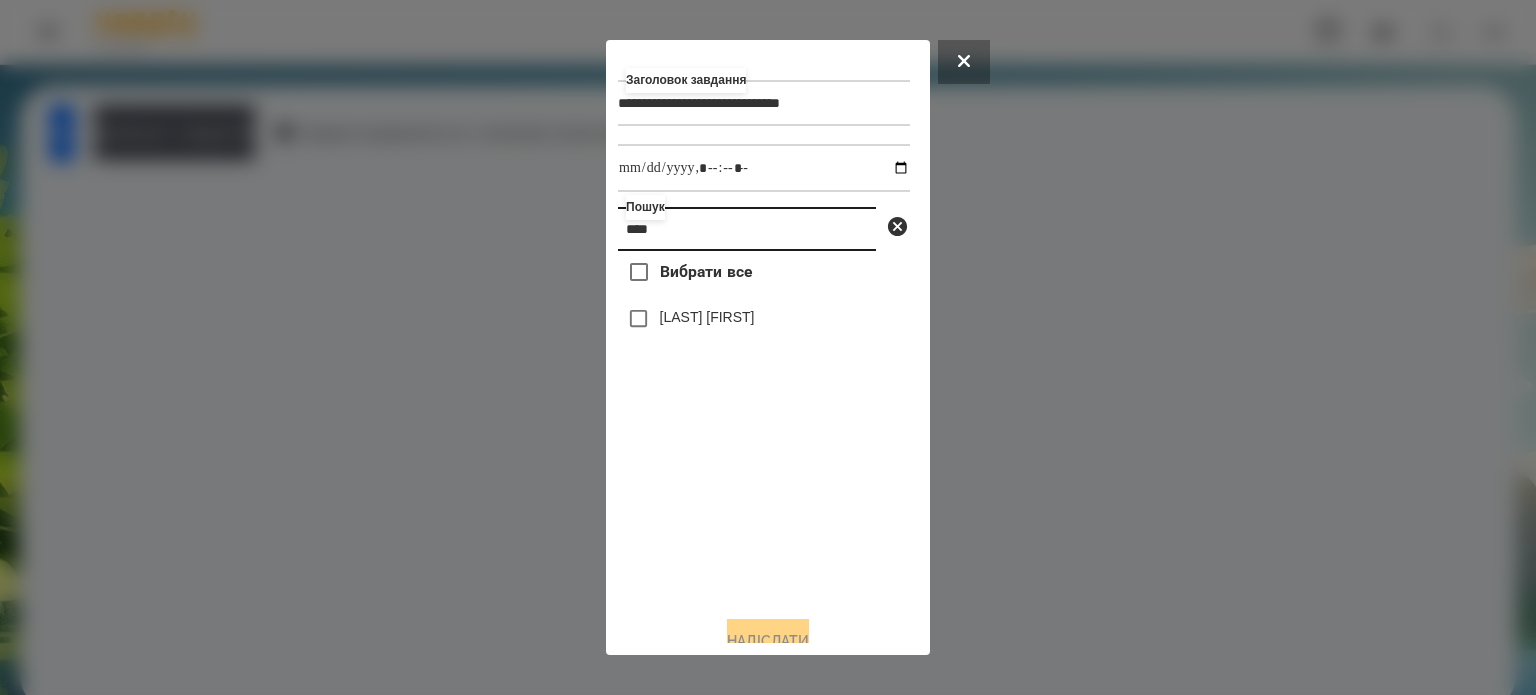 type on "****" 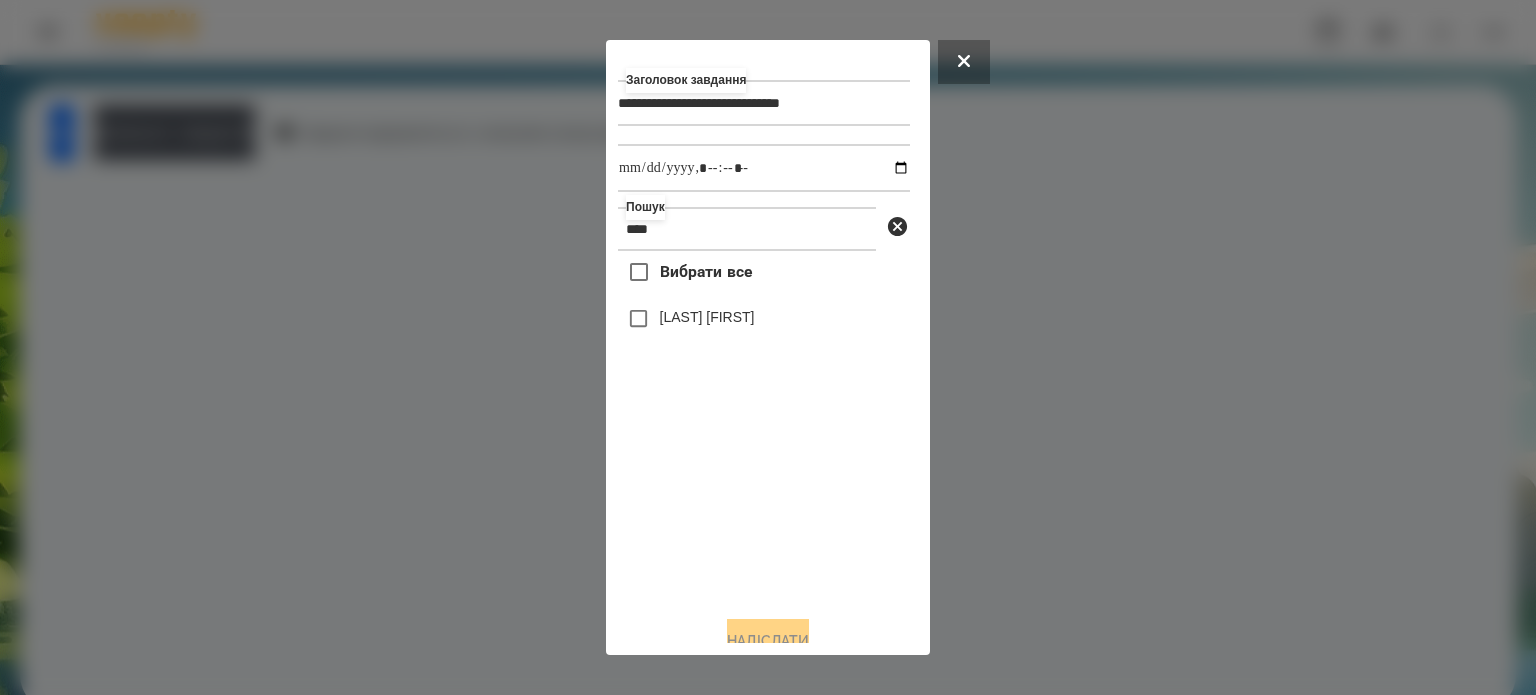 click on "[LAST] [FIRST]" at bounding box center (707, 317) 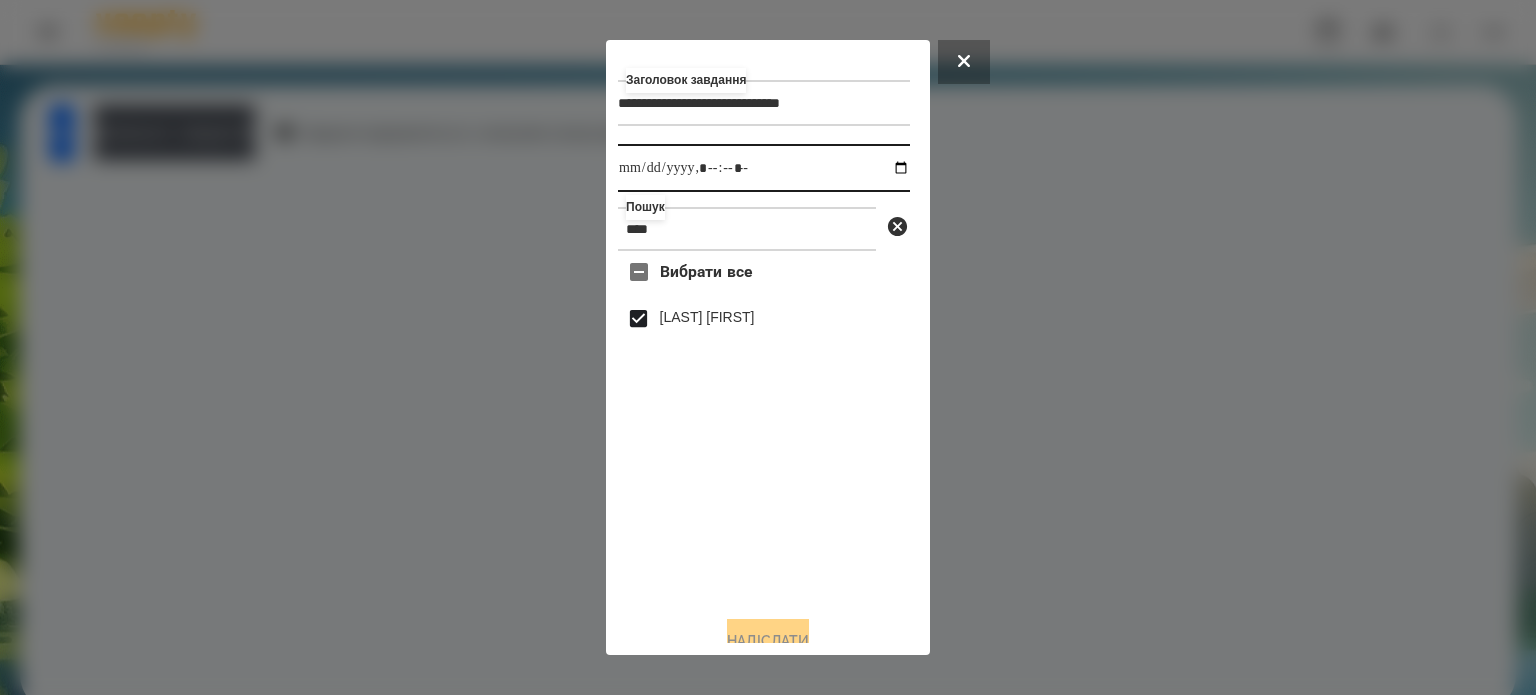 click at bounding box center (764, 168) 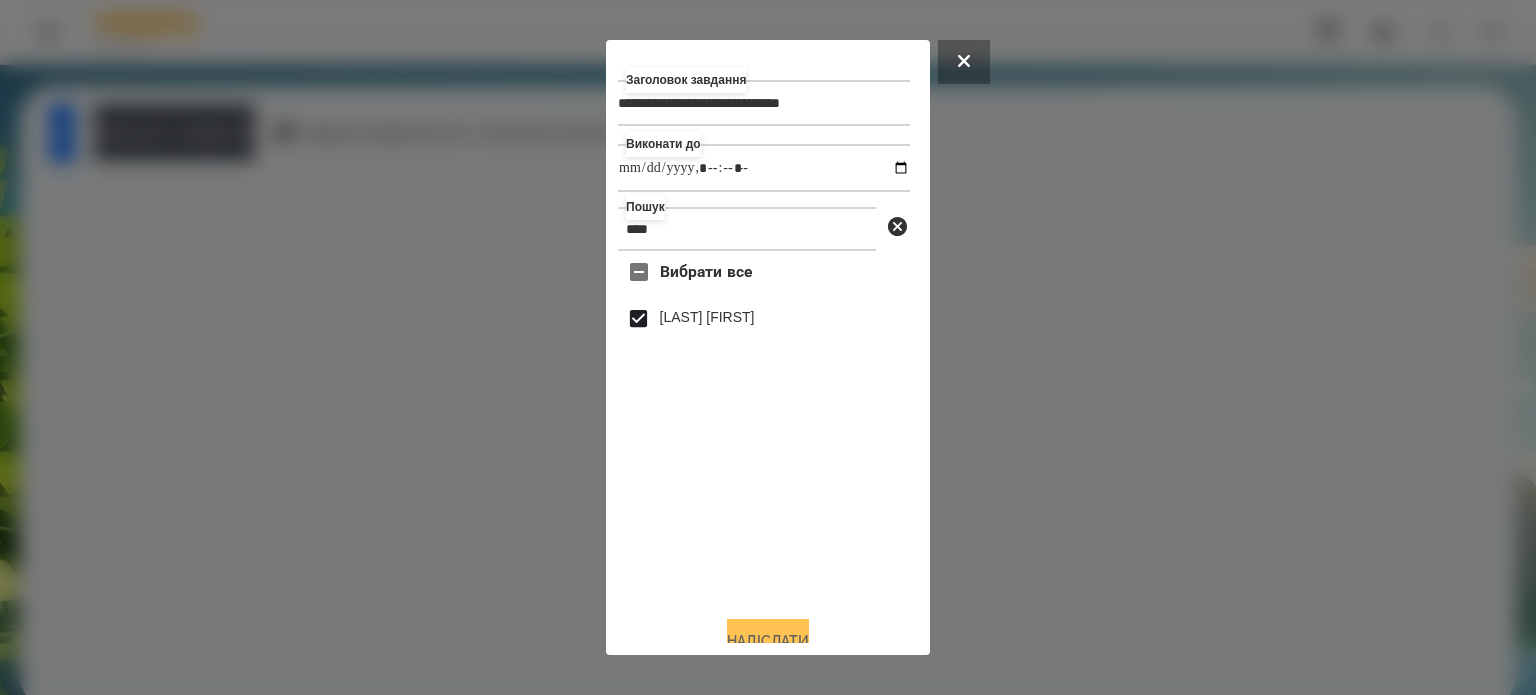 type on "**********" 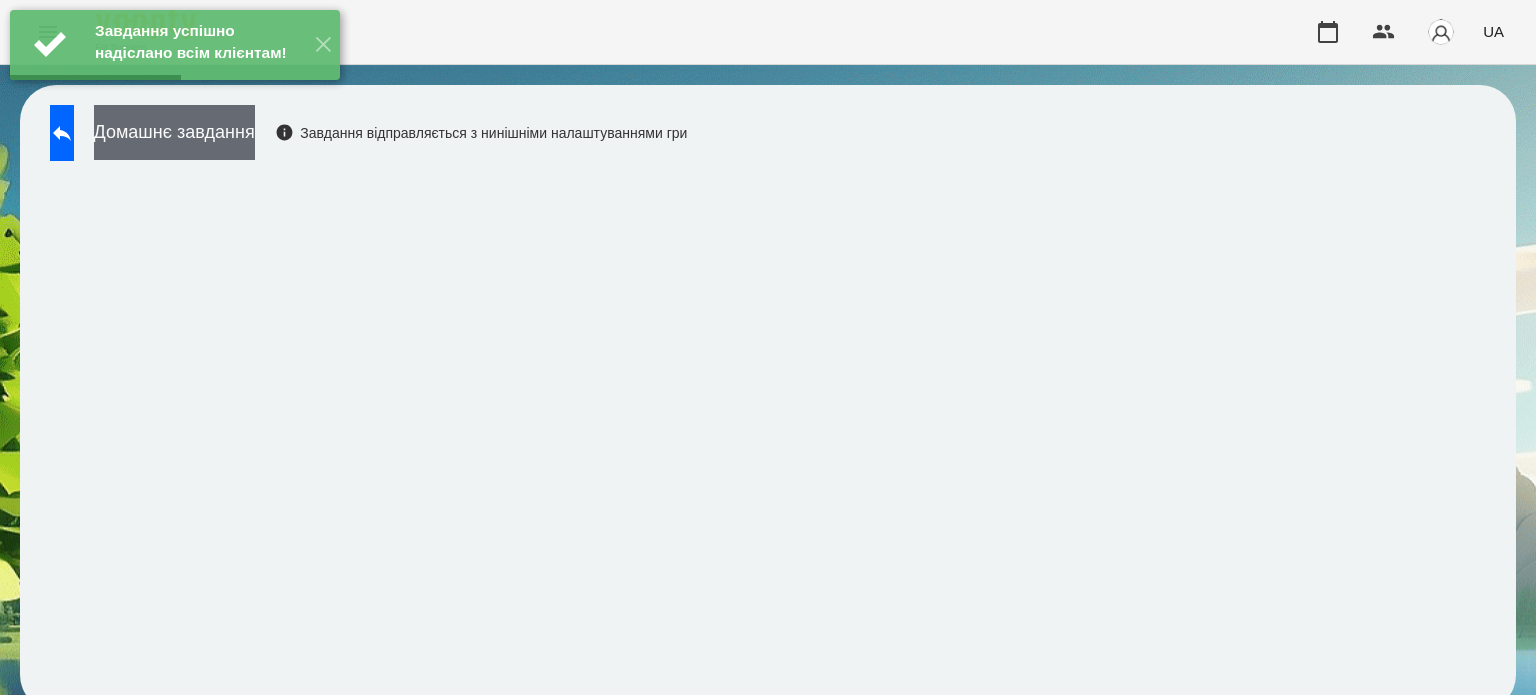 click on "Домашнє завдання" at bounding box center (174, 132) 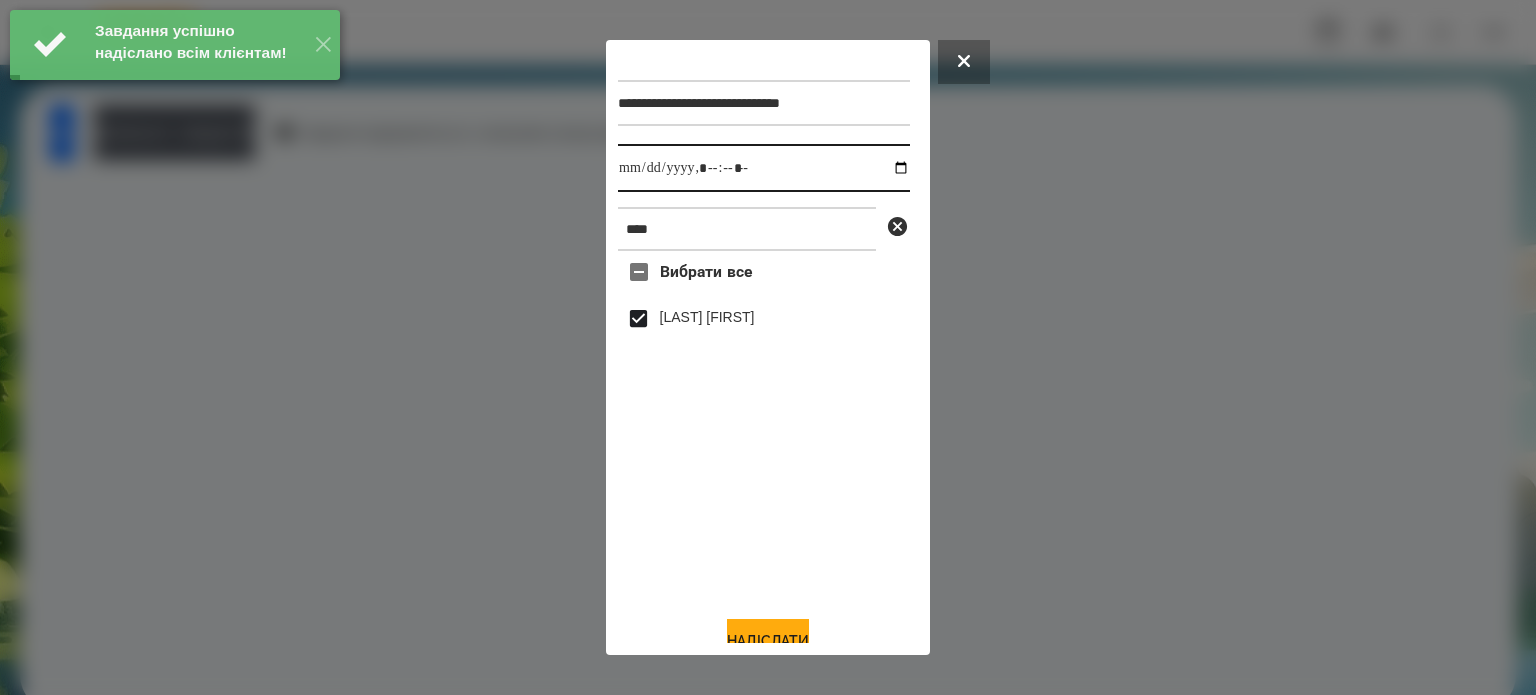 click at bounding box center [764, 168] 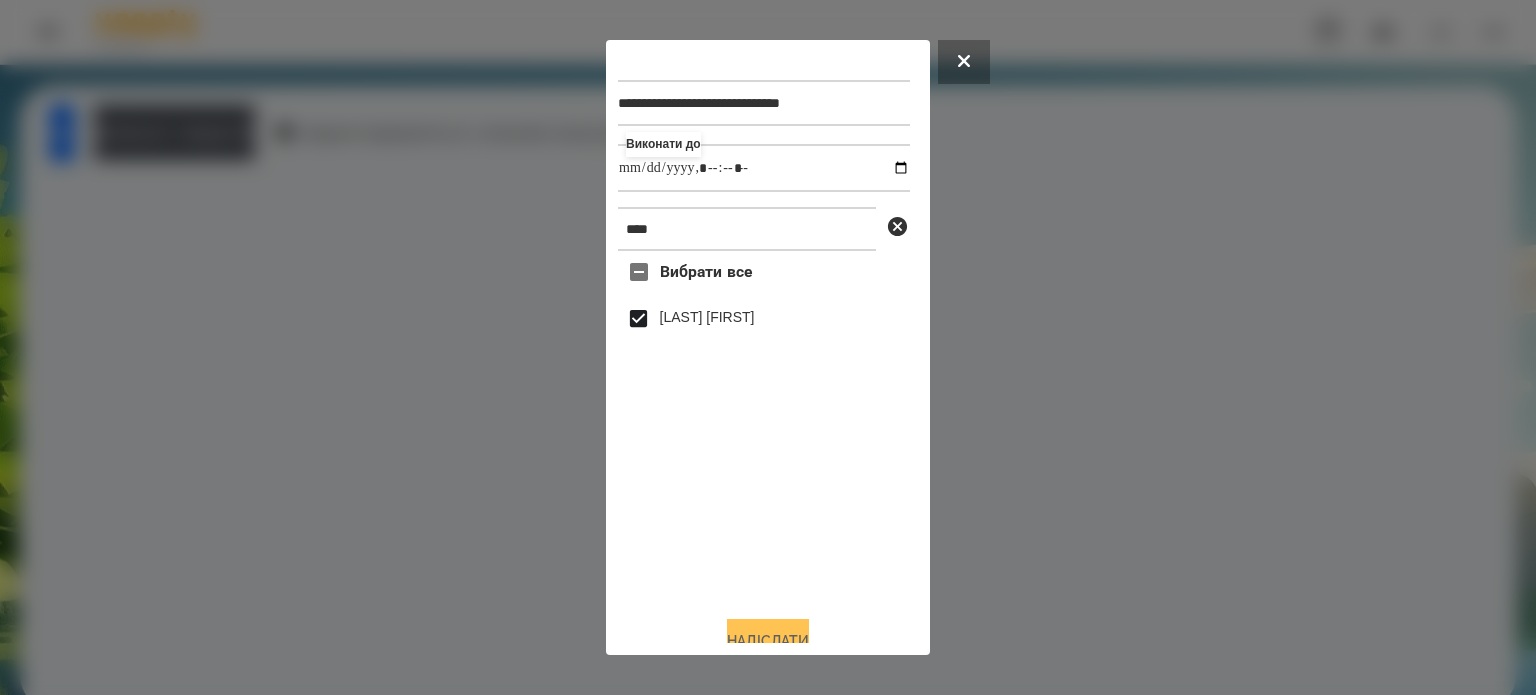 type on "**********" 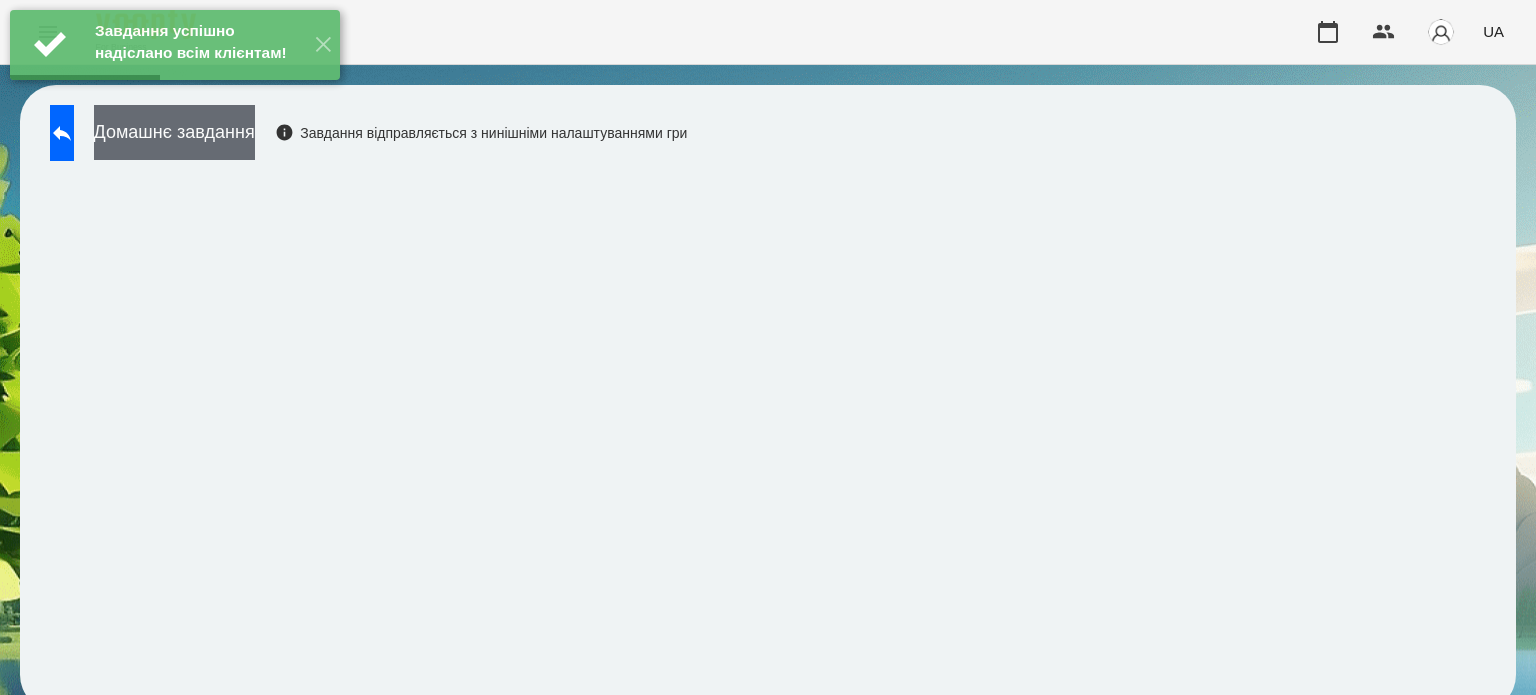 click on "Домашнє завдання" at bounding box center [174, 132] 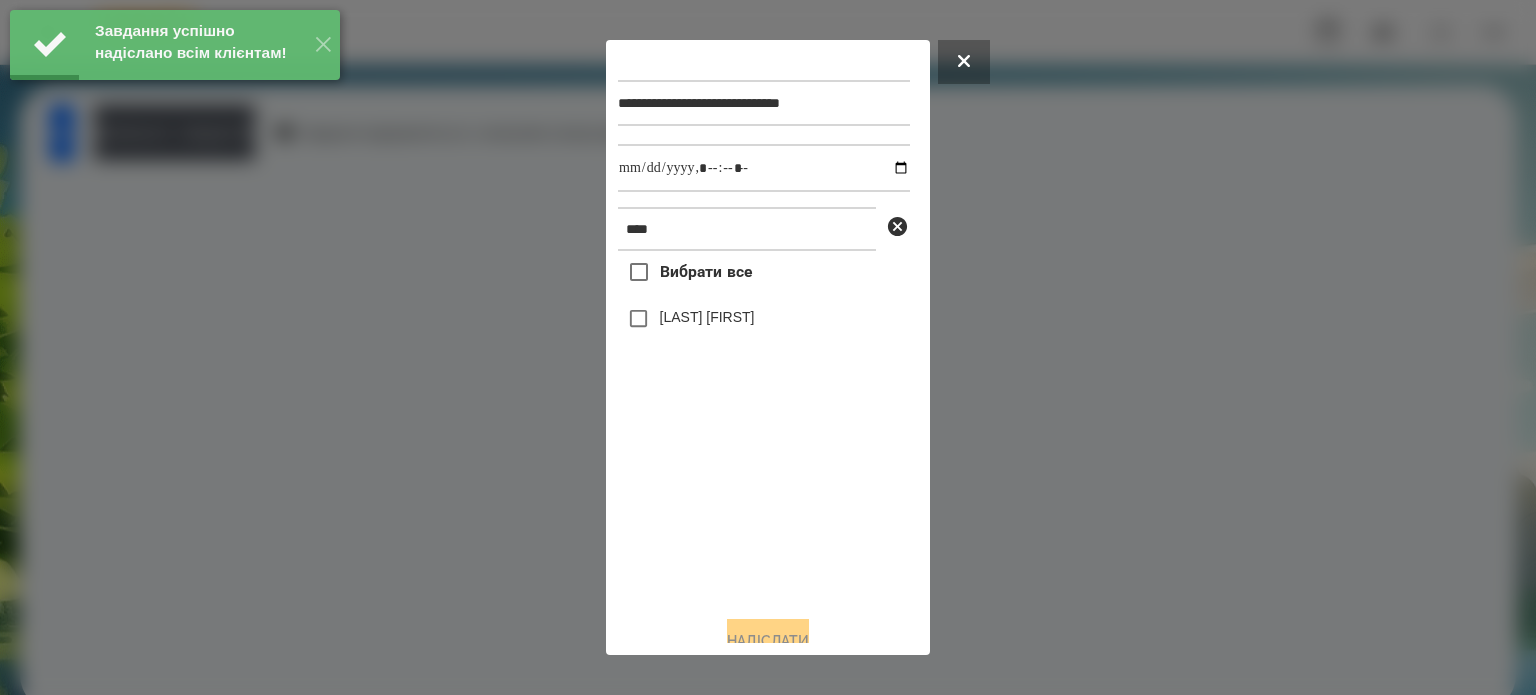 click on "[LAST] [FIRST]" at bounding box center (707, 317) 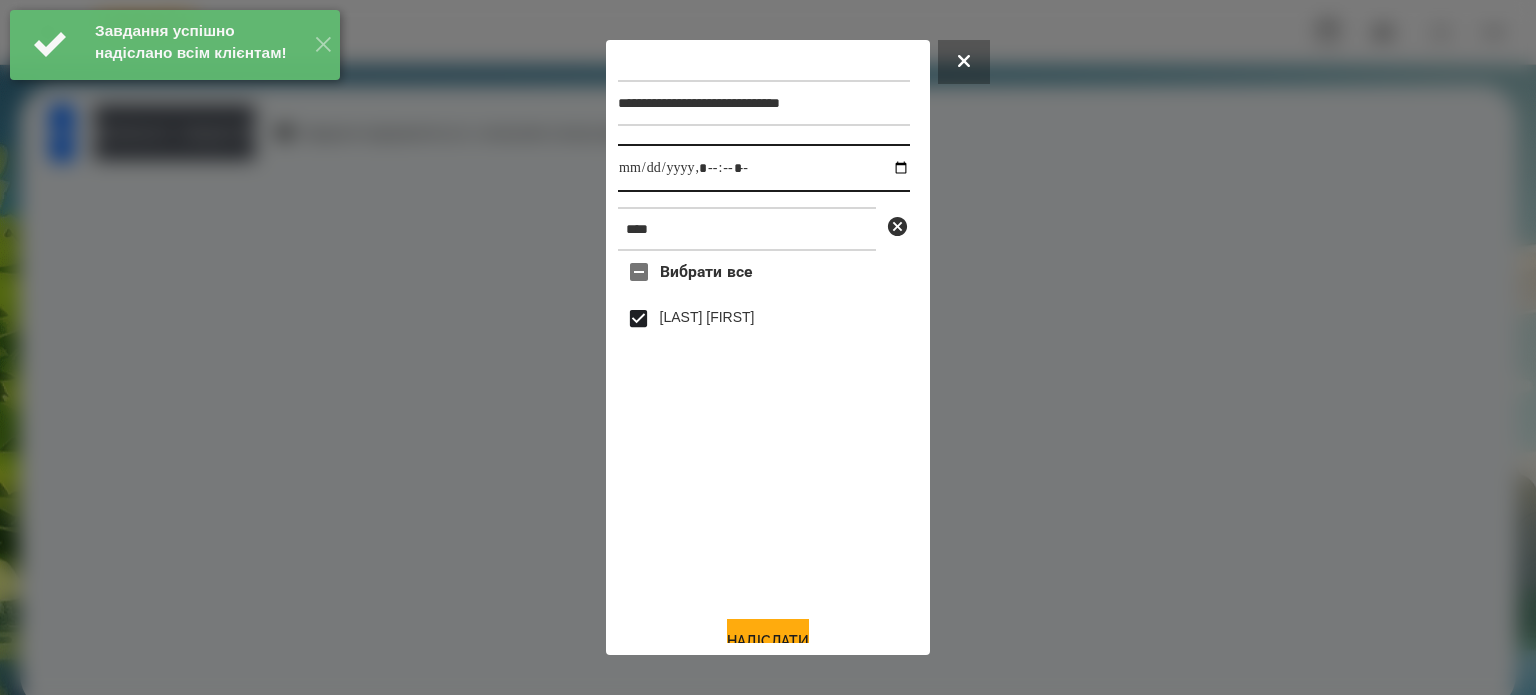 click at bounding box center (764, 168) 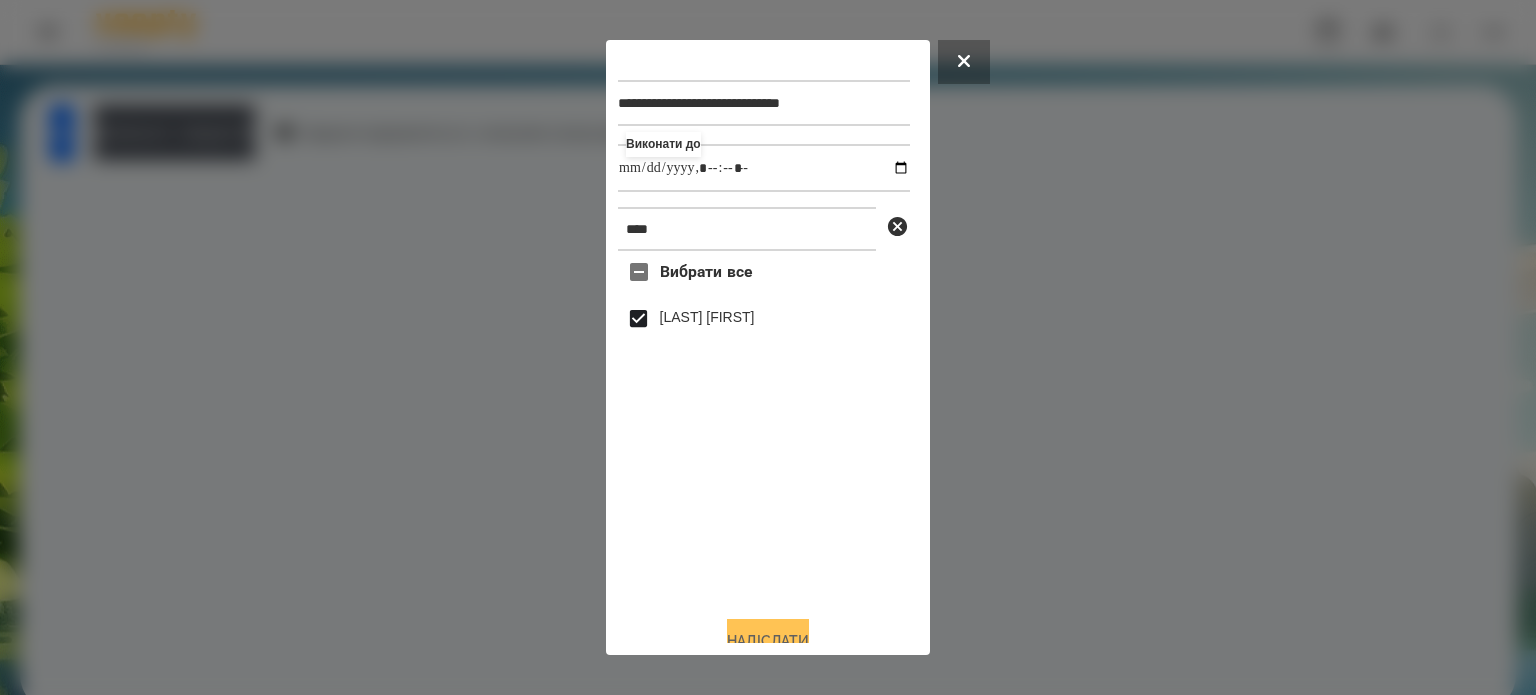 type on "**********" 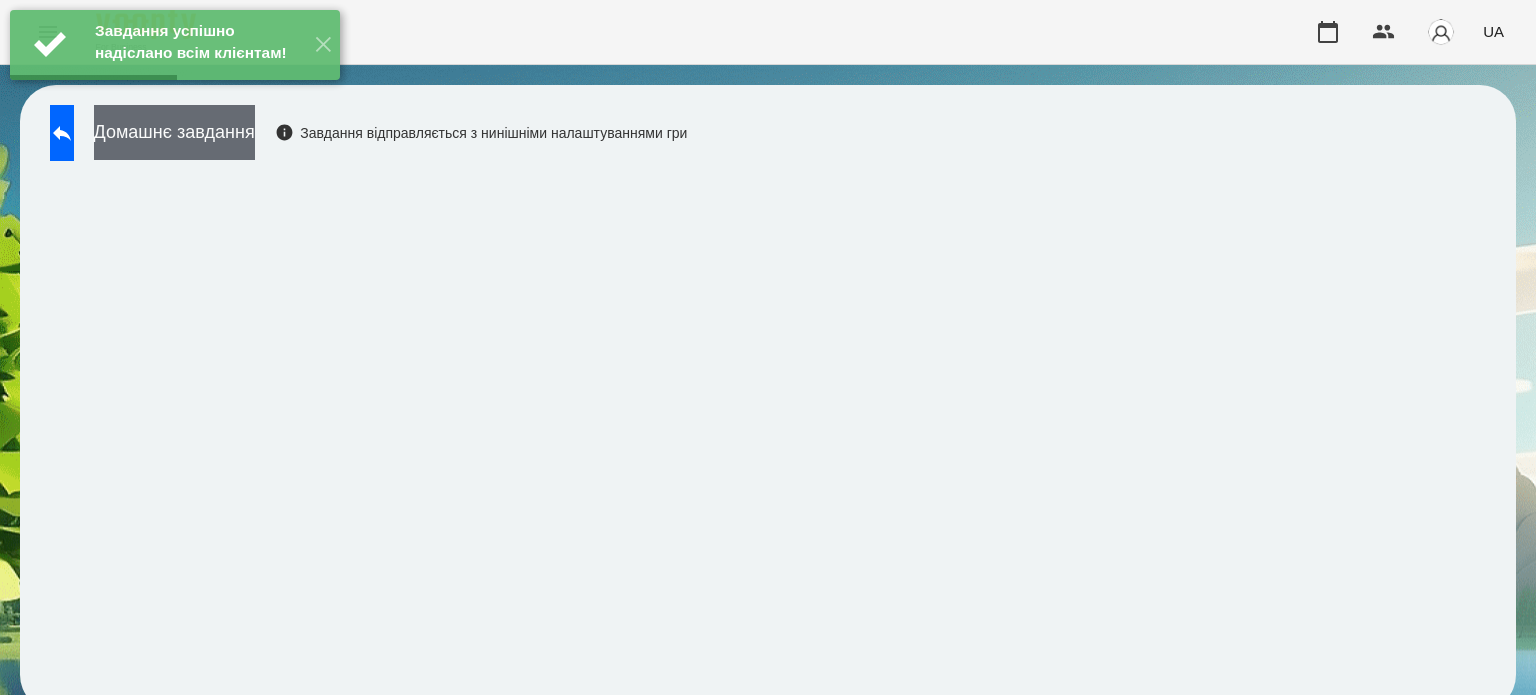 click on "Домашнє завдання" at bounding box center [174, 132] 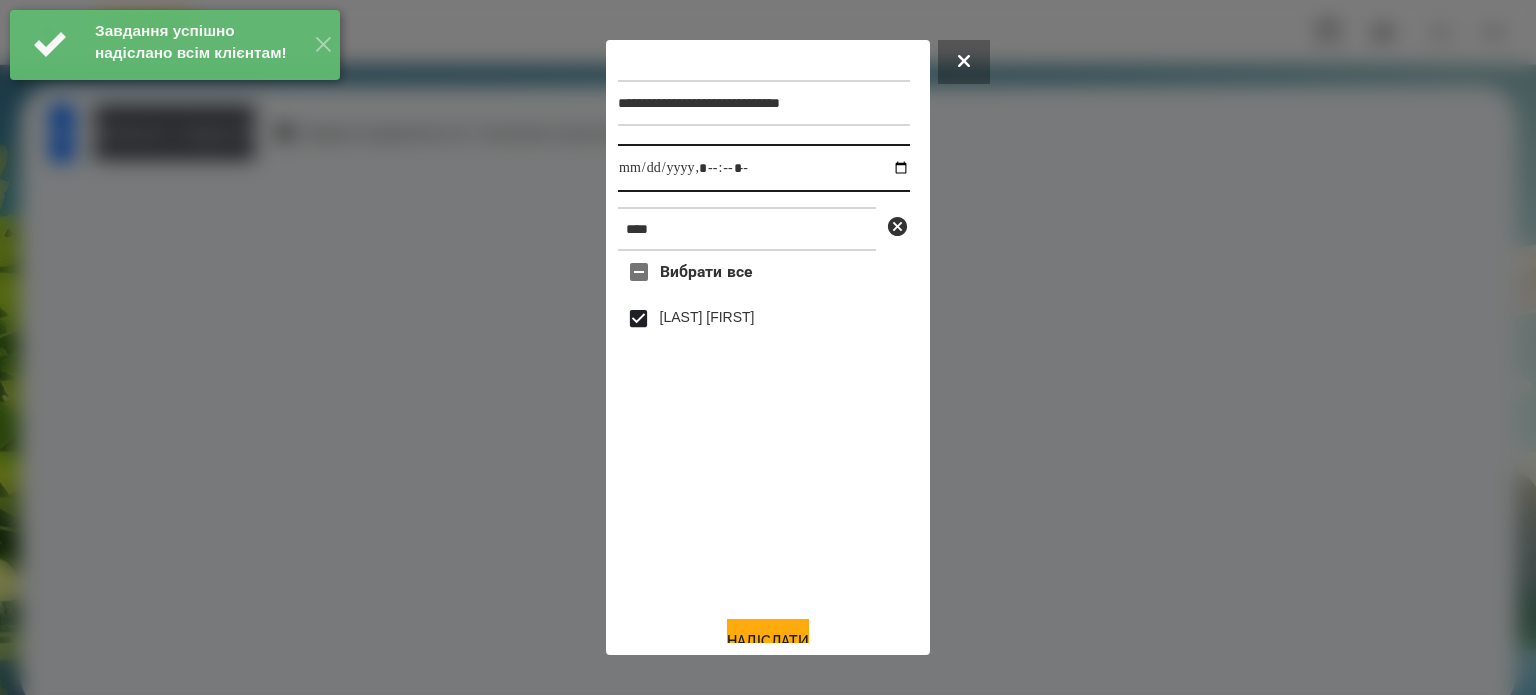 click at bounding box center (764, 168) 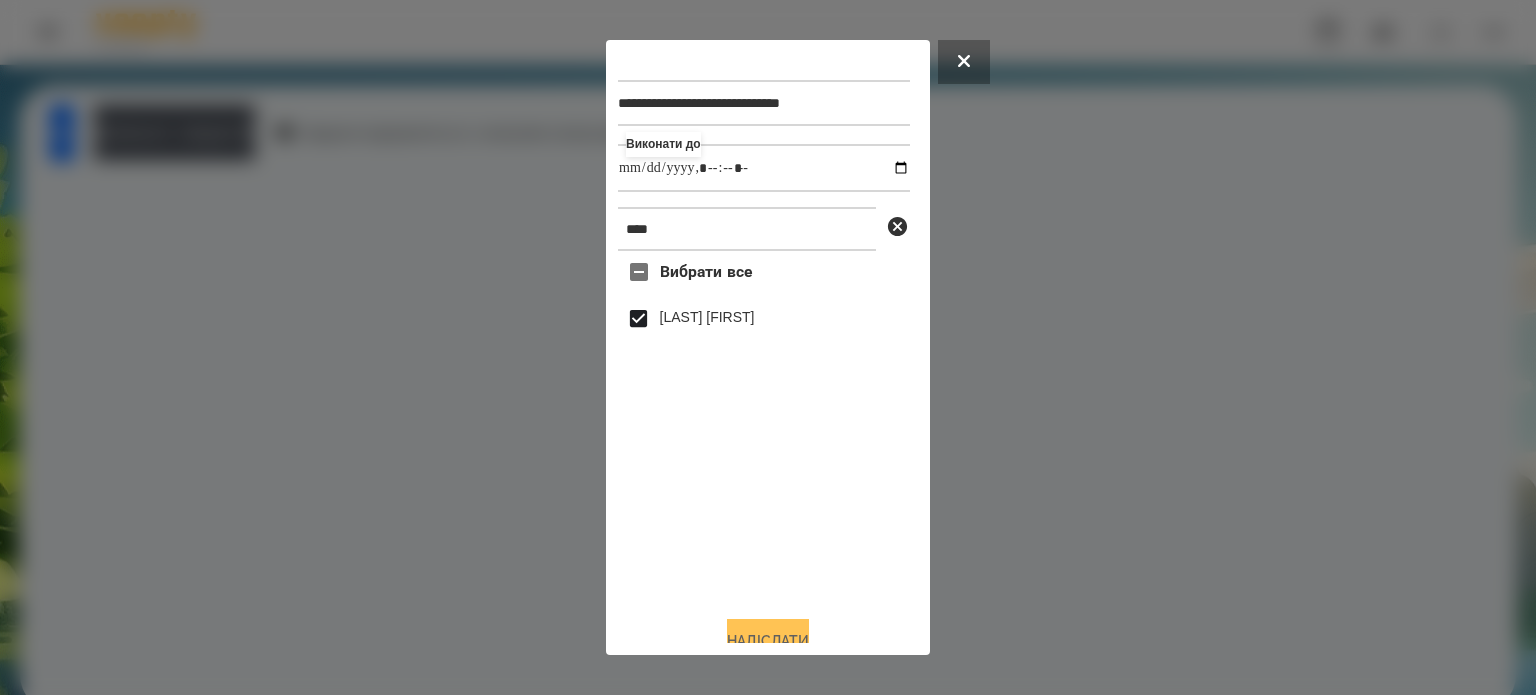 type on "**********" 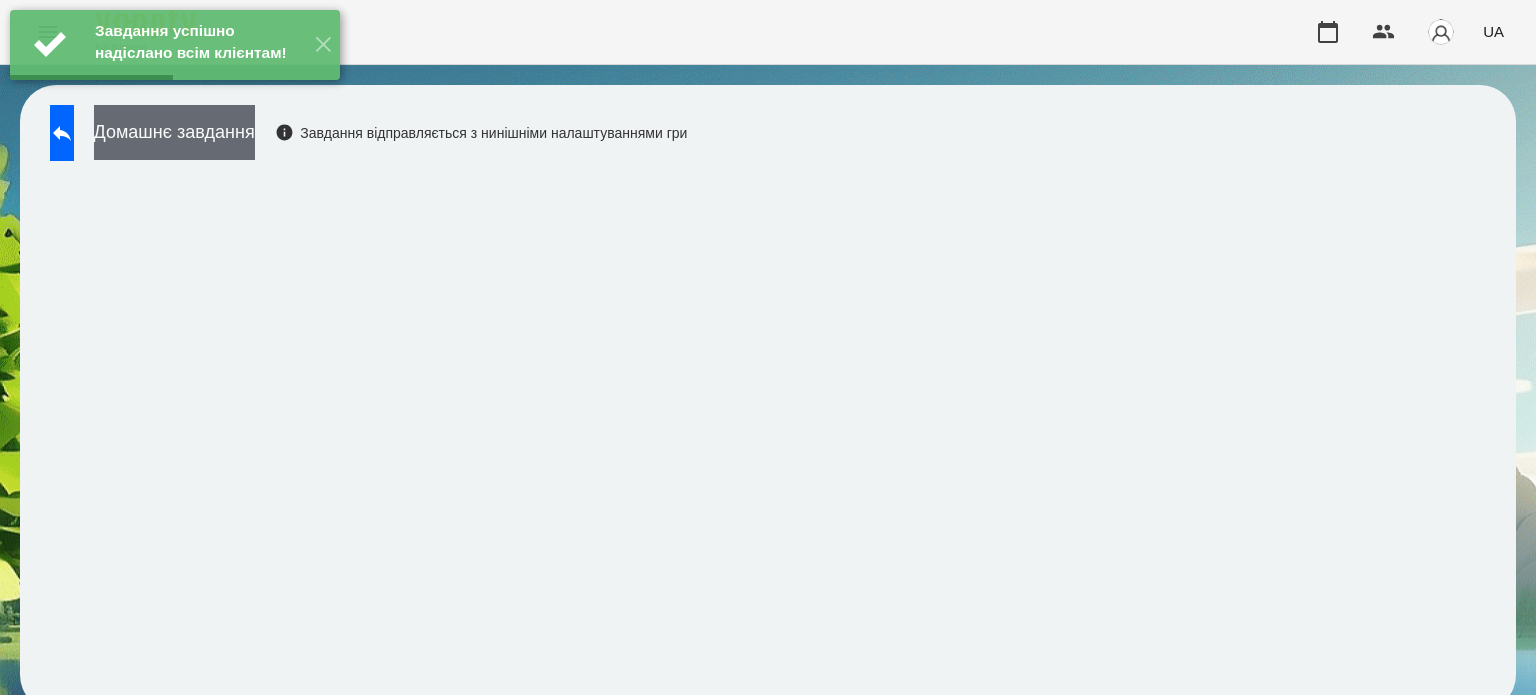 click on "Домашнє завдання" at bounding box center [174, 132] 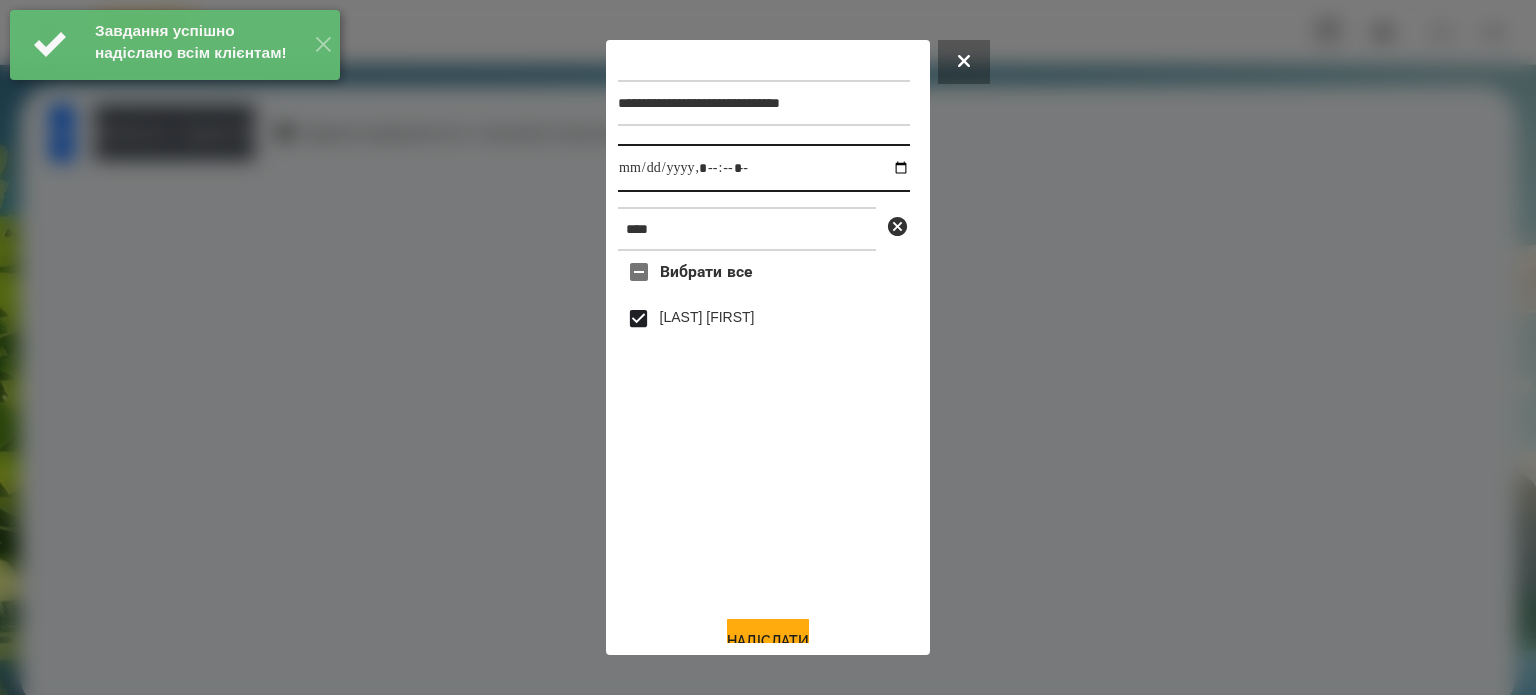 click at bounding box center (764, 168) 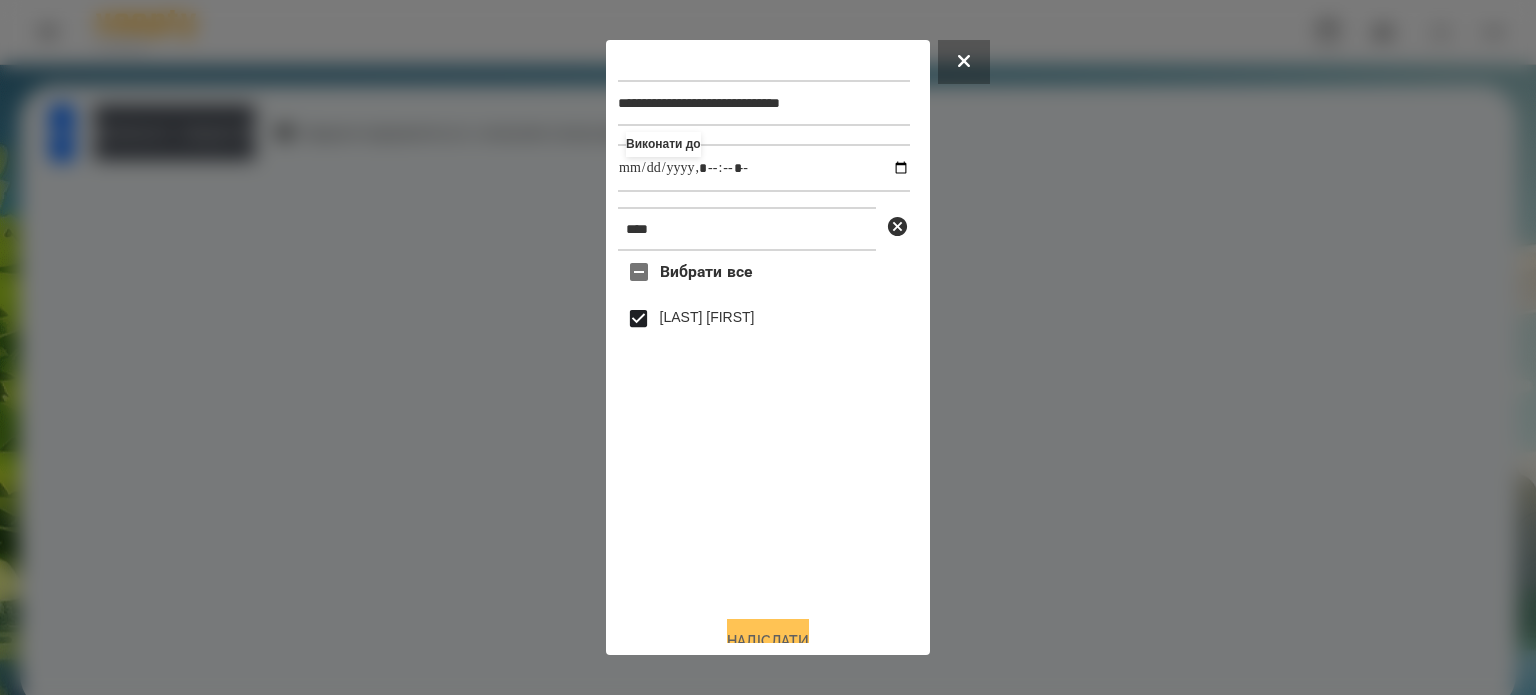 type on "**********" 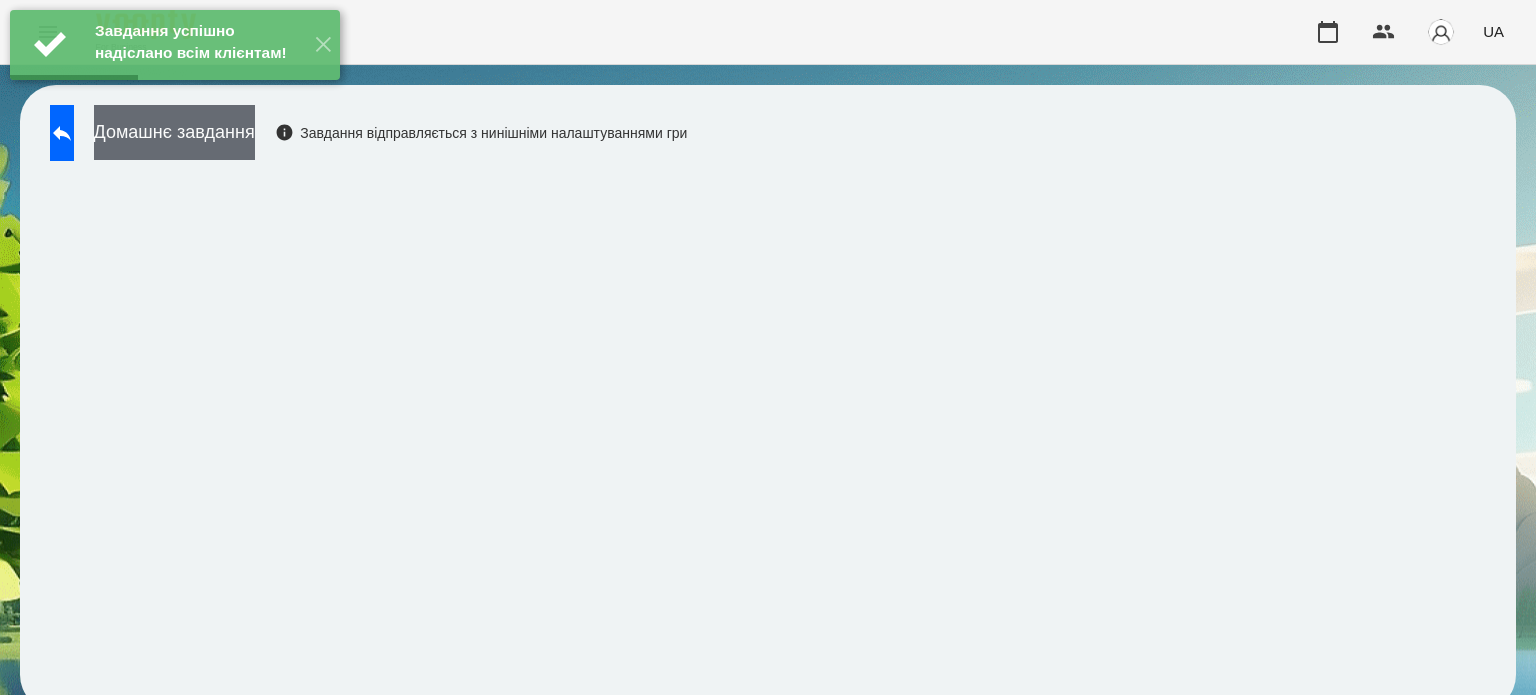 click on "Домашнє завдання" at bounding box center (174, 132) 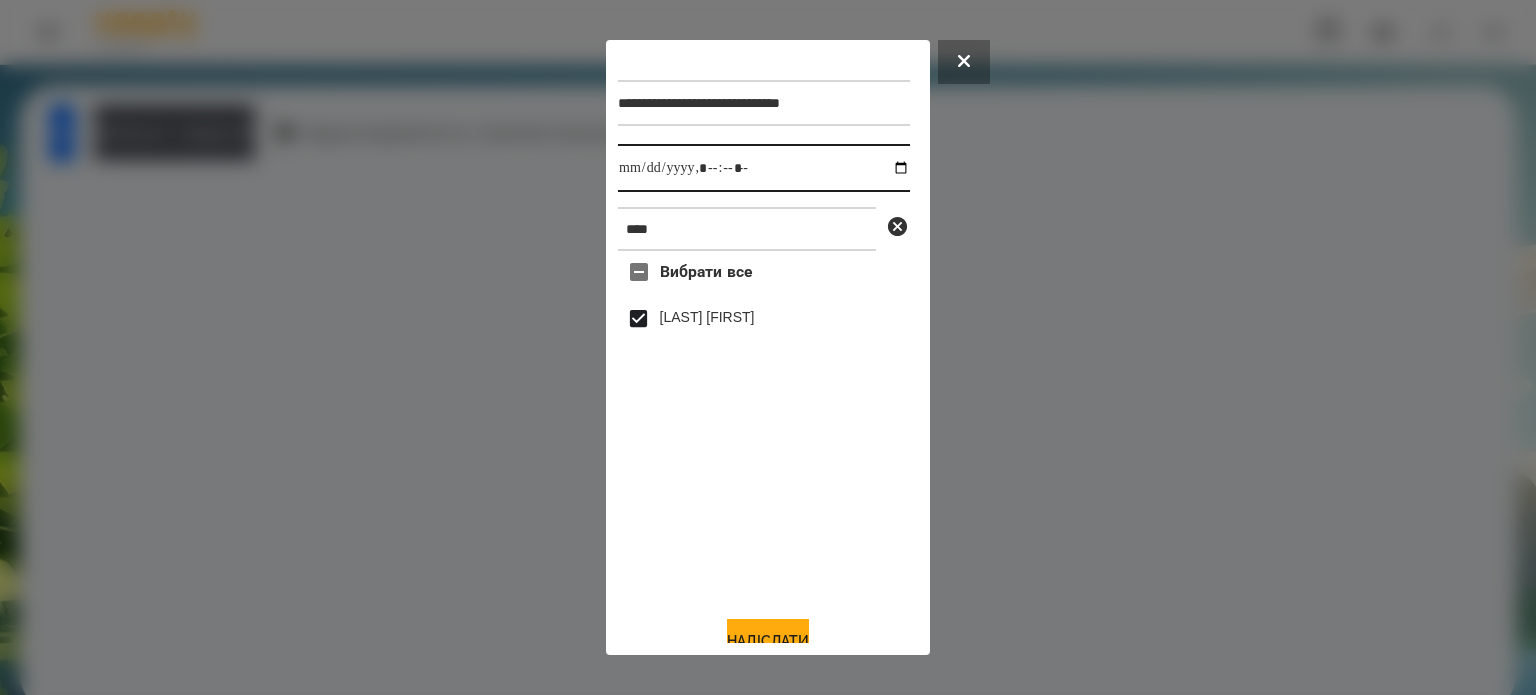click at bounding box center (764, 168) 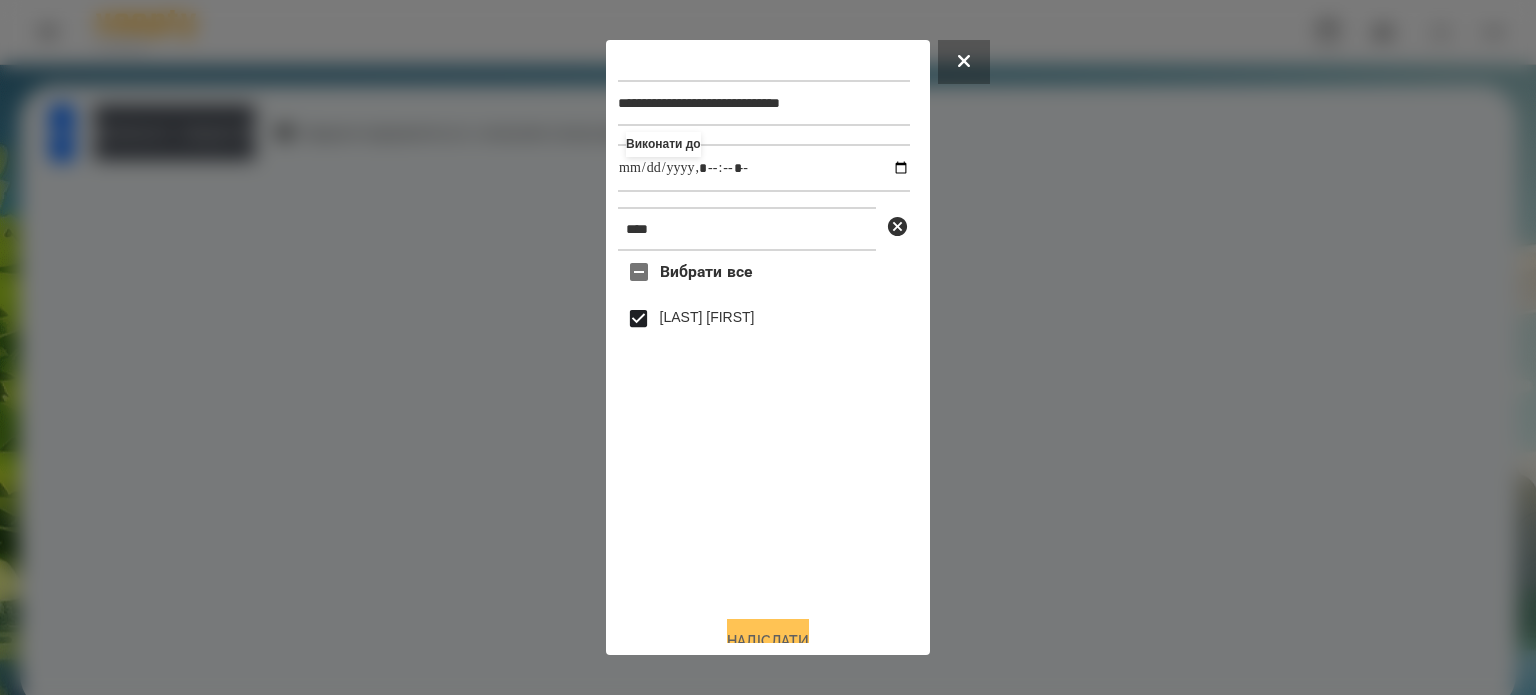 type on "**********" 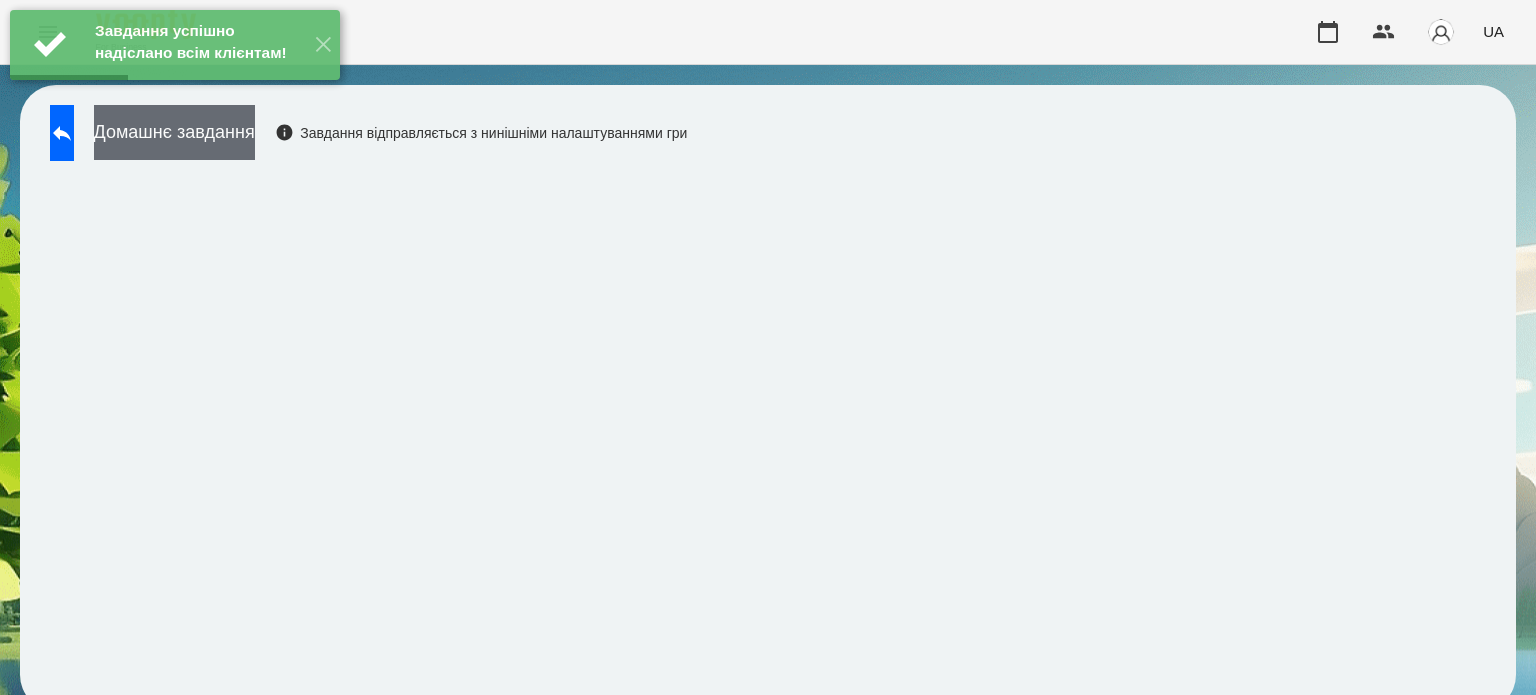 click on "Домашнє завдання" at bounding box center (174, 132) 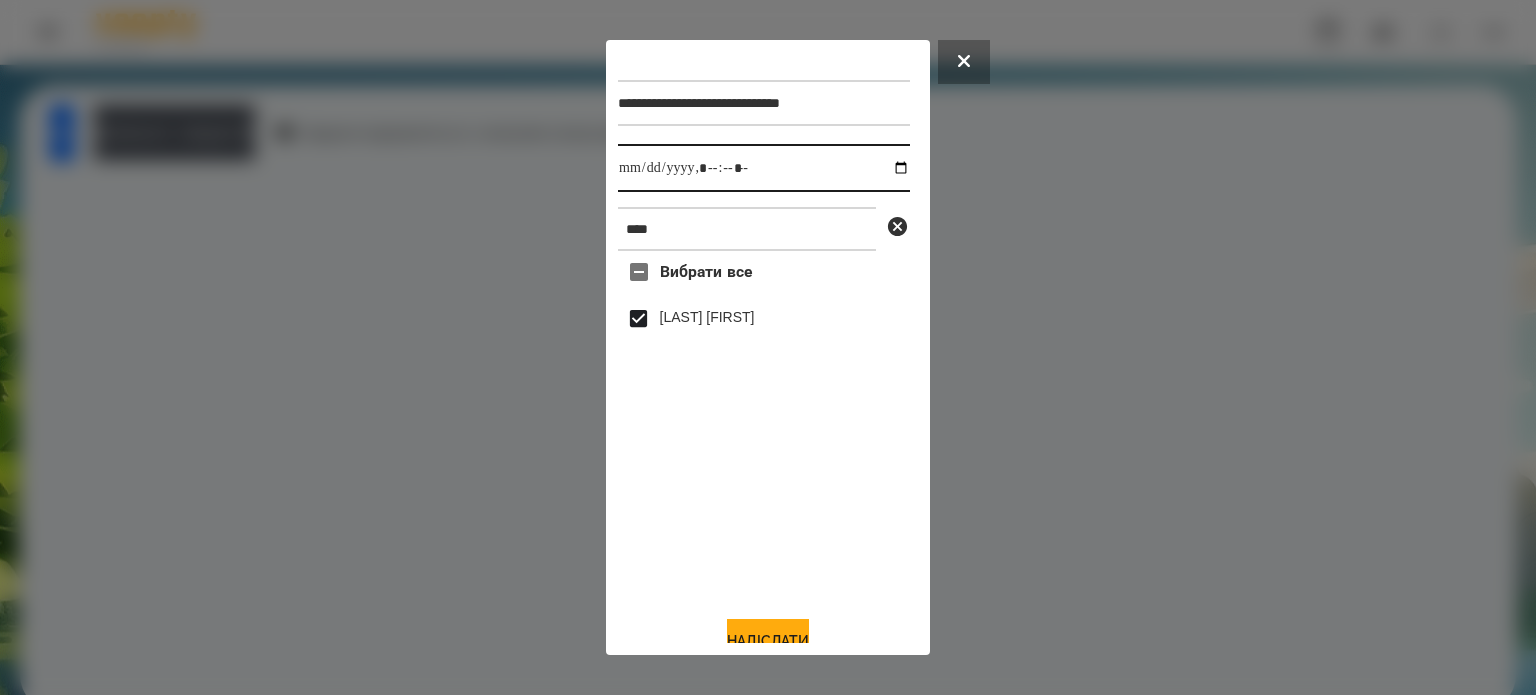 click at bounding box center (764, 168) 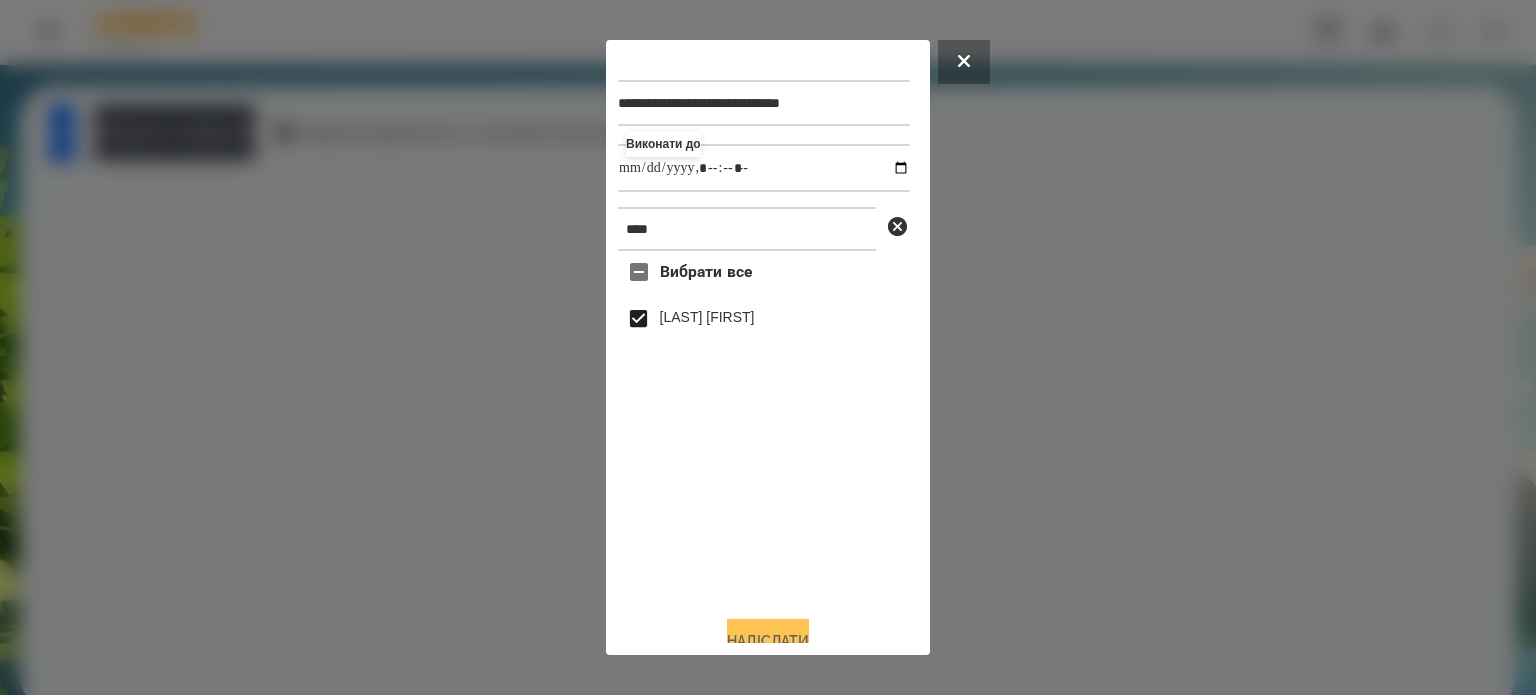 type on "**********" 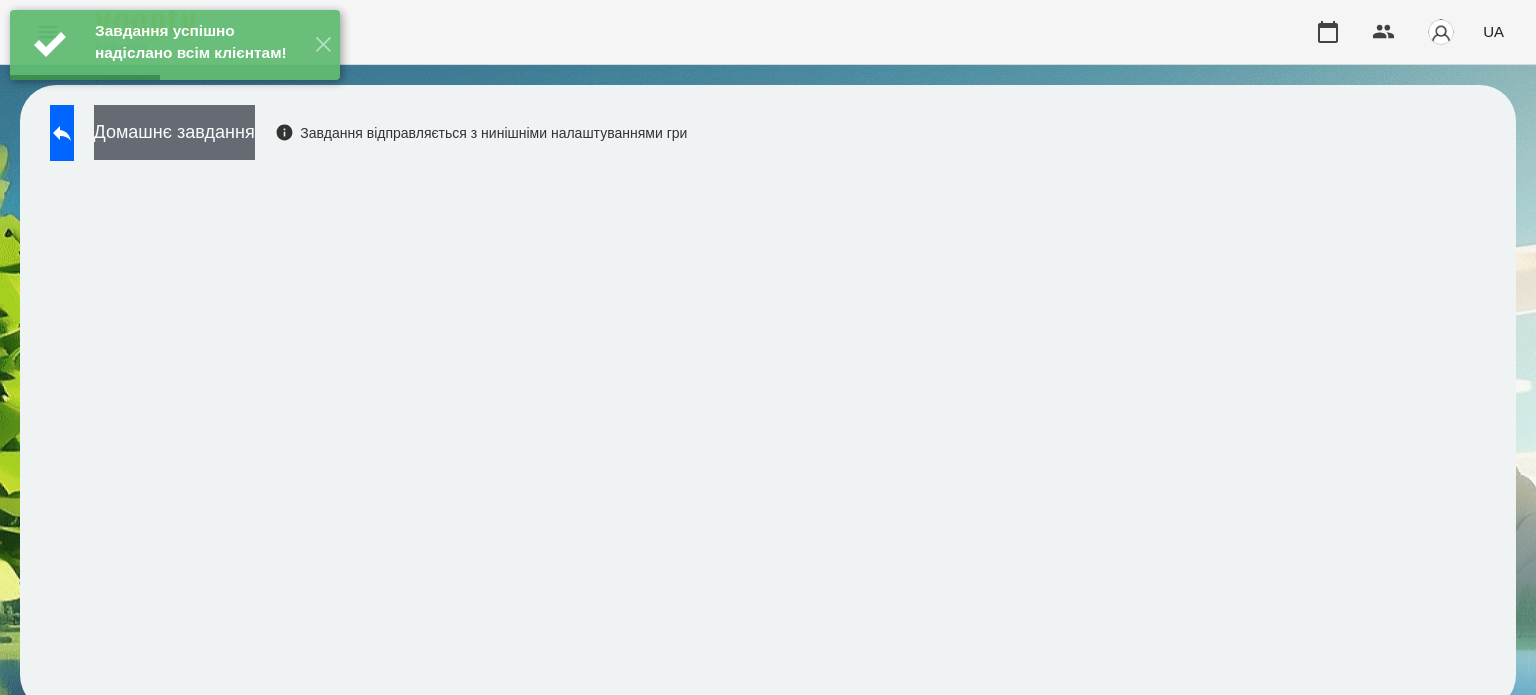 click on "Домашнє завдання" at bounding box center (174, 132) 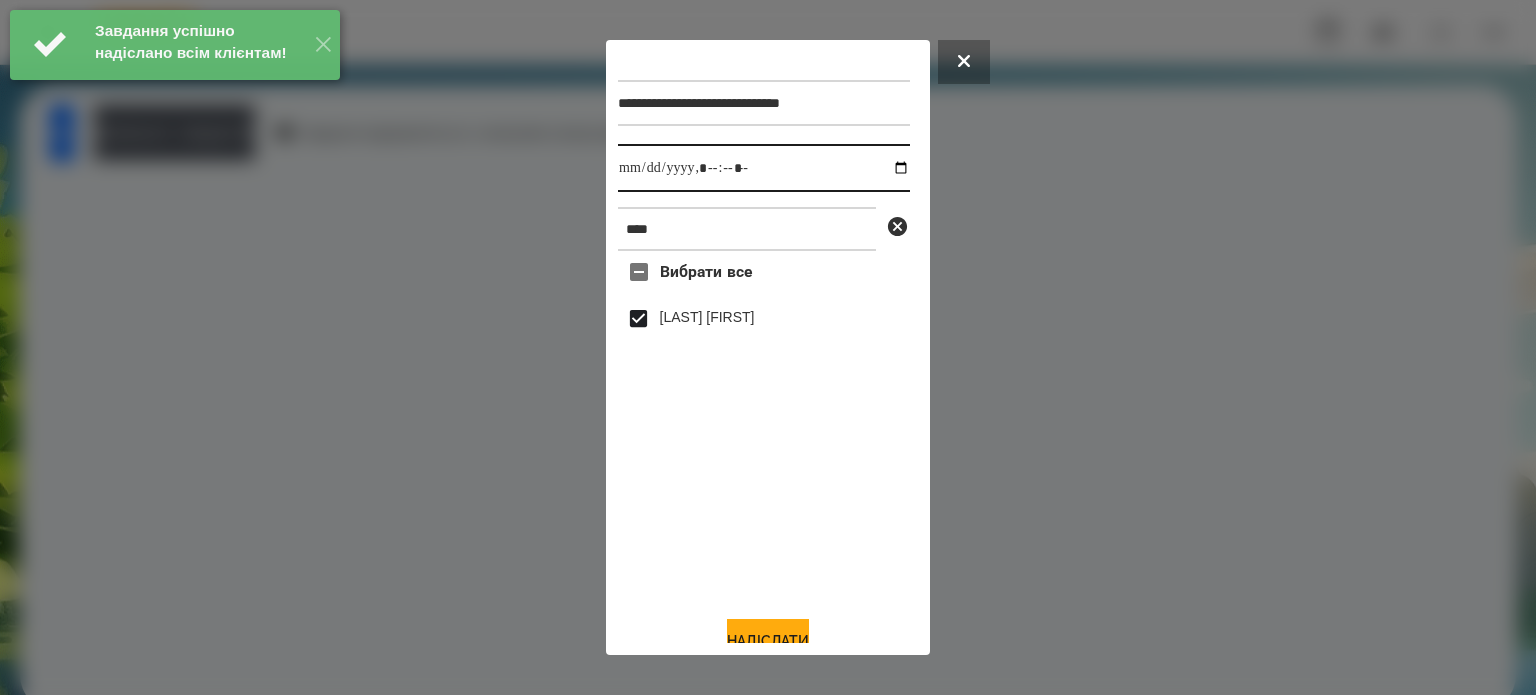 click at bounding box center (764, 168) 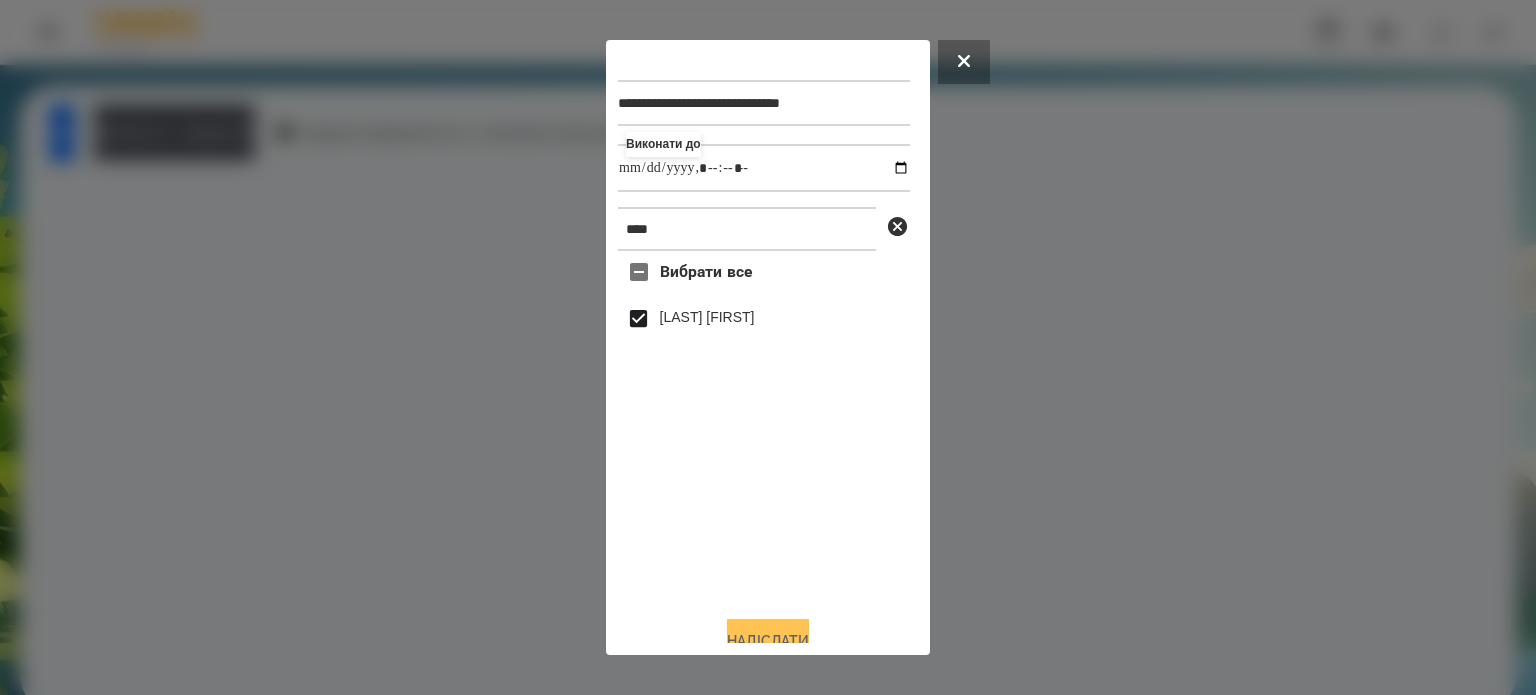 type on "**********" 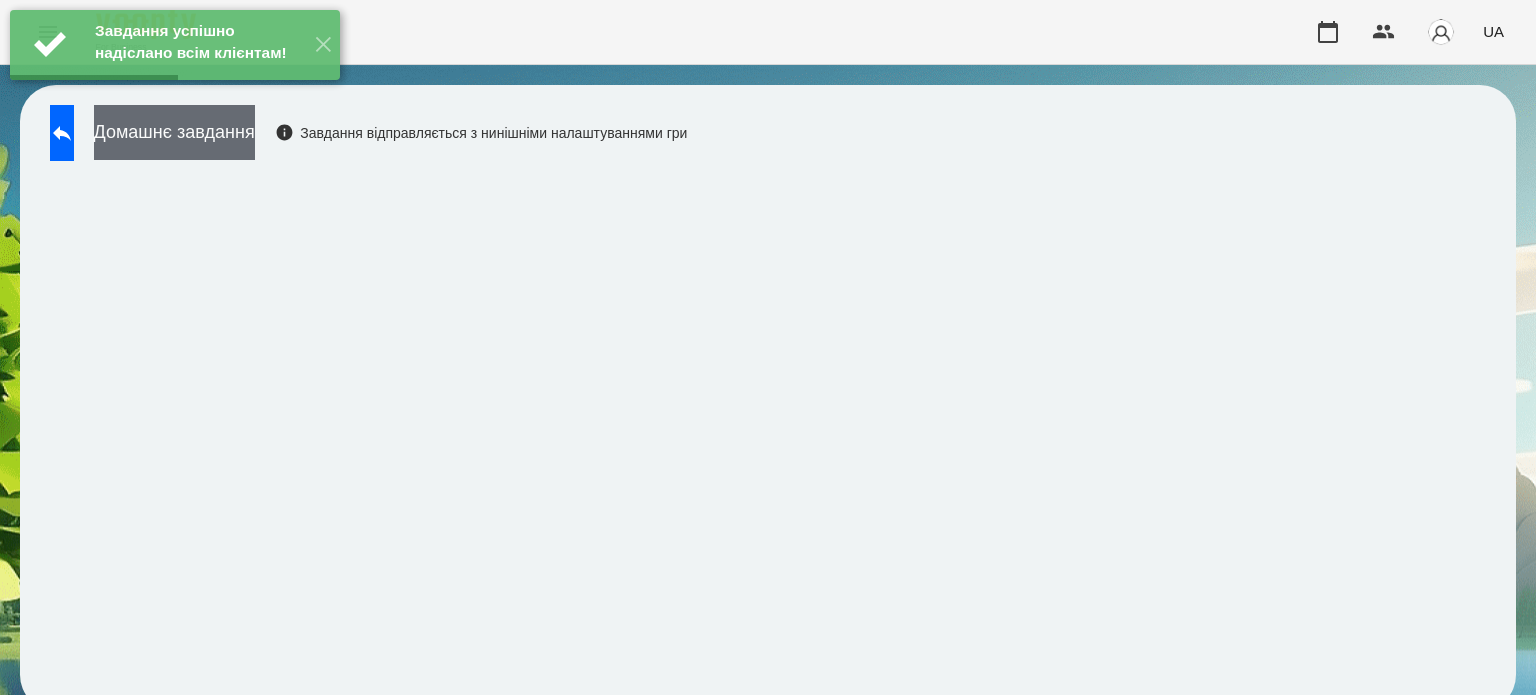 click on "Домашнє завдання" at bounding box center [174, 132] 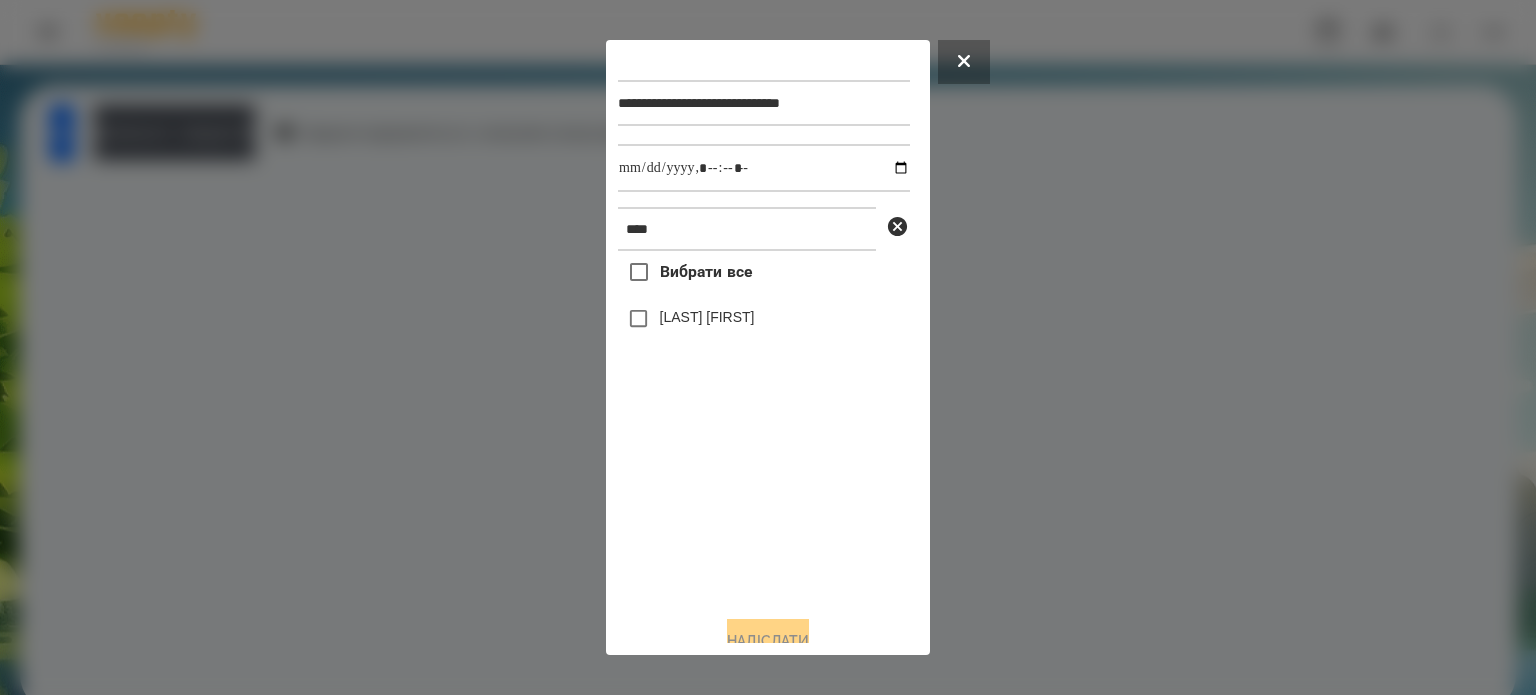 click on "[LAST] [FIRST]" at bounding box center [707, 317] 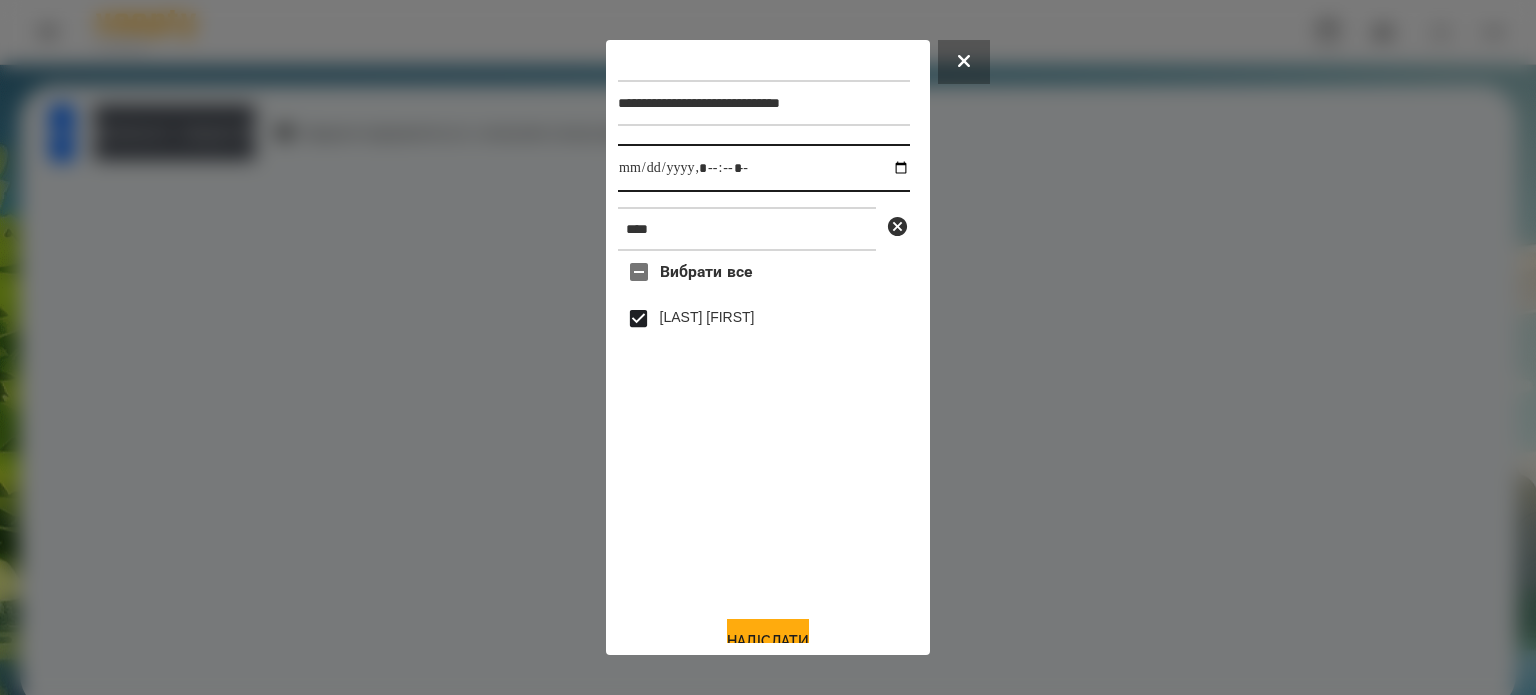 click at bounding box center [764, 168] 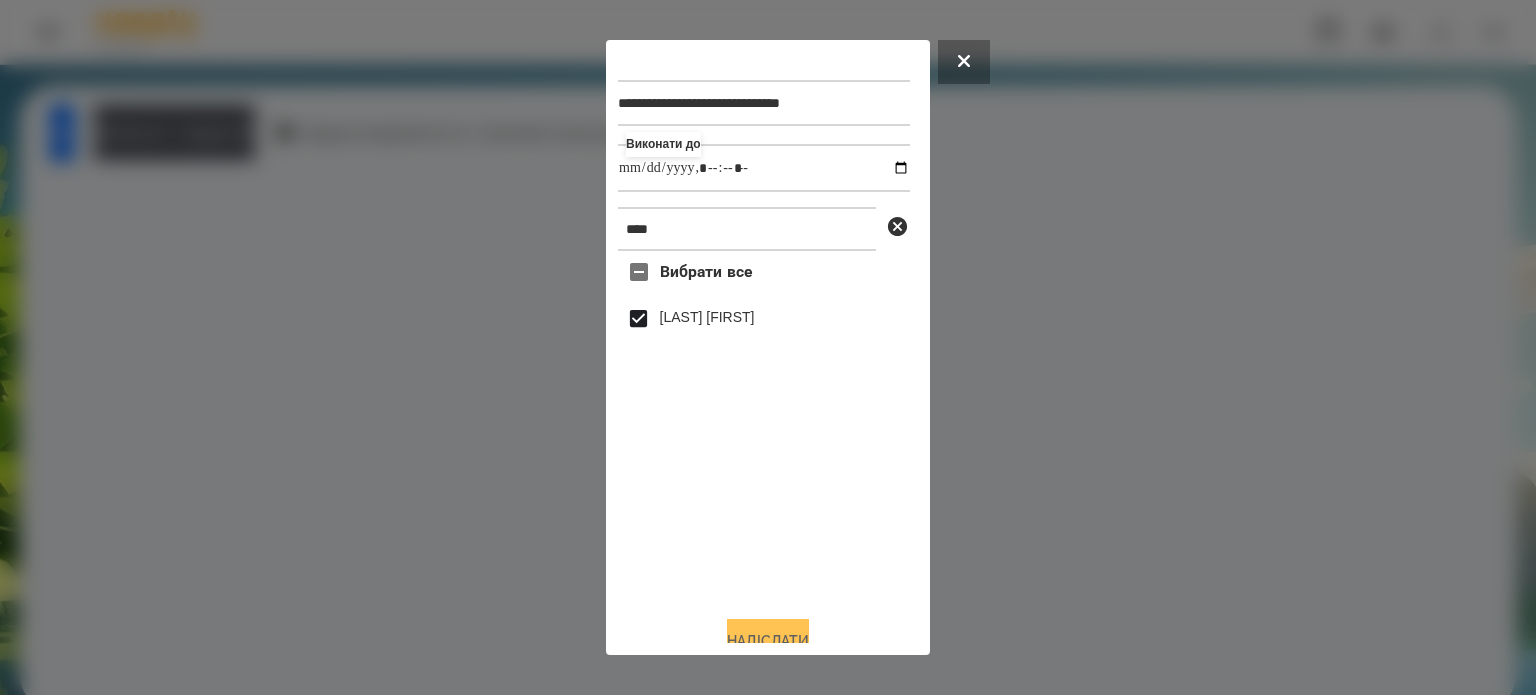 type on "**********" 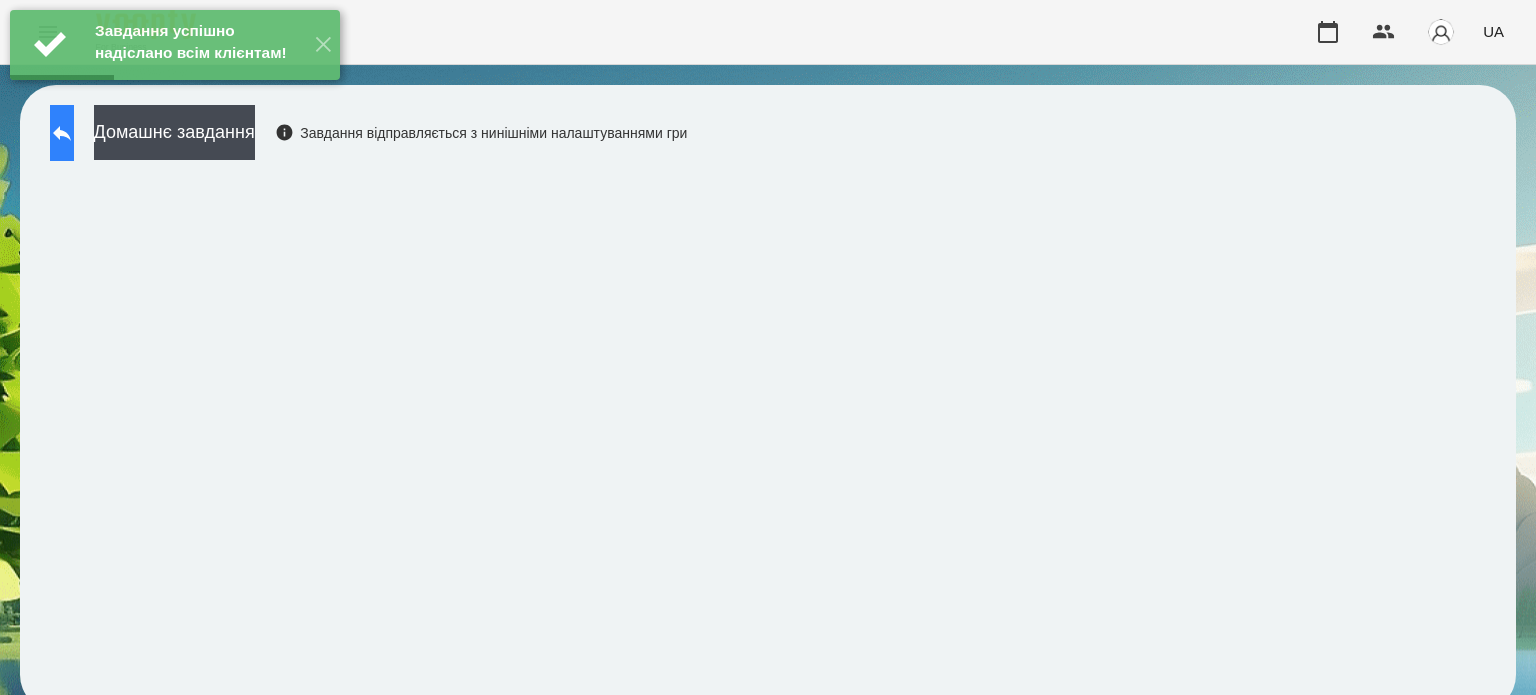 click 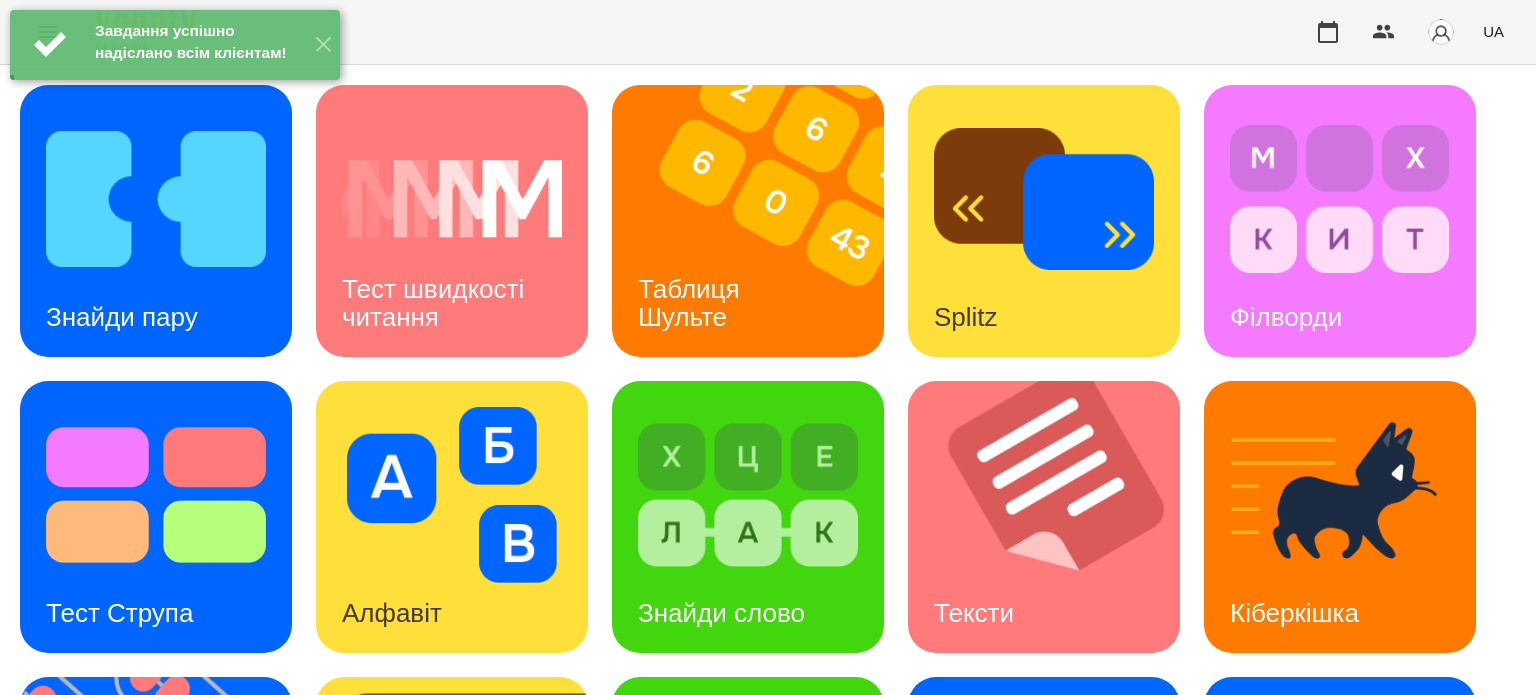 scroll, scrollTop: 100, scrollLeft: 0, axis: vertical 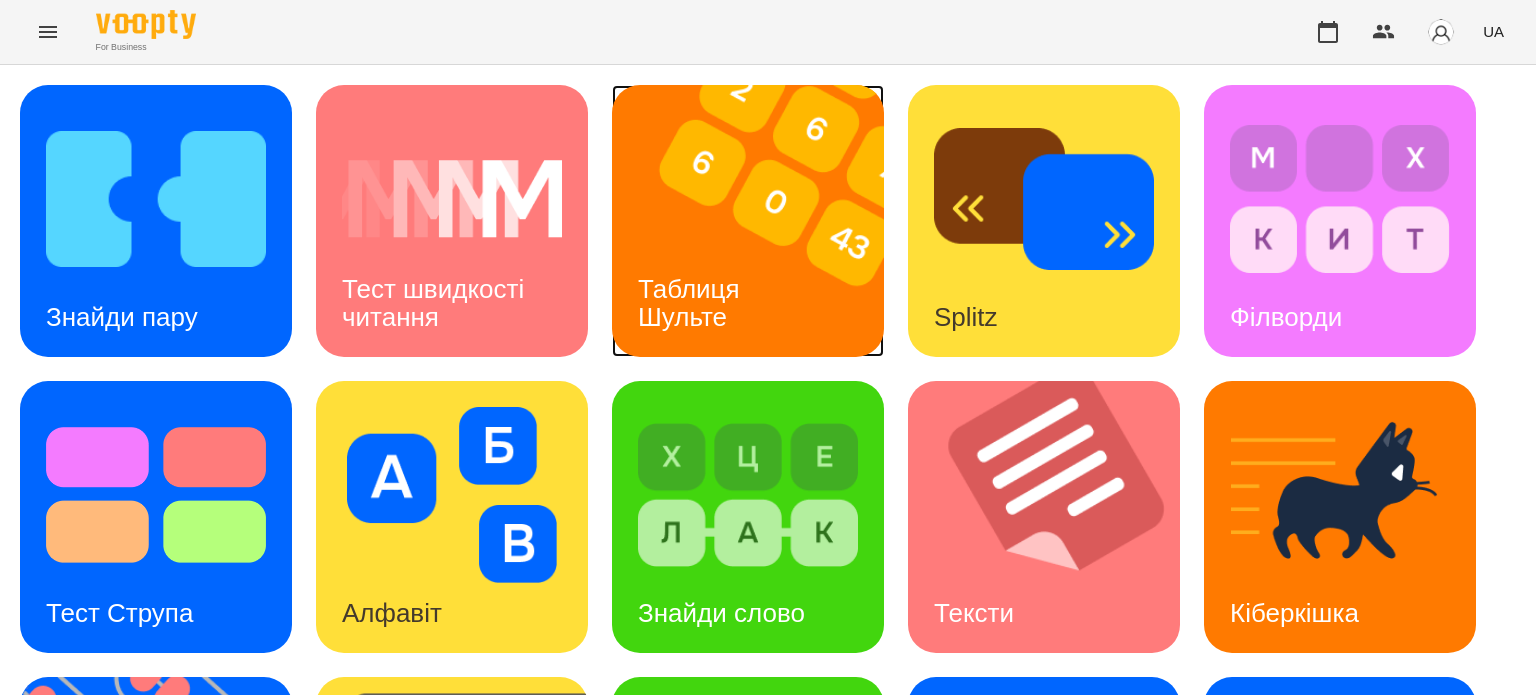 click on "Таблиця
Шульте" at bounding box center (692, 302) 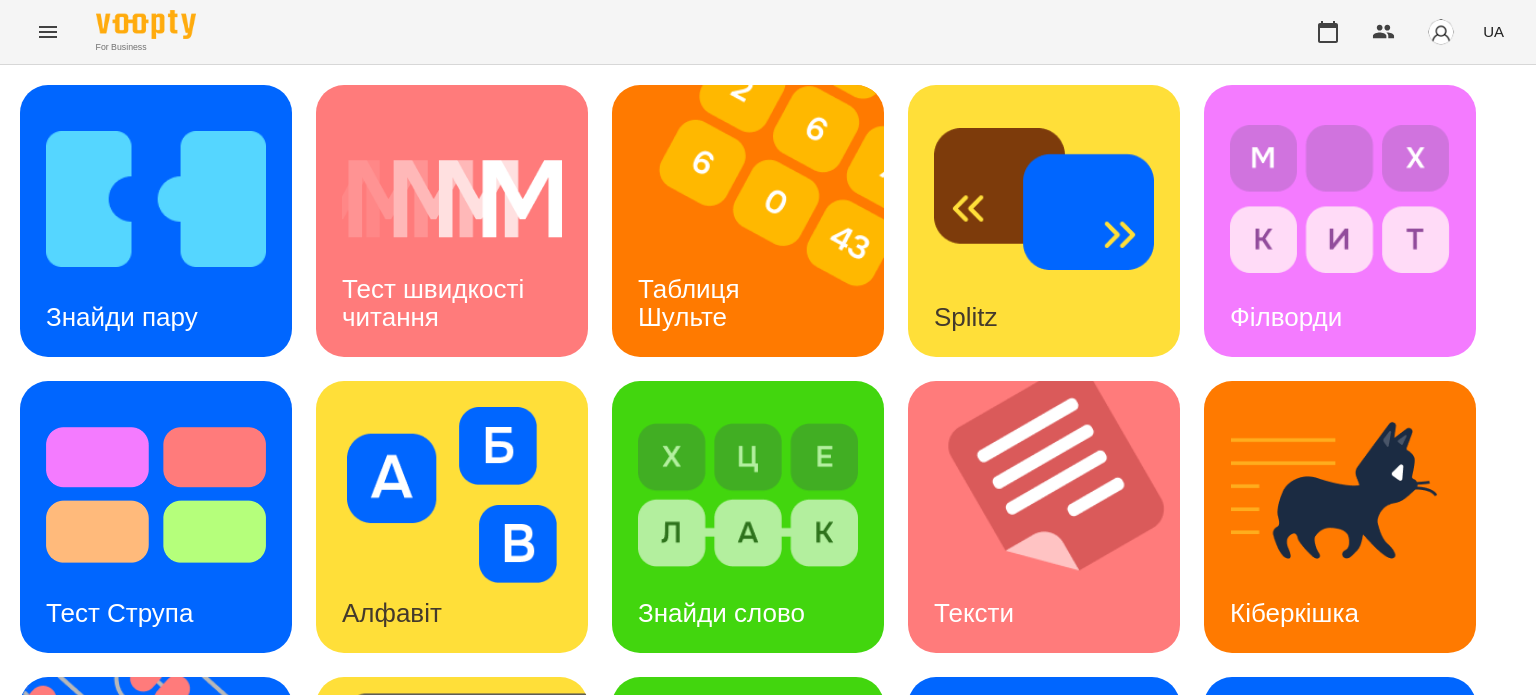 scroll, scrollTop: 0, scrollLeft: 0, axis: both 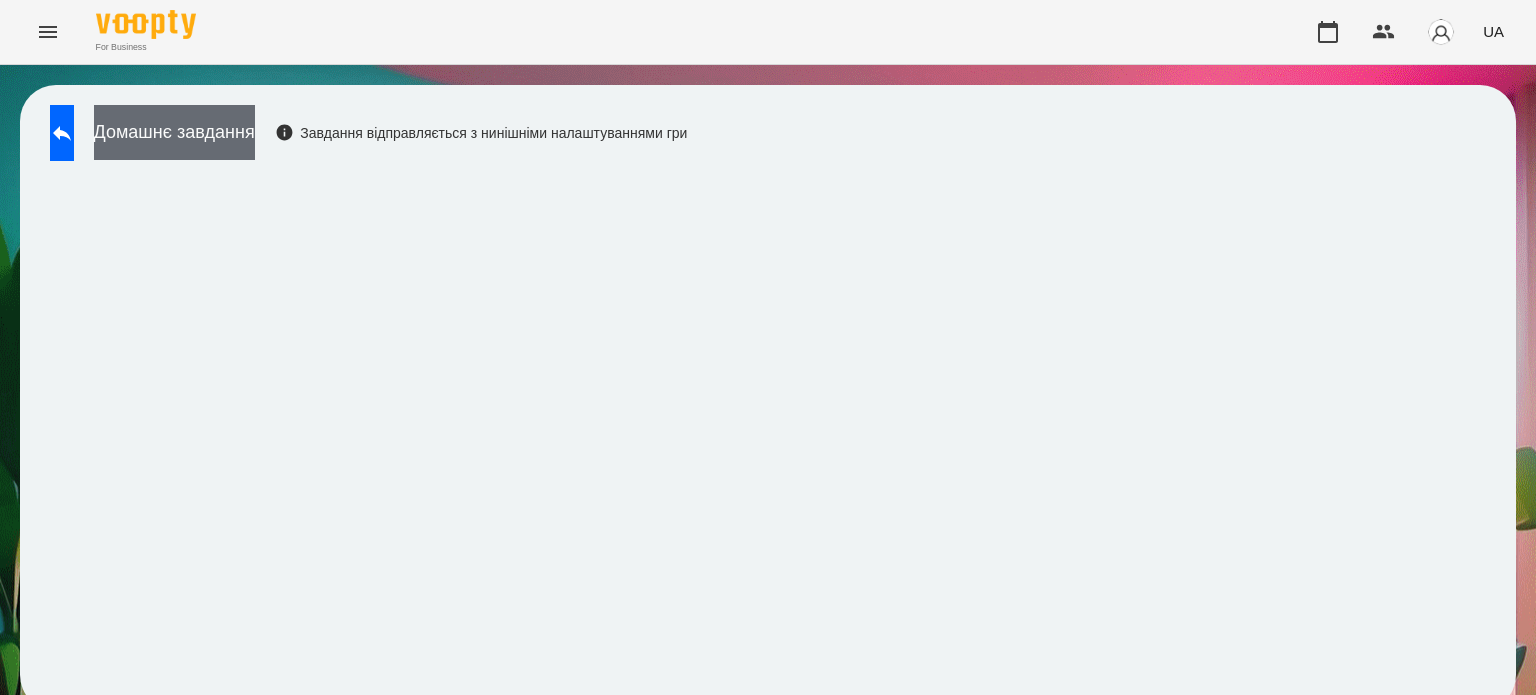click on "Домашнє завдання" at bounding box center [174, 132] 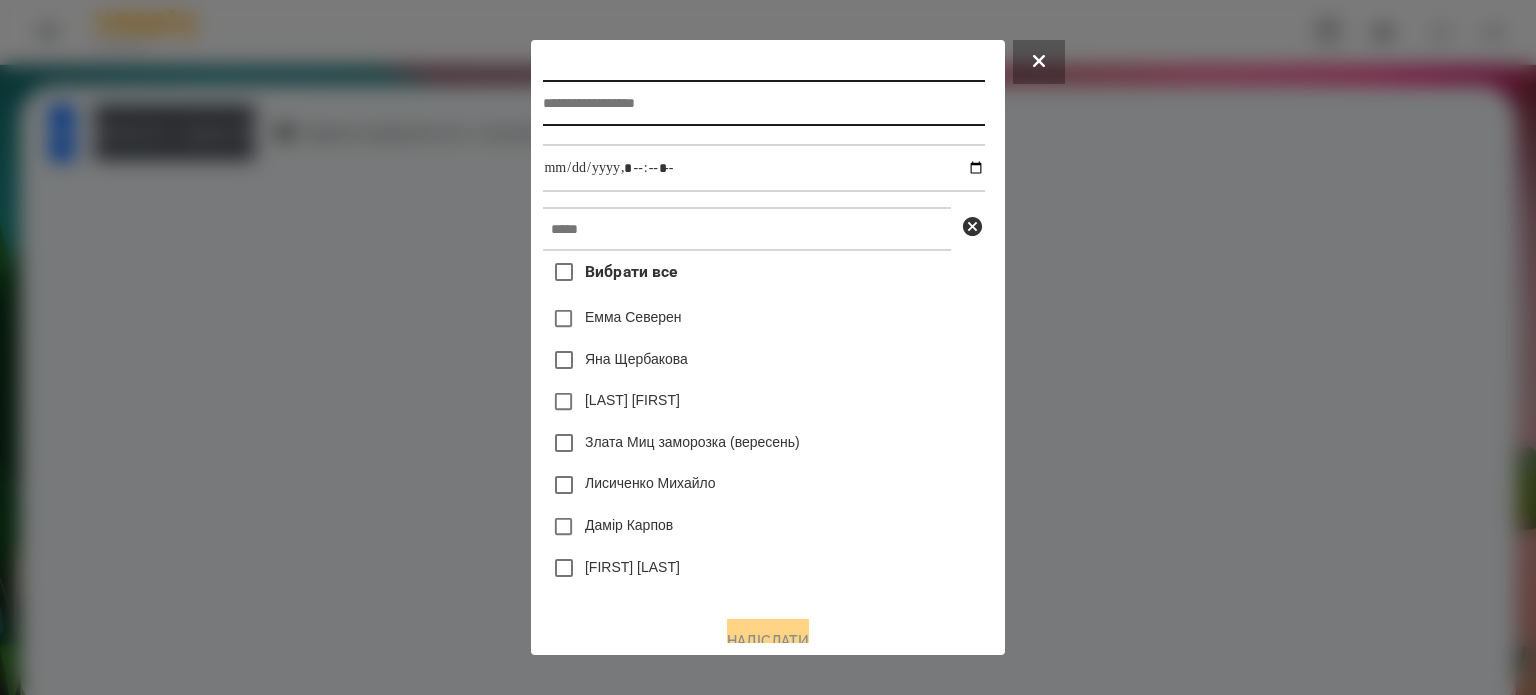 click at bounding box center (763, 103) 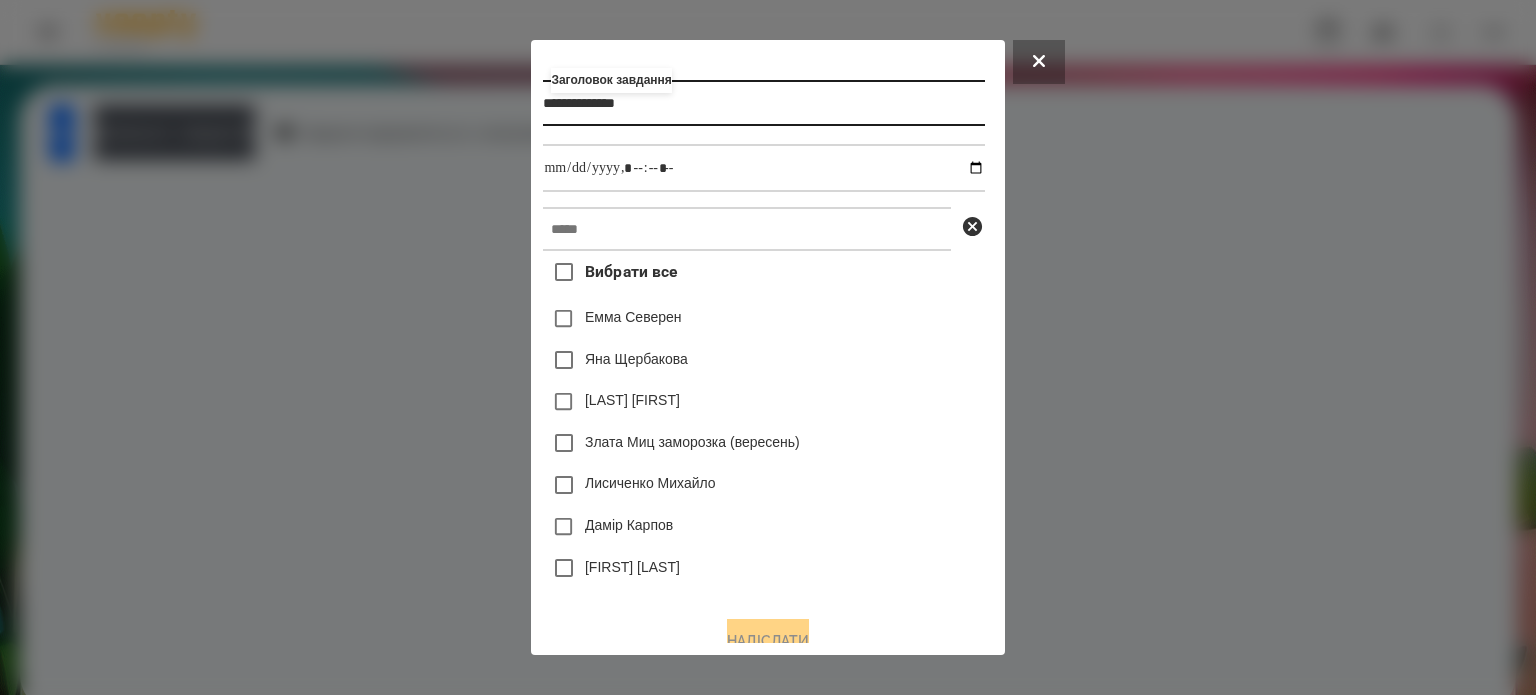 type on "**********" 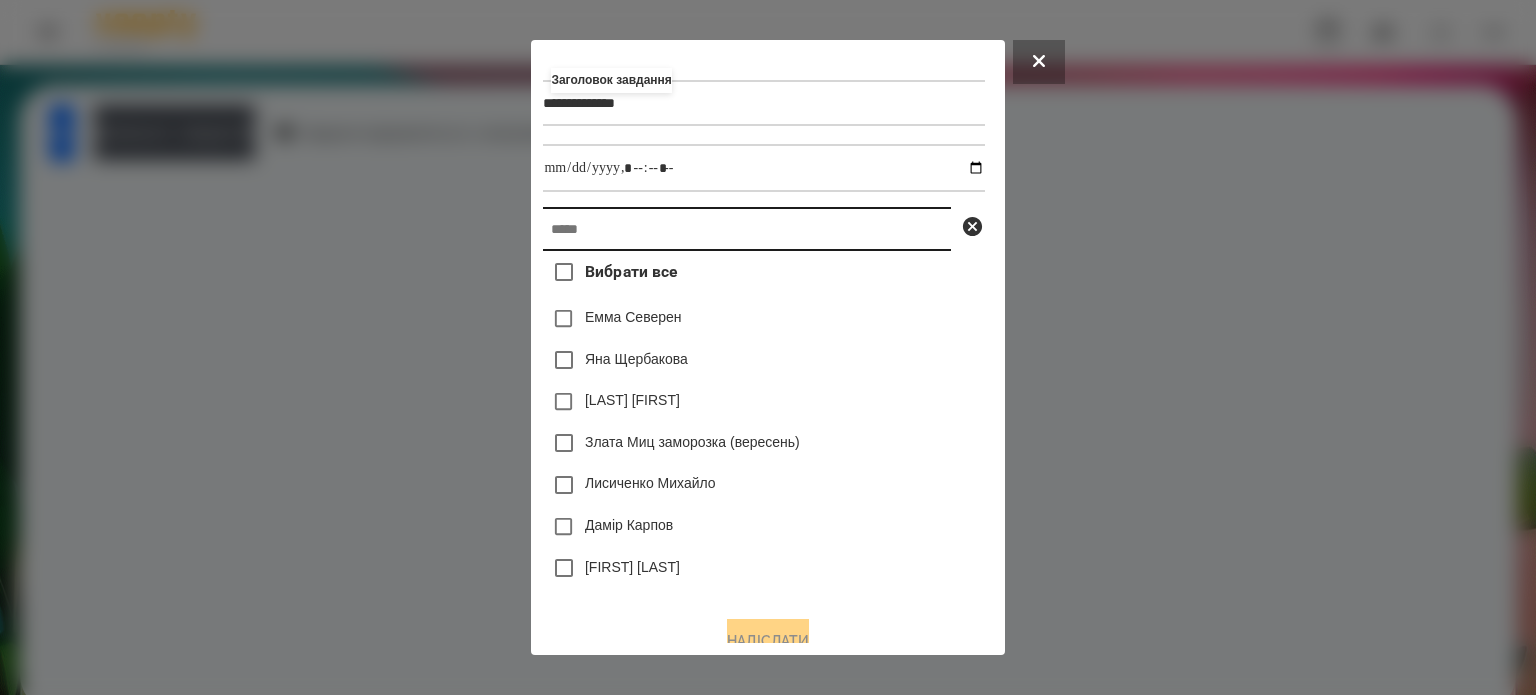 click at bounding box center [747, 229] 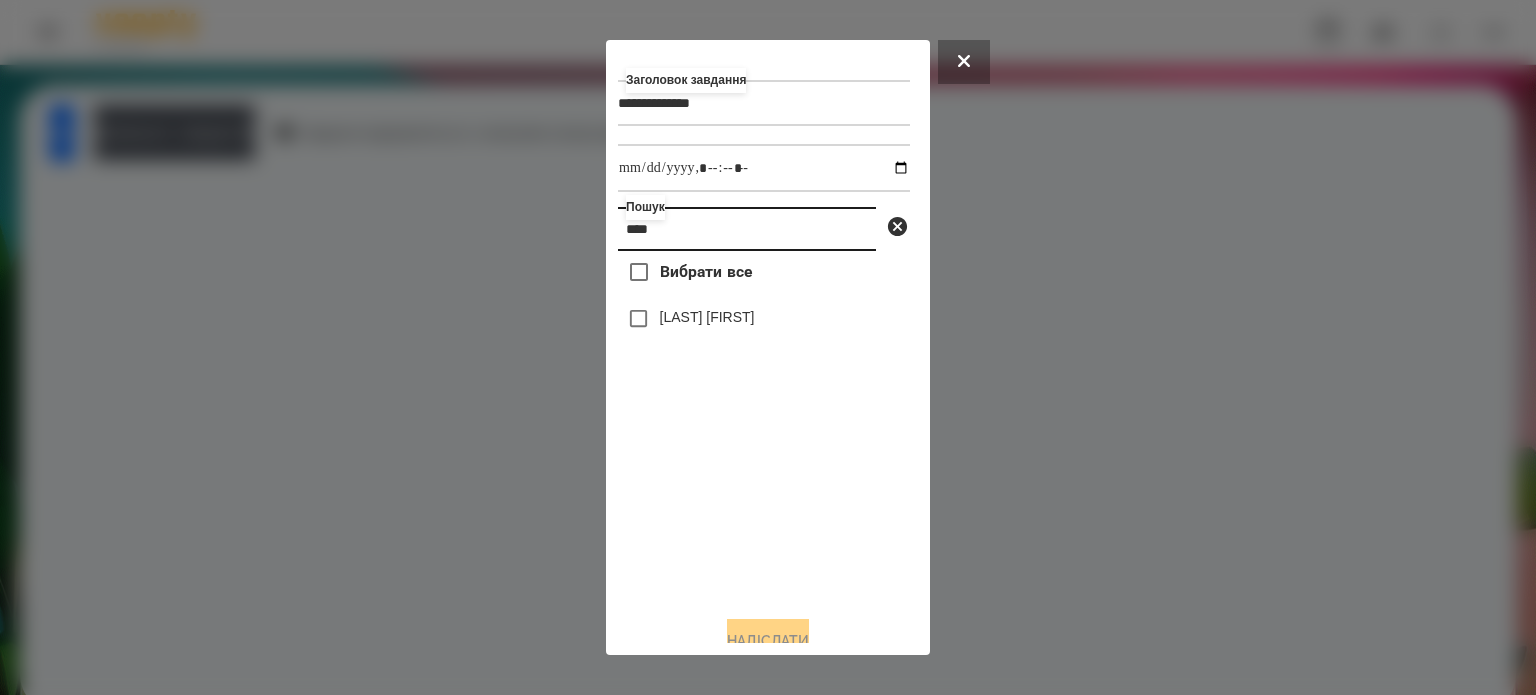 type on "****" 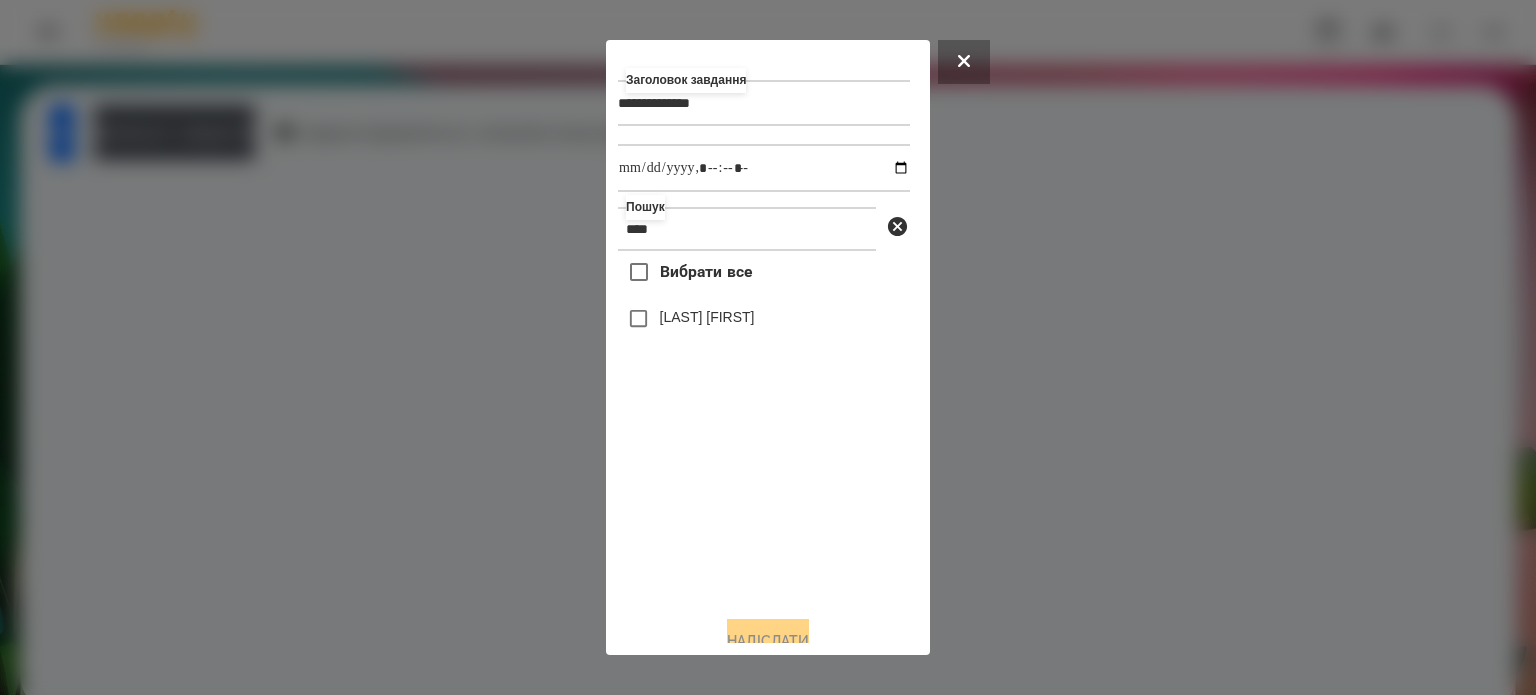 click on "[LAST] [FIRST]" at bounding box center (707, 317) 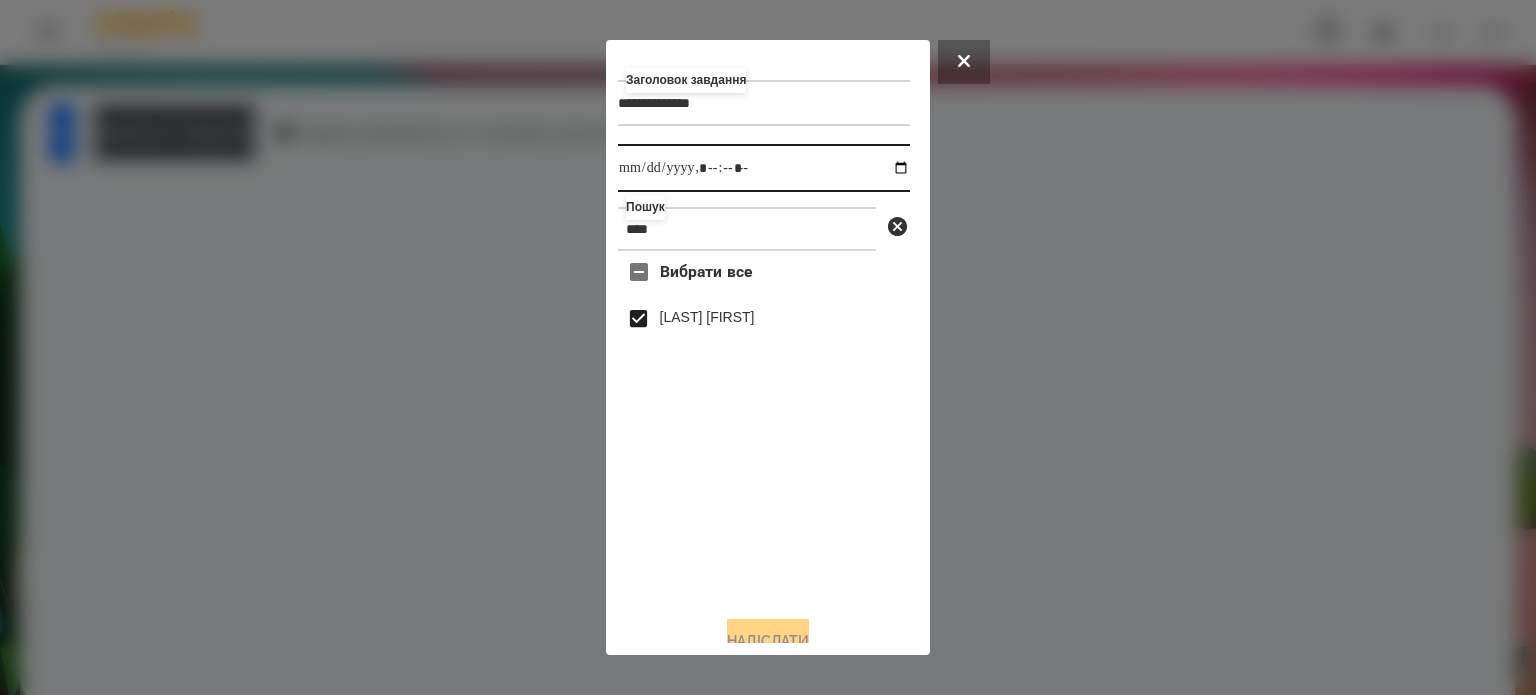 click at bounding box center [764, 168] 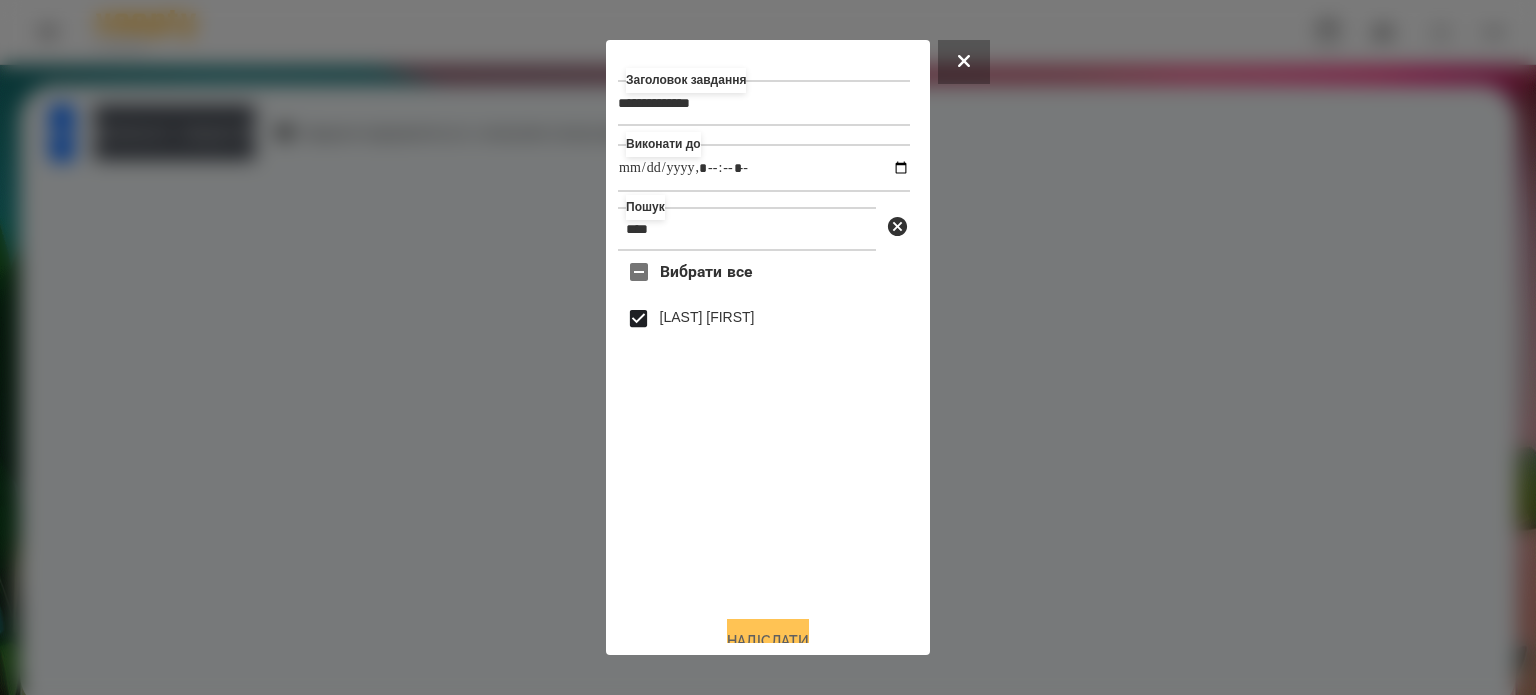 type on "**********" 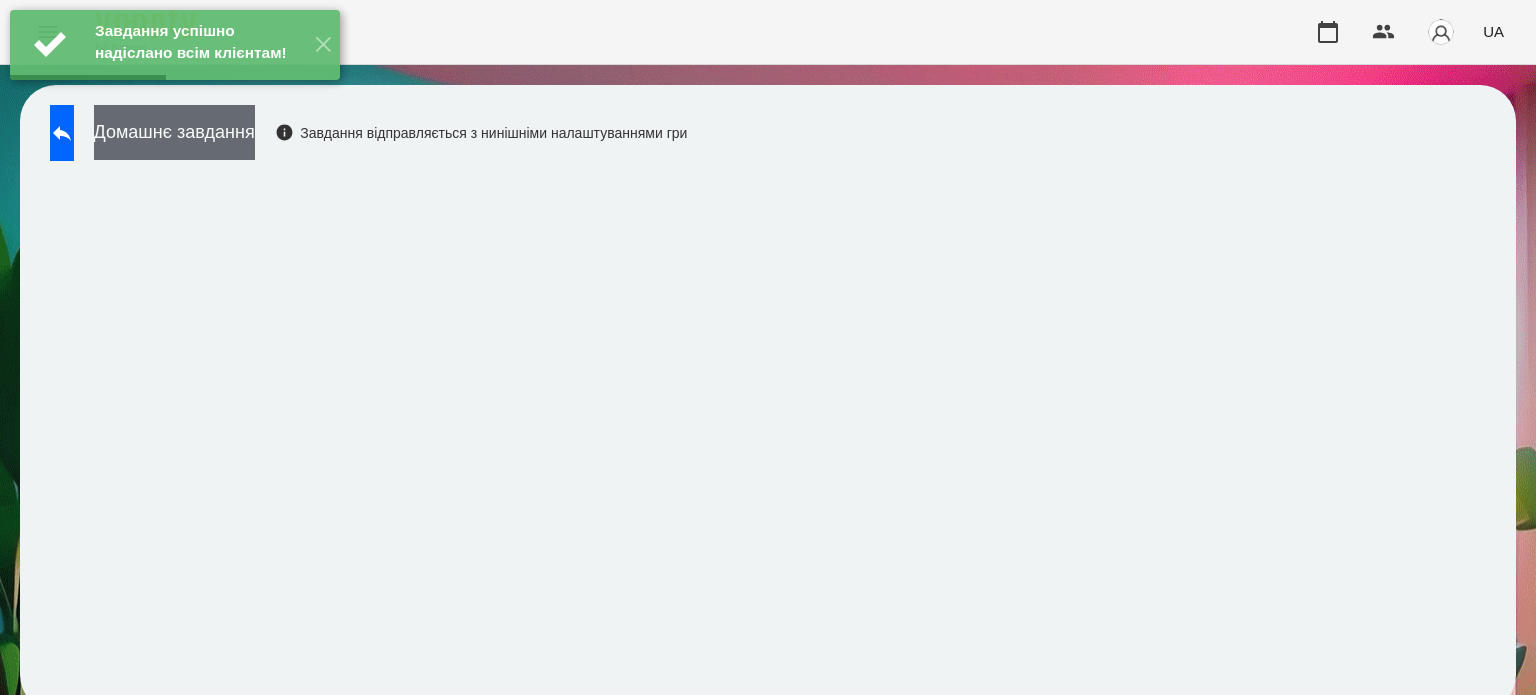 click on "Домашнє завдання" at bounding box center [174, 132] 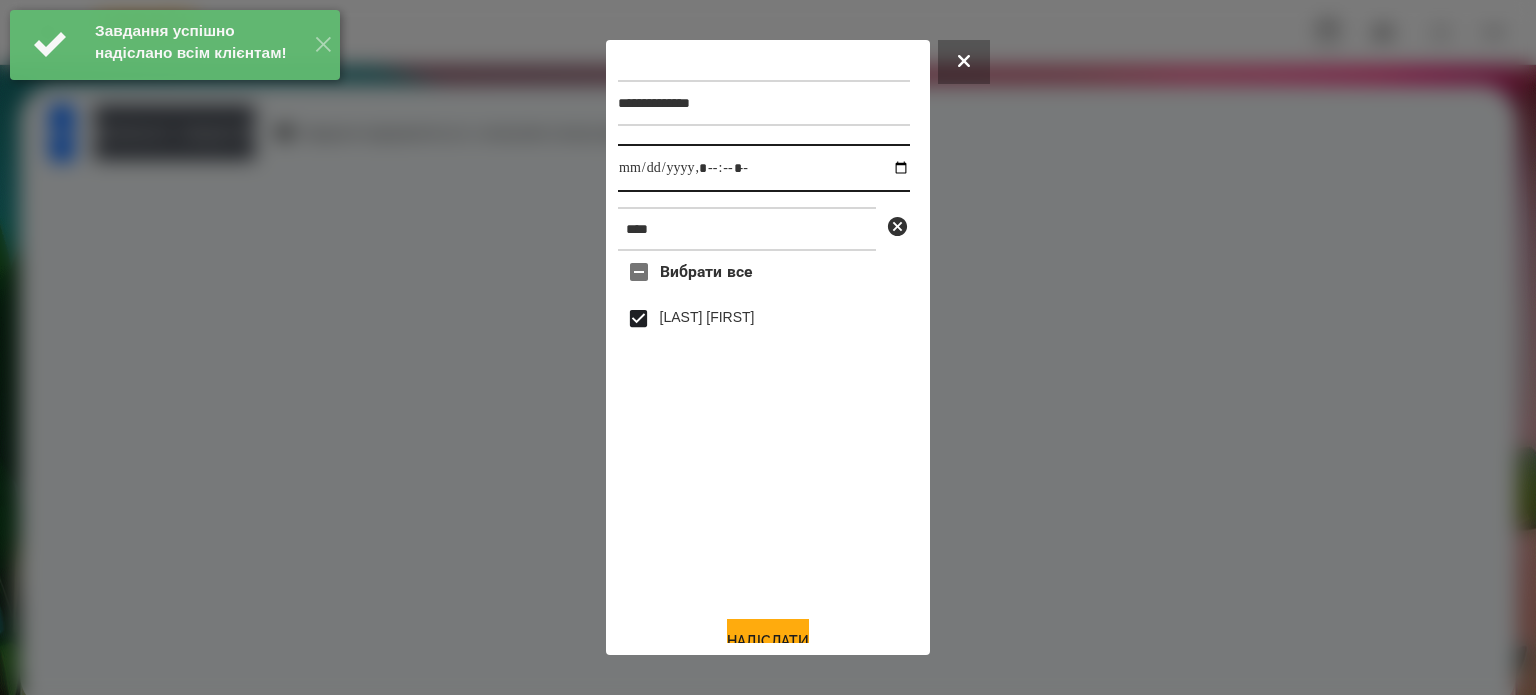 click at bounding box center [764, 168] 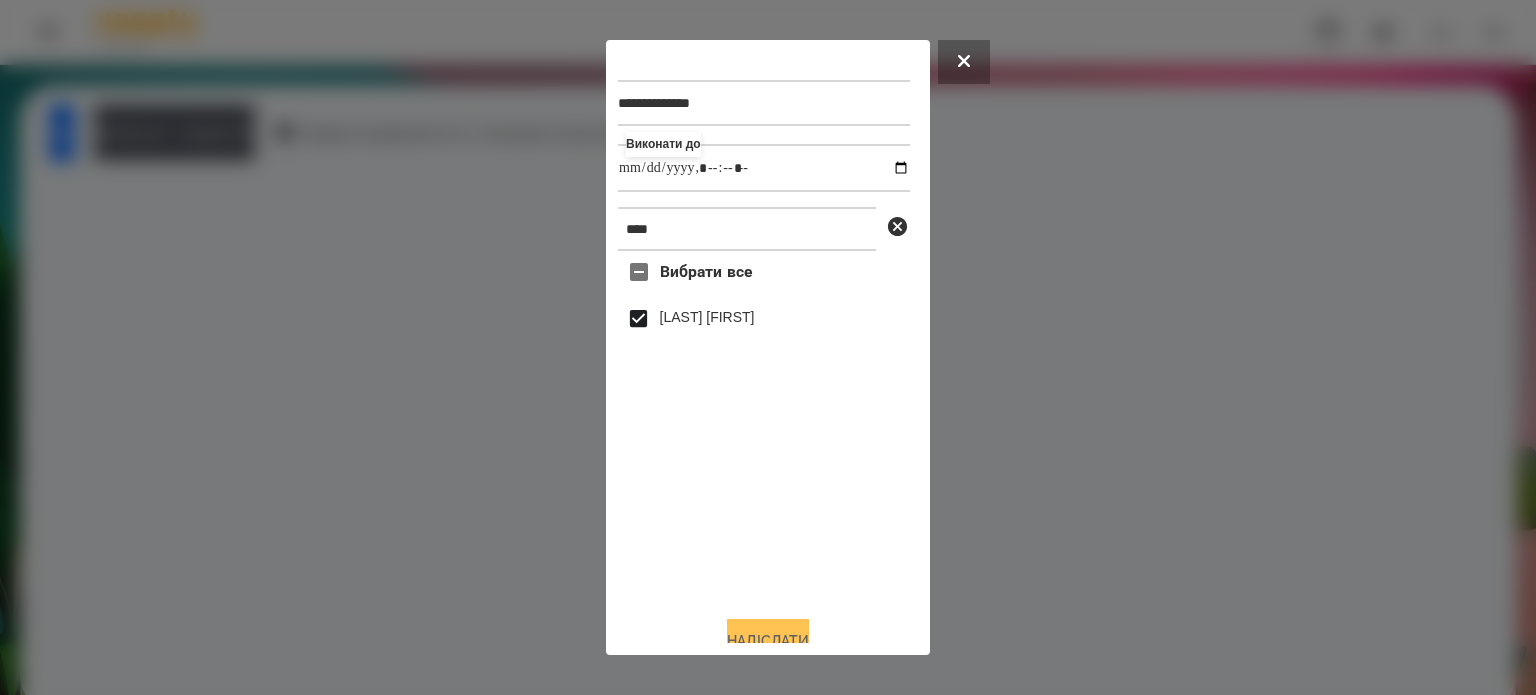 type on "**********" 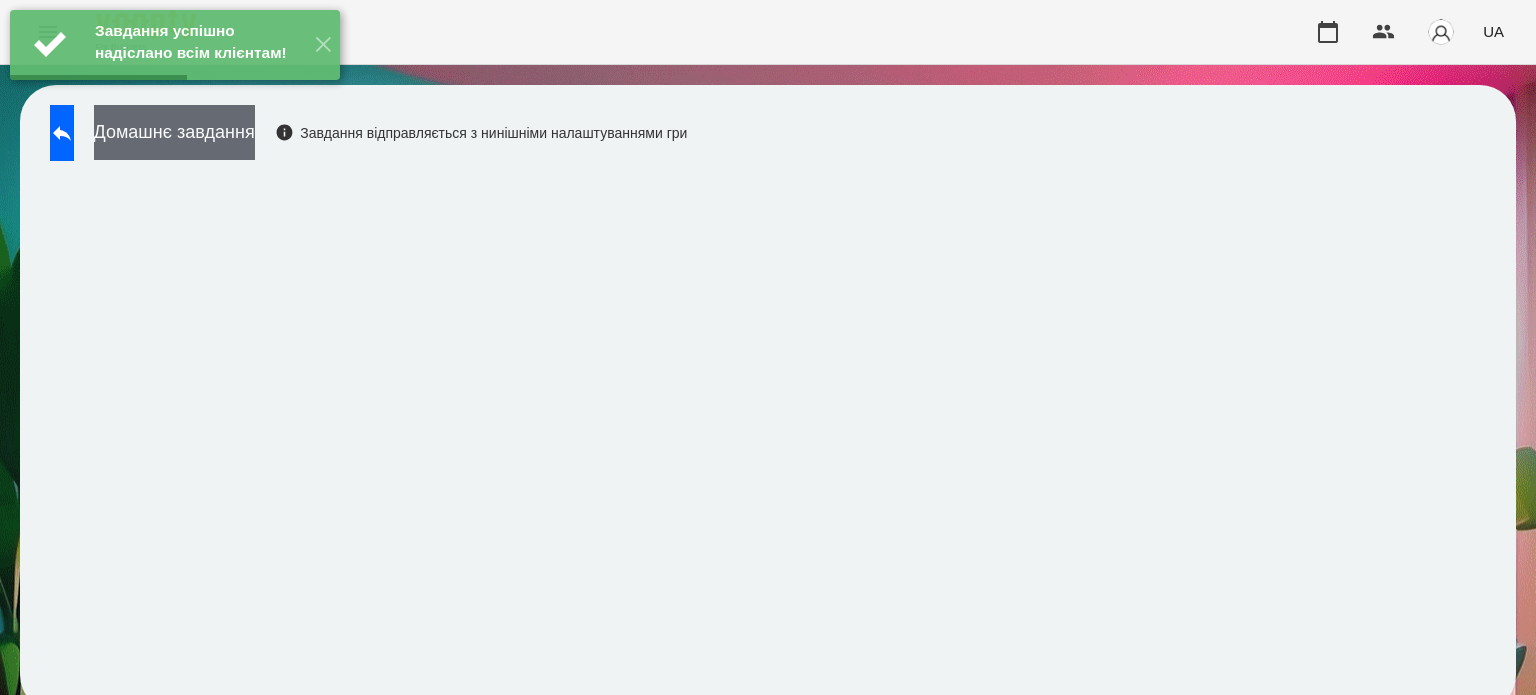 click on "Домашнє завдання" at bounding box center (174, 132) 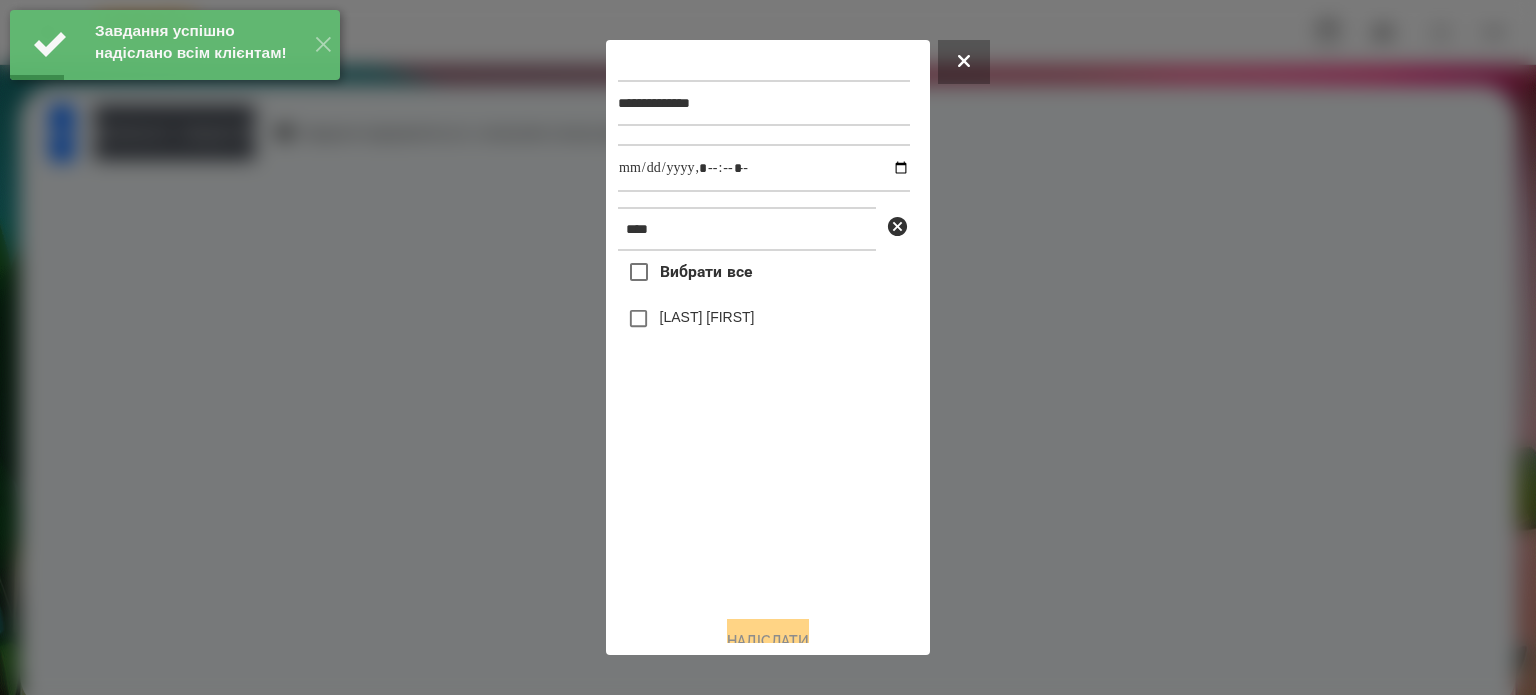 click on "[LAST] [FIRST]" at bounding box center [707, 317] 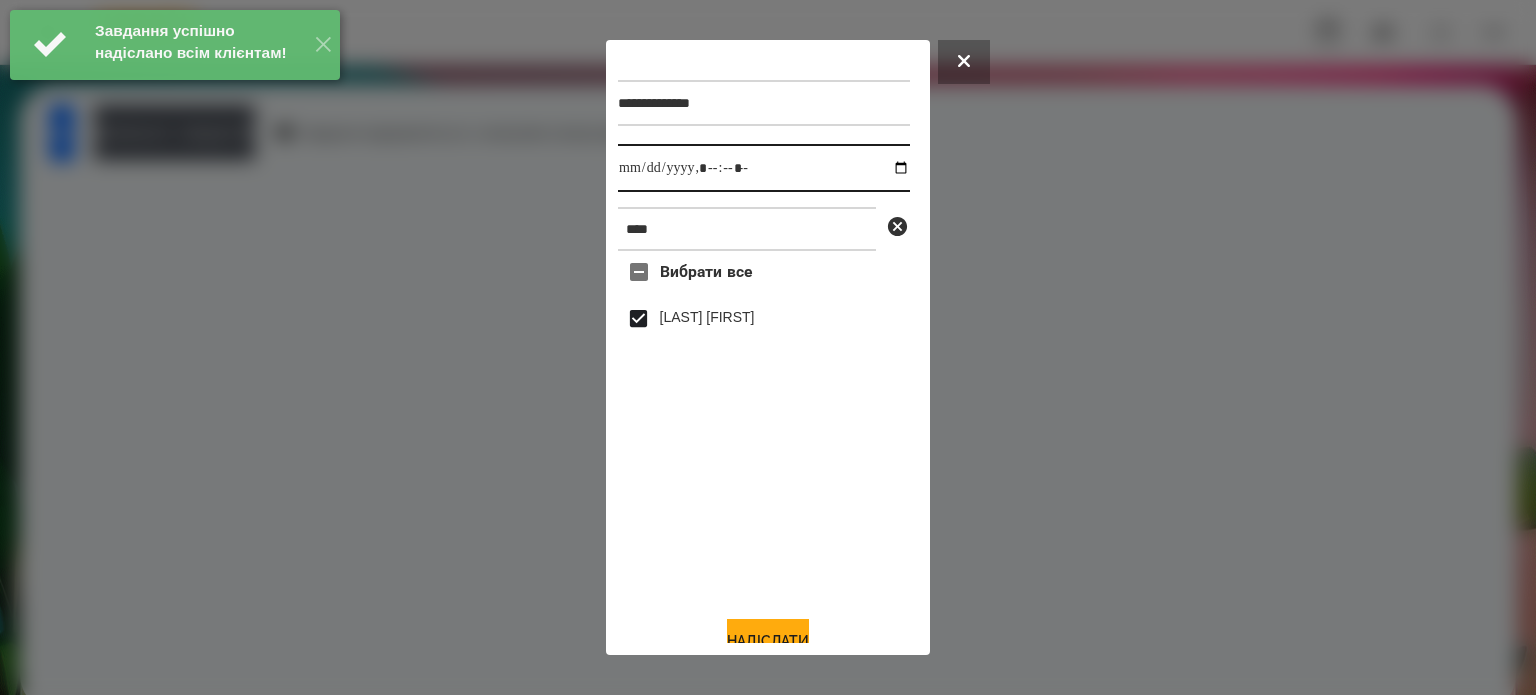 click at bounding box center [764, 168] 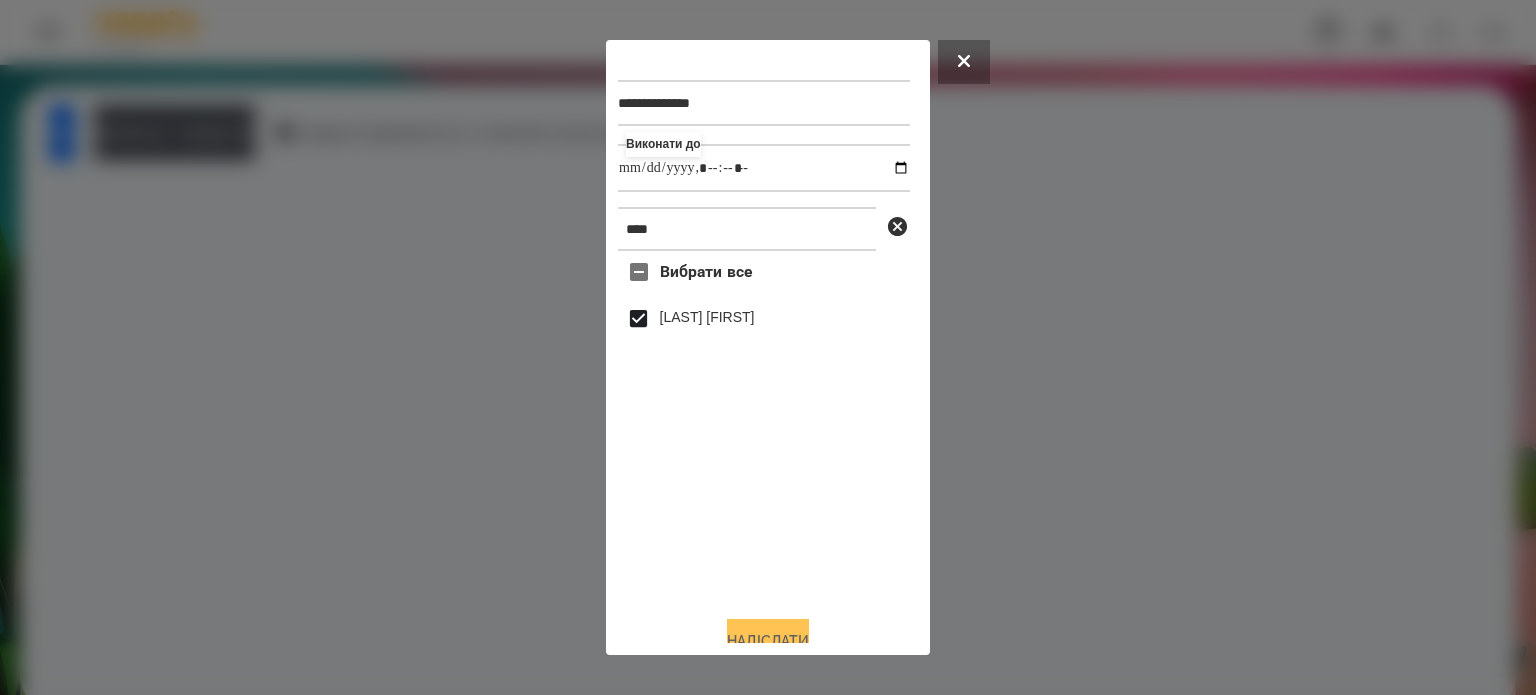 type on "**********" 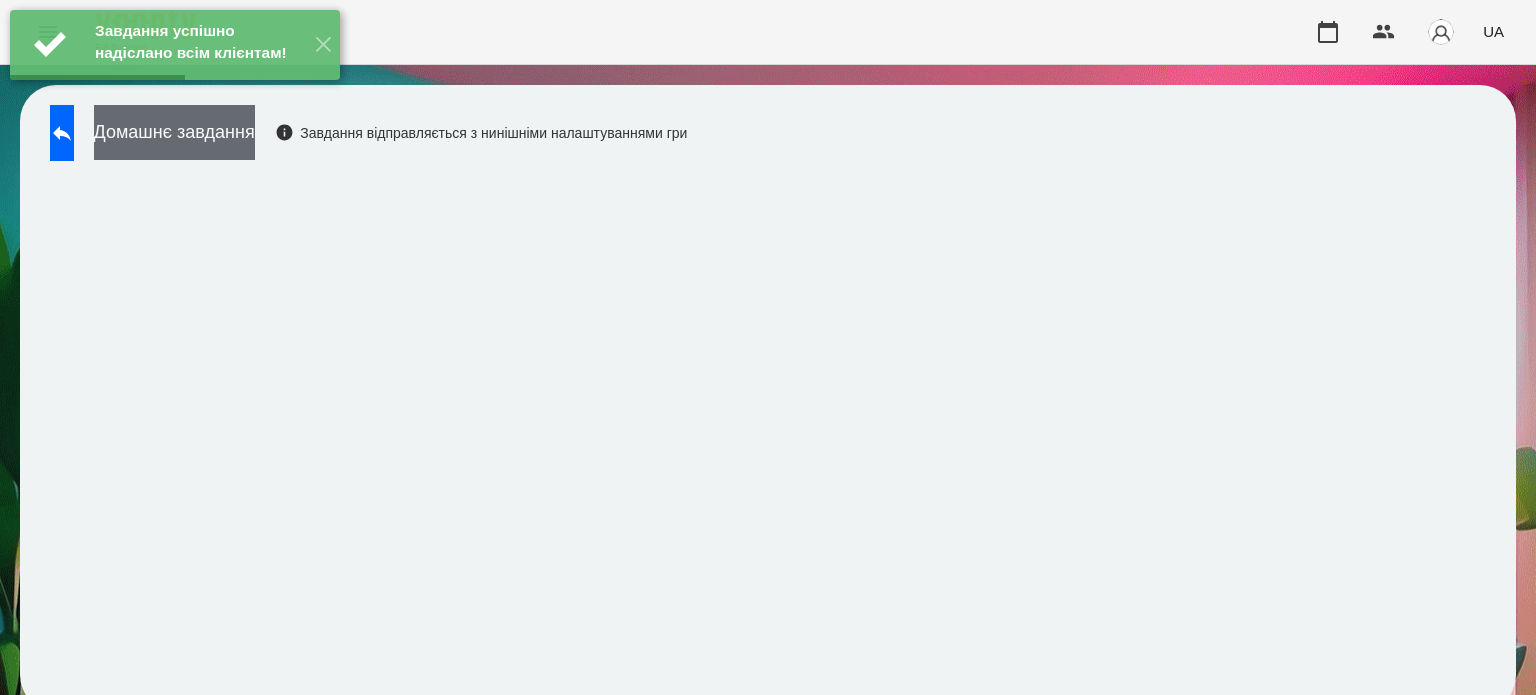 click on "Домашнє завдання" at bounding box center [174, 132] 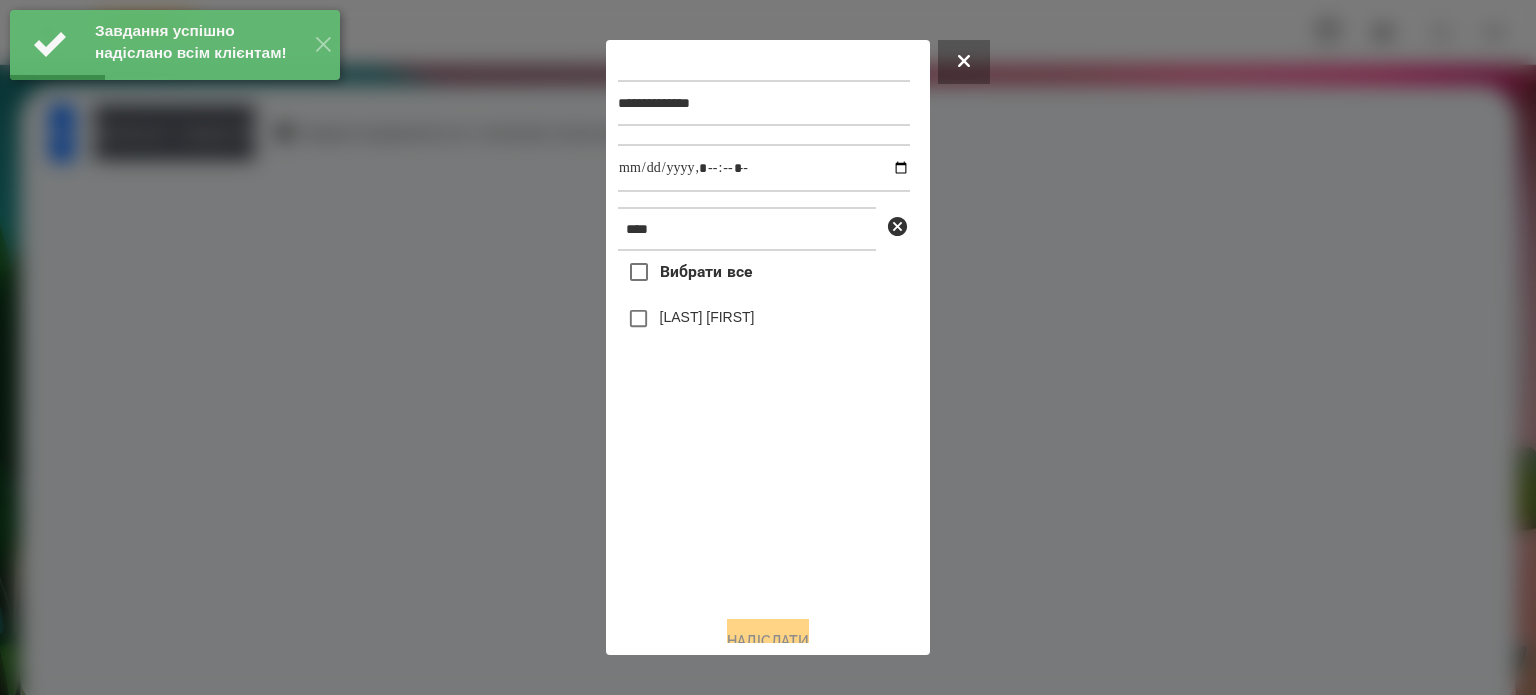 drag, startPoint x: 685, startPoint y: 329, endPoint x: 758, endPoint y: 299, distance: 78.92401 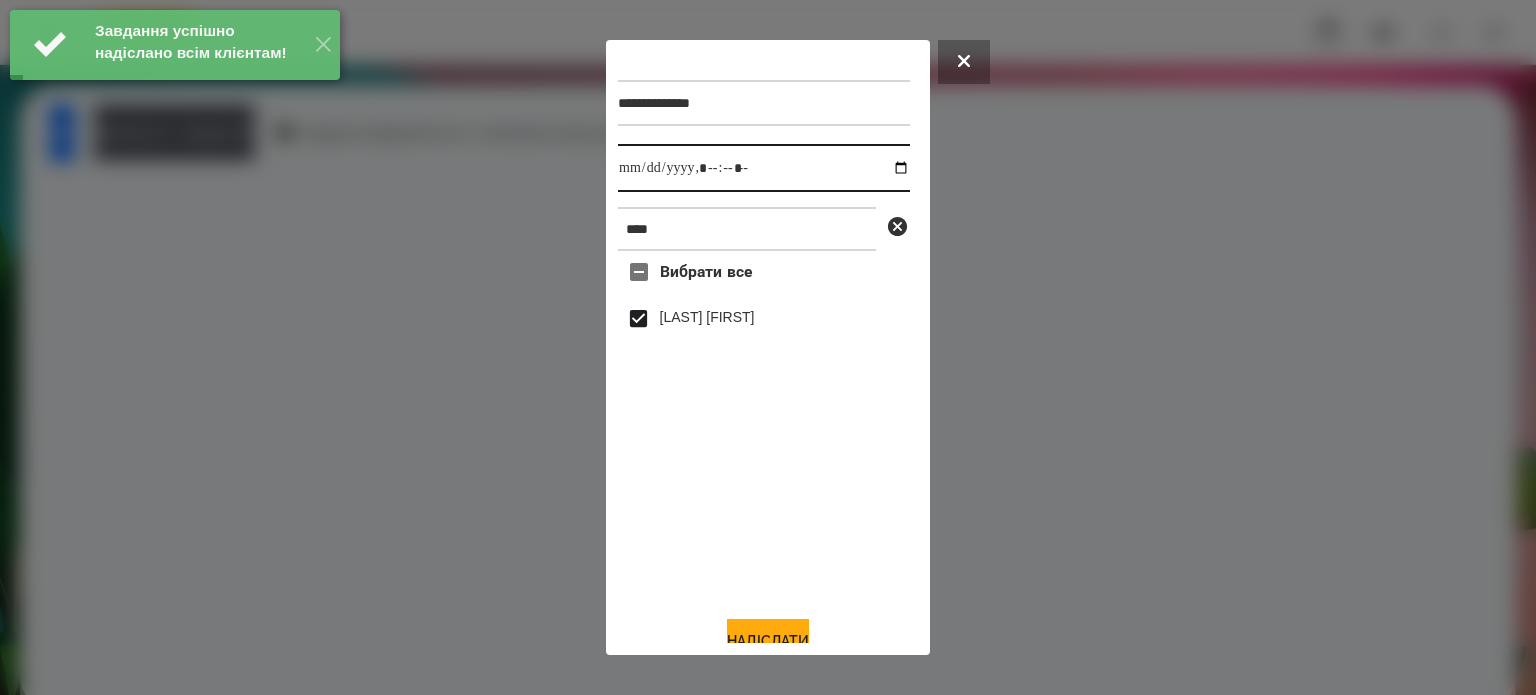 click at bounding box center (764, 168) 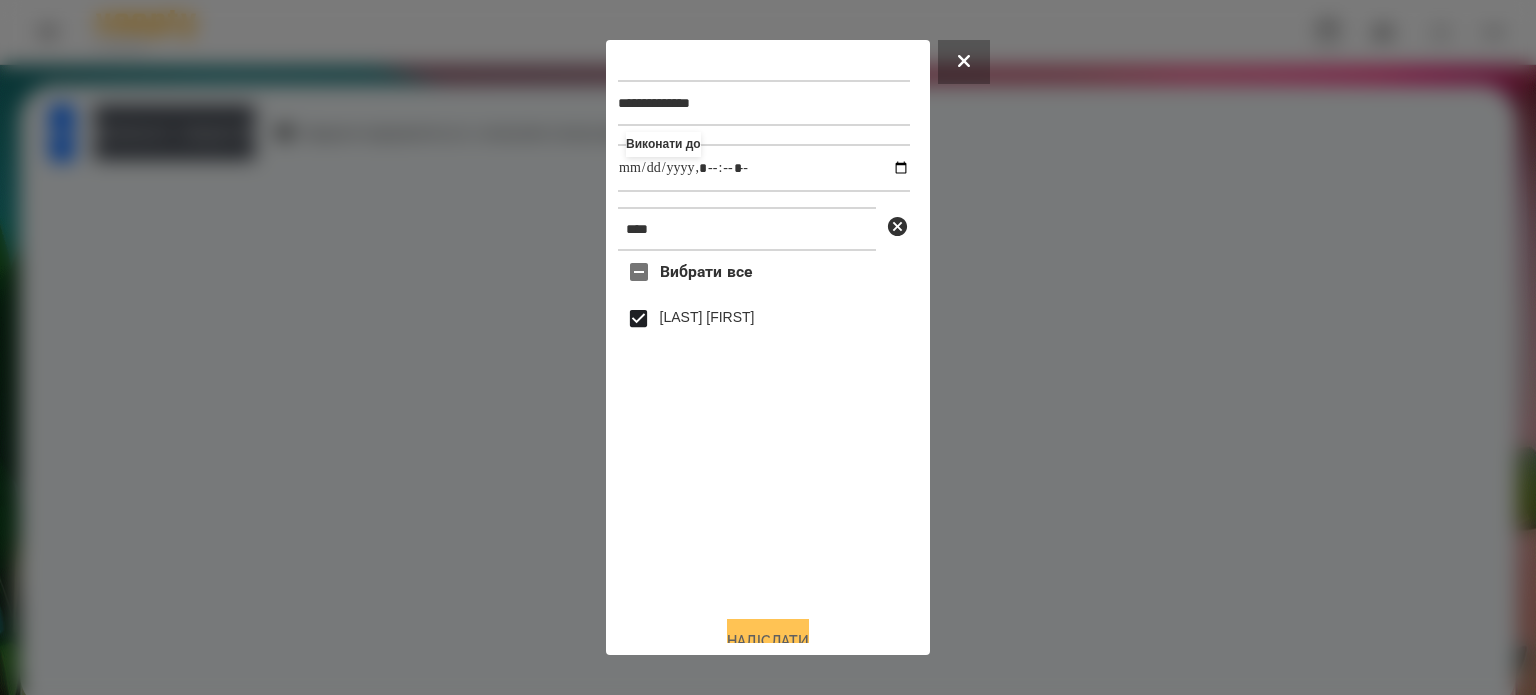 type on "**********" 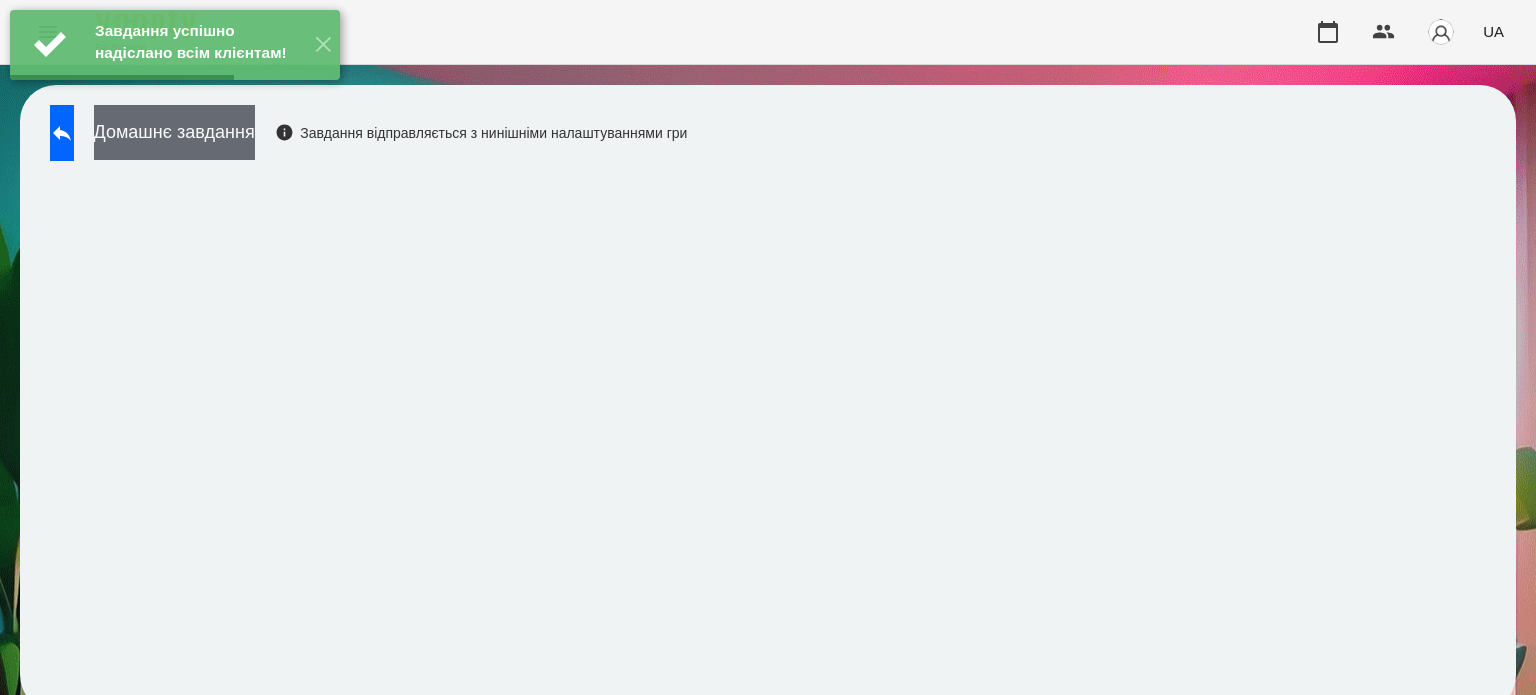 click on "Домашнє завдання" at bounding box center (174, 132) 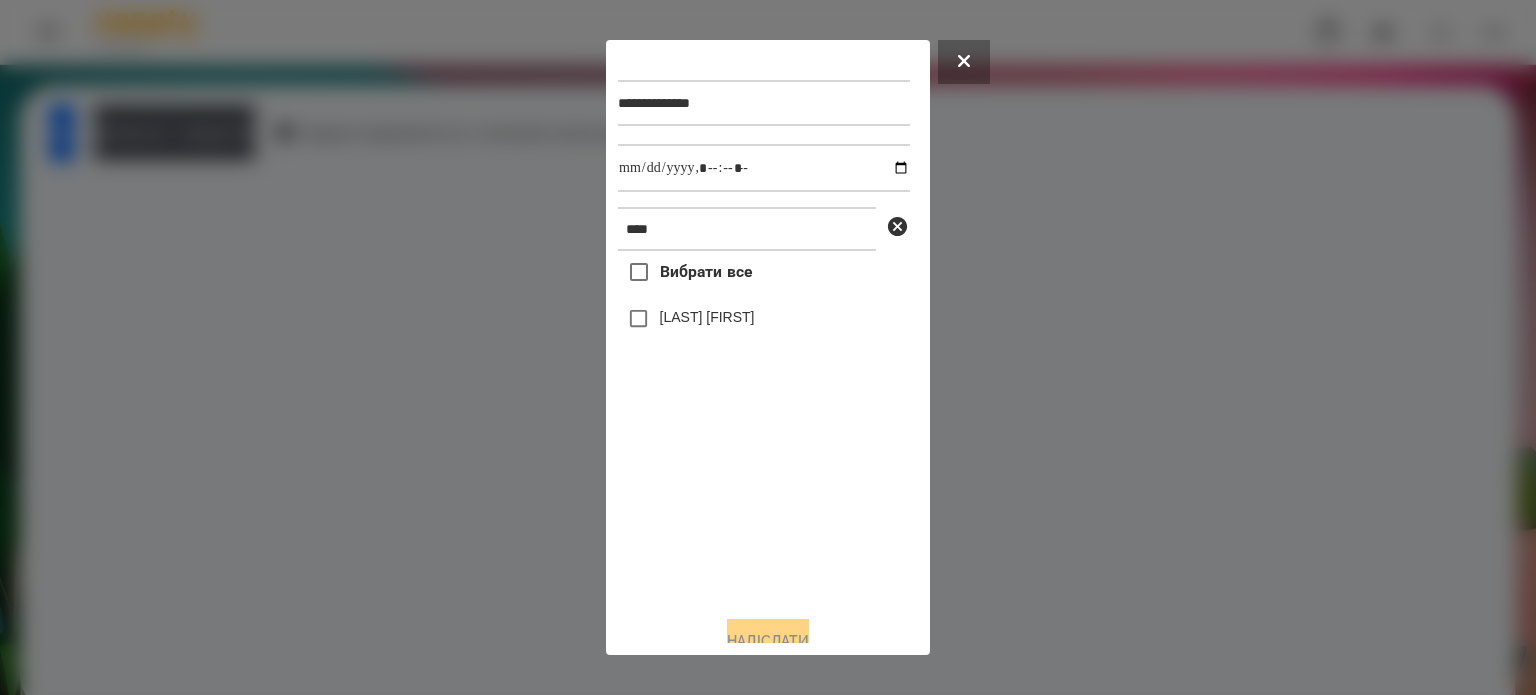 click on "[LAST] [FIRST]" at bounding box center (707, 317) 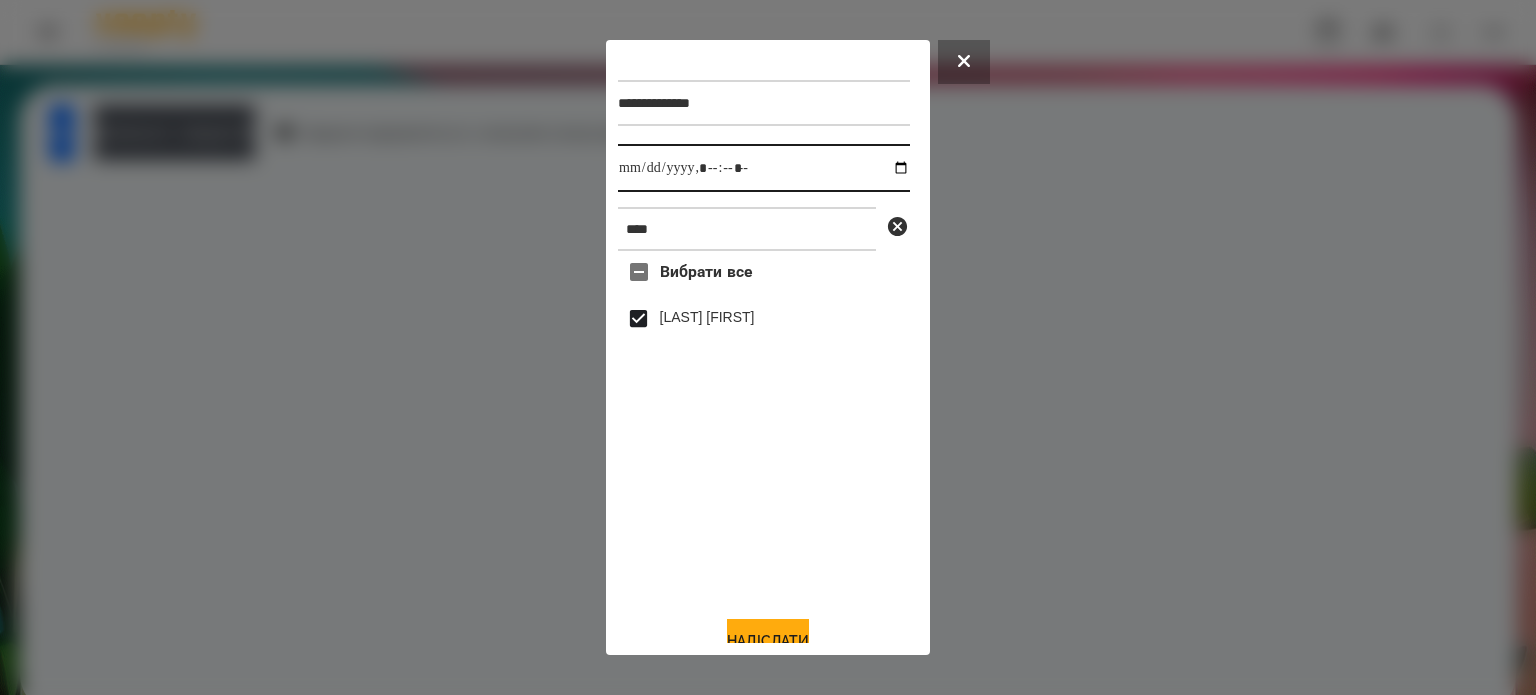click at bounding box center [764, 168] 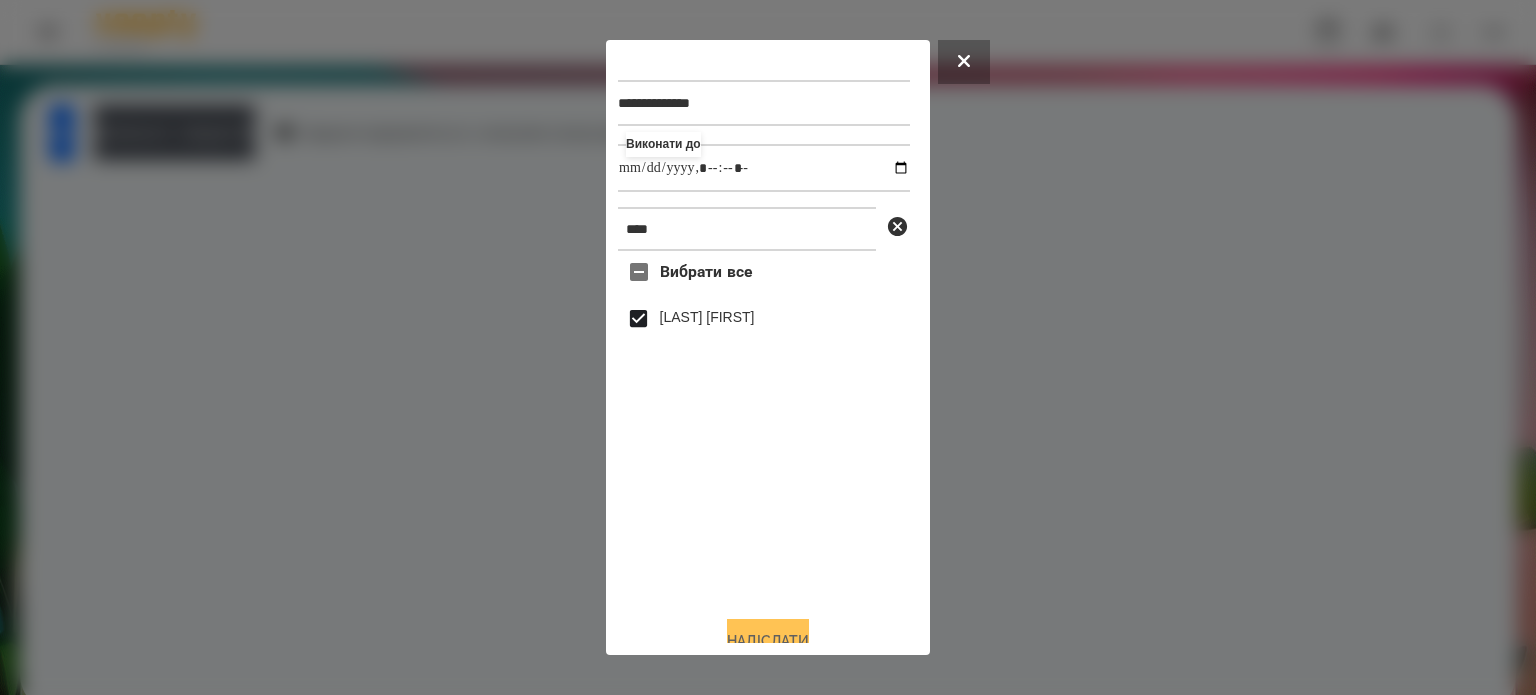 type on "**********" 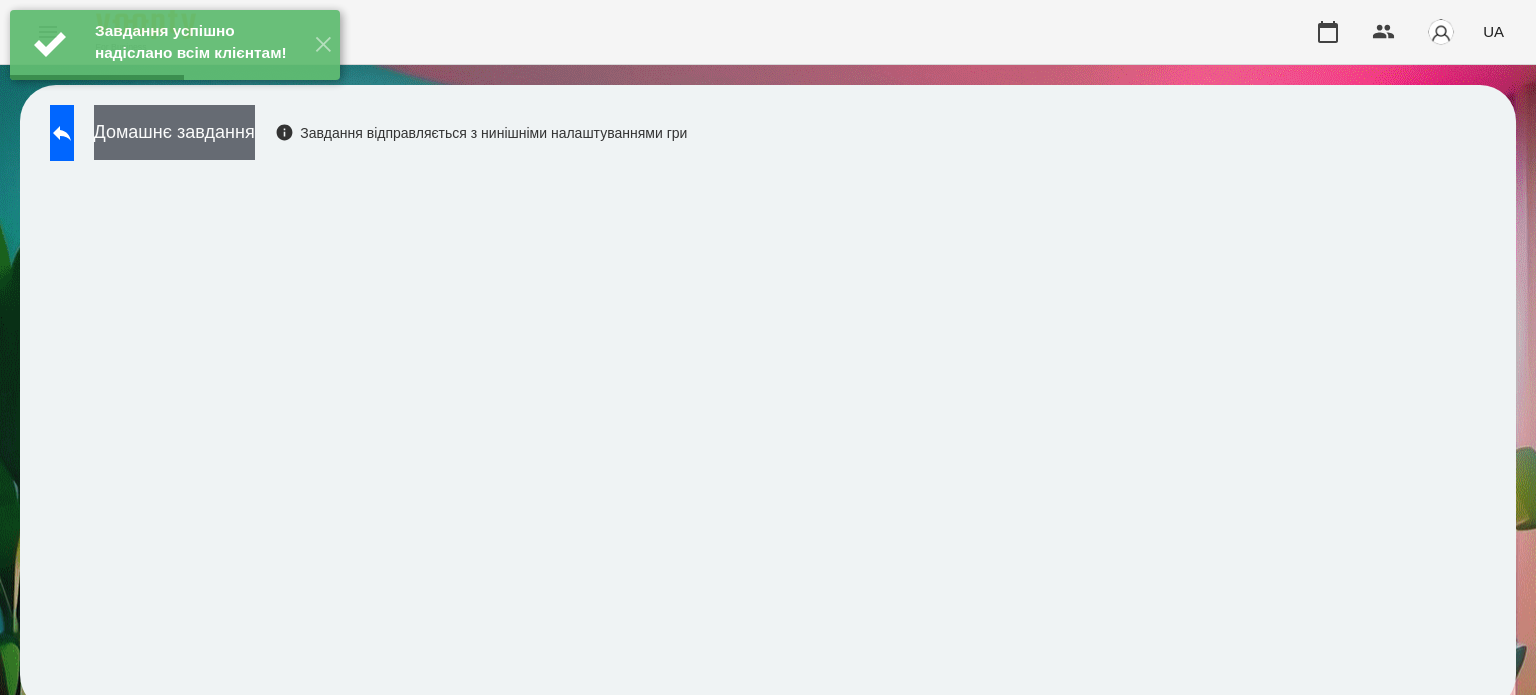 click on "Домашнє завдання" at bounding box center [174, 132] 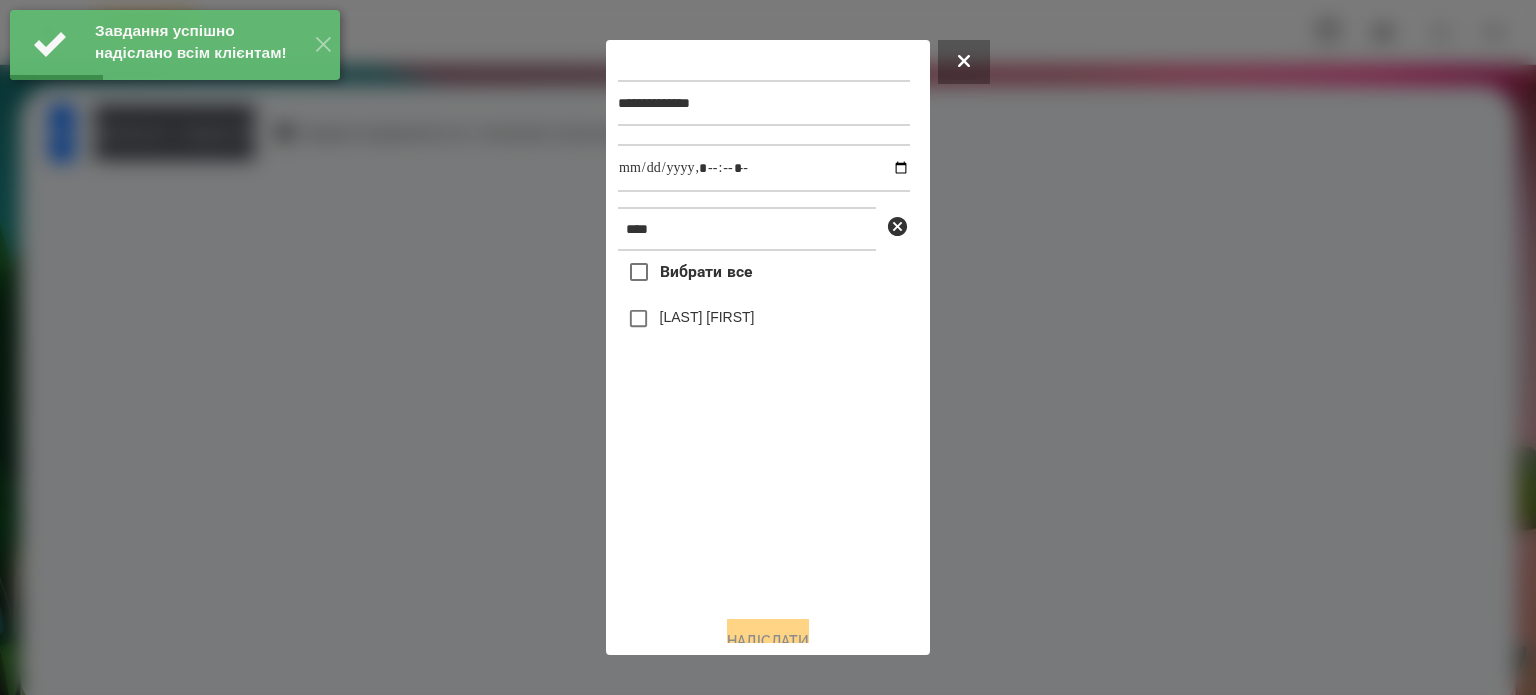 click on "[LAST] [FIRST]" at bounding box center [707, 317] 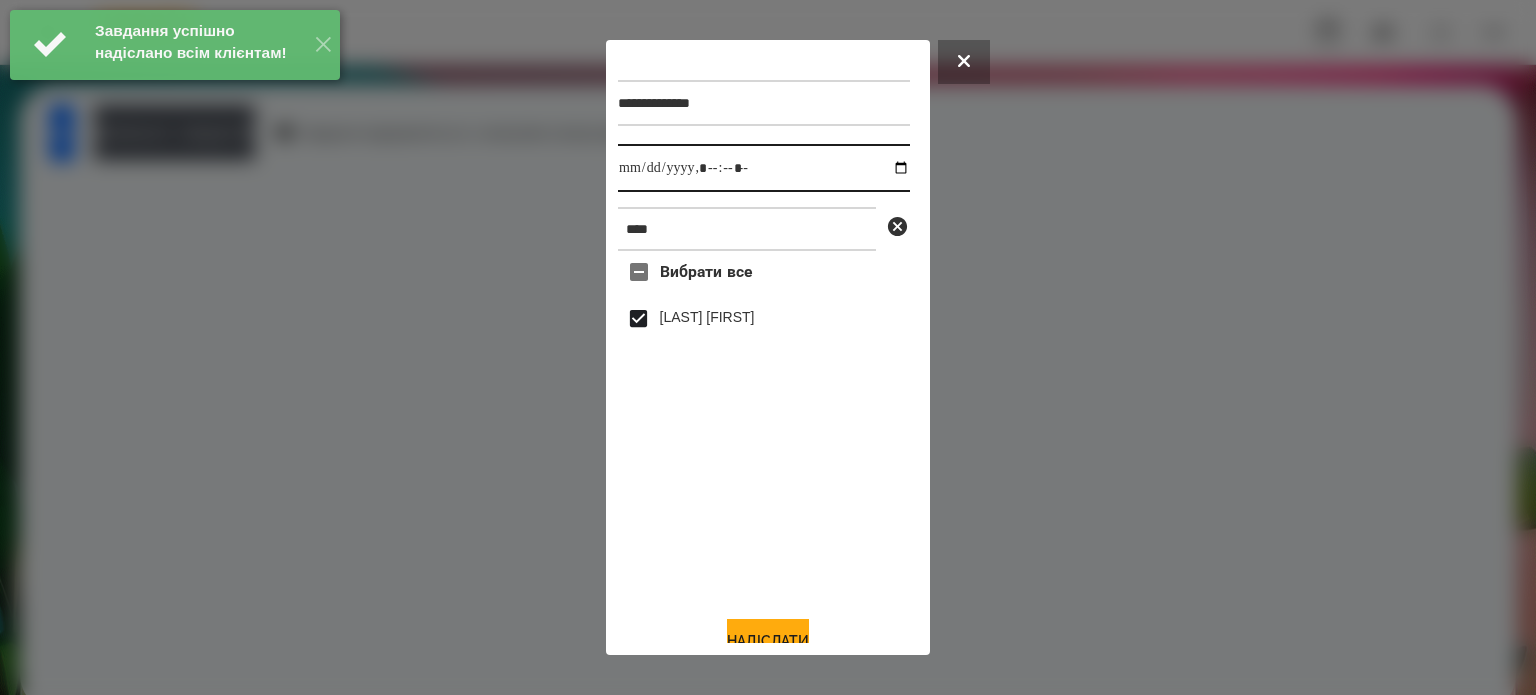 click at bounding box center (764, 168) 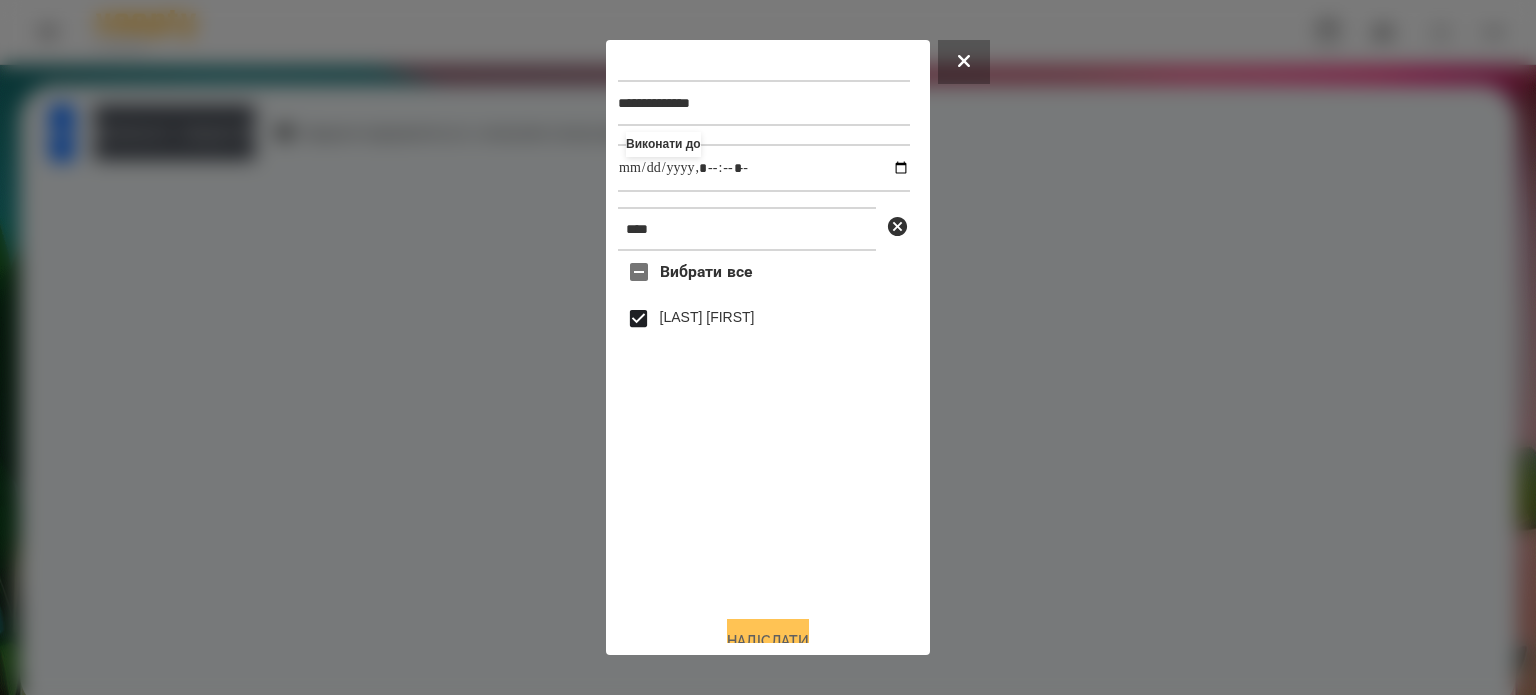 type on "**********" 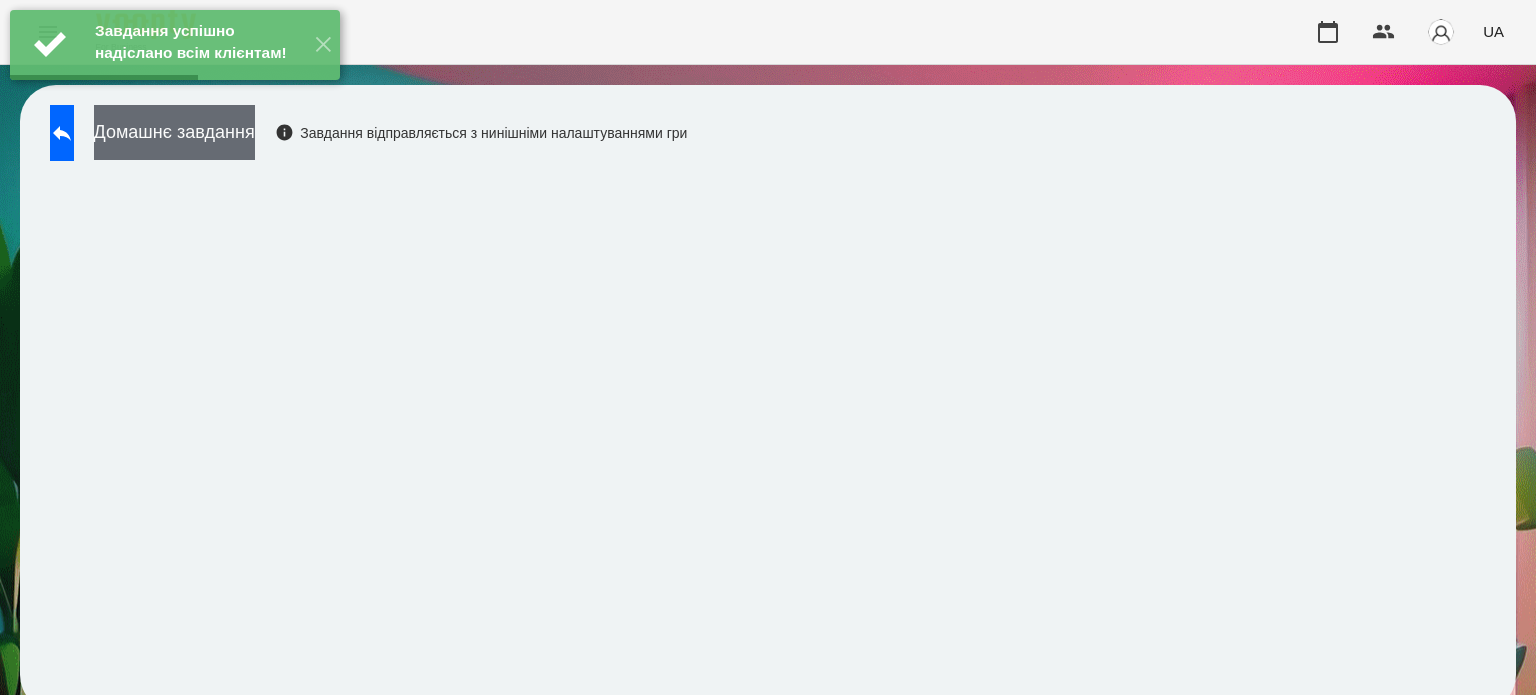 click on "Домашнє завдання" at bounding box center (174, 132) 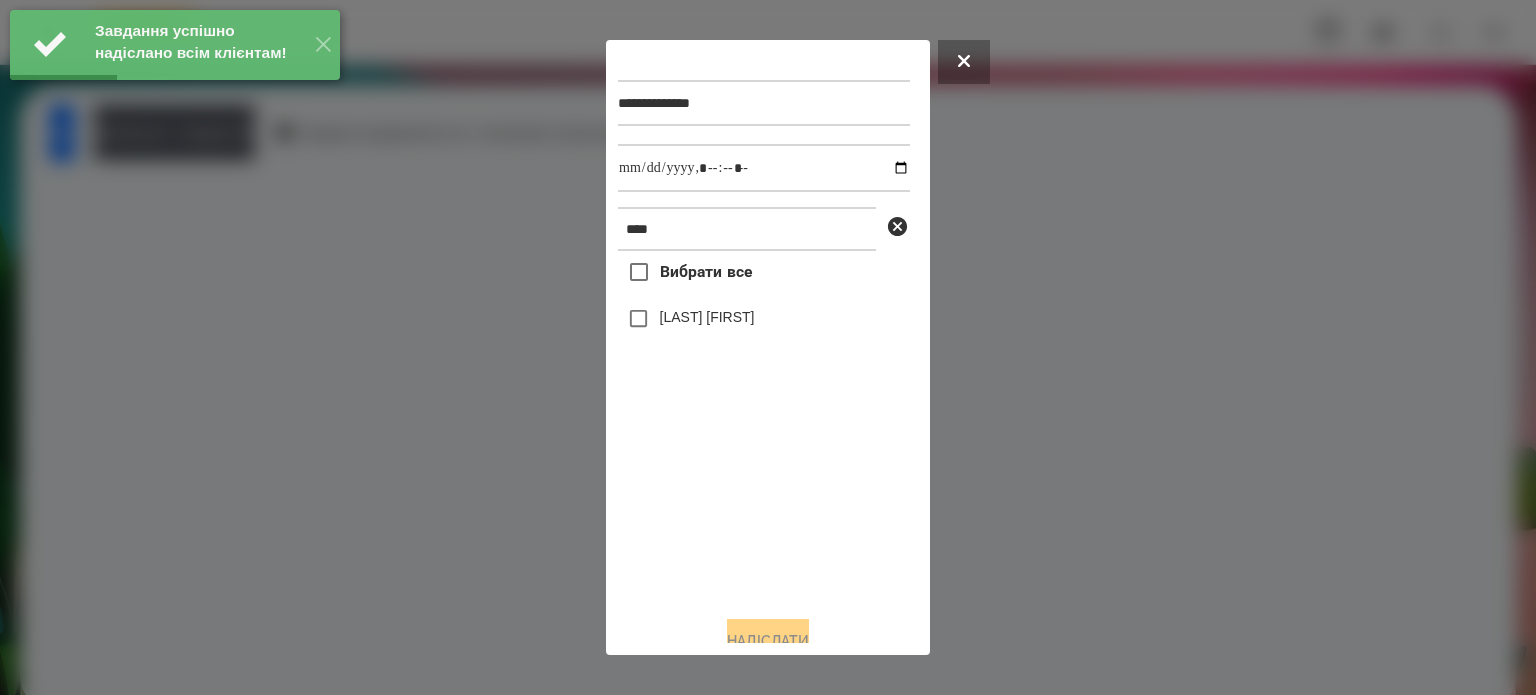 click on "[LAST] [FIRST]" at bounding box center (707, 317) 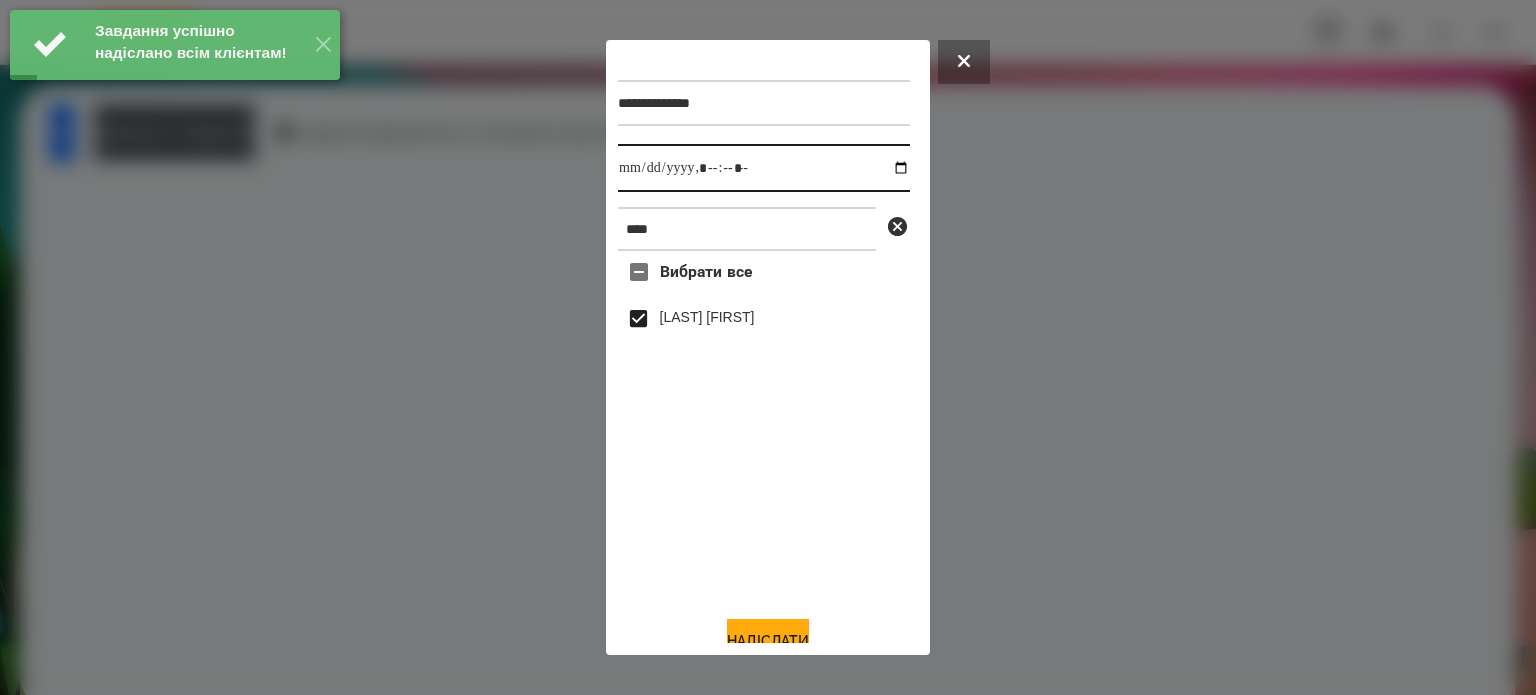 click at bounding box center [764, 168] 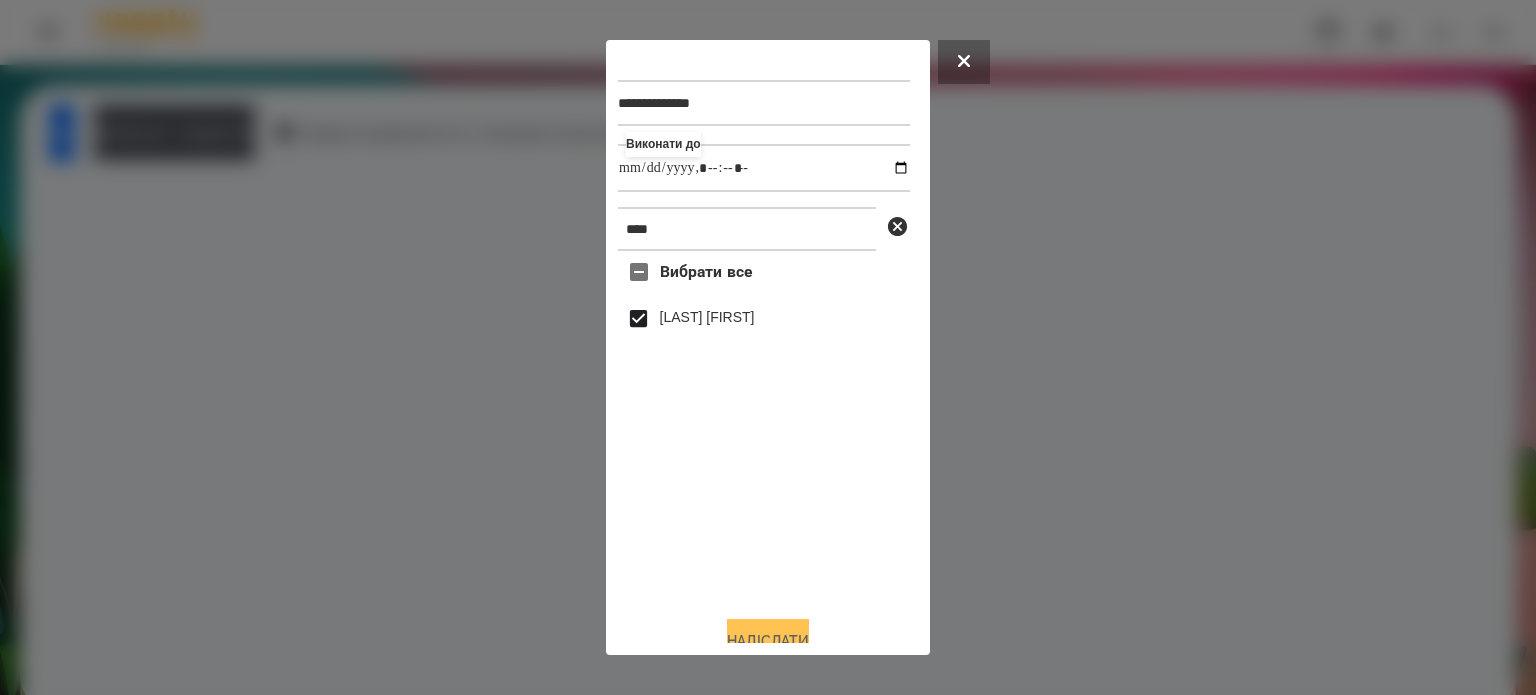 type on "**********" 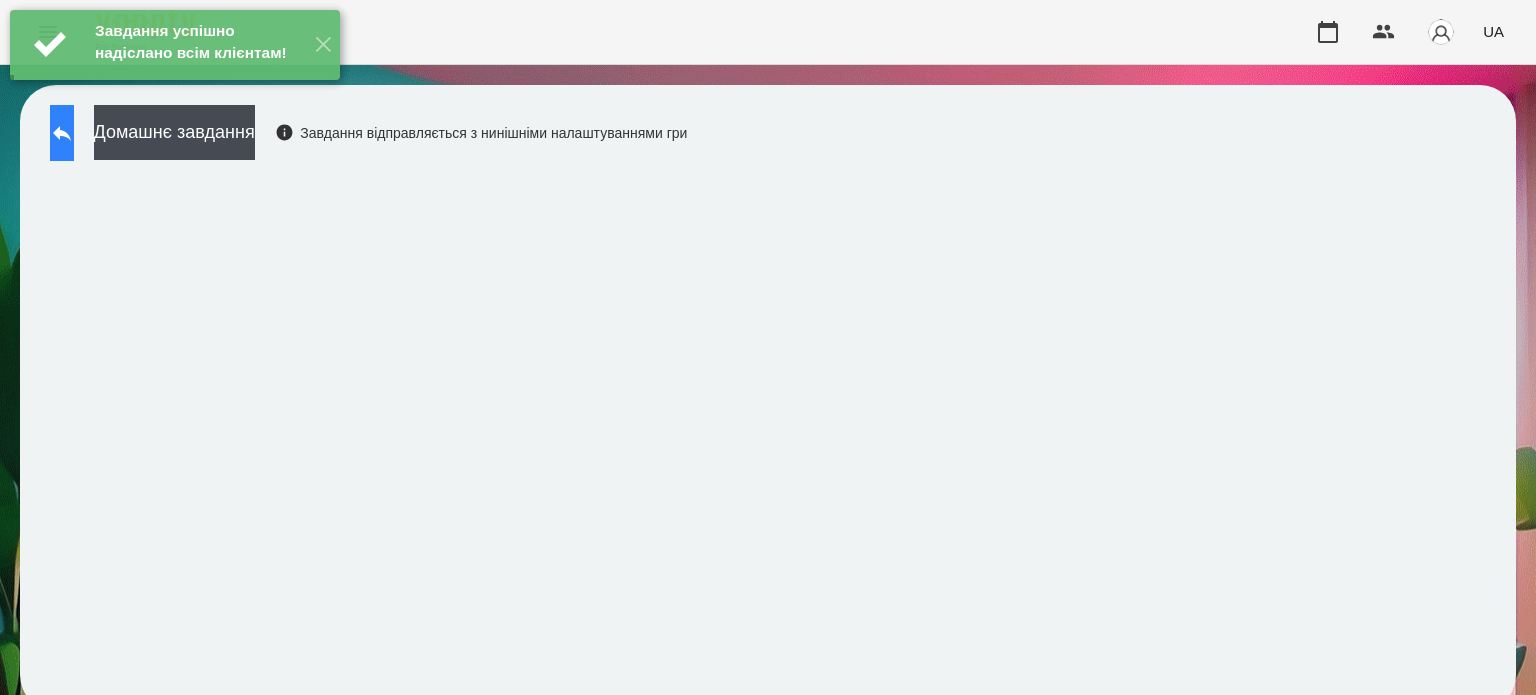 click 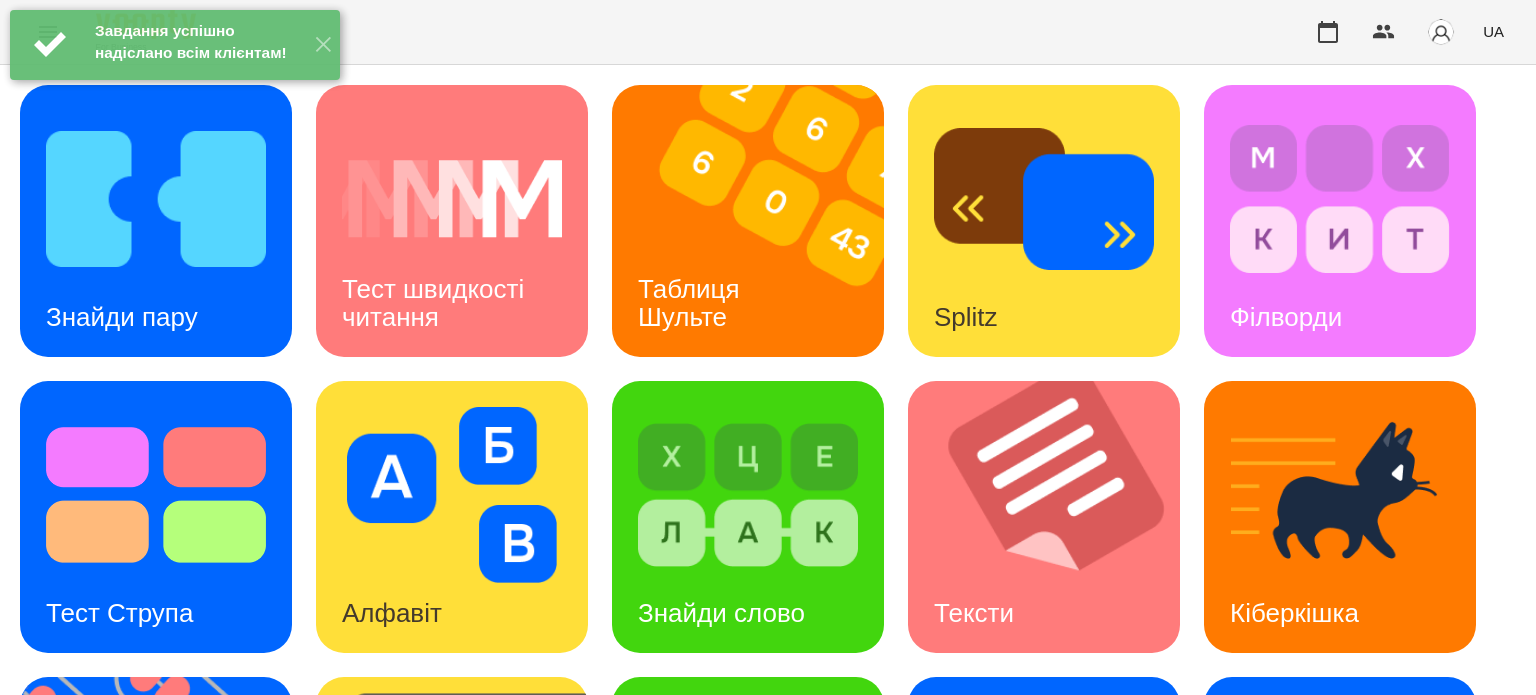 scroll, scrollTop: 200, scrollLeft: 0, axis: vertical 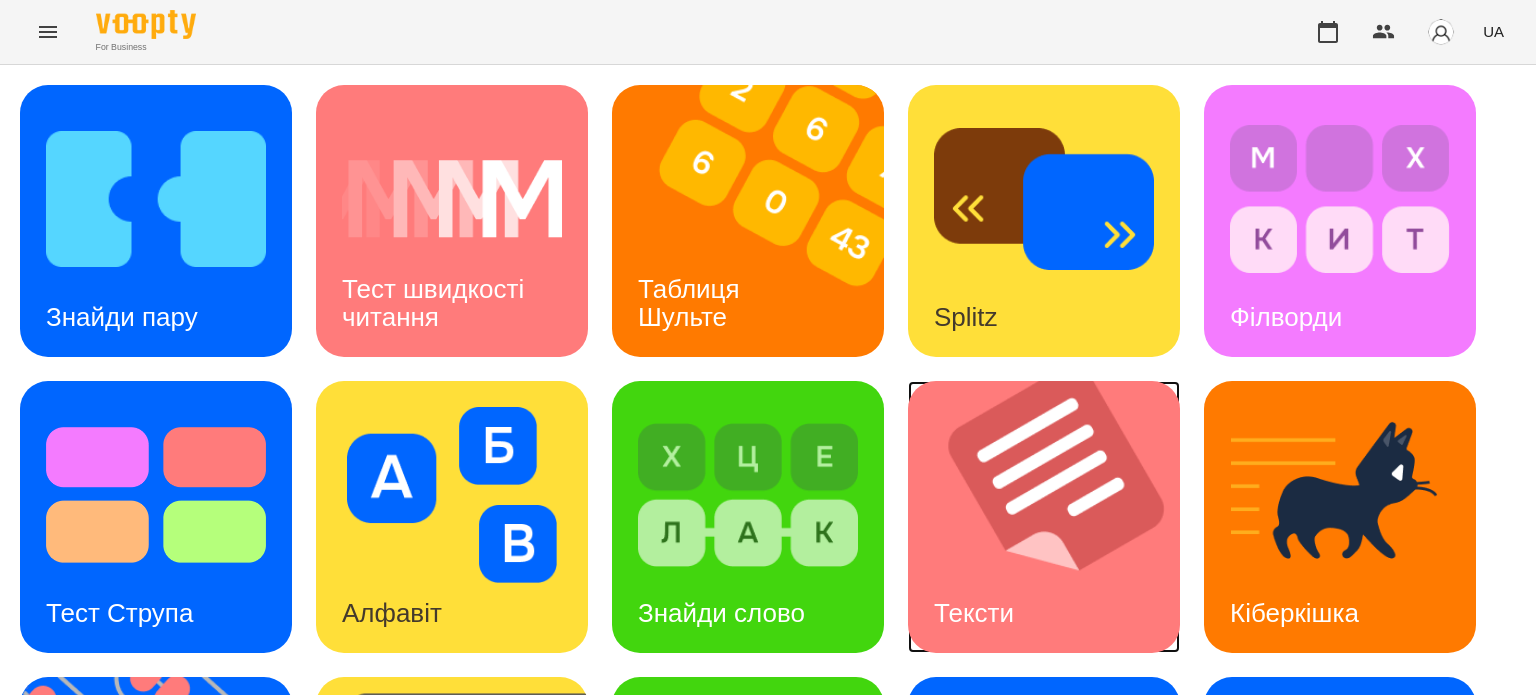 click on "Тексти" at bounding box center (974, 613) 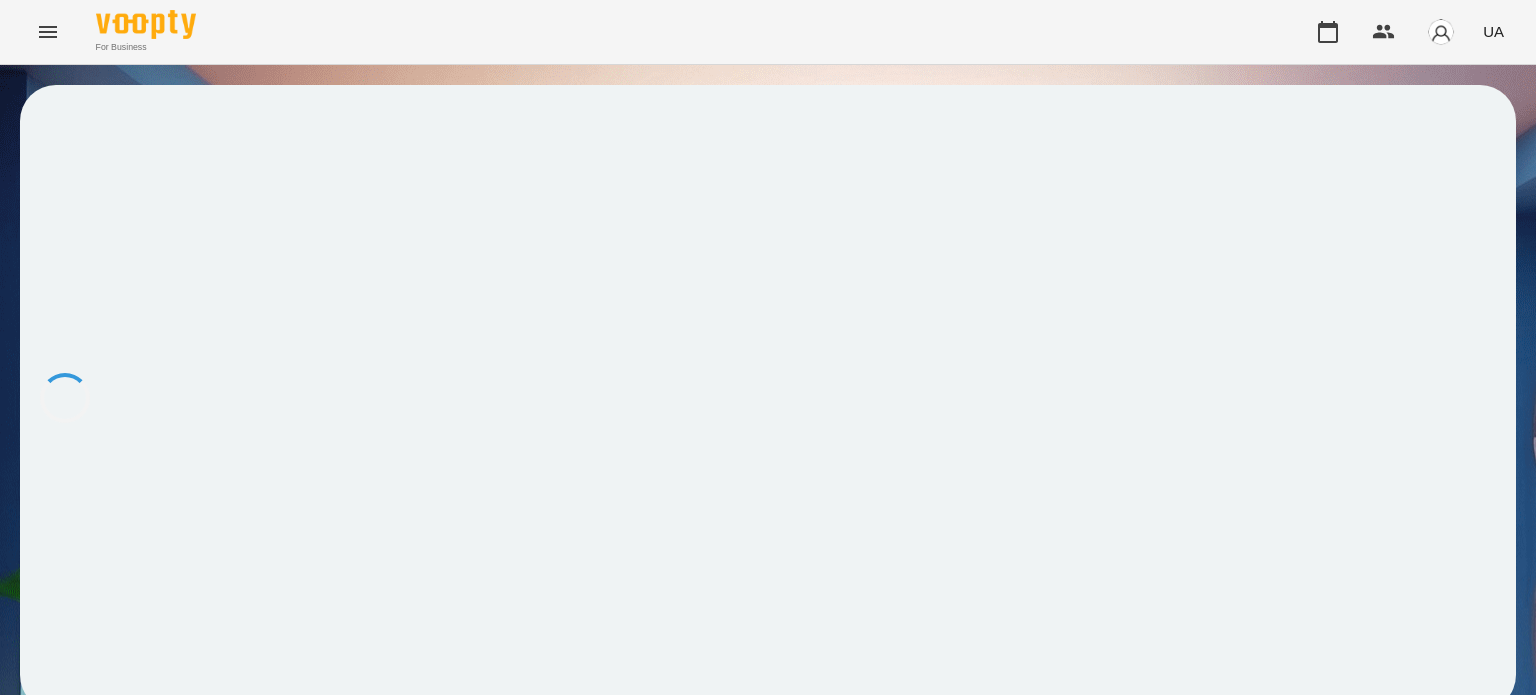 scroll, scrollTop: 0, scrollLeft: 0, axis: both 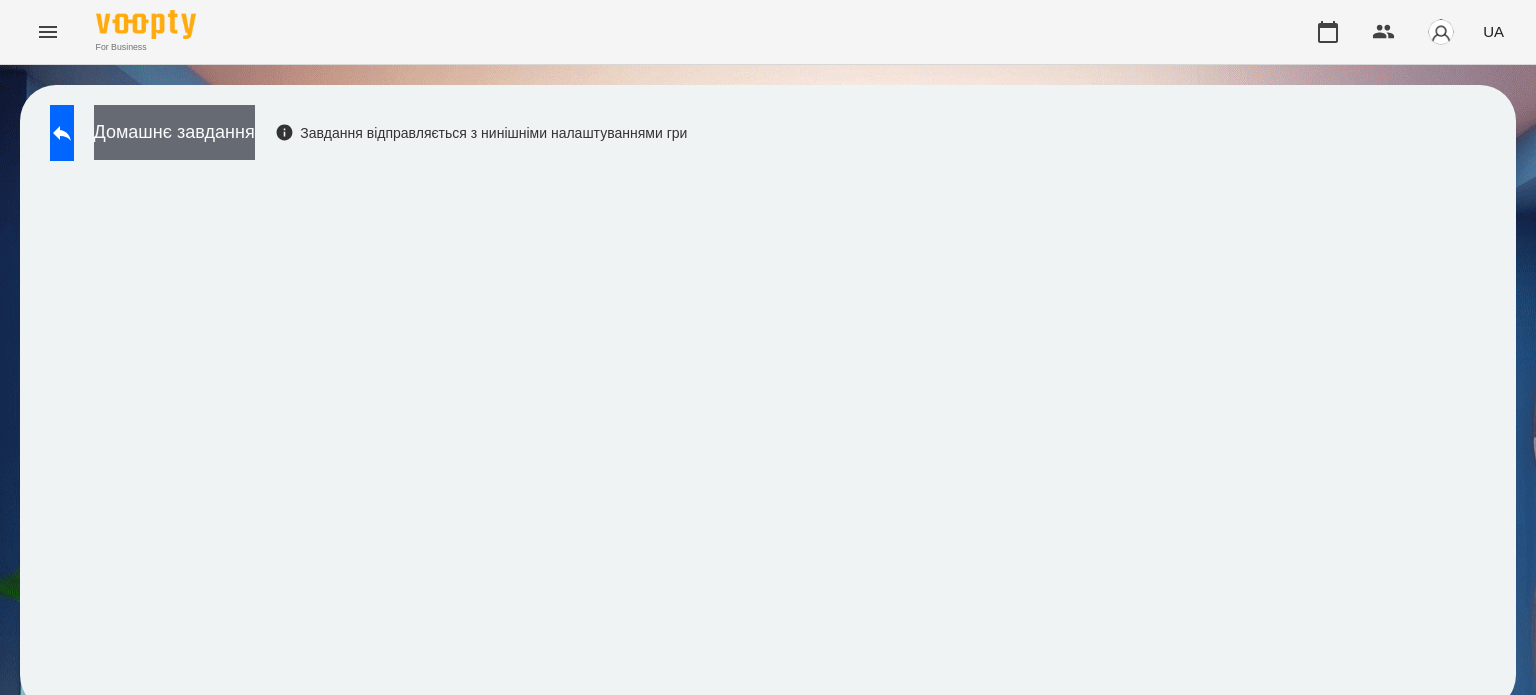 click on "Домашнє завдання" at bounding box center [174, 132] 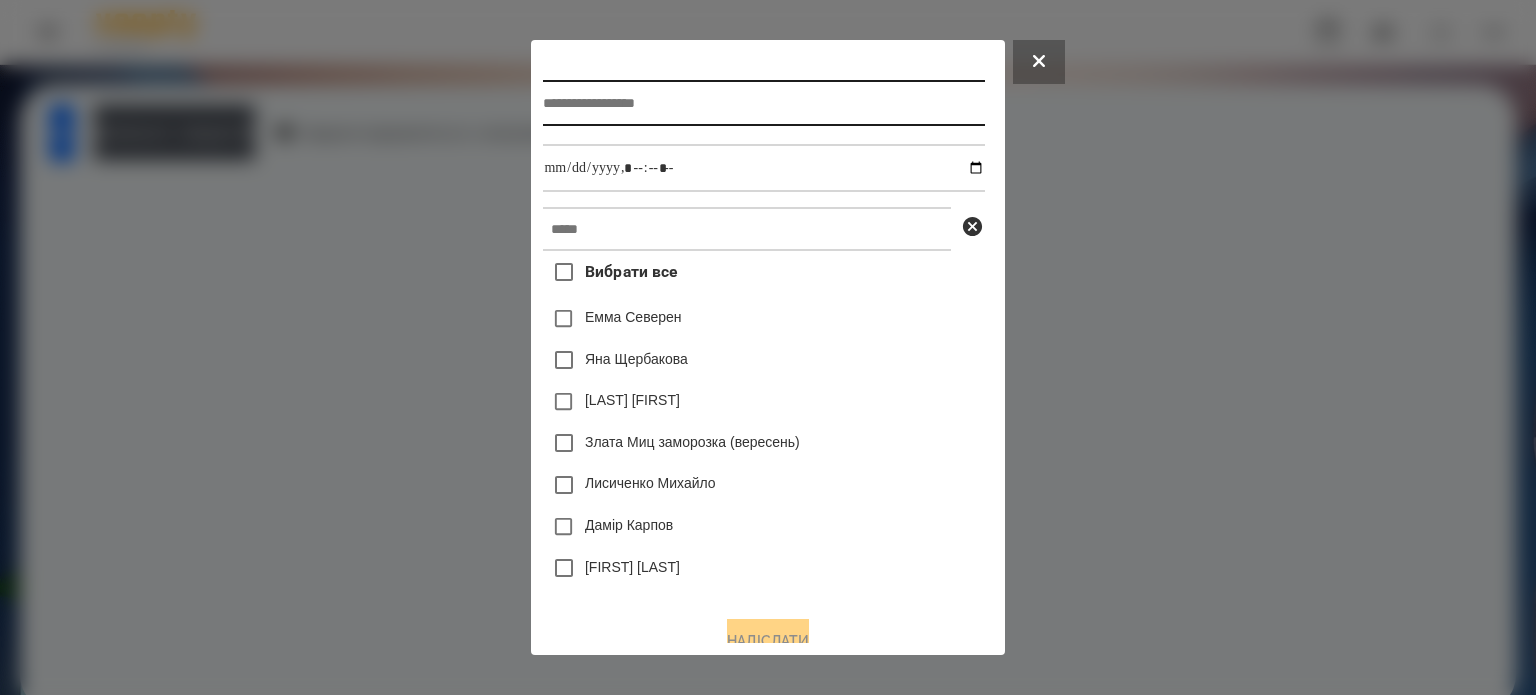 click at bounding box center (763, 103) 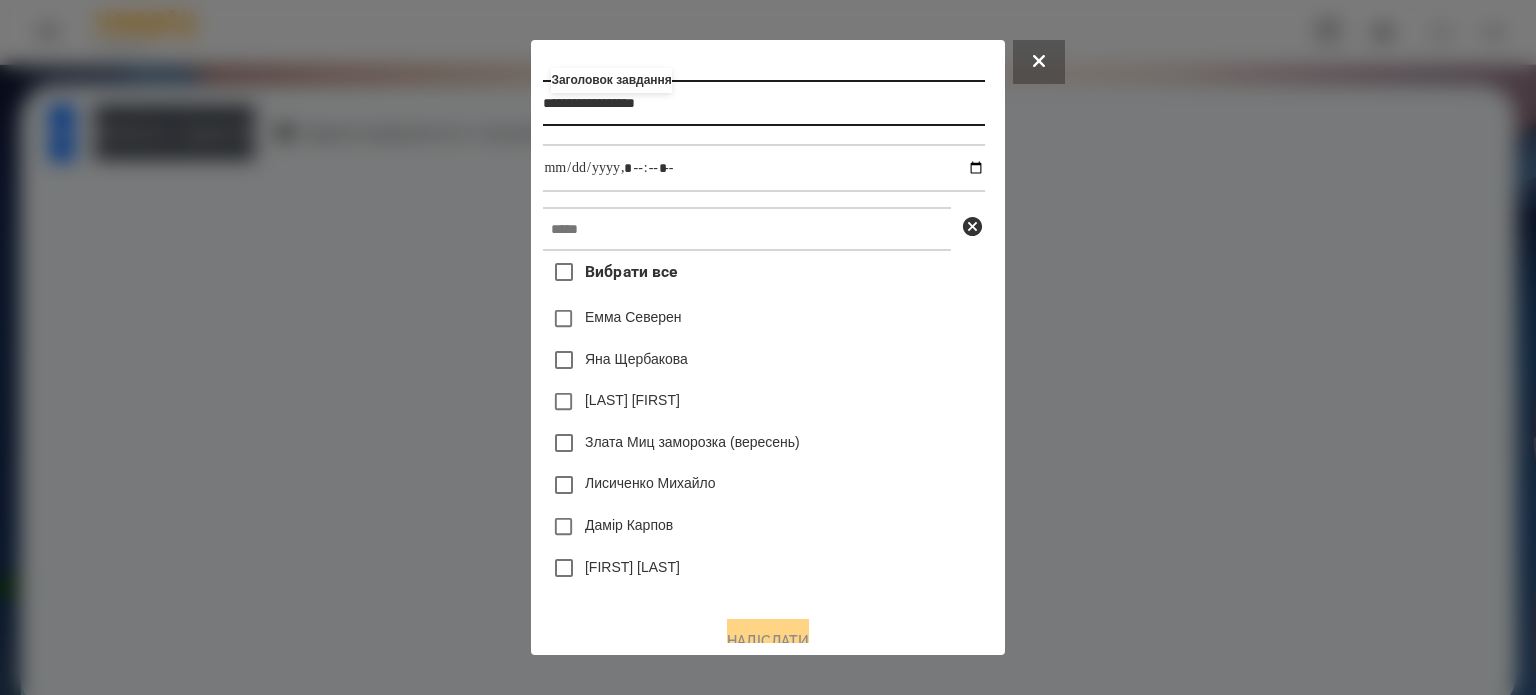 type on "**********" 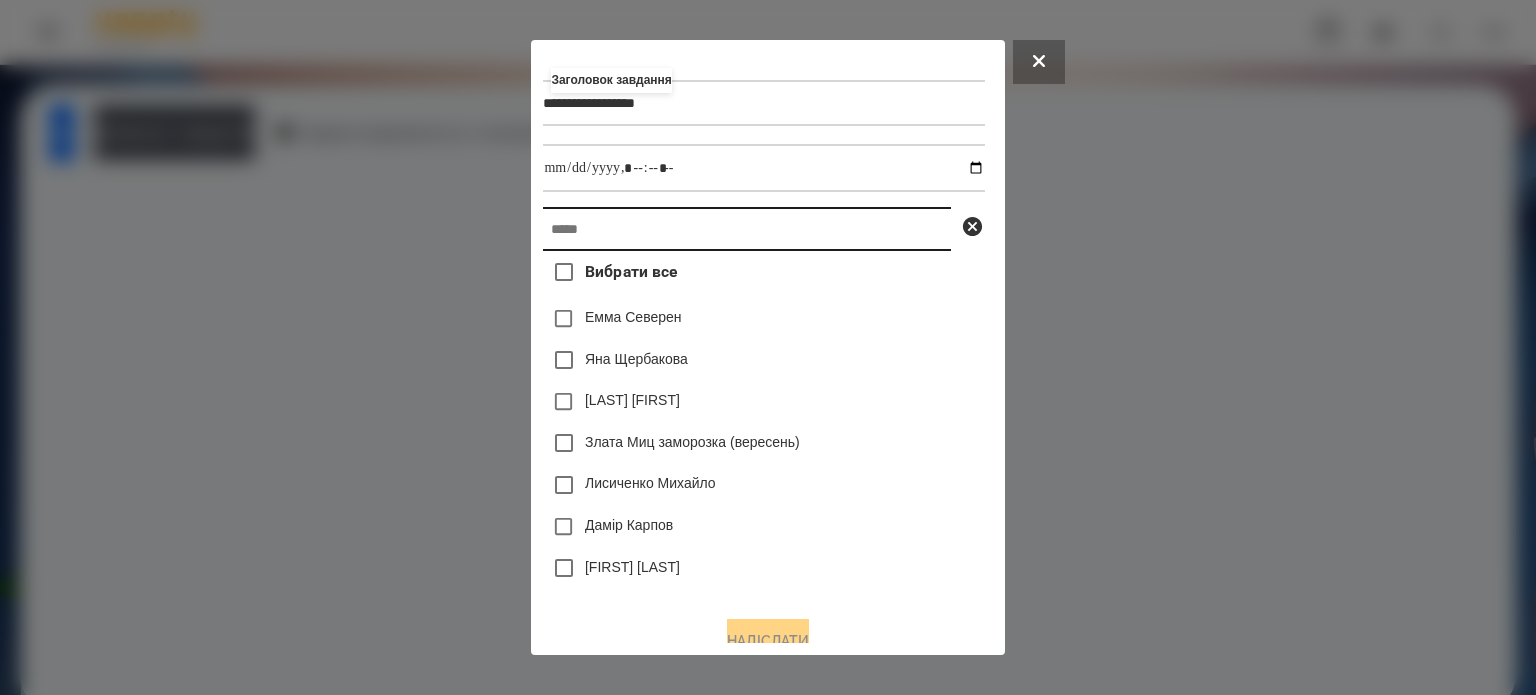 click at bounding box center (747, 229) 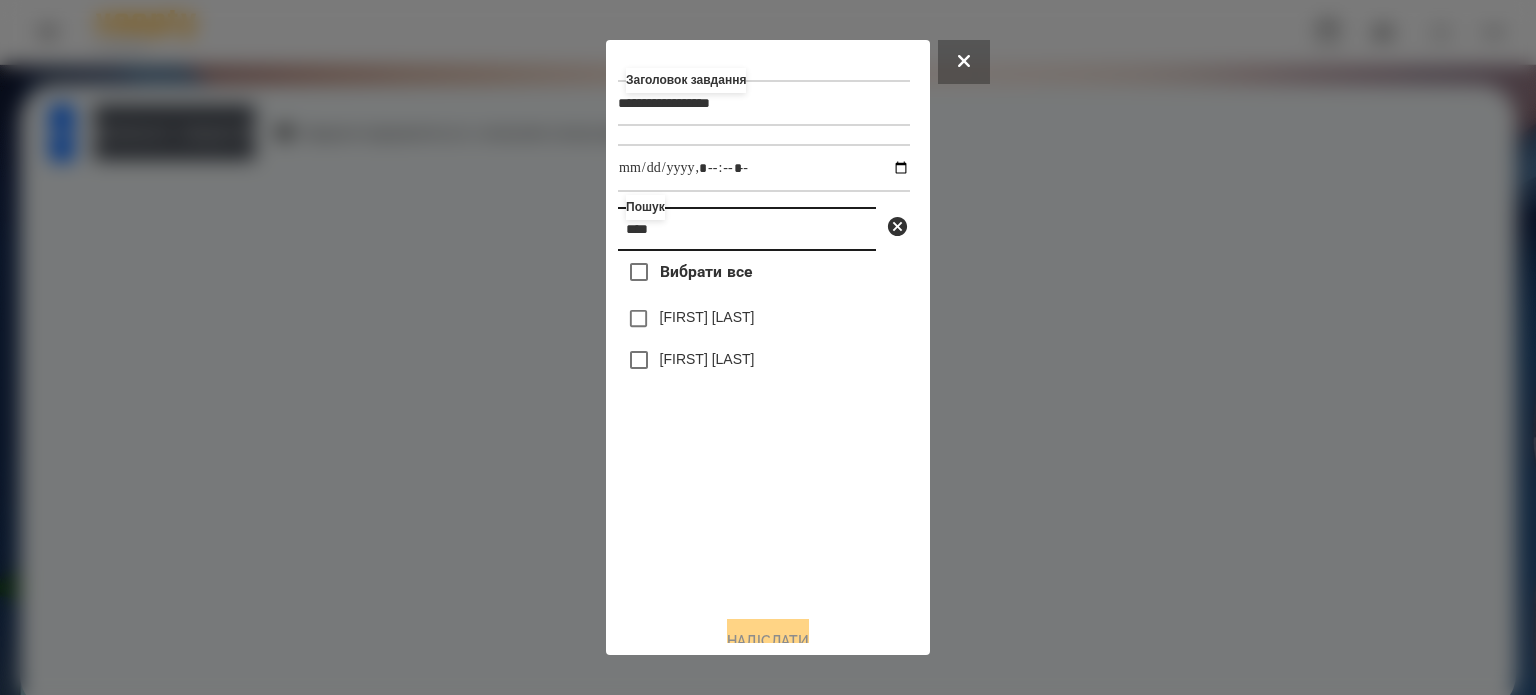 type on "****" 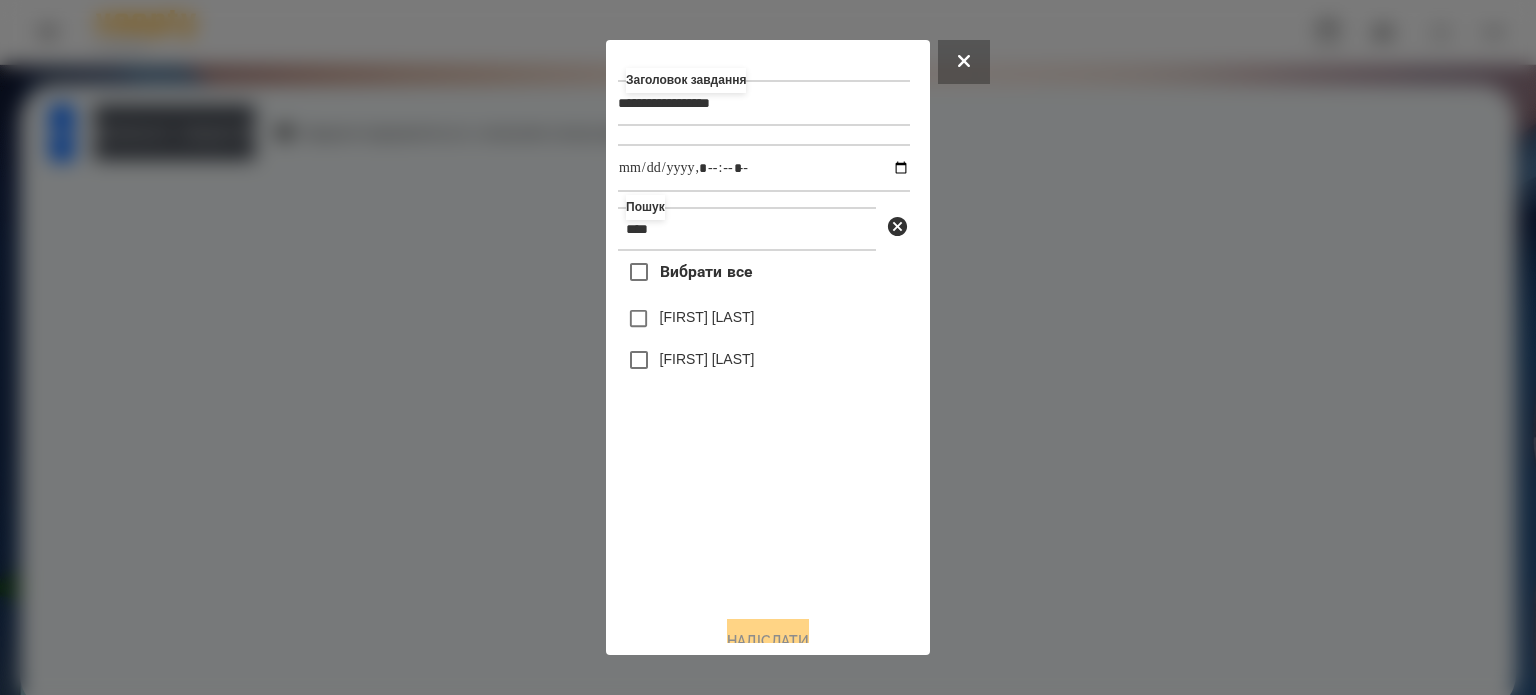 click on "[FIRST] [LAST]" at bounding box center (707, 359) 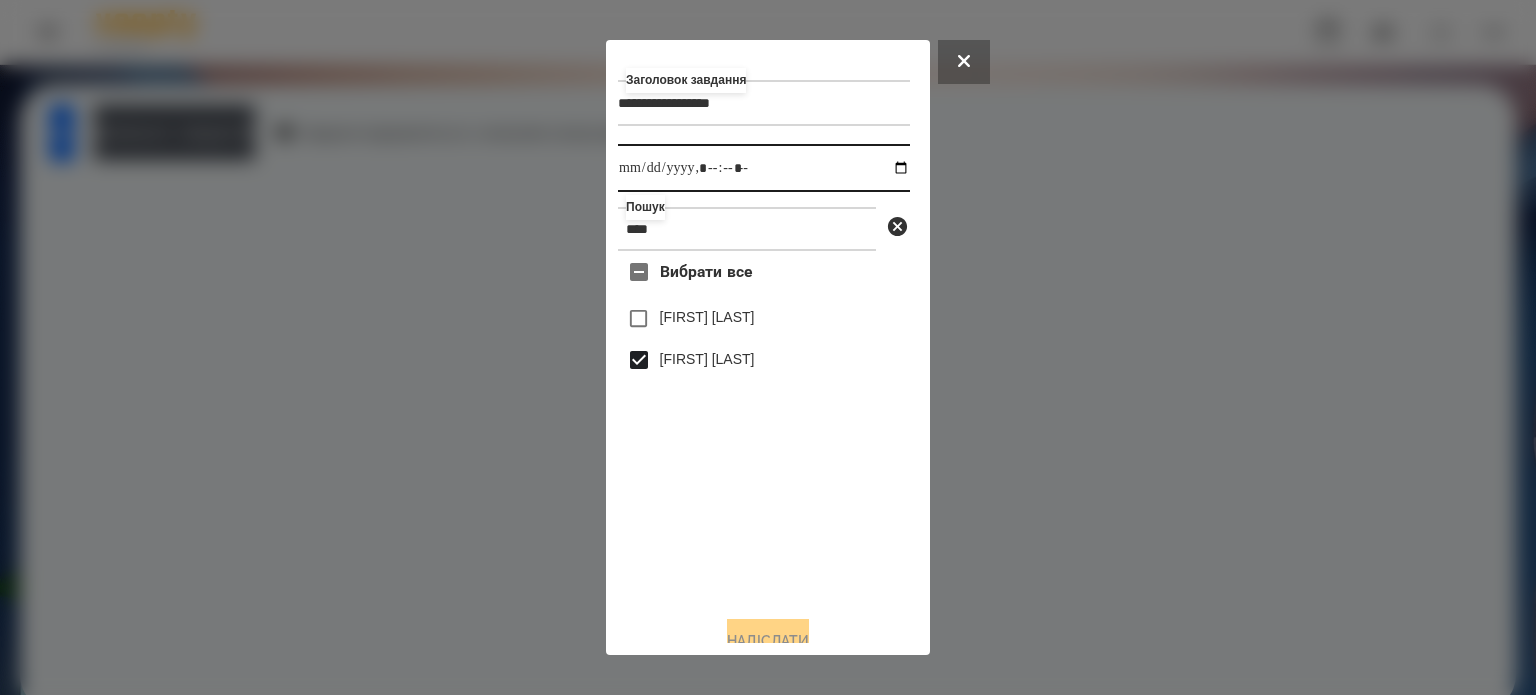 click at bounding box center [764, 168] 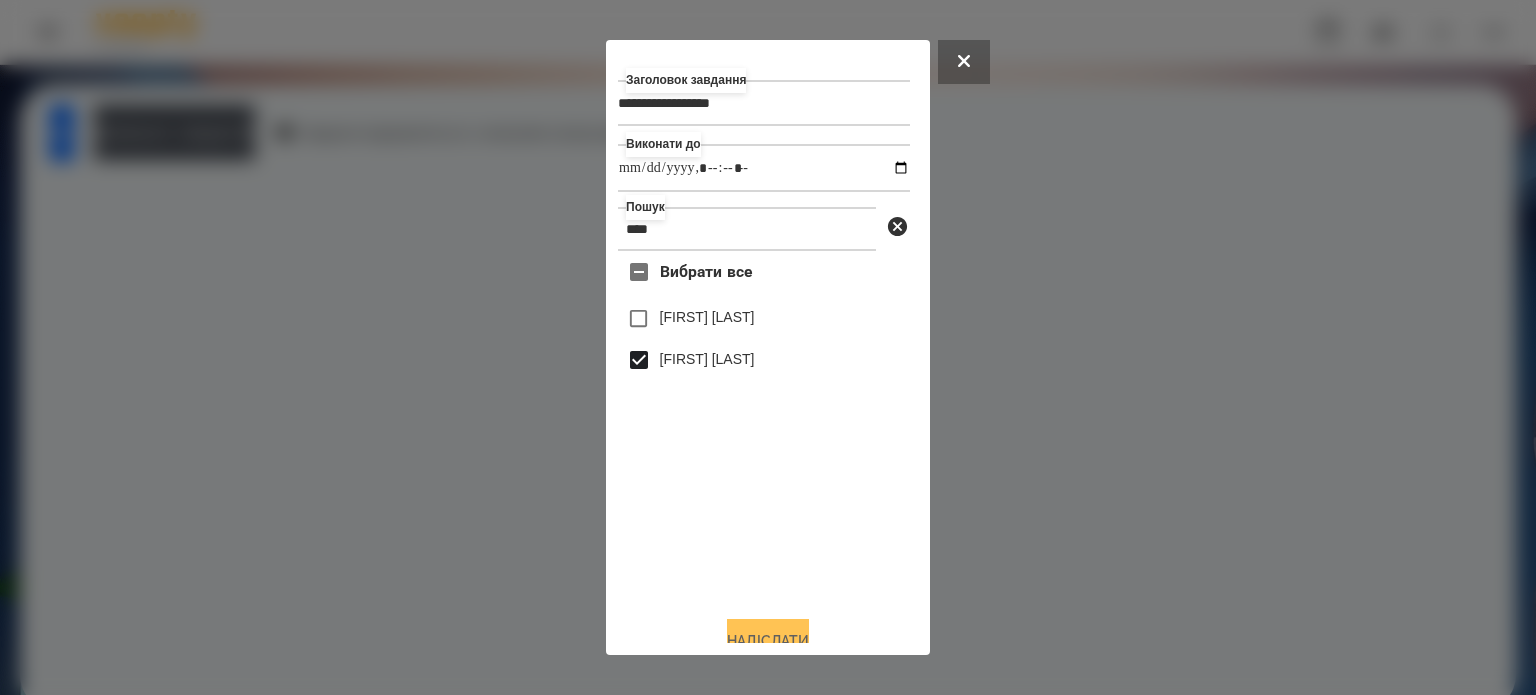 type on "**********" 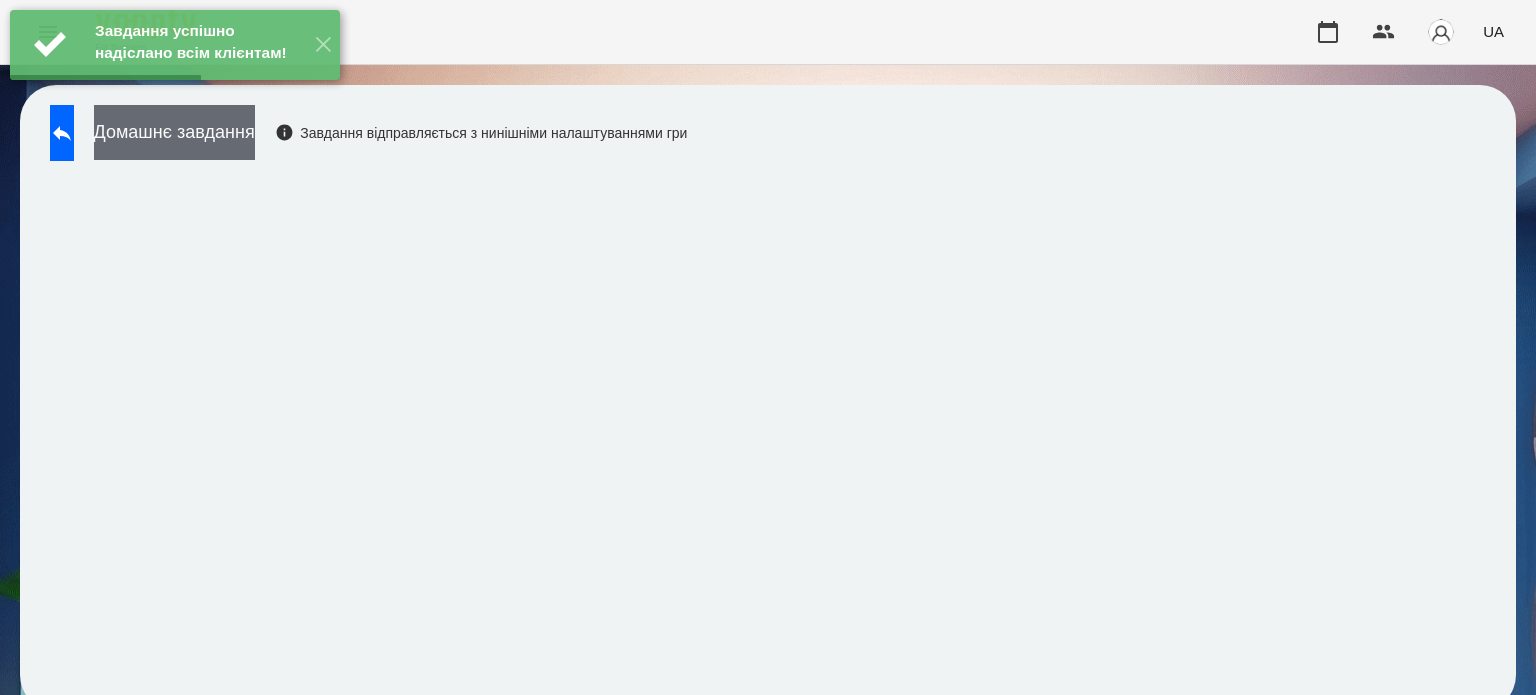 click on "Домашнє завдання" at bounding box center (174, 132) 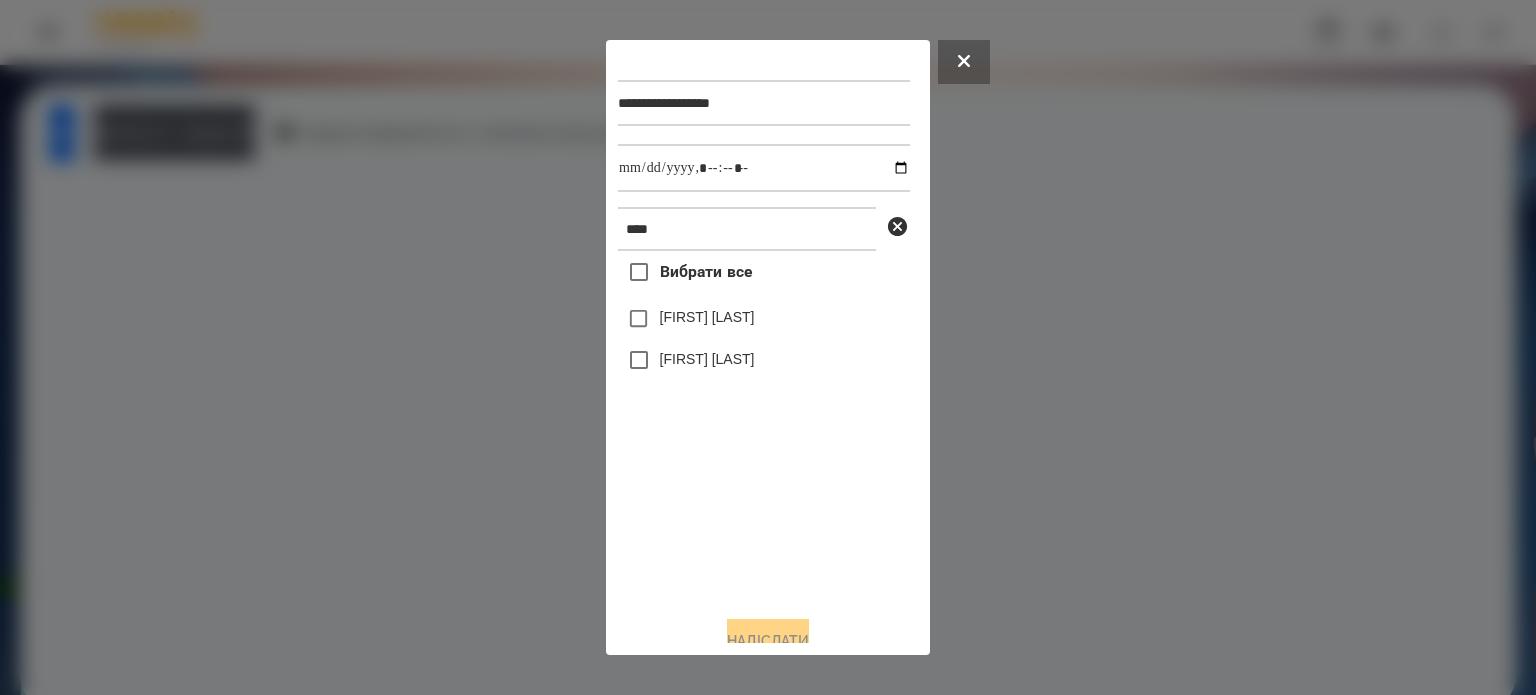 click on "[FIRST] [LAST]" at bounding box center [707, 359] 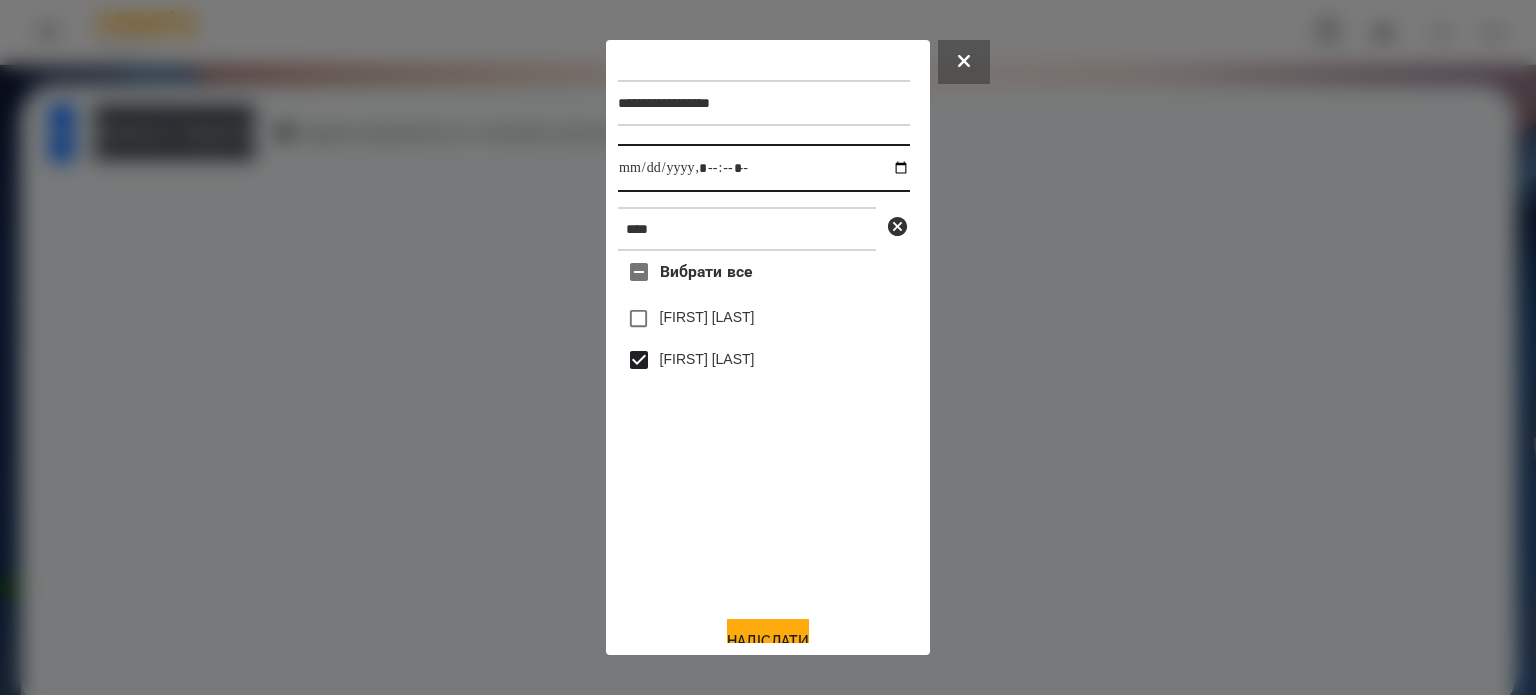 click at bounding box center [764, 168] 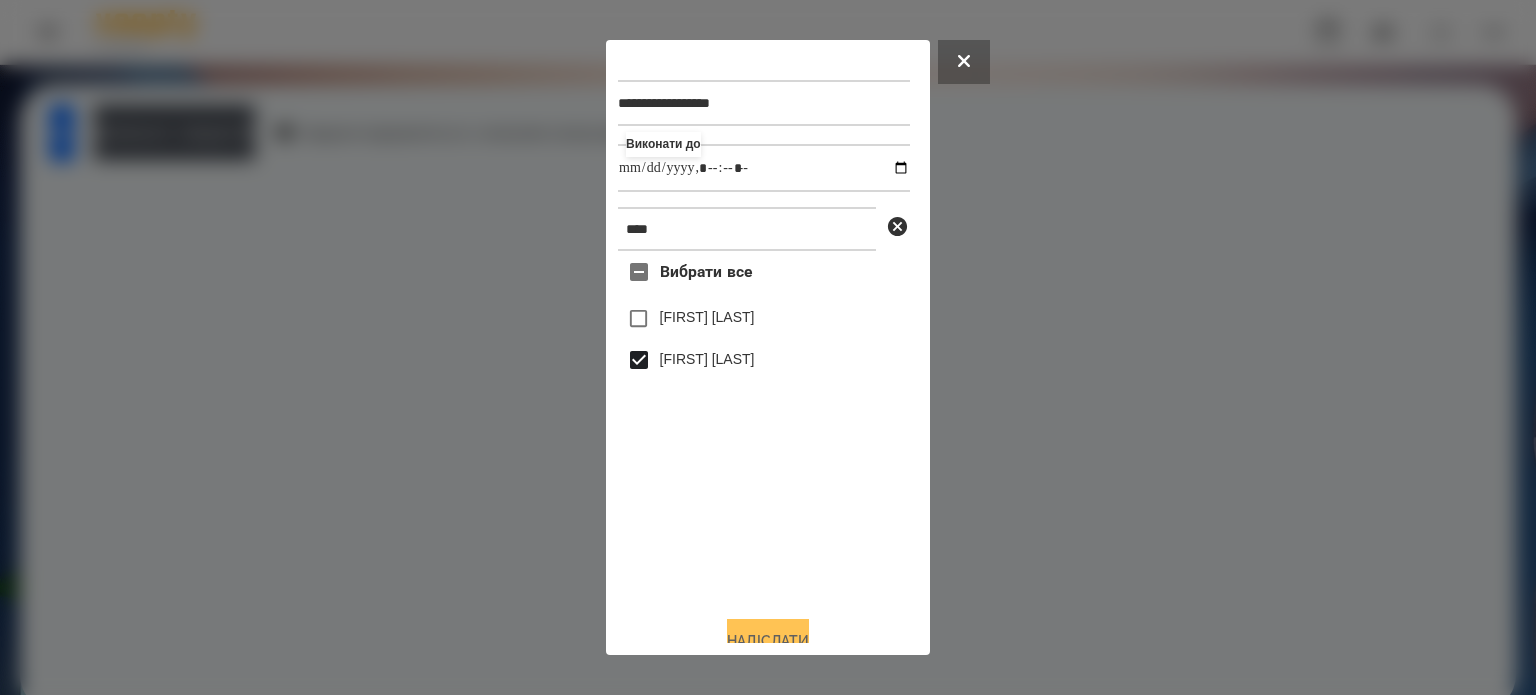 type on "**********" 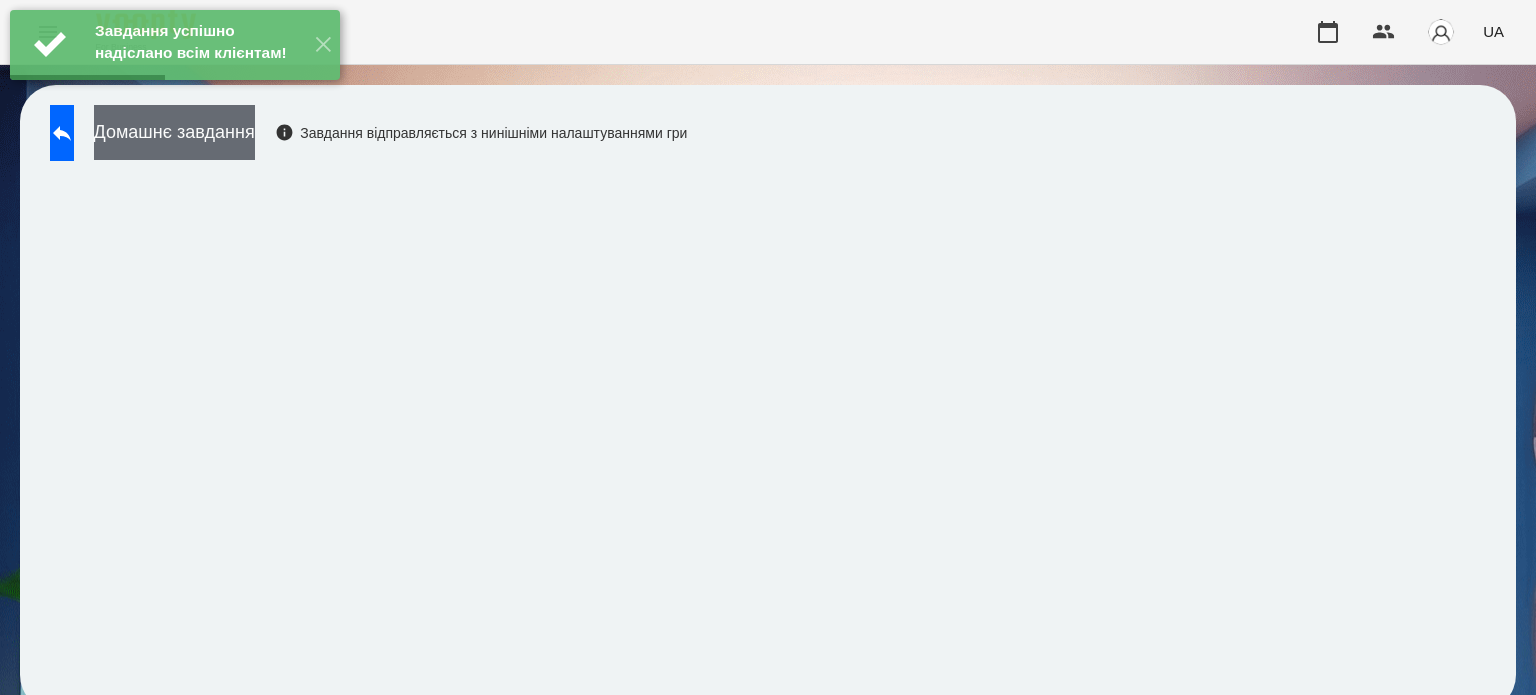 click on "Домашнє завдання" at bounding box center (174, 132) 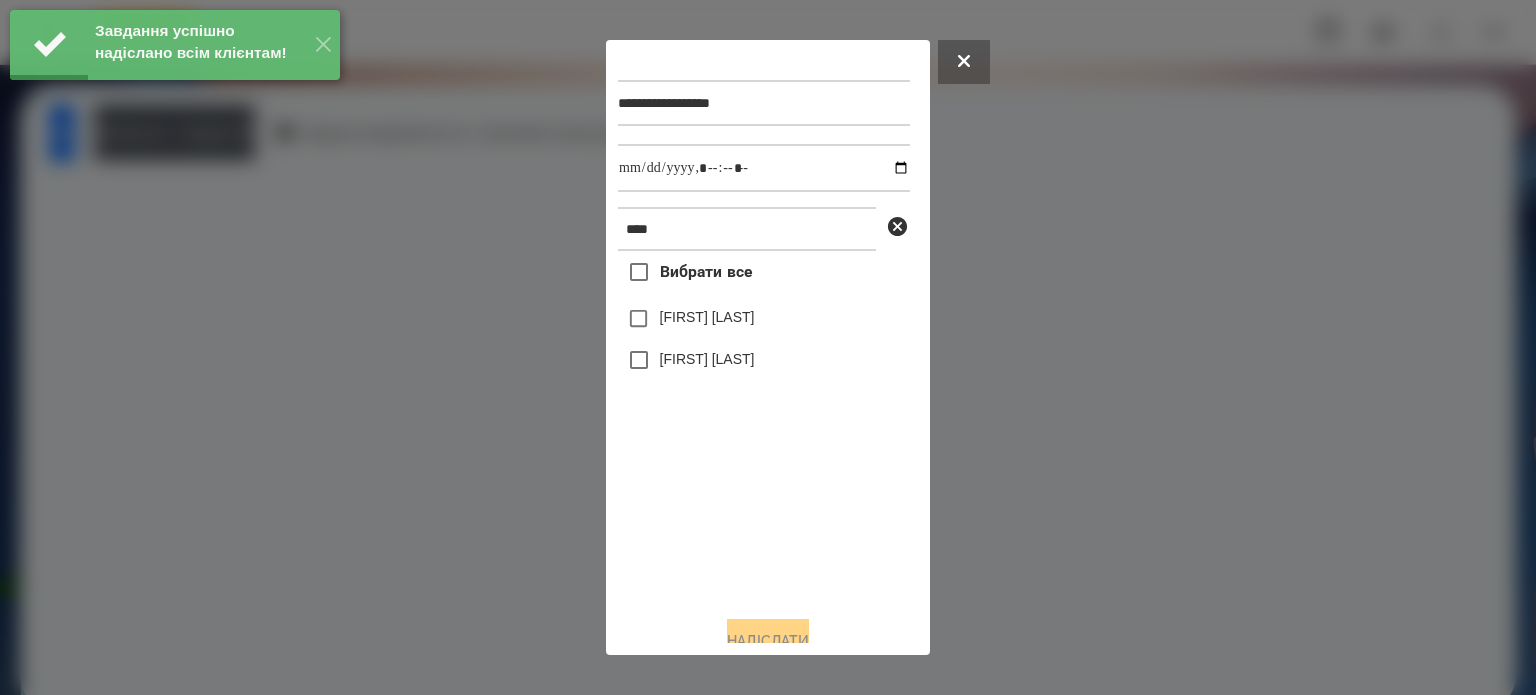click on "[FIRST] [LAST]" at bounding box center [707, 359] 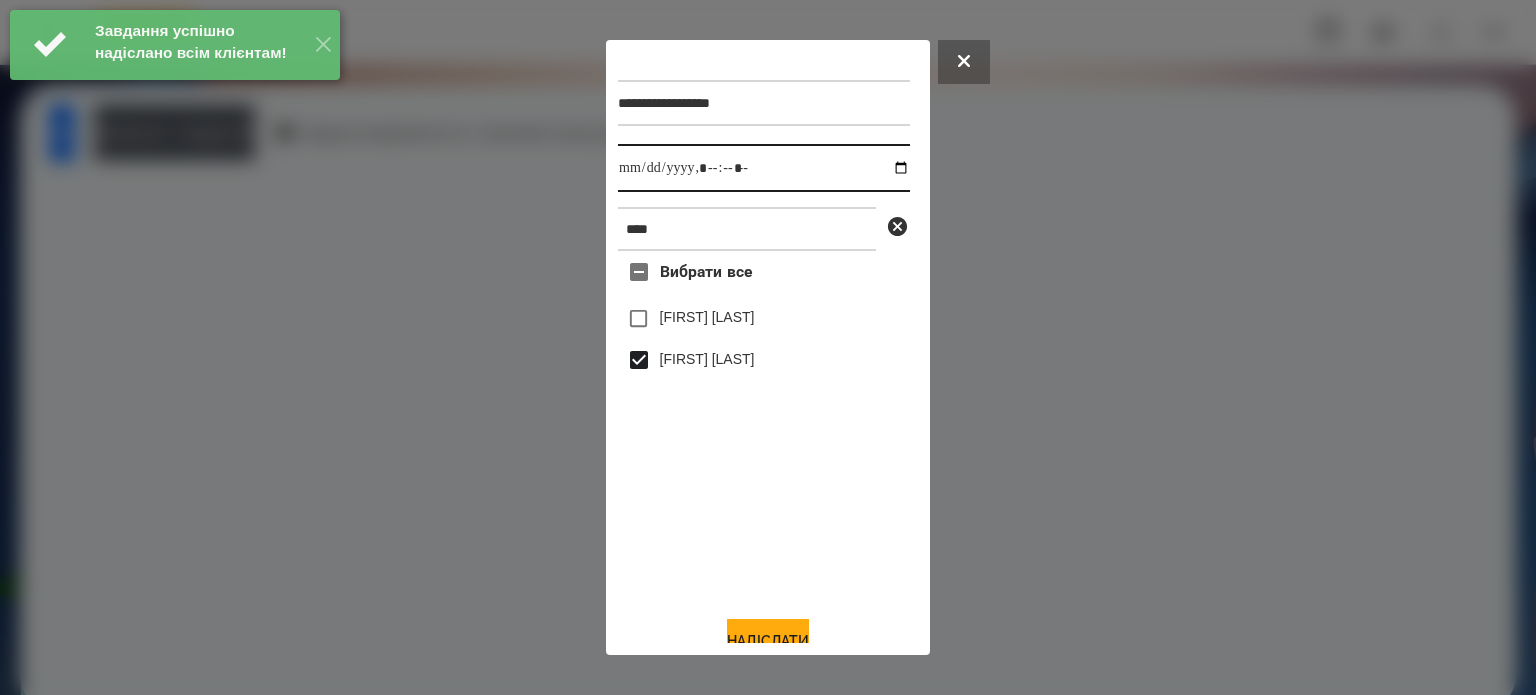 click at bounding box center [764, 168] 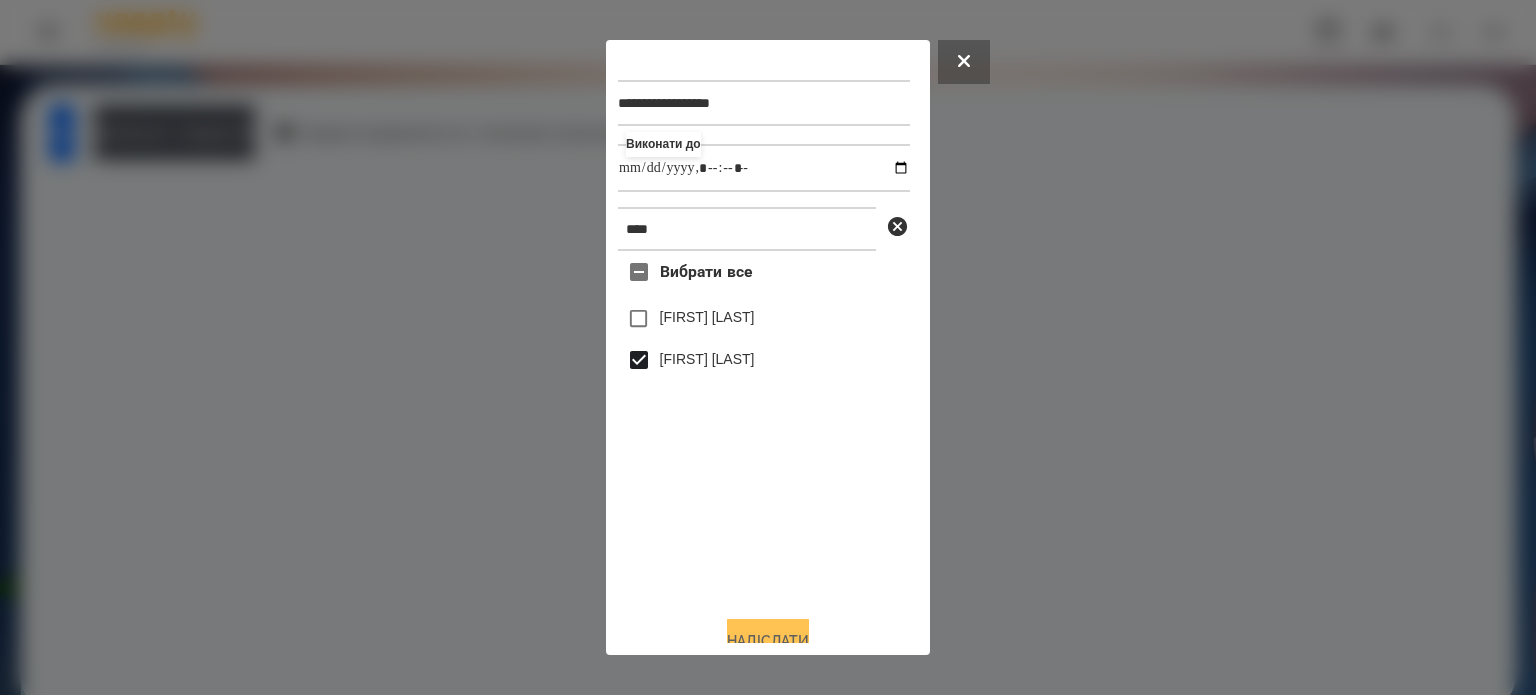 type on "**********" 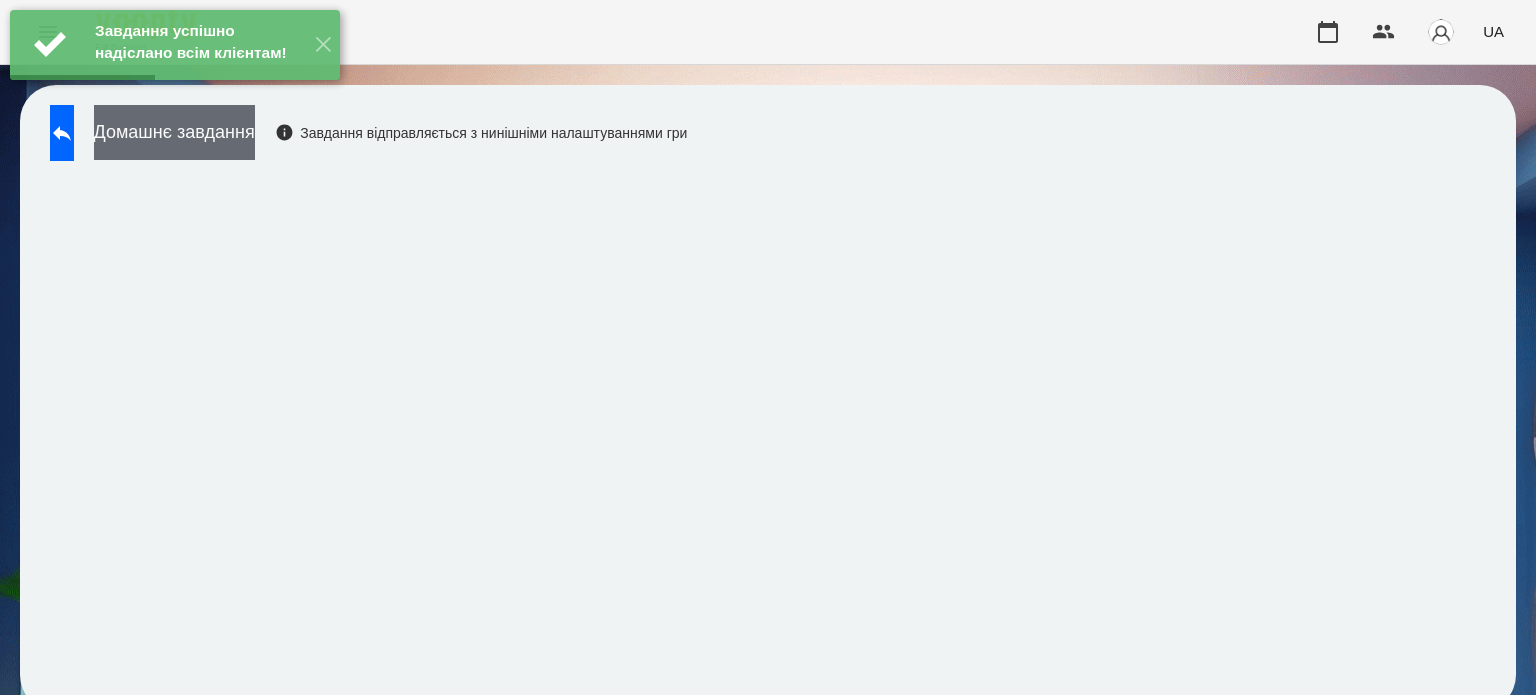 click on "Домашнє завдання" at bounding box center [174, 132] 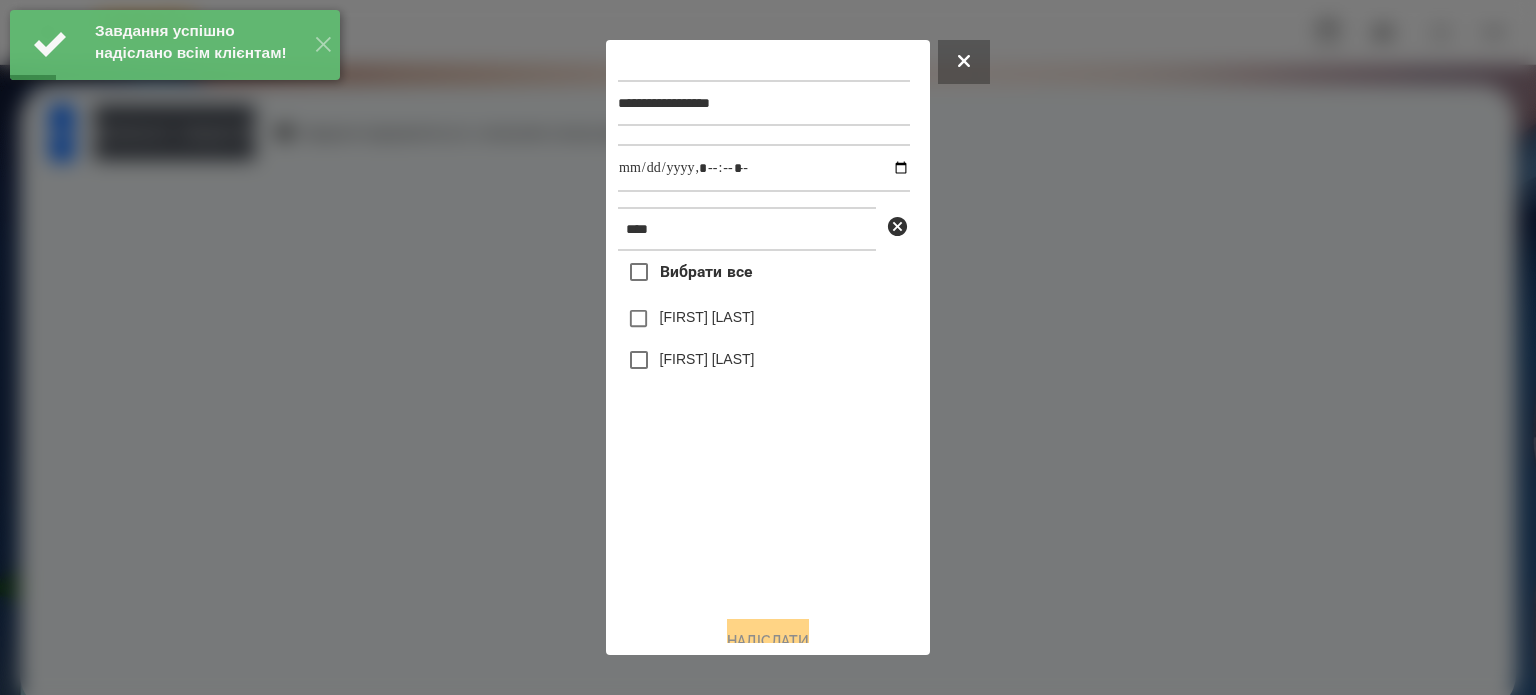 drag, startPoint x: 683, startPoint y: 364, endPoint x: 725, endPoint y: 323, distance: 58.694122 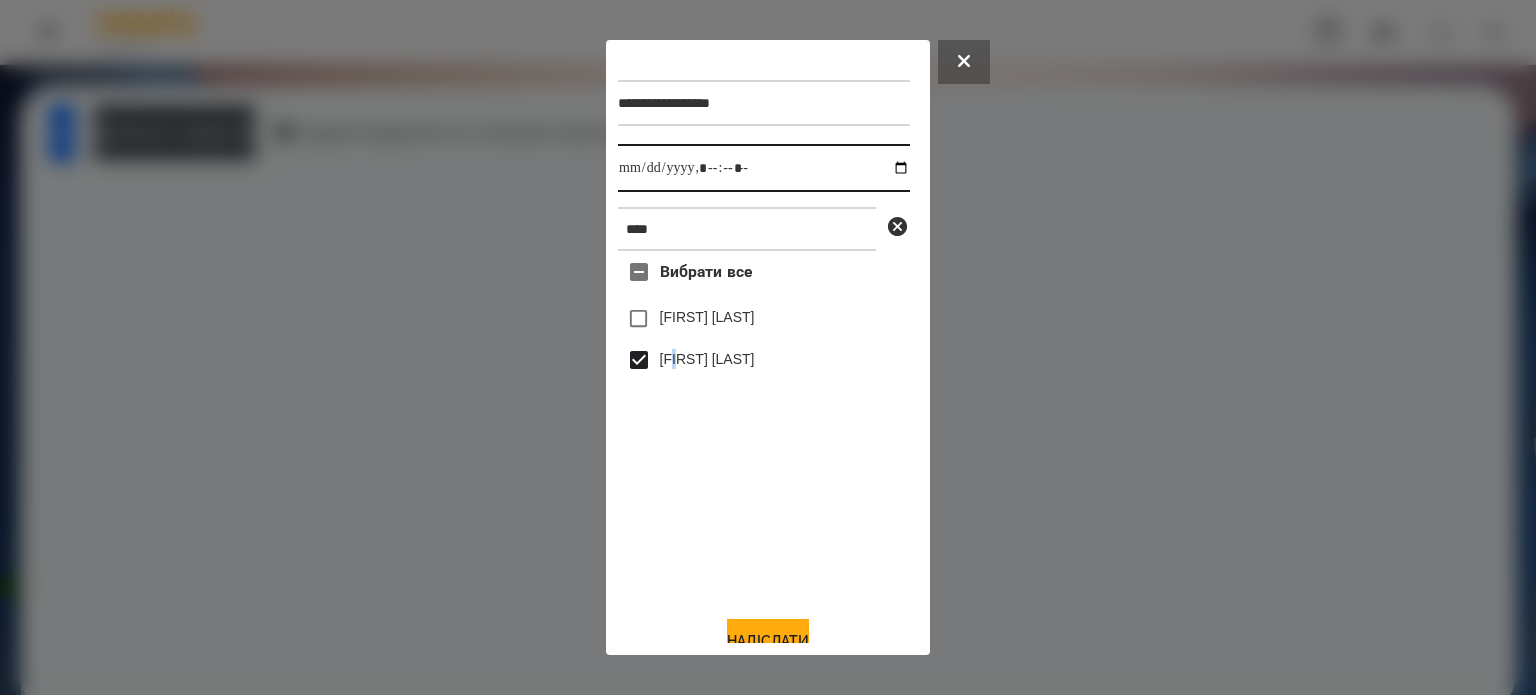 click at bounding box center [764, 168] 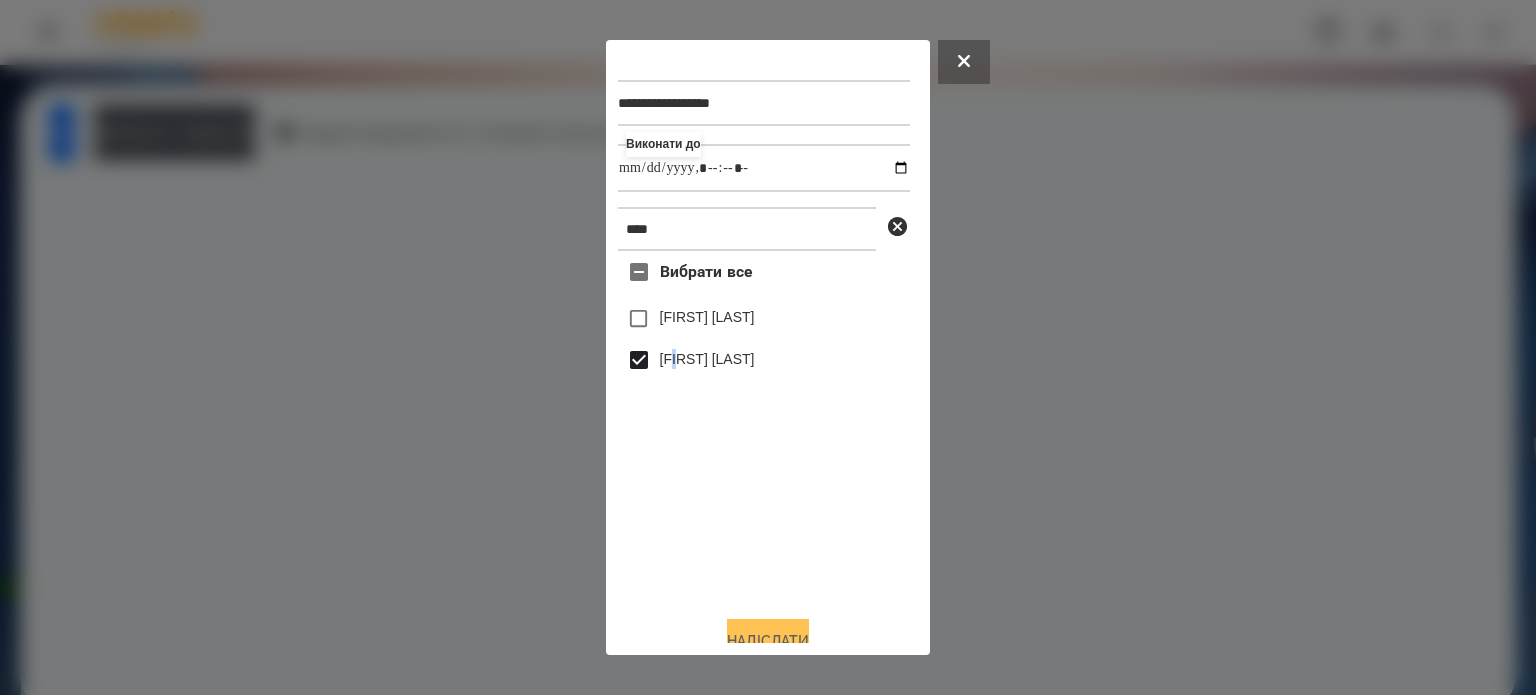 type on "**********" 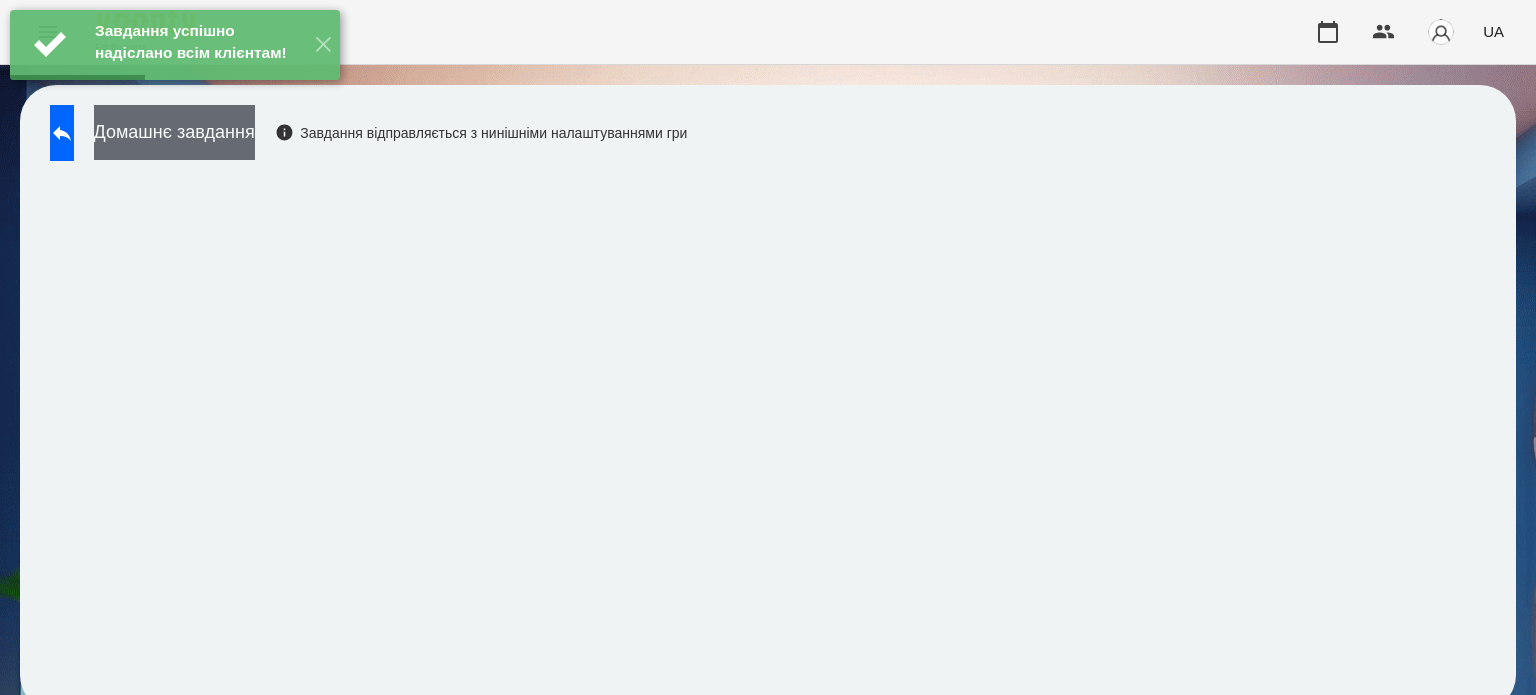 click on "Домашнє завдання" at bounding box center (174, 132) 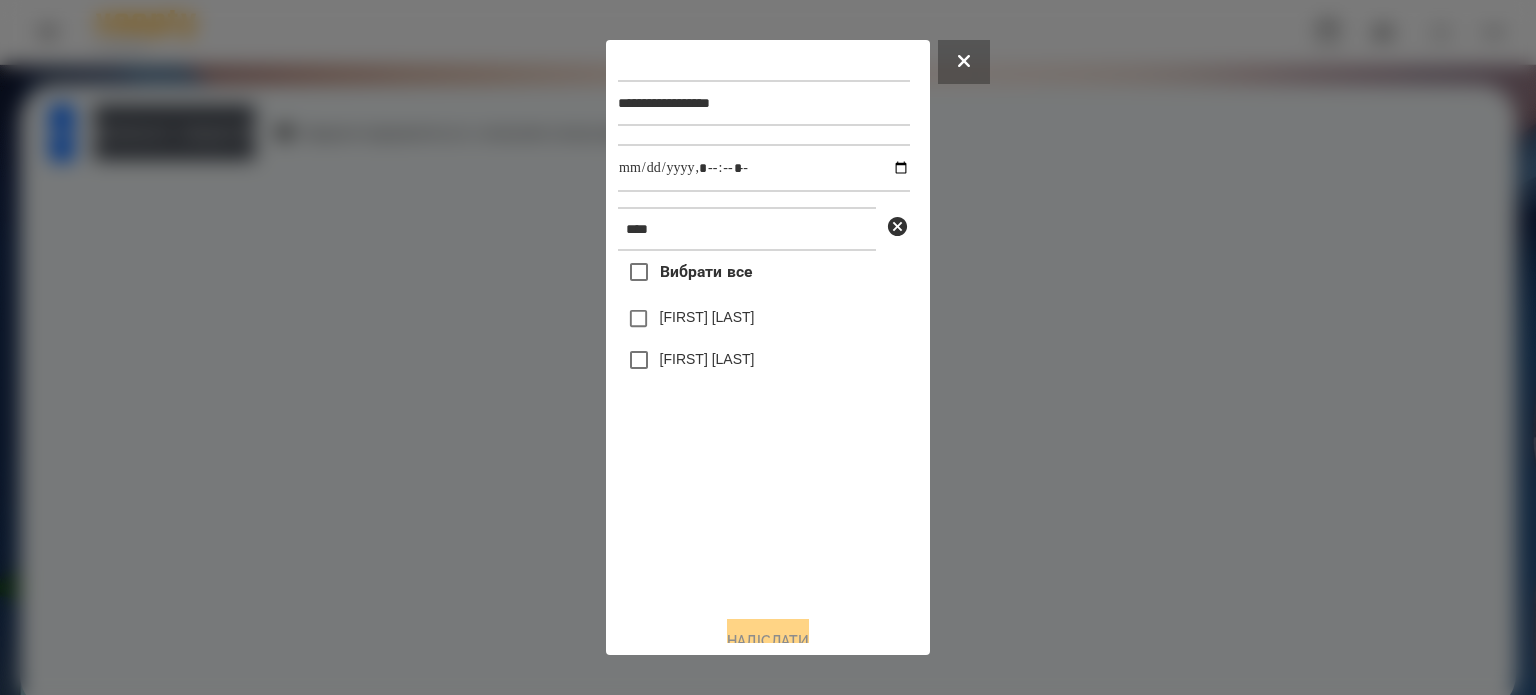 drag, startPoint x: 698, startPoint y: 364, endPoint x: 740, endPoint y: 335, distance: 51.0392 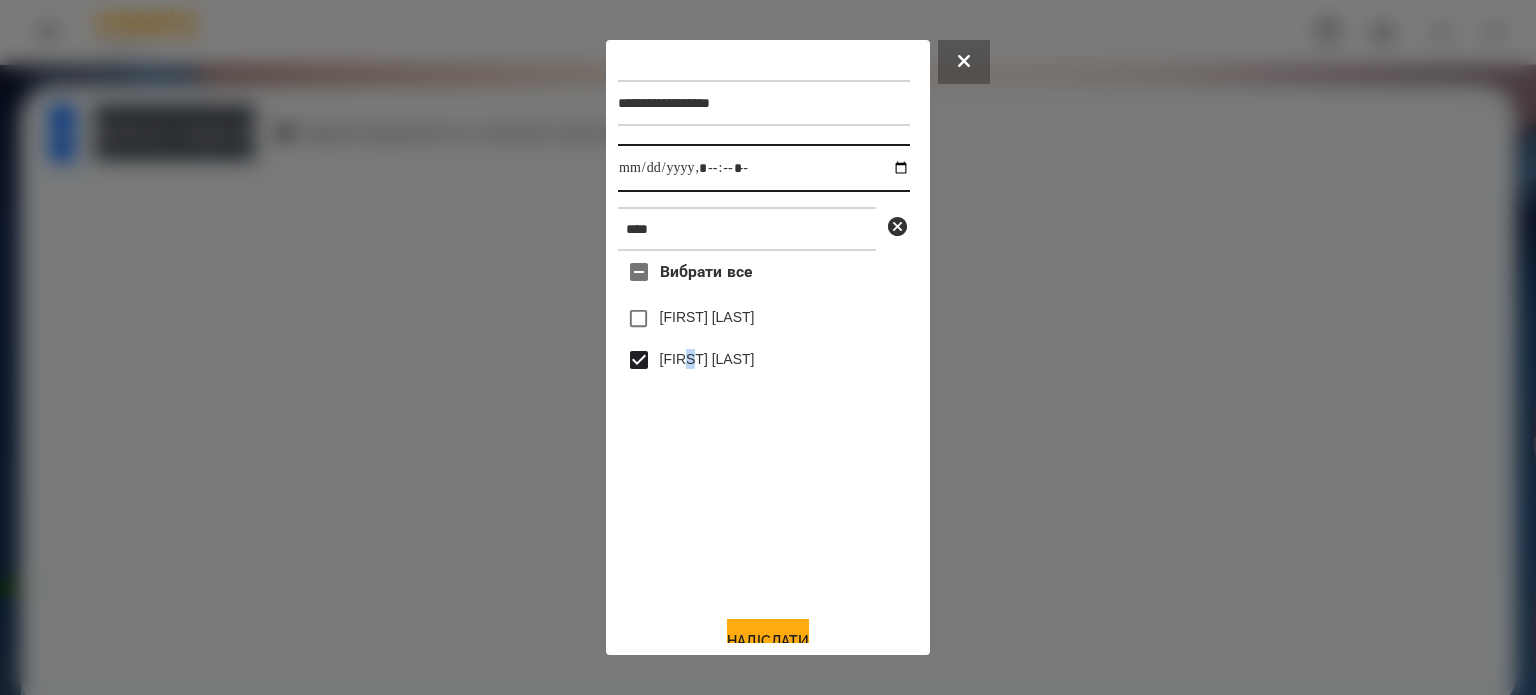 click at bounding box center (764, 168) 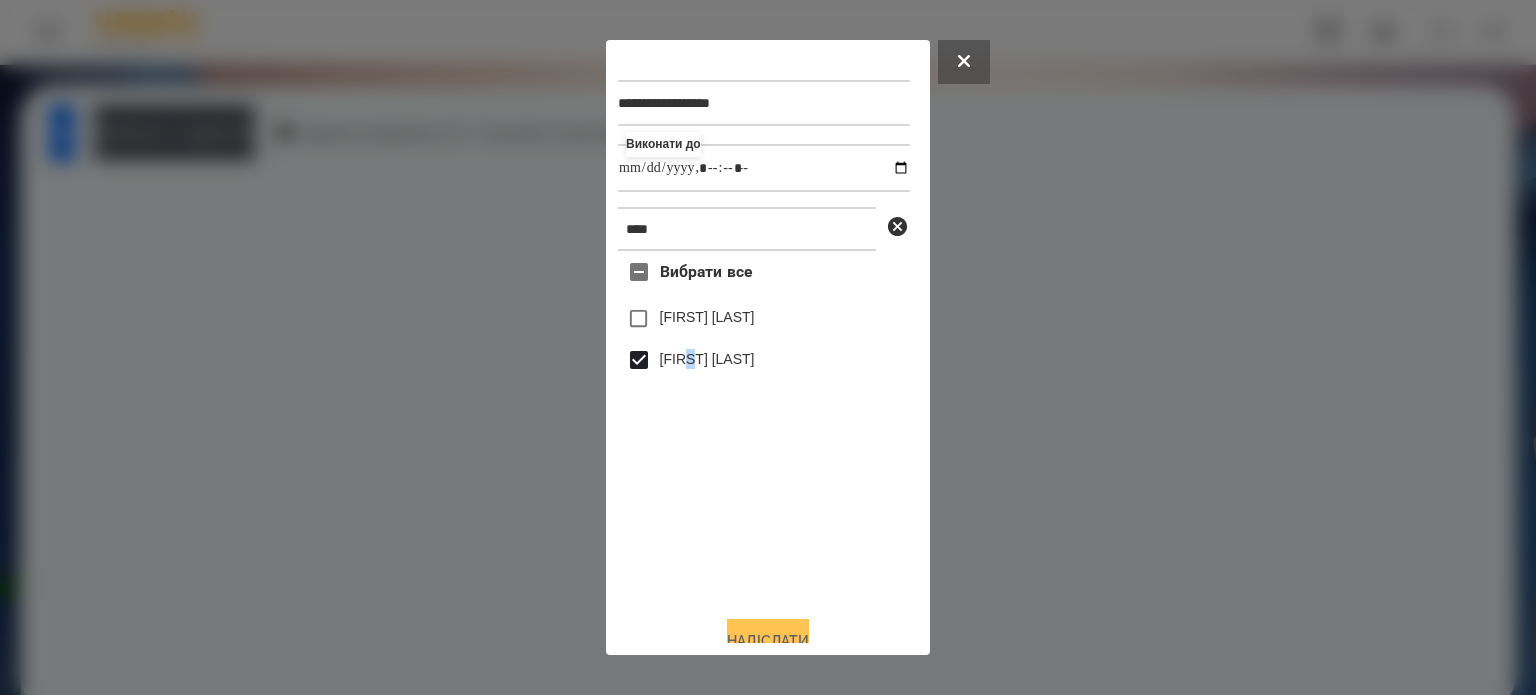 type on "**********" 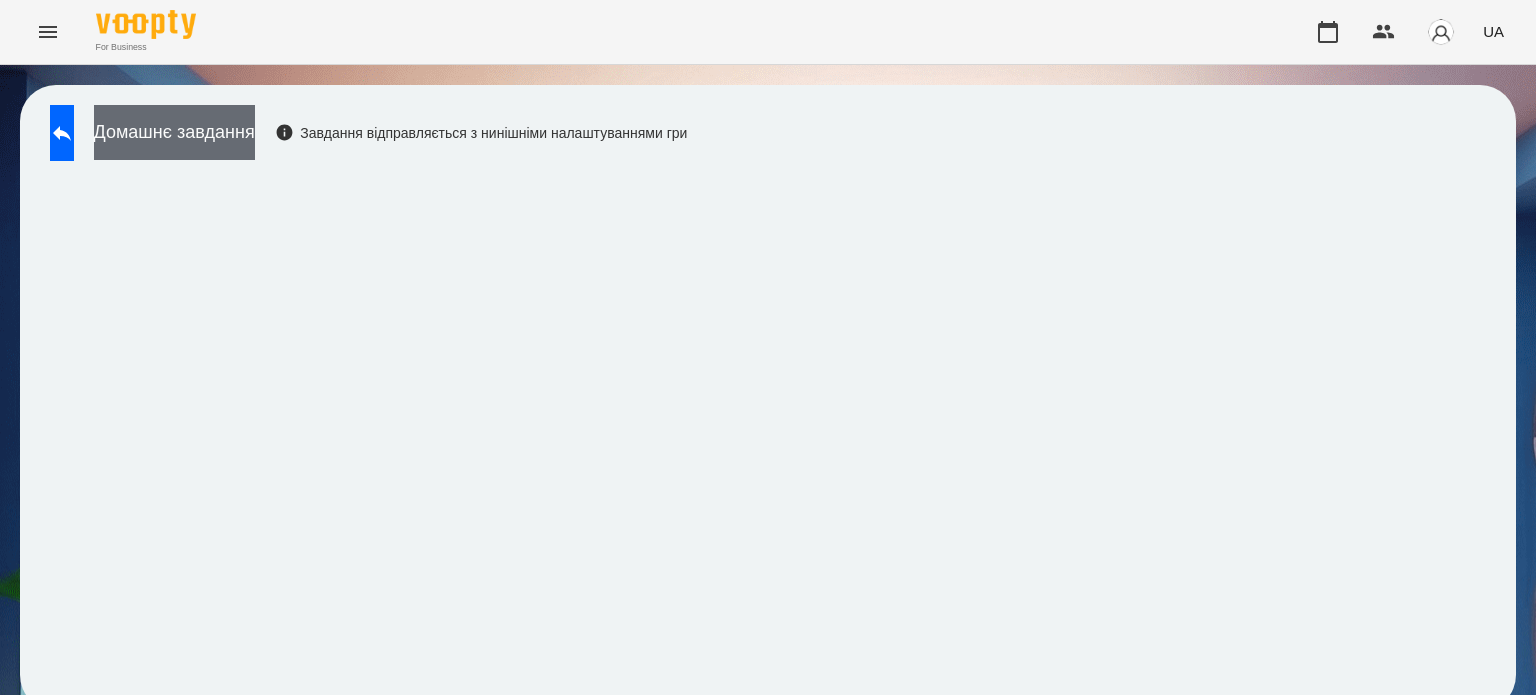 click on "Домашнє завдання" at bounding box center [174, 132] 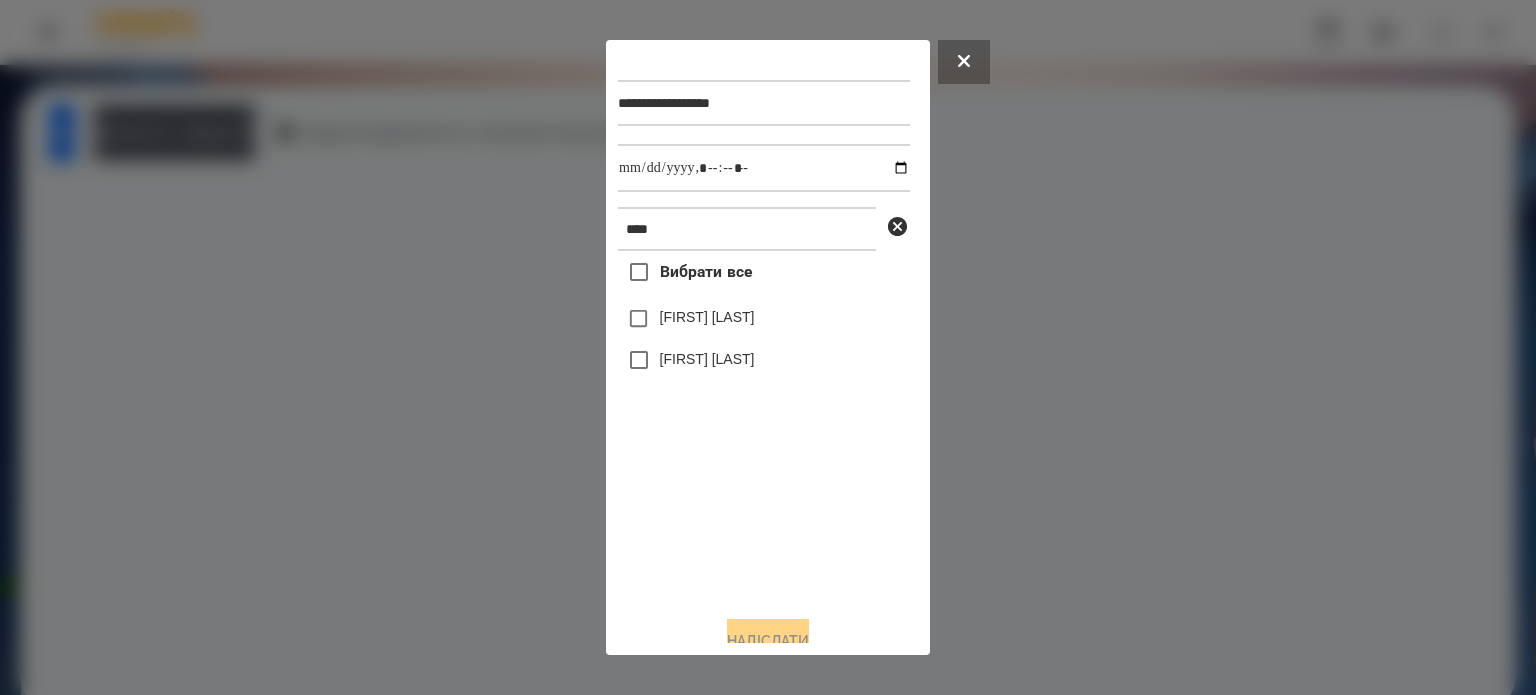 click on "[FIRST] [LAST]" at bounding box center (707, 359) 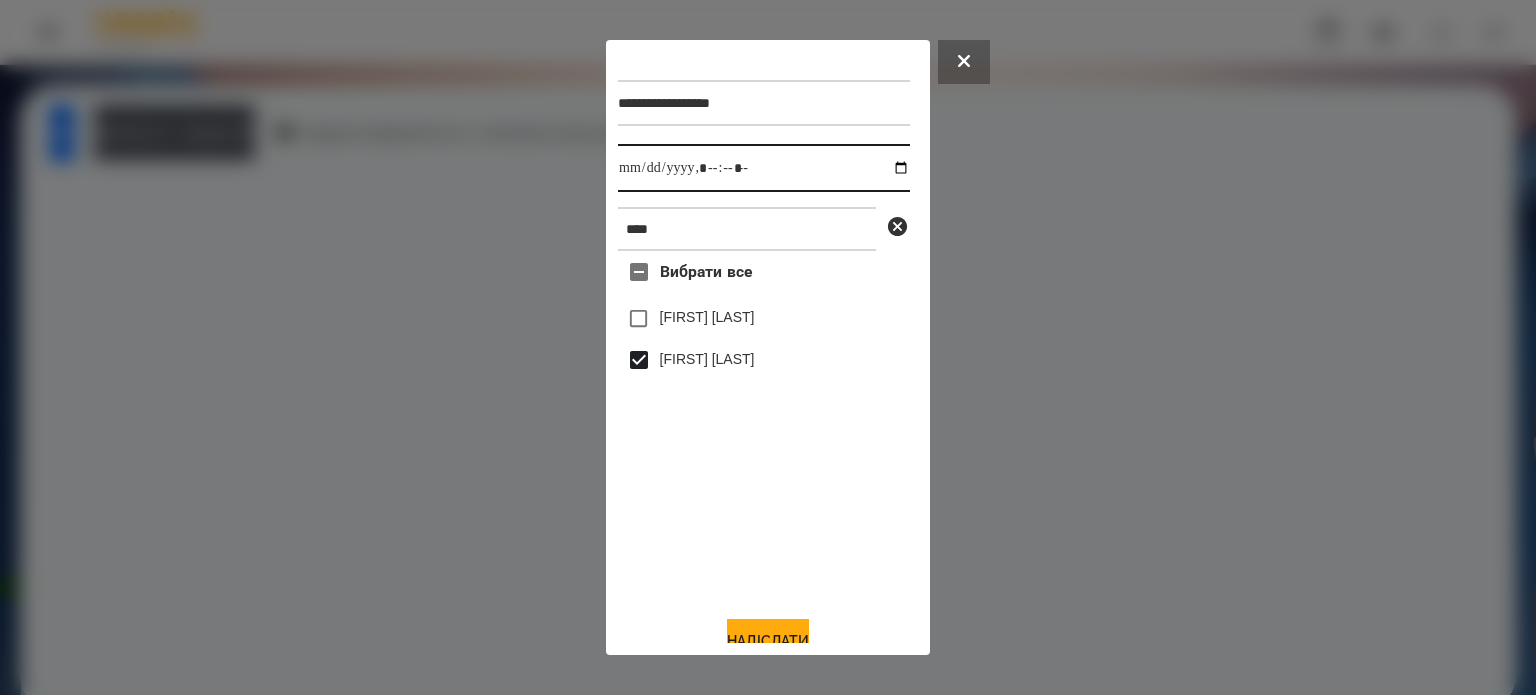 click at bounding box center (764, 168) 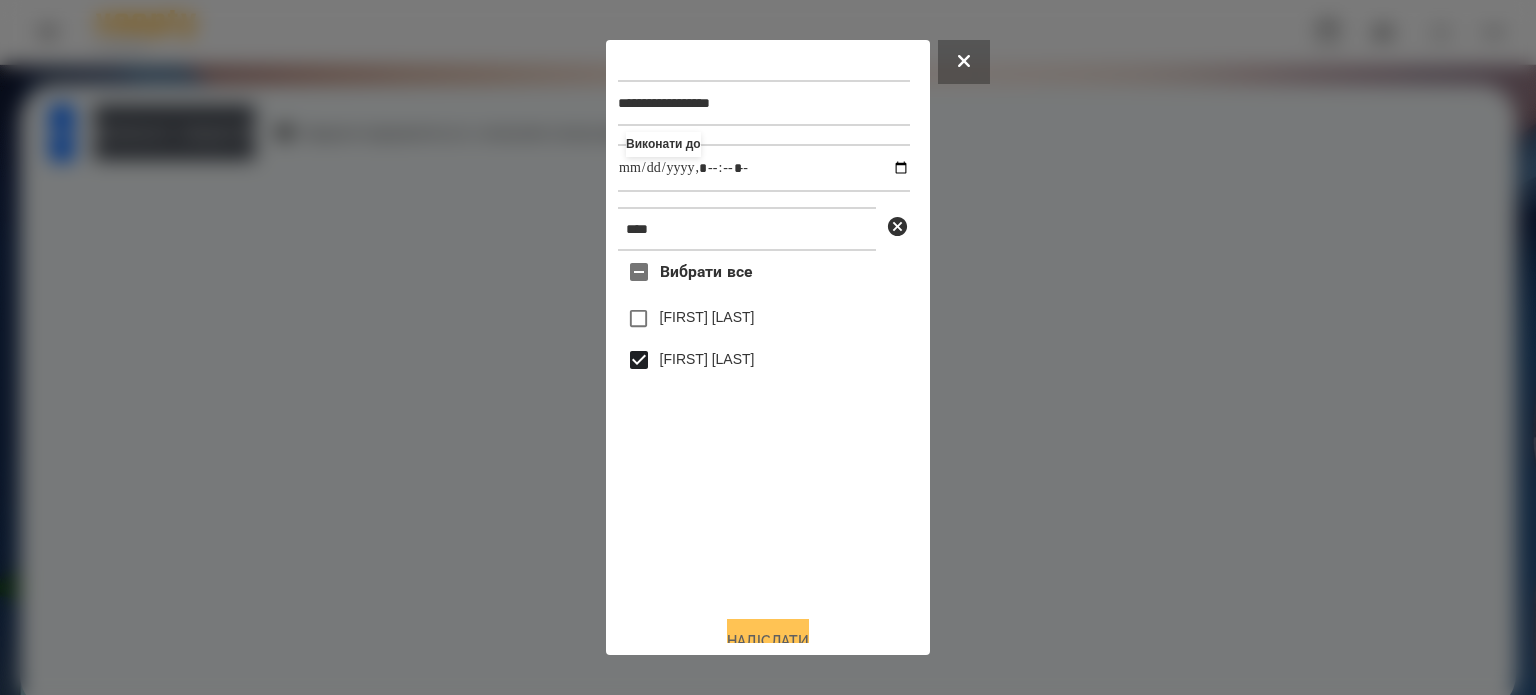 type on "**********" 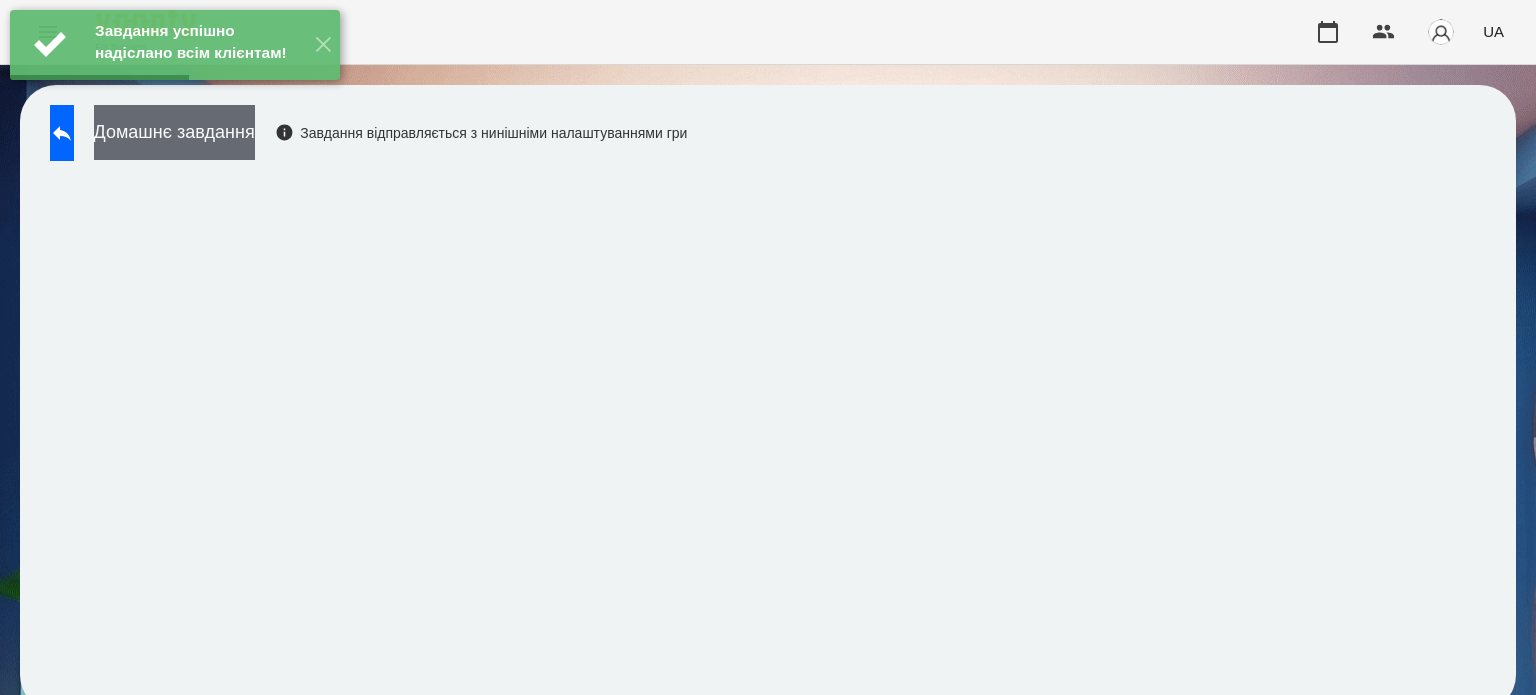 click on "Домашнє завдання" at bounding box center [174, 132] 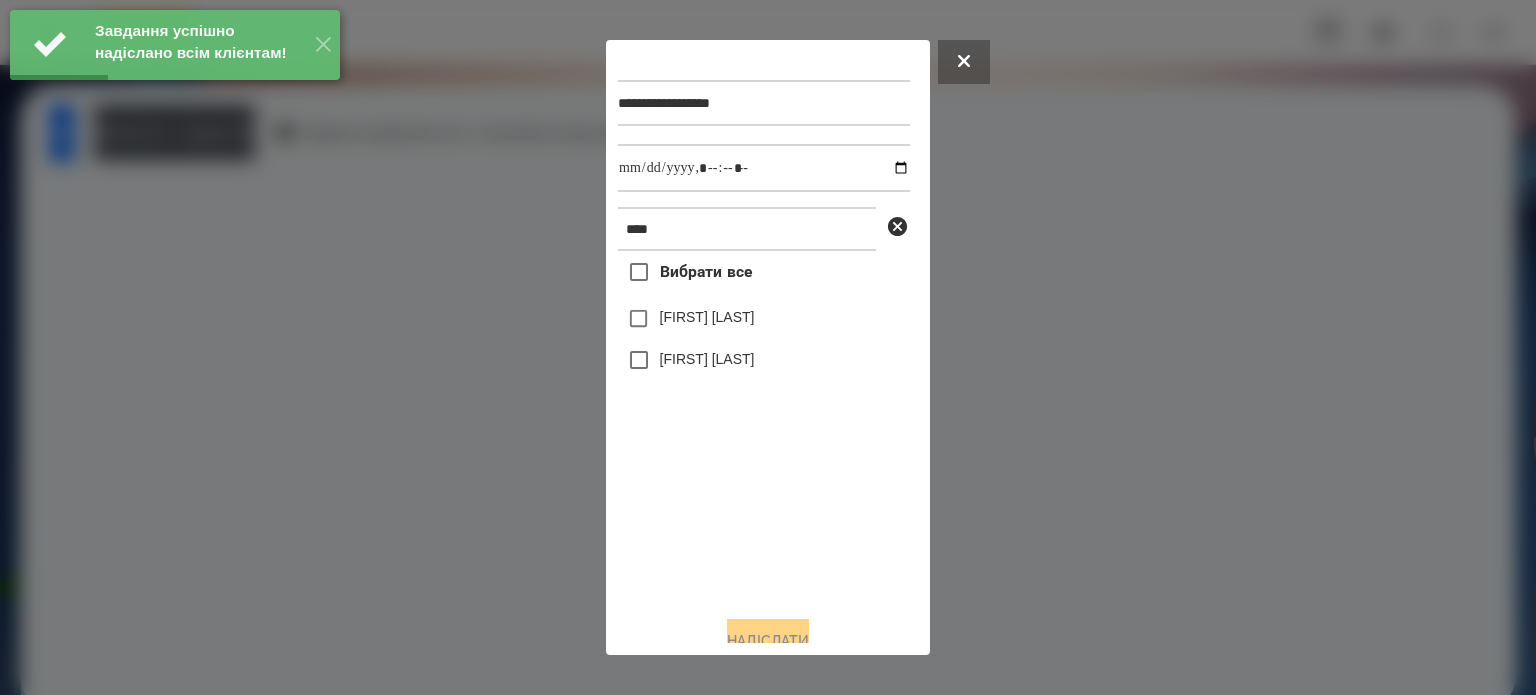 drag, startPoint x: 661, startPoint y: 362, endPoint x: 675, endPoint y: 360, distance: 14.142136 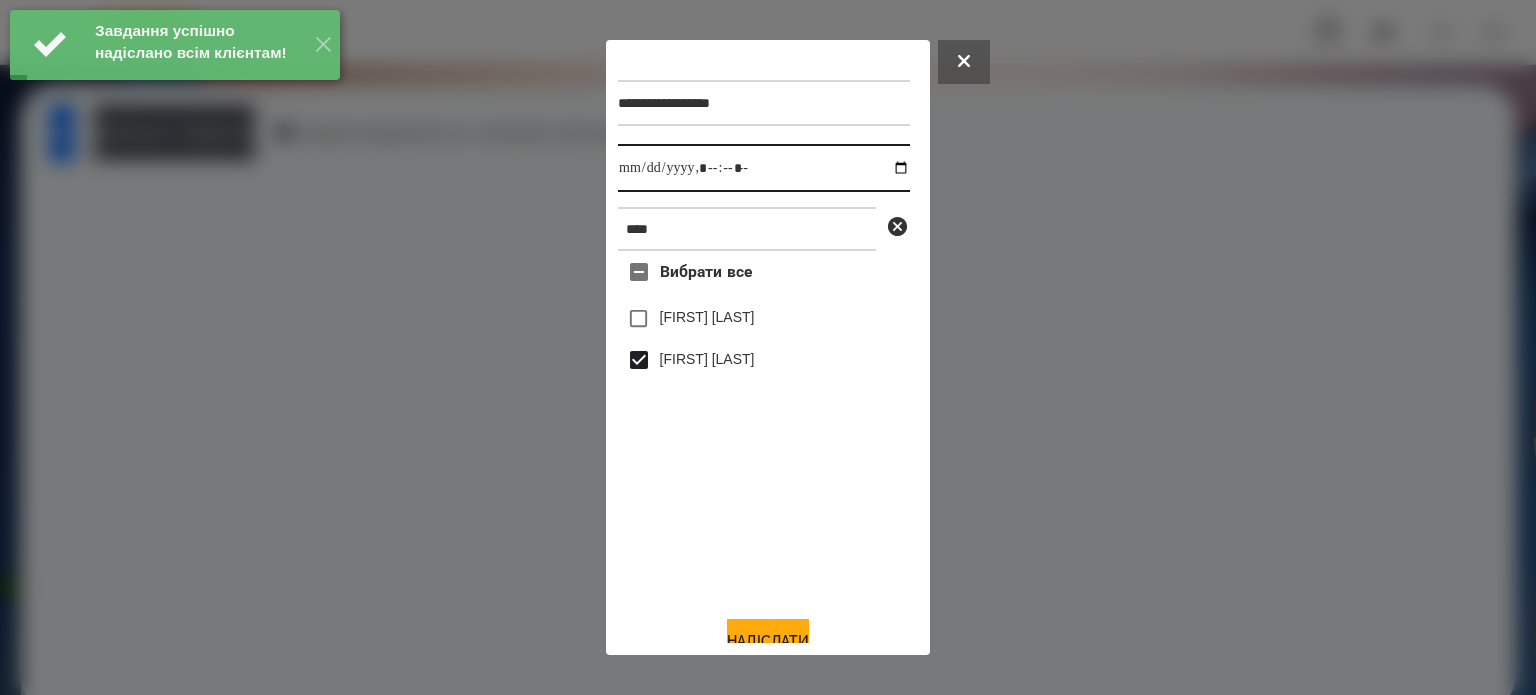 click at bounding box center [764, 168] 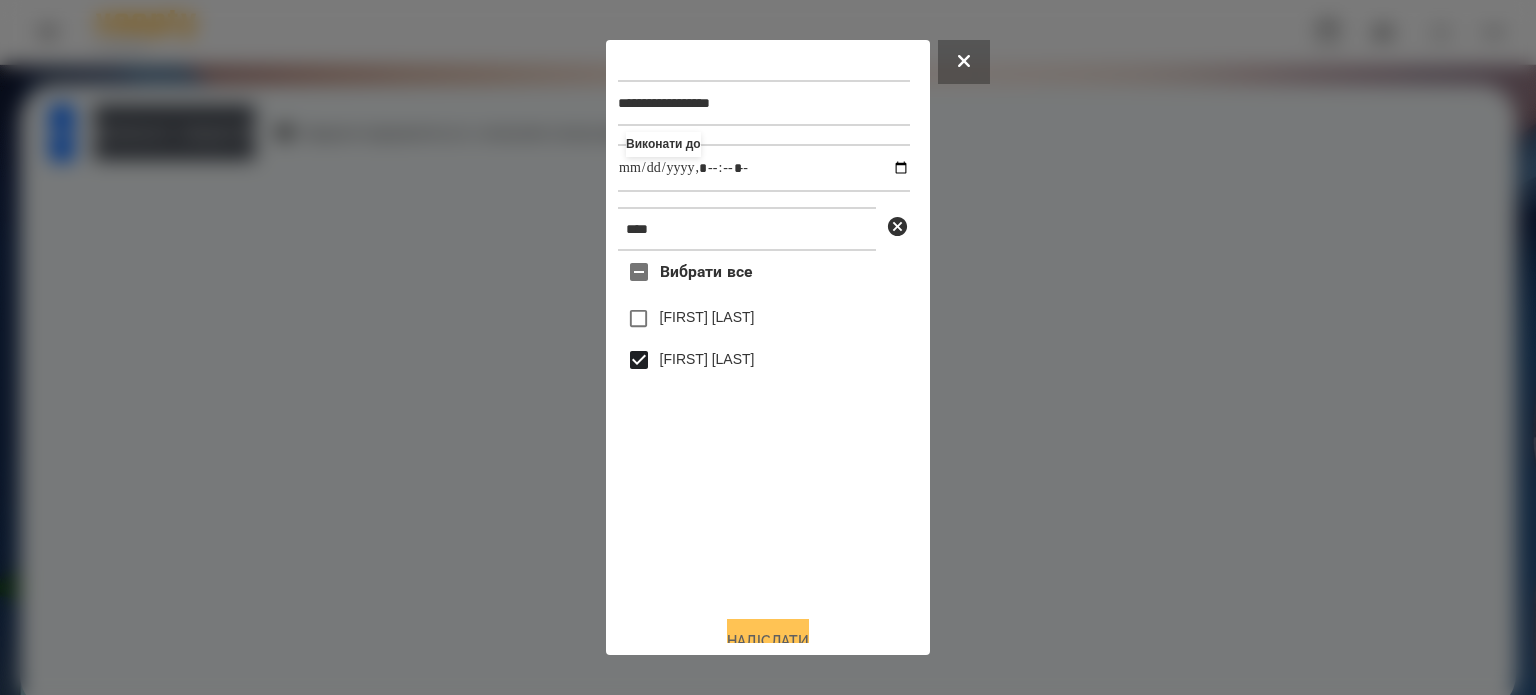 type on "**********" 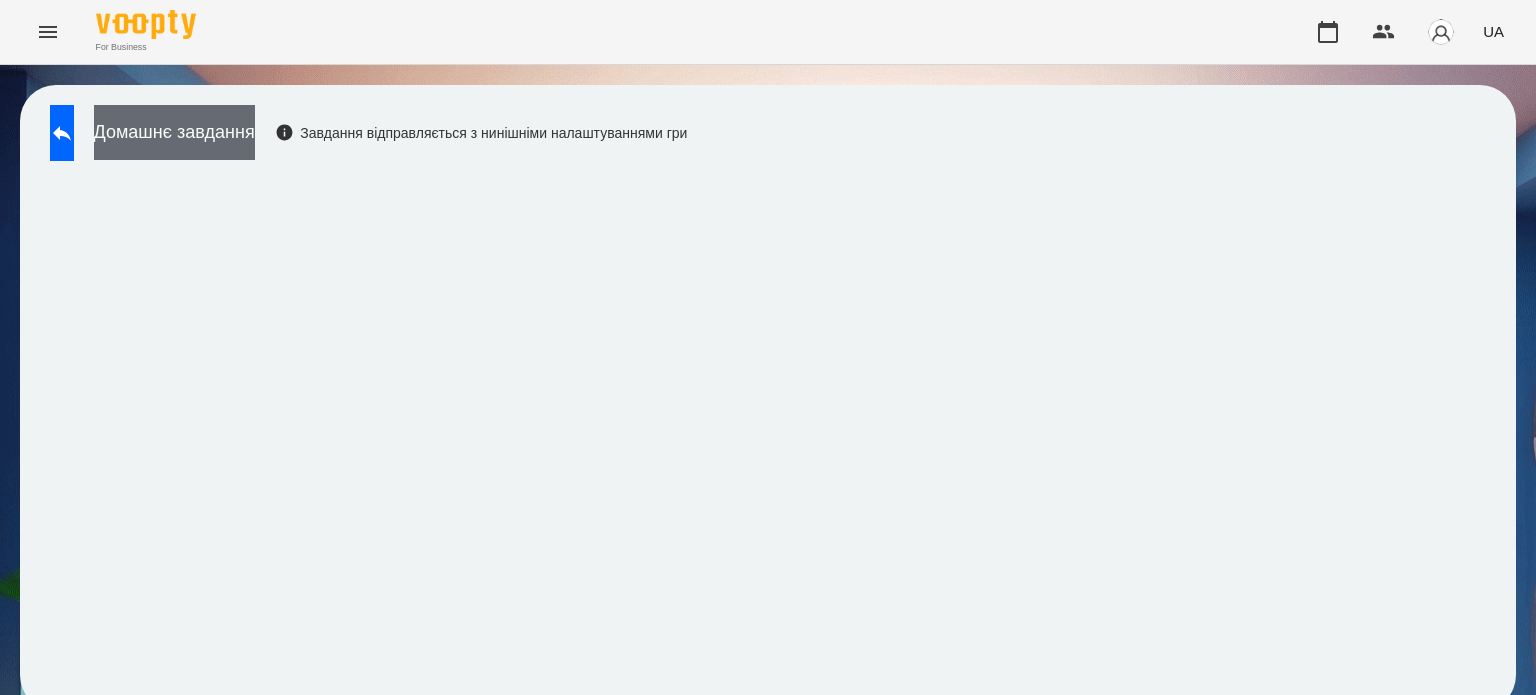 click on "Домашнє завдання" at bounding box center (174, 132) 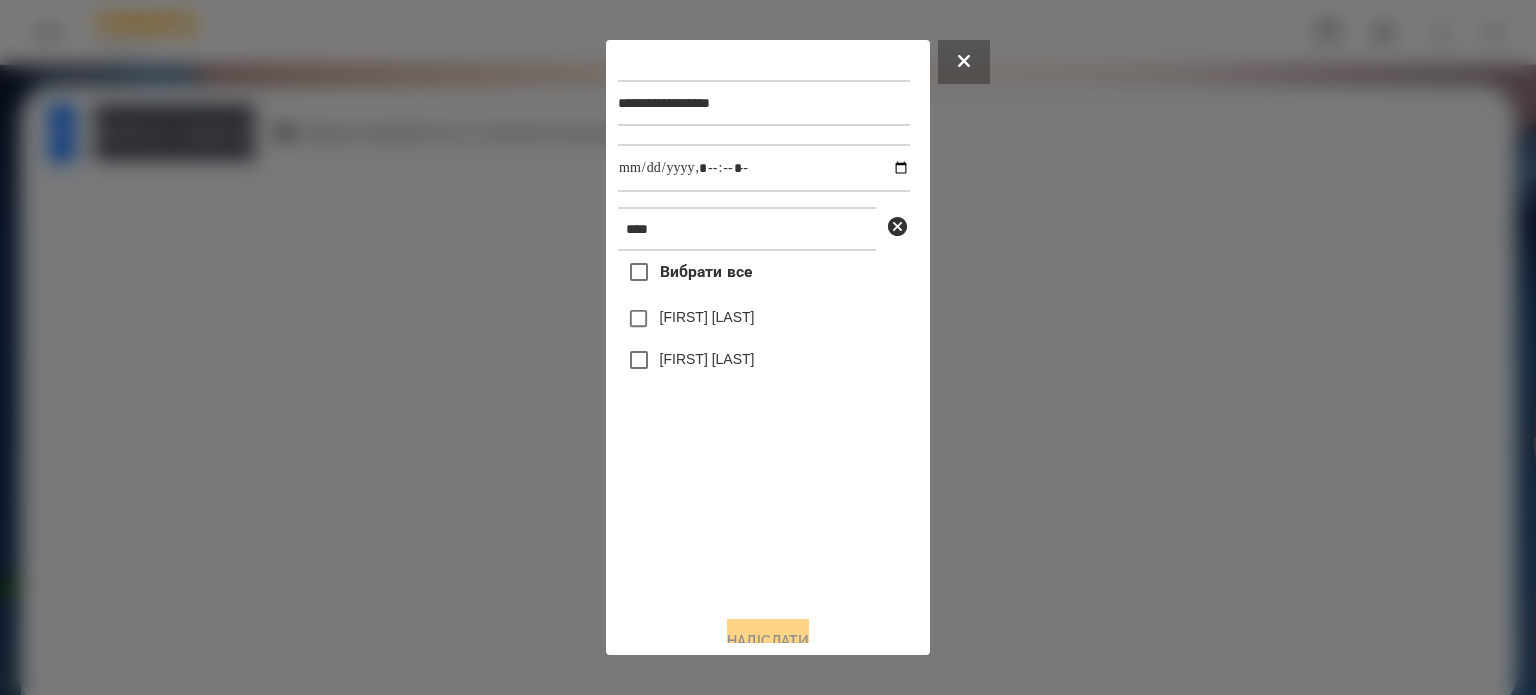 click on "[FIRST] [LAST]" at bounding box center [707, 359] 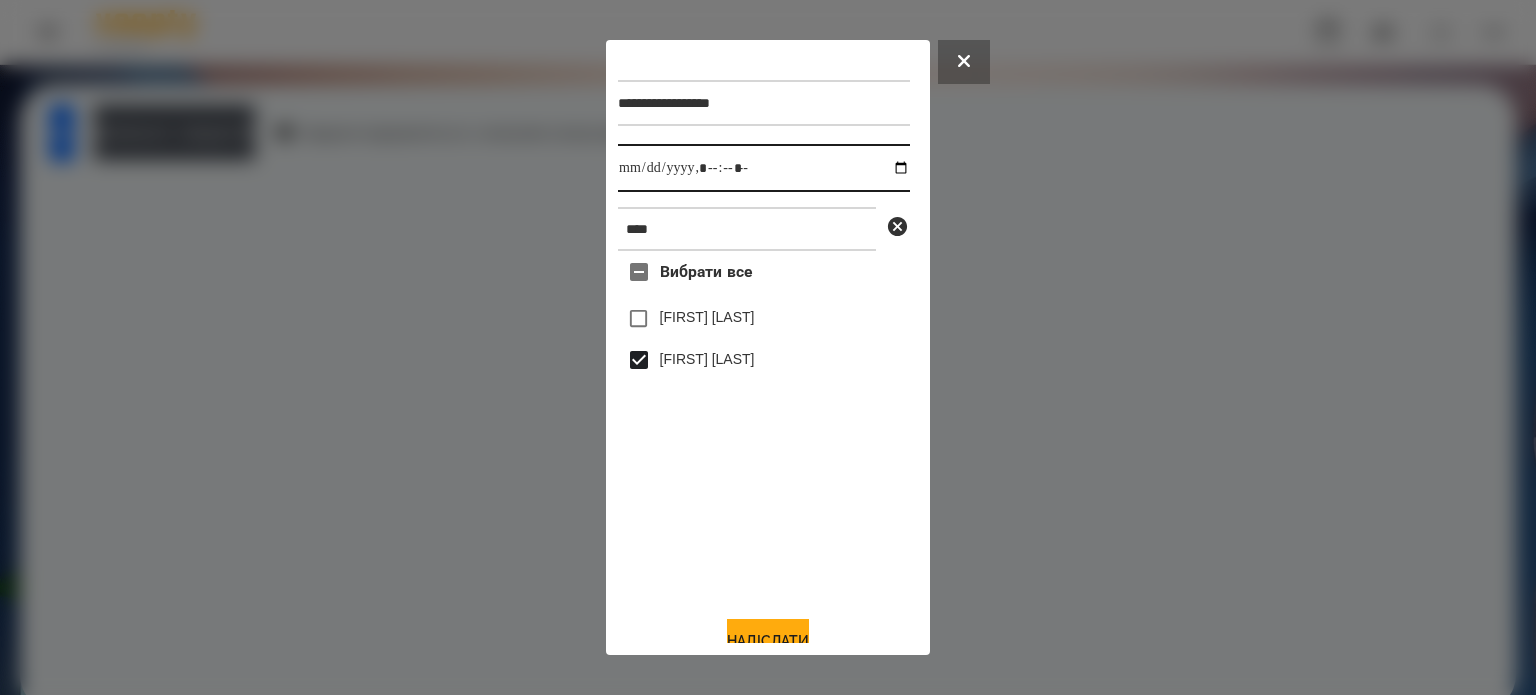 click at bounding box center [764, 168] 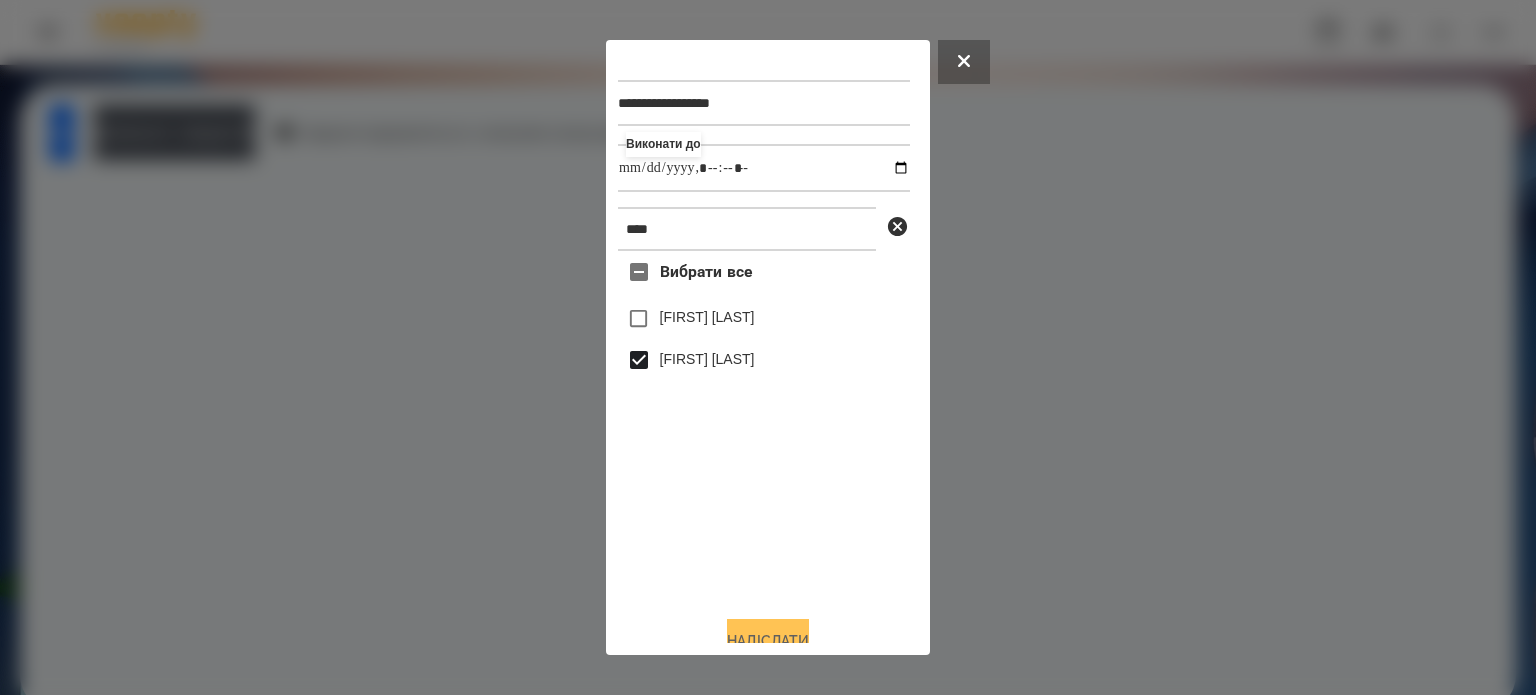 type on "**********" 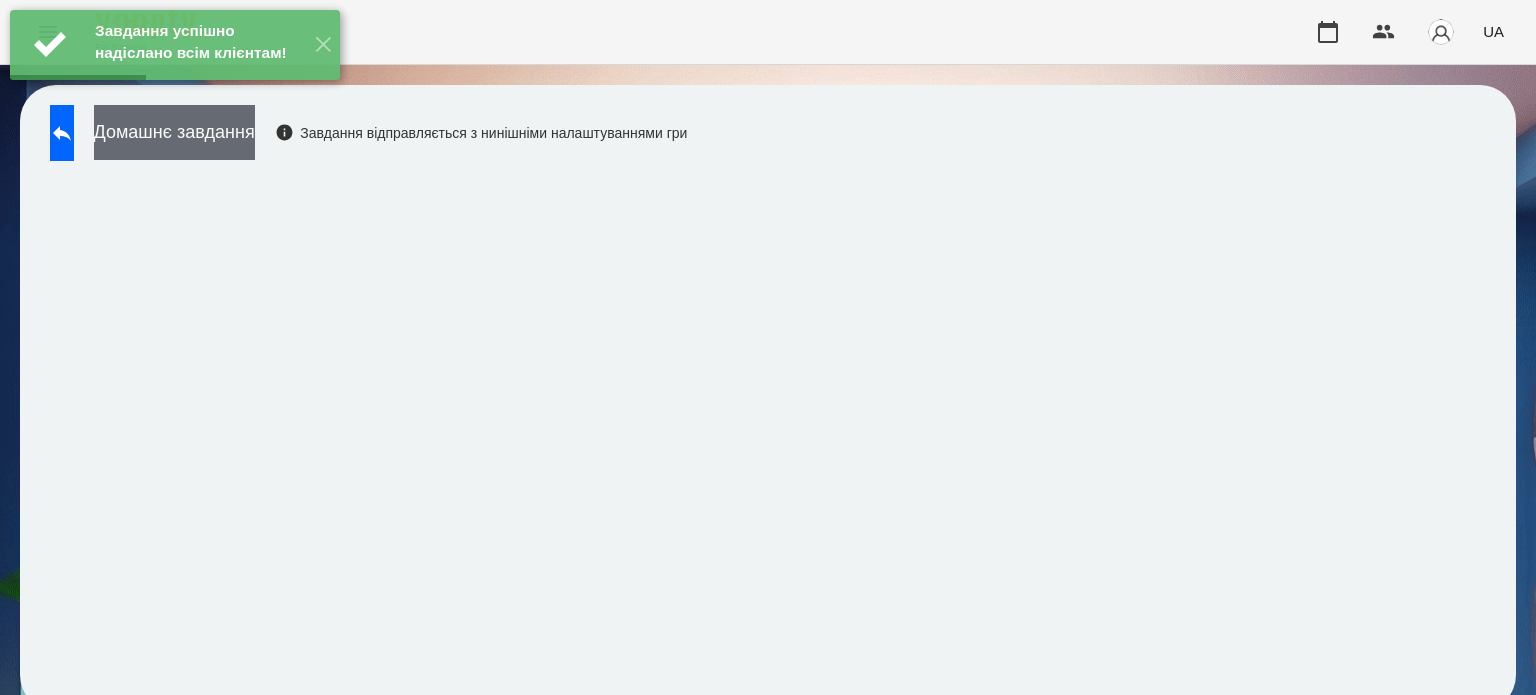 click on "Домашнє завдання" at bounding box center (174, 132) 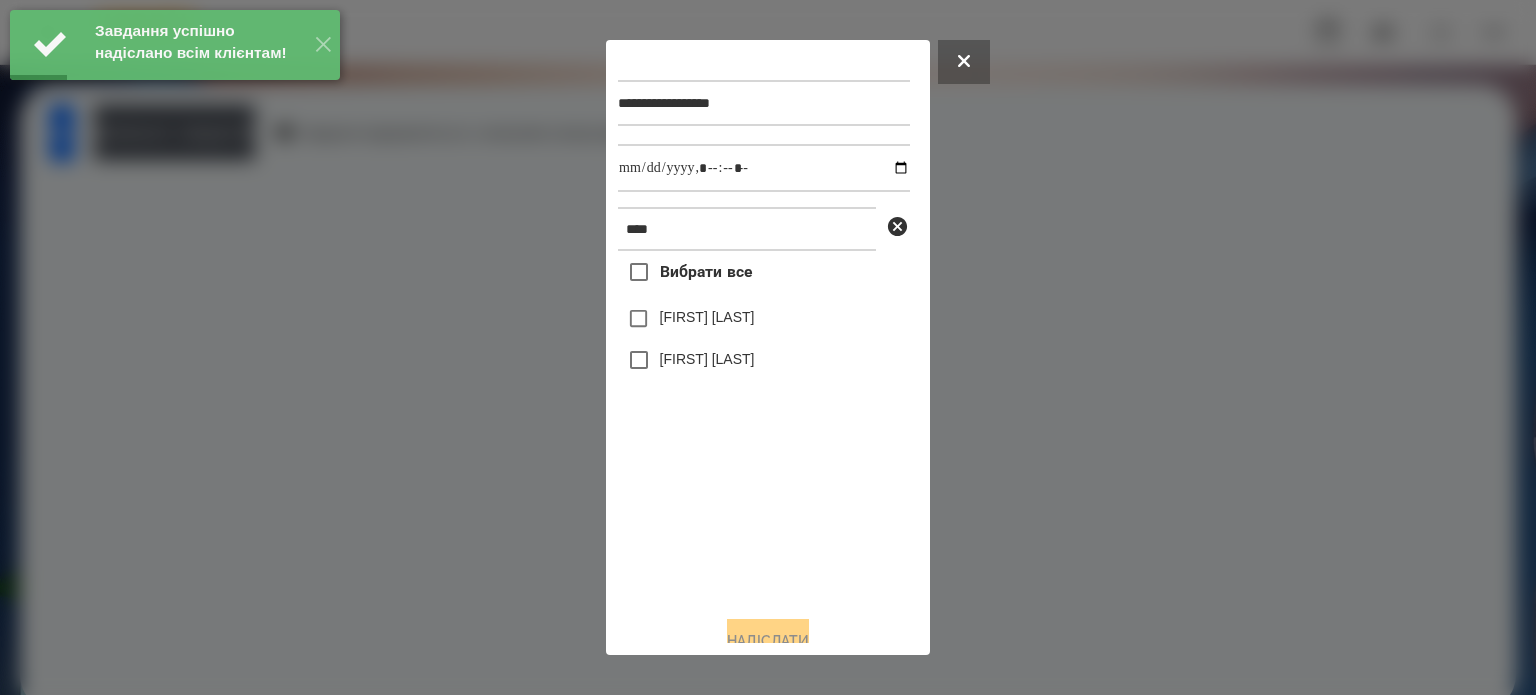 click on "[FIRST] [LAST]" at bounding box center (707, 359) 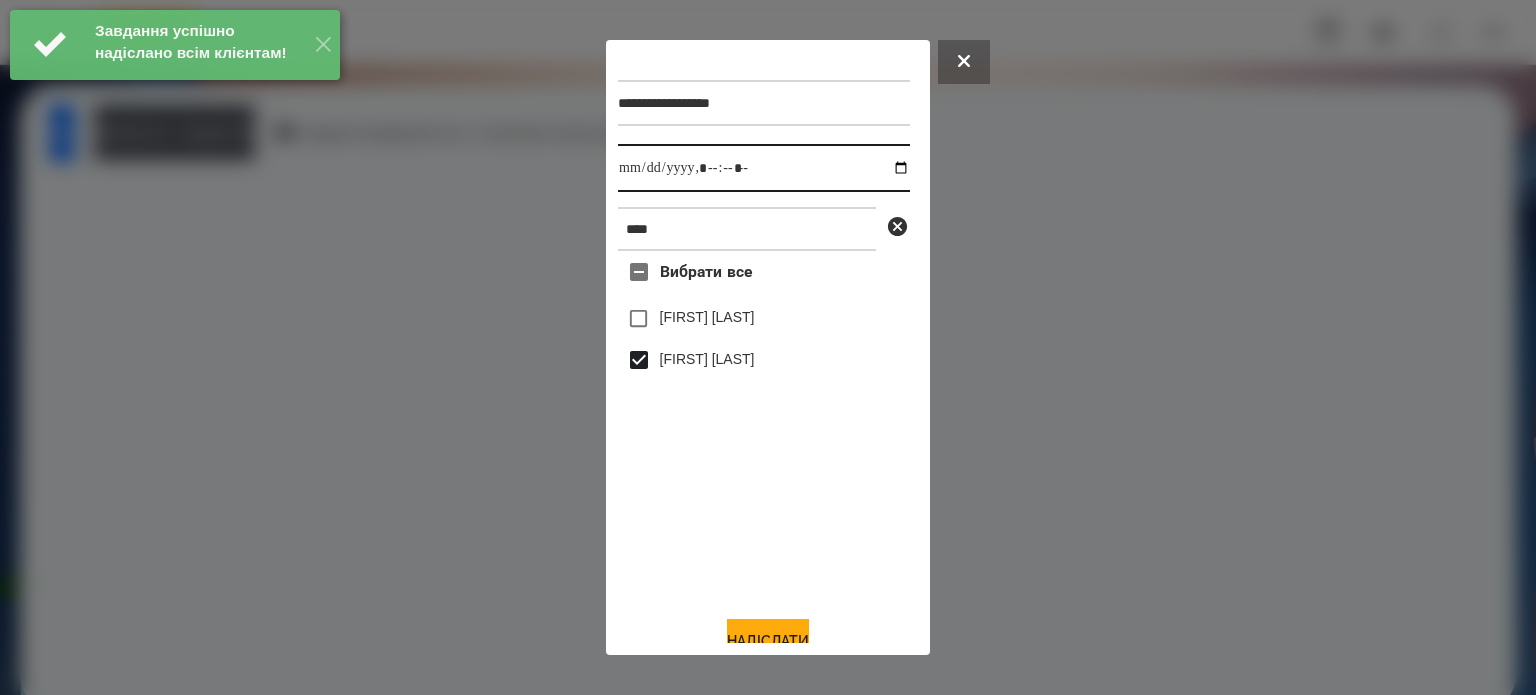 click at bounding box center [764, 168] 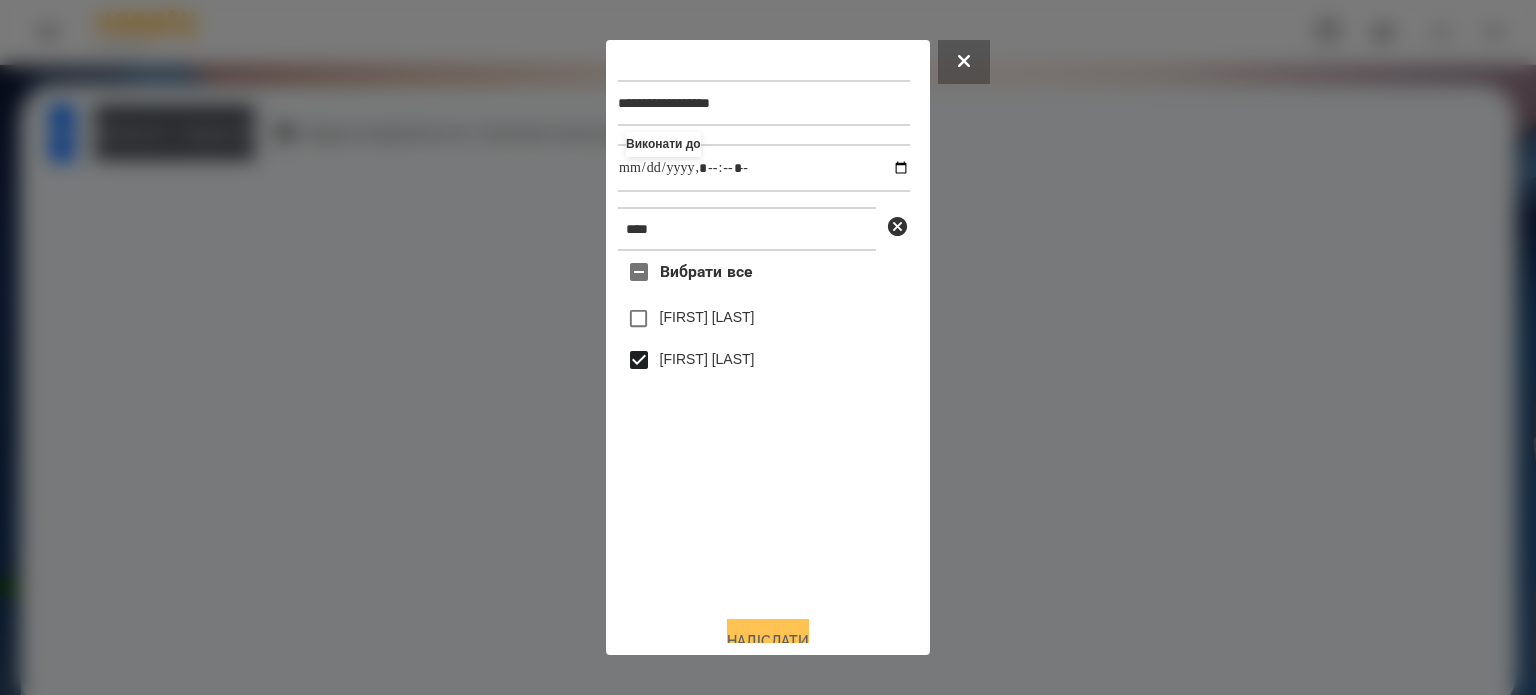 type on "**********" 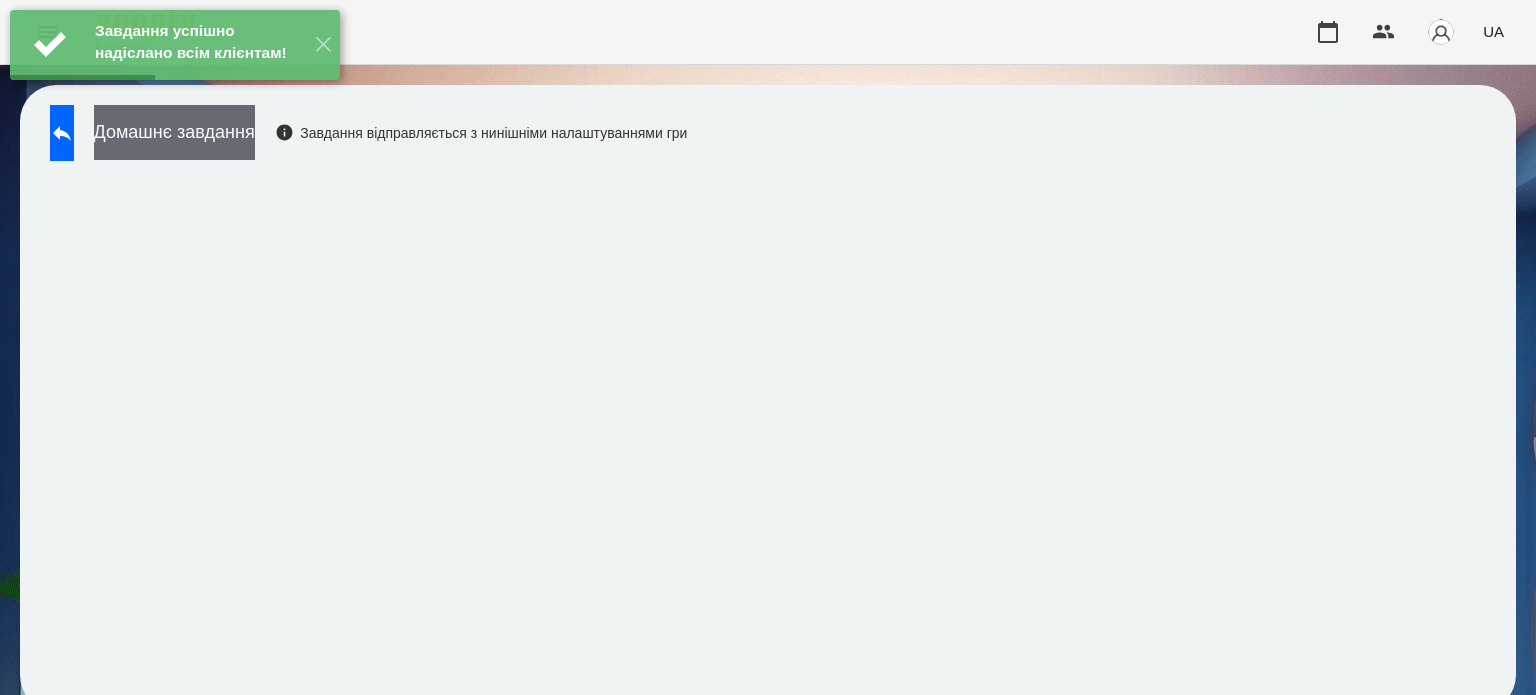 click on "Домашнє завдання" at bounding box center (174, 132) 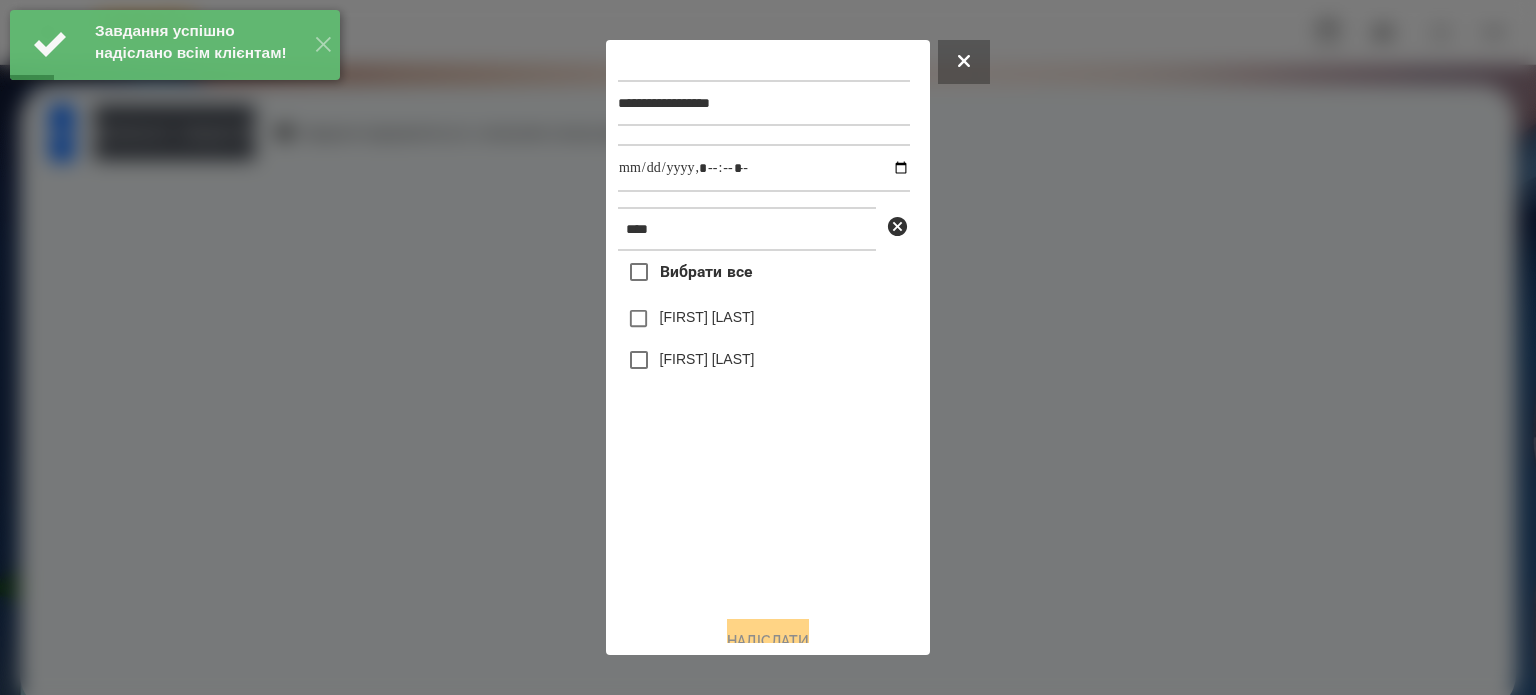 click on "[FIRST] [LAST]" at bounding box center (707, 359) 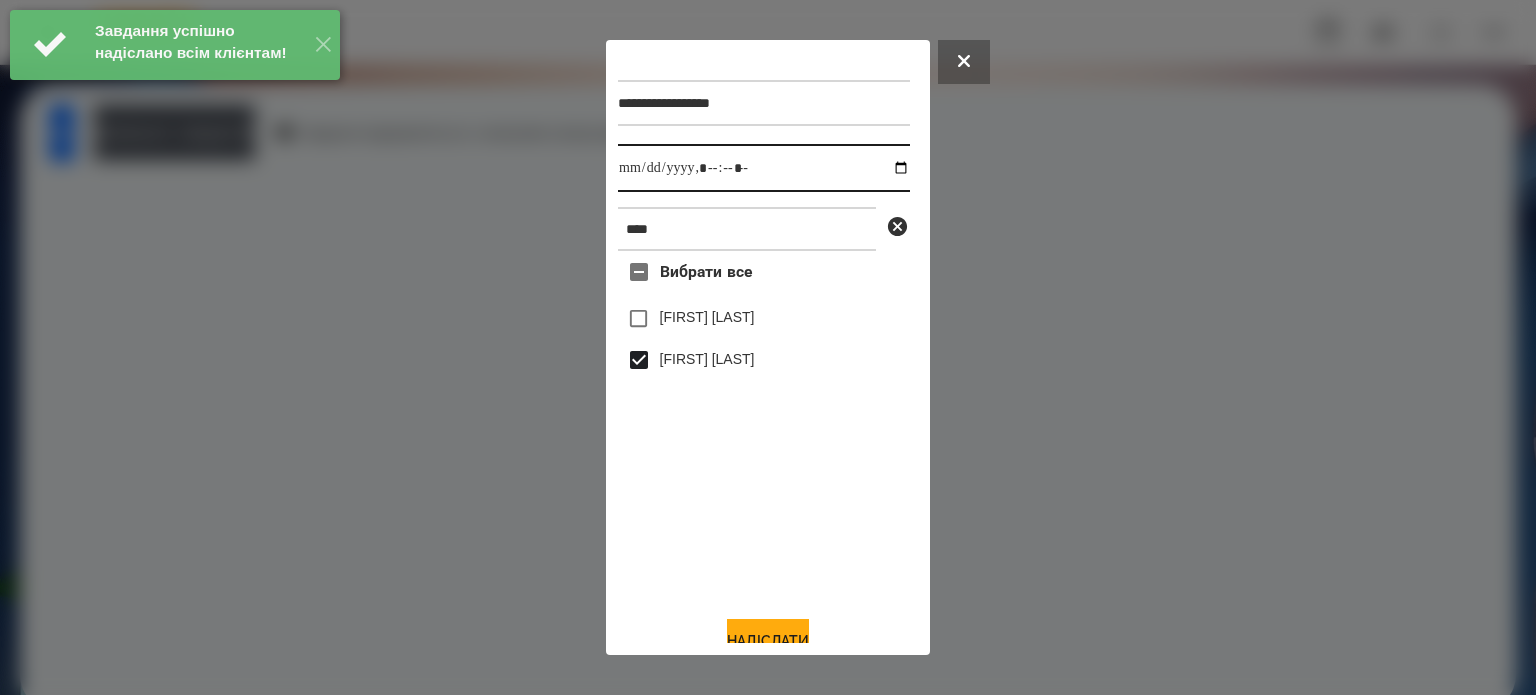 click at bounding box center [764, 168] 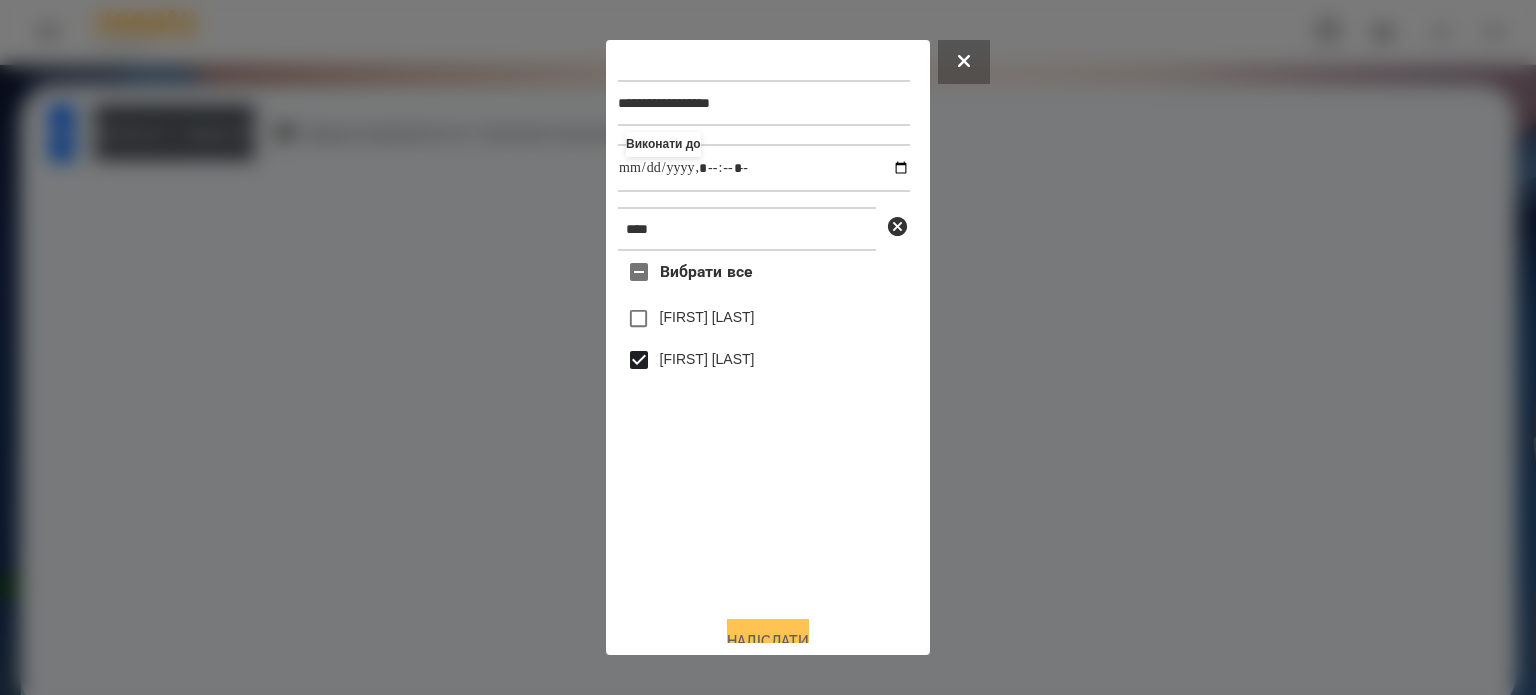 type on "**********" 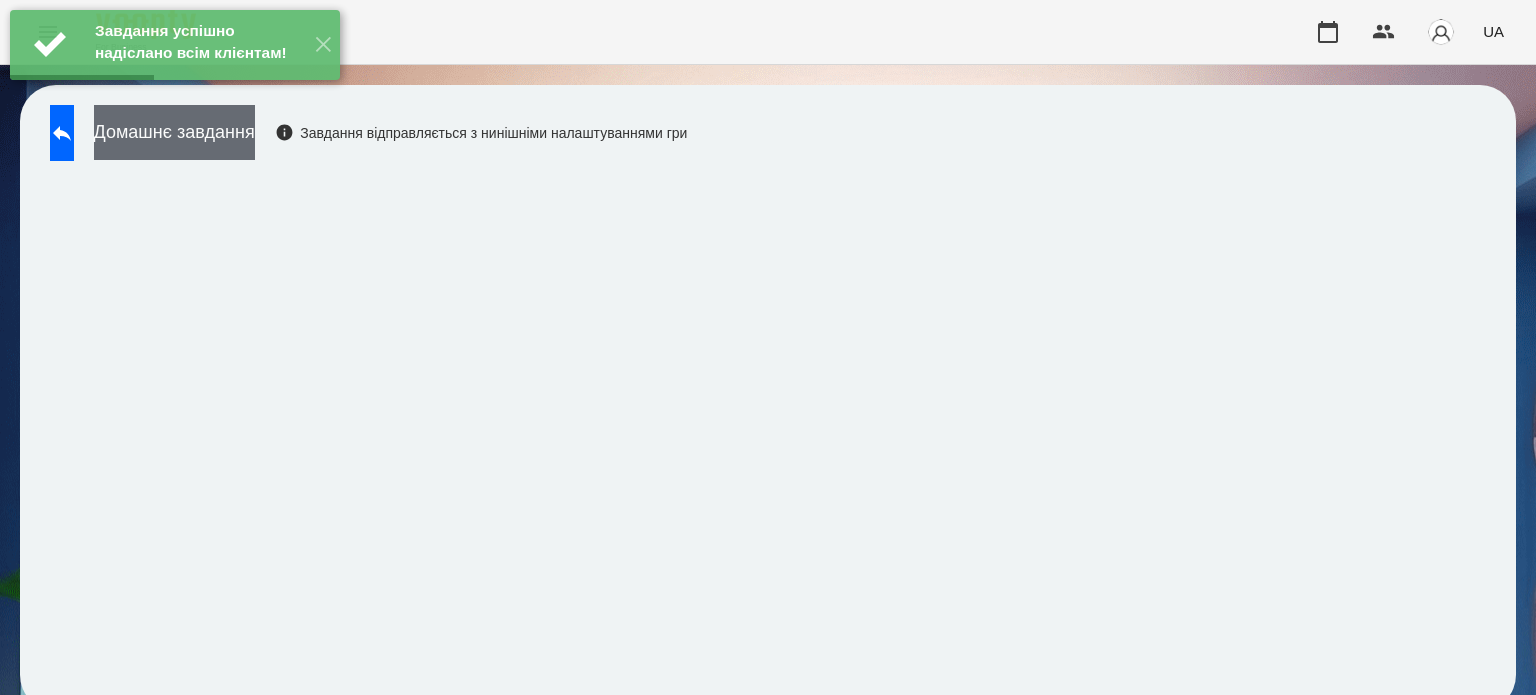 click on "Домашнє завдання" at bounding box center [174, 132] 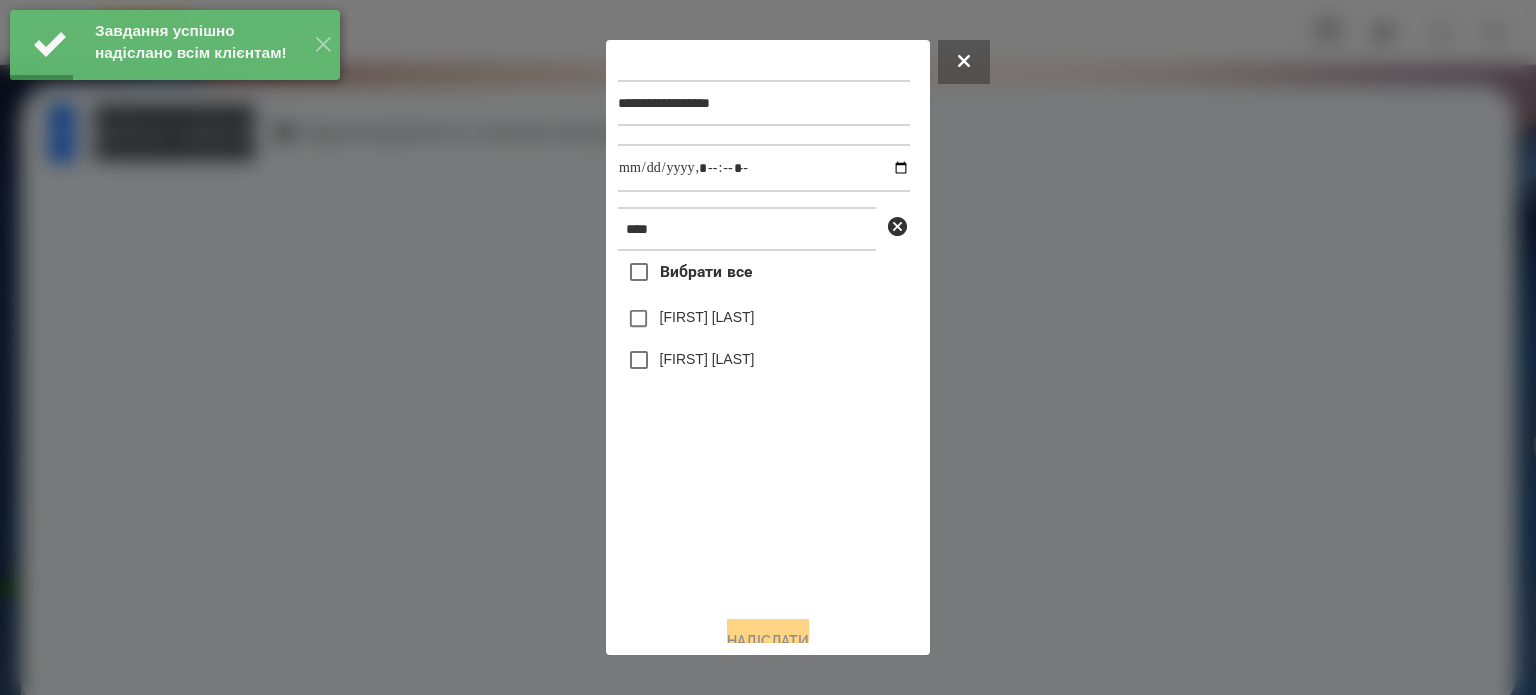 click on "[FIRST] [LAST]" at bounding box center (707, 359) 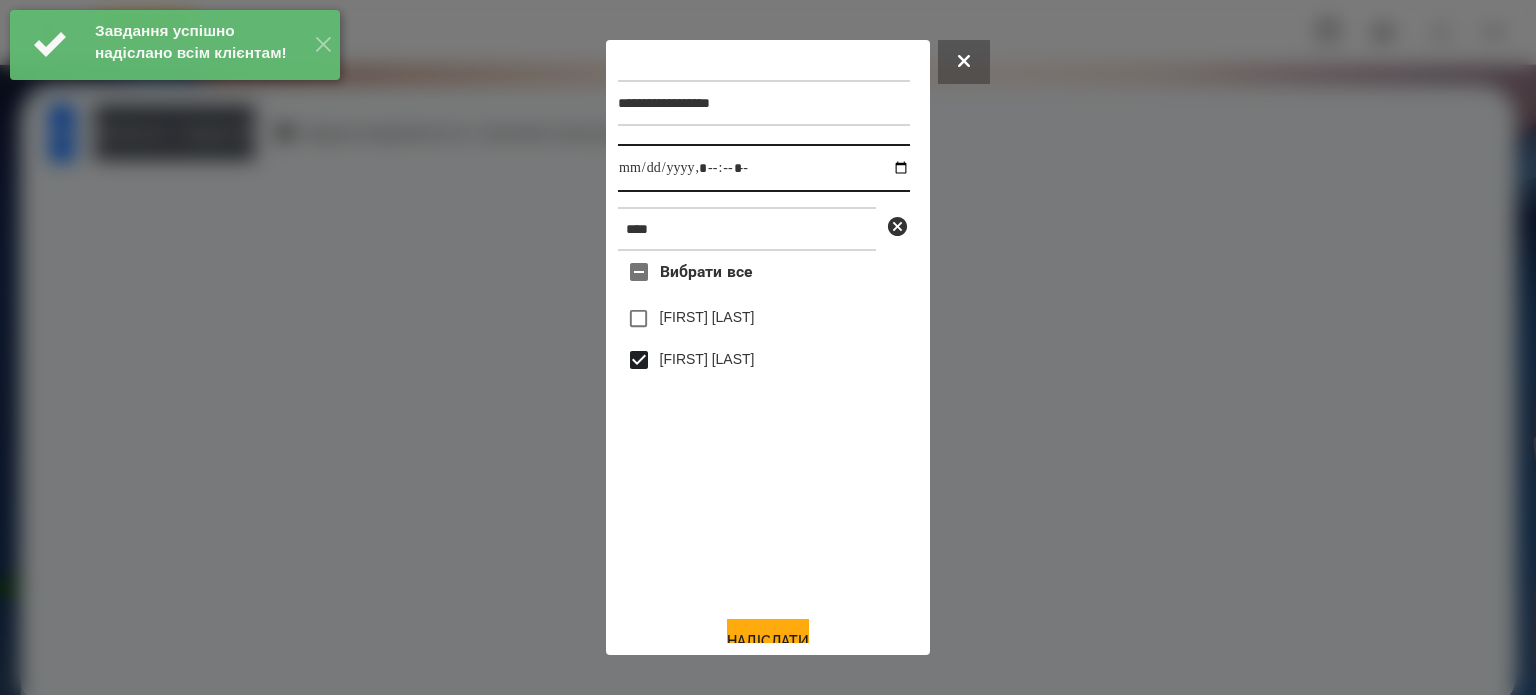 click at bounding box center (764, 168) 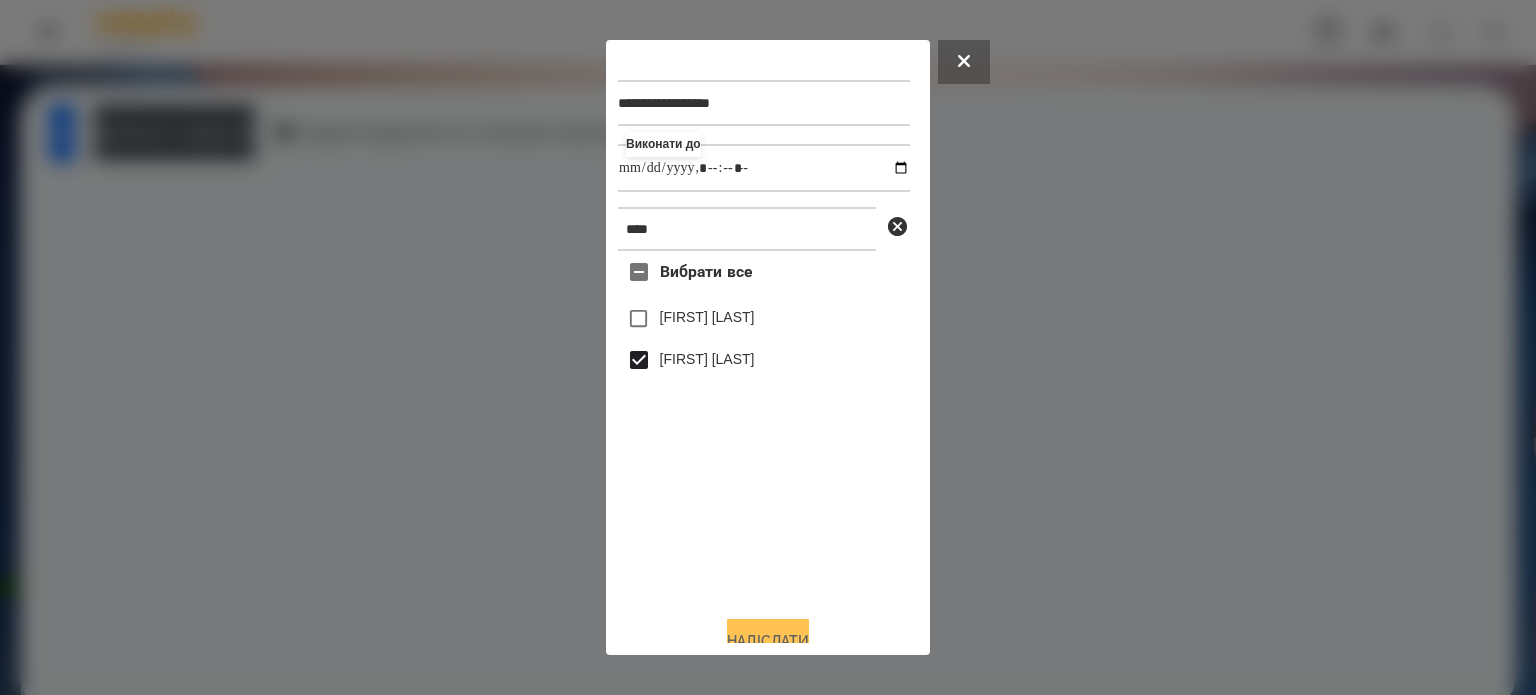 type on "**********" 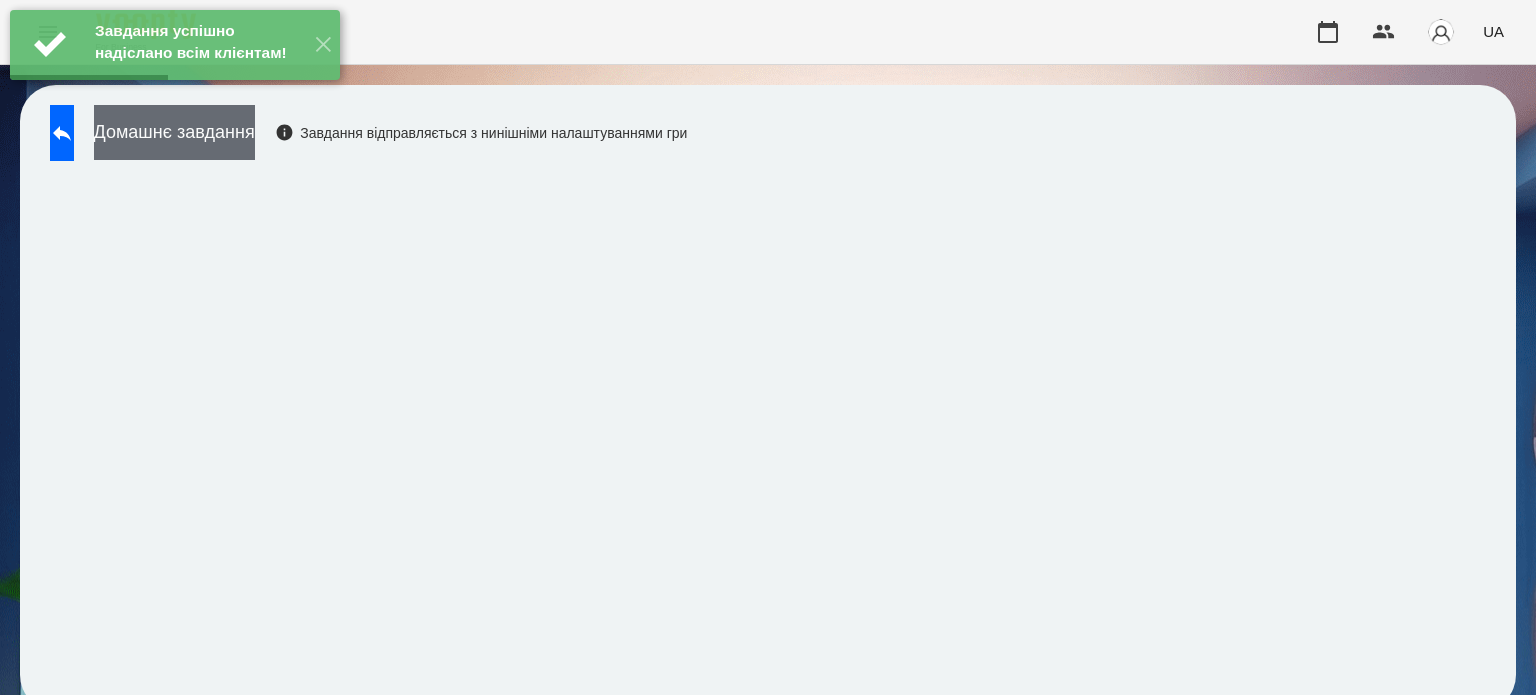 click on "Домашнє завдання" at bounding box center [174, 132] 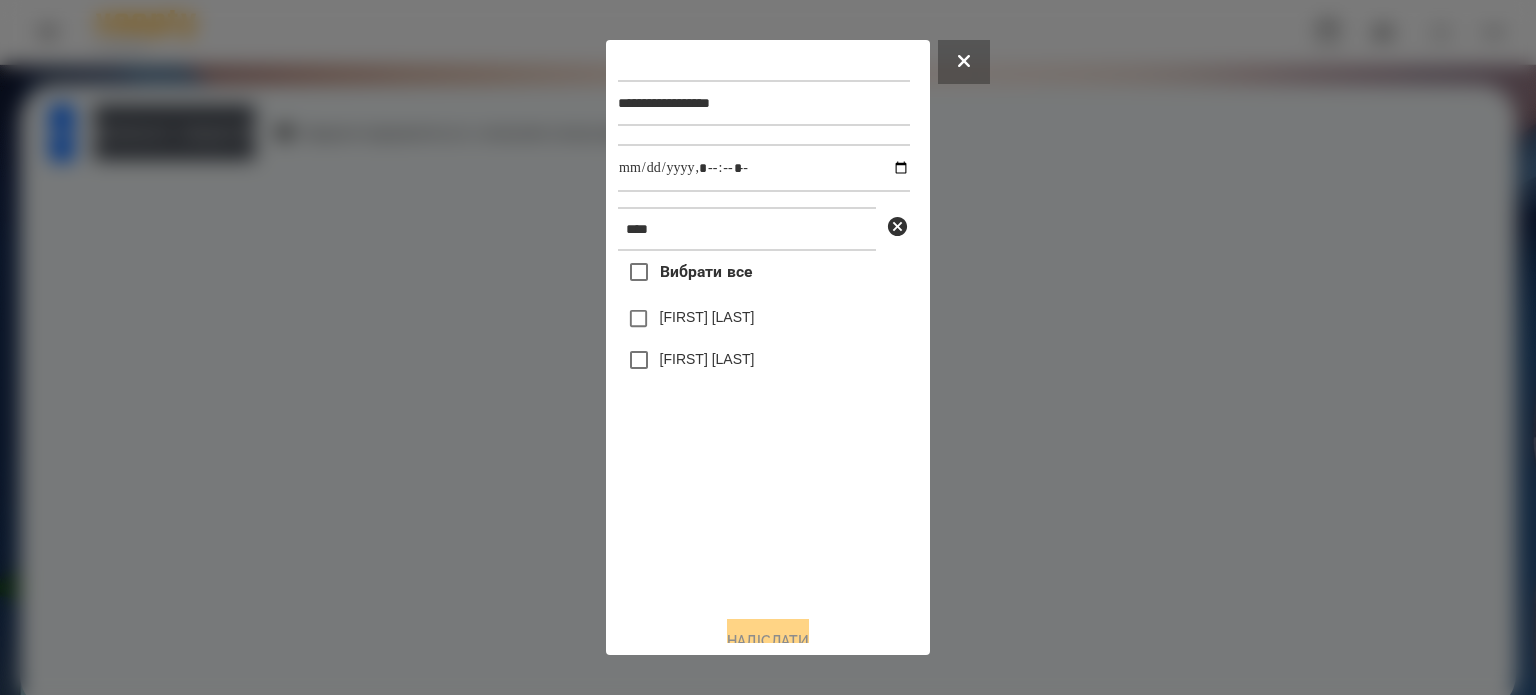 drag, startPoint x: 671, startPoint y: 363, endPoint x: 773, endPoint y: 300, distance: 119.88744 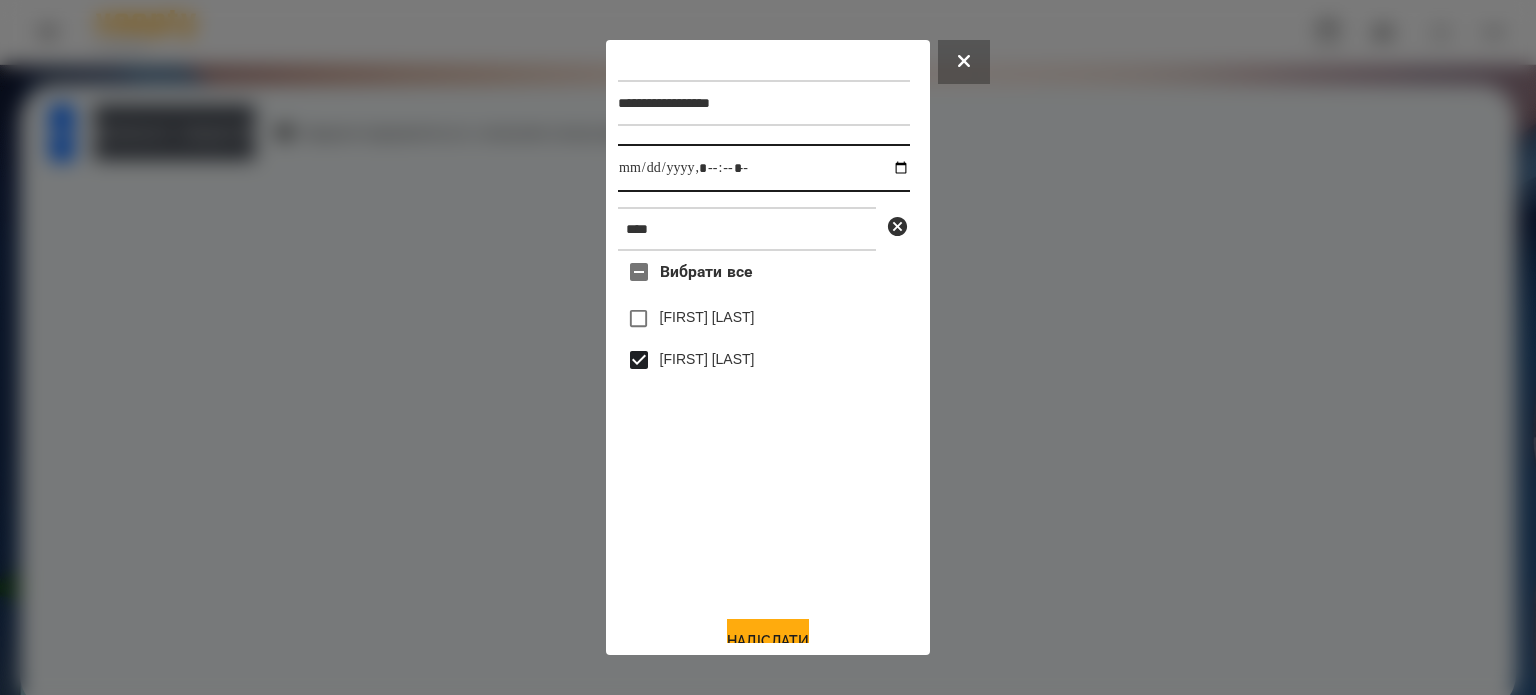 click at bounding box center (764, 168) 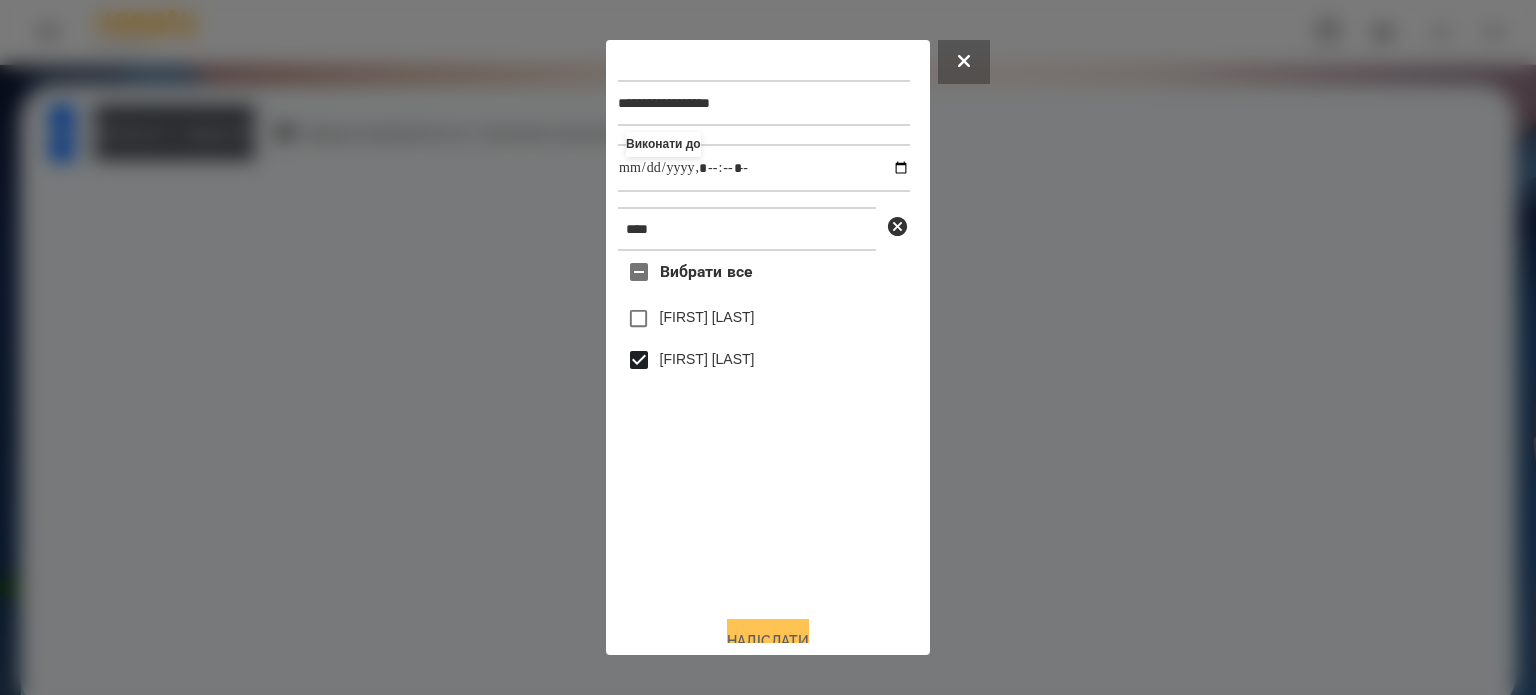 type on "**********" 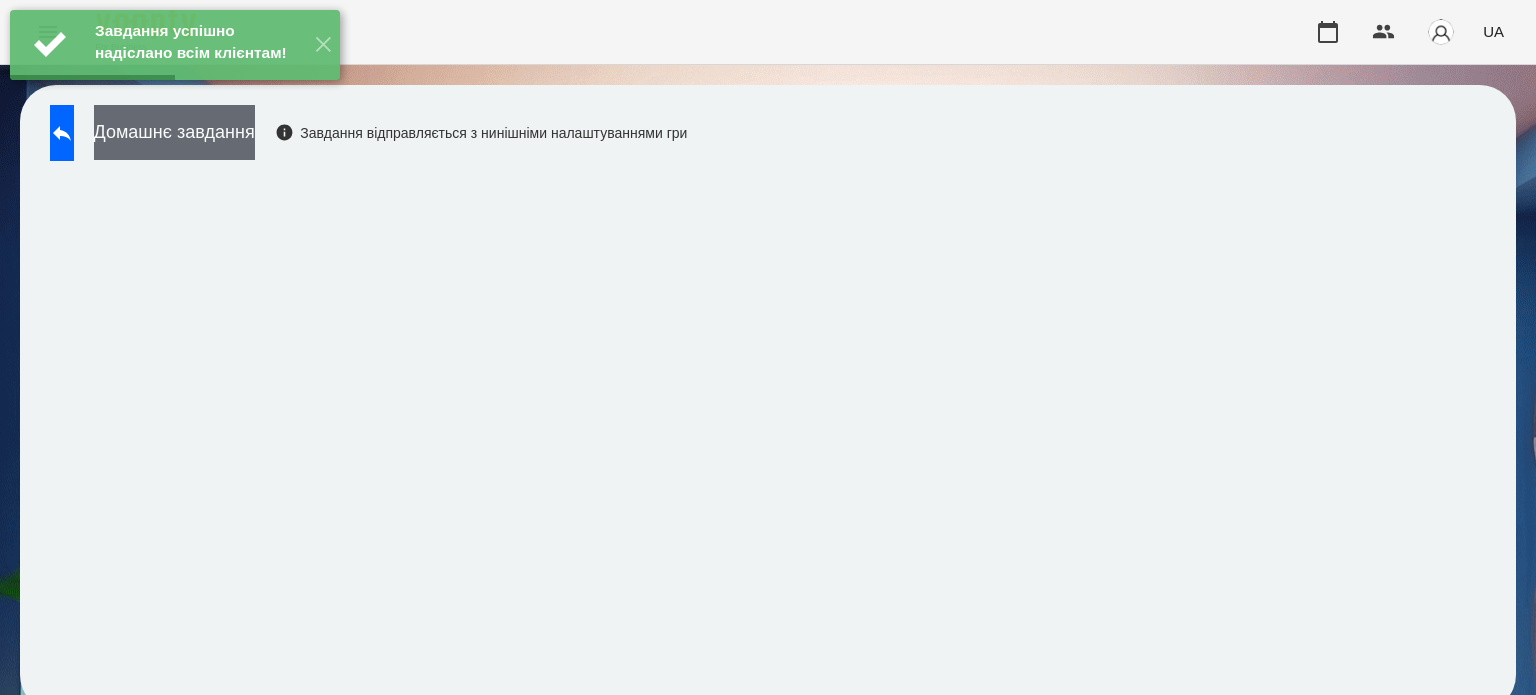 click on "Домашнє завдання" at bounding box center (174, 132) 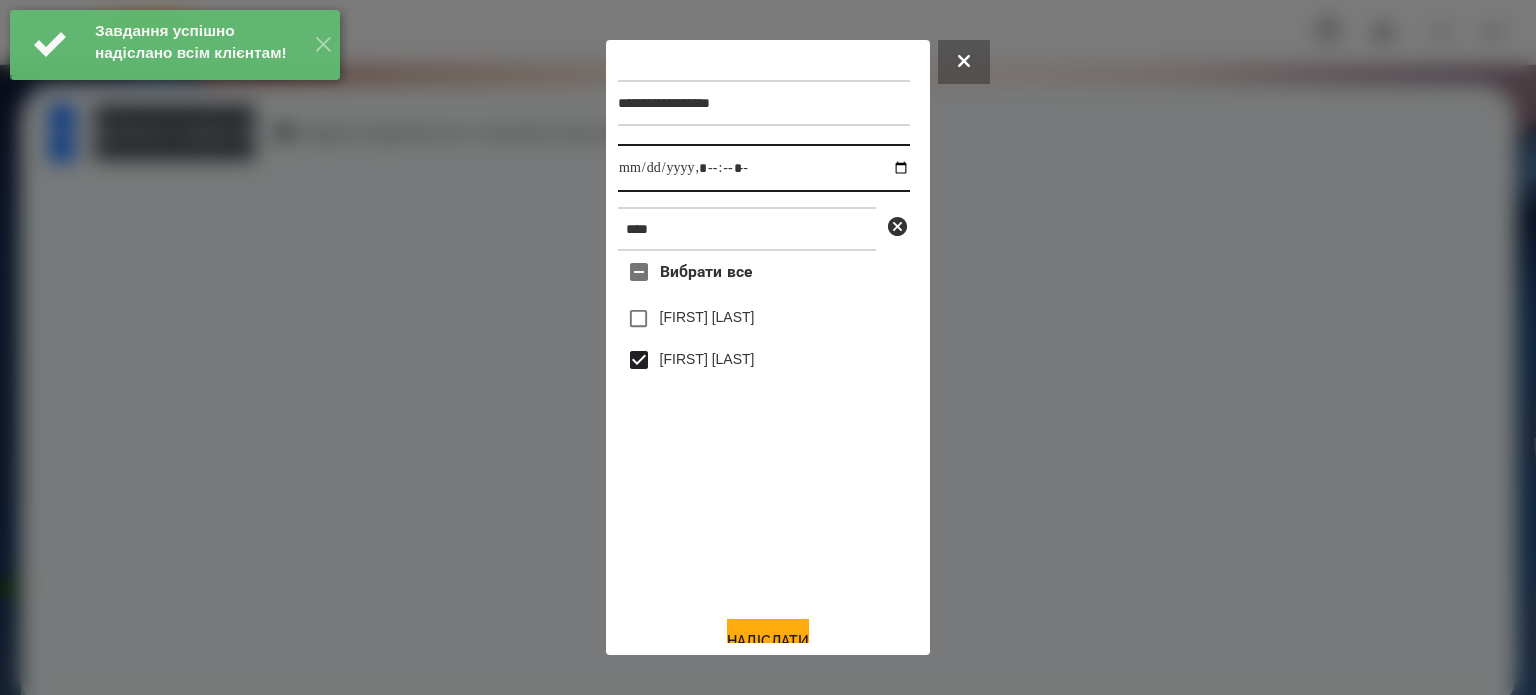 click at bounding box center [764, 168] 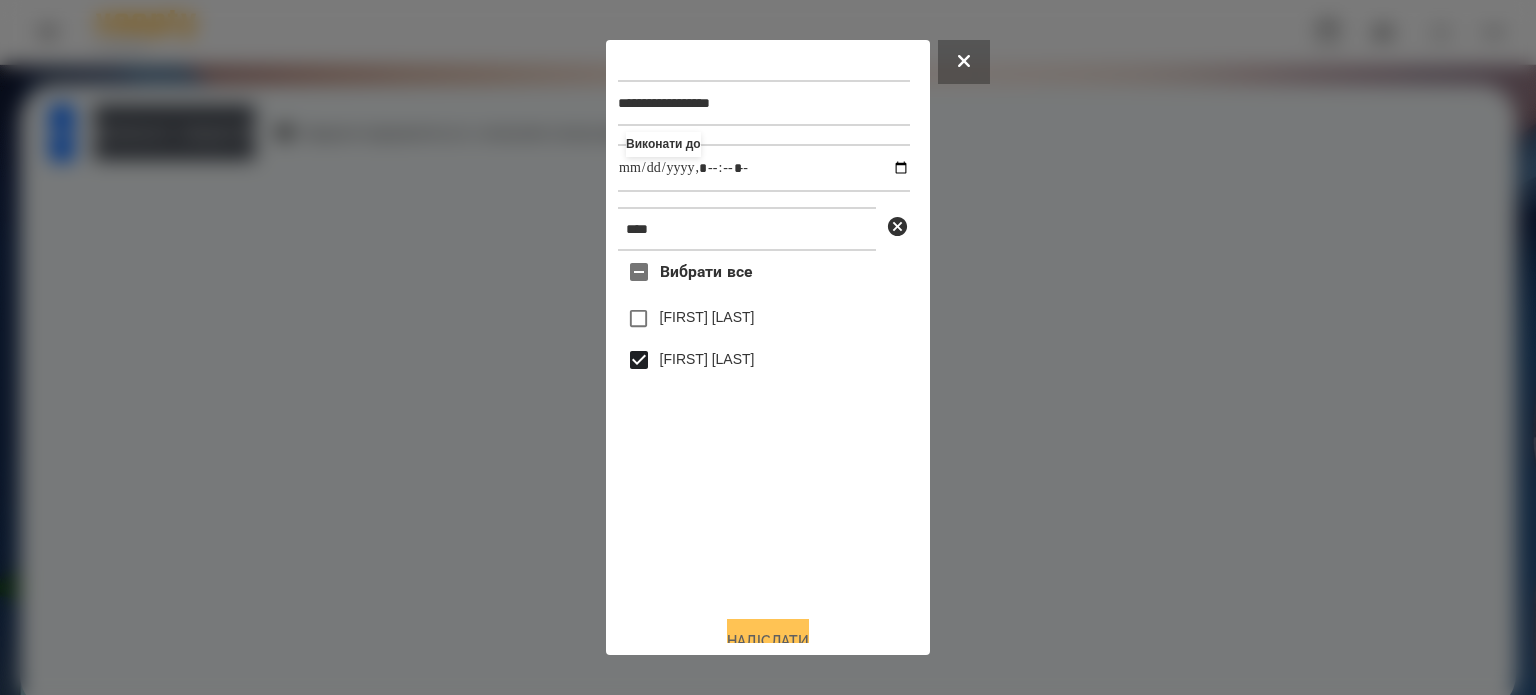type on "**********" 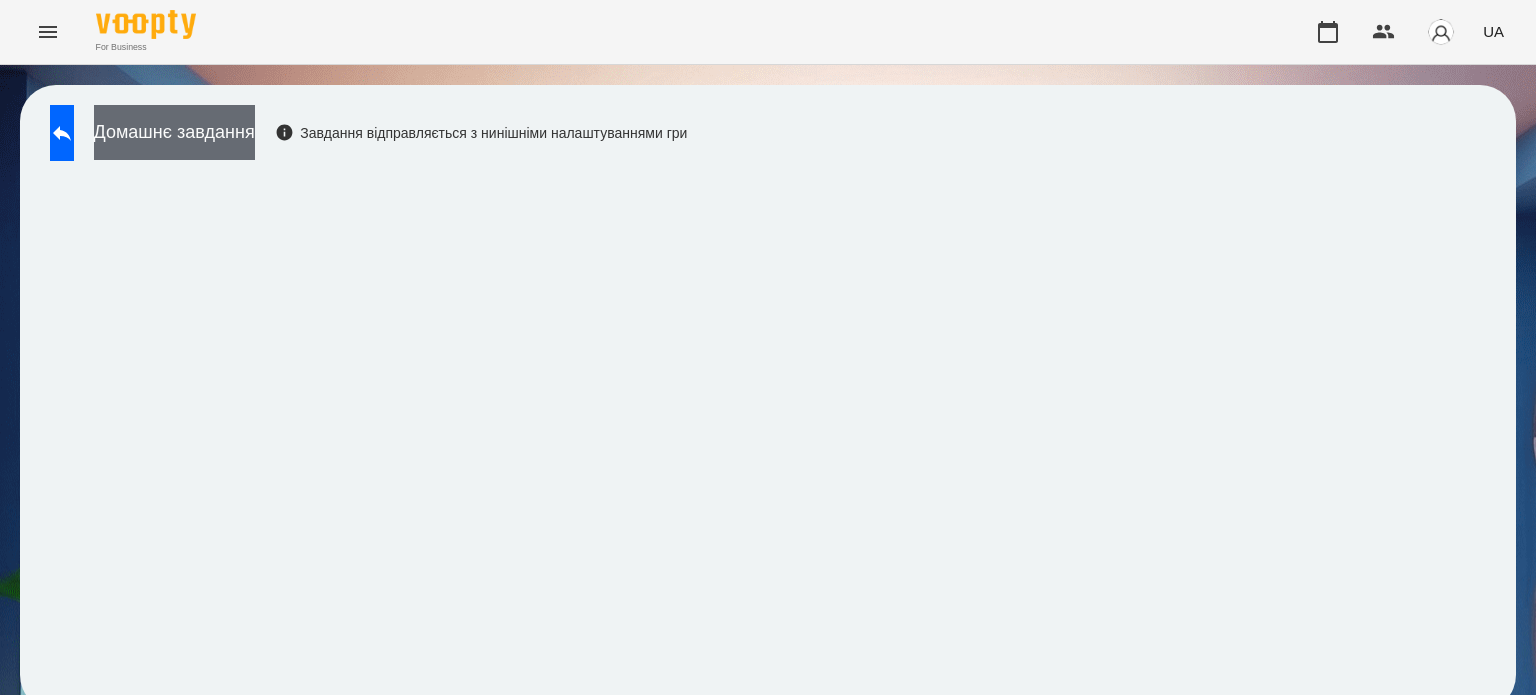 click on "Домашнє завдання" at bounding box center (174, 132) 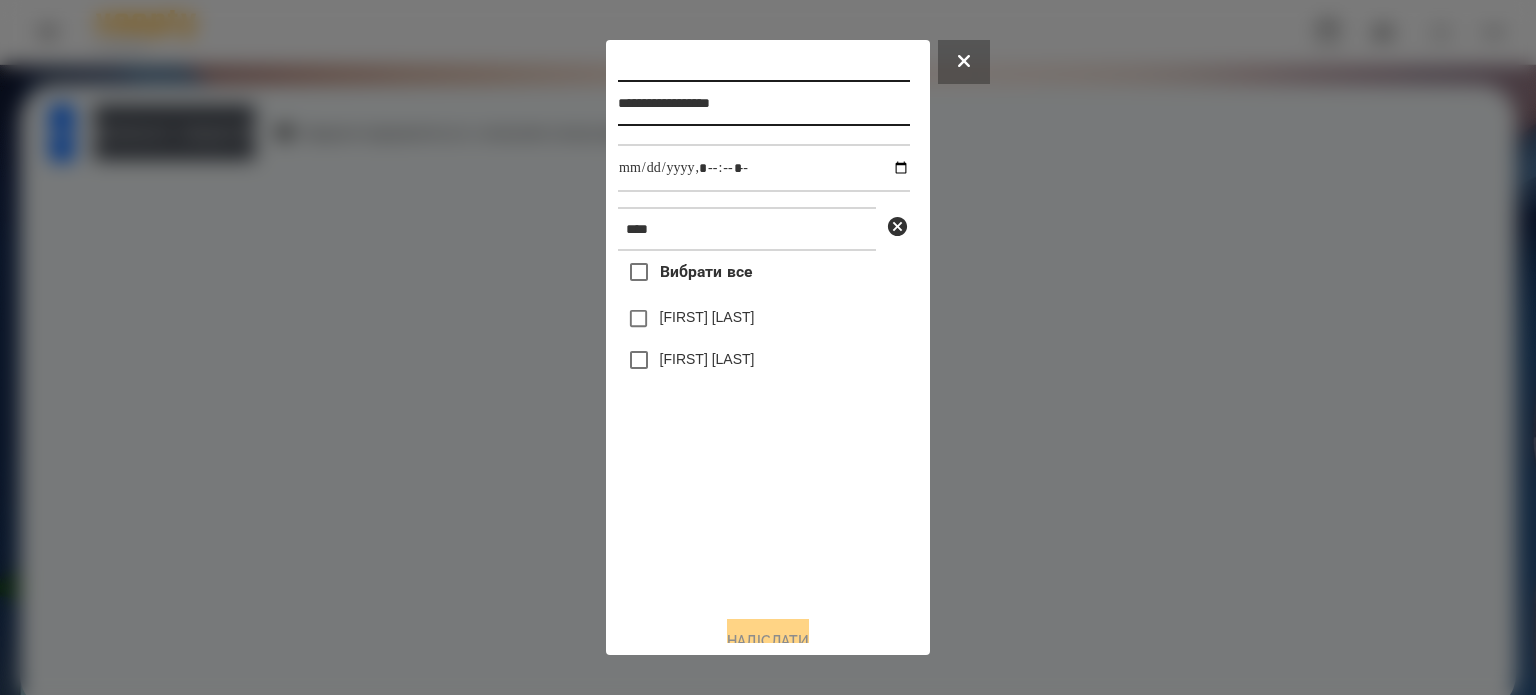 click on "**********" at bounding box center (764, 103) 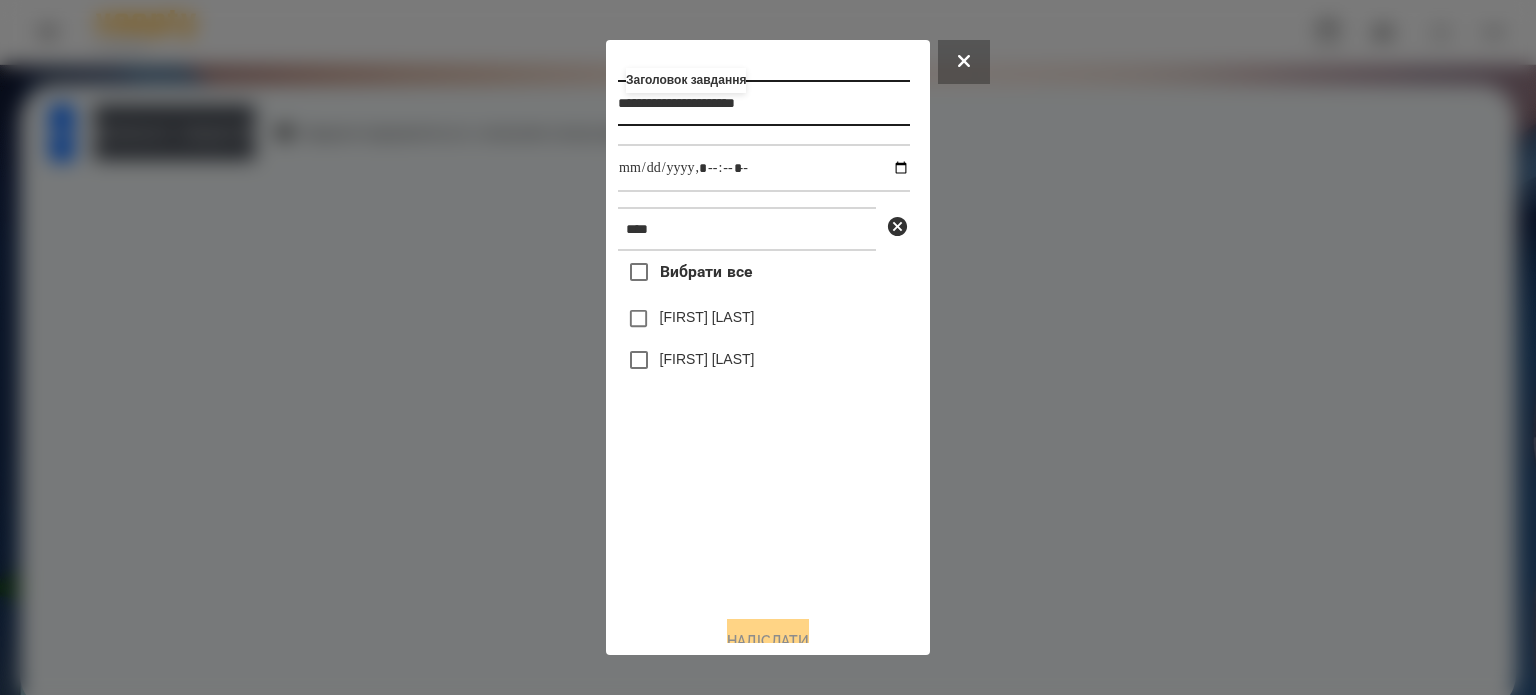 type on "**********" 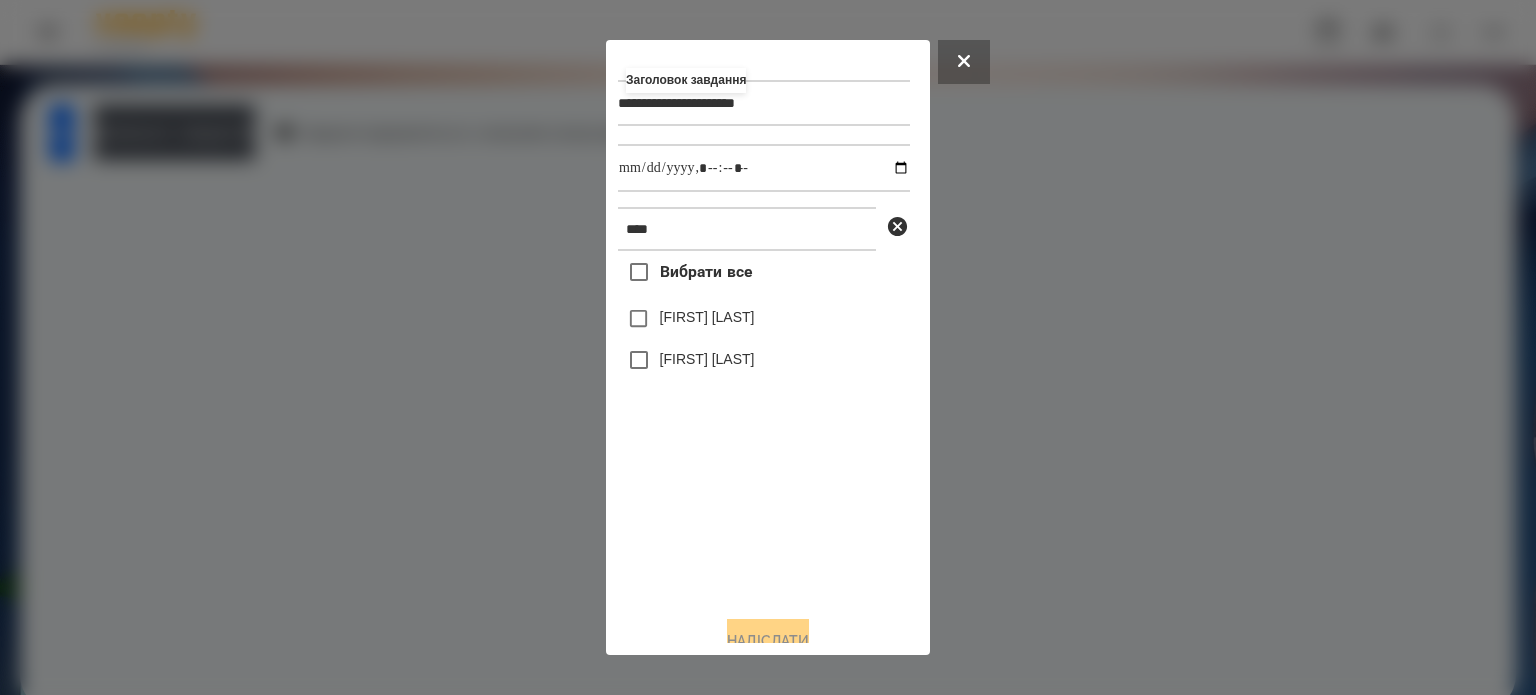 click on "[FIRST] [LAST]" at bounding box center (707, 359) 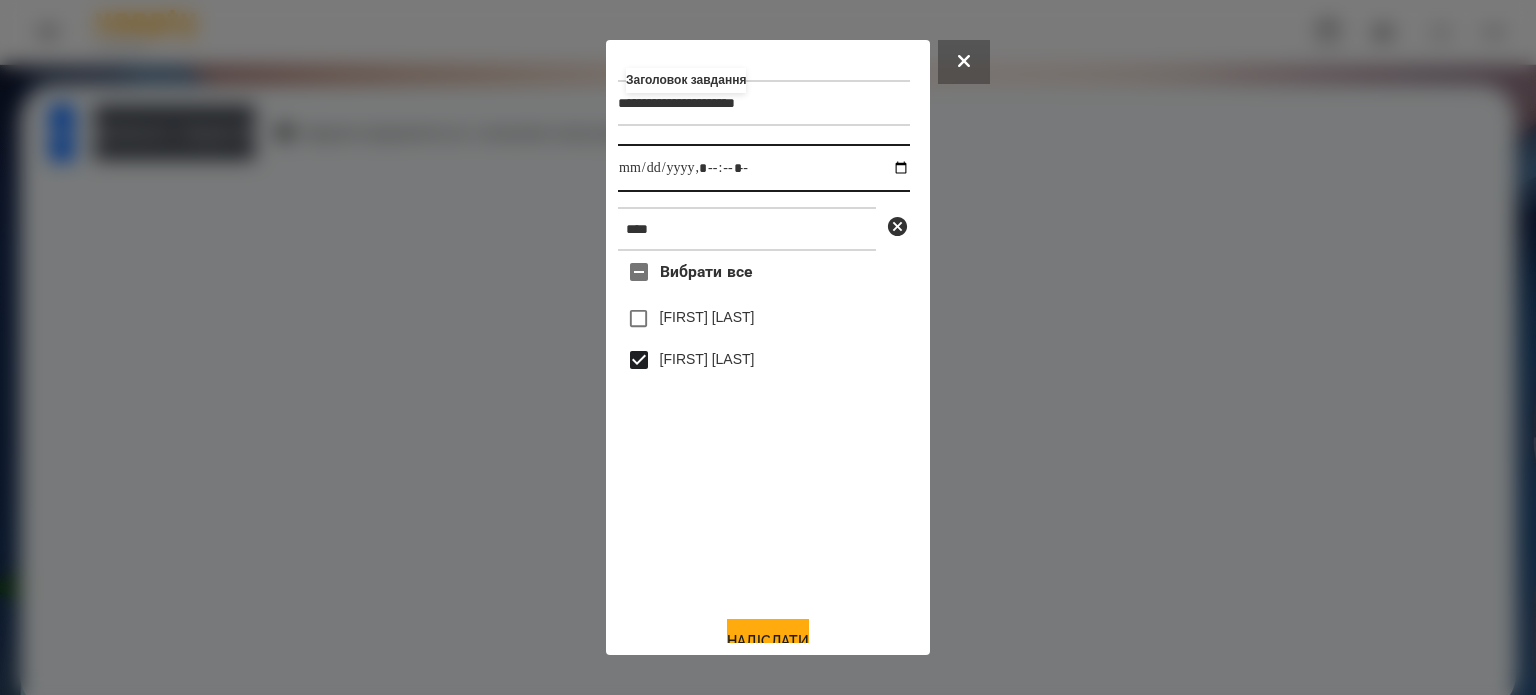 click at bounding box center (764, 168) 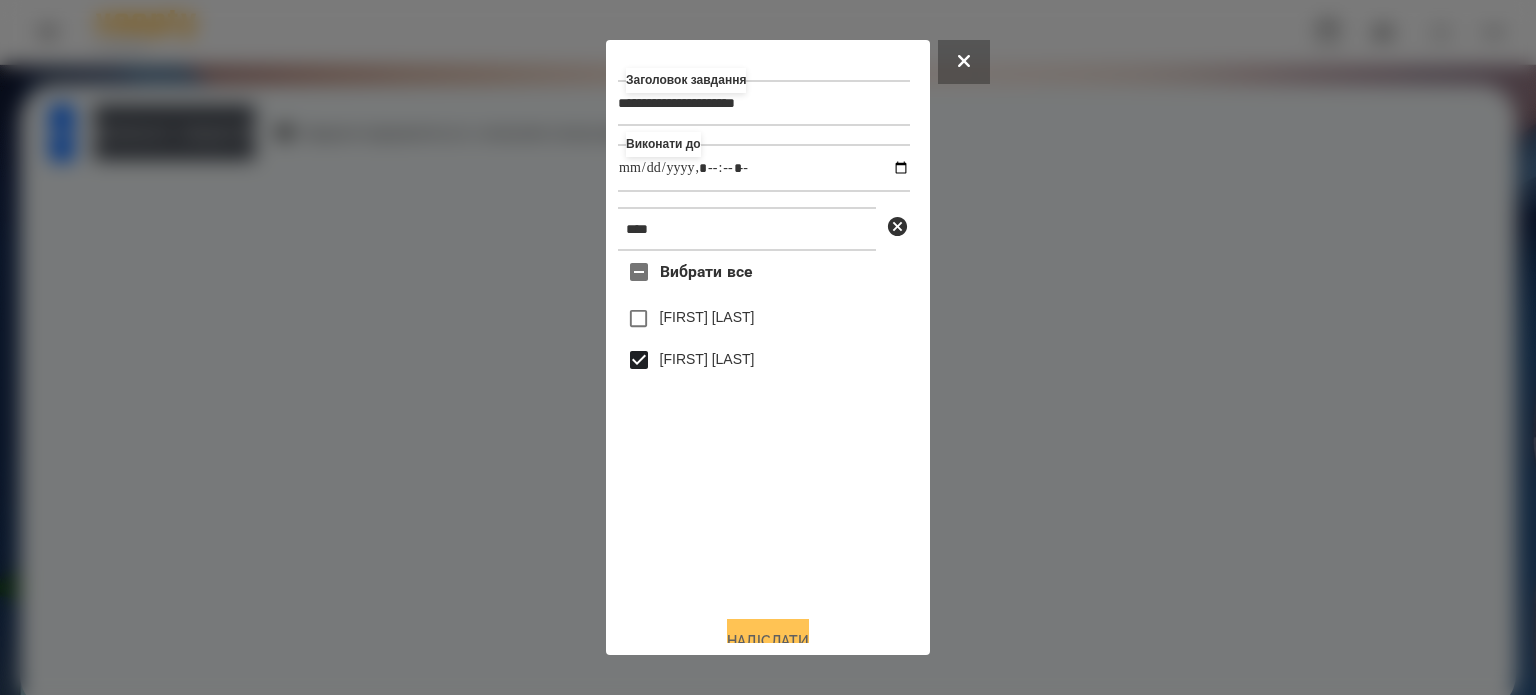 type on "**********" 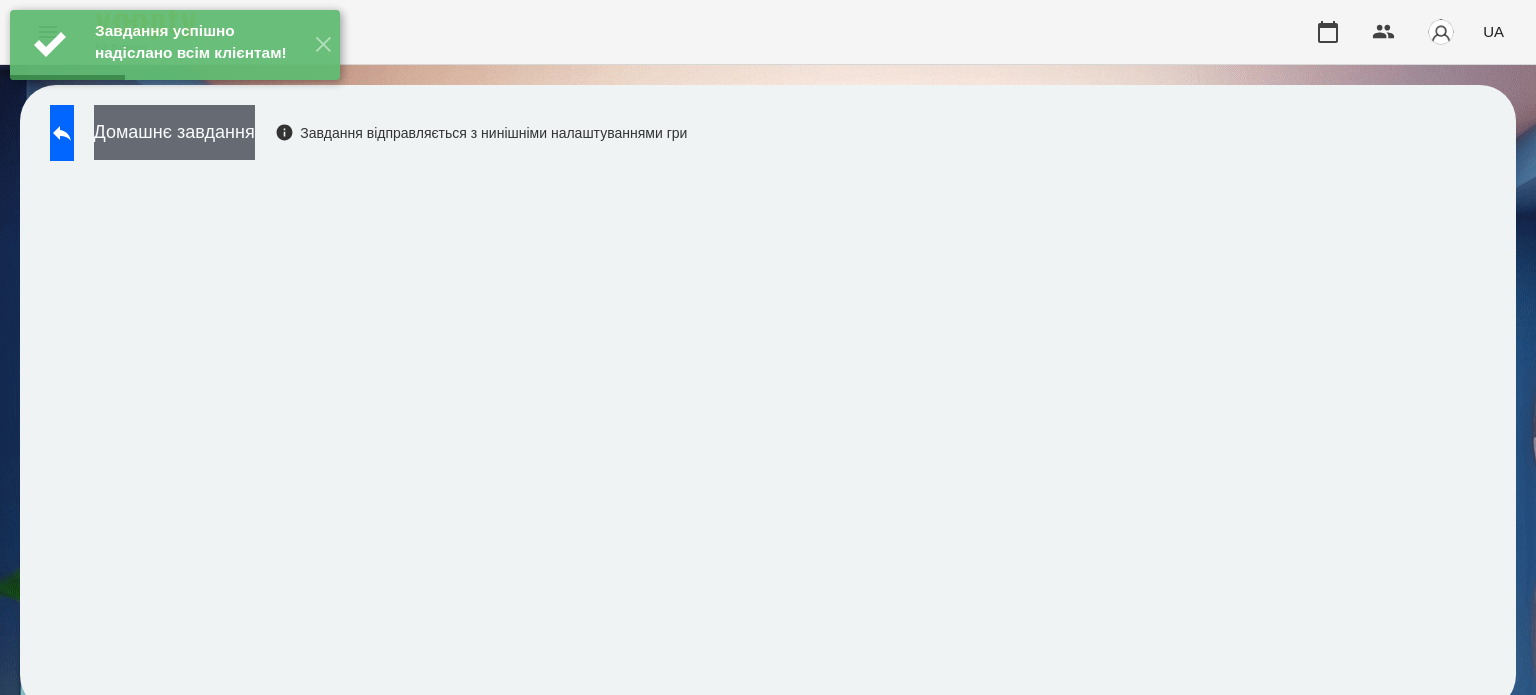 click on "Домашнє завдання" at bounding box center (174, 132) 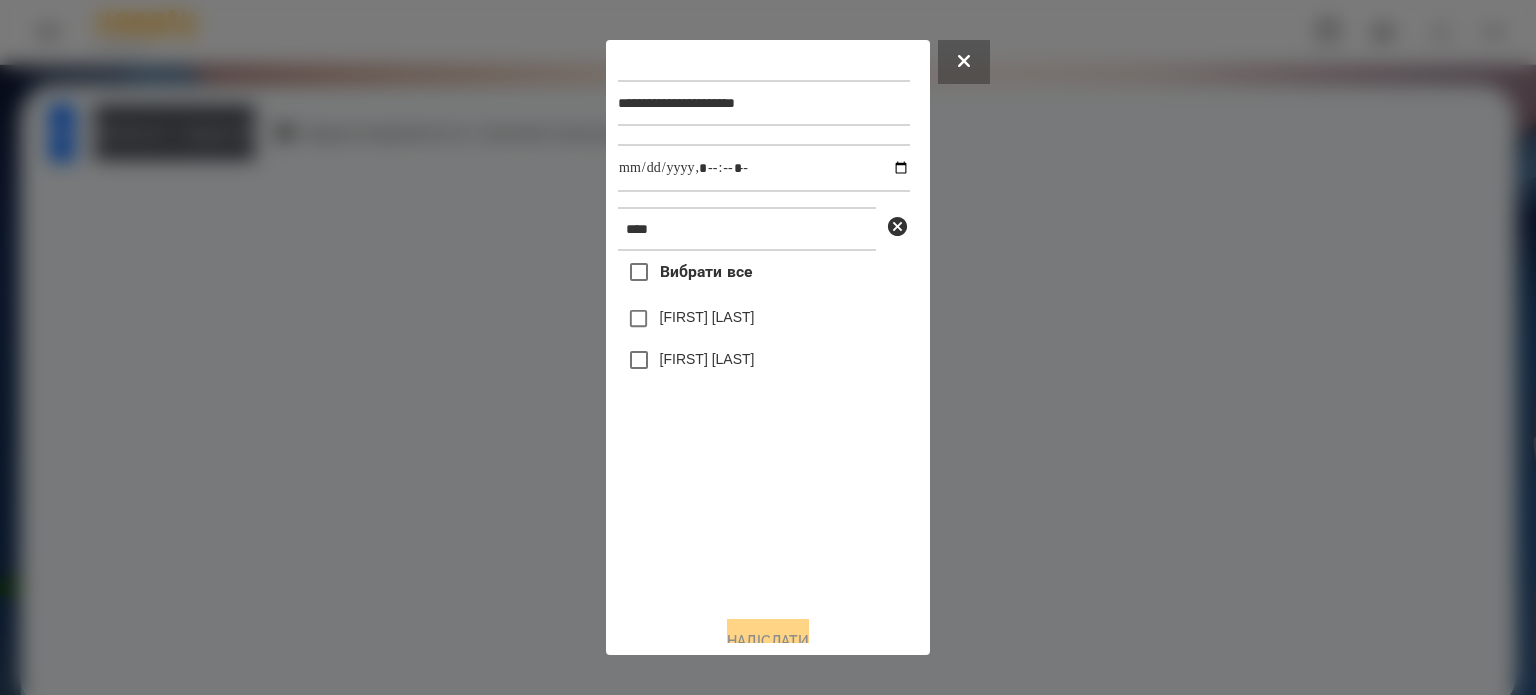 click on "[FIRST] [LAST]" at bounding box center (707, 359) 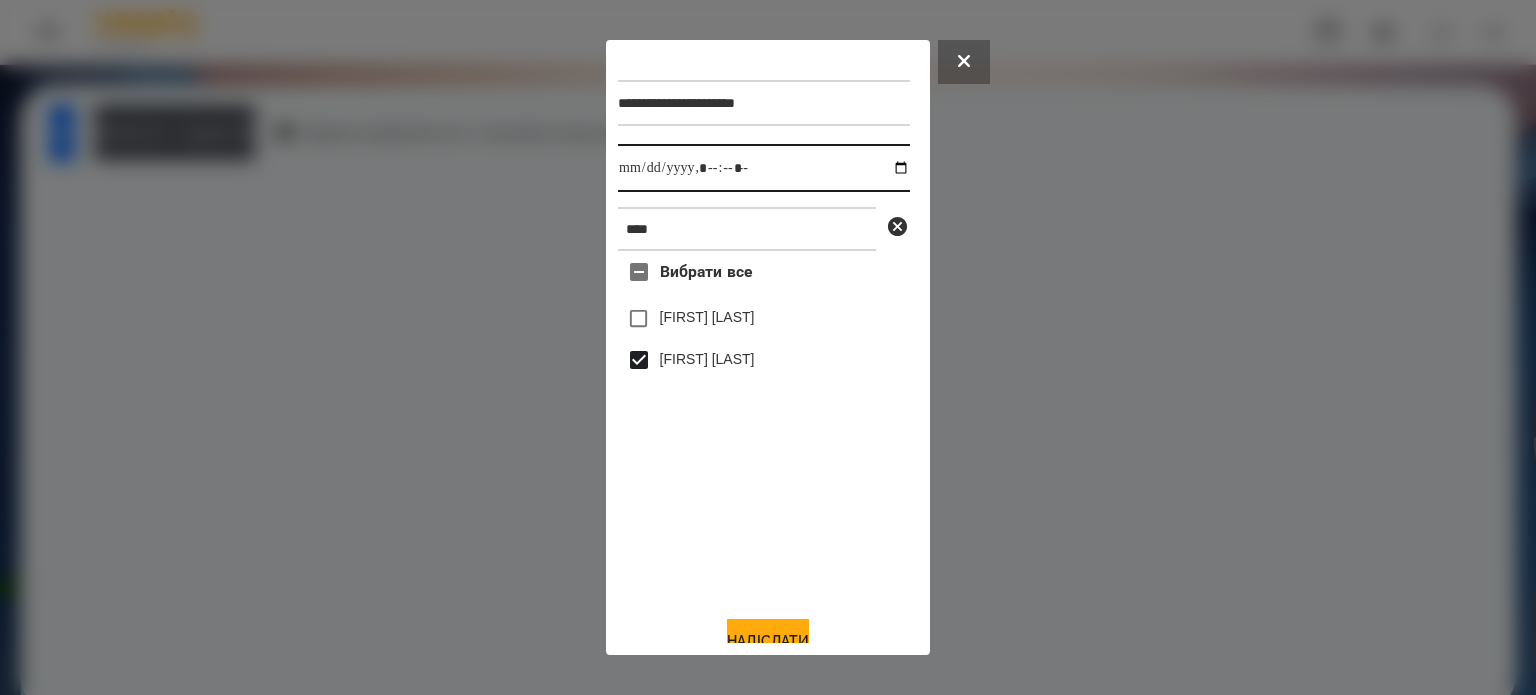drag, startPoint x: 892, startPoint y: 176, endPoint x: 878, endPoint y: 188, distance: 18.439089 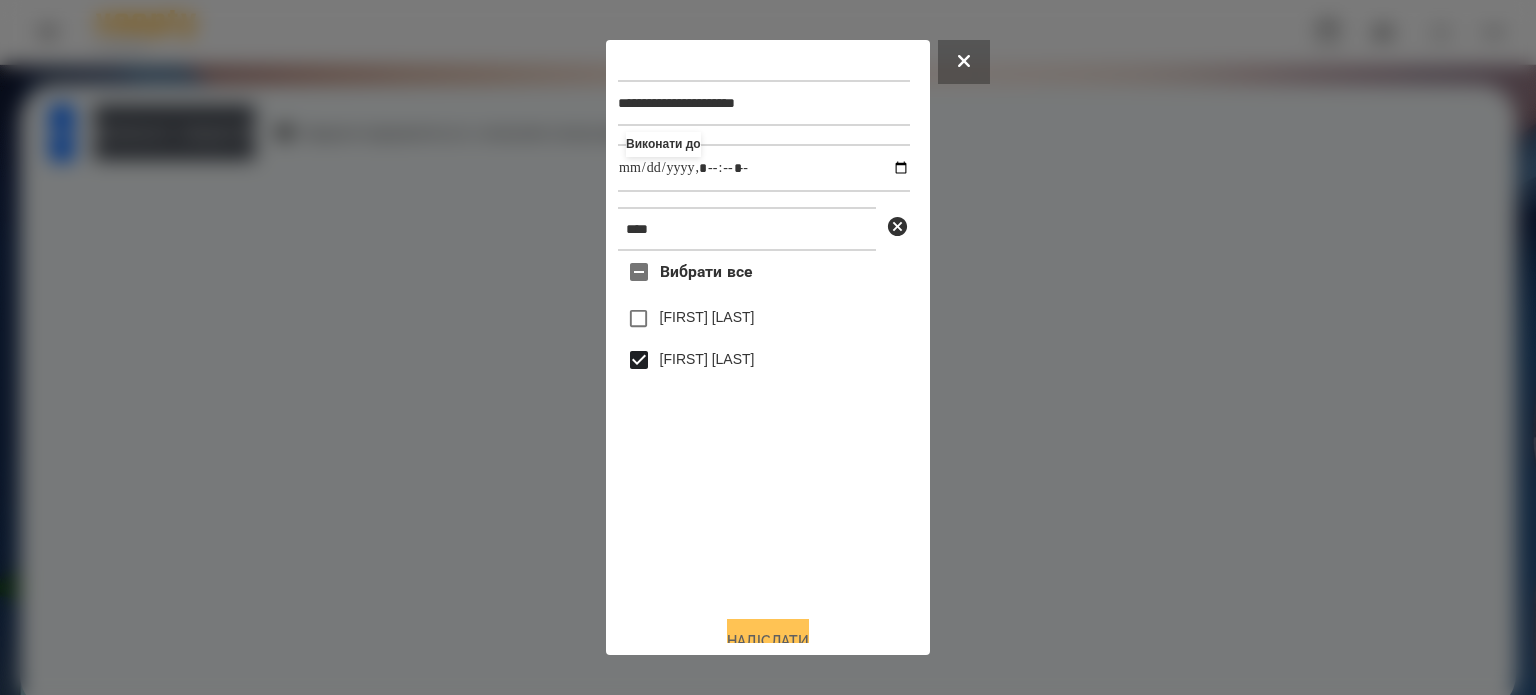 type on "**********" 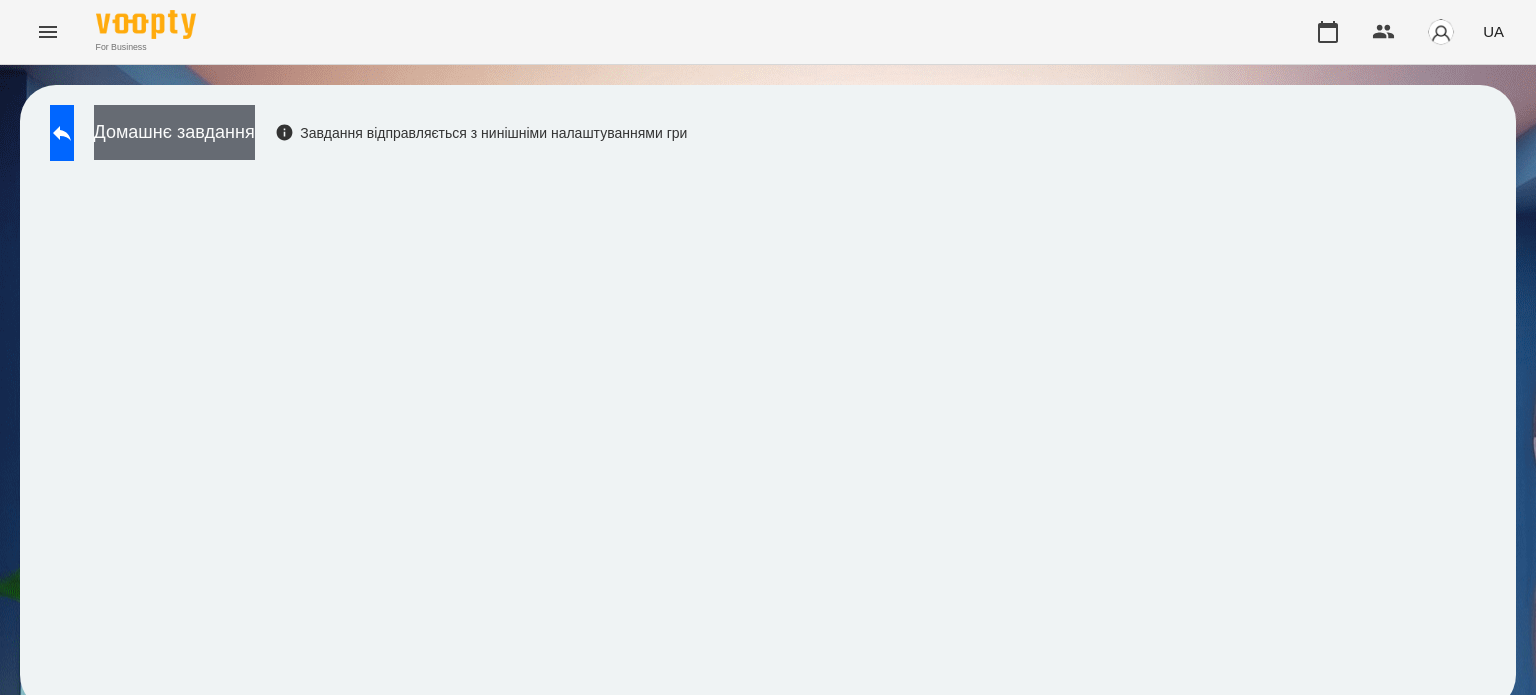 click on "Домашнє завдання" at bounding box center [174, 132] 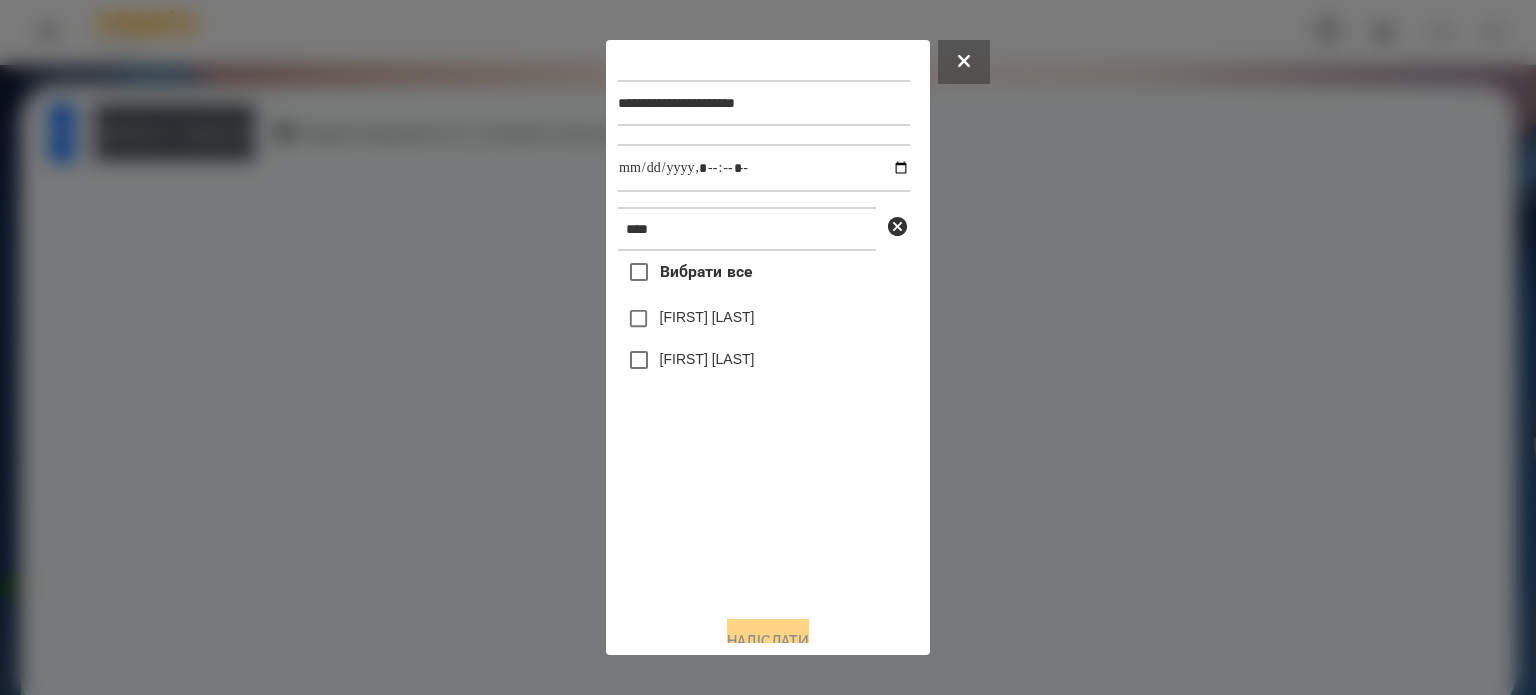 click on "[FIRST] [LAST]" at bounding box center [707, 359] 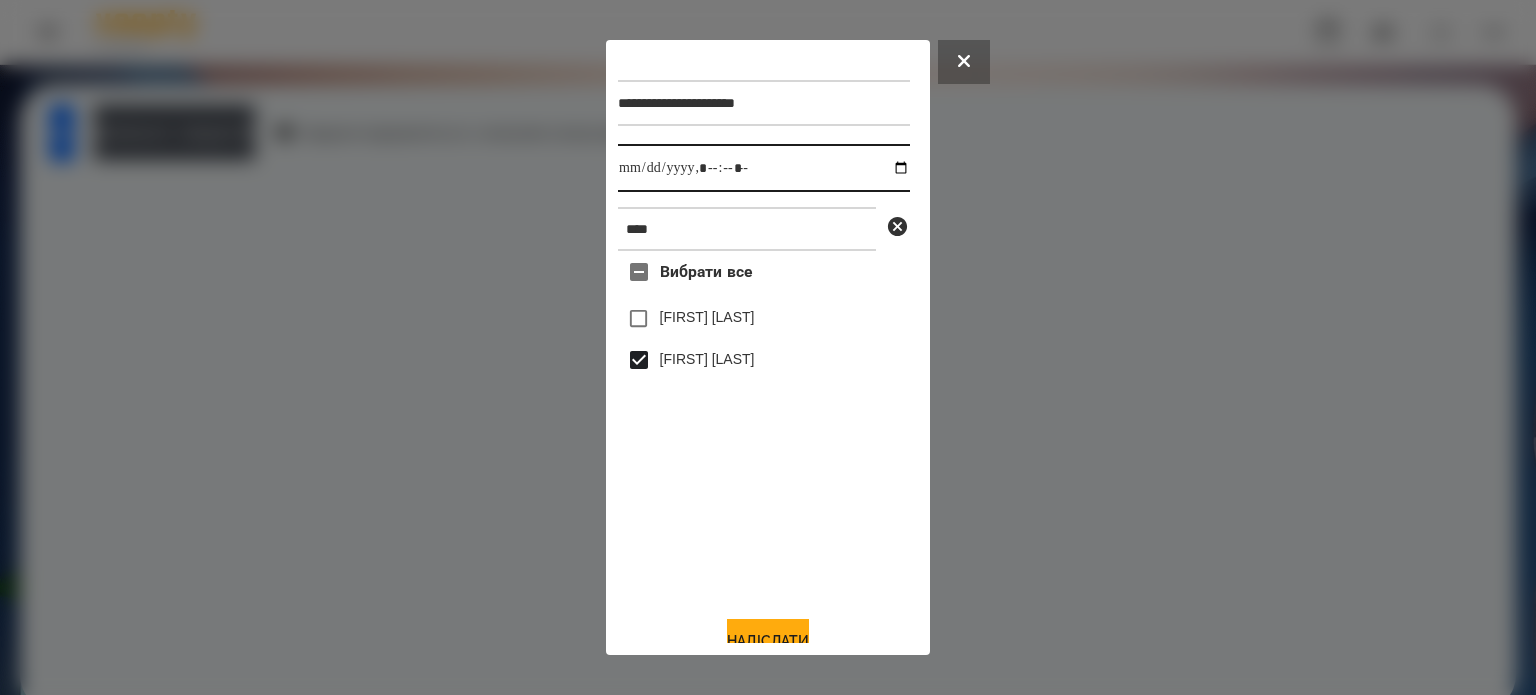 click at bounding box center (764, 168) 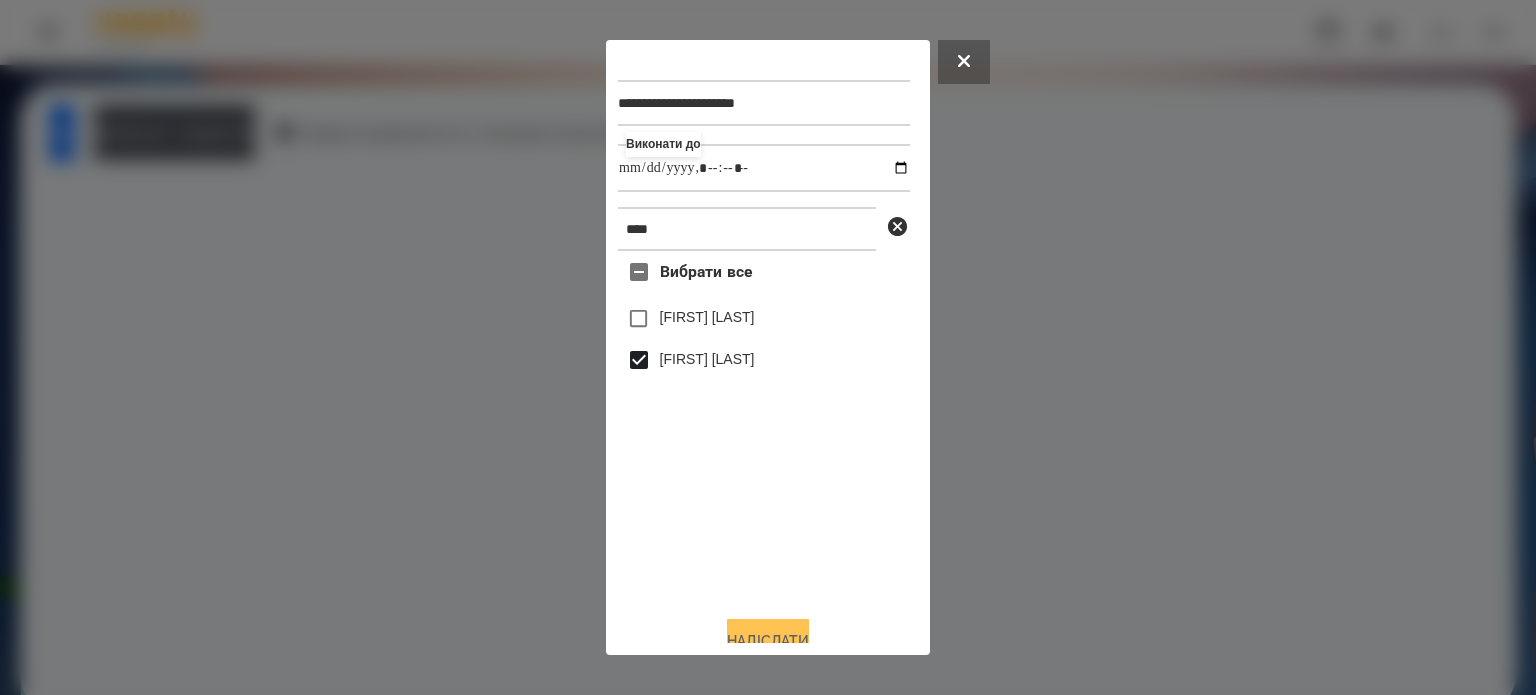 type on "**********" 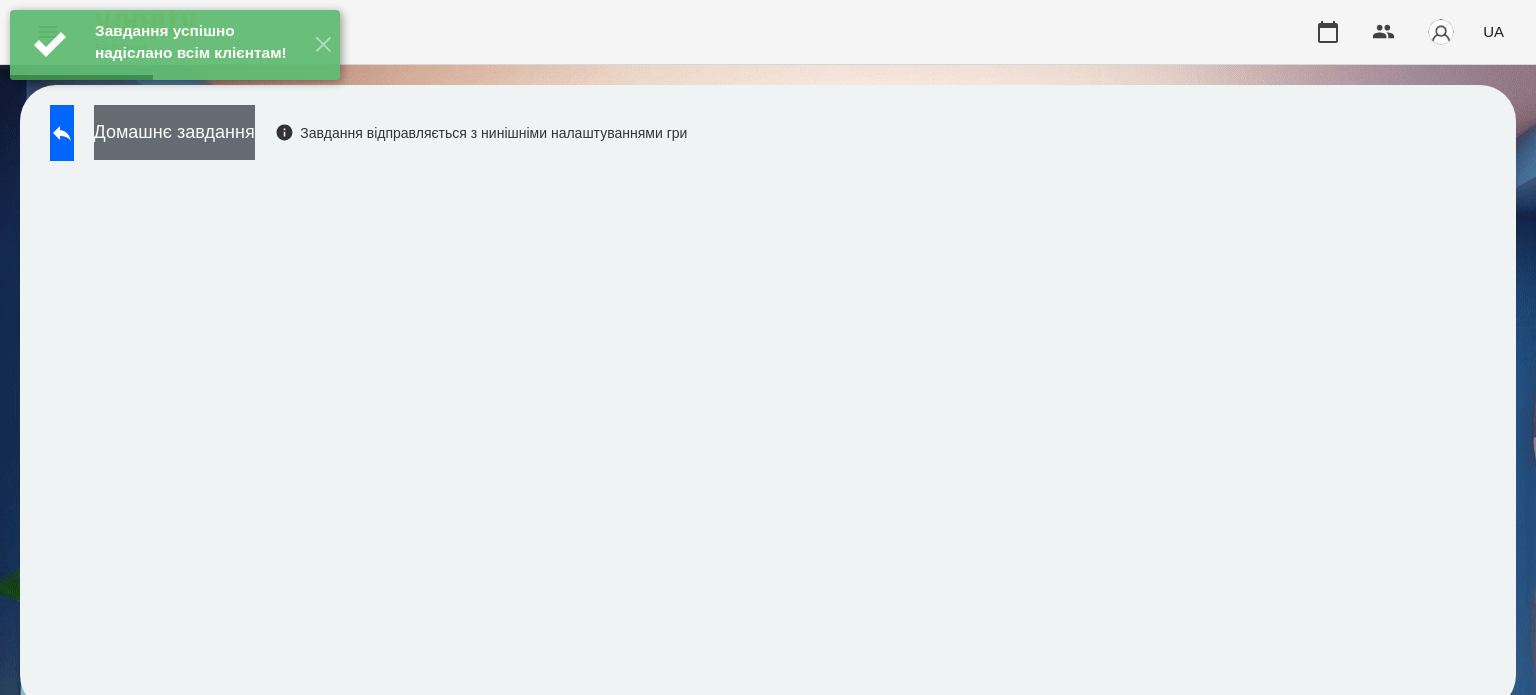 click on "Домашнє завдання" at bounding box center [174, 132] 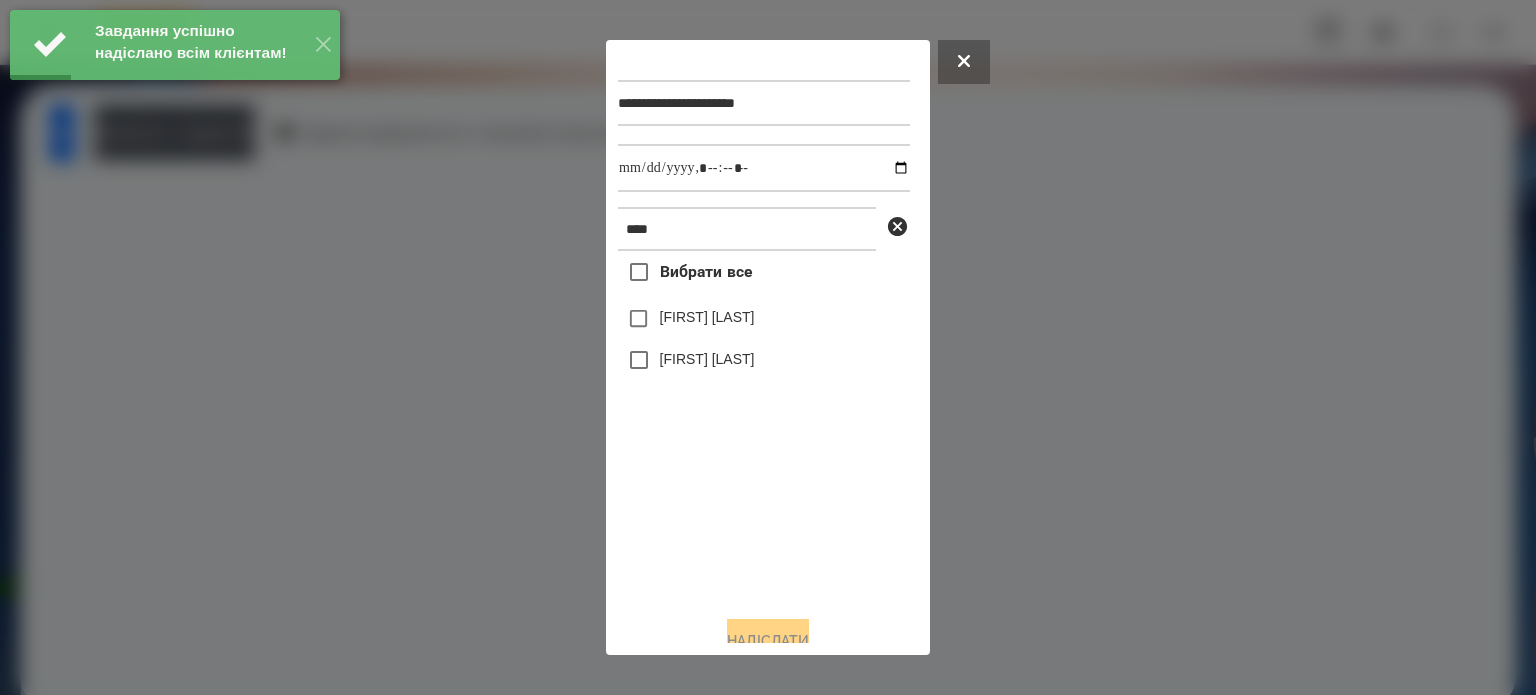 click on "[FIRST] [LAST]" at bounding box center (707, 359) 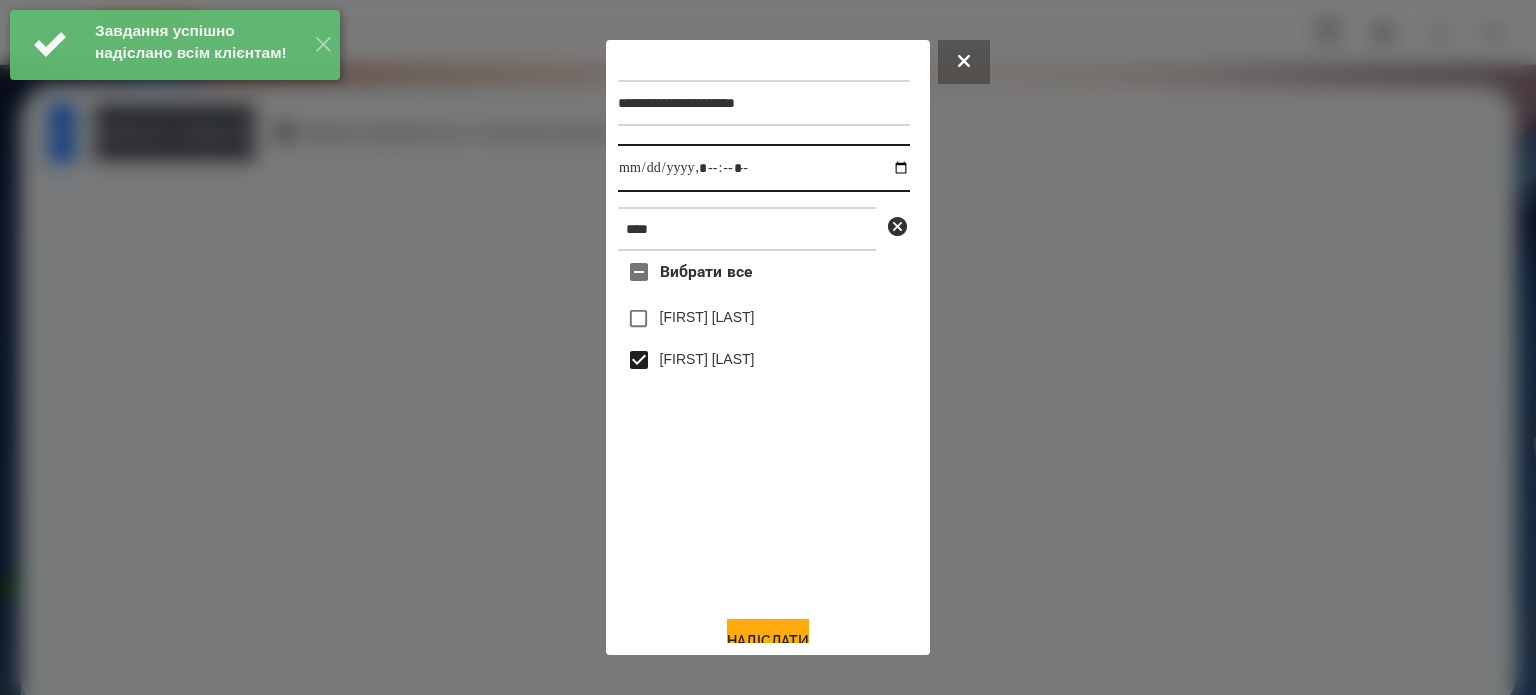 click at bounding box center [764, 168] 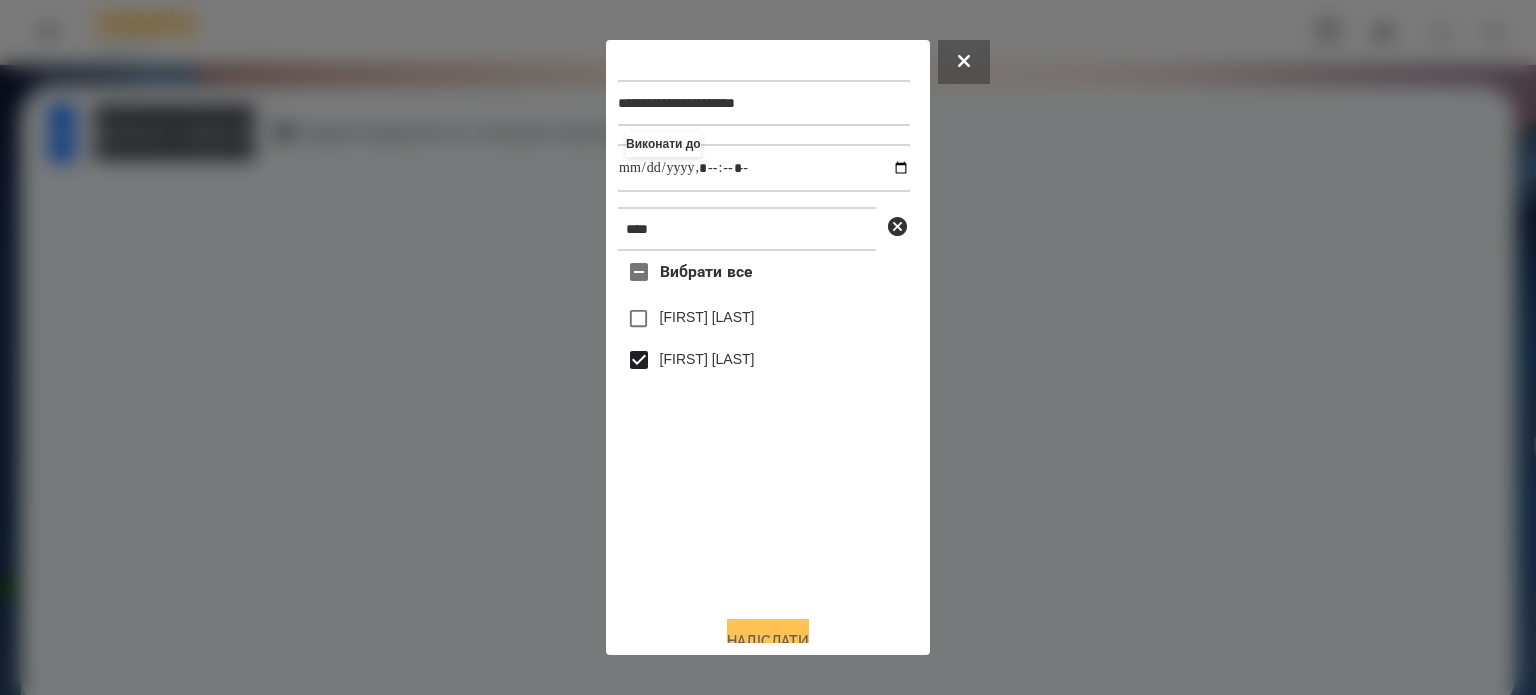 type on "**********" 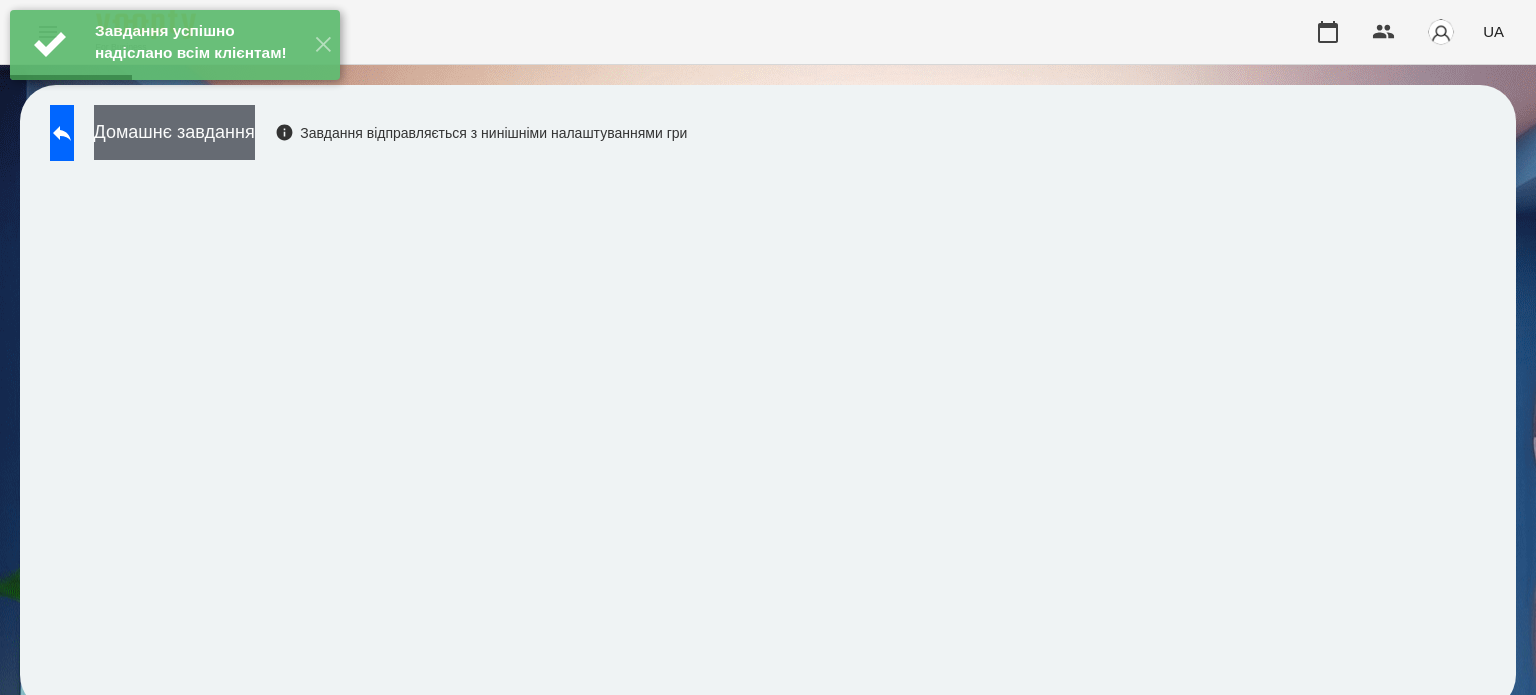 click on "Домашнє завдання" at bounding box center [174, 132] 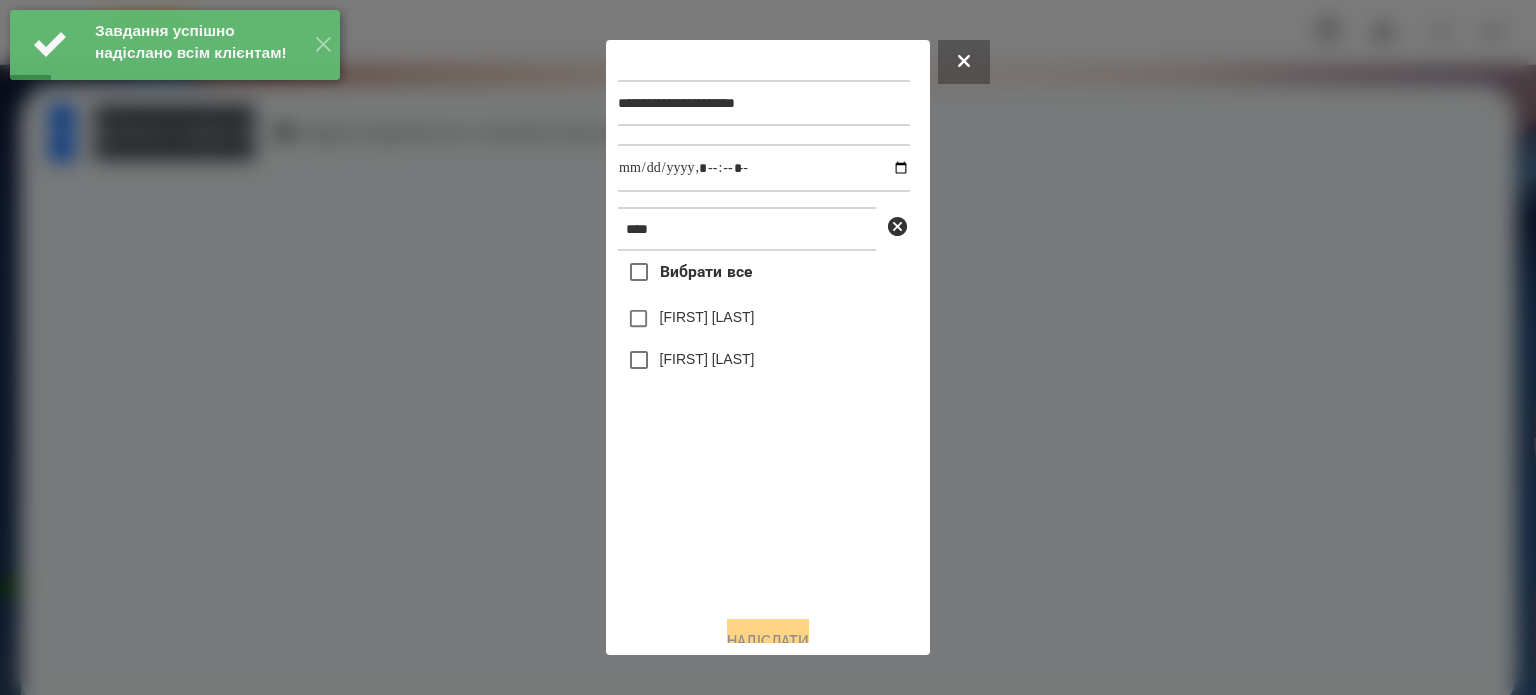 click on "[FIRST] [LAST]" at bounding box center (707, 359) 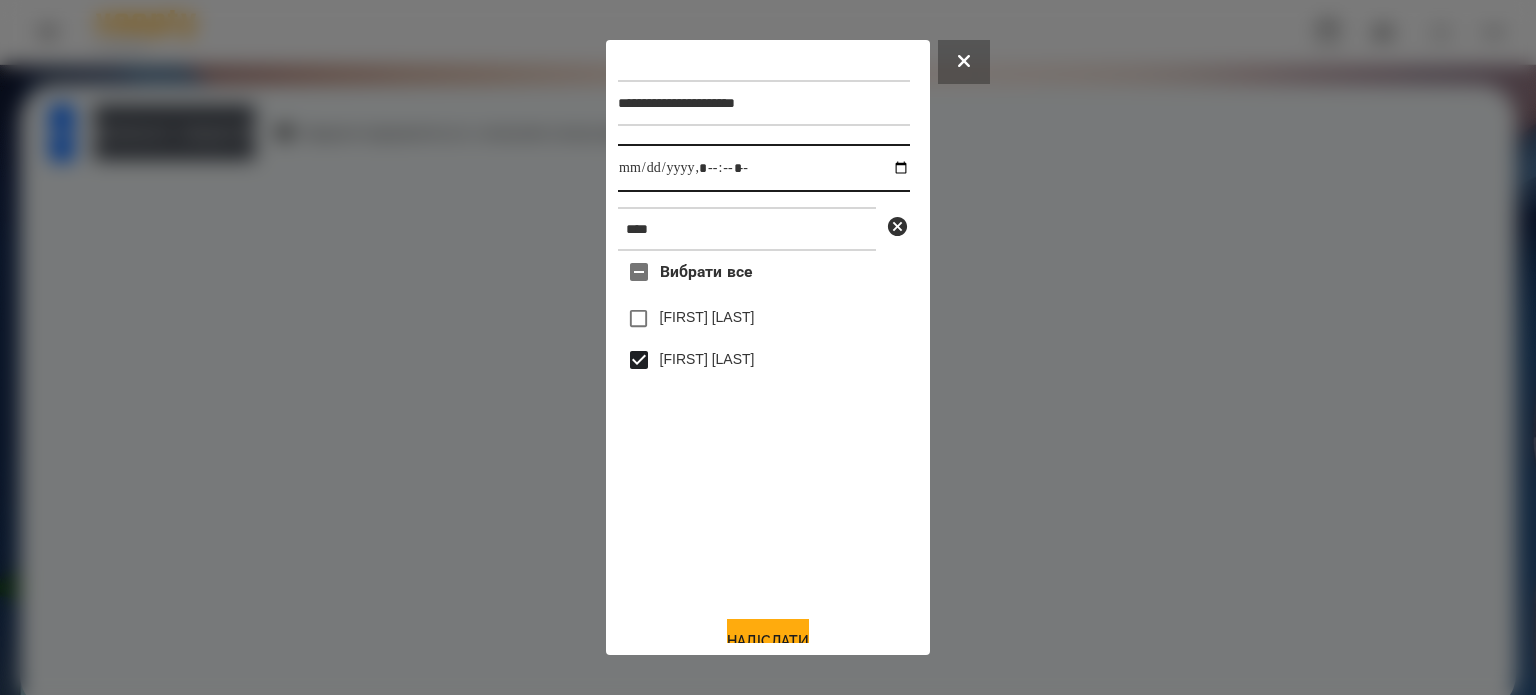 click at bounding box center (764, 168) 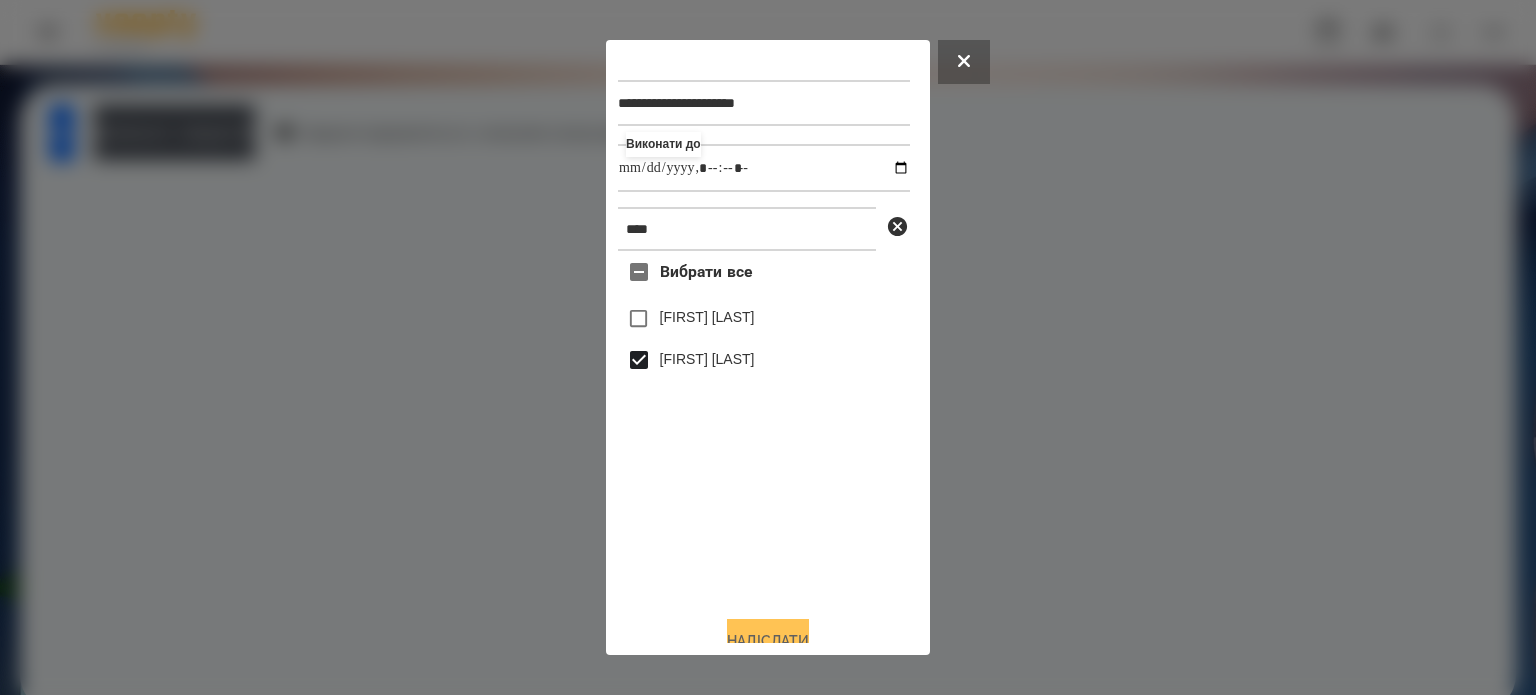 type on "**********" 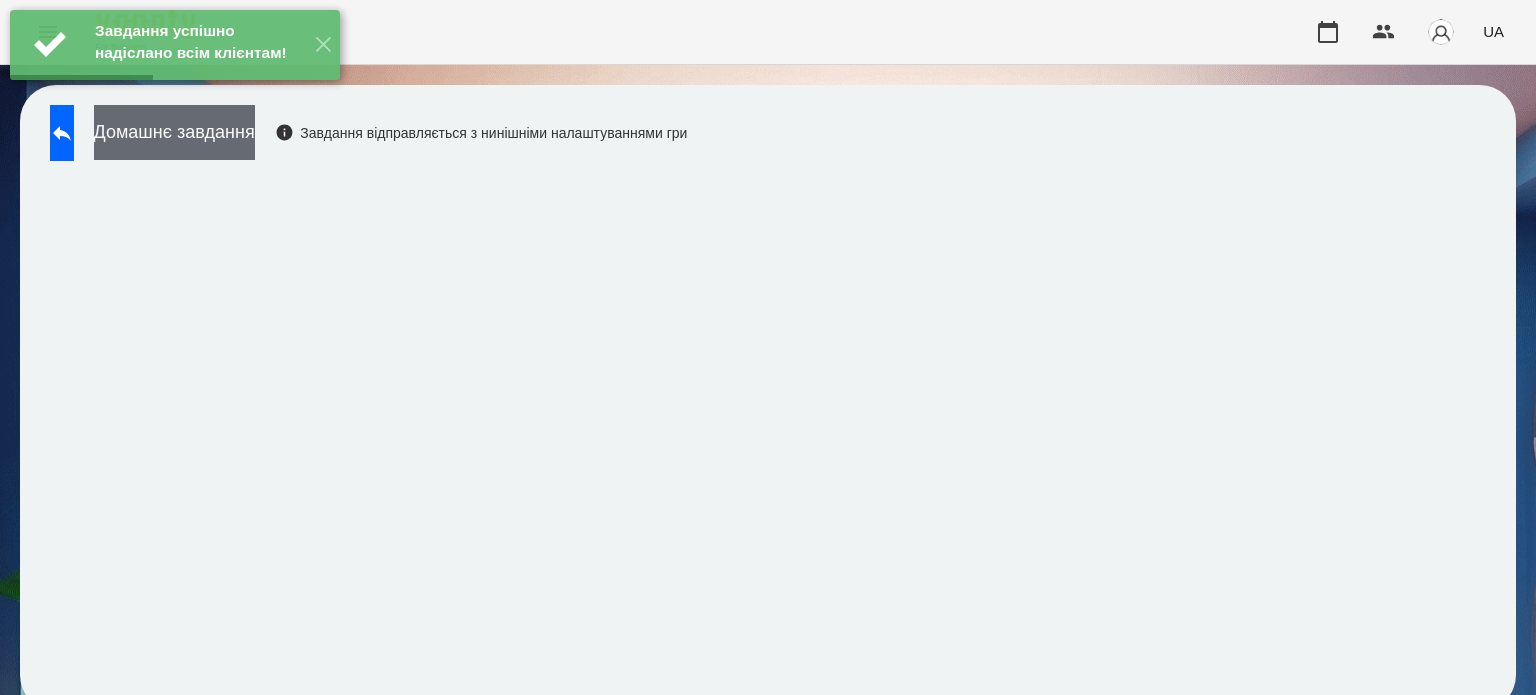 click on "Домашнє завдання" at bounding box center (174, 132) 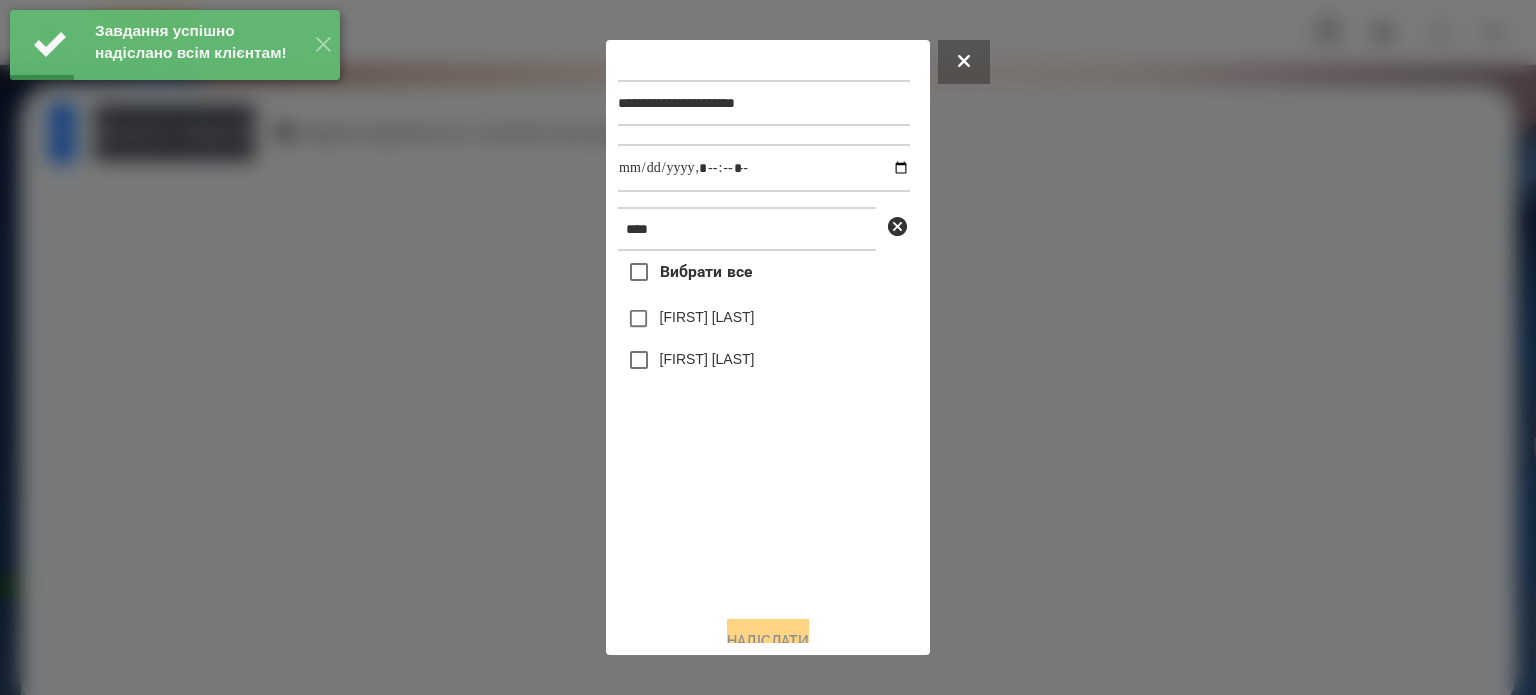 click on "[FIRST] [LAST]" at bounding box center [707, 359] 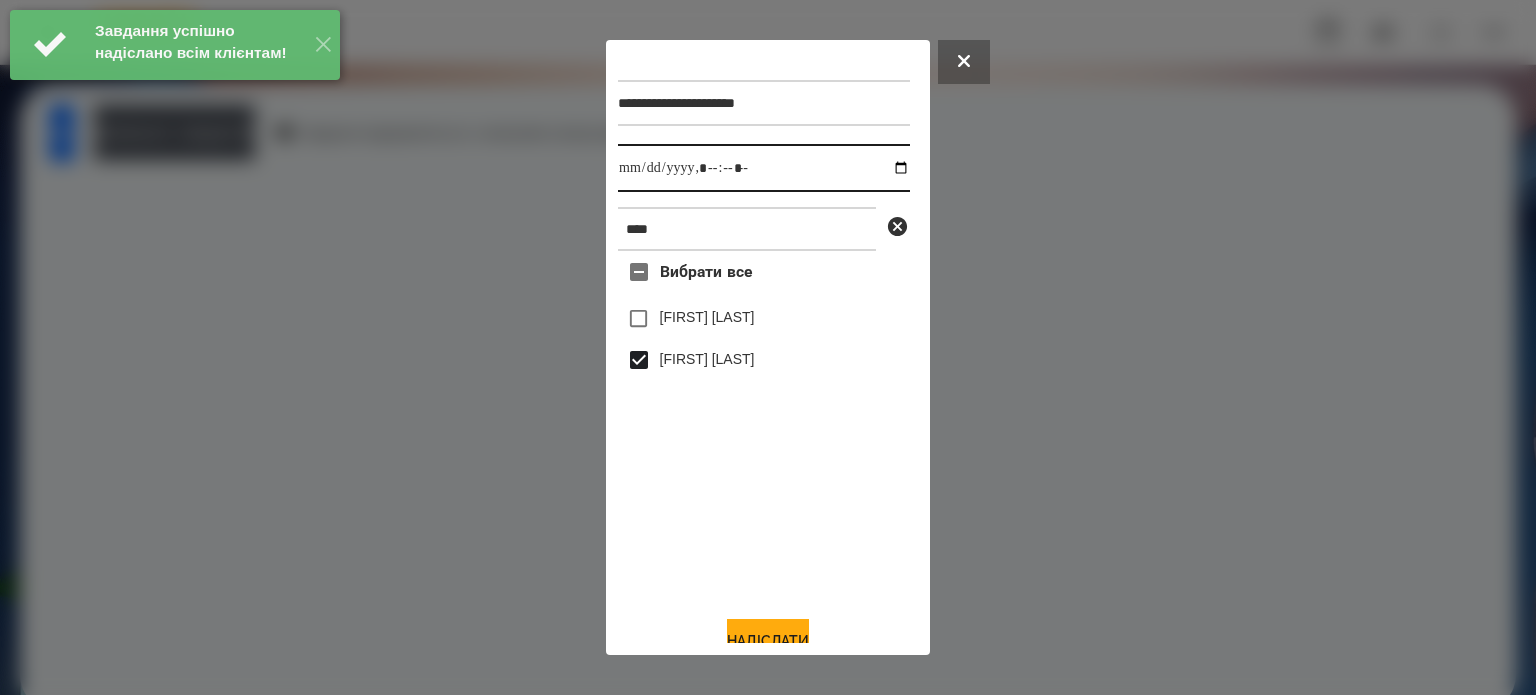 click at bounding box center (764, 168) 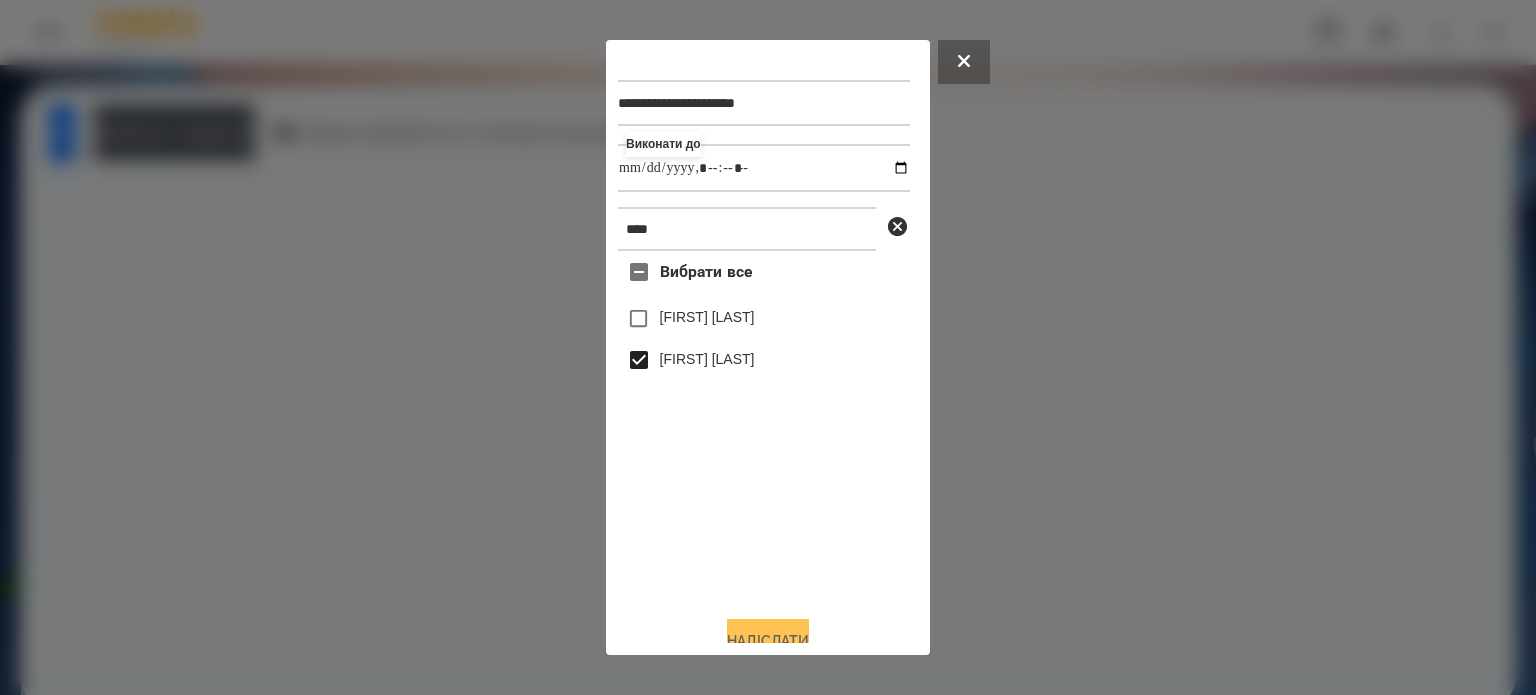 type on "**********" 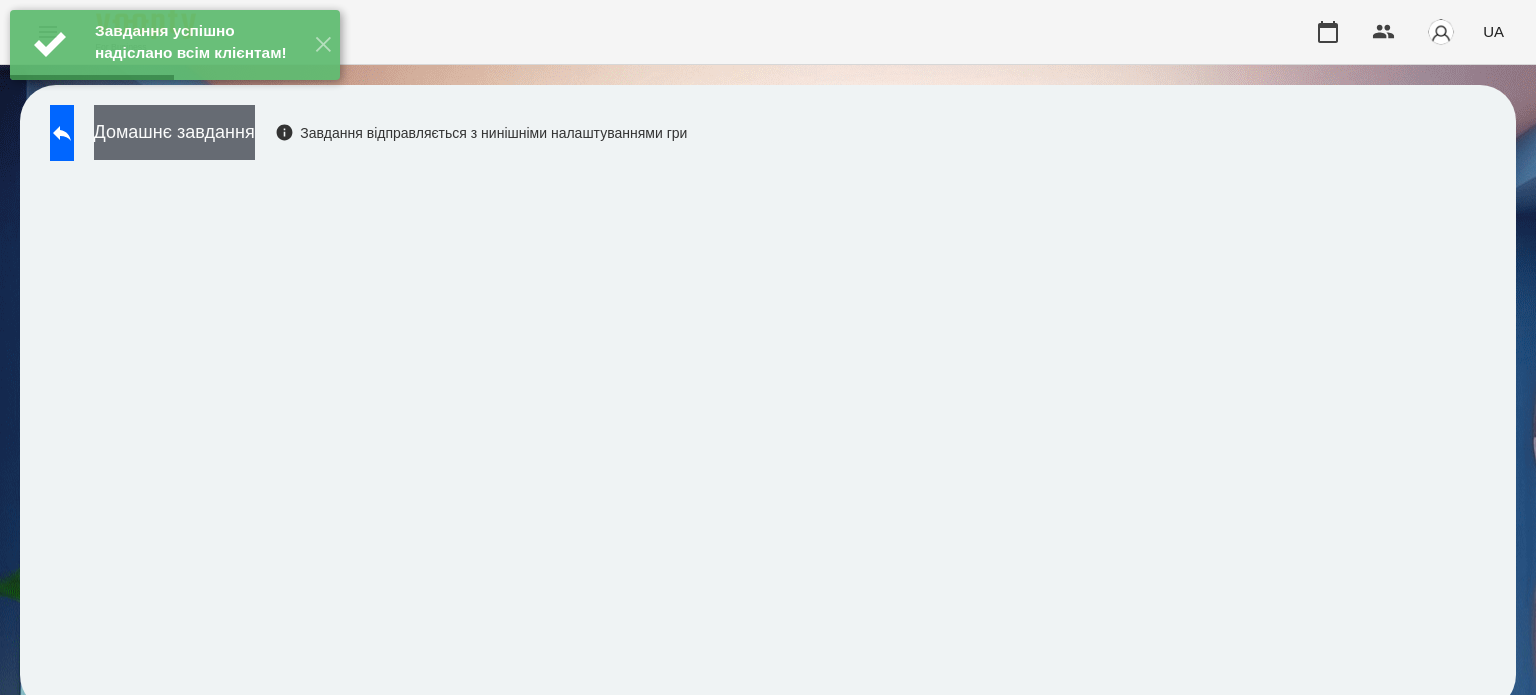click on "Домашнє завдання" at bounding box center (174, 132) 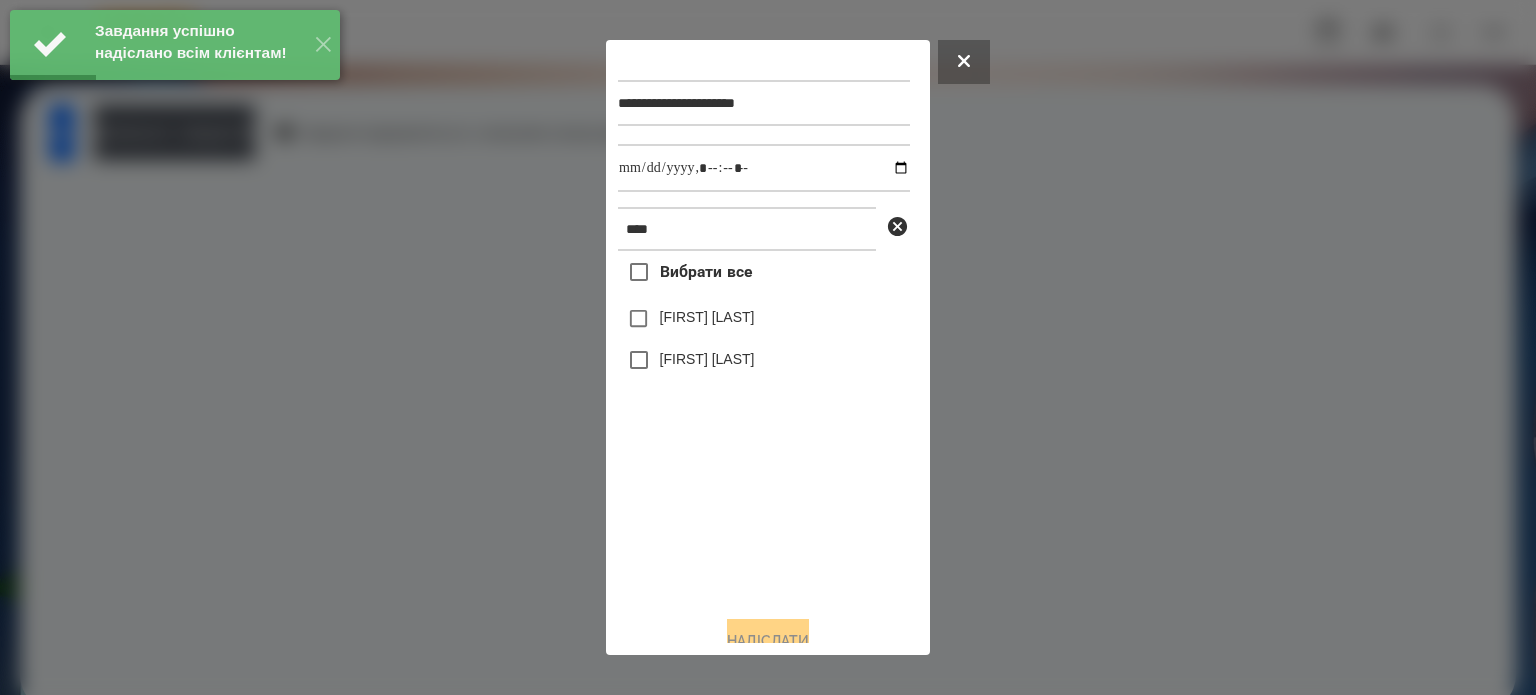 click on "[FIRST] [LAST]" at bounding box center (707, 359) 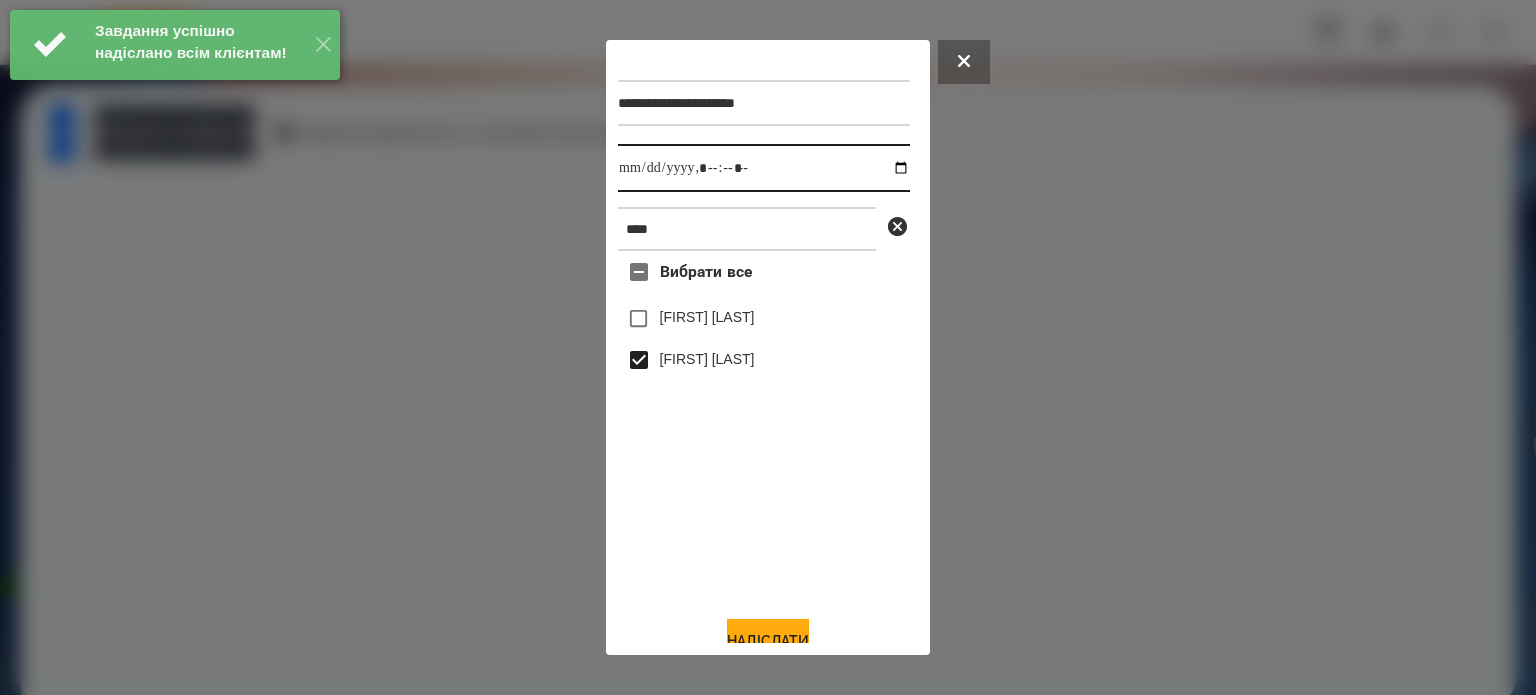 click at bounding box center (764, 168) 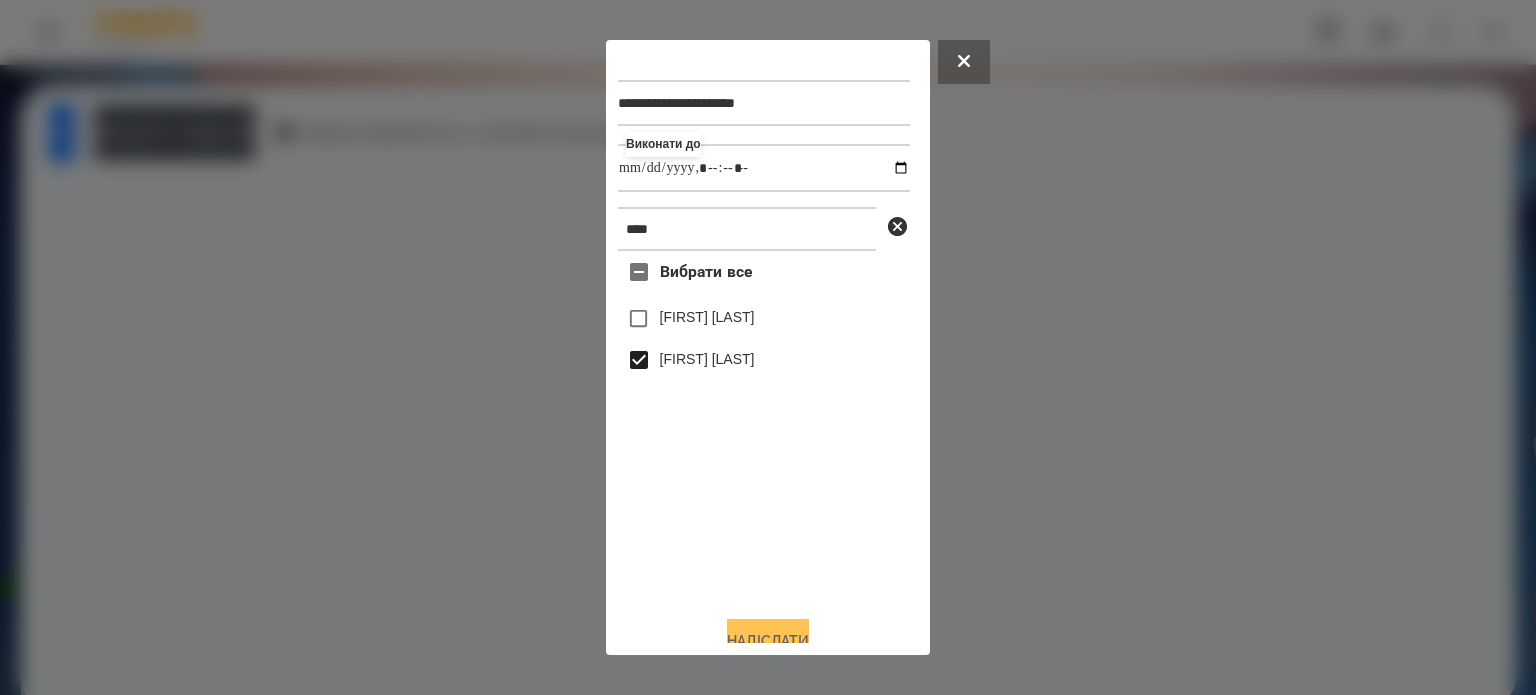 type on "**********" 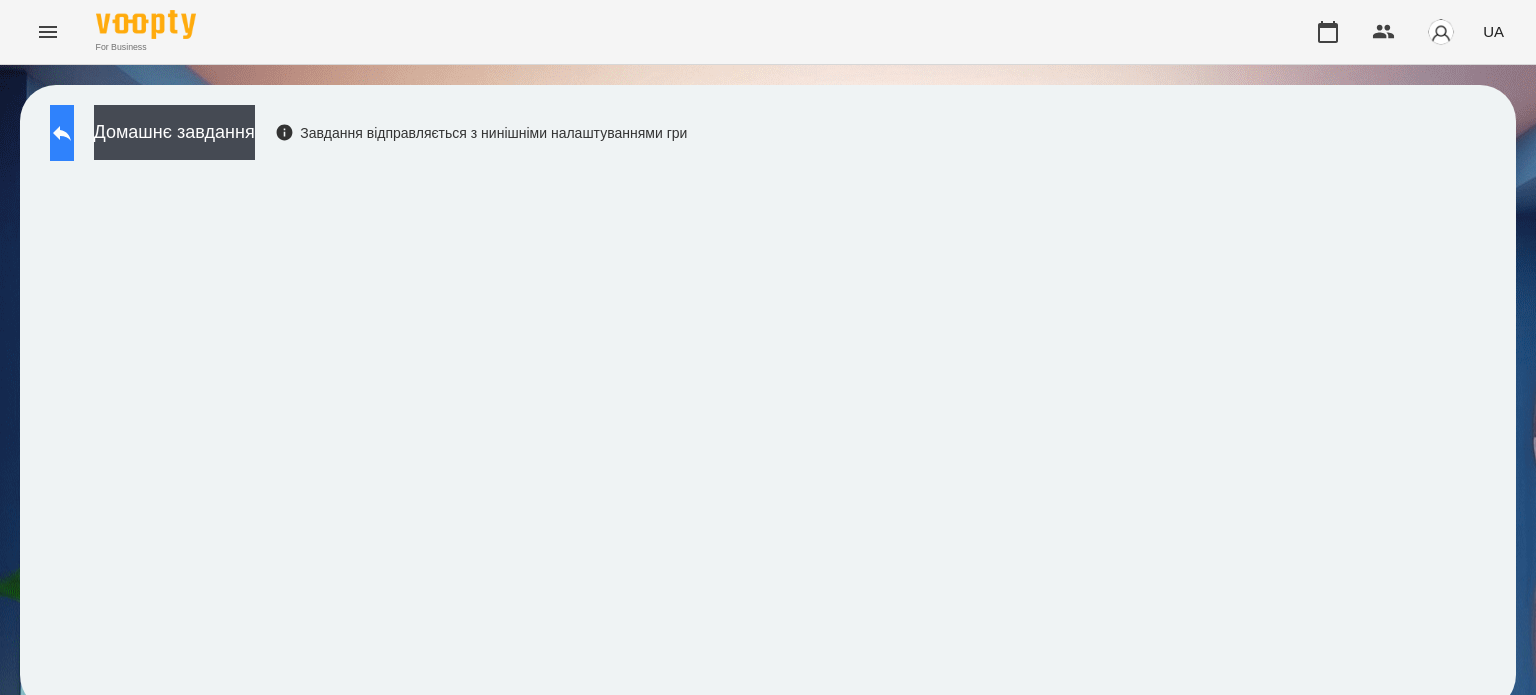 click 